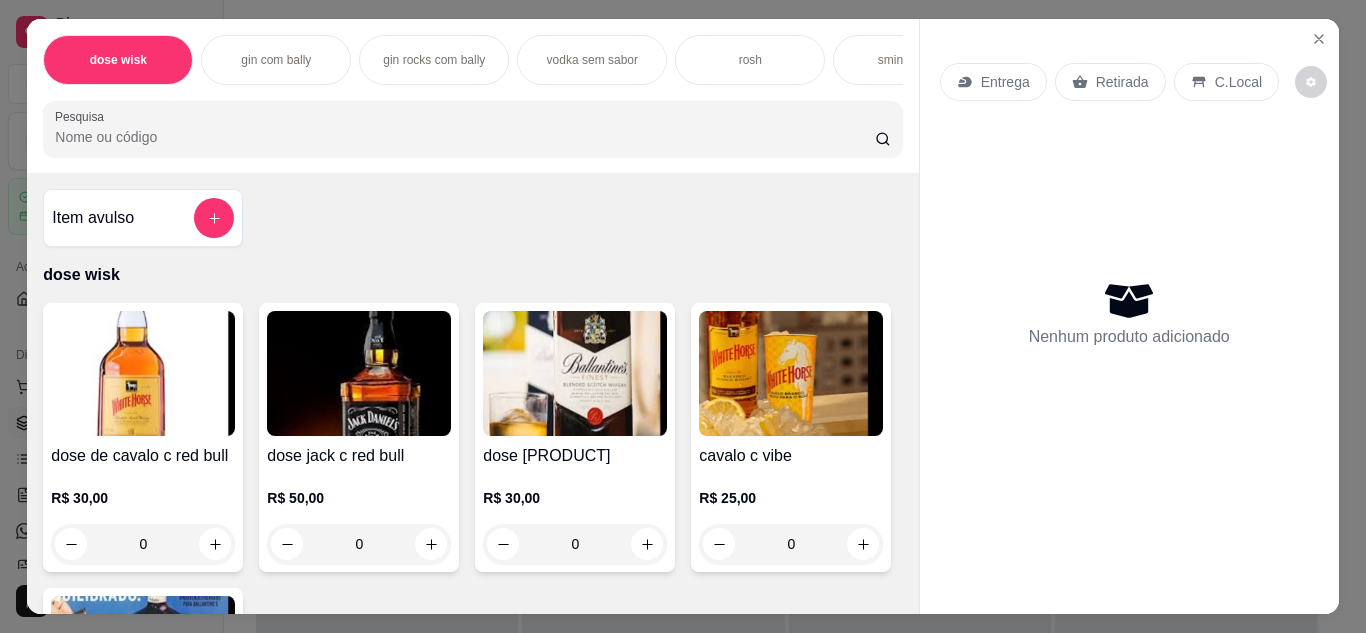scroll, scrollTop: 0, scrollLeft: 0, axis: both 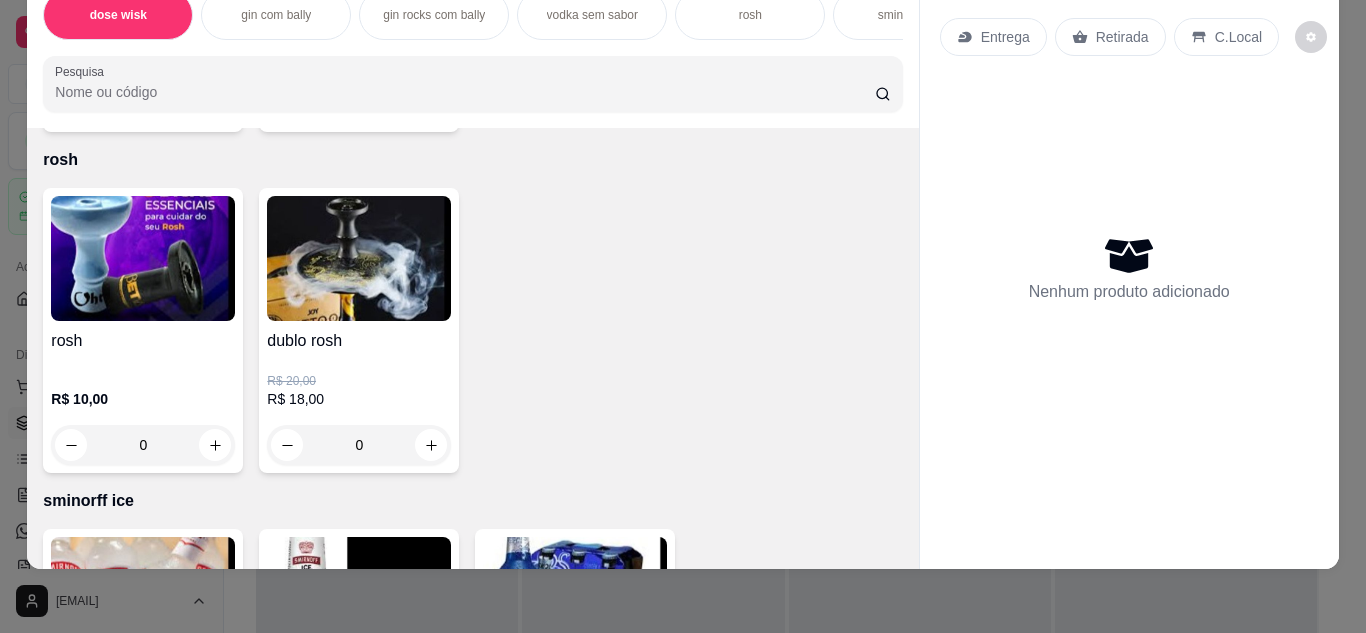 click on "0" at bounding box center (143, 445) 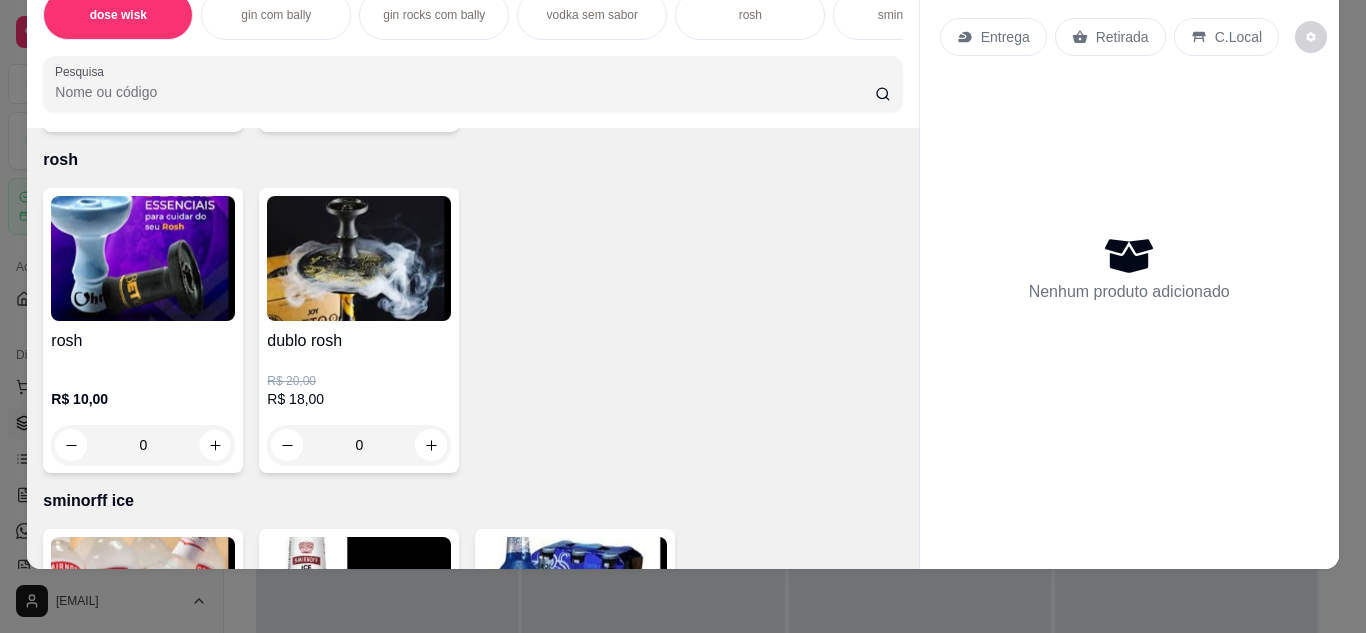 click 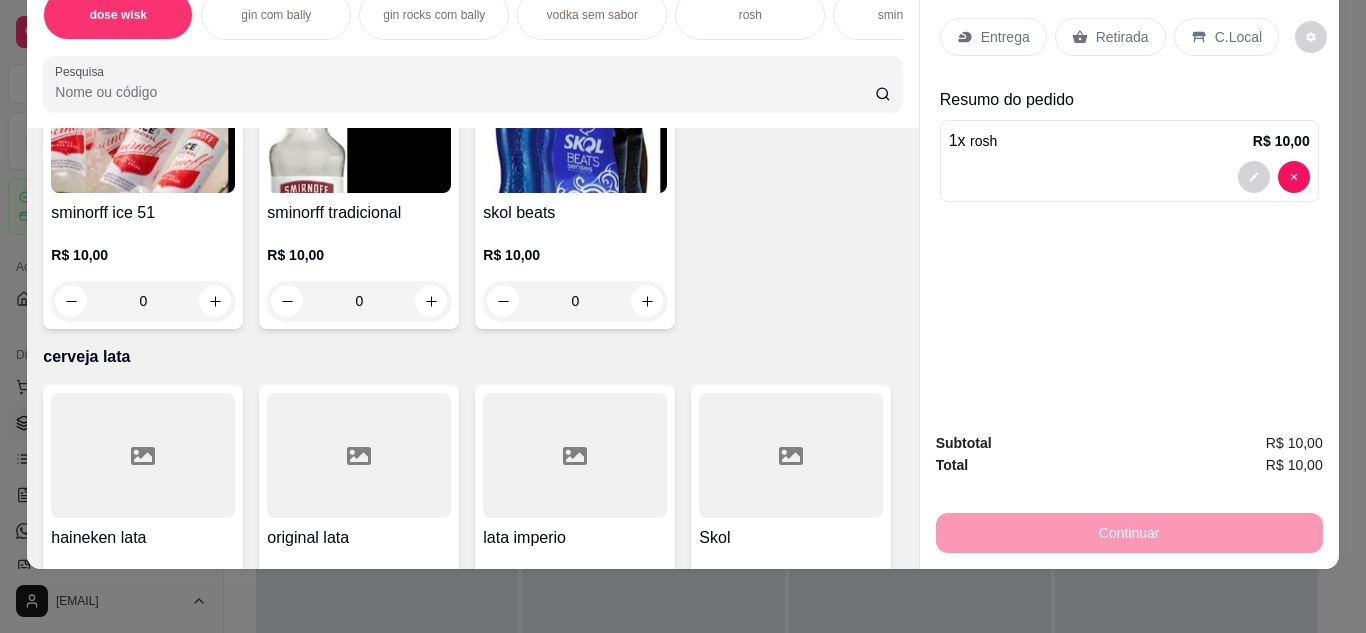 scroll, scrollTop: 2974, scrollLeft: 0, axis: vertical 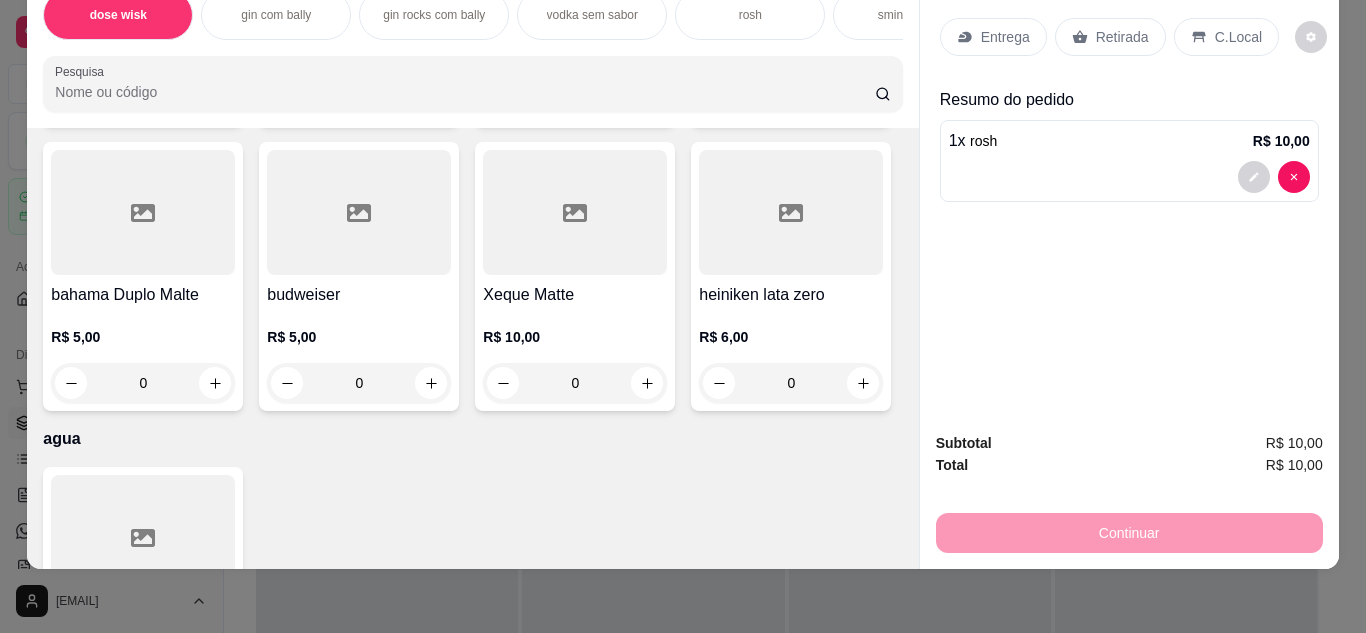 click 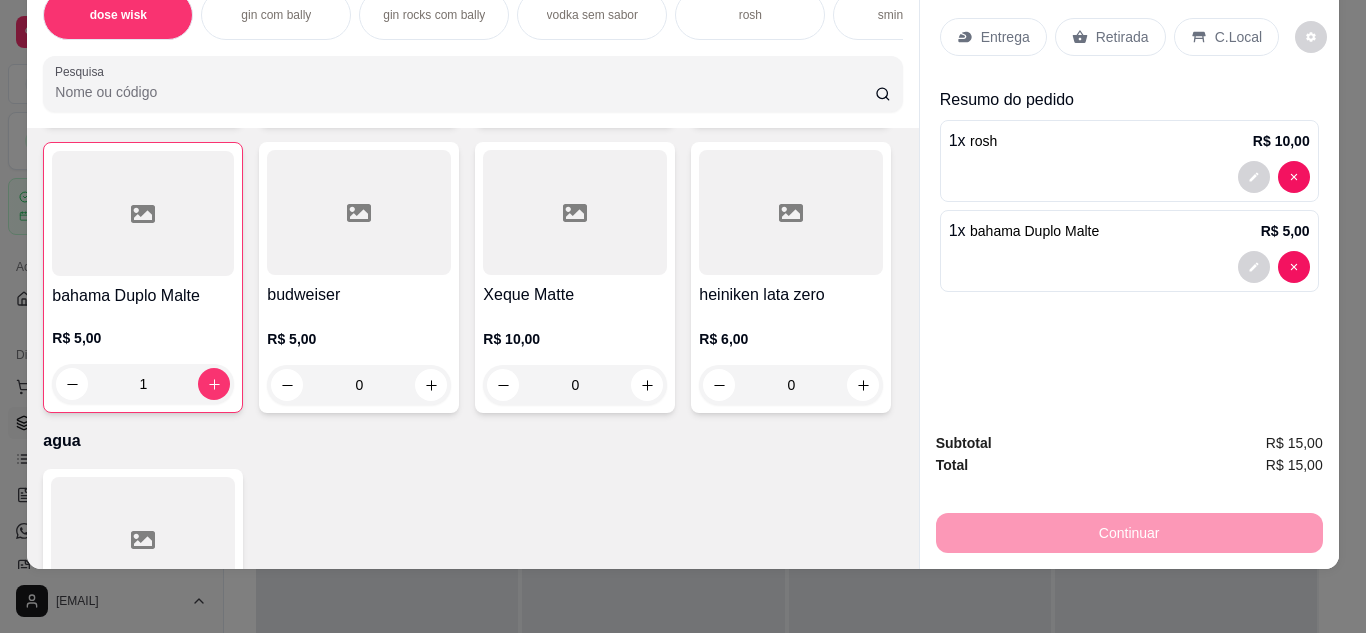 click 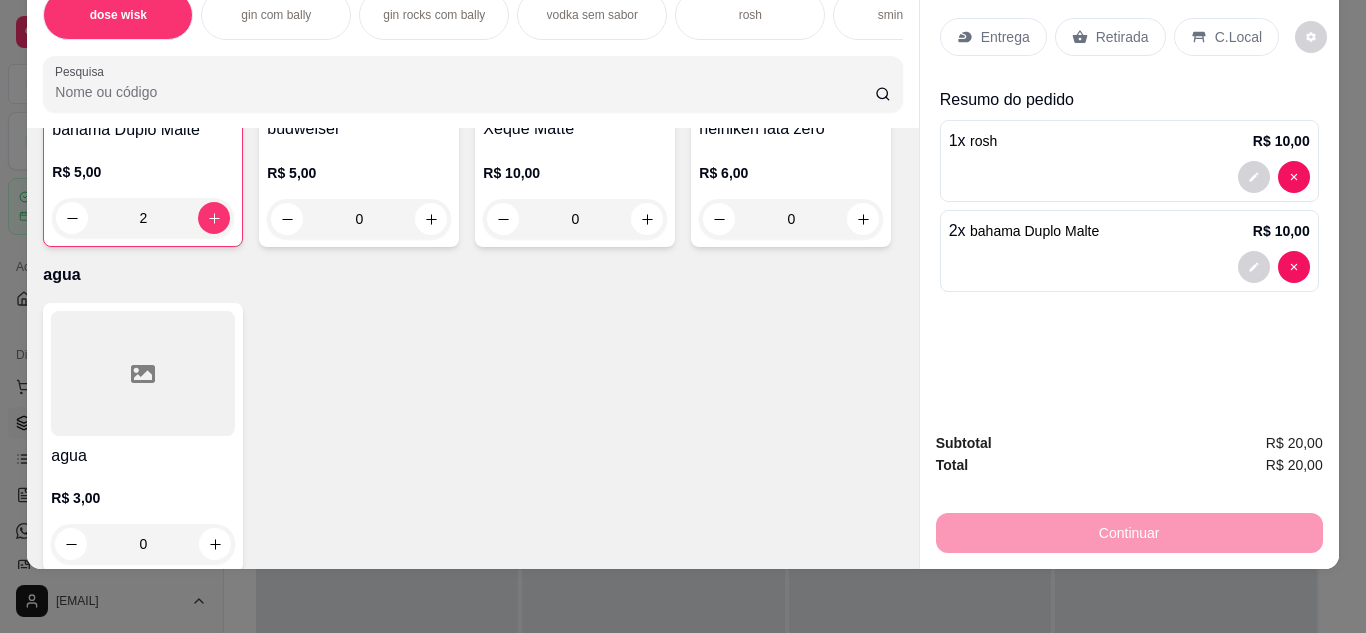 scroll, scrollTop: 3595, scrollLeft: 0, axis: vertical 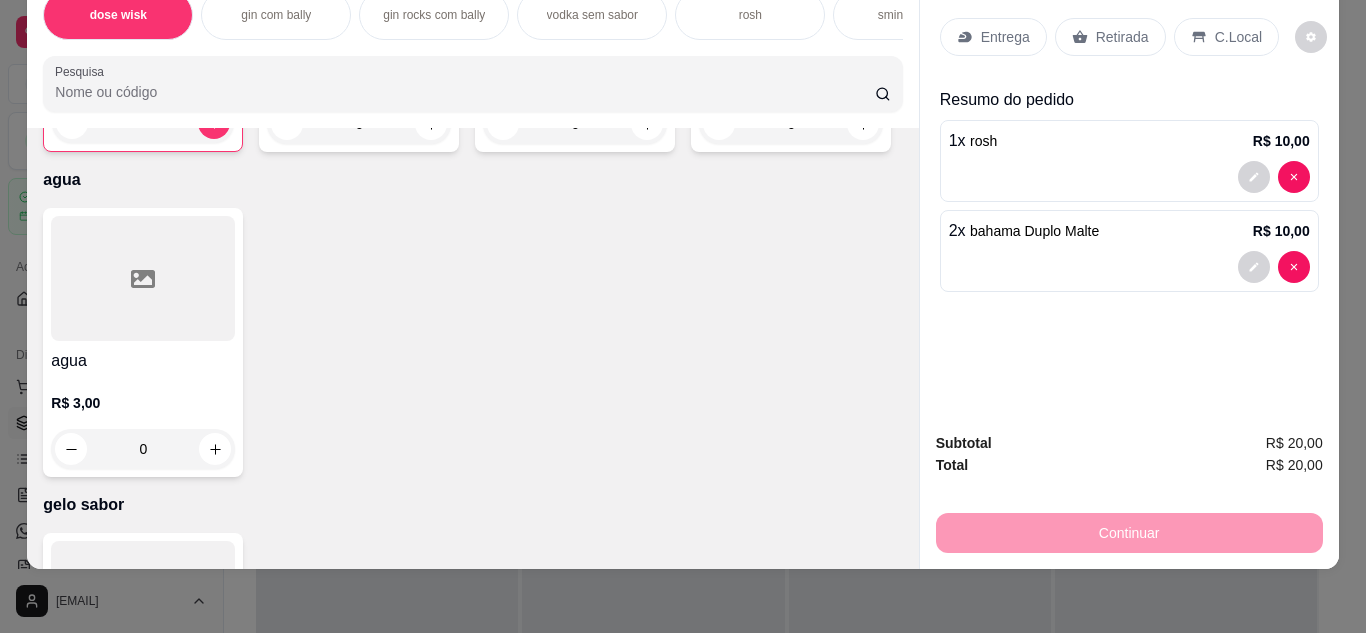 click 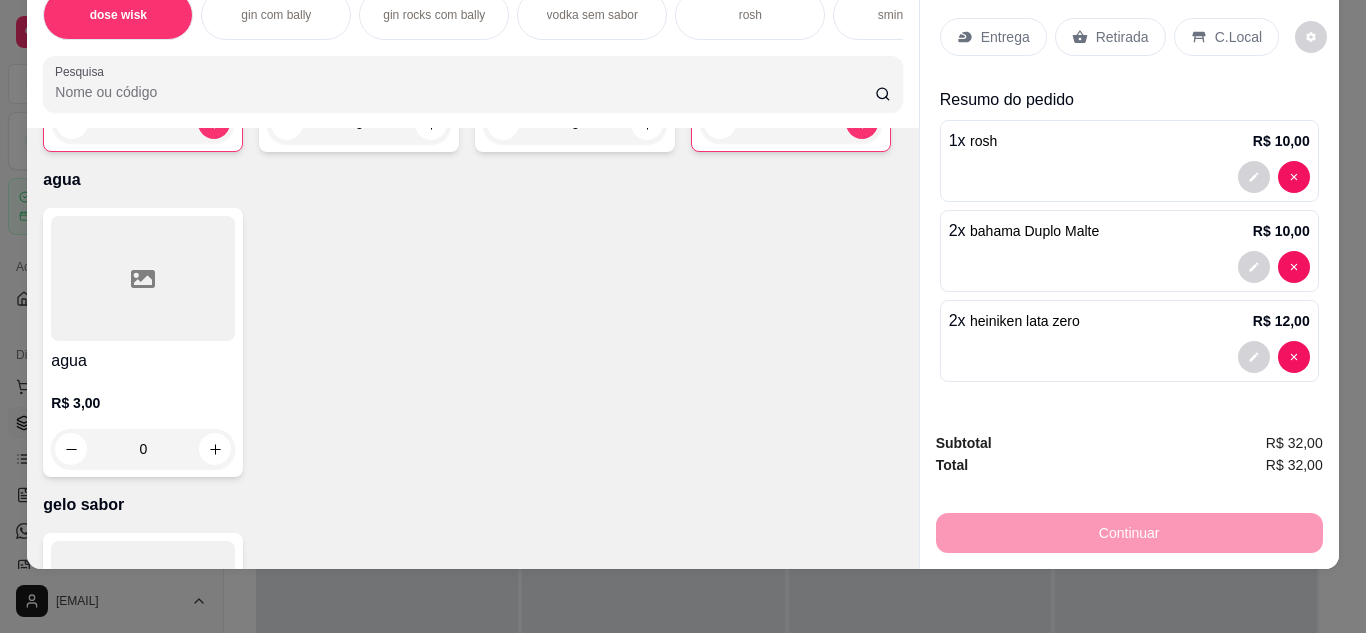 click on "Retirada" at bounding box center [1122, 37] 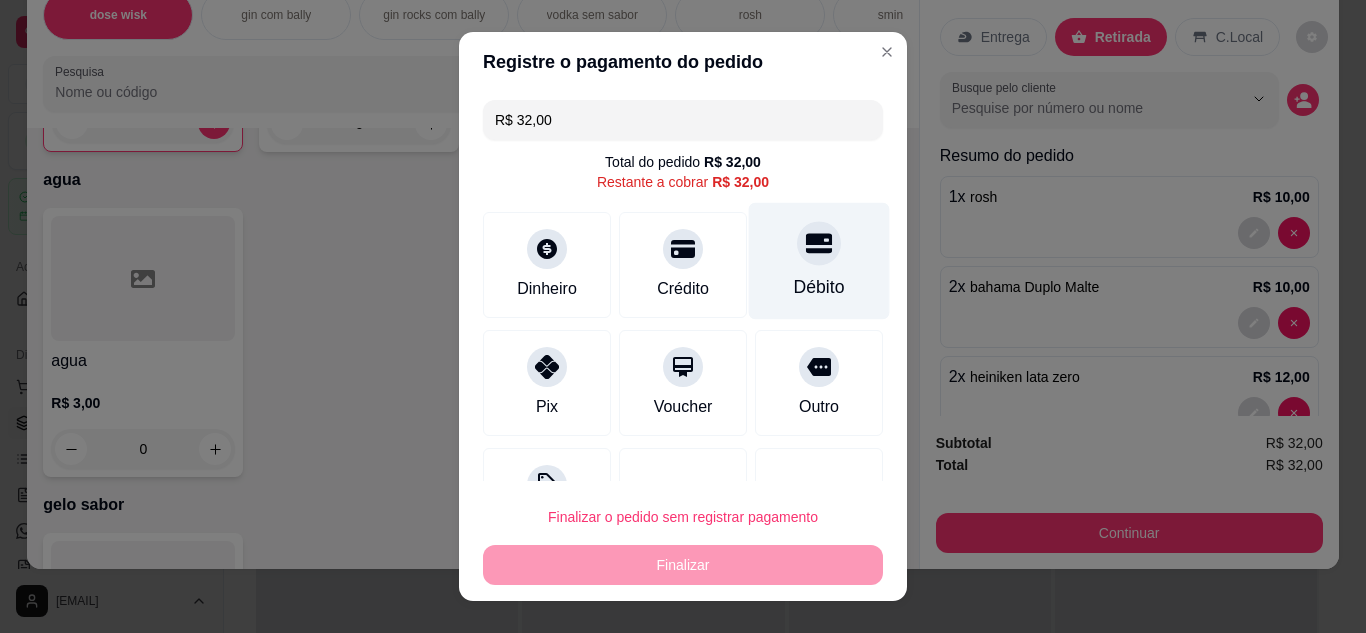 click at bounding box center [819, 243] 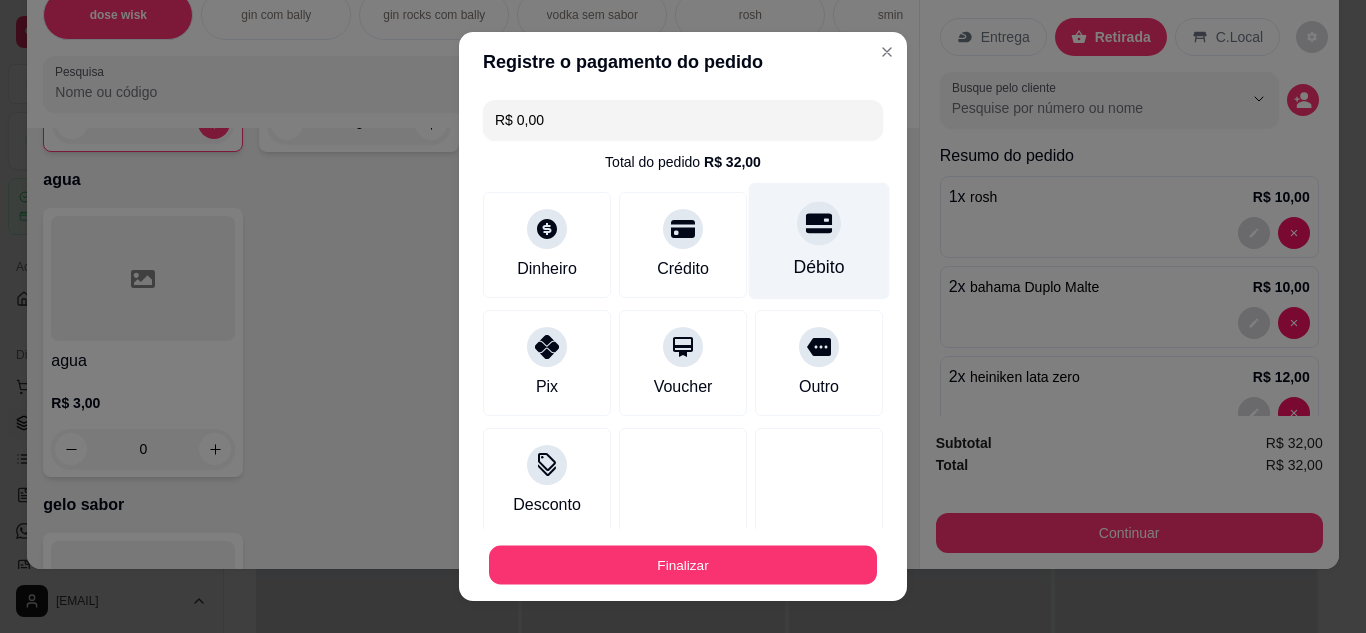 click on "Finalizar" at bounding box center (683, 565) 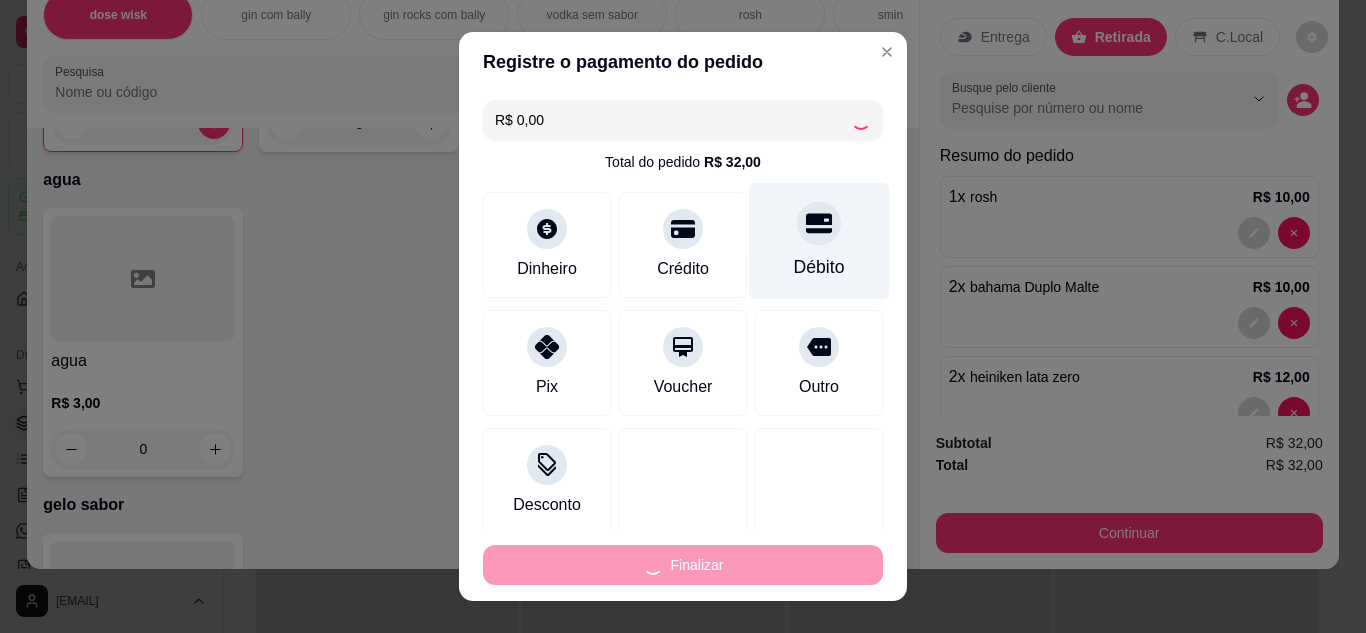 type on "0" 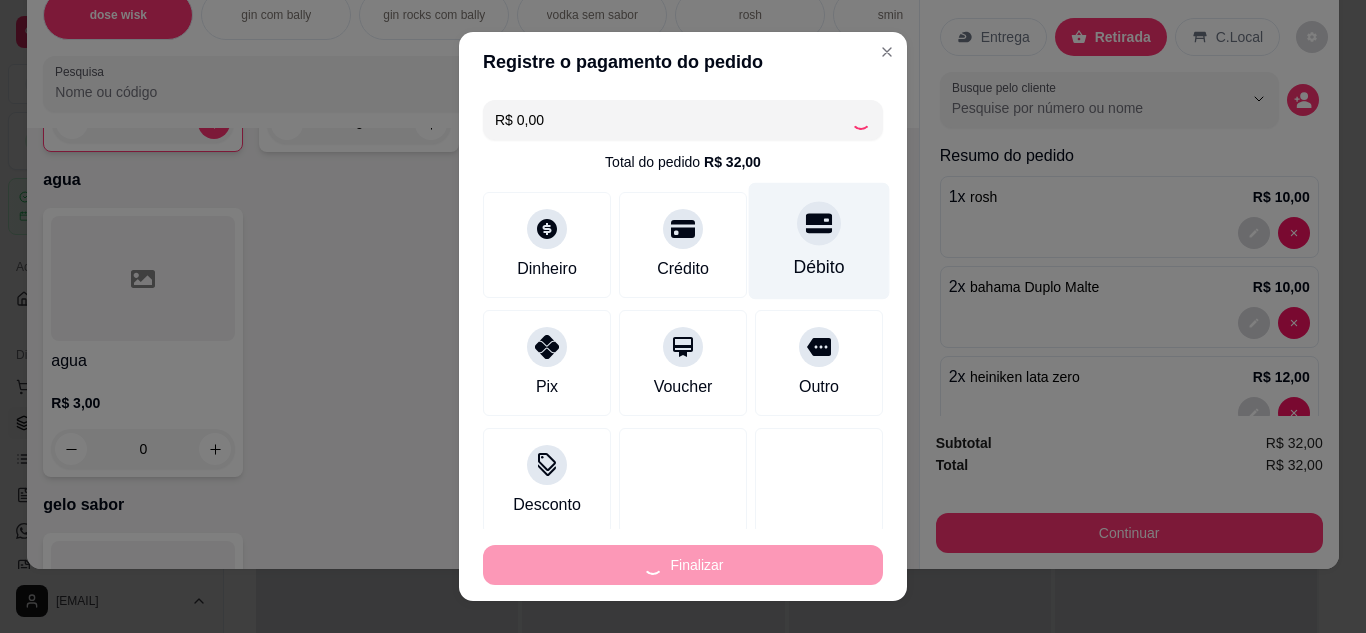 type on "0" 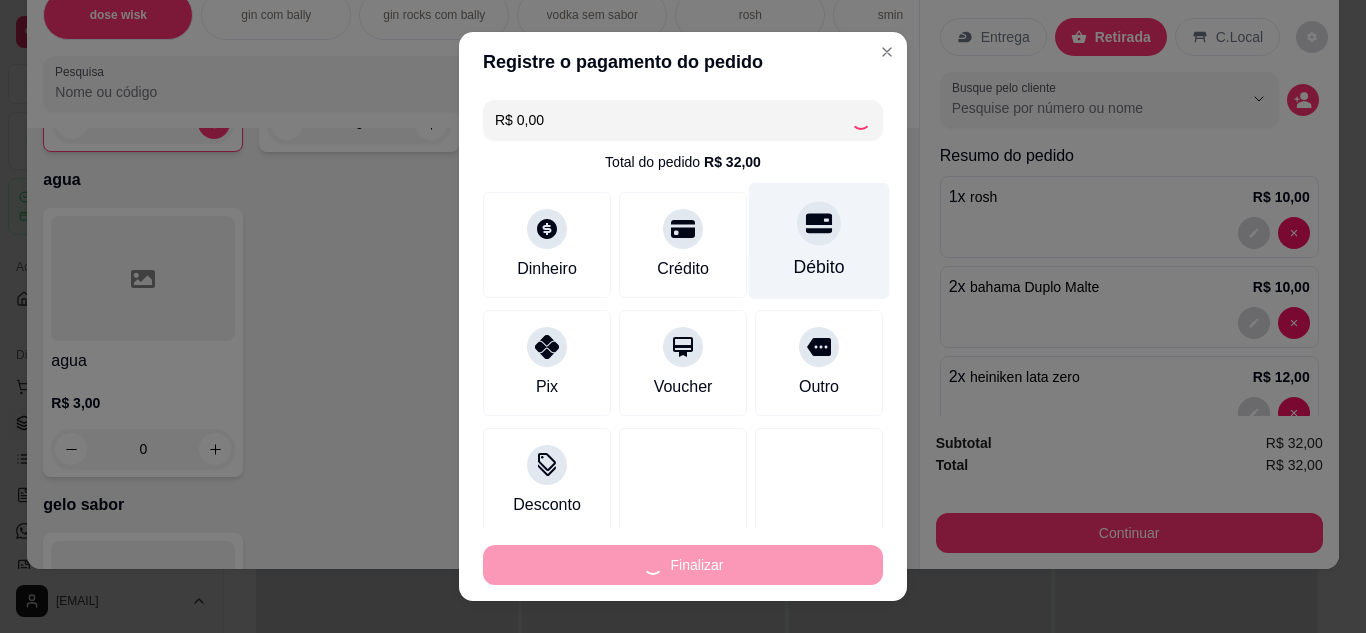 type on "0" 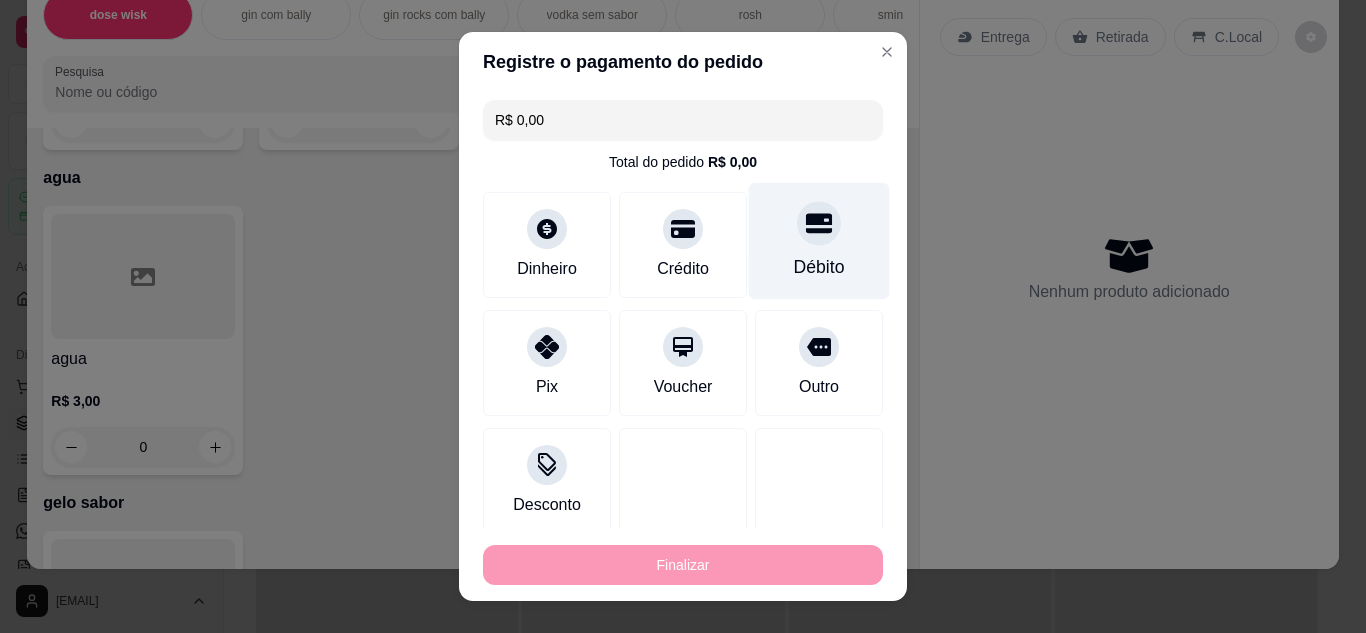 type on "-R$ 32,00" 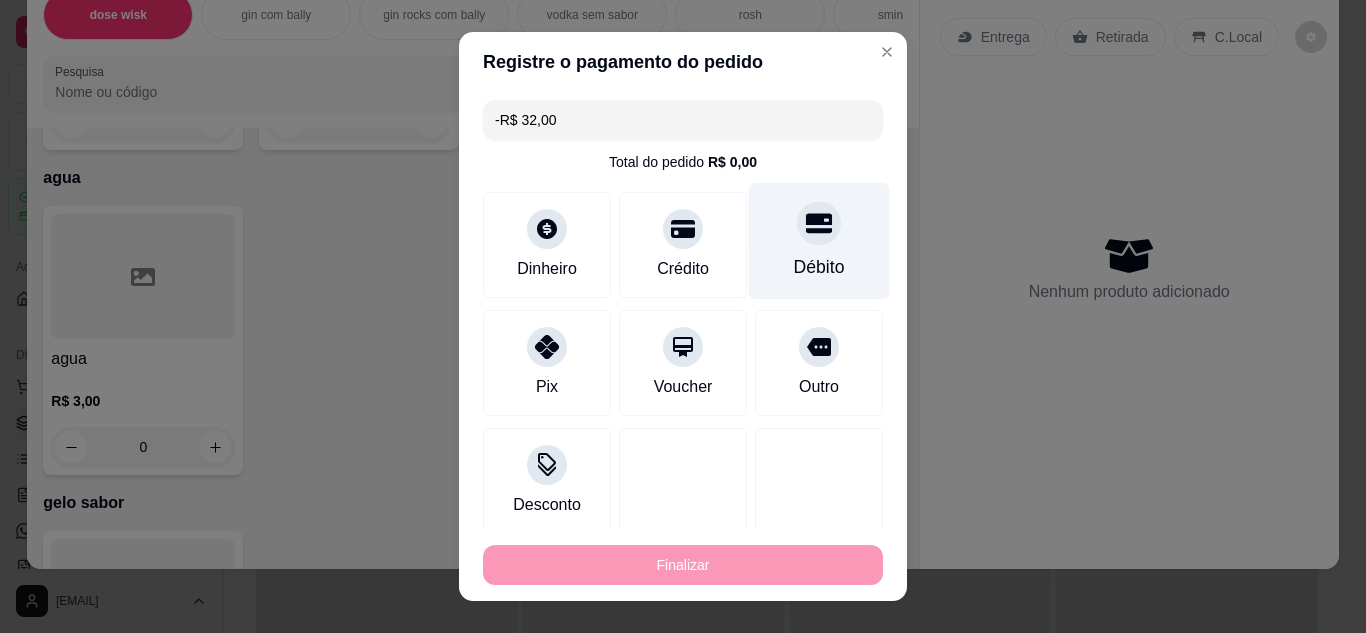 scroll, scrollTop: 3593, scrollLeft: 0, axis: vertical 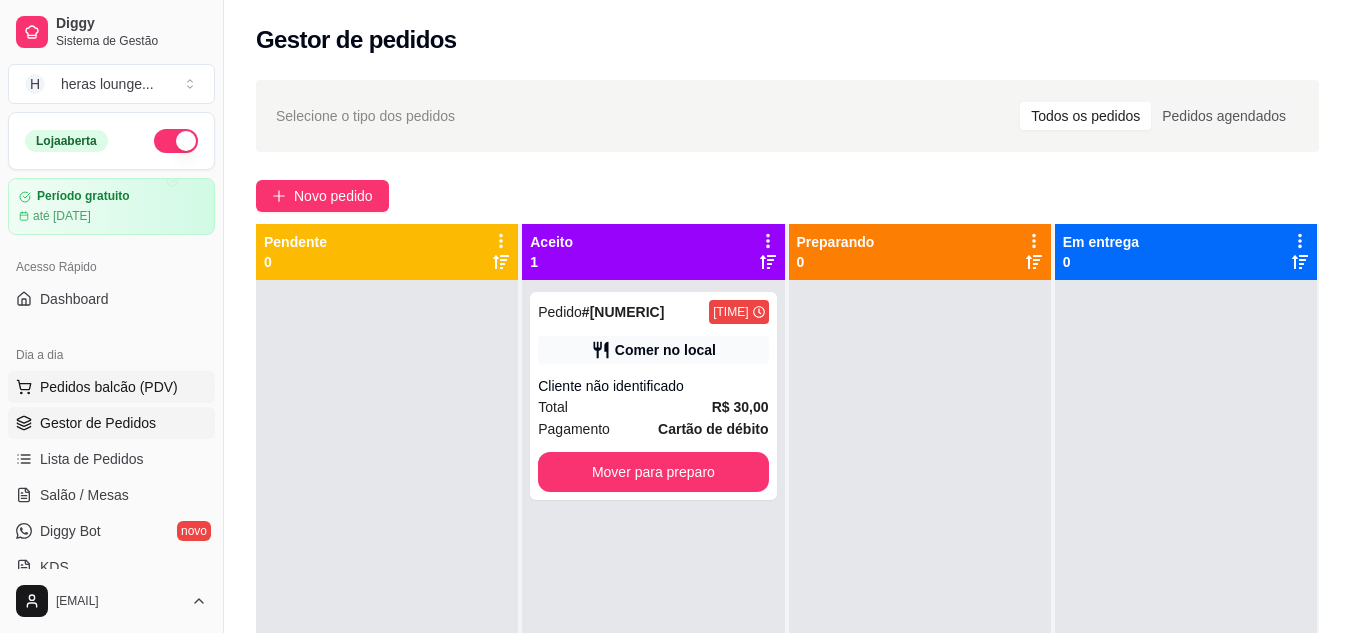 click on "Pedidos balcão (PDV)" at bounding box center [109, 387] 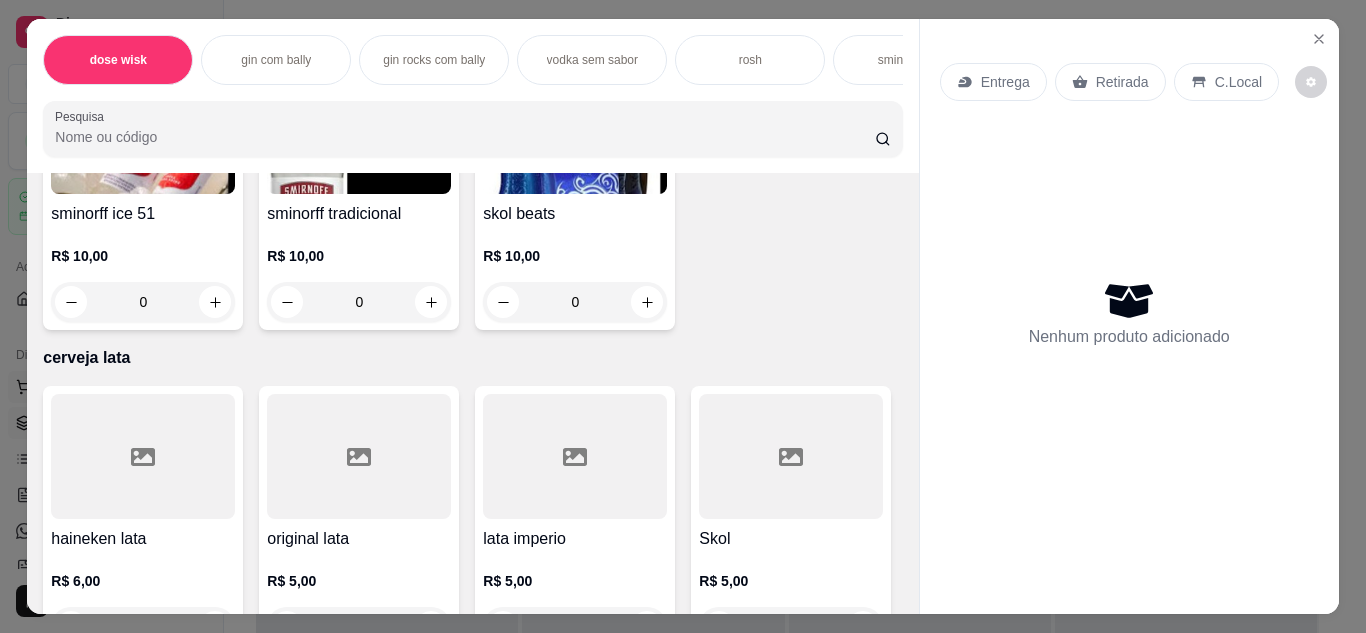 scroll, scrollTop: 2855, scrollLeft: 0, axis: vertical 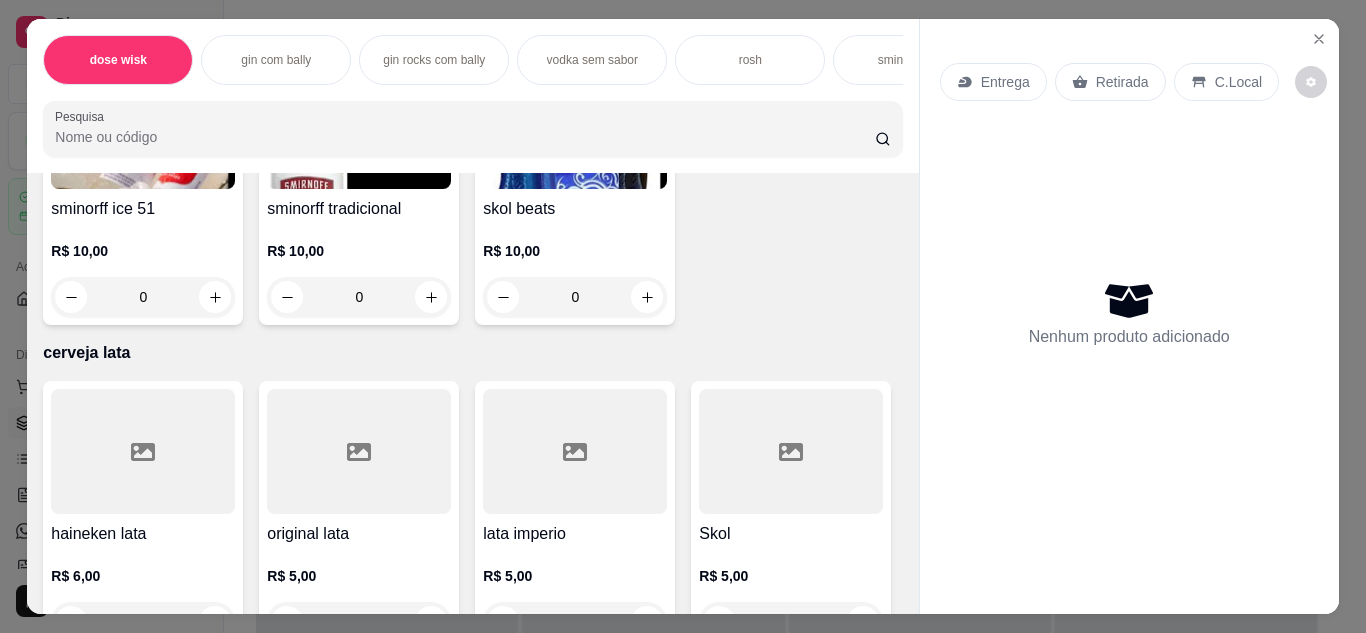 click on "R$ [PRICE] [NUMBER]" at bounding box center [575, 594] 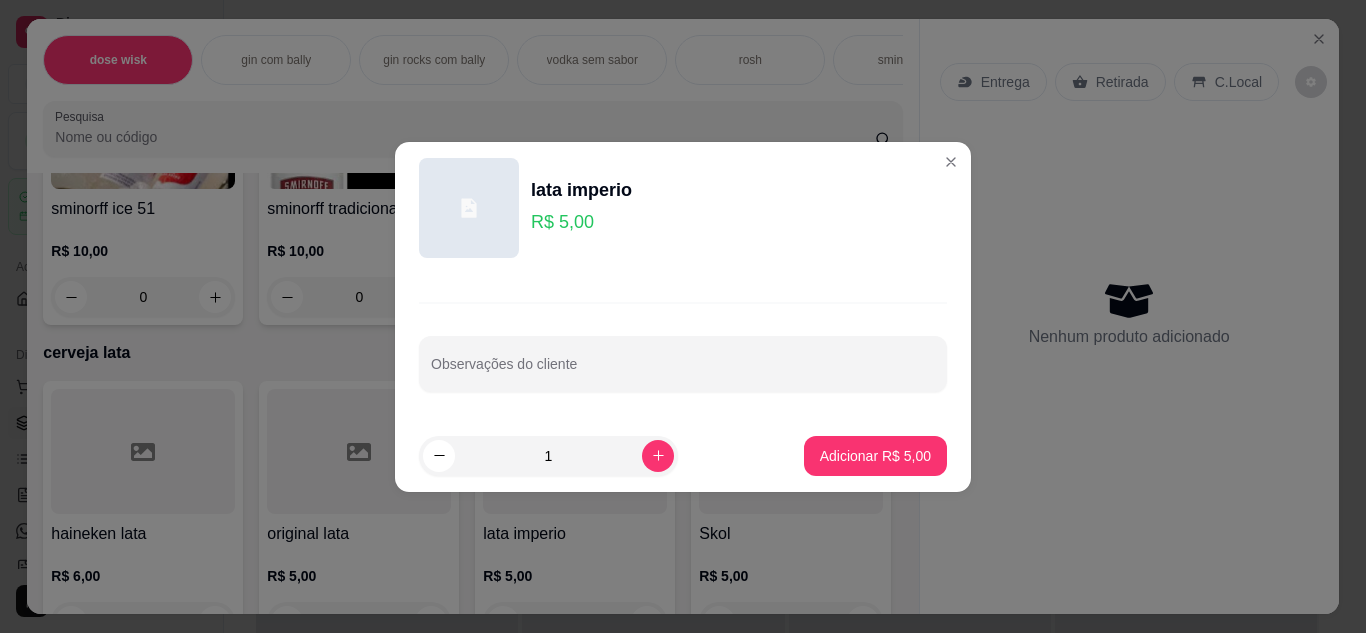 click on "Nenhum produto adicionado" at bounding box center [1129, 313] 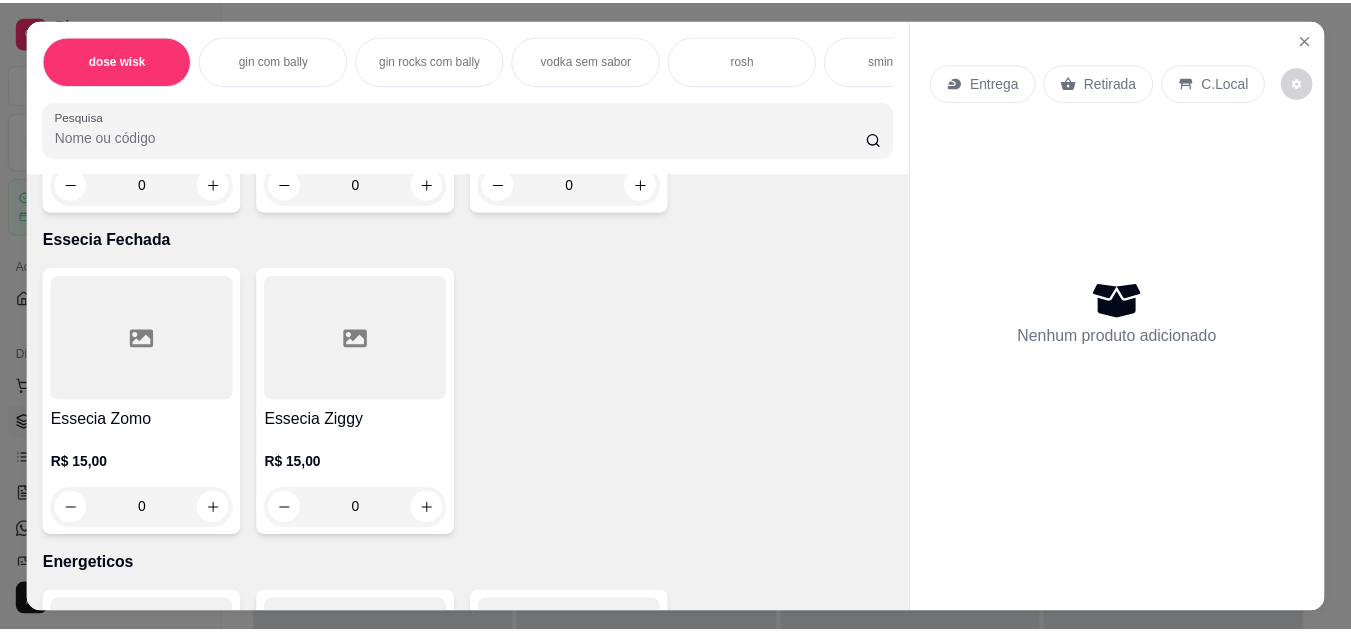 scroll, scrollTop: 4588, scrollLeft: 0, axis: vertical 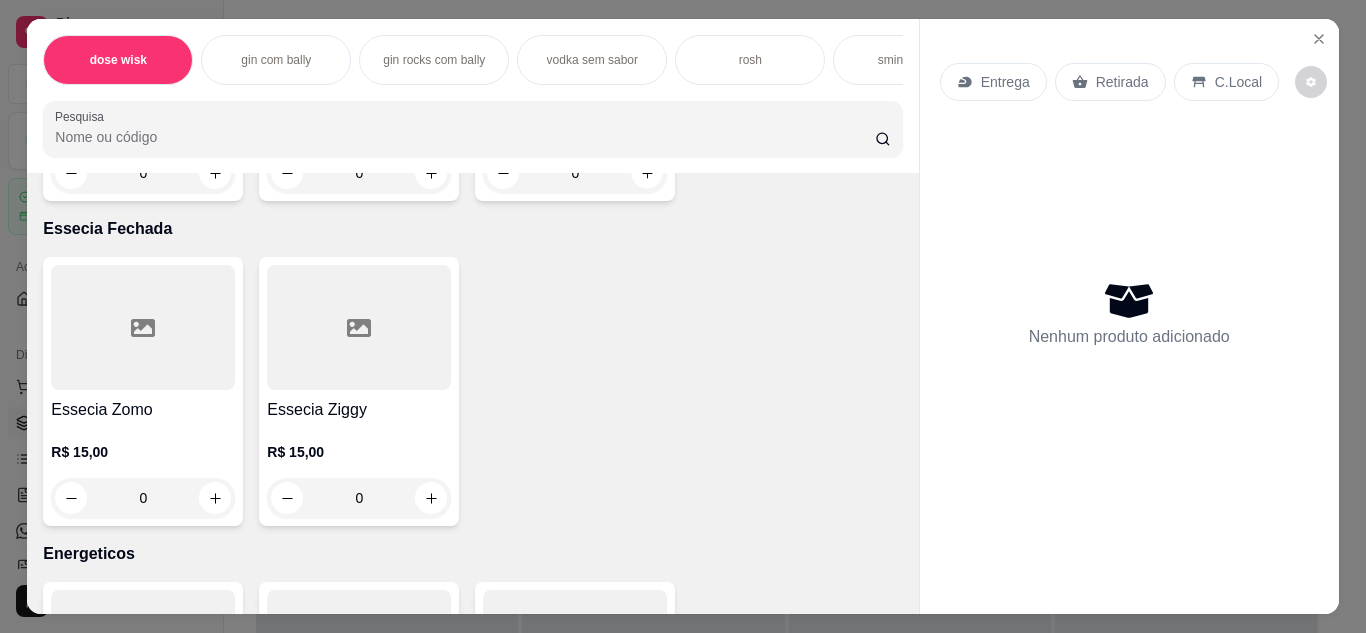 click 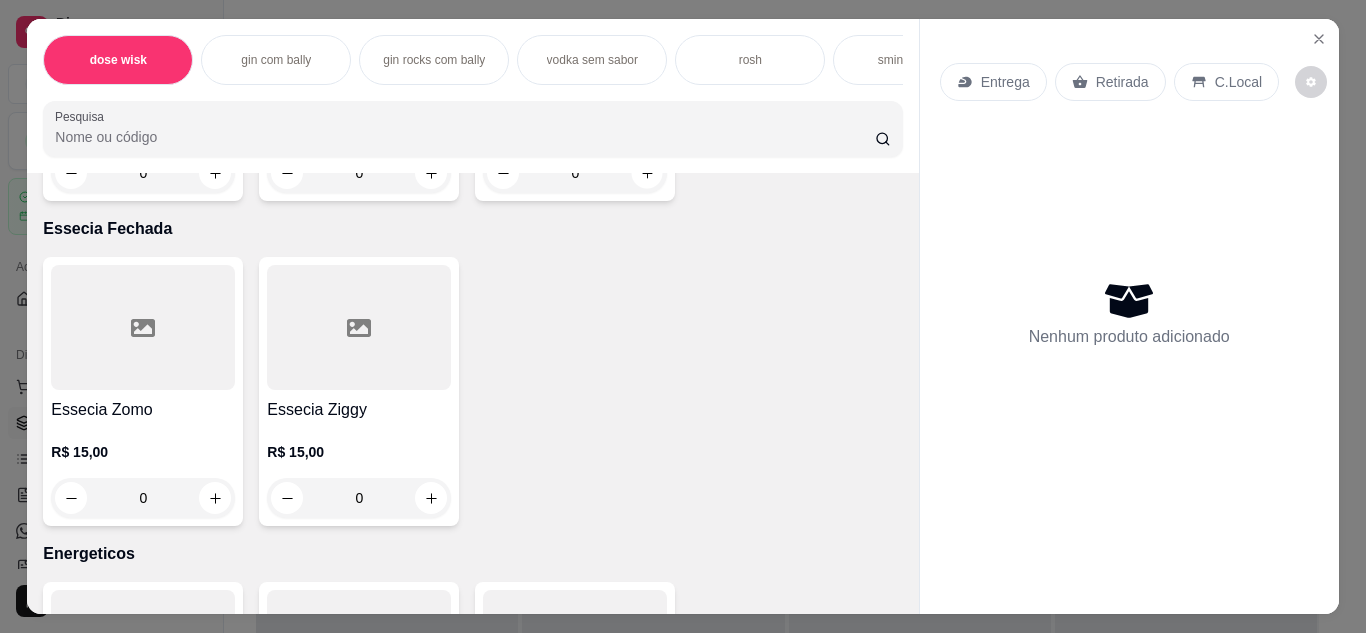 type on "1" 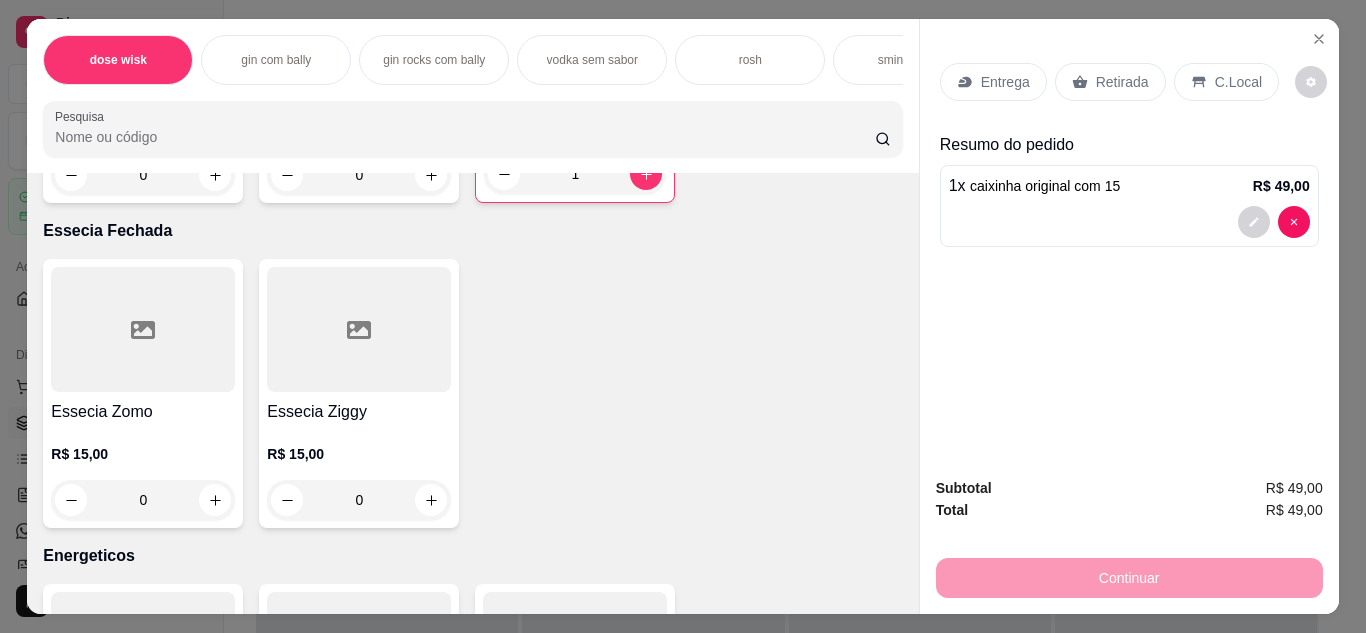 click on "C.Local" at bounding box center (1226, 82) 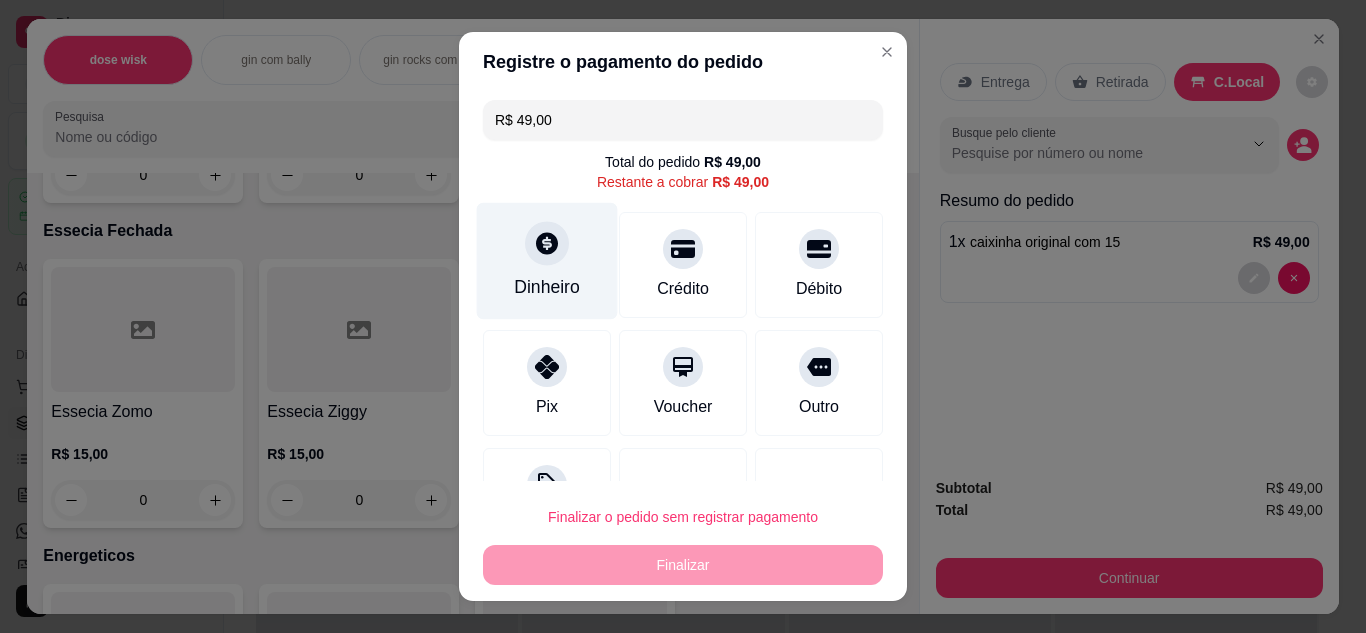 click on "Dinheiro" at bounding box center (547, 260) 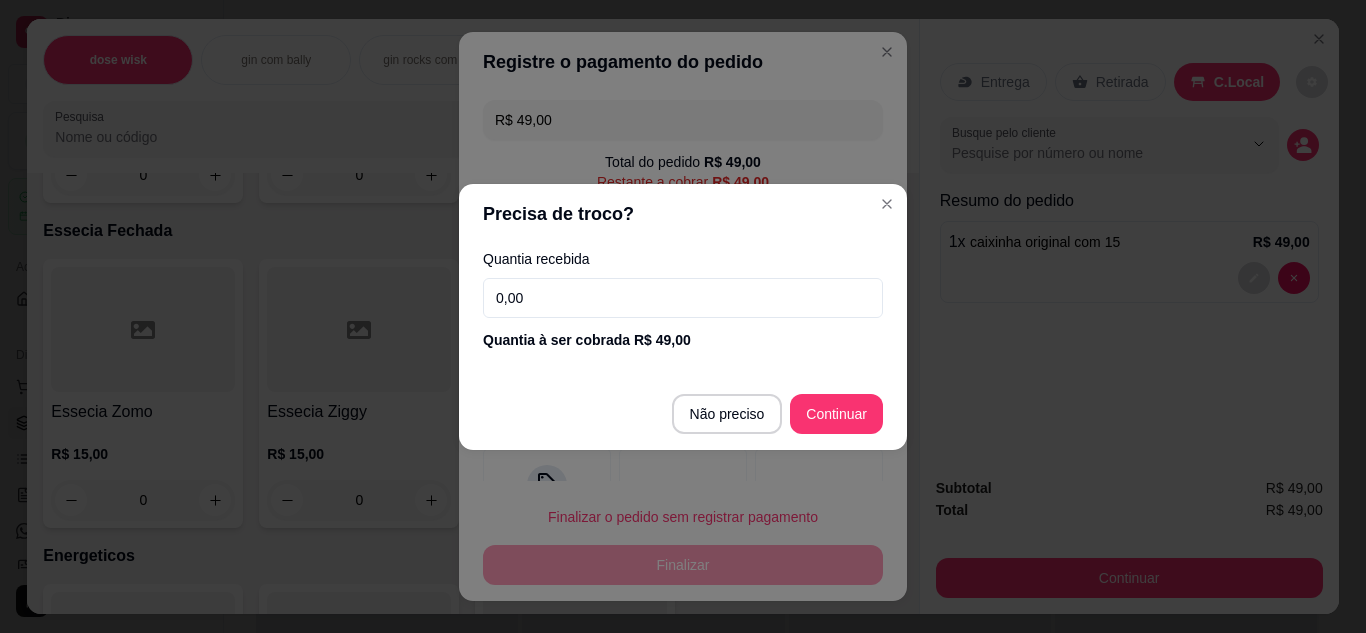 click on "0,00" at bounding box center [683, 298] 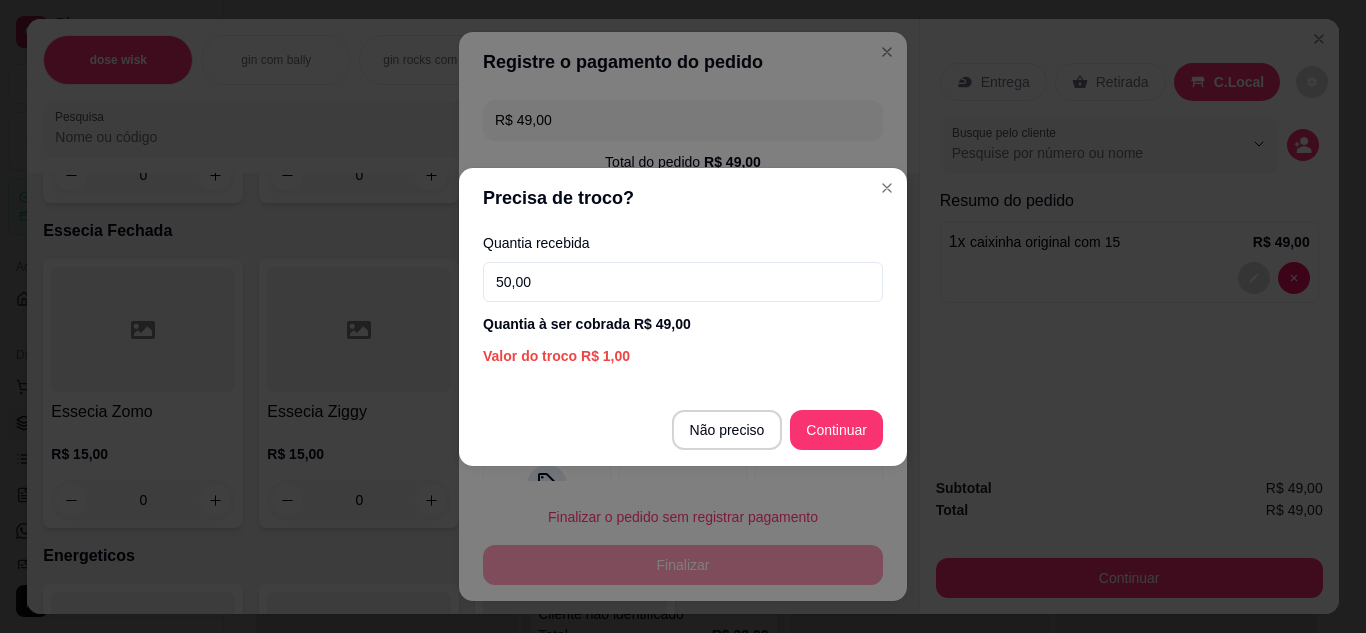 type on "50,00" 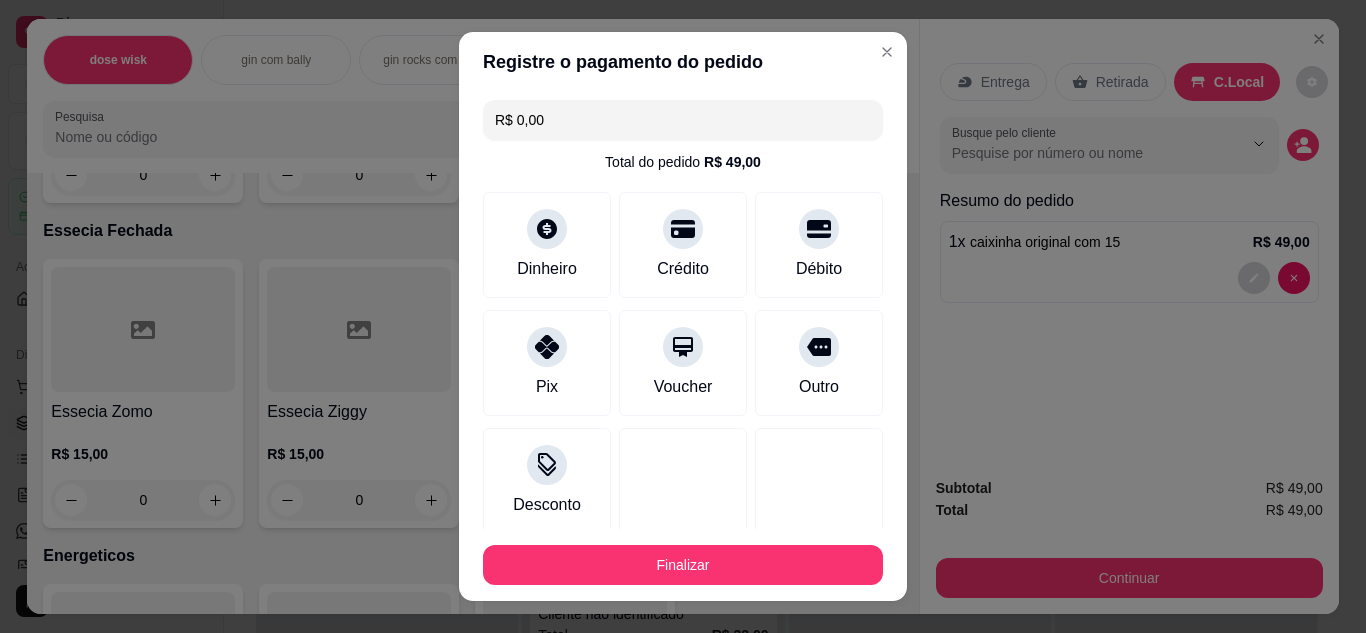 click on "Finalizar" at bounding box center (683, 565) 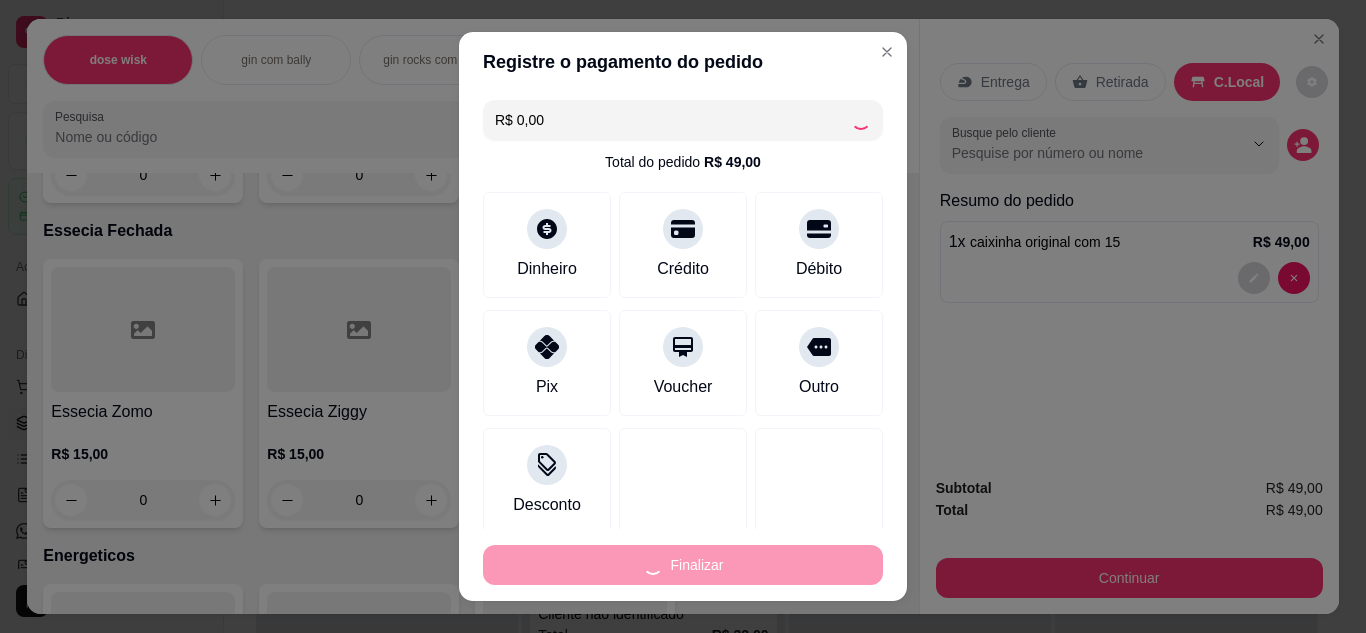 type on "0" 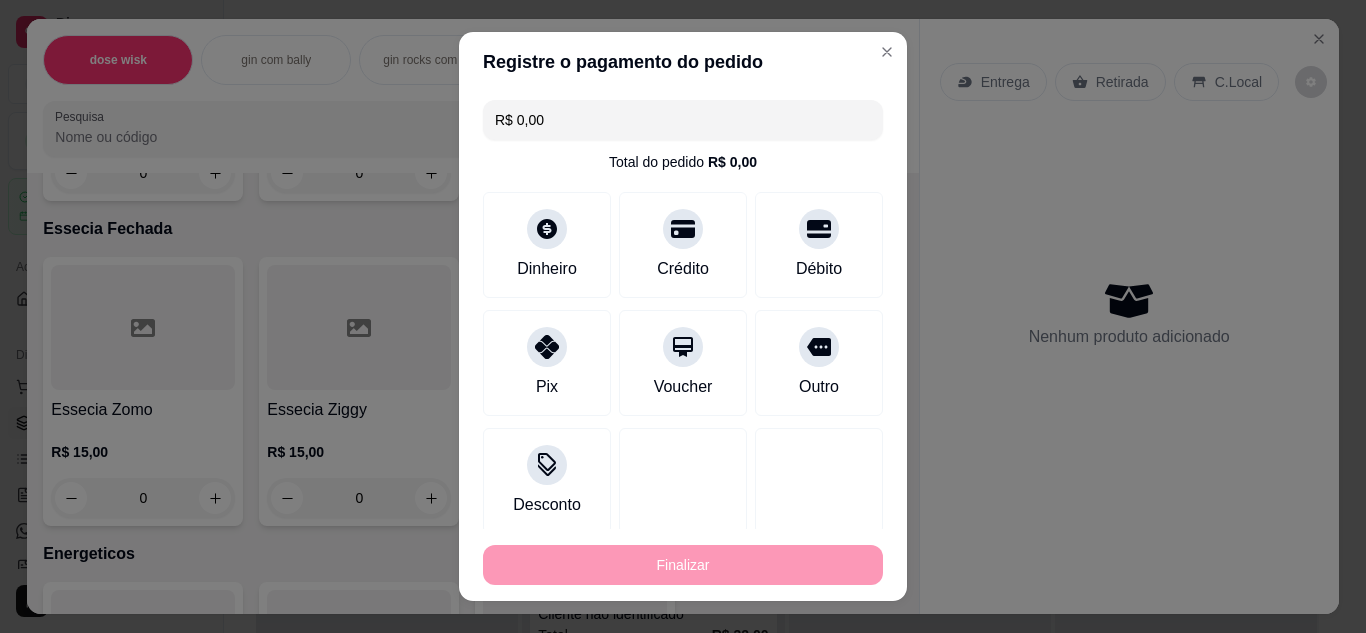 type on "-R$ 49,00" 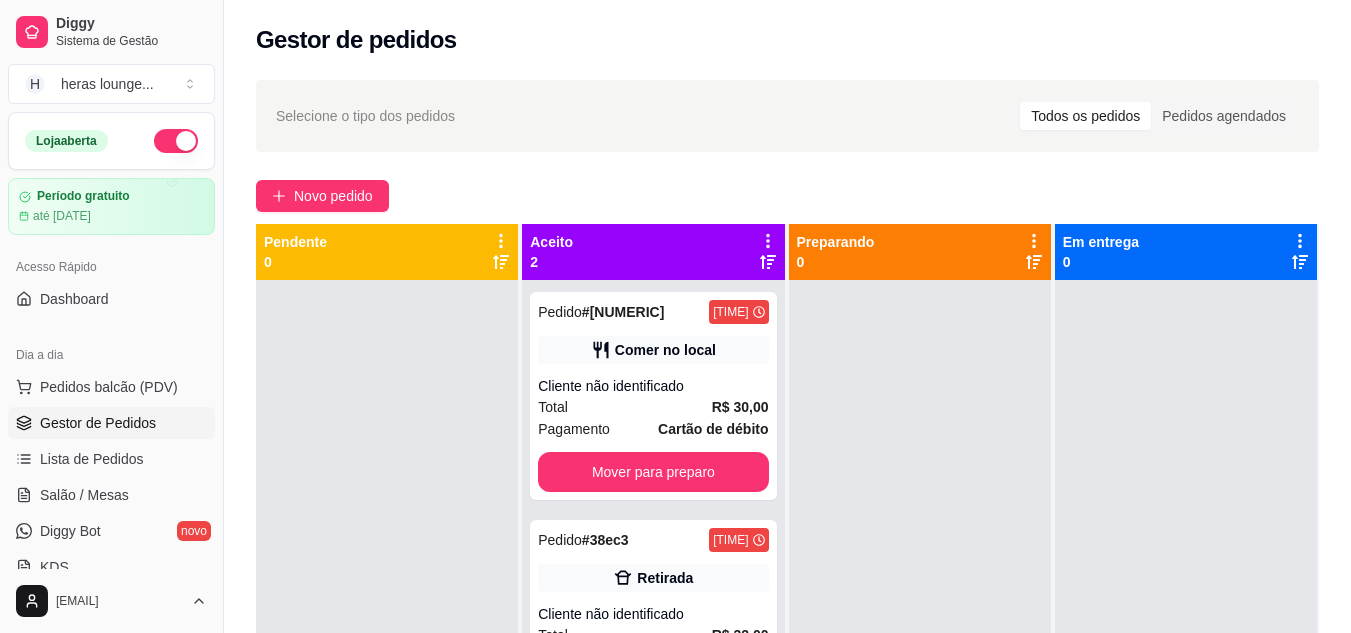 scroll, scrollTop: 56, scrollLeft: 0, axis: vertical 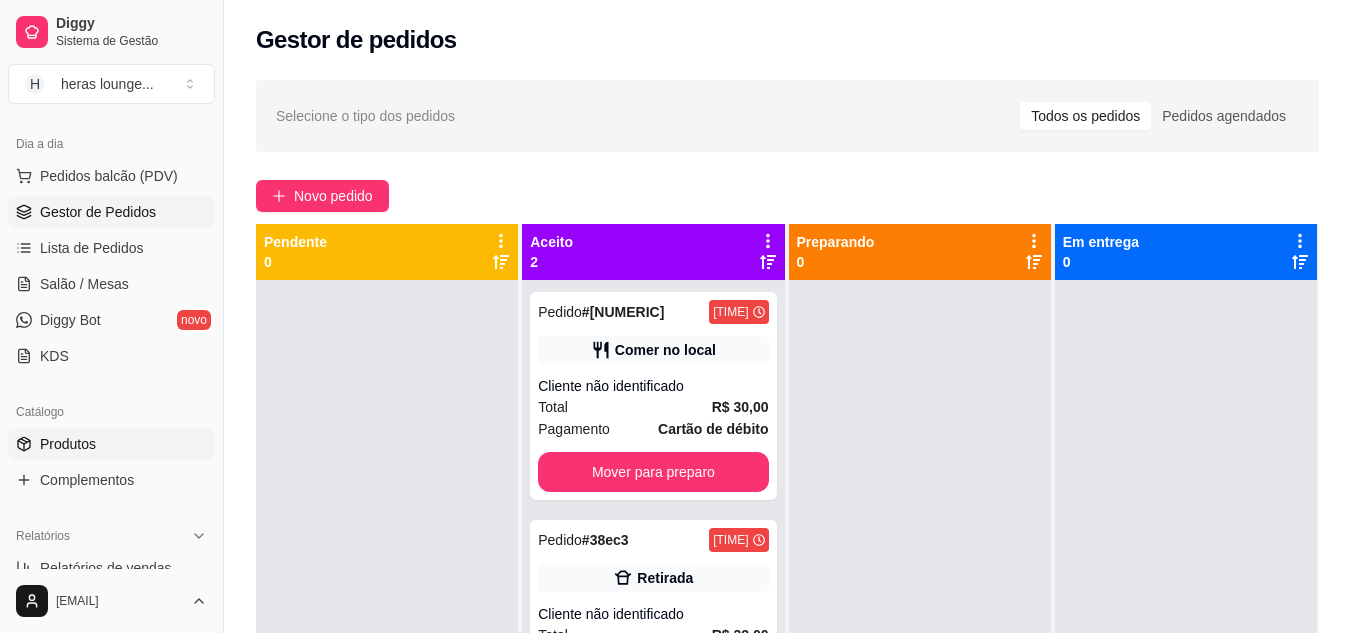 click on "Produtos" at bounding box center (111, 444) 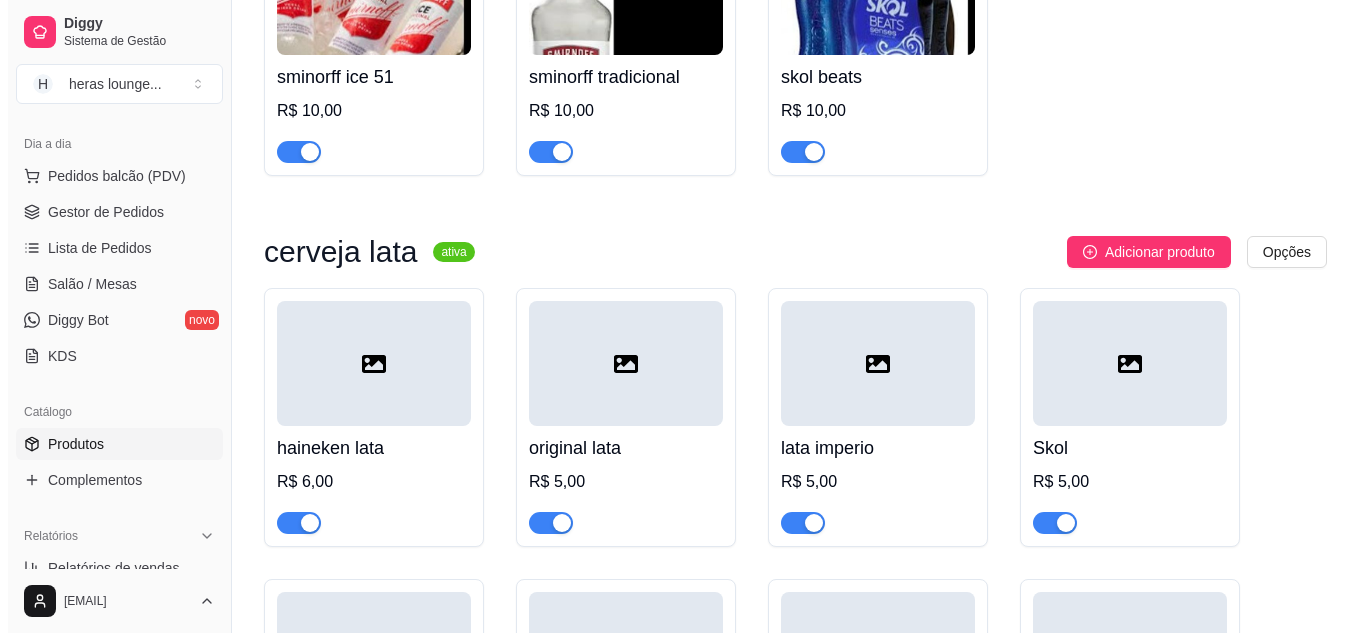 scroll, scrollTop: 3278, scrollLeft: 0, axis: vertical 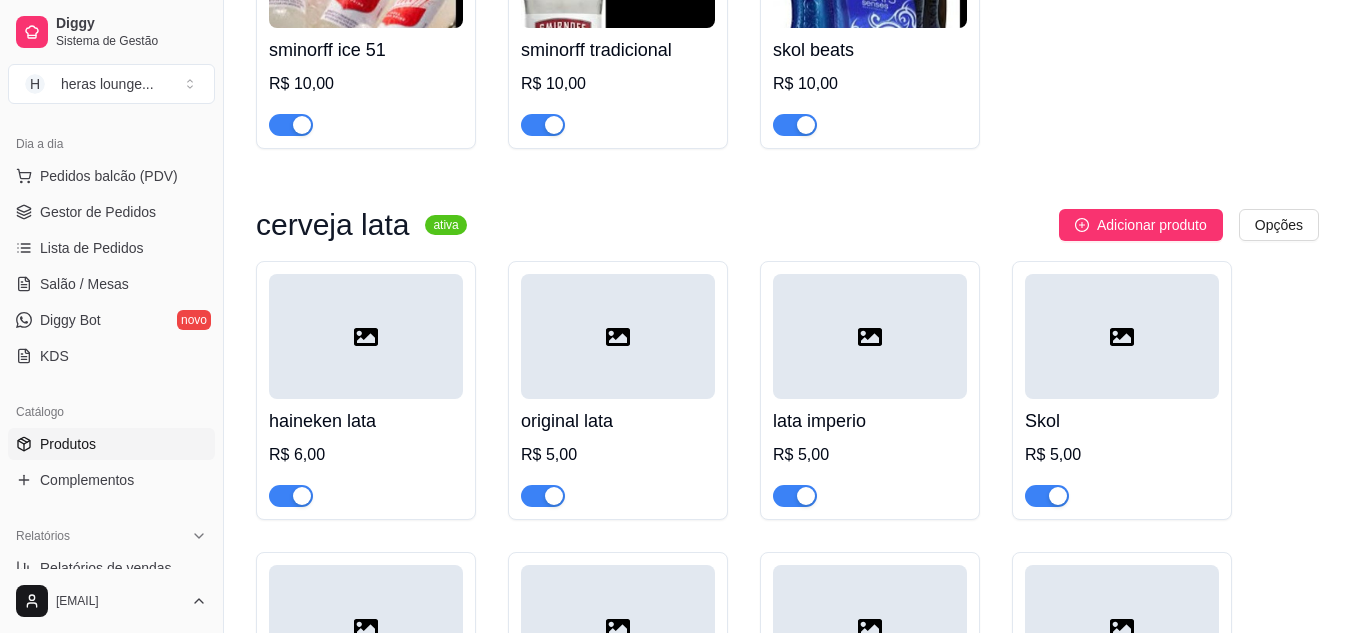 click at bounding box center (366, 336) 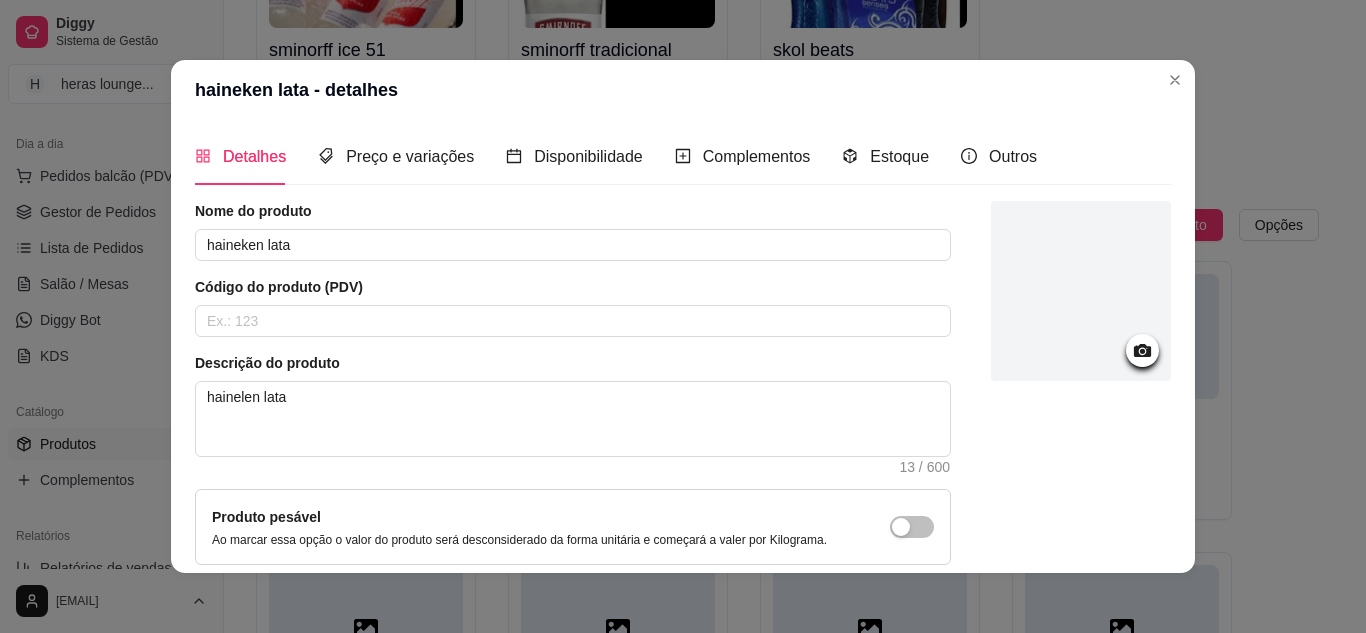 click at bounding box center [1081, 429] 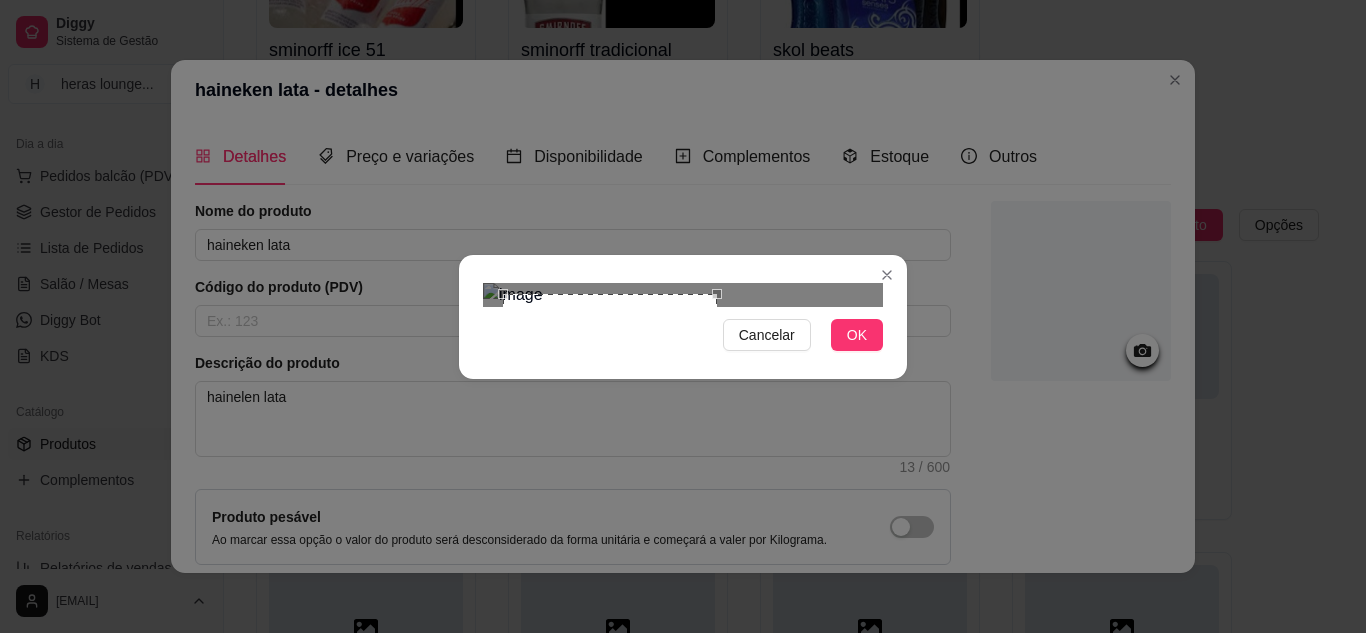 click at bounding box center (683, 295) 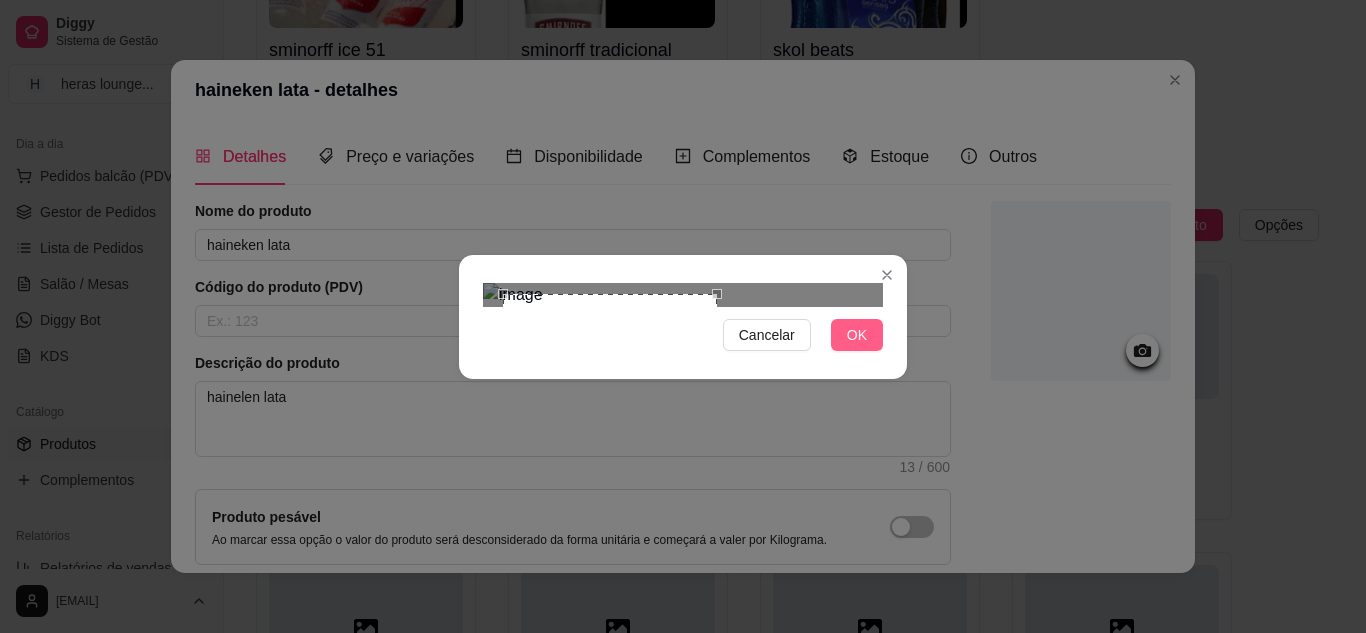 click on "OK" at bounding box center [857, 335] 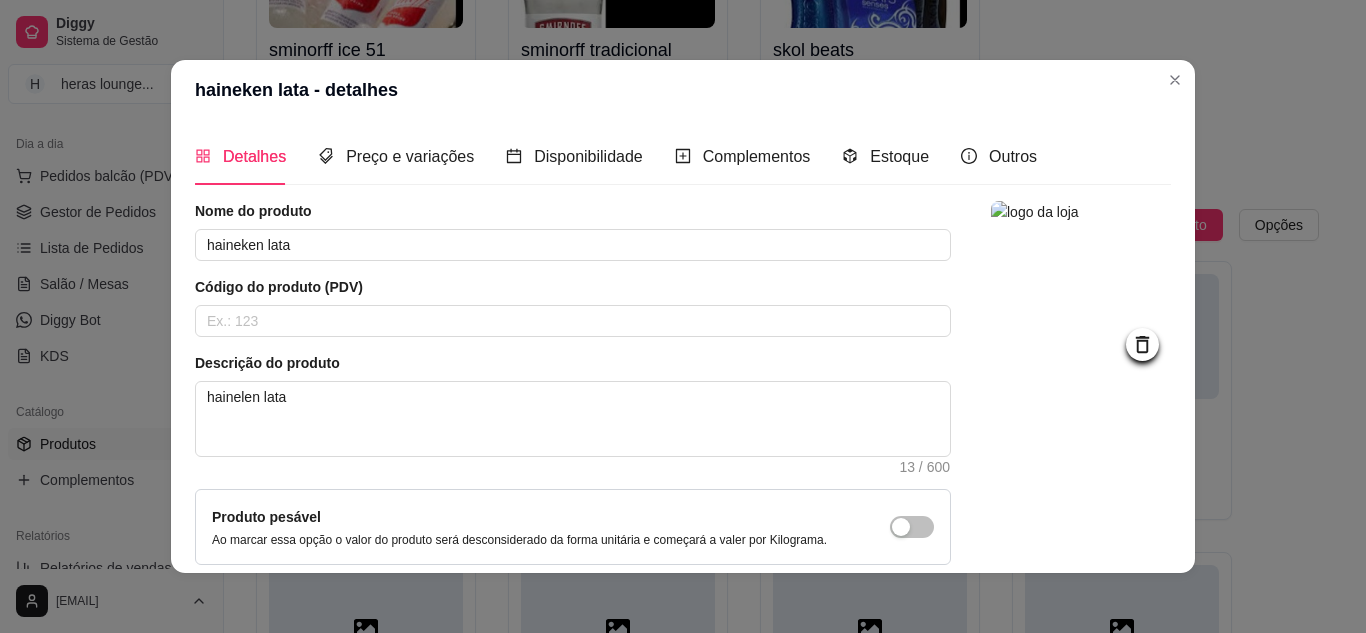 scroll, scrollTop: 181, scrollLeft: 0, axis: vertical 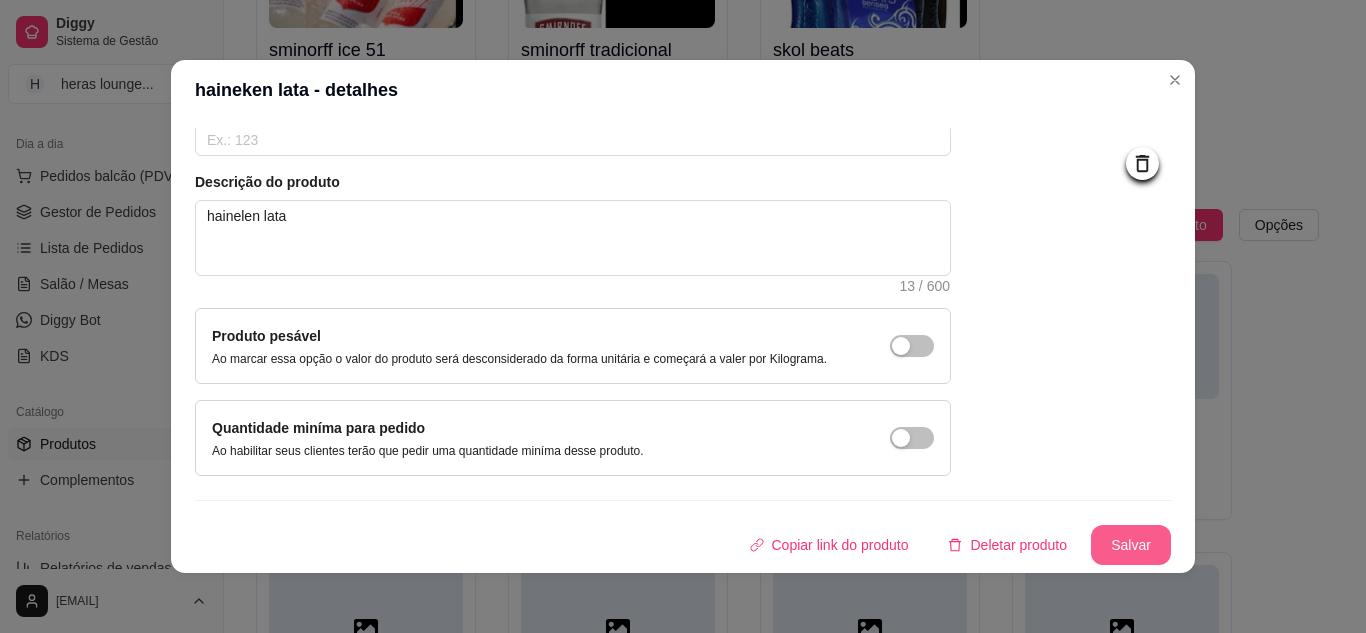 click on "Salvar" at bounding box center [1131, 545] 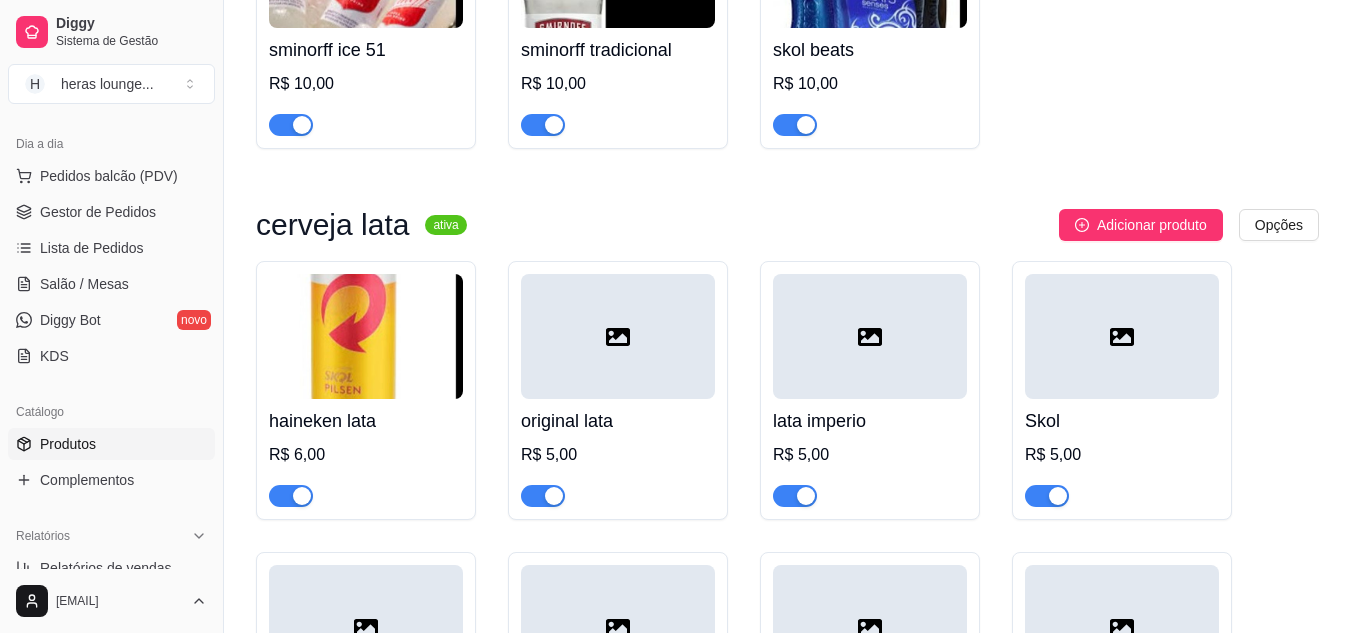 click 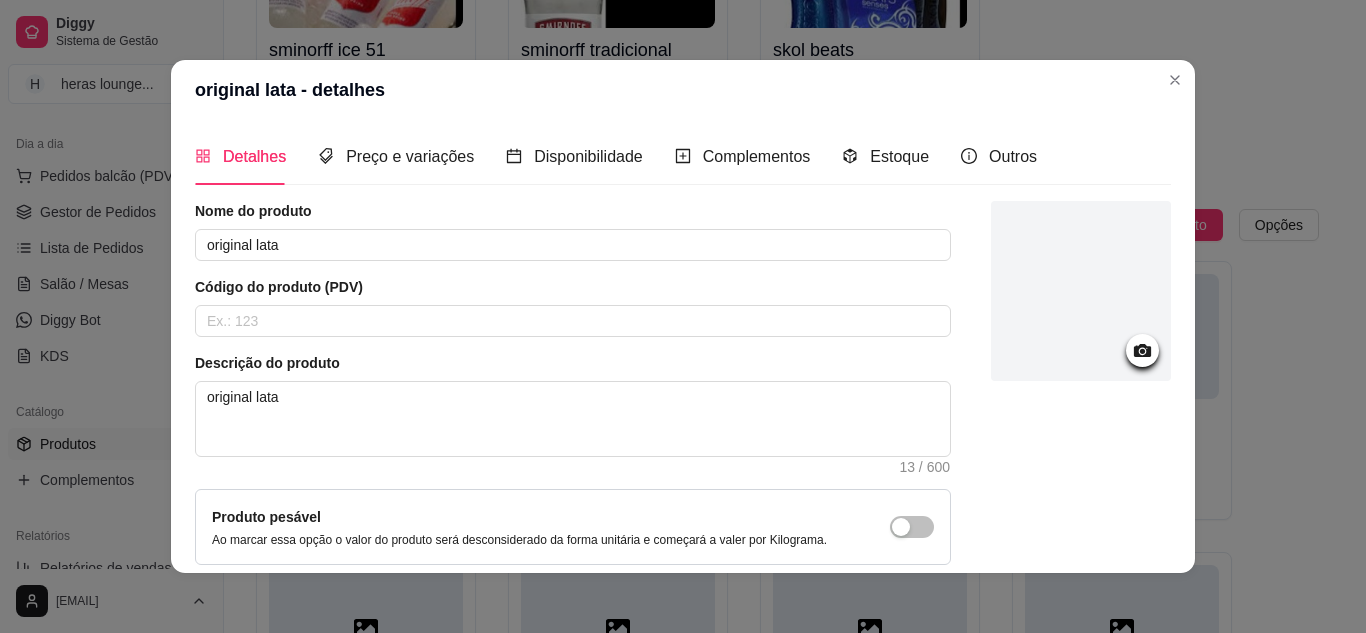 click 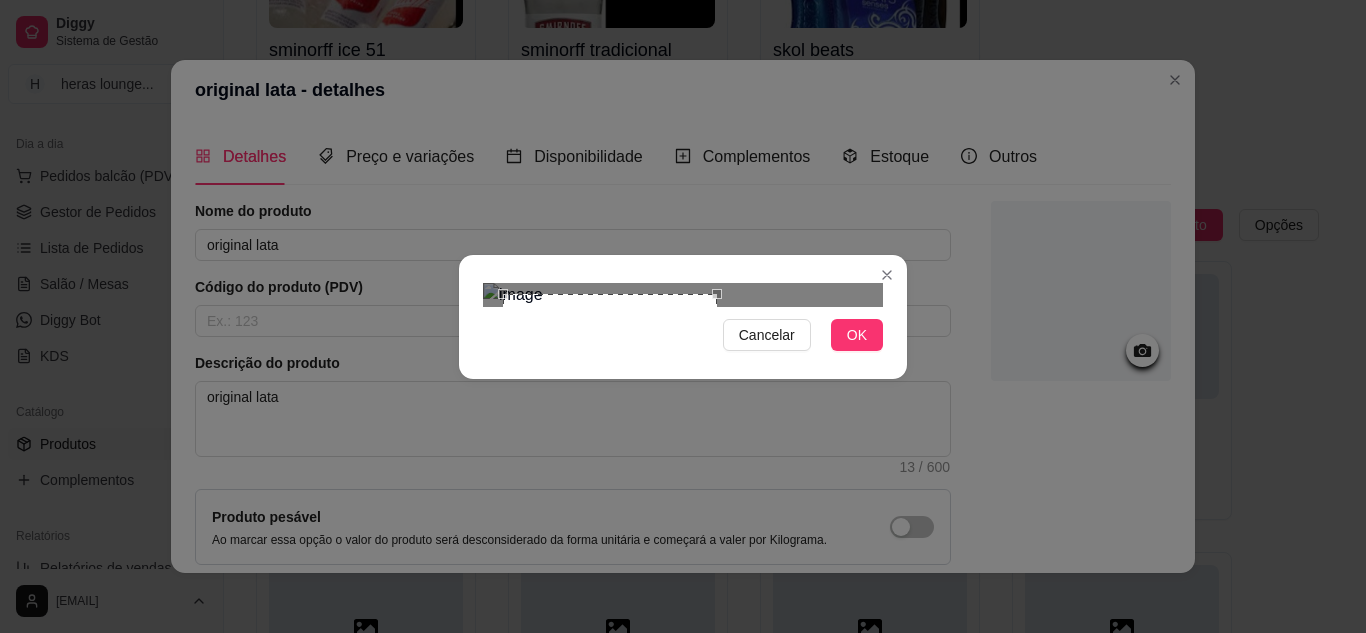 click at bounding box center [683, 295] 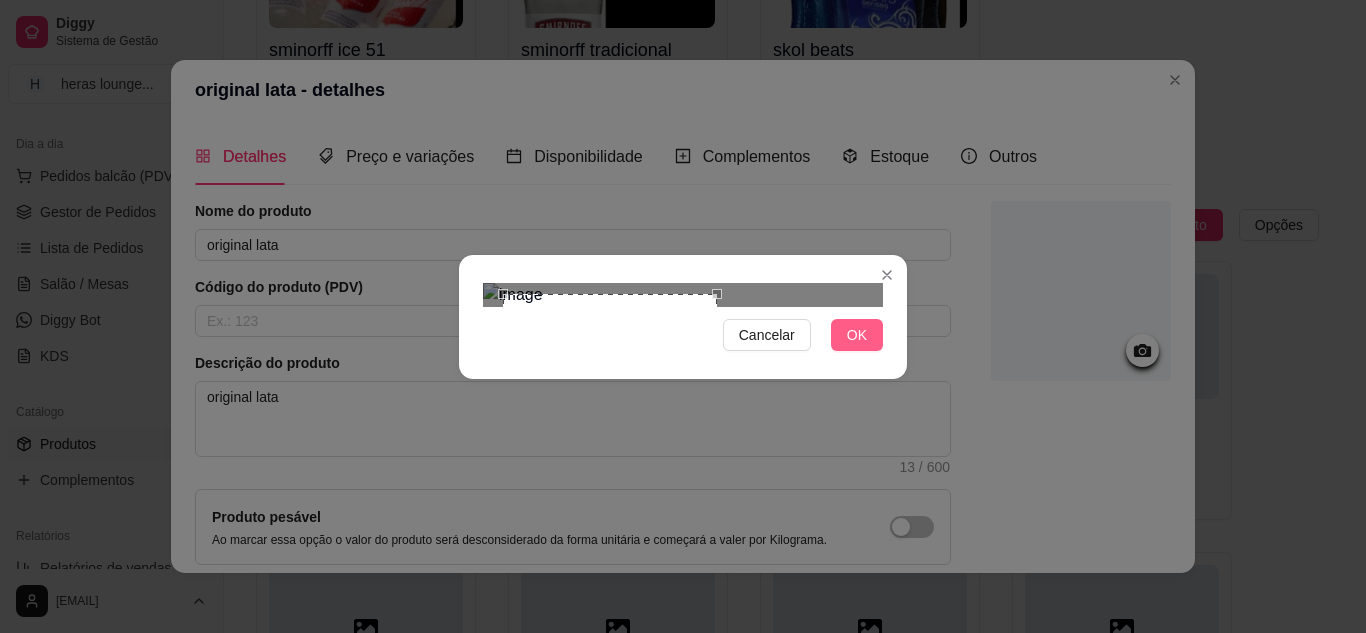 click on "OK" at bounding box center (857, 335) 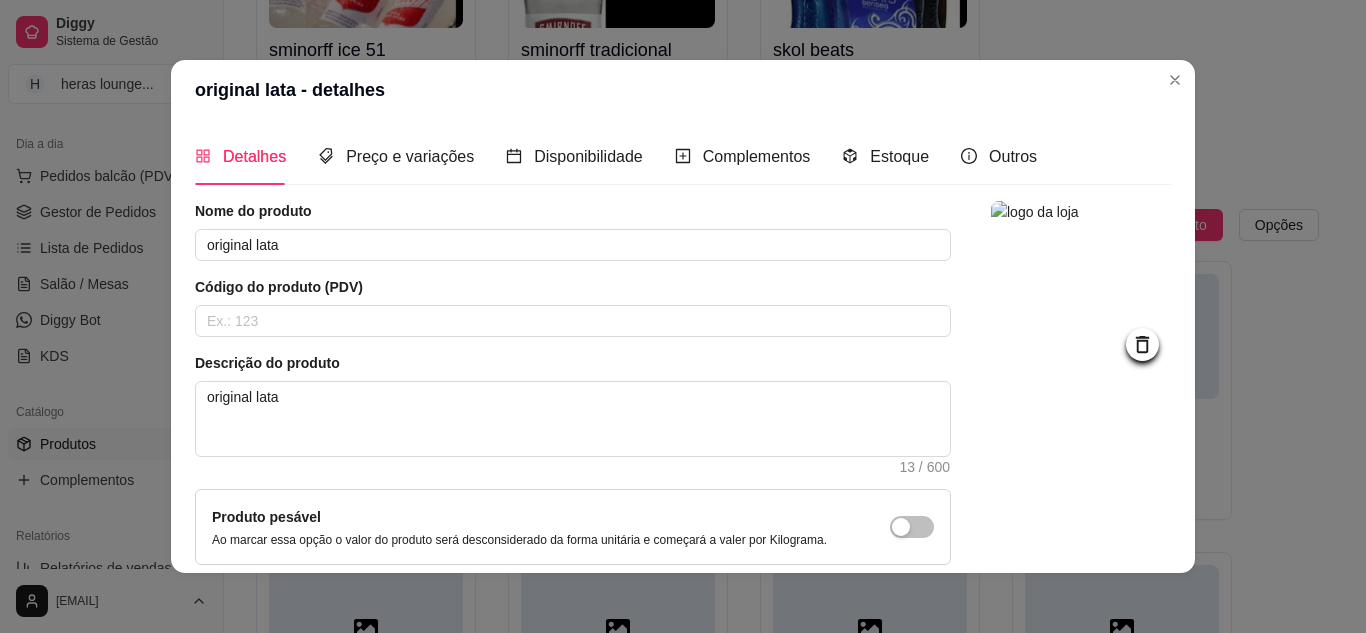 scroll, scrollTop: 181, scrollLeft: 0, axis: vertical 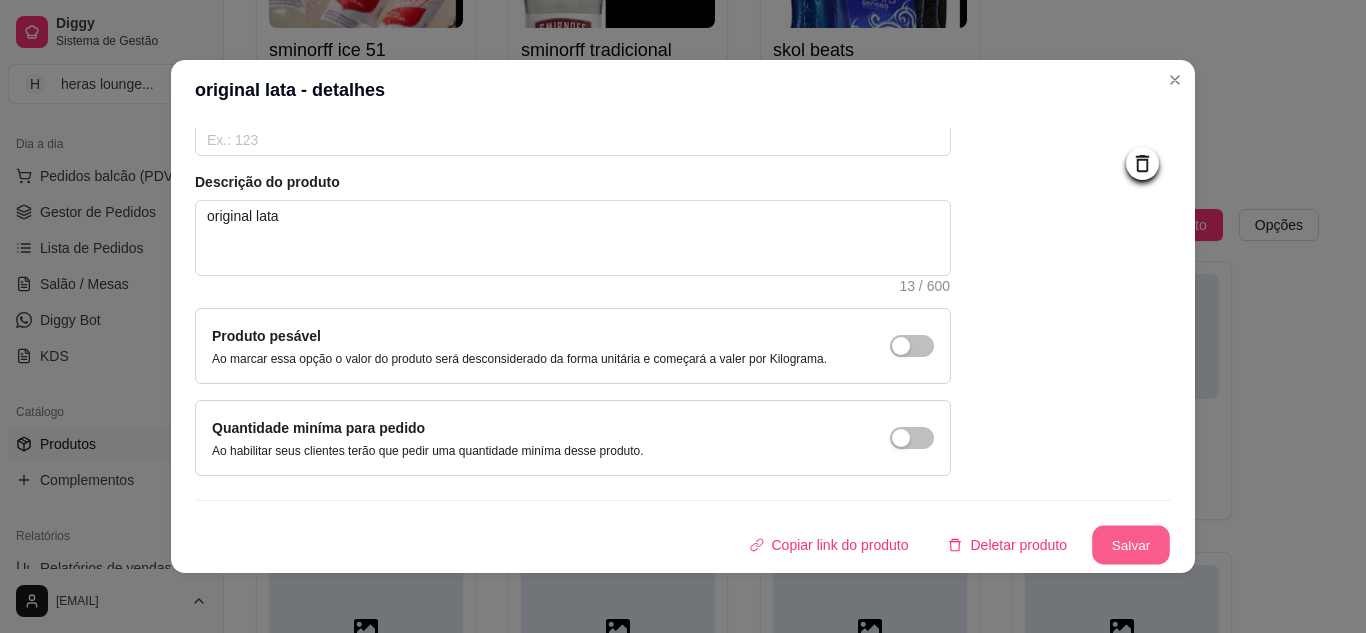 click on "Salvar" at bounding box center (1131, 545) 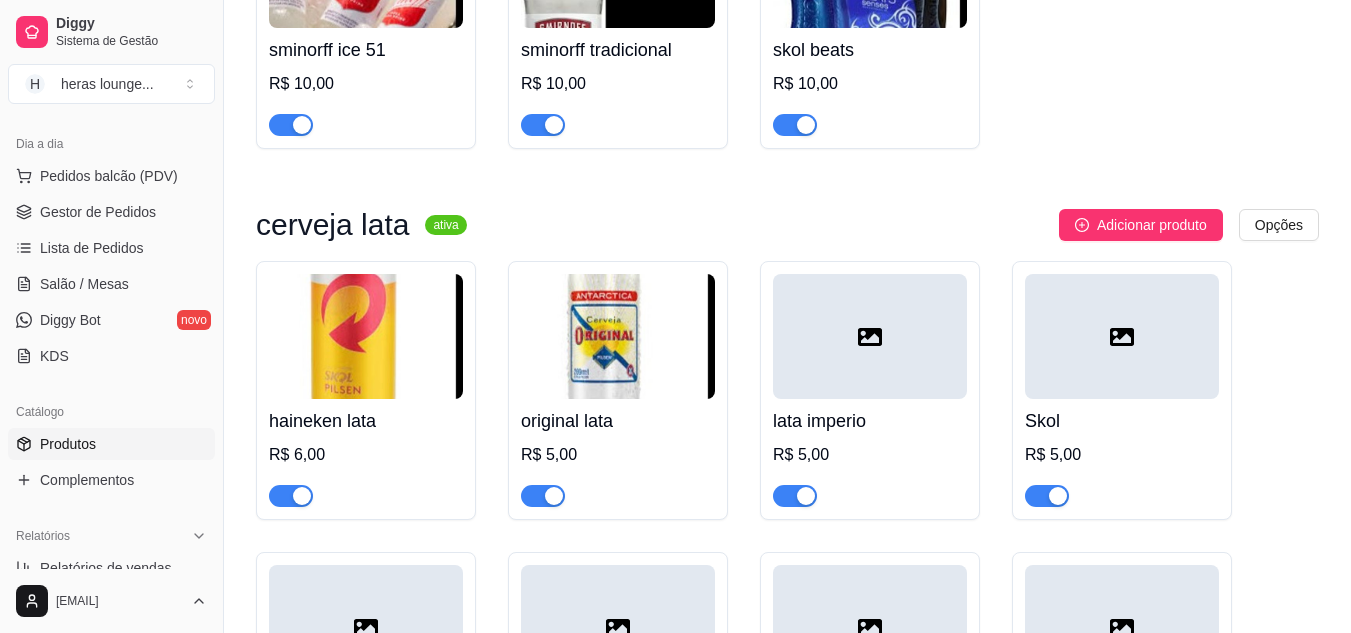 click at bounding box center [870, 336] 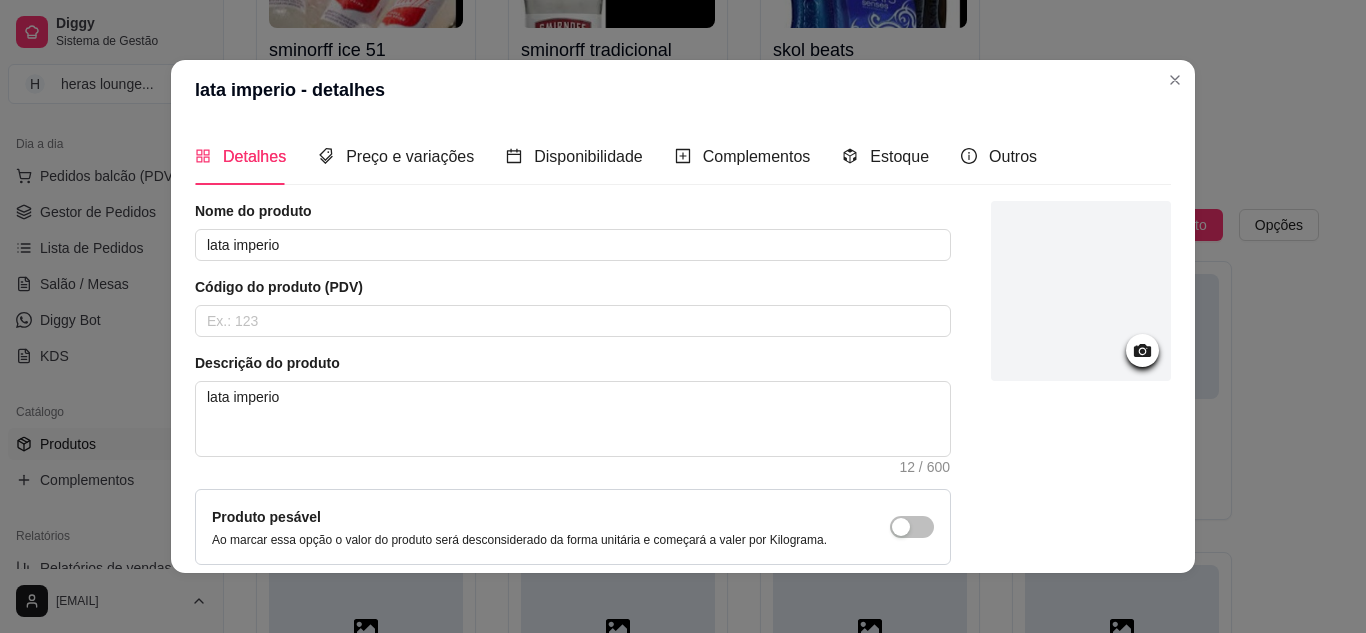 click 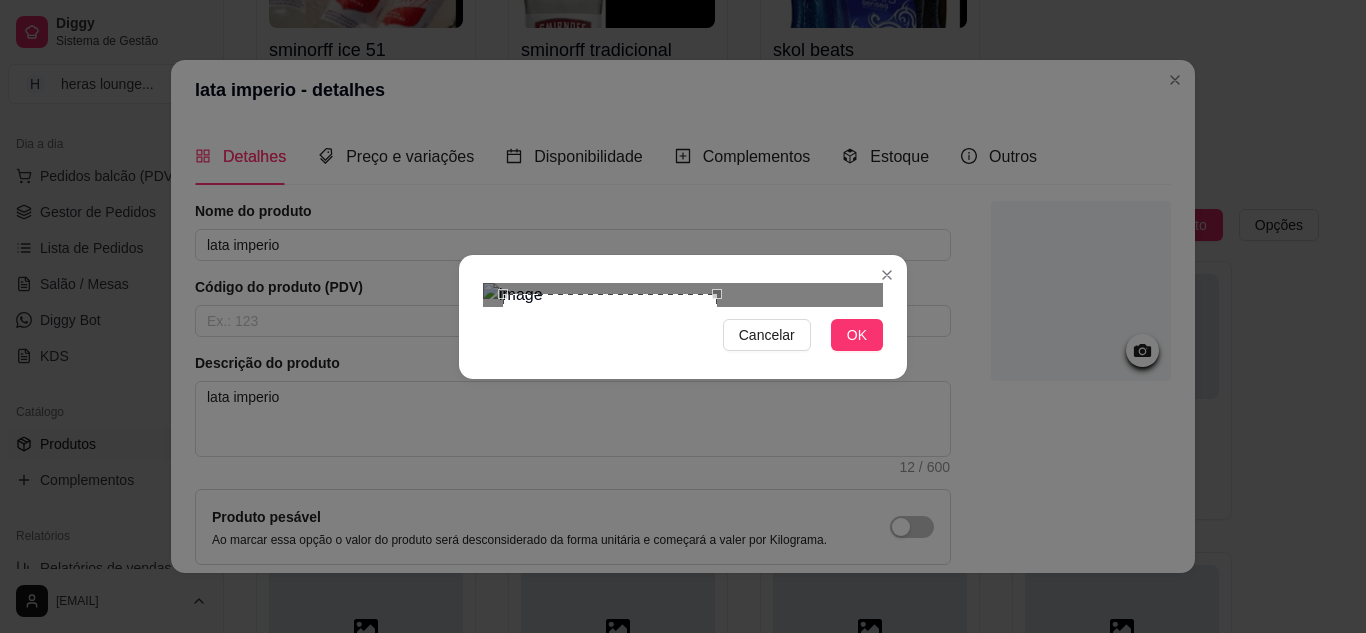 click at bounding box center [683, 295] 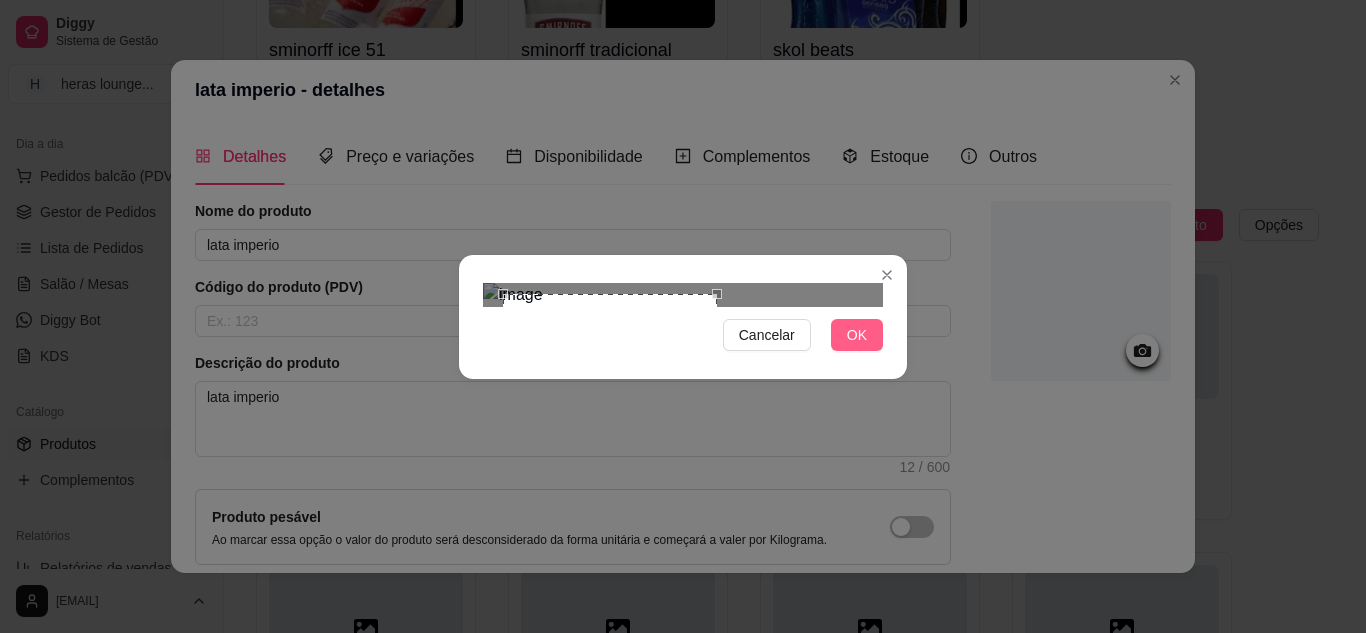 click on "OK" at bounding box center [857, 335] 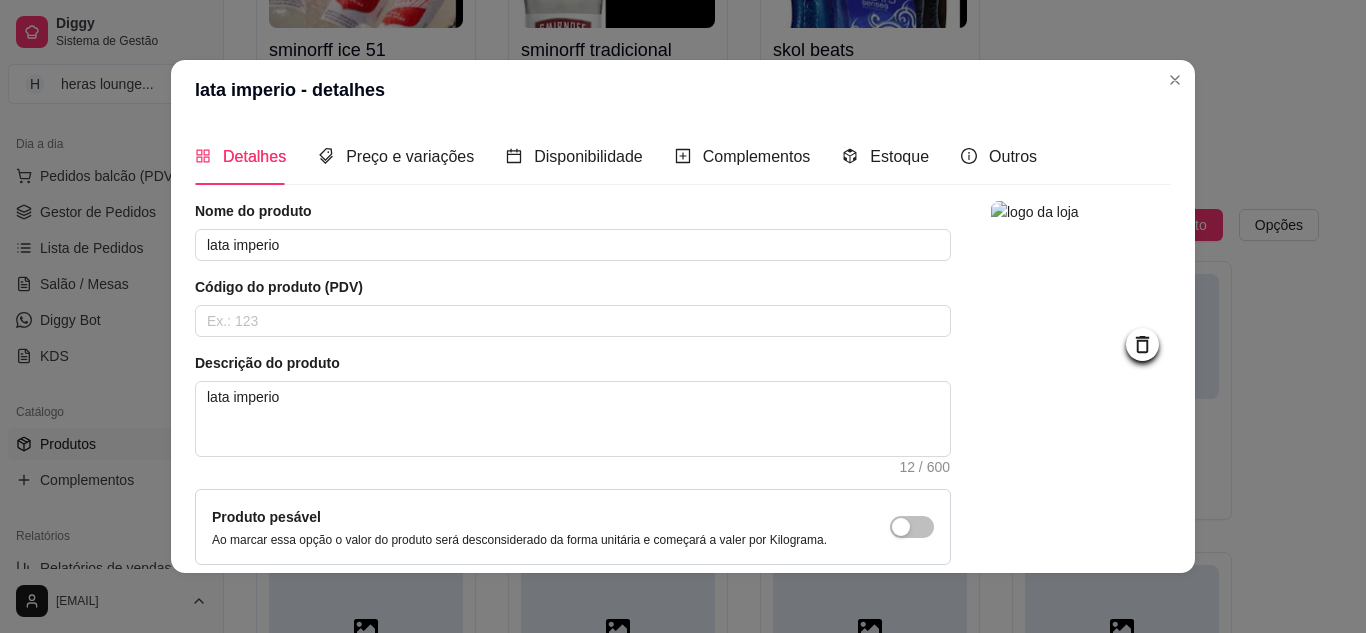 scroll, scrollTop: 181, scrollLeft: 0, axis: vertical 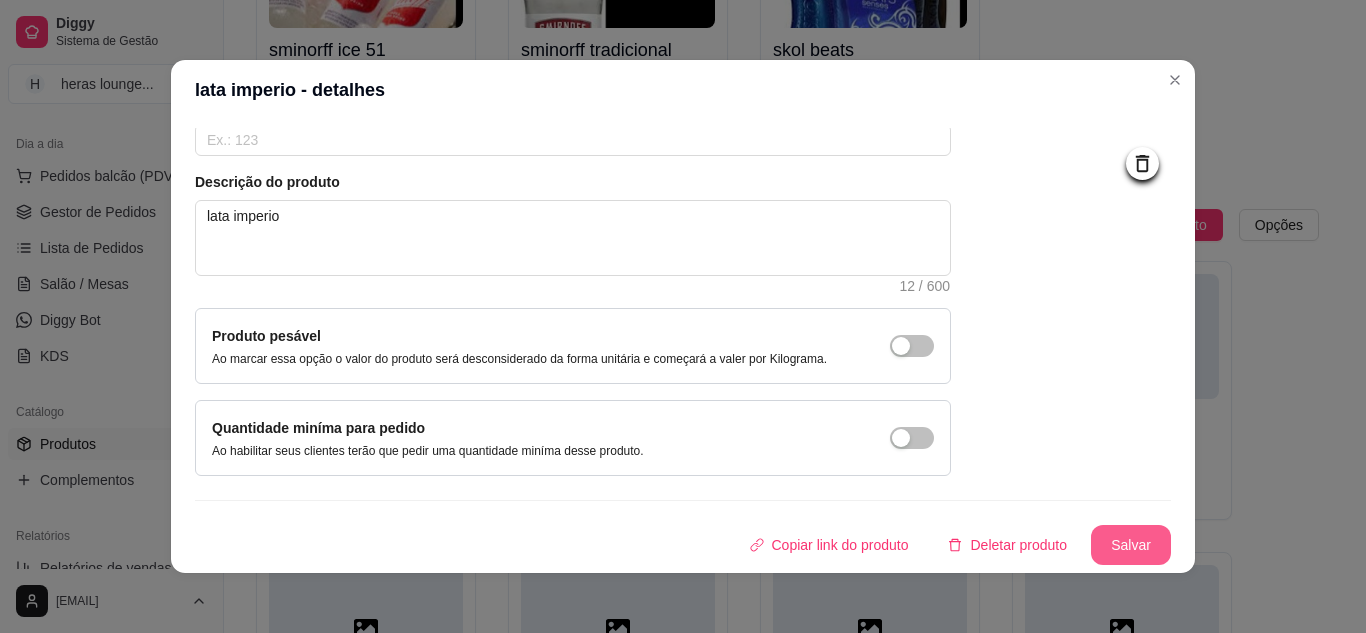 click on "Salvar" at bounding box center [1131, 545] 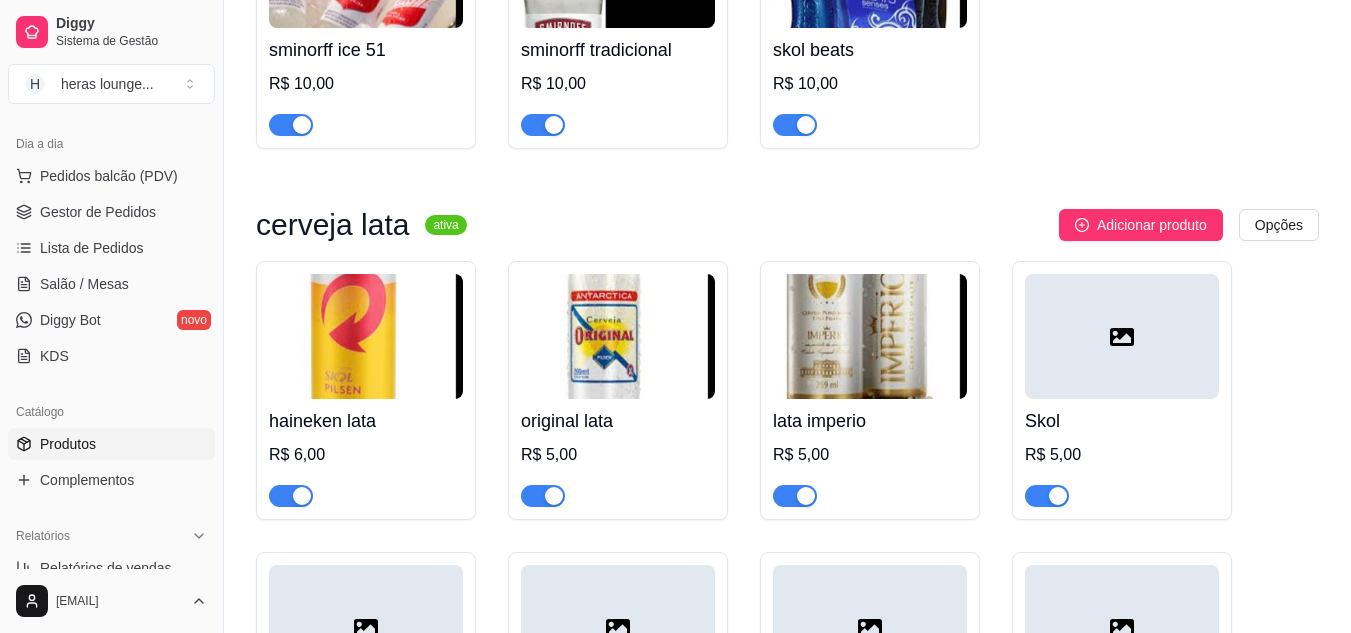 click on "Skol" at bounding box center [1122, 421] 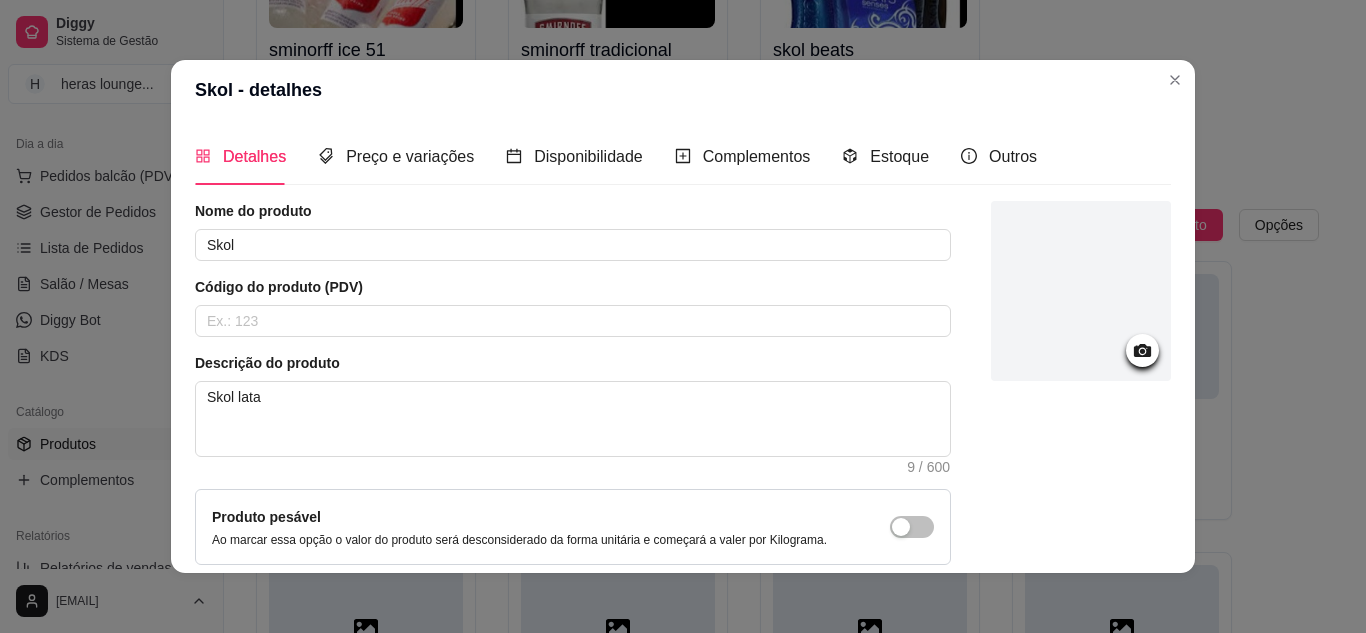 click 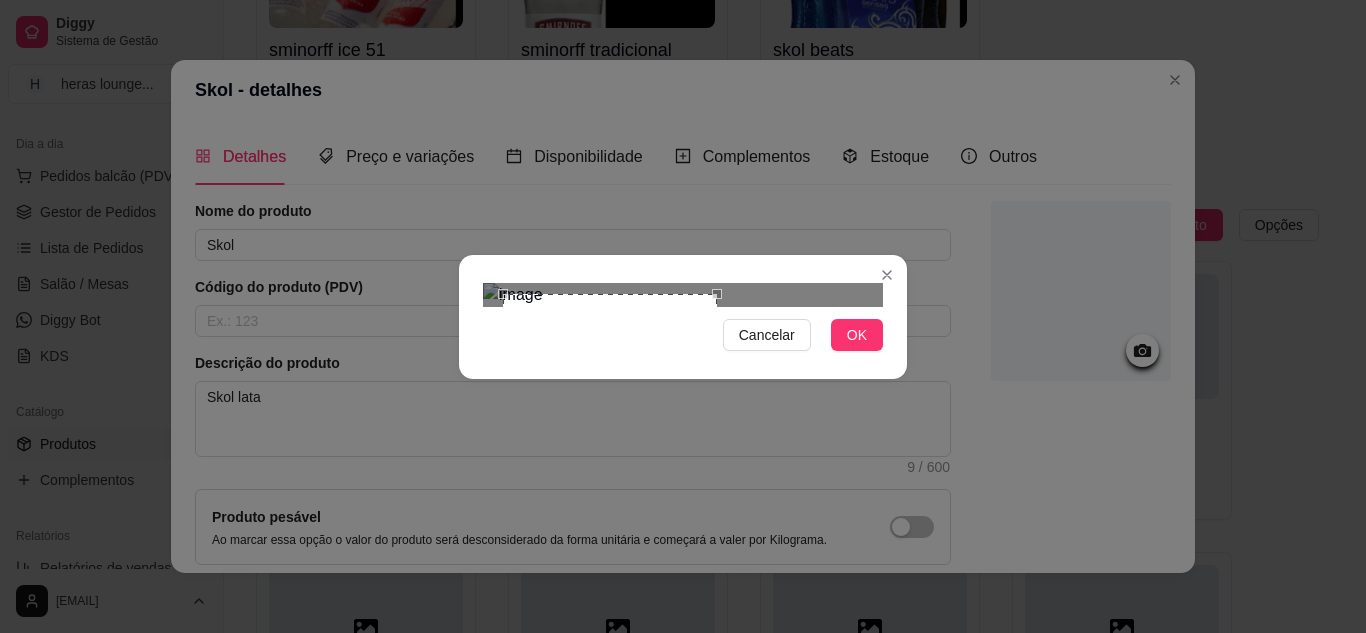 click at bounding box center (683, 295) 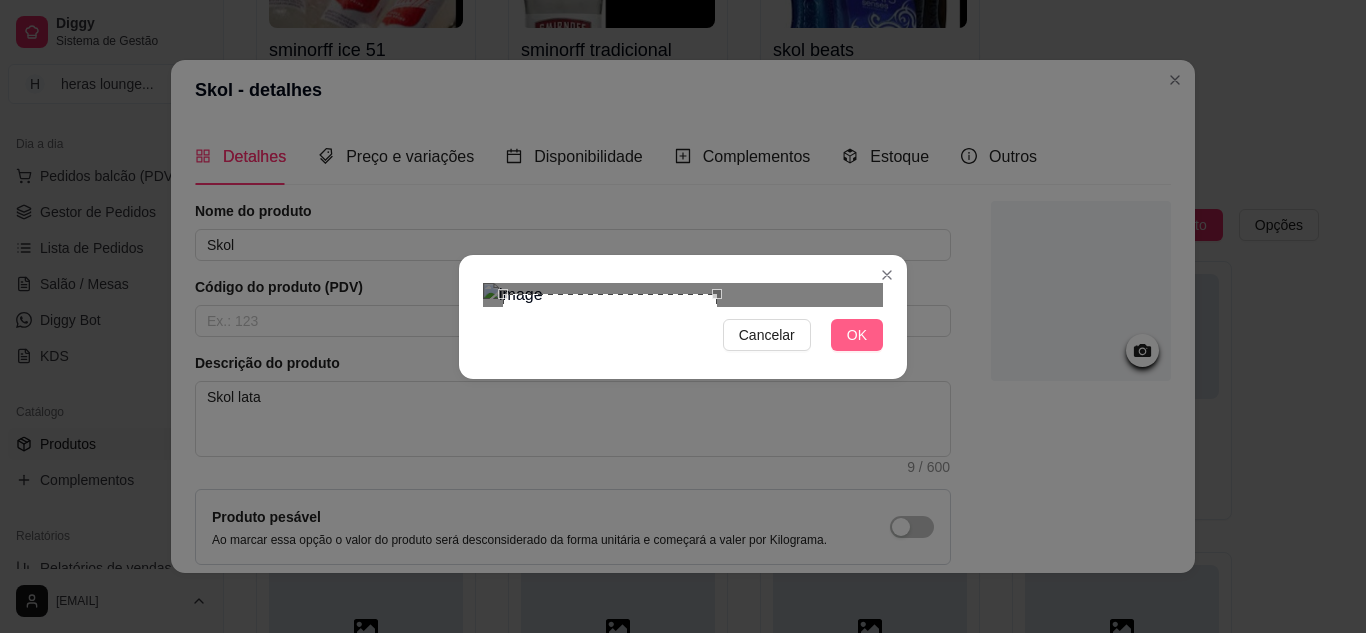 click on "OK" at bounding box center (857, 335) 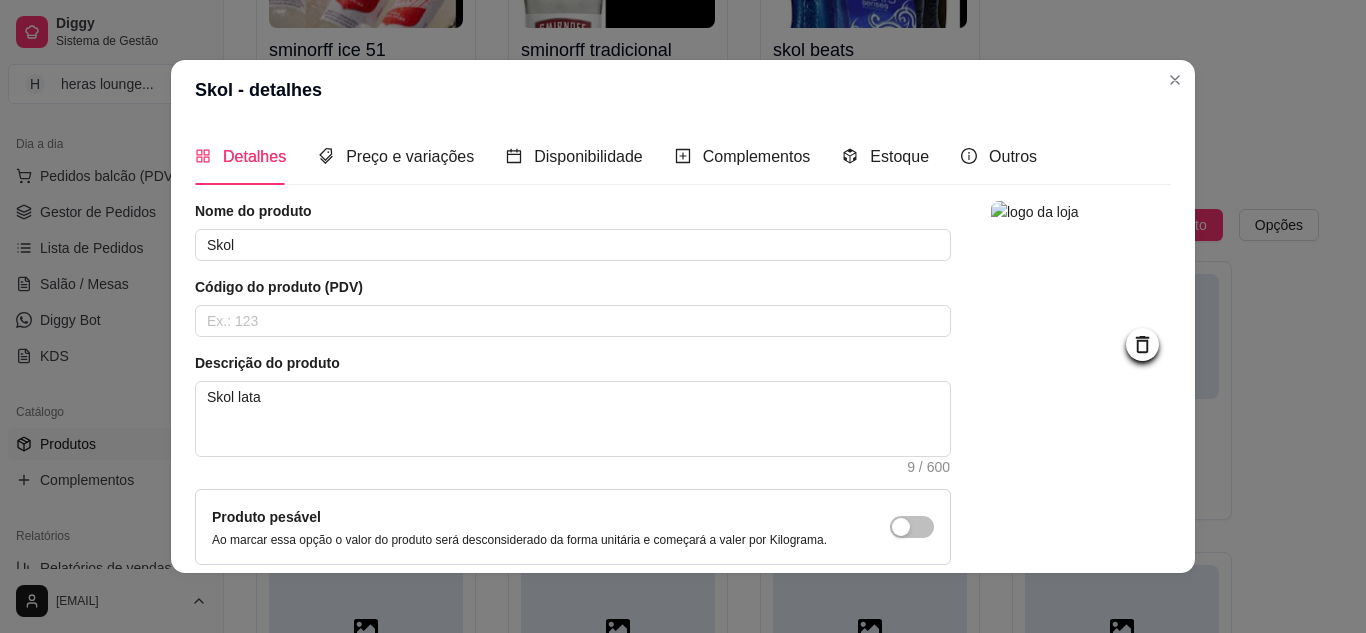 click on "Nome do produto Skol Código do produto (PDV) Descrição do produto Skol lata 9 / 600 Produto pesável Ao marcar essa opção o valor do produto será desconsiderado da forma unitária e começará a valer por Kilograma. Quantidade miníma para pedido Ao habilitar seus clientes terão que pedir uma quantidade miníma desse produto. Copiar link do produto Deletar produto Salvar" at bounding box center [683, 346] 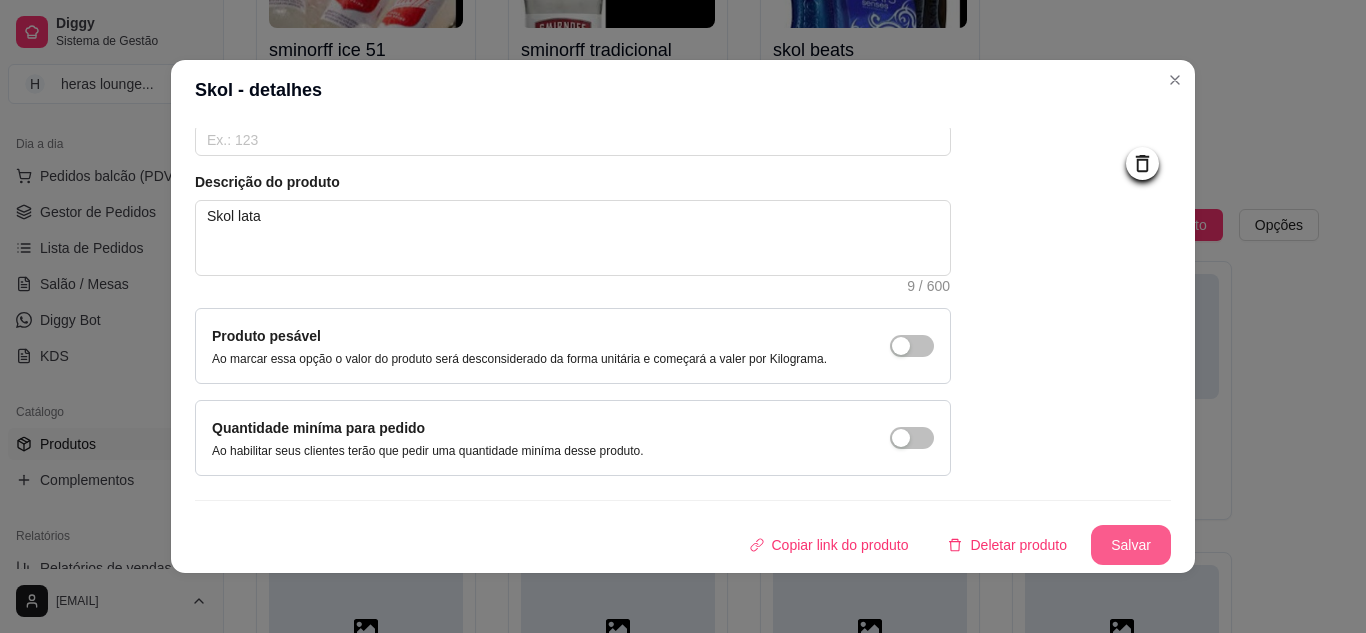 click on "Salvar" at bounding box center (1131, 545) 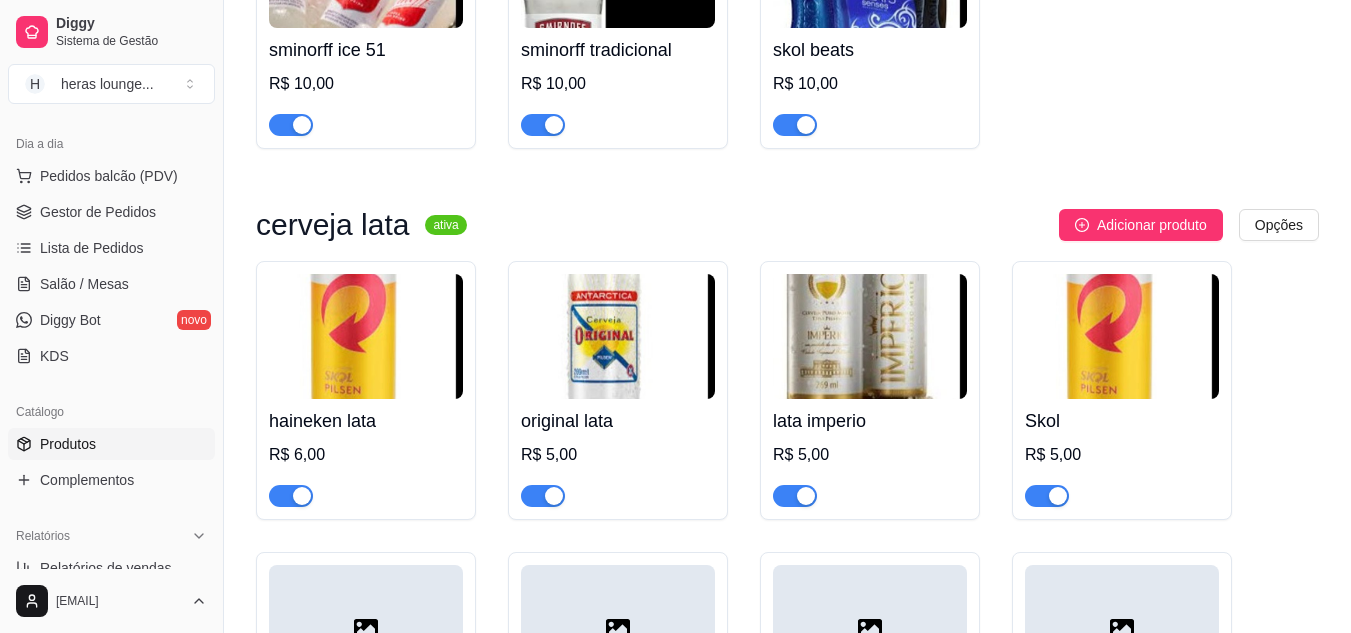 click at bounding box center [366, 336] 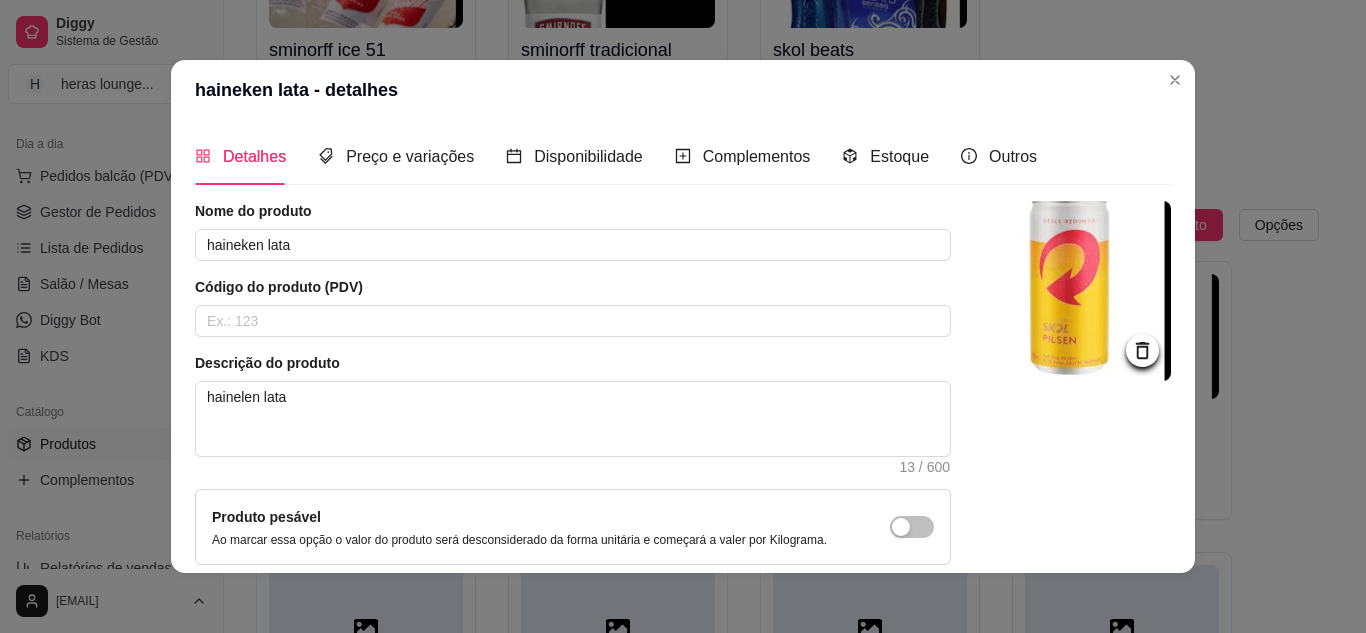 click 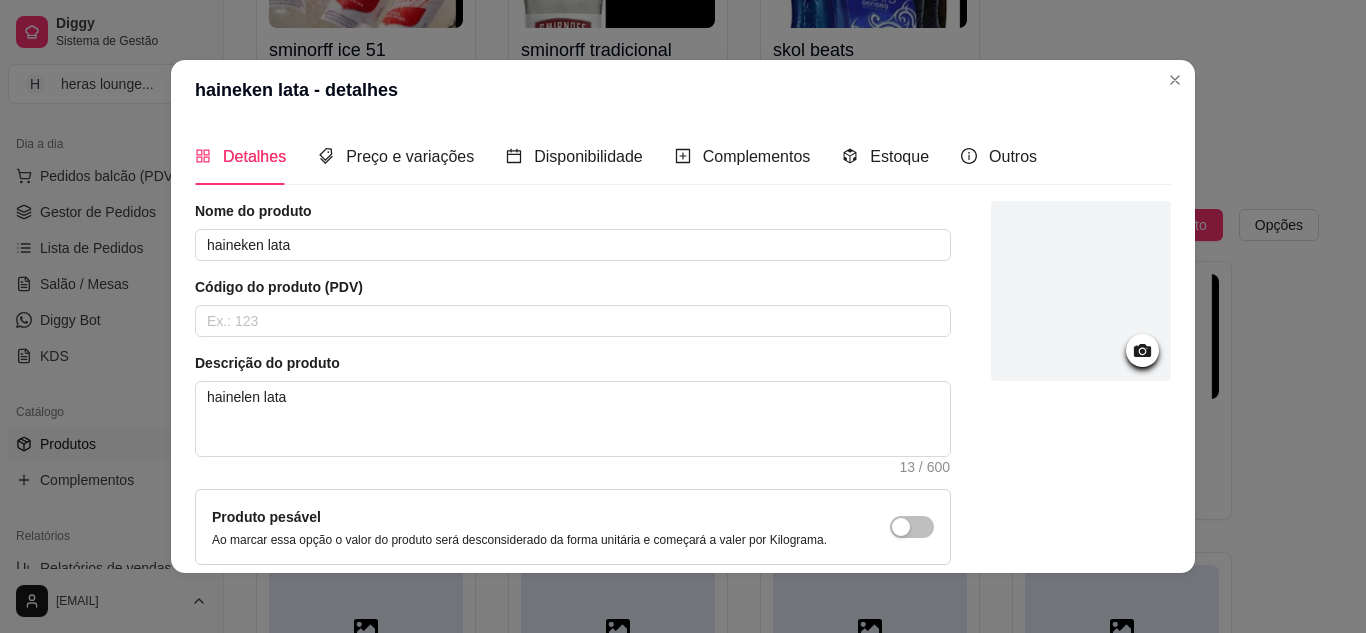 click 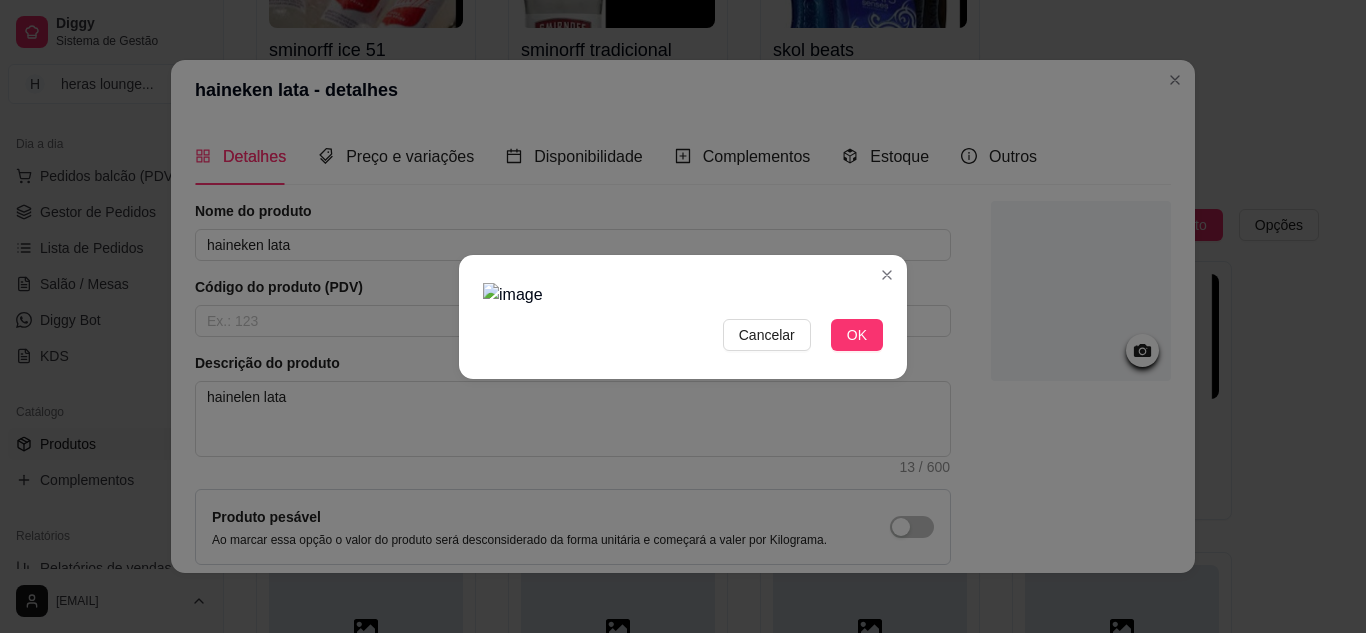 click at bounding box center [683, 295] 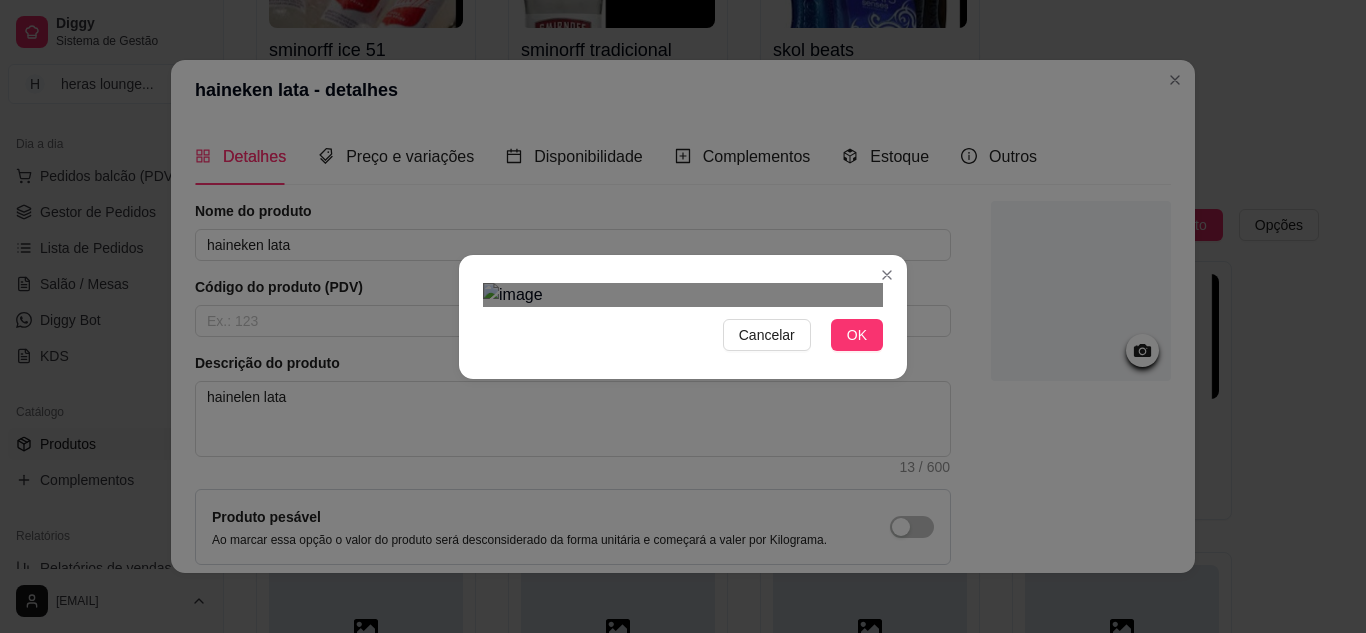 click on "Cancelar OK" at bounding box center (683, 317) 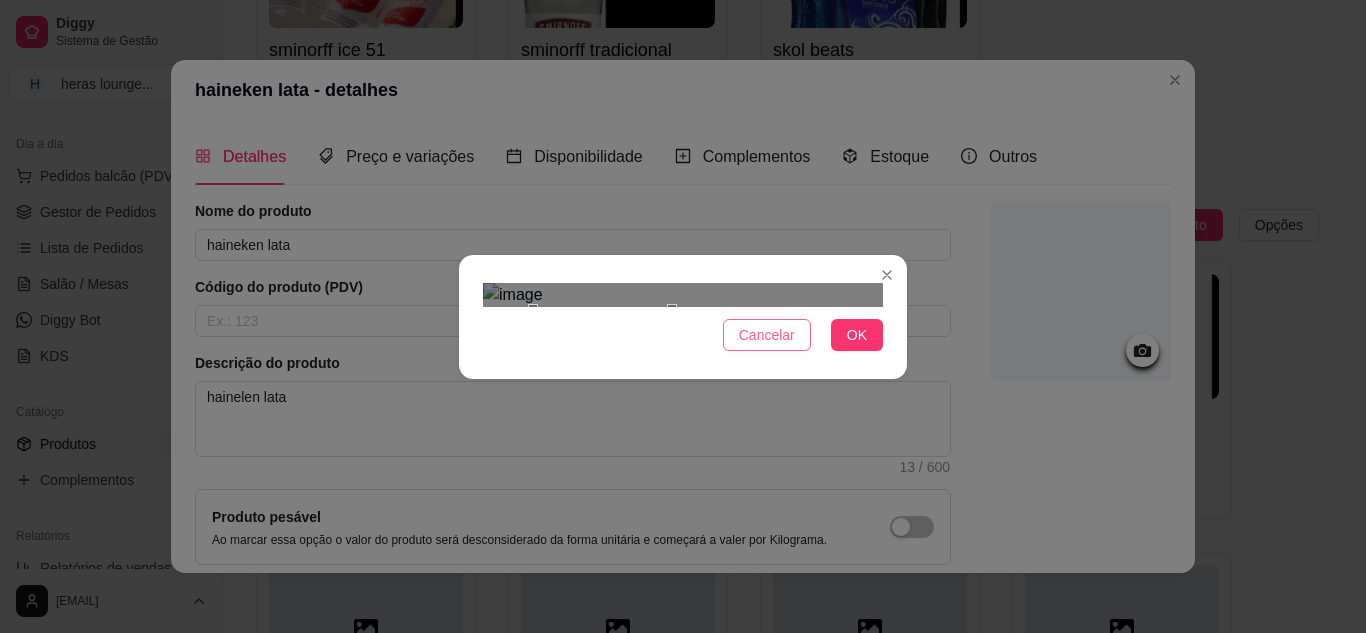 click on "Cancelar" at bounding box center (767, 335) 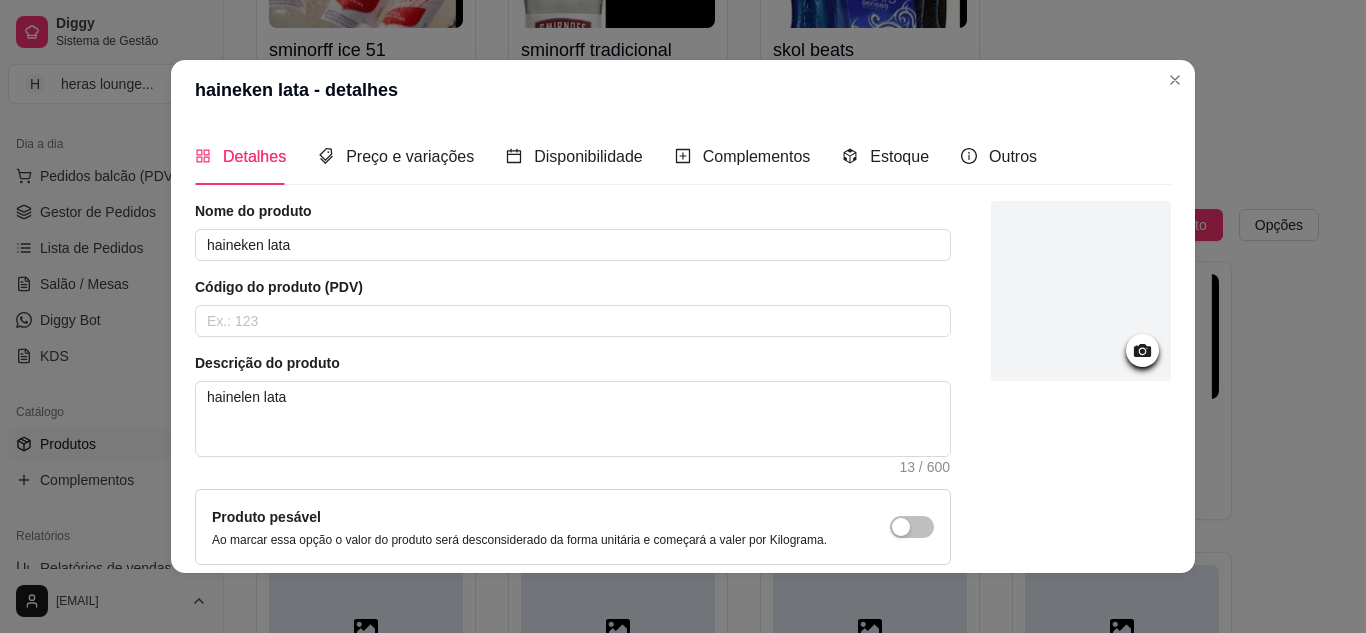 click 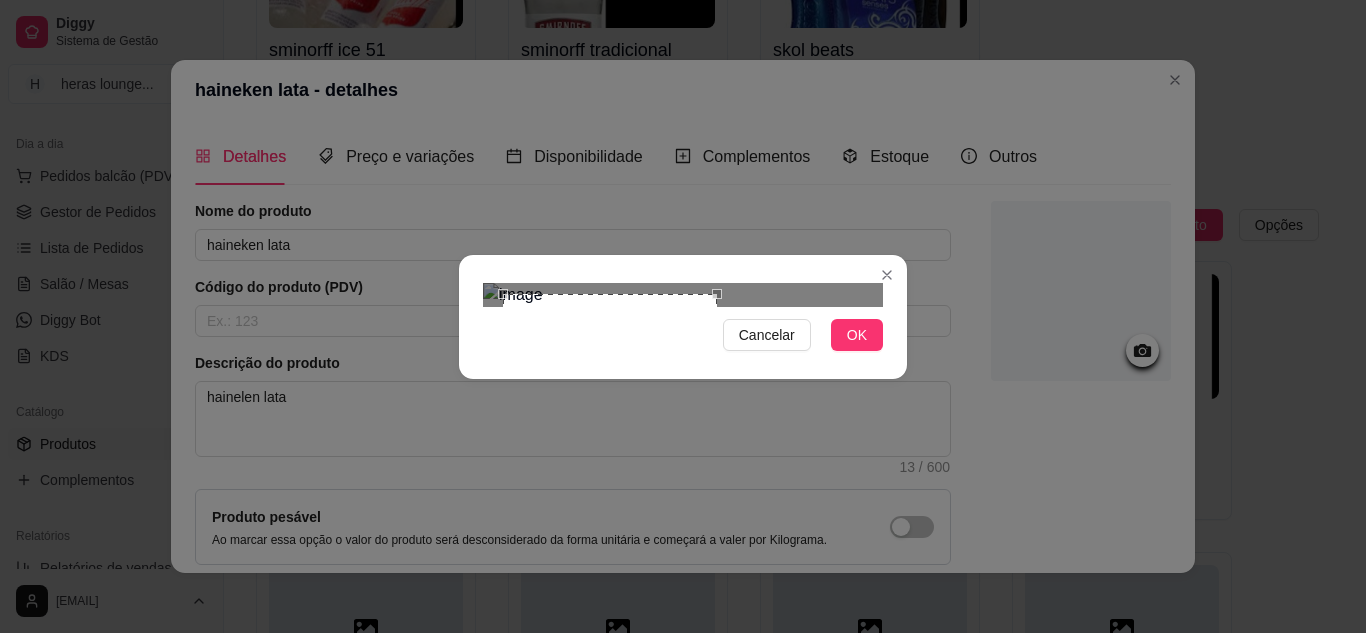 click at bounding box center [683, 295] 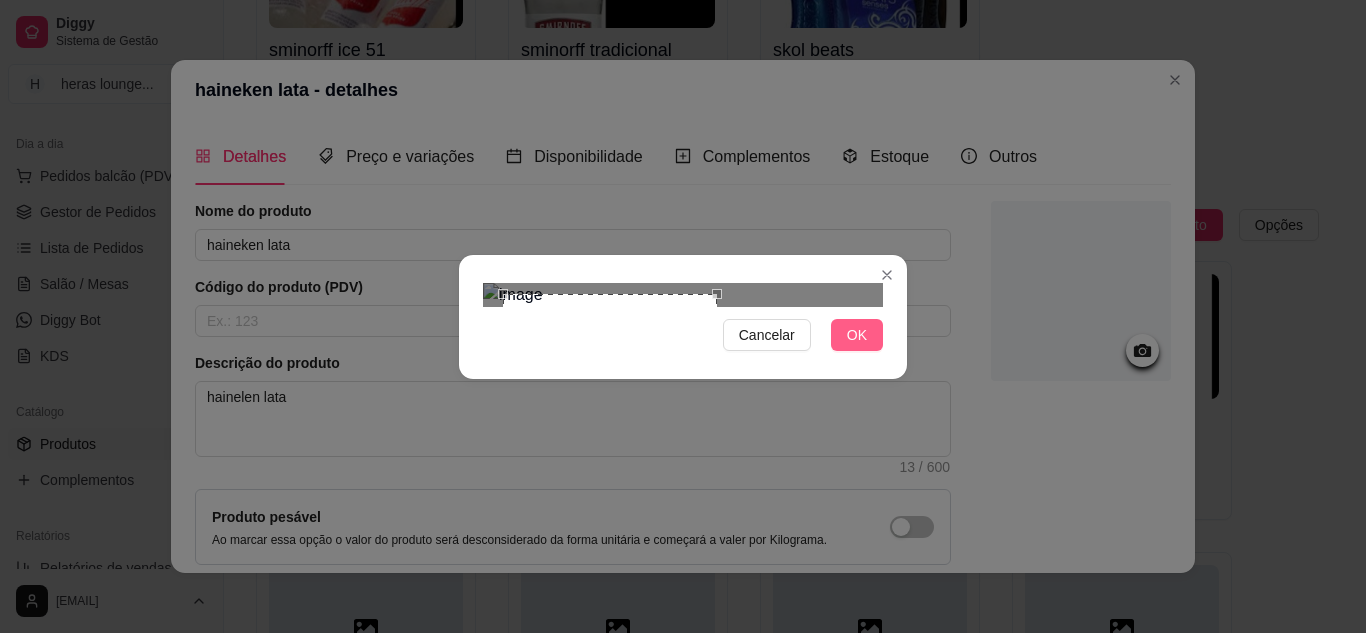 click on "OK" at bounding box center (857, 335) 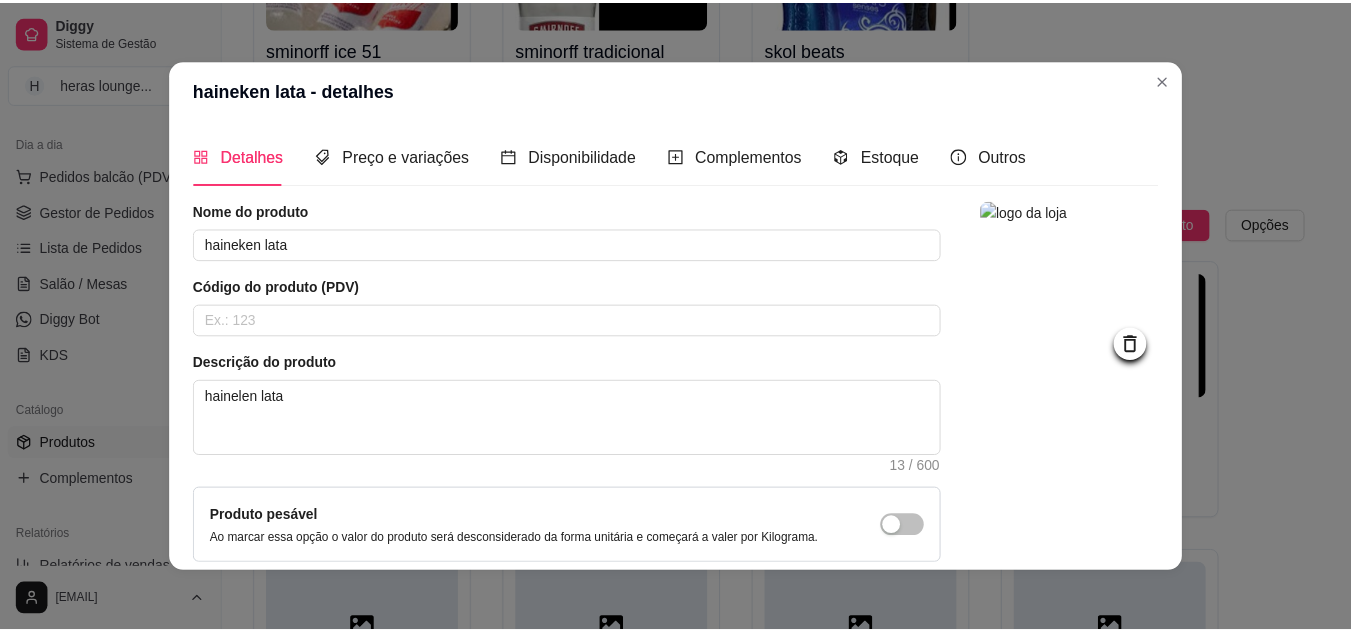 scroll, scrollTop: 181, scrollLeft: 0, axis: vertical 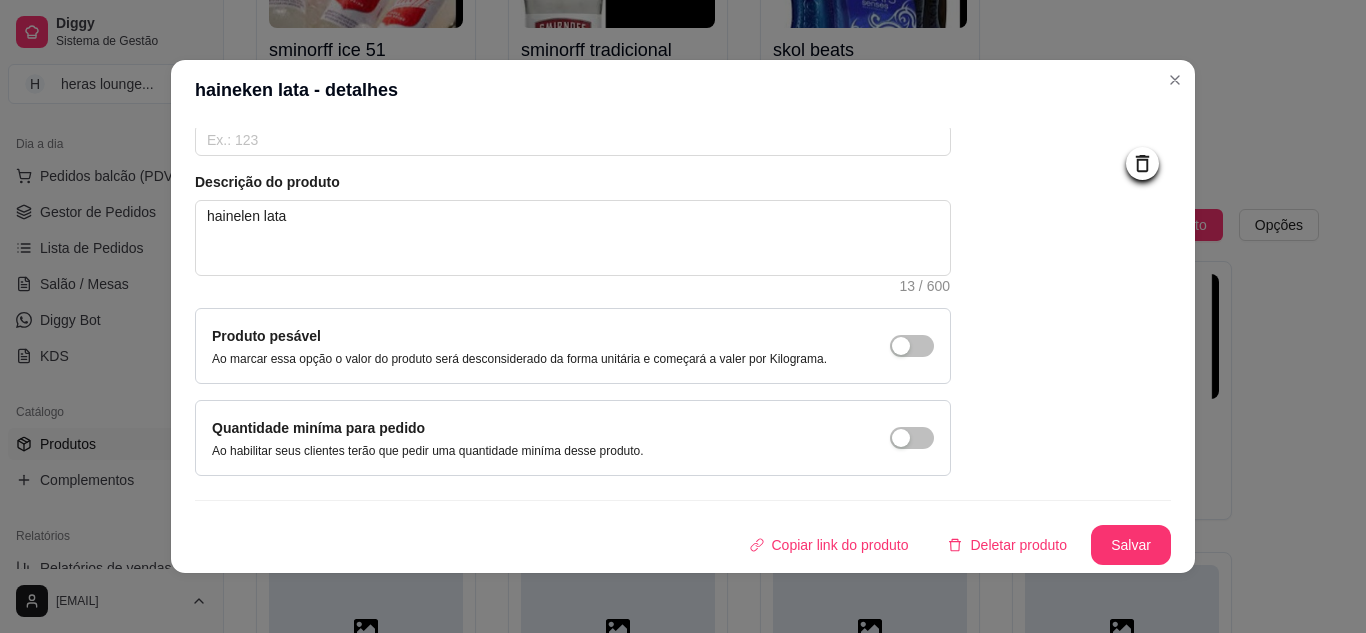 click on "Nome do produto haineken lata Código do produto (PDV) Descrição do produto hainelen lata 13 / 600 Produto pesável Ao marcar essa opção o valor do produto será desconsiderado da forma unitária e começará a valer por Kilograma. Quantidade miníma para pedido Ao habilitar seus clientes terão que pedir uma quantidade miníma desse produto. Copiar link do produto Deletar produto Salvar" at bounding box center [683, 292] 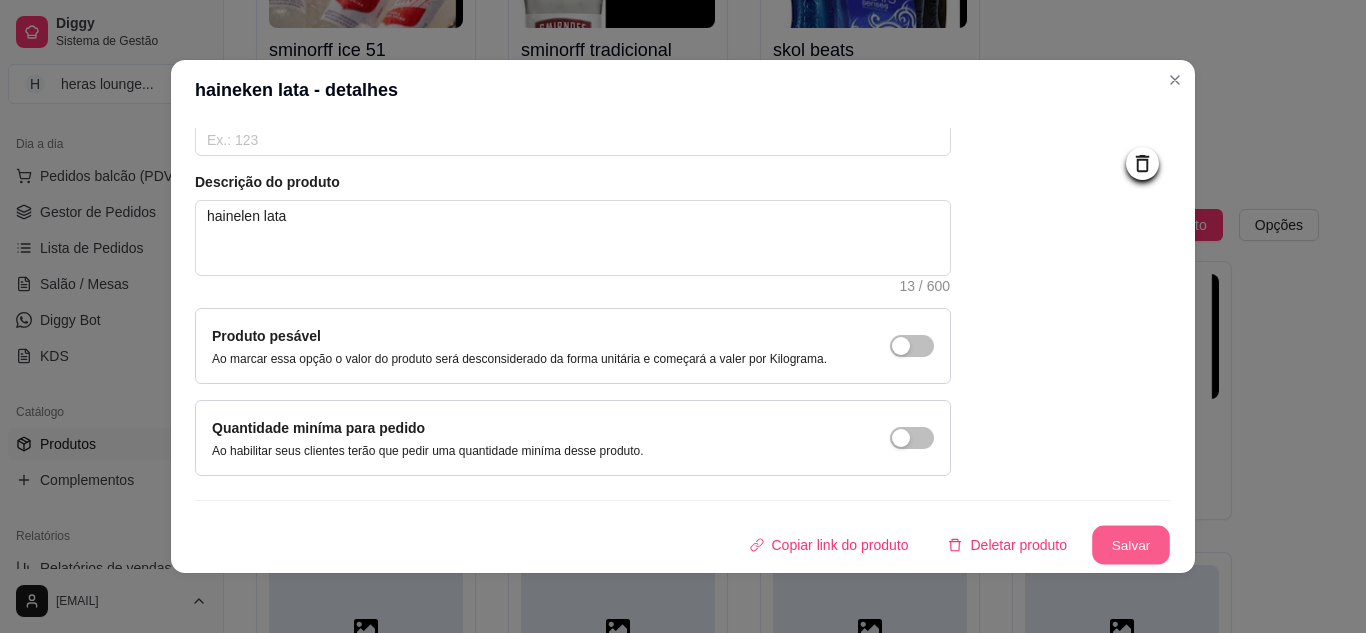 click on "Salvar" at bounding box center (1131, 545) 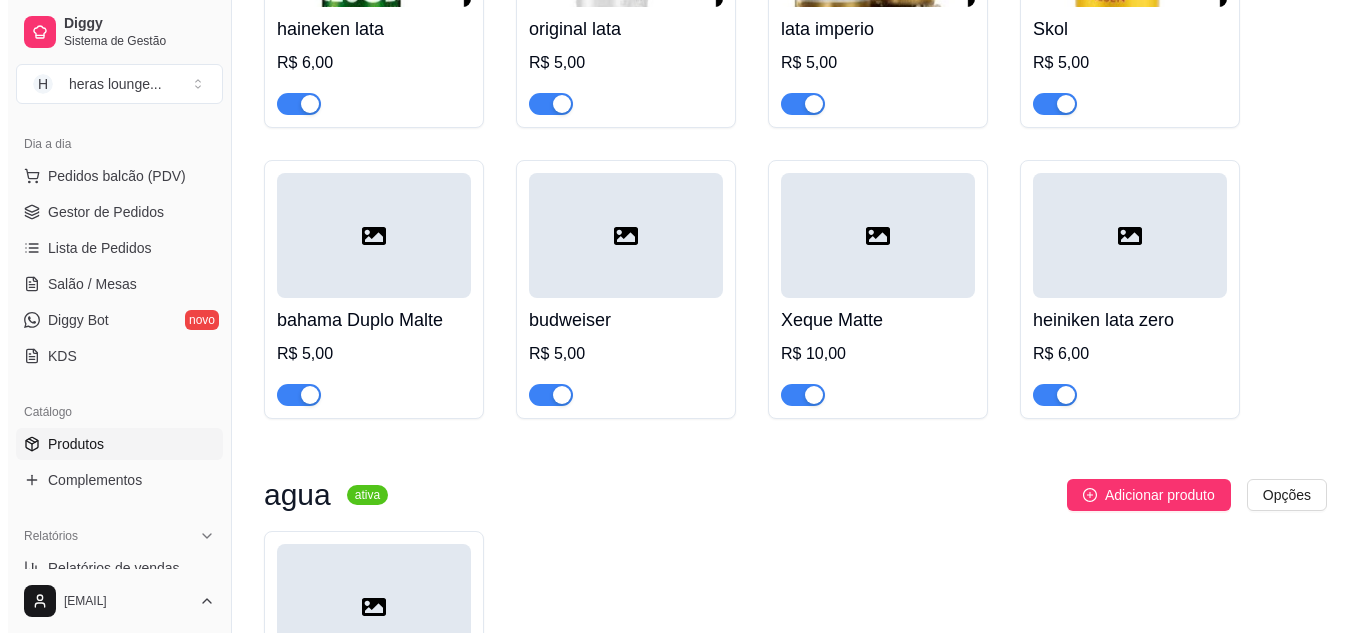 scroll, scrollTop: 3678, scrollLeft: 0, axis: vertical 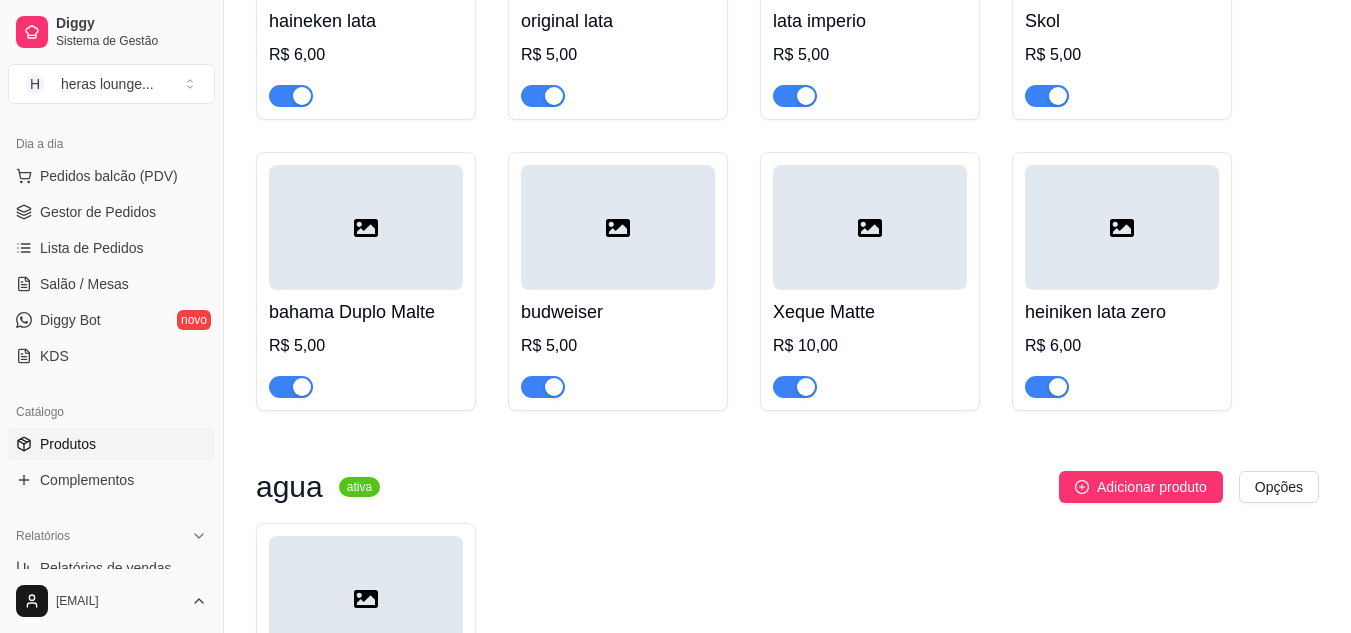 click at bounding box center (366, 227) 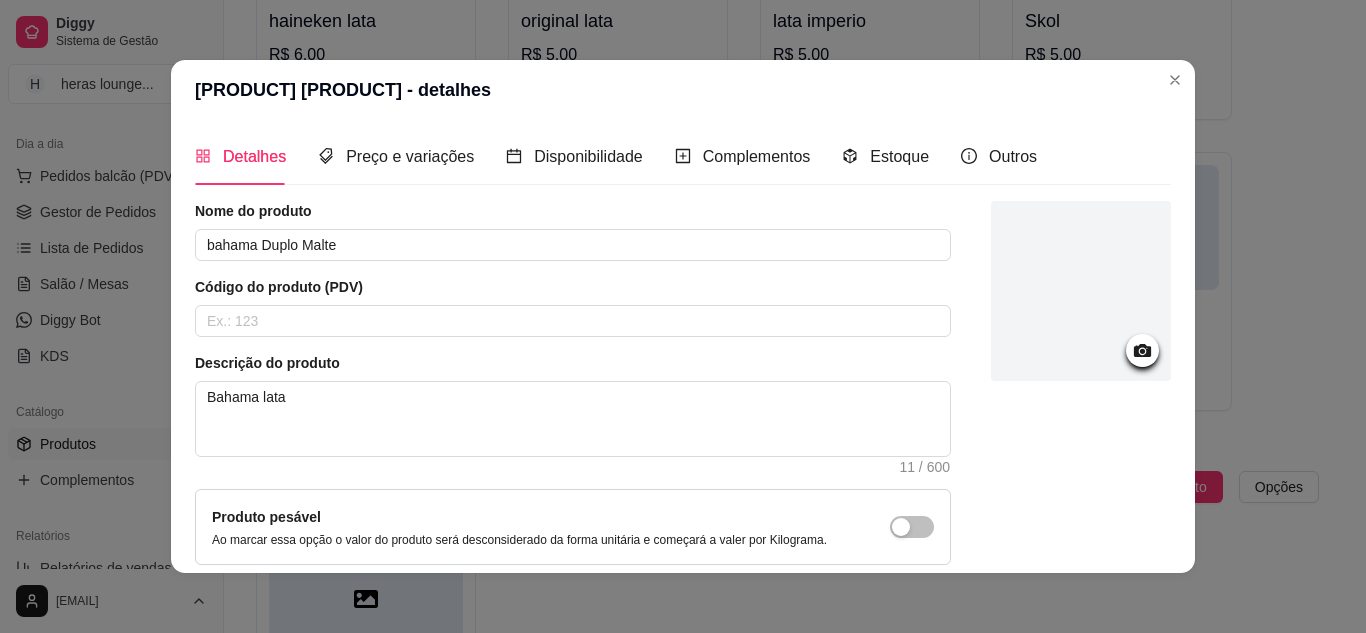 click 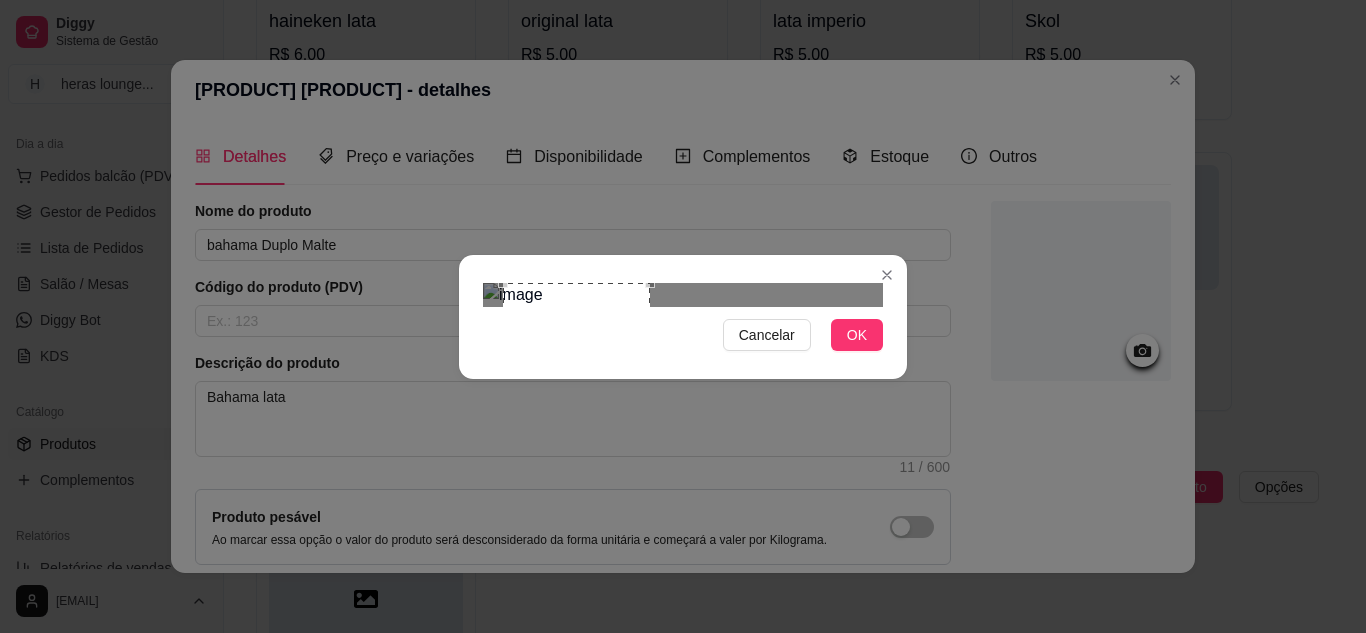 click at bounding box center (683, 295) 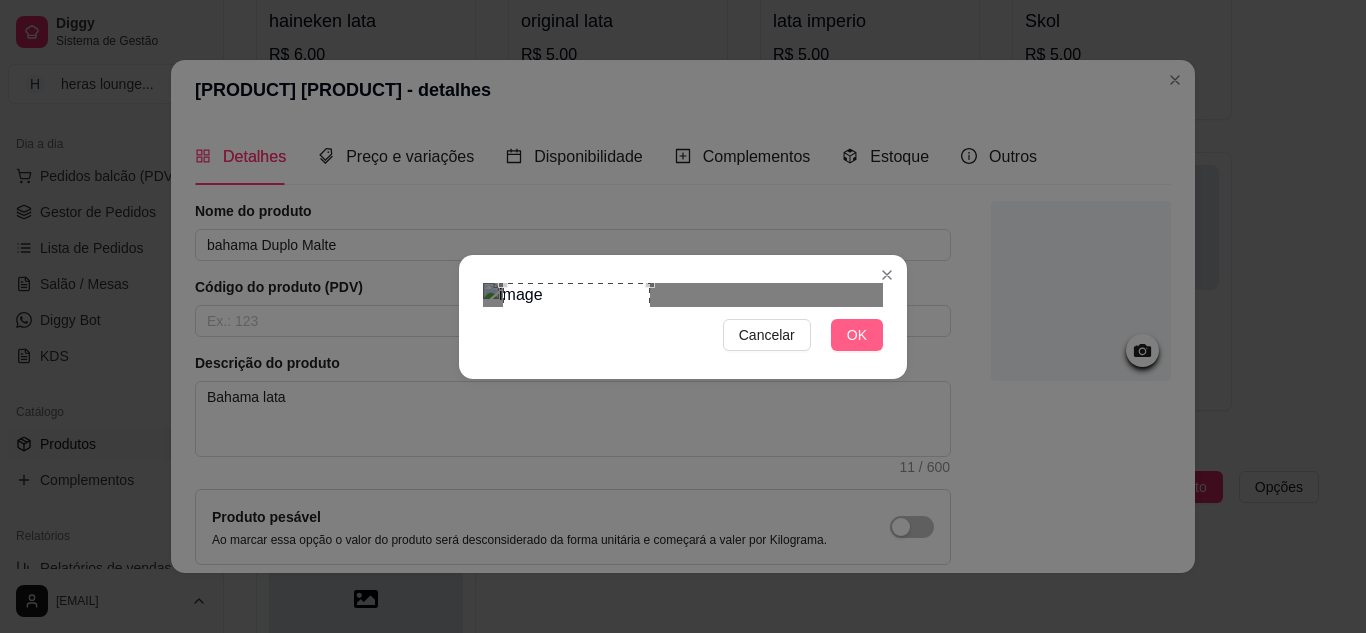 click on "OK" at bounding box center [857, 335] 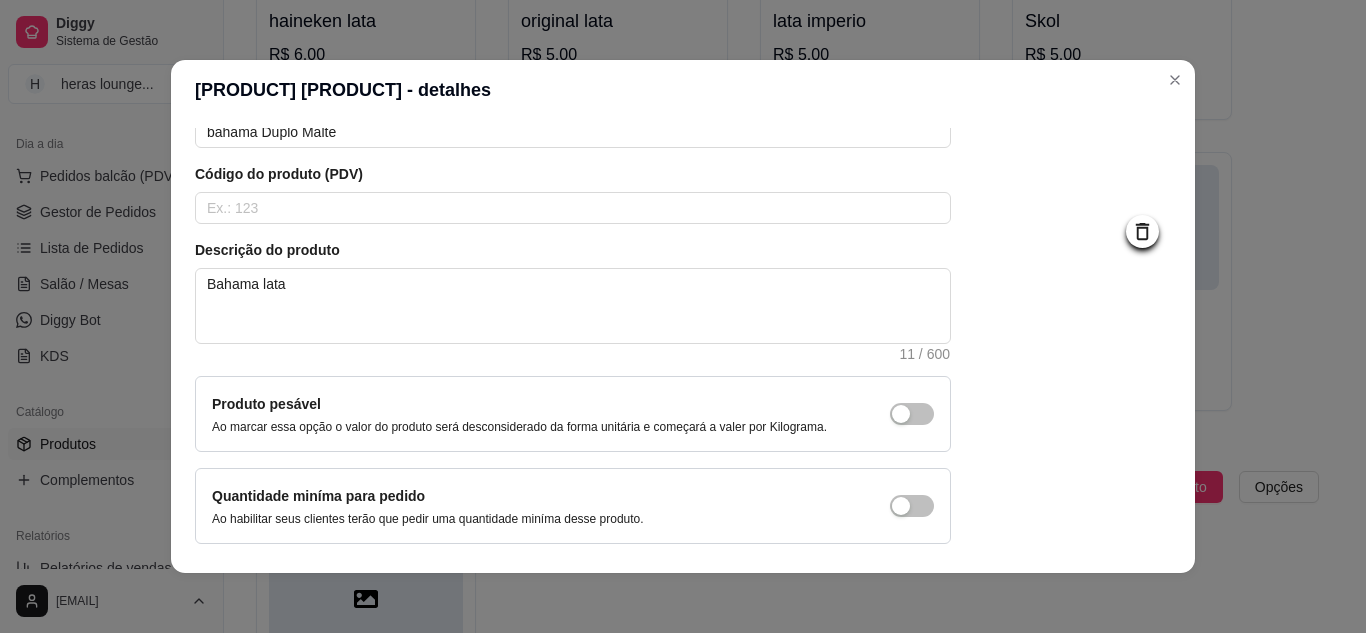 scroll, scrollTop: 181, scrollLeft: 0, axis: vertical 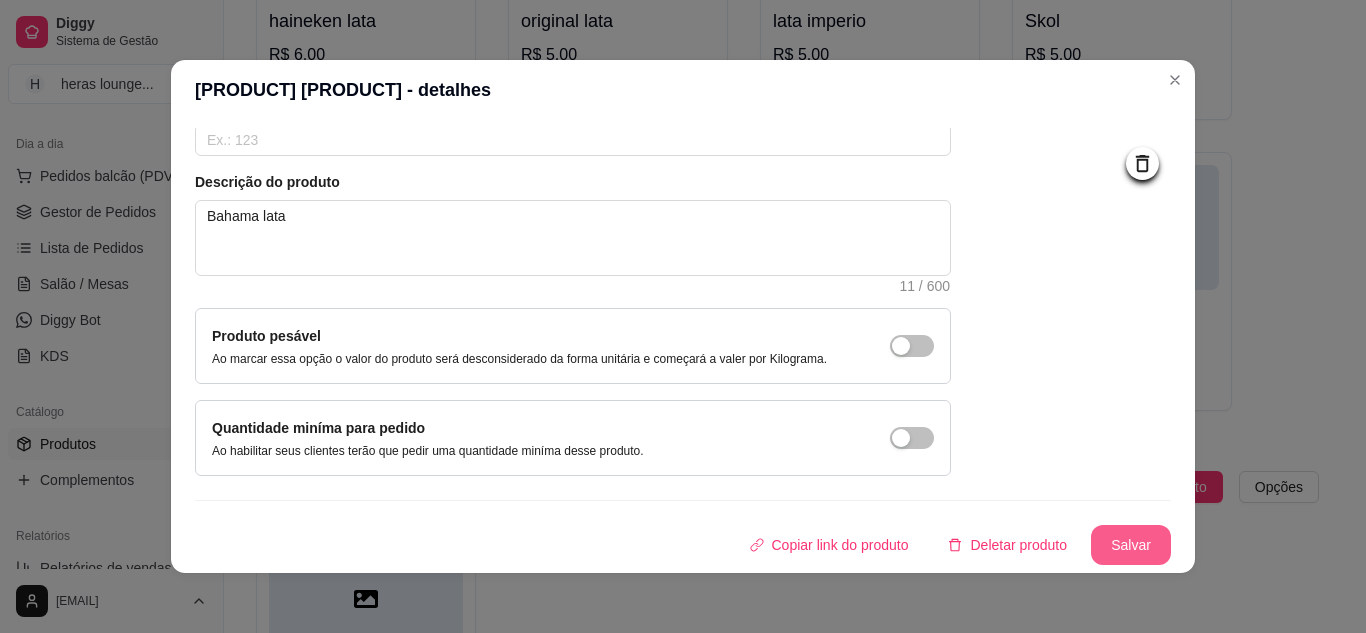 click on "Salvar" at bounding box center [1131, 545] 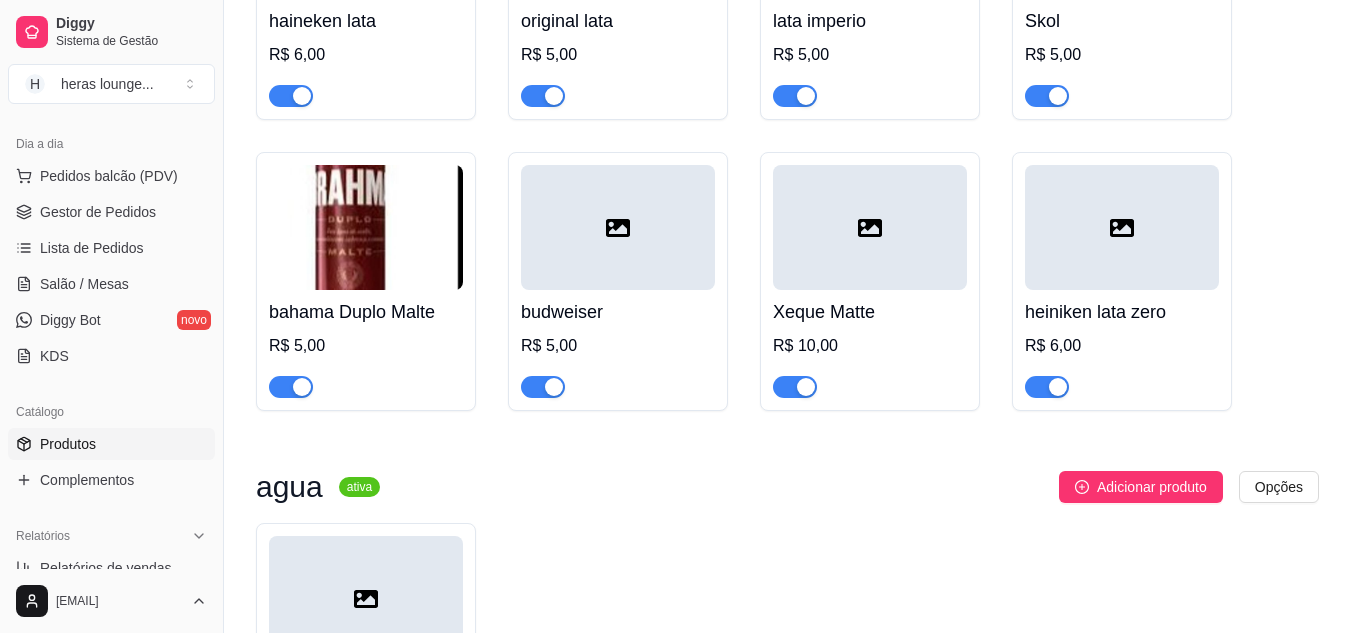 click at bounding box center (618, 227) 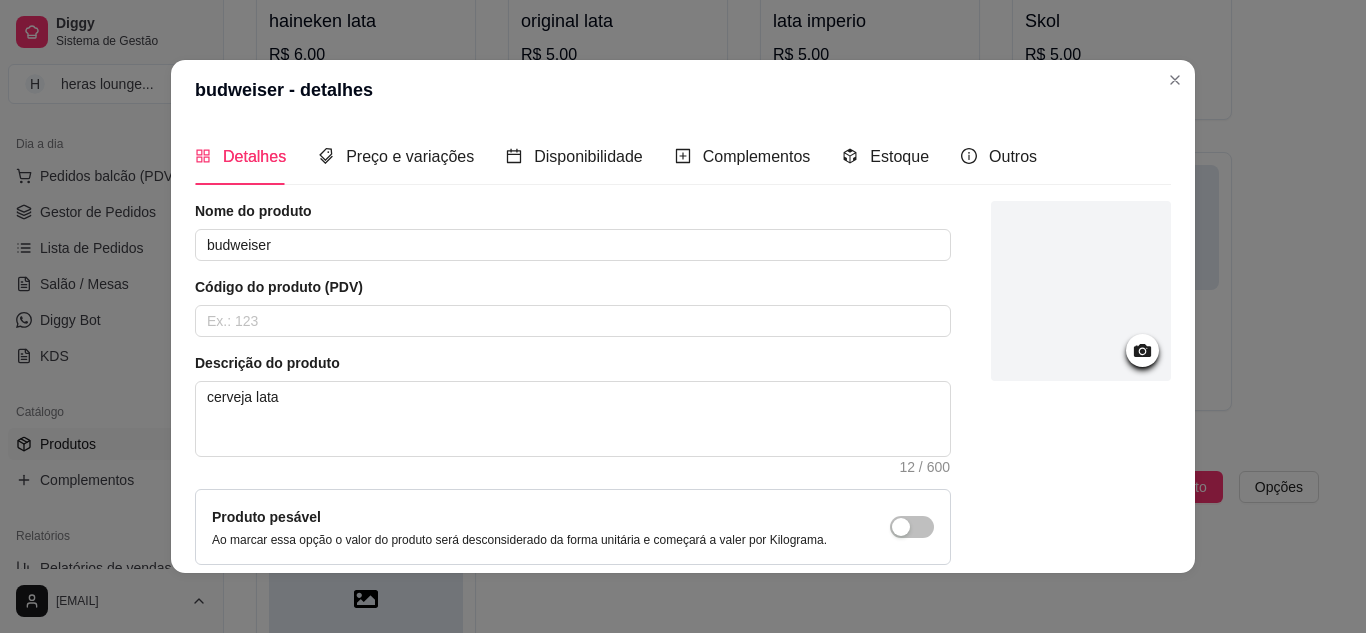 click 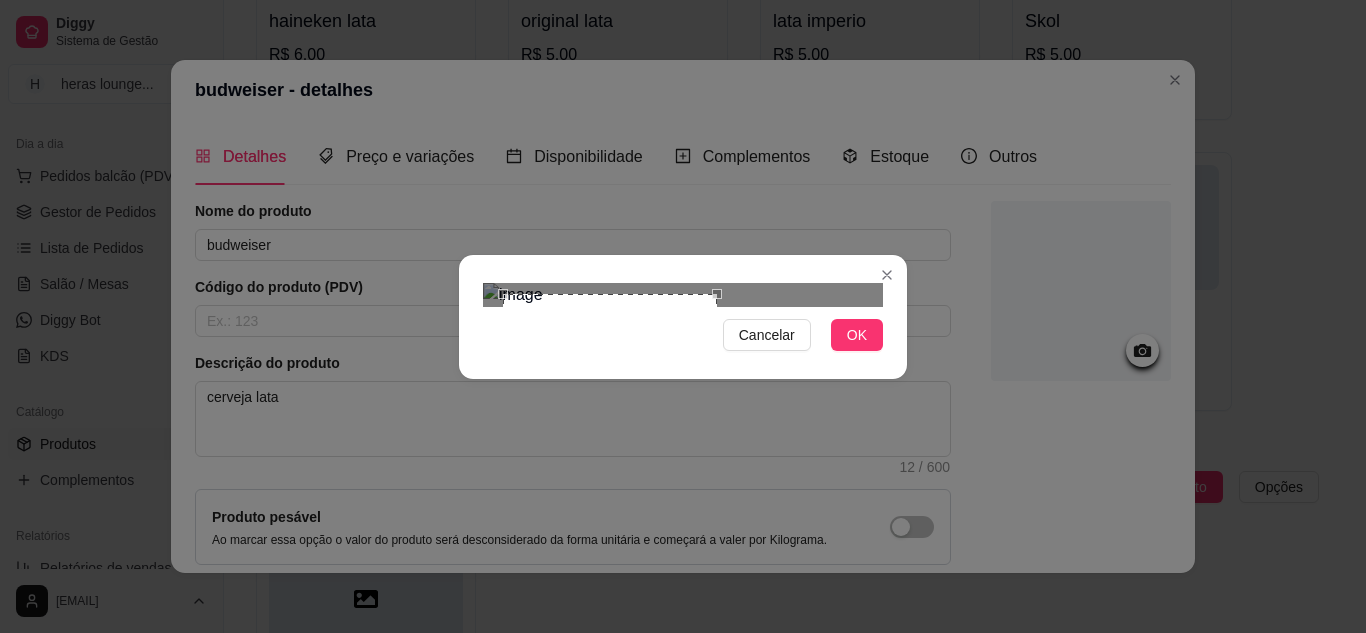 click at bounding box center [683, 295] 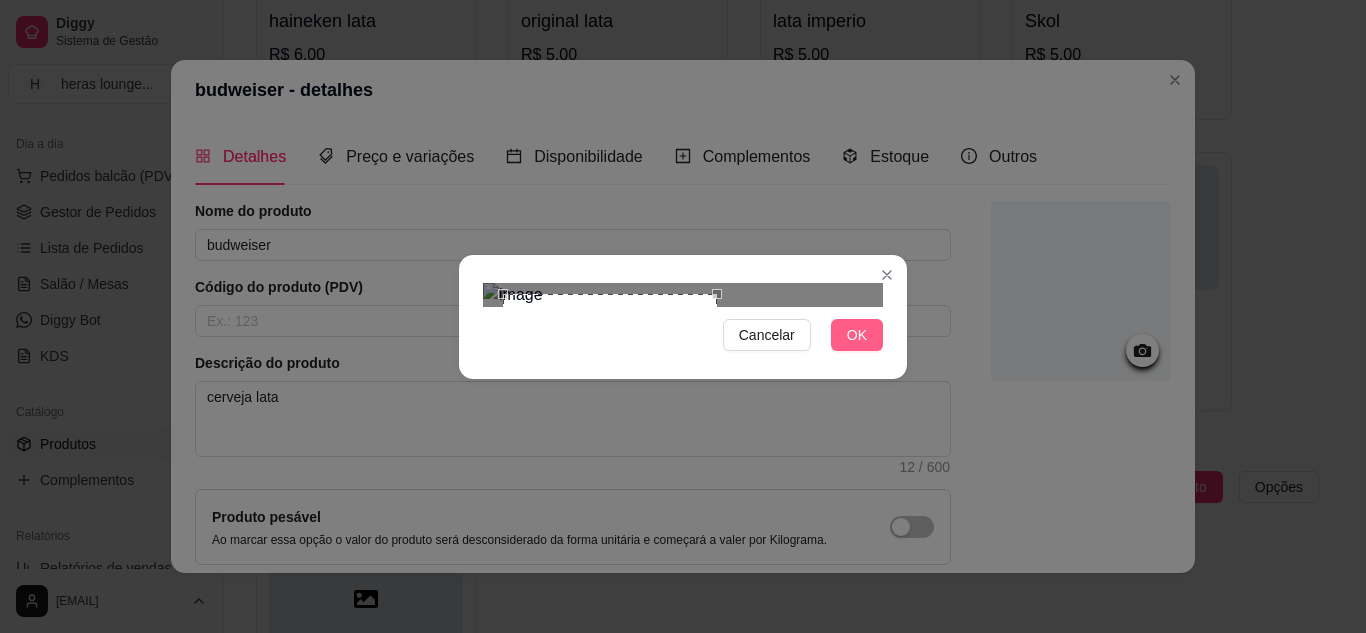 click on "OK" at bounding box center [857, 335] 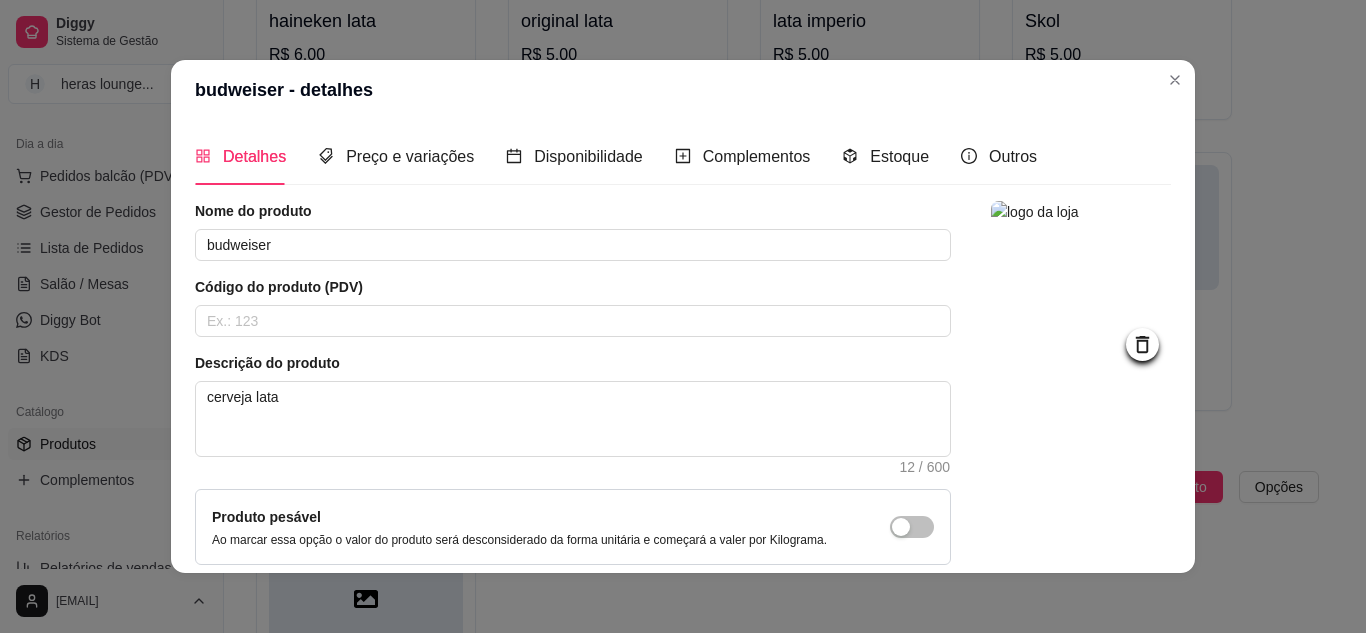 scroll, scrollTop: 181, scrollLeft: 0, axis: vertical 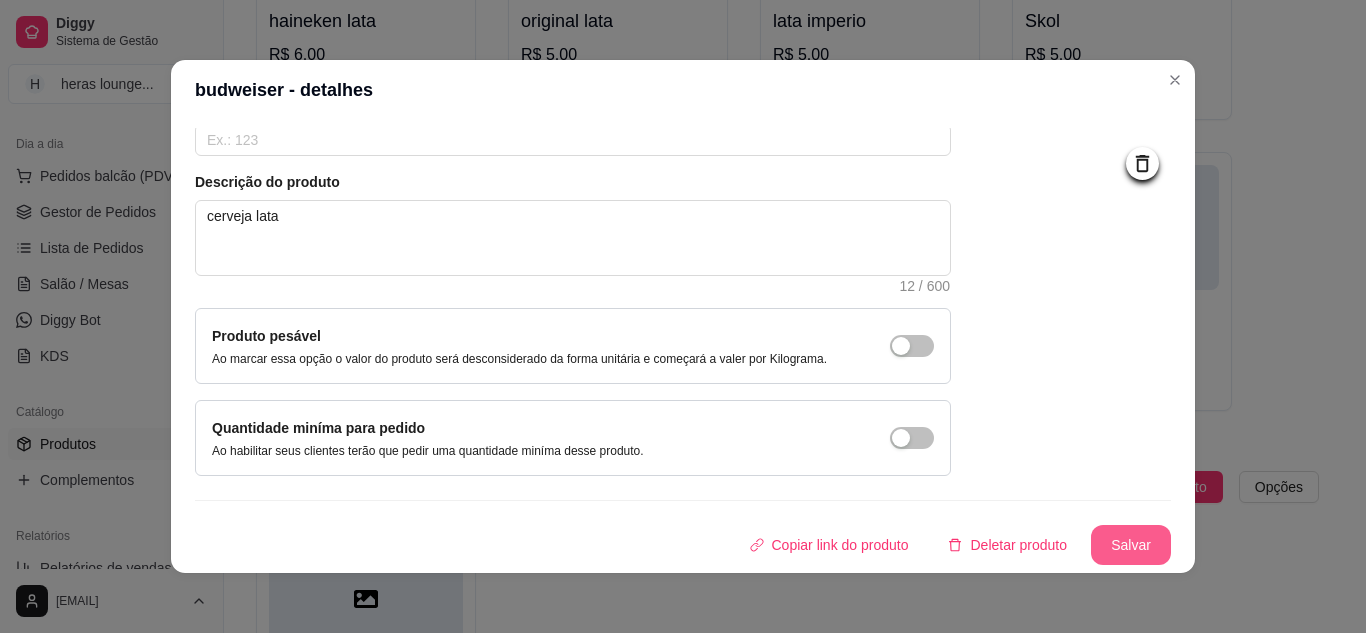 click on "Salvar" at bounding box center [1131, 545] 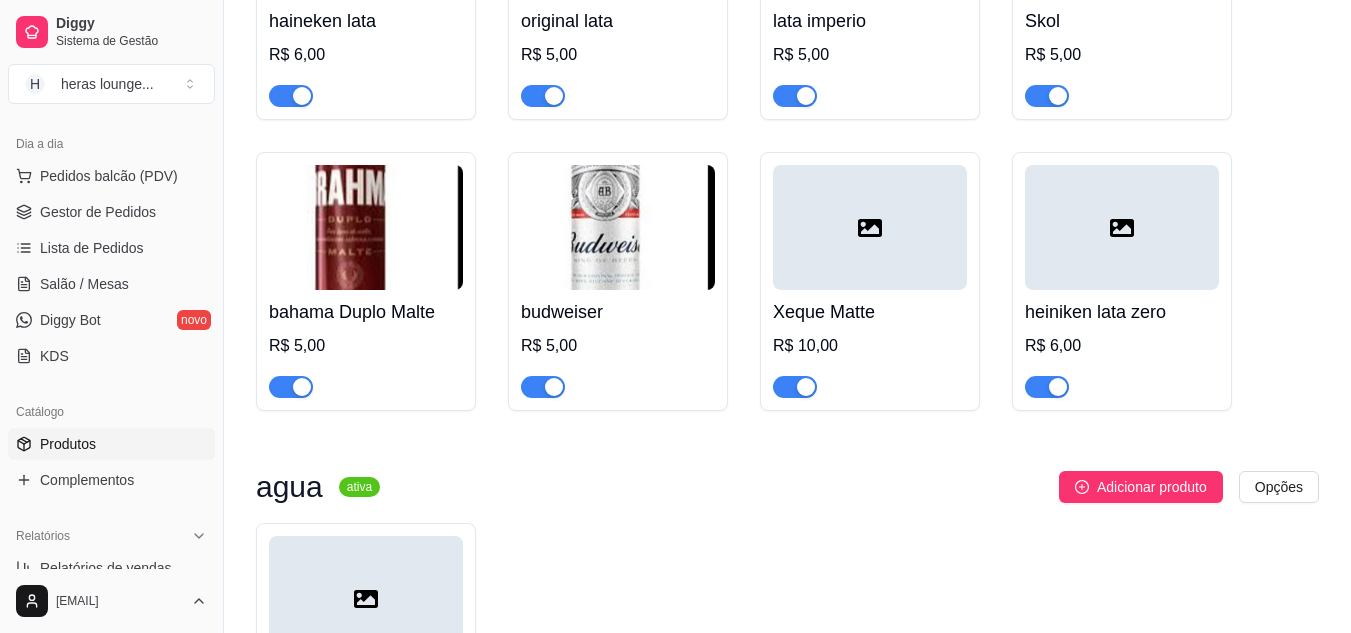 click at bounding box center (870, 227) 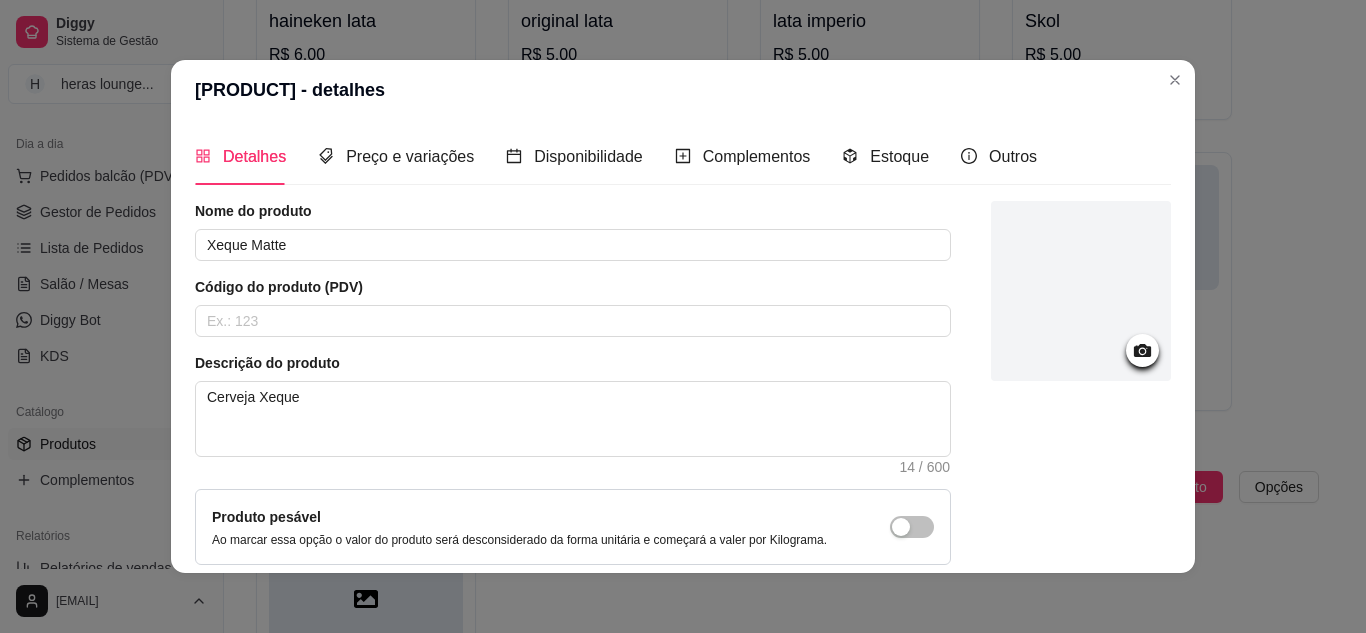 click 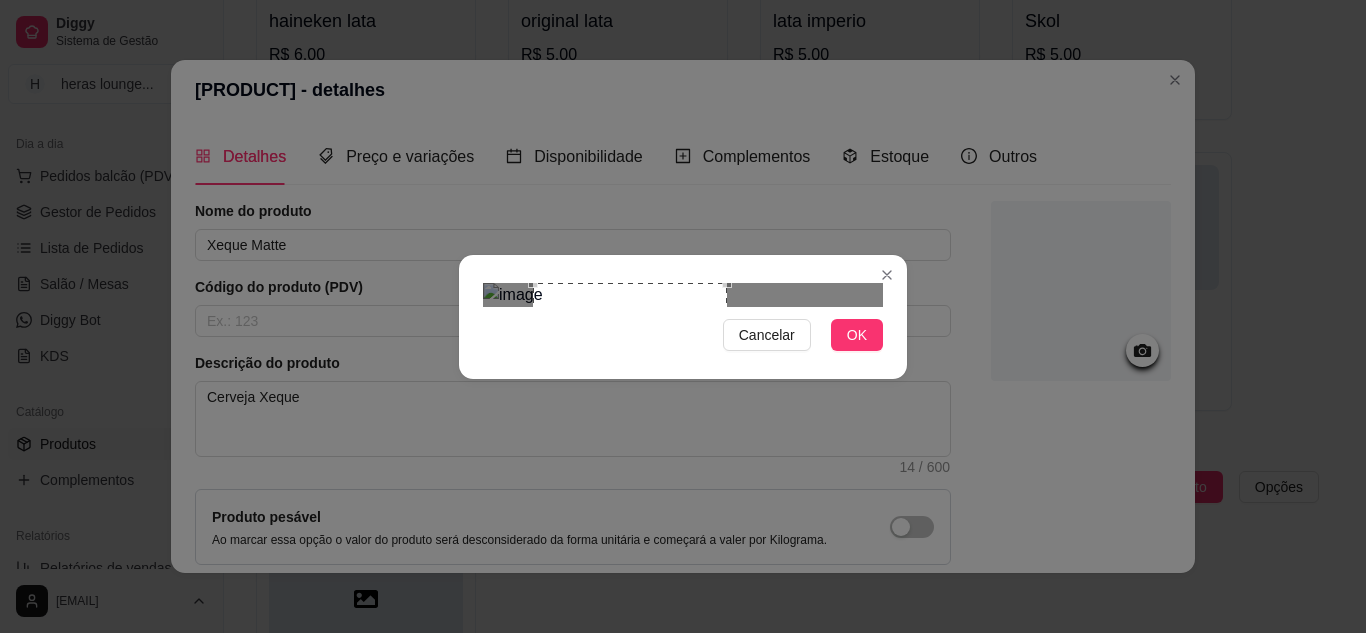 click at bounding box center [683, 295] 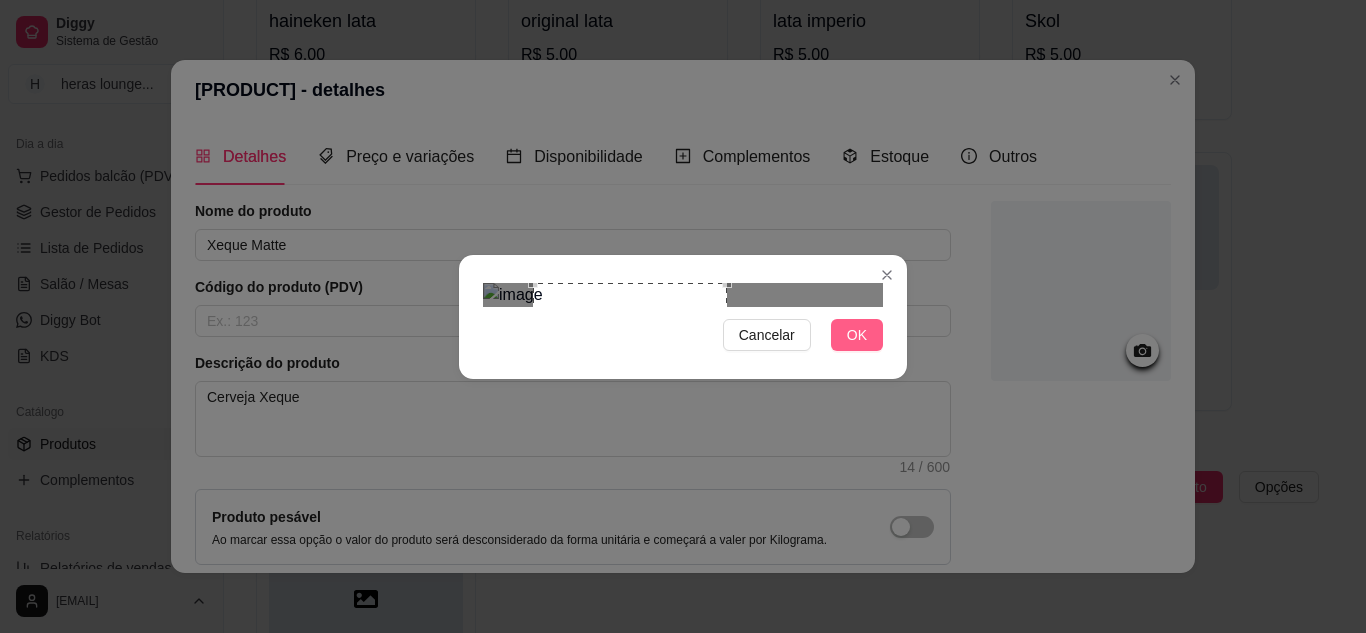 click on "OK" at bounding box center (857, 335) 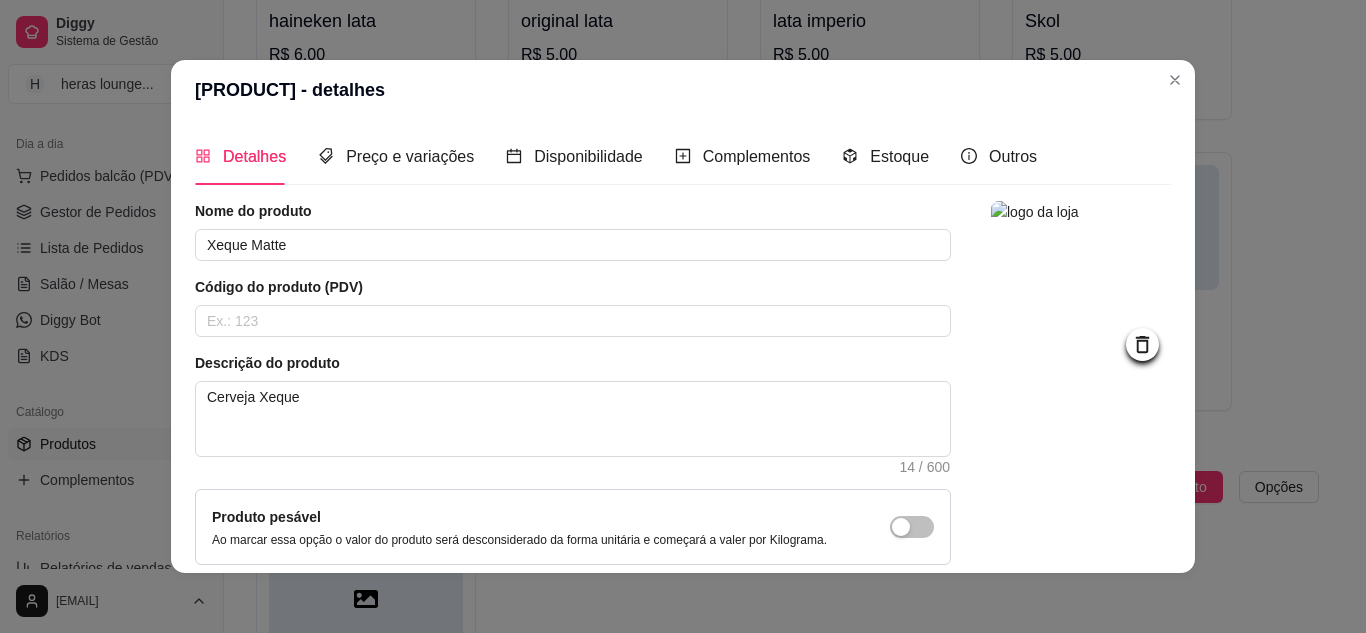 scroll, scrollTop: 181, scrollLeft: 0, axis: vertical 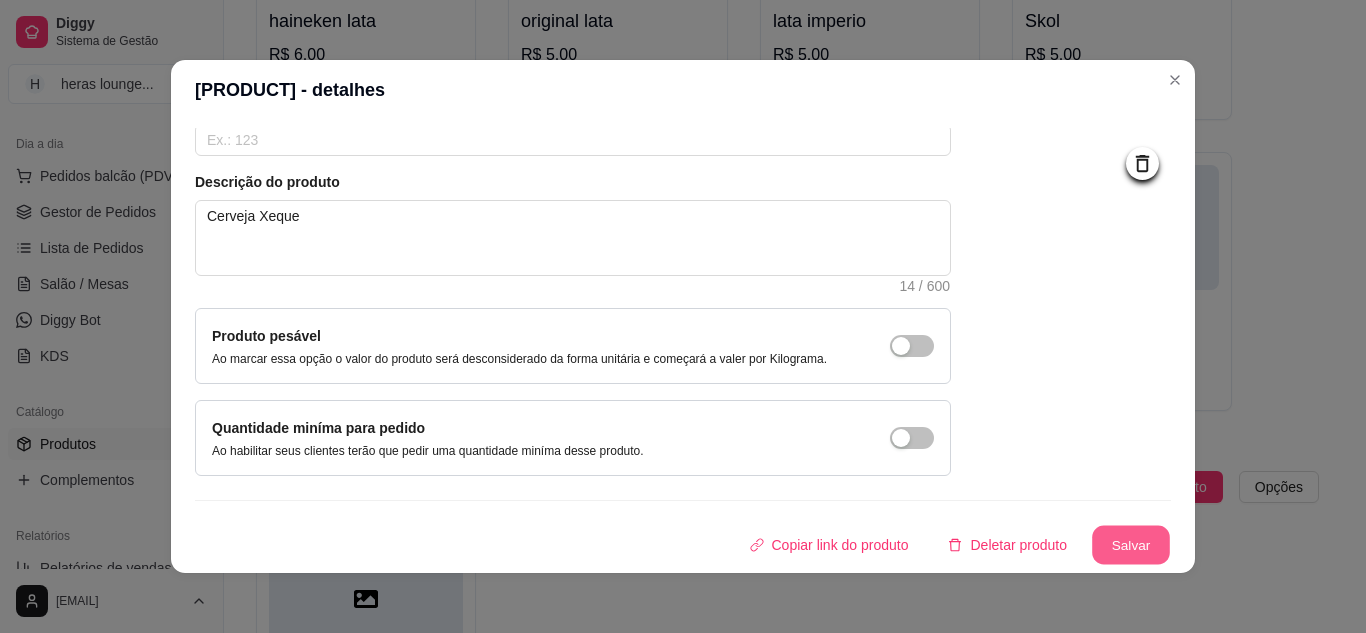 click on "Salvar" at bounding box center [1131, 545] 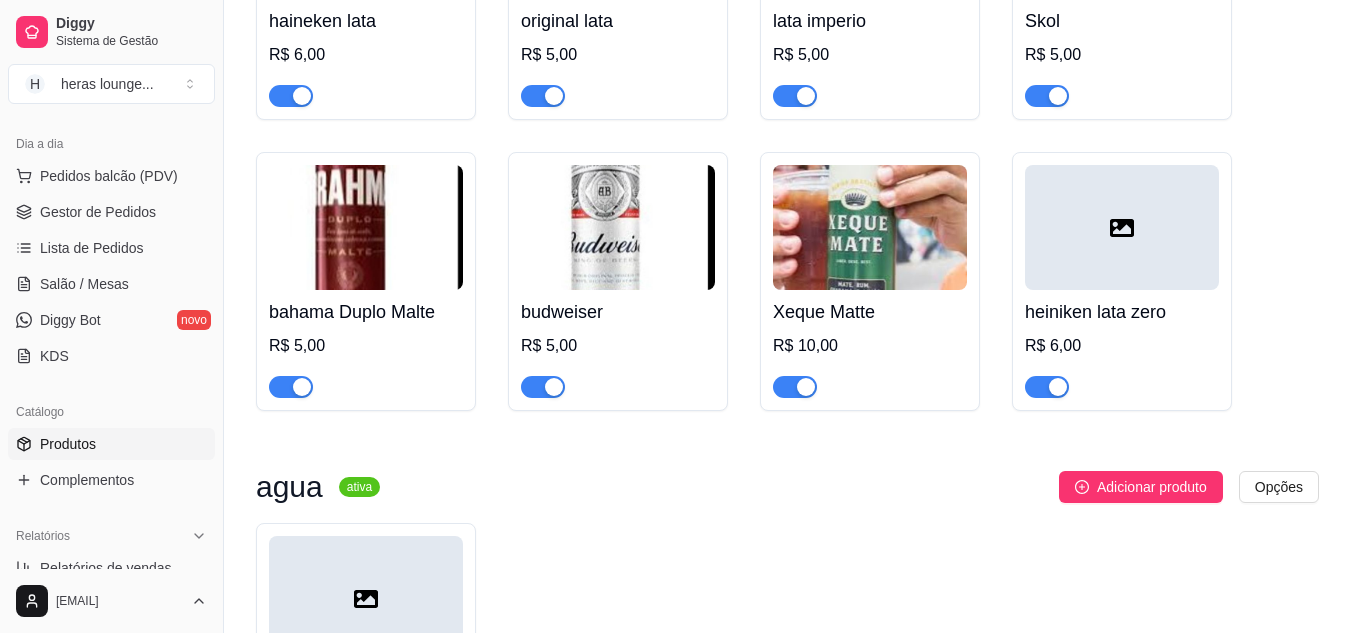 click on "Adicionar produto Opções" at bounding box center [857, 487] 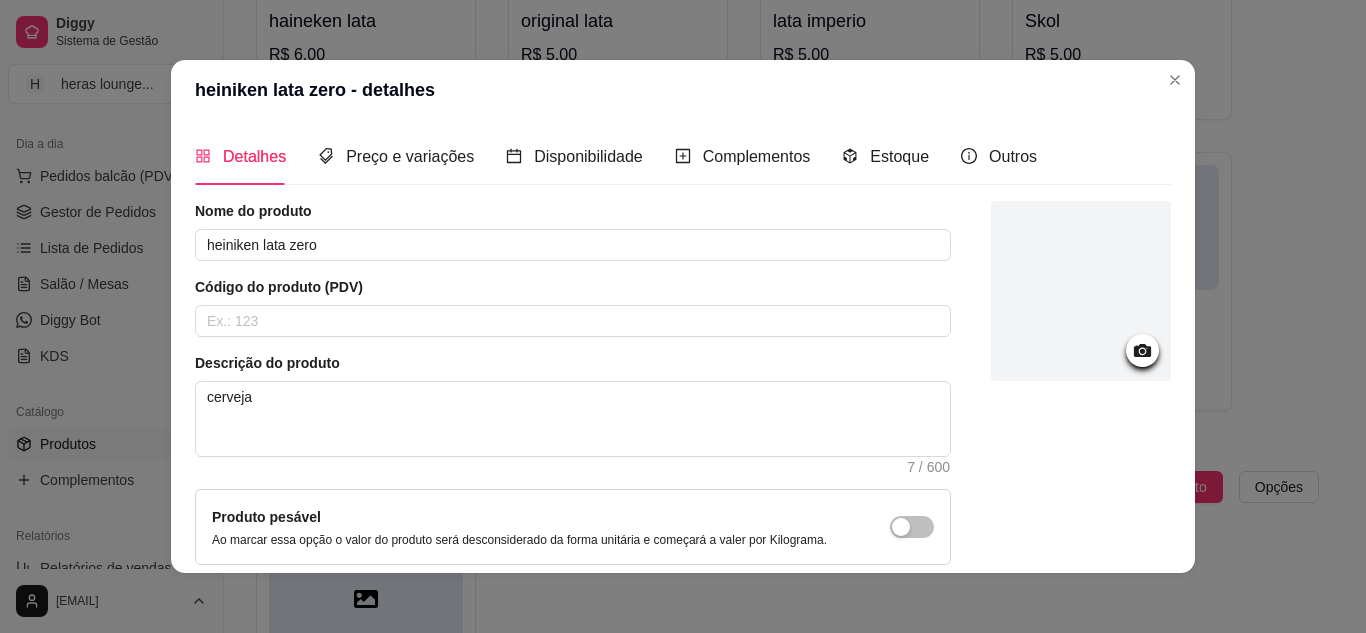 click 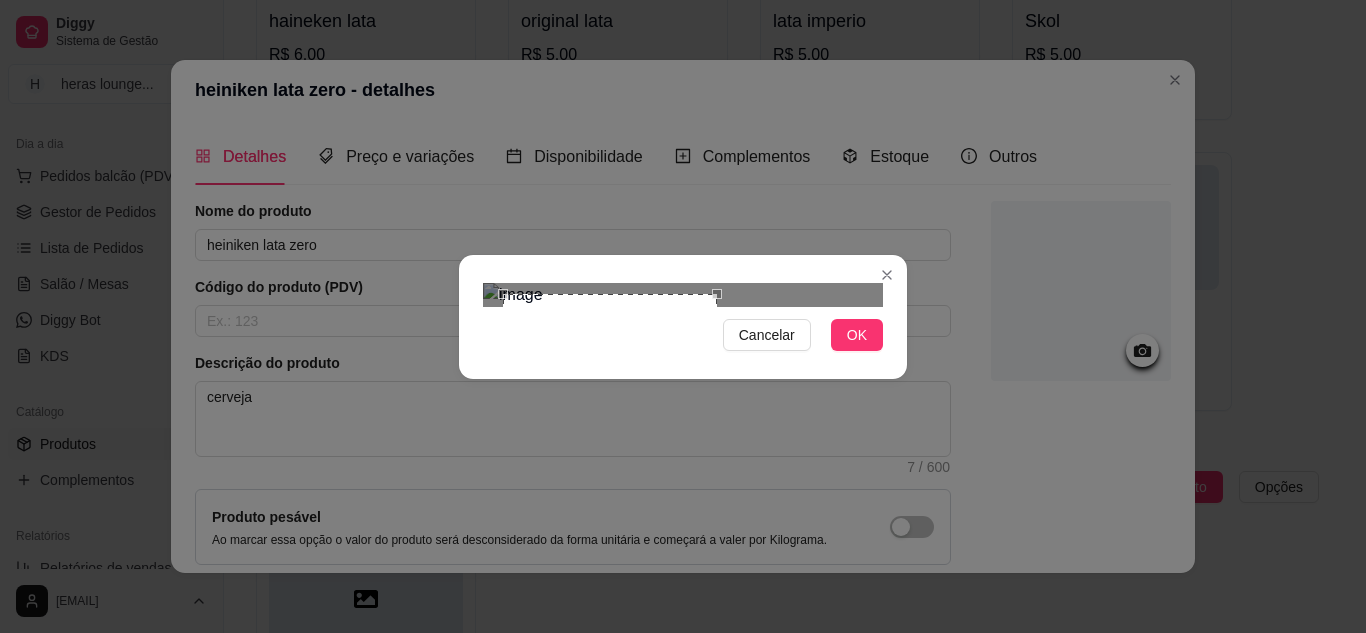 click at bounding box center (683, 295) 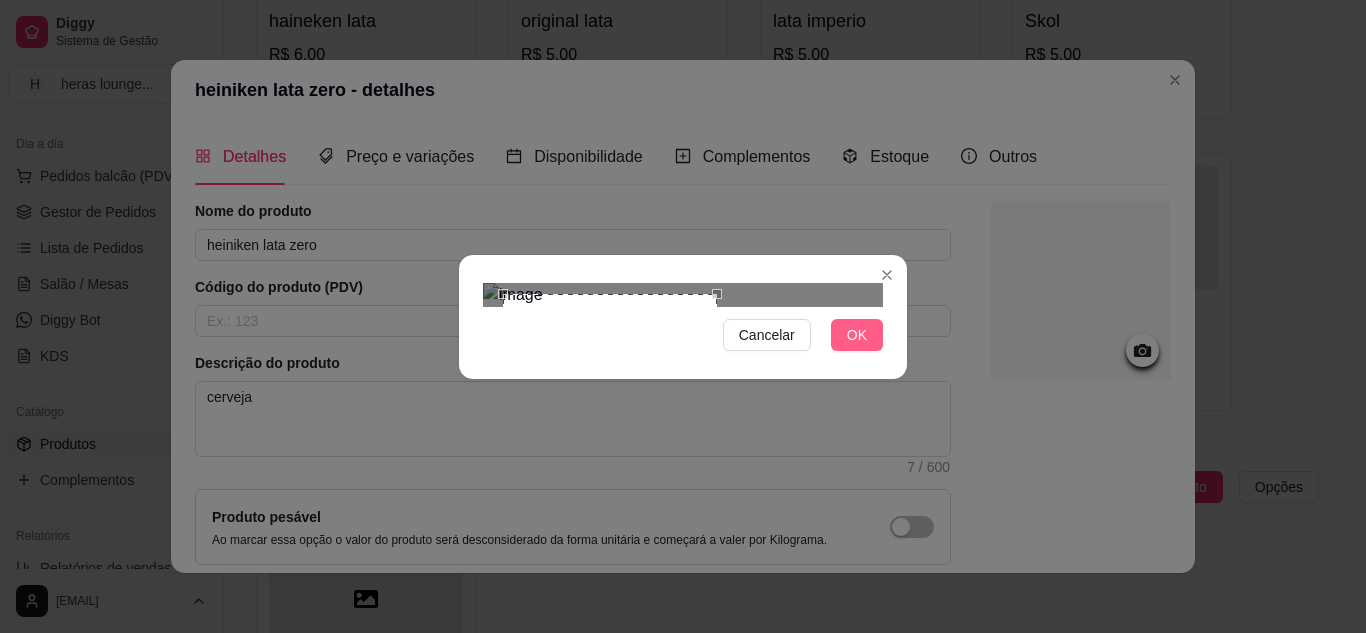 click on "OK" at bounding box center (857, 335) 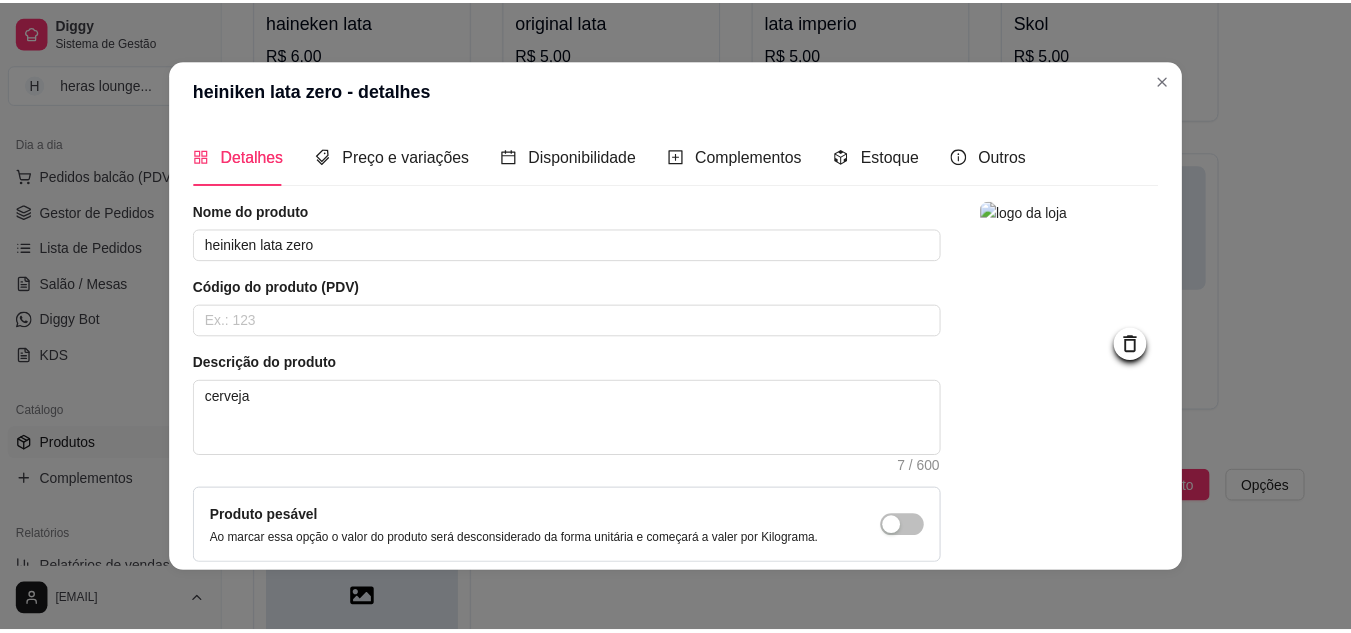scroll, scrollTop: 181, scrollLeft: 0, axis: vertical 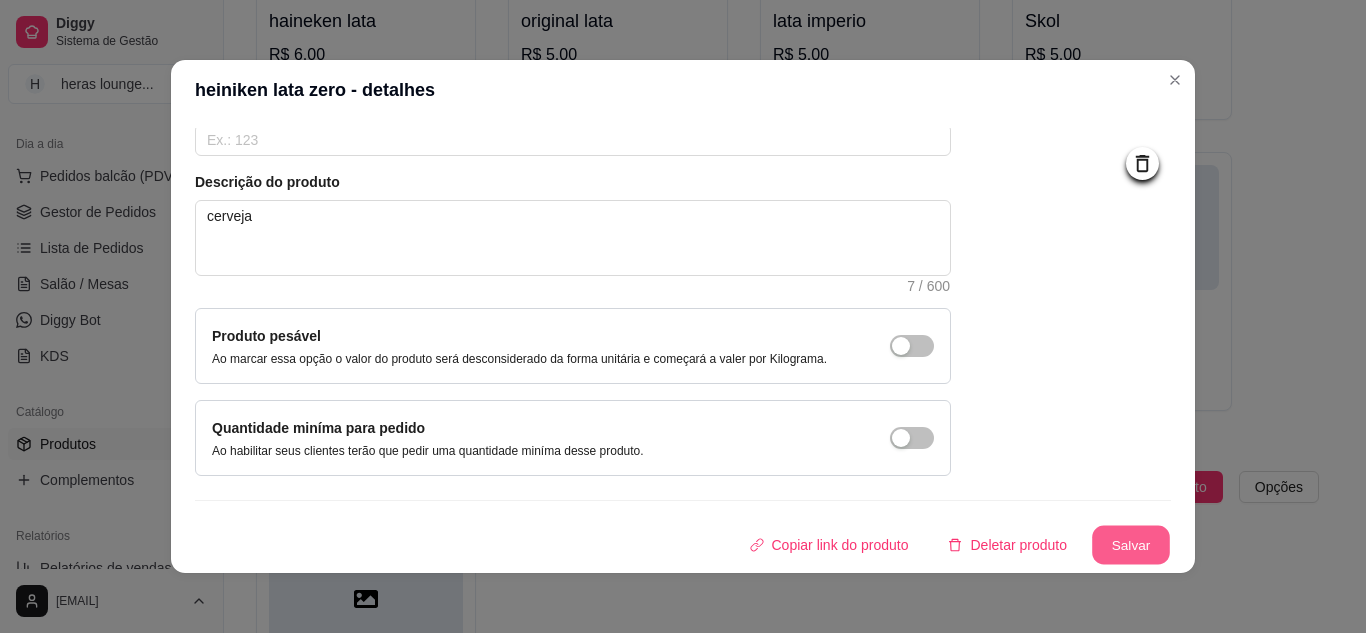 click on "Salvar" at bounding box center [1131, 545] 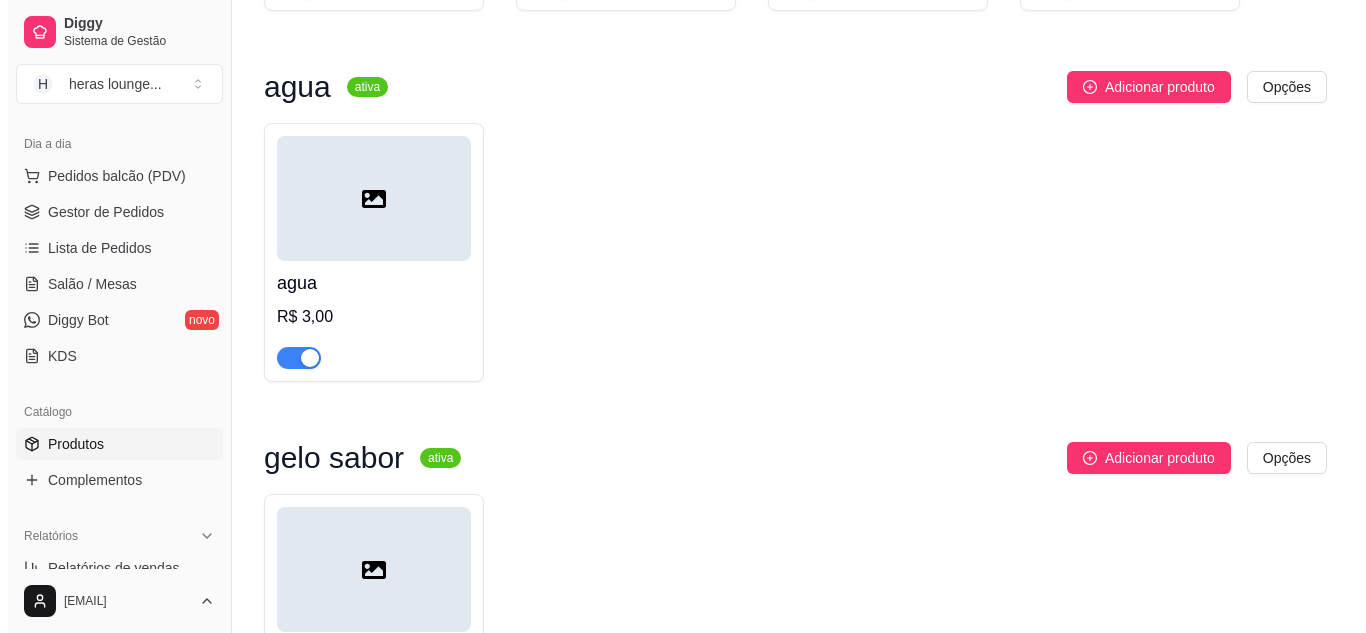 scroll, scrollTop: 4118, scrollLeft: 0, axis: vertical 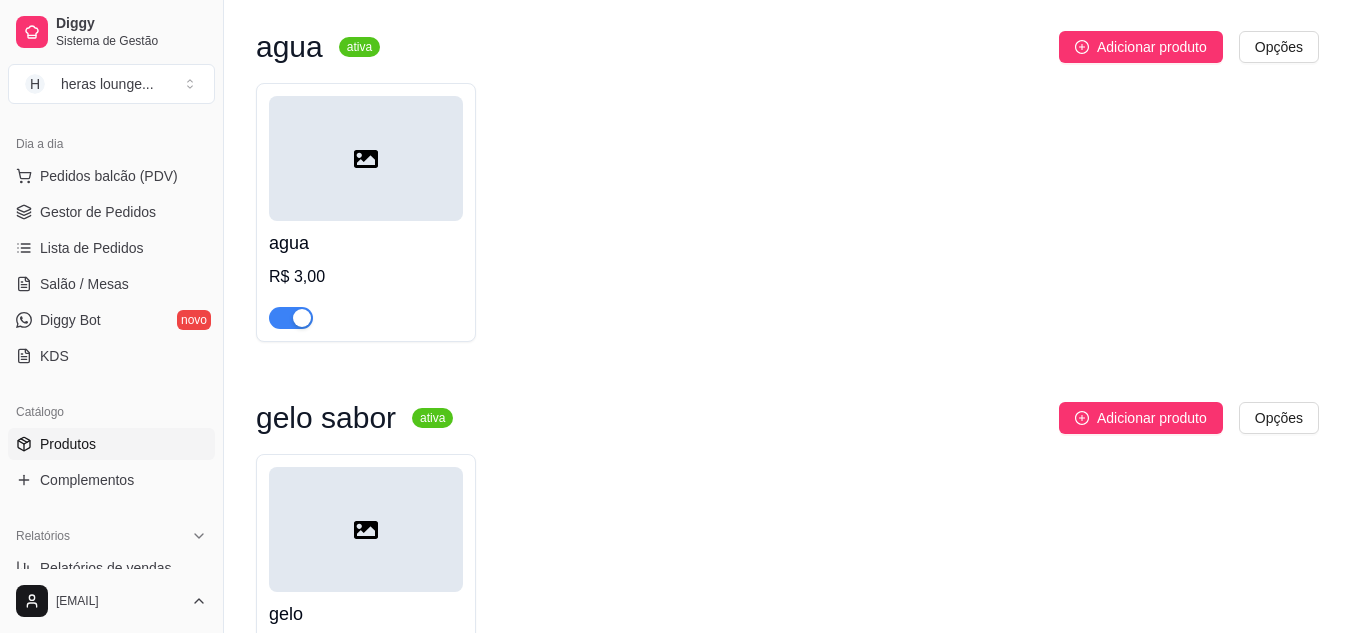 click at bounding box center (366, 309) 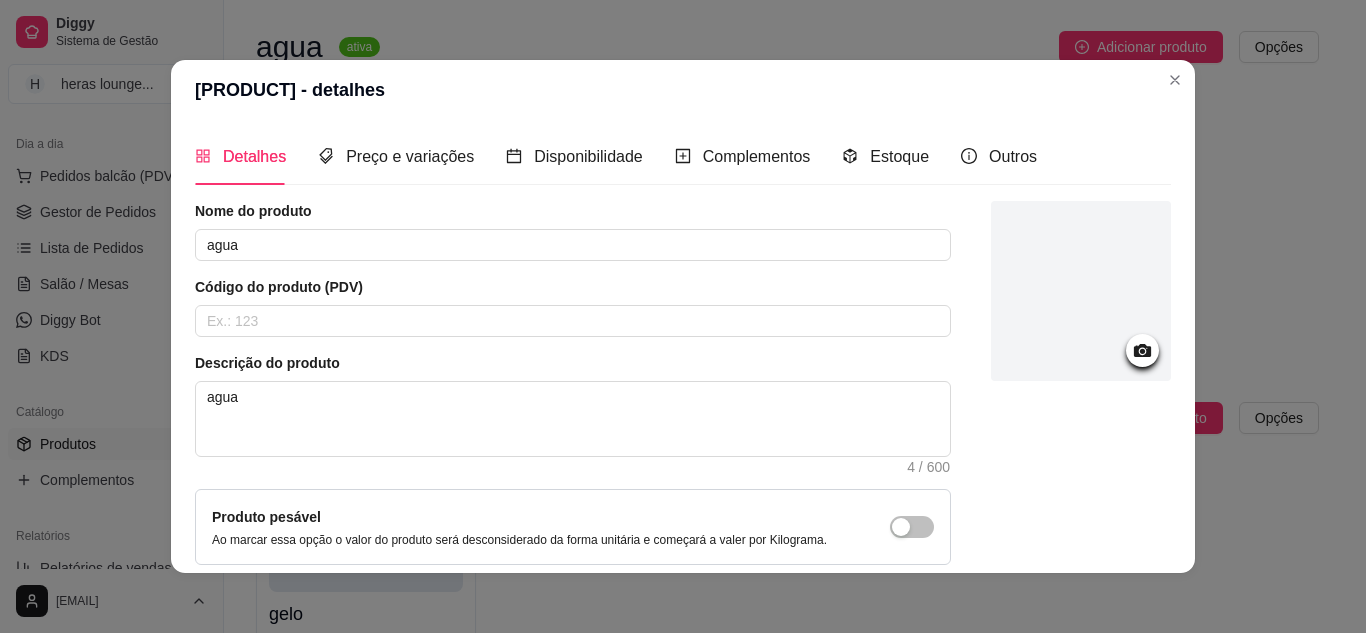 click 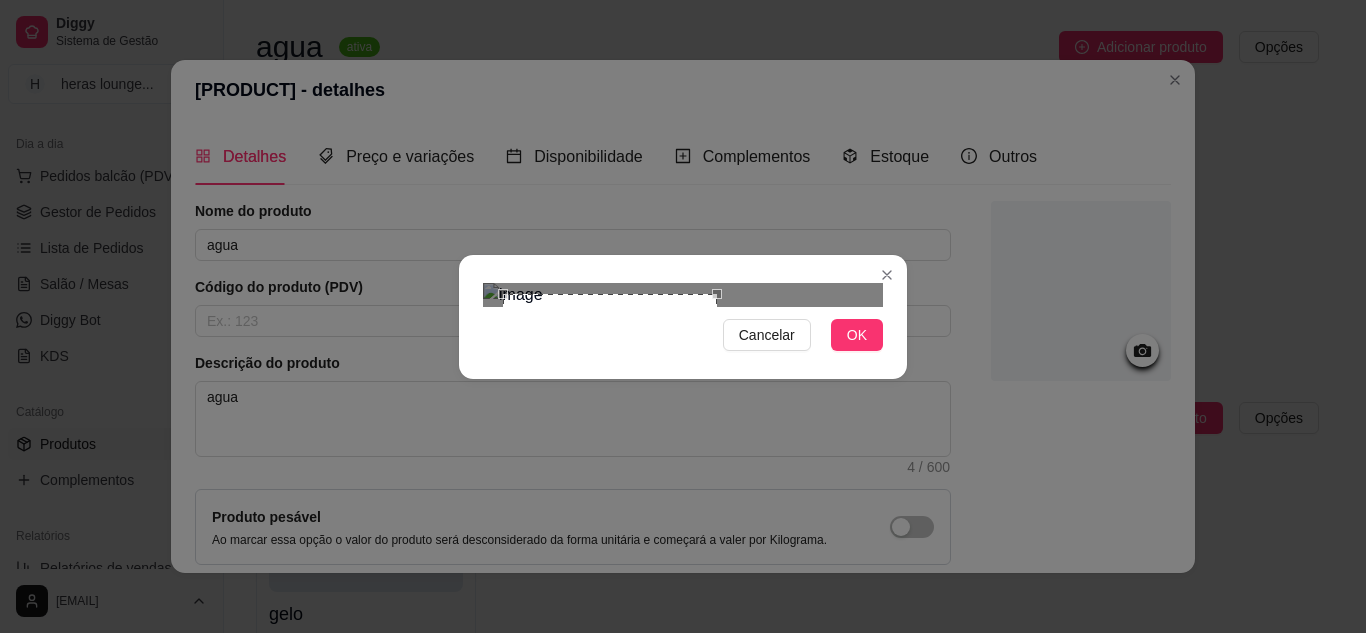 click at bounding box center (683, 295) 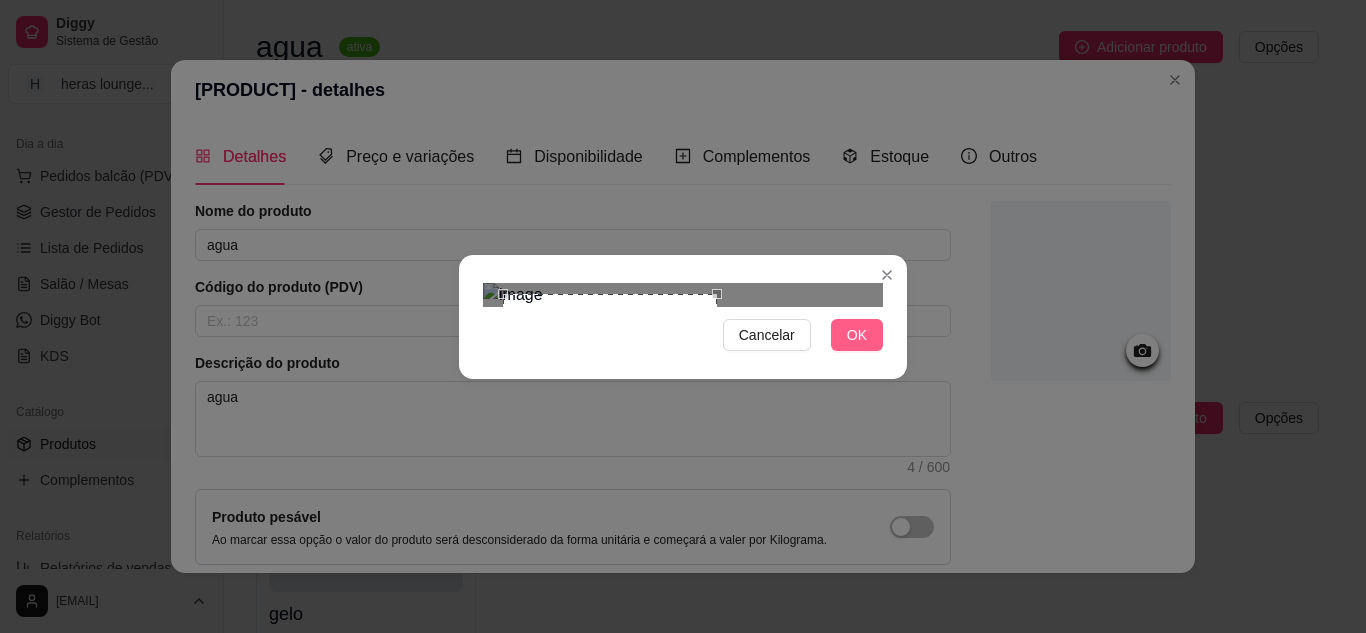 click on "OK" at bounding box center (857, 335) 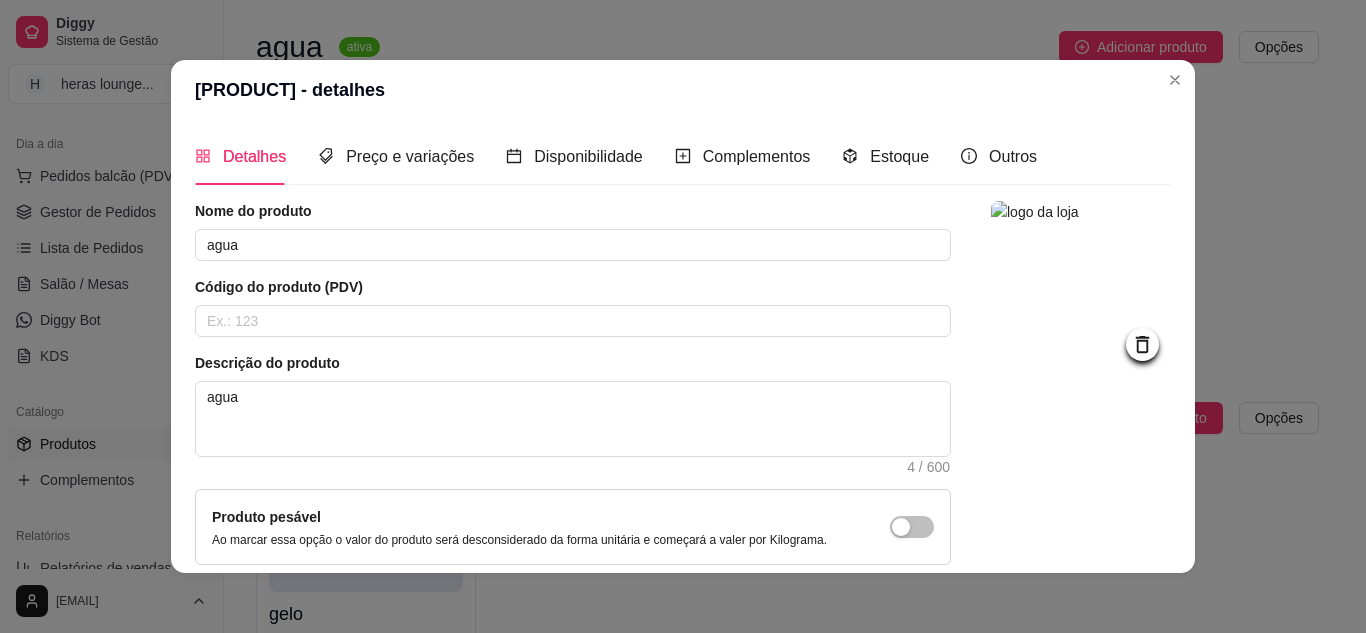 drag, startPoint x: 1164, startPoint y: 253, endPoint x: 1144, endPoint y: 491, distance: 238.83885 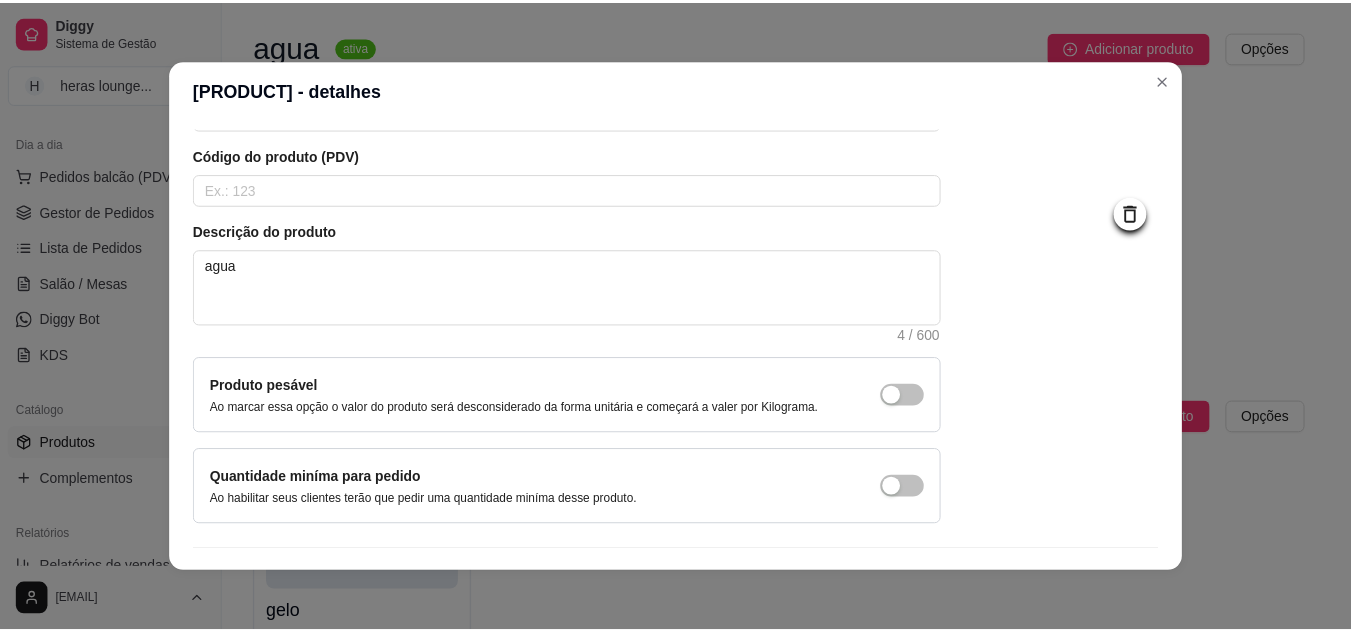 scroll, scrollTop: 181, scrollLeft: 0, axis: vertical 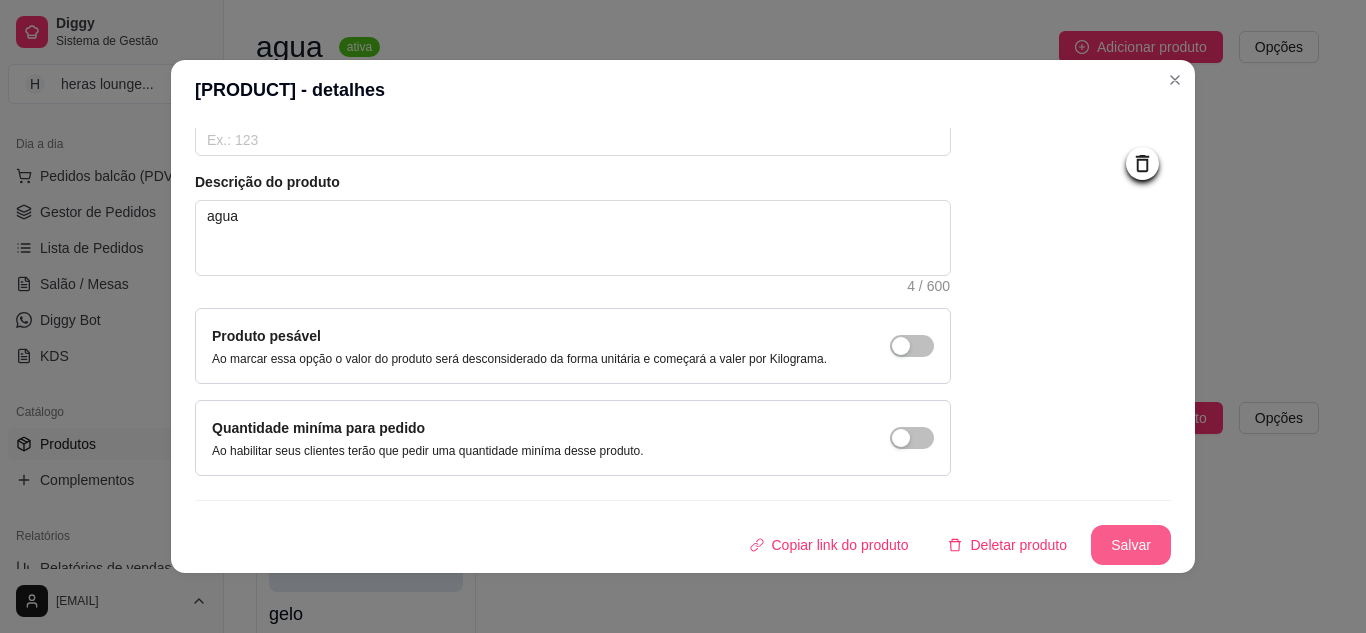 click on "Salvar" at bounding box center [1131, 545] 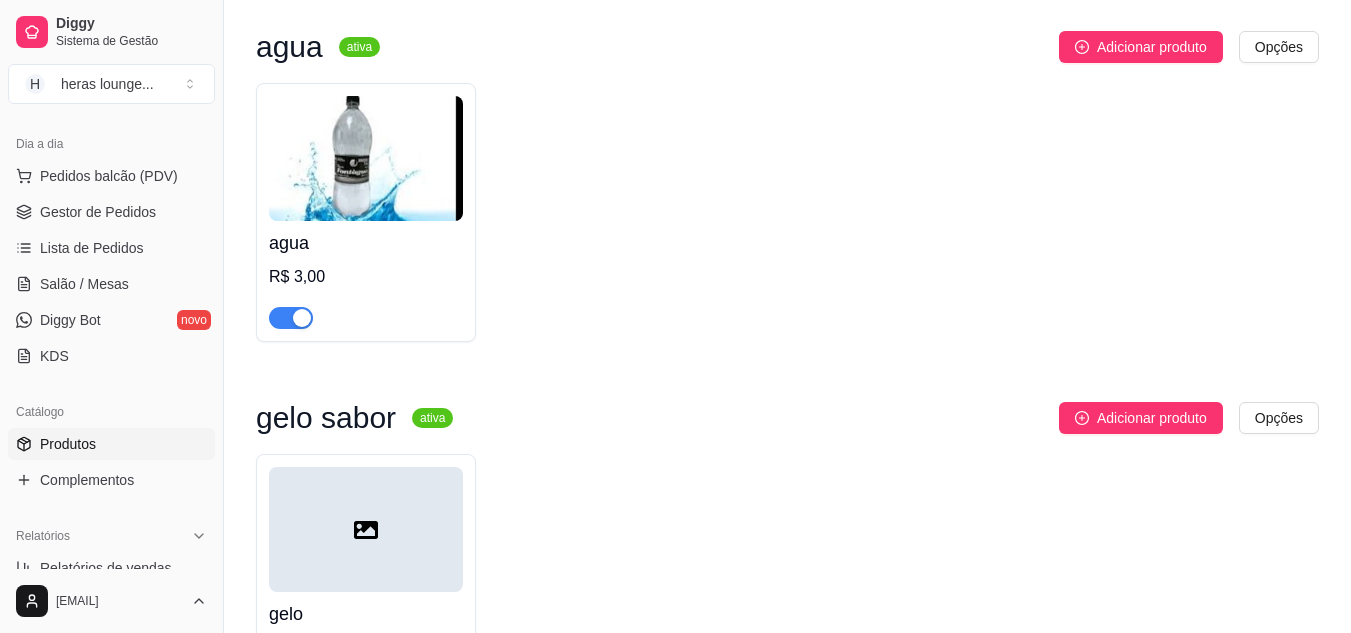 click on "agua   R$ 3,00" at bounding box center (787, 212) 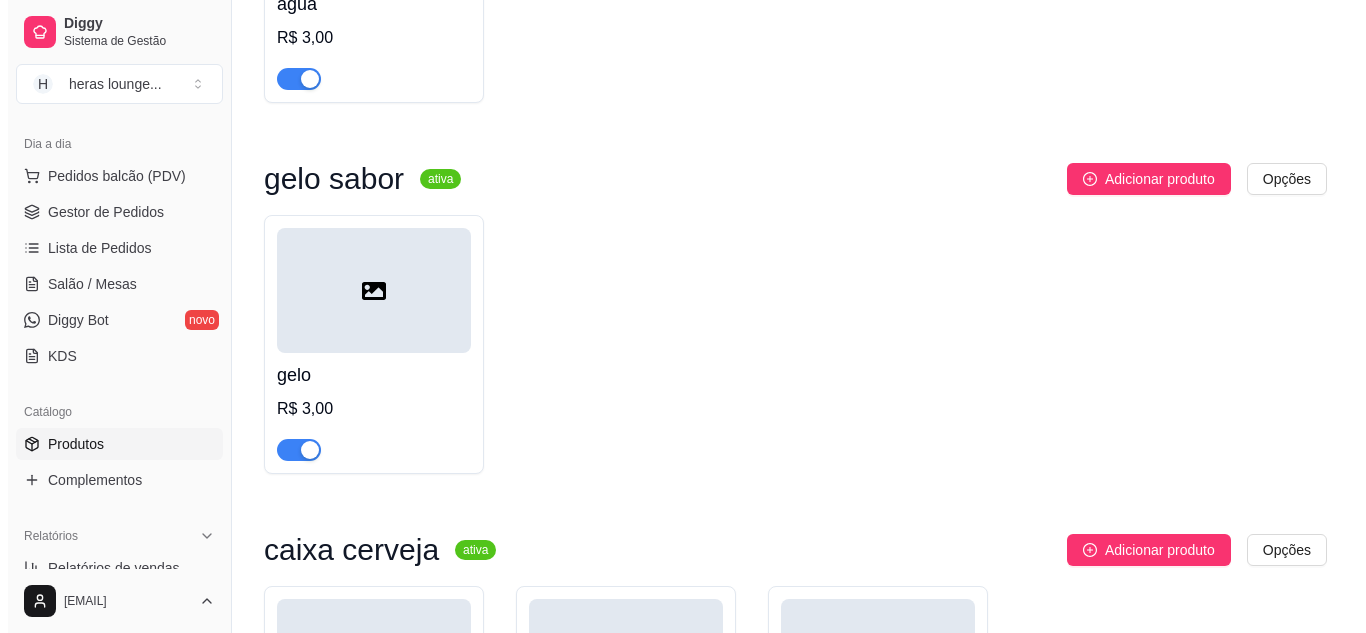 scroll, scrollTop: 4358, scrollLeft: 0, axis: vertical 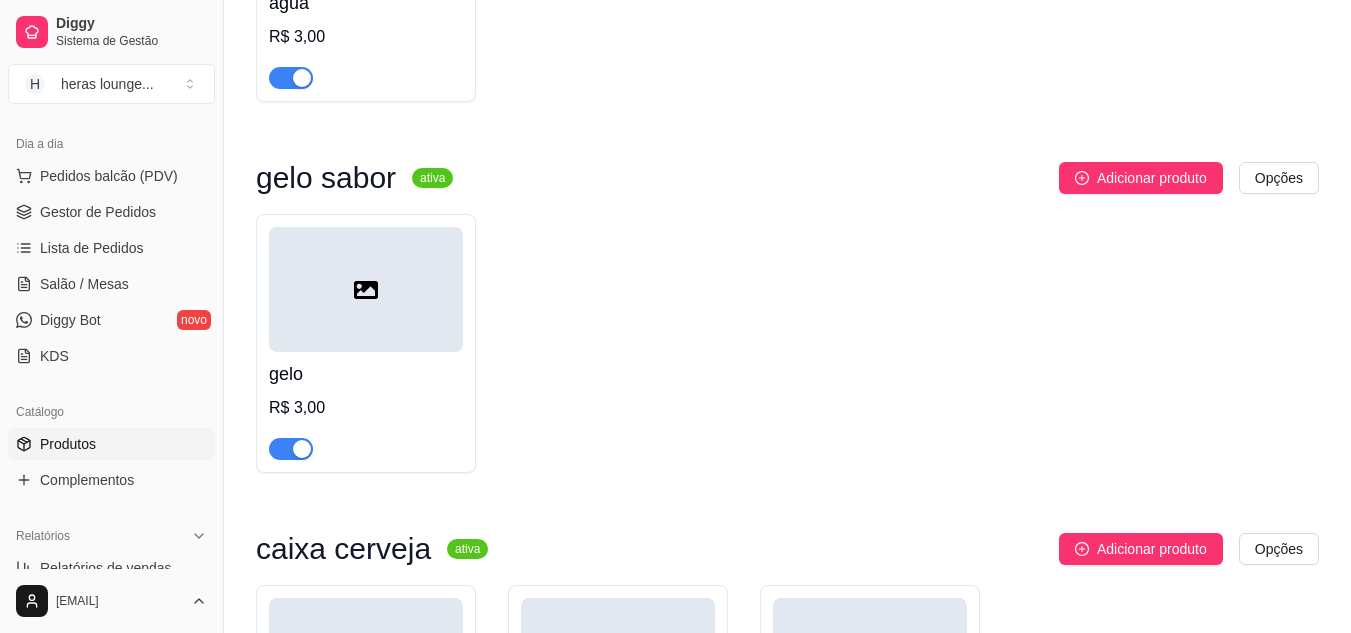 click at bounding box center [366, 289] 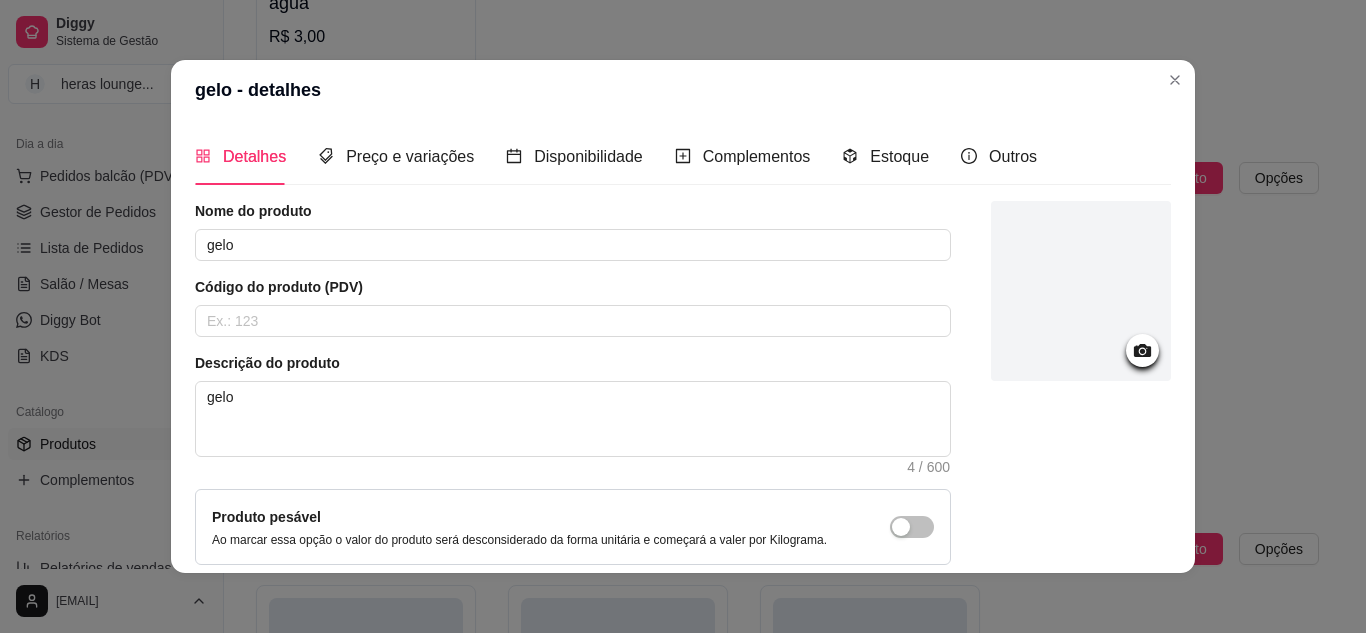 click 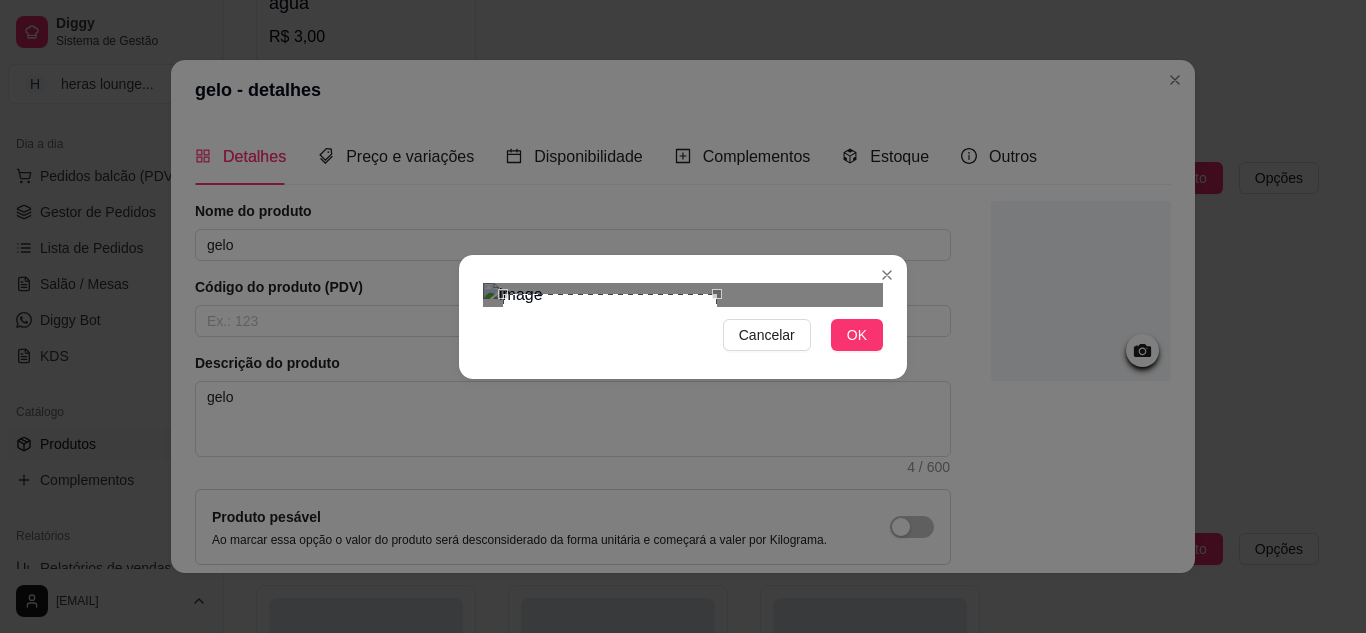 click at bounding box center (683, 295) 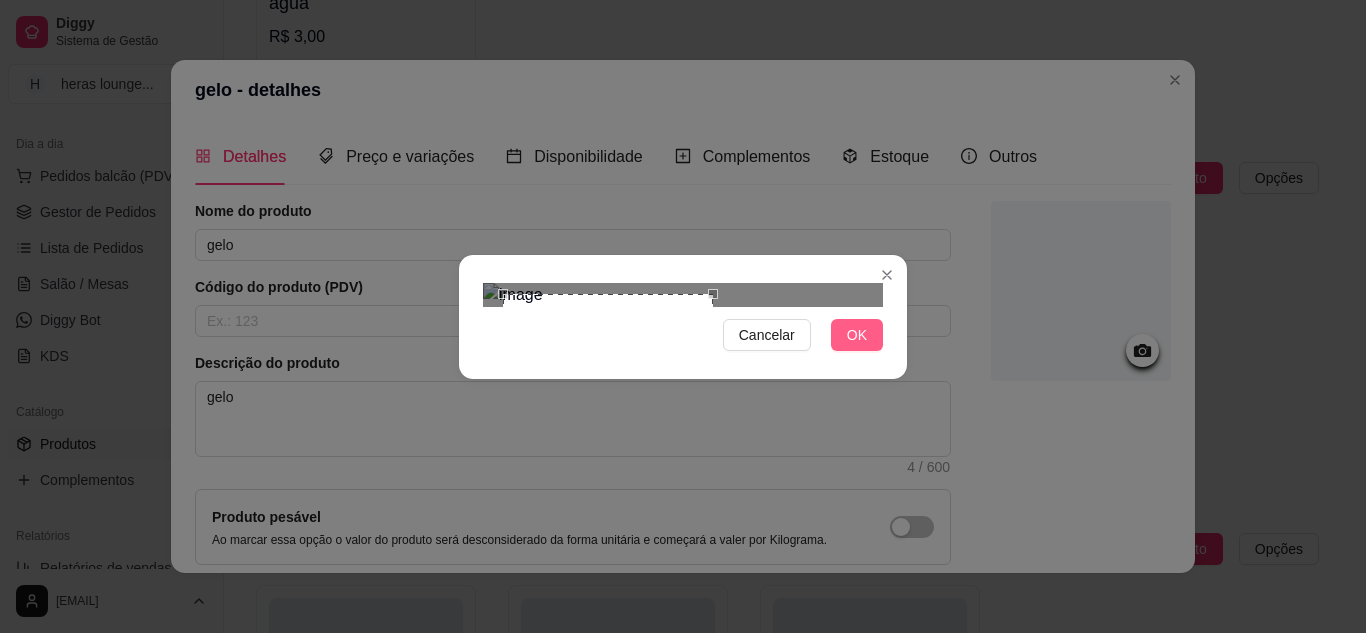 click on "OK" at bounding box center [857, 335] 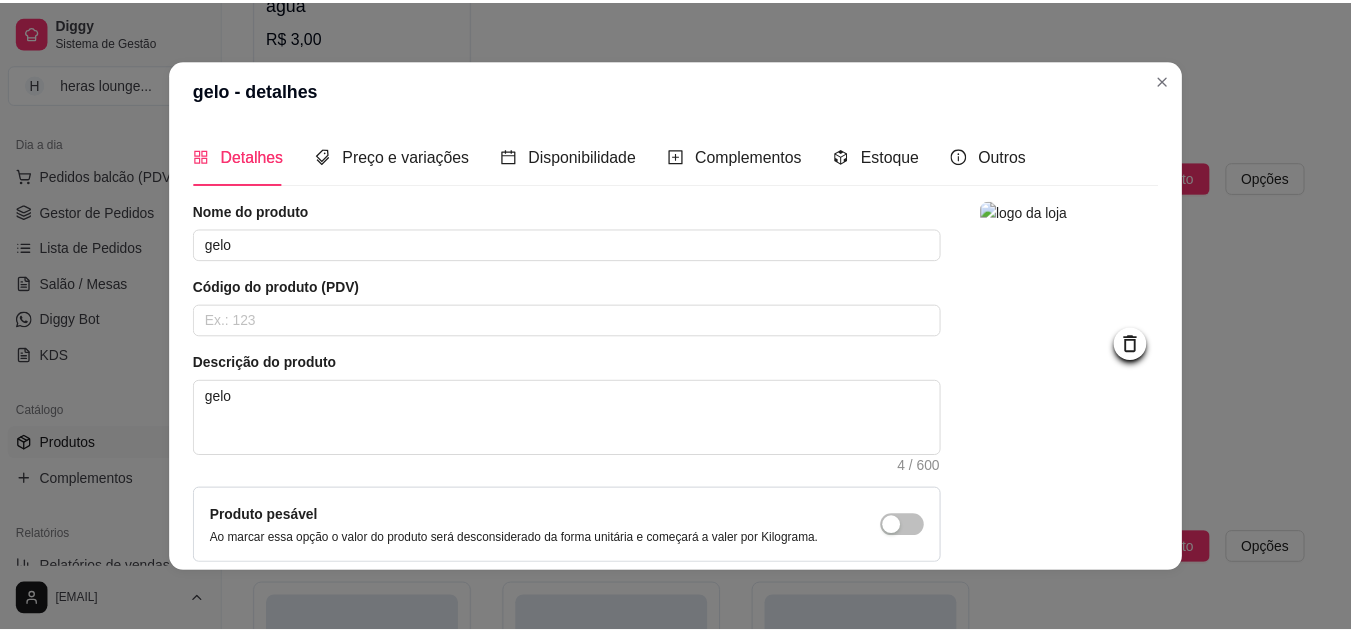 scroll, scrollTop: 181, scrollLeft: 0, axis: vertical 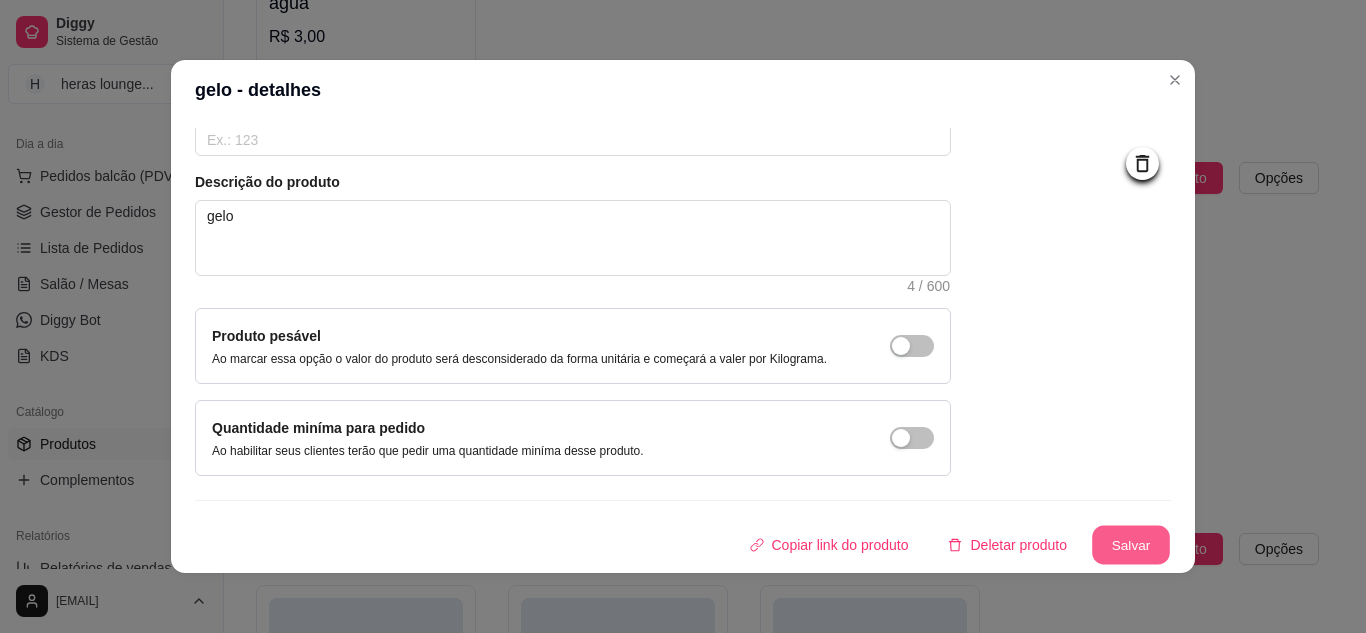 click on "Salvar" at bounding box center (1131, 545) 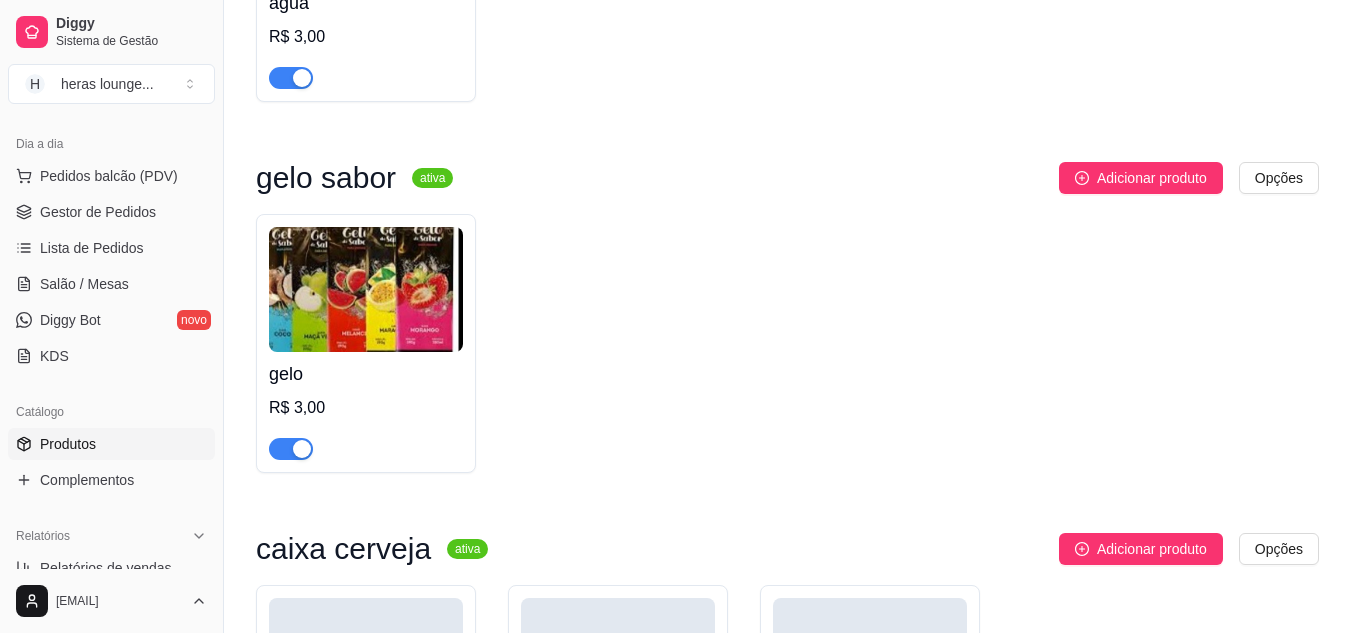click on "gelo   R$ 3,00" at bounding box center (787, 343) 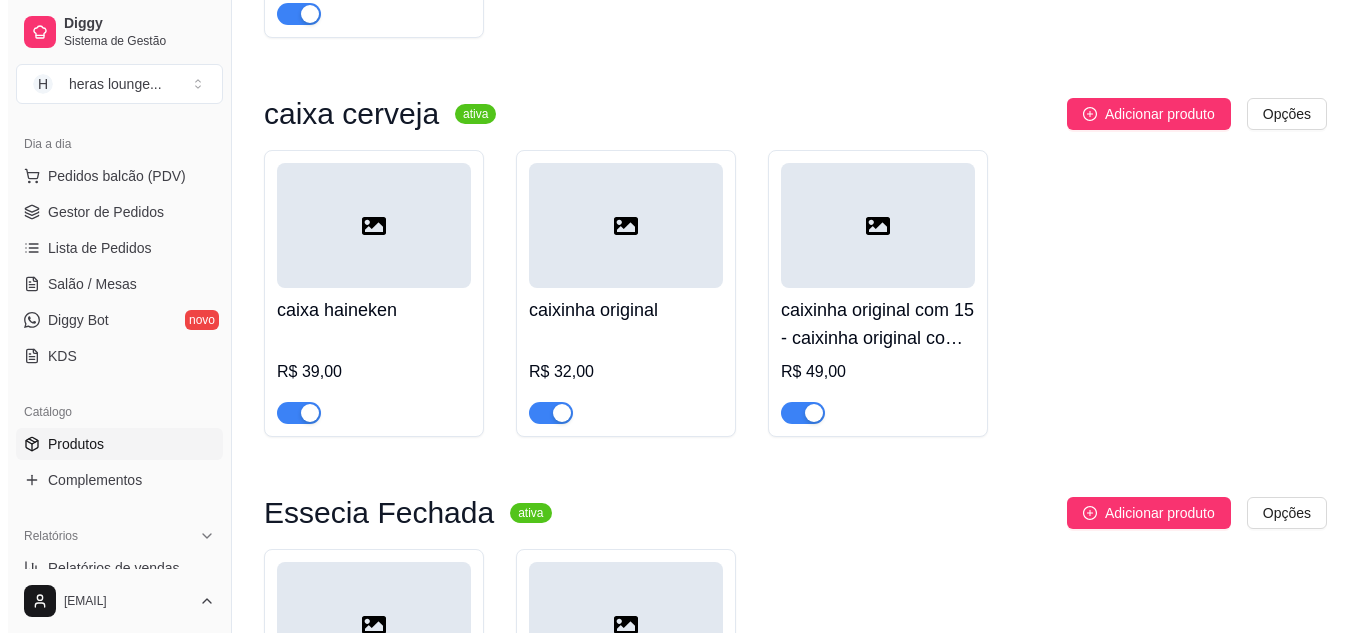 scroll, scrollTop: 4798, scrollLeft: 0, axis: vertical 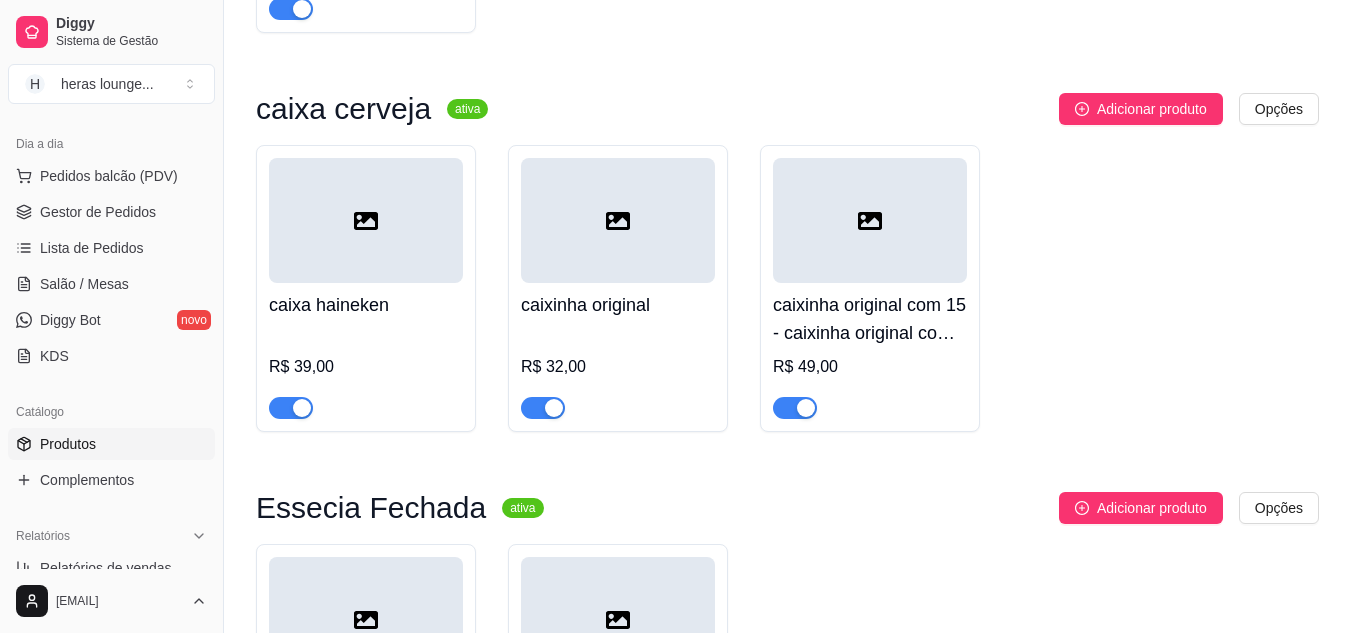 click on "R$ 39,00" at bounding box center [366, 373] 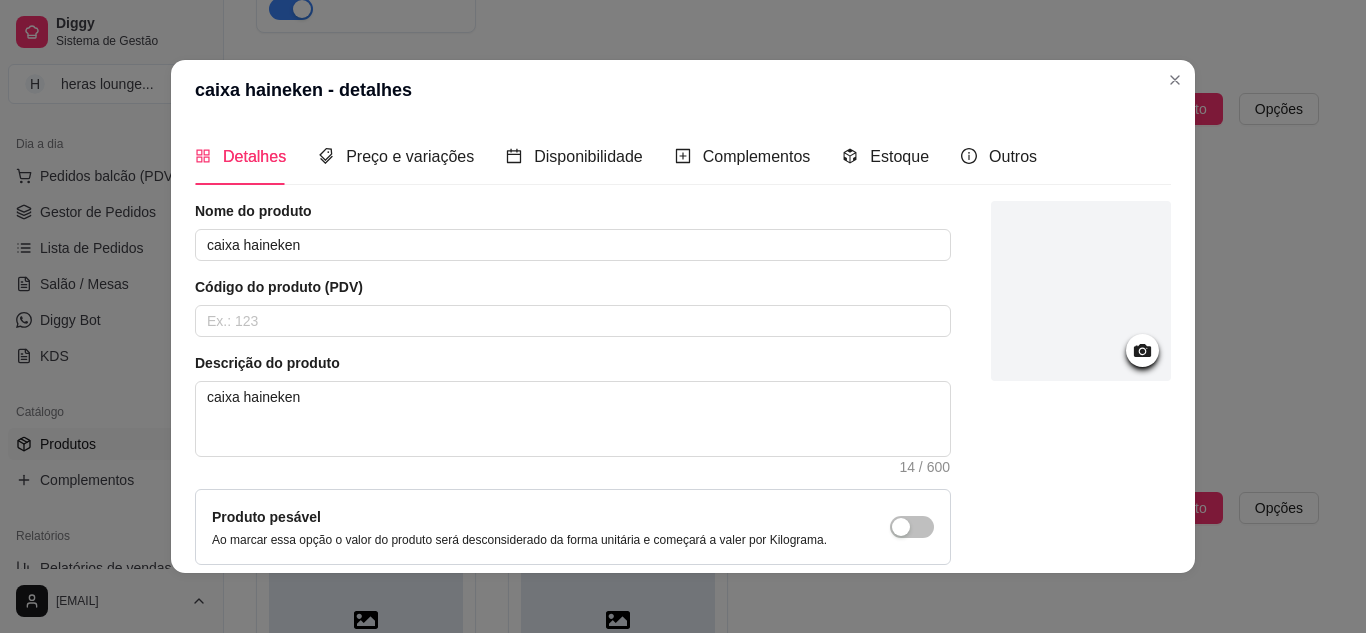 click 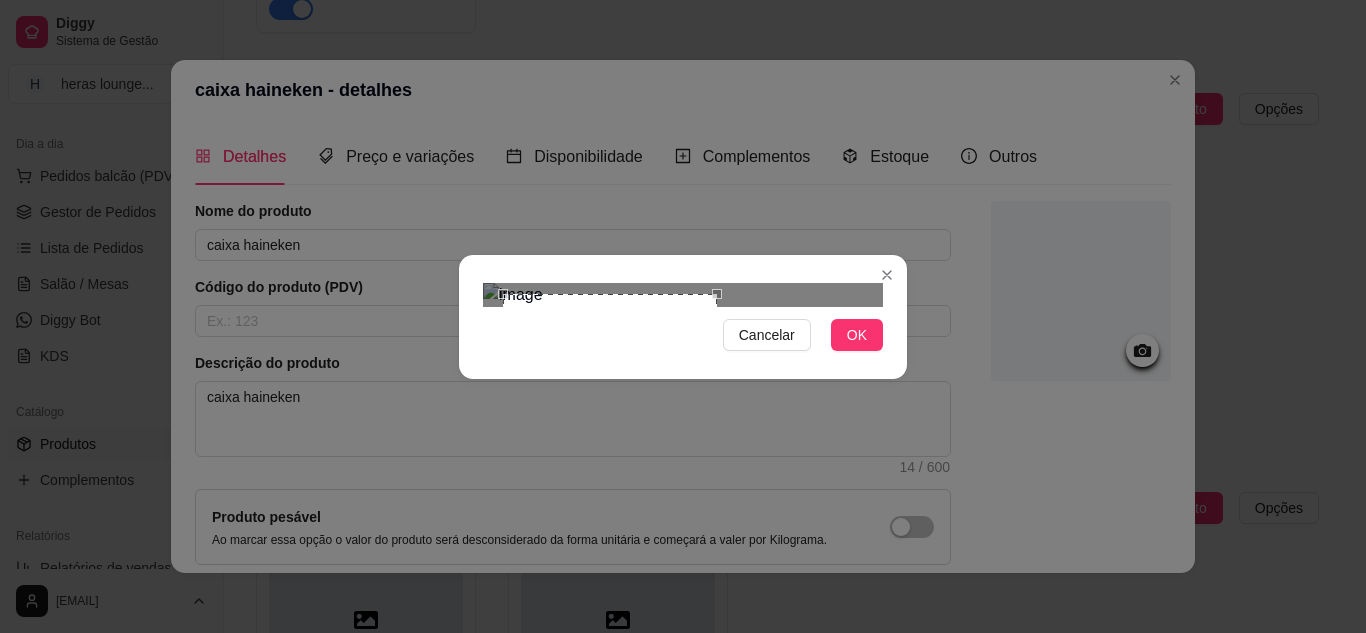 click at bounding box center (683, 295) 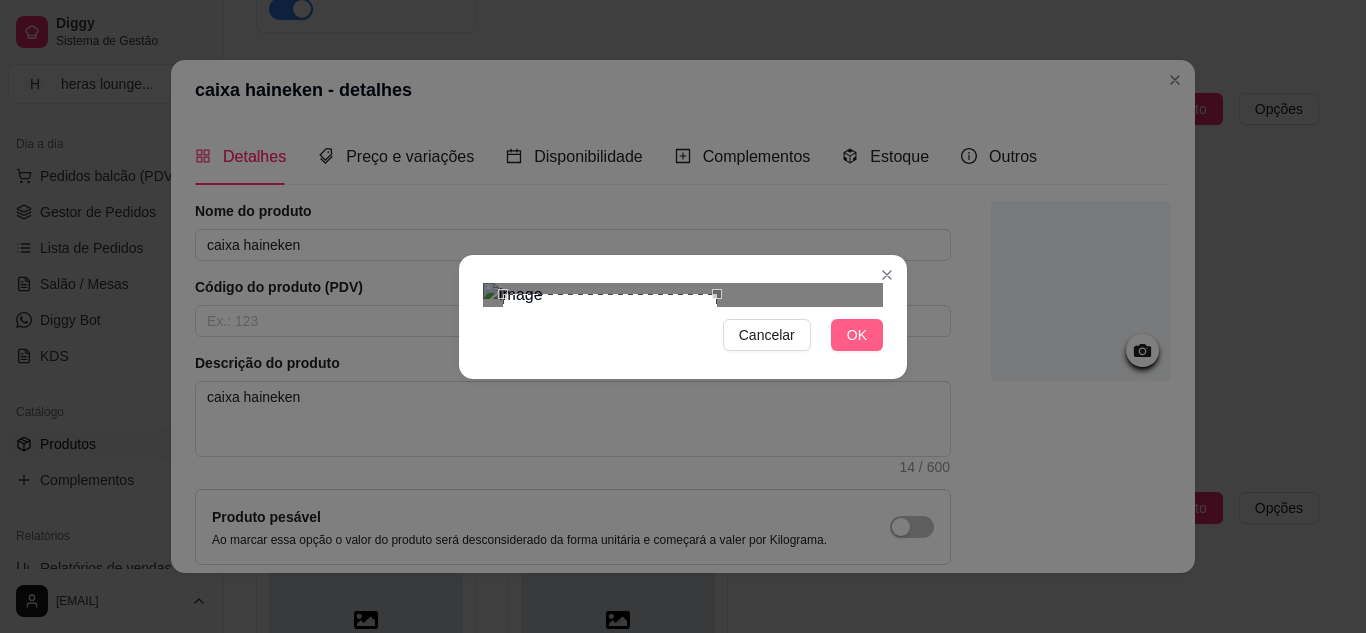 click on "OK" at bounding box center [857, 335] 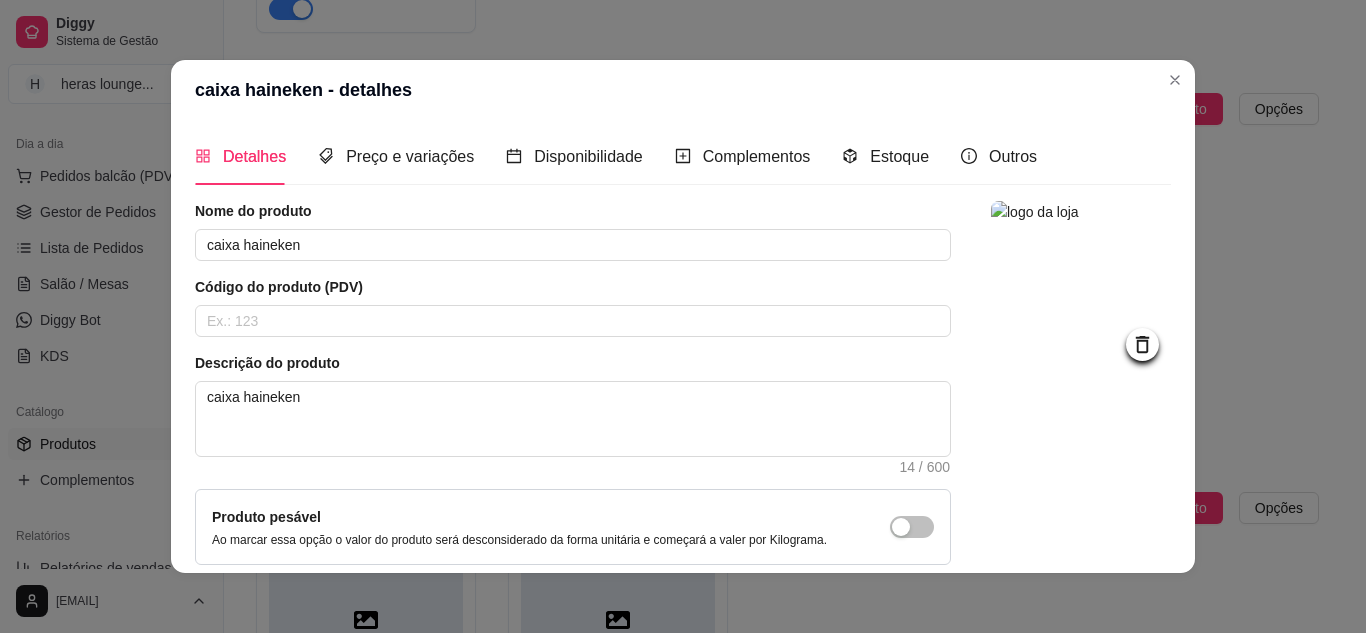 scroll, scrollTop: 181, scrollLeft: 0, axis: vertical 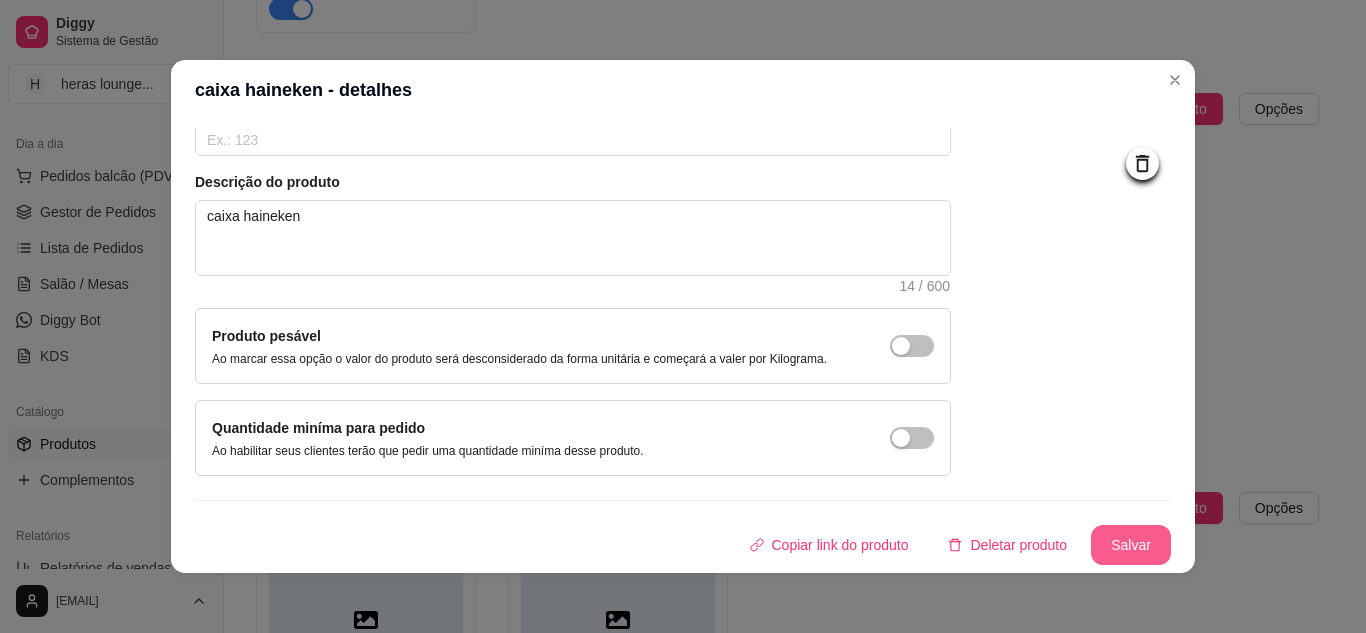 click on "Salvar" at bounding box center [1131, 545] 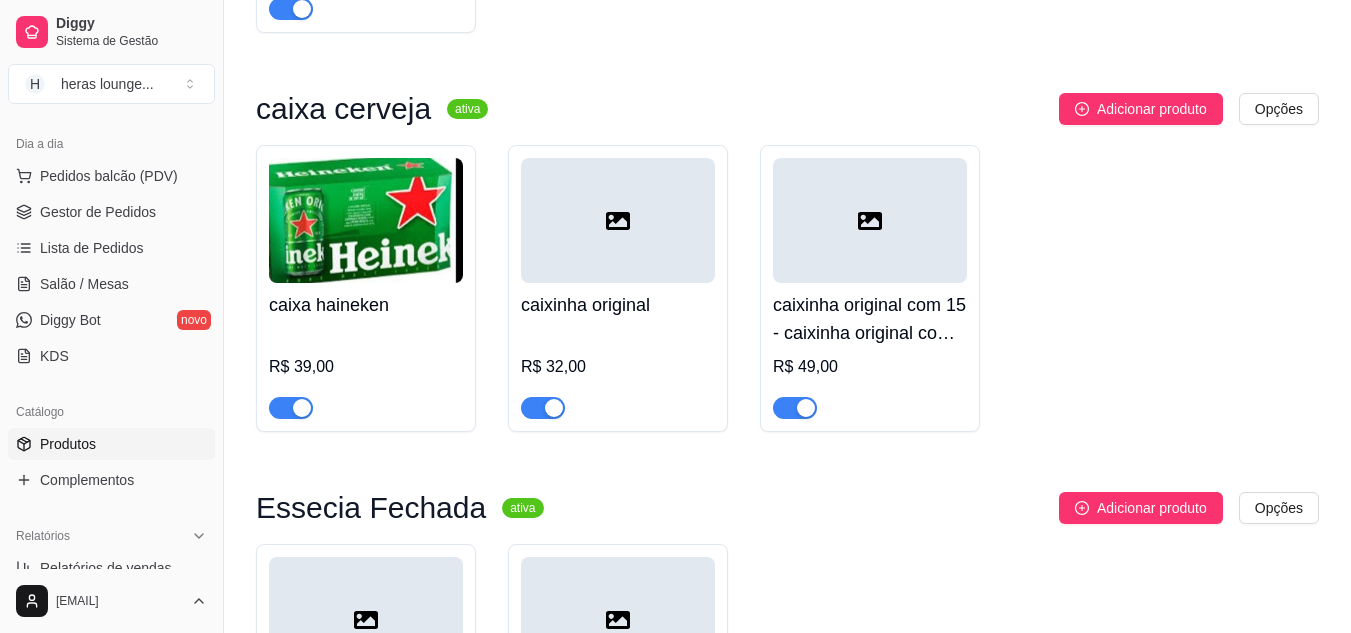 click on "caixa haineken   R$ 39,00 caixinha original   R$ 32,00 caixinha original com 15 - caixinha original com 15   R$ 49,00" at bounding box center (787, 288) 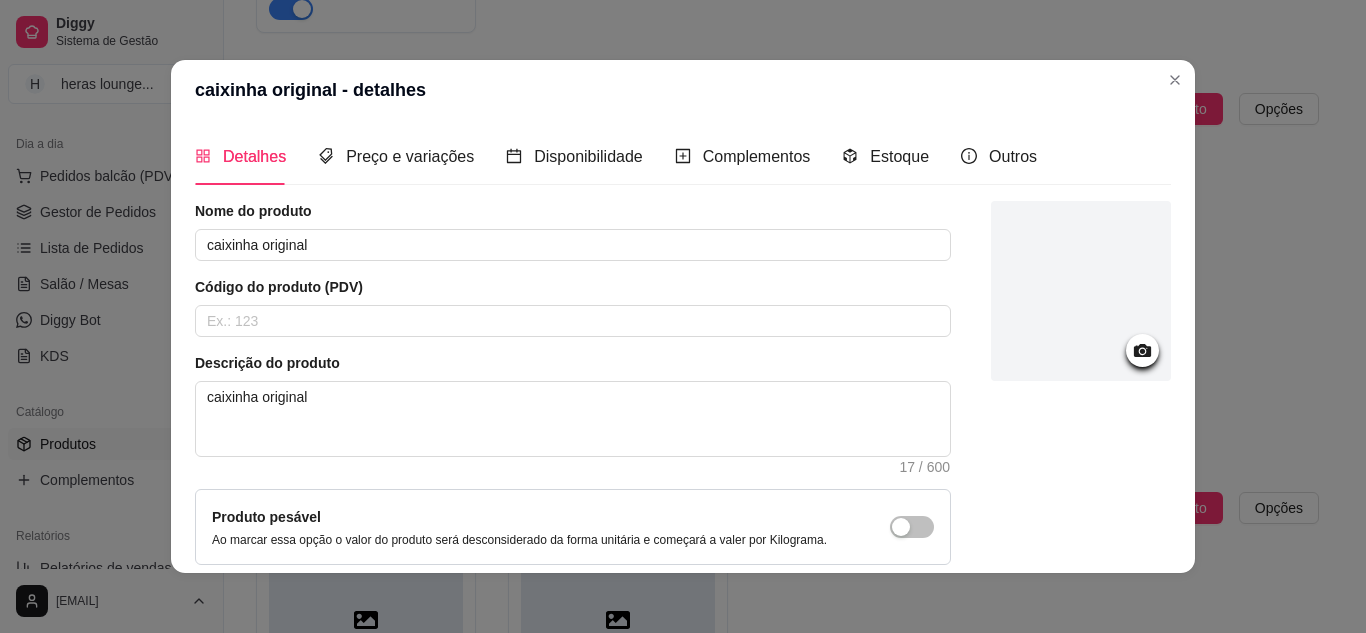 click 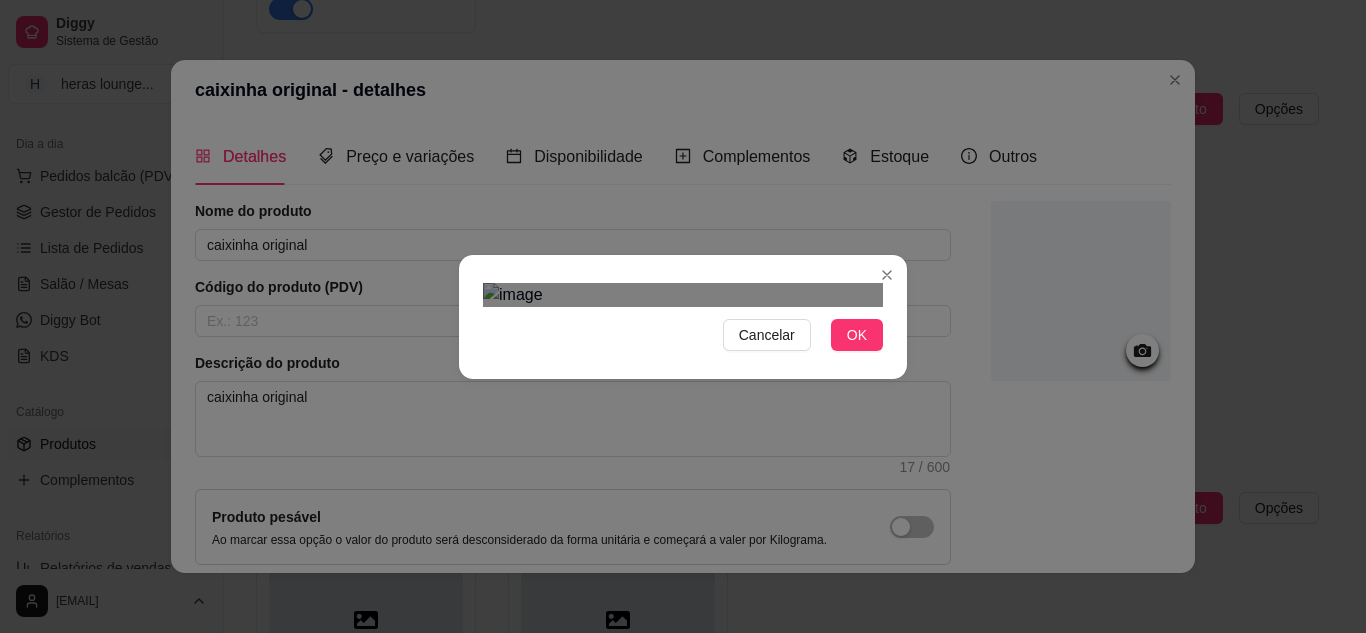 click at bounding box center (683, 295) 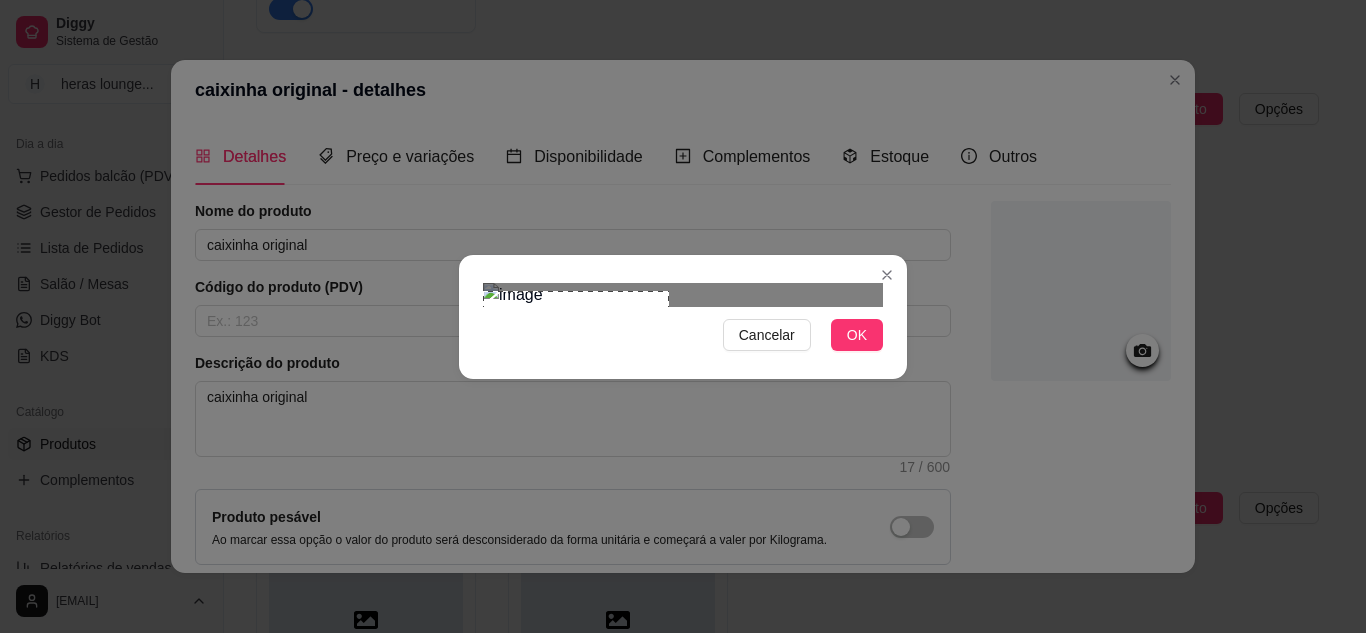 click on "Cancelar OK" at bounding box center [683, 317] 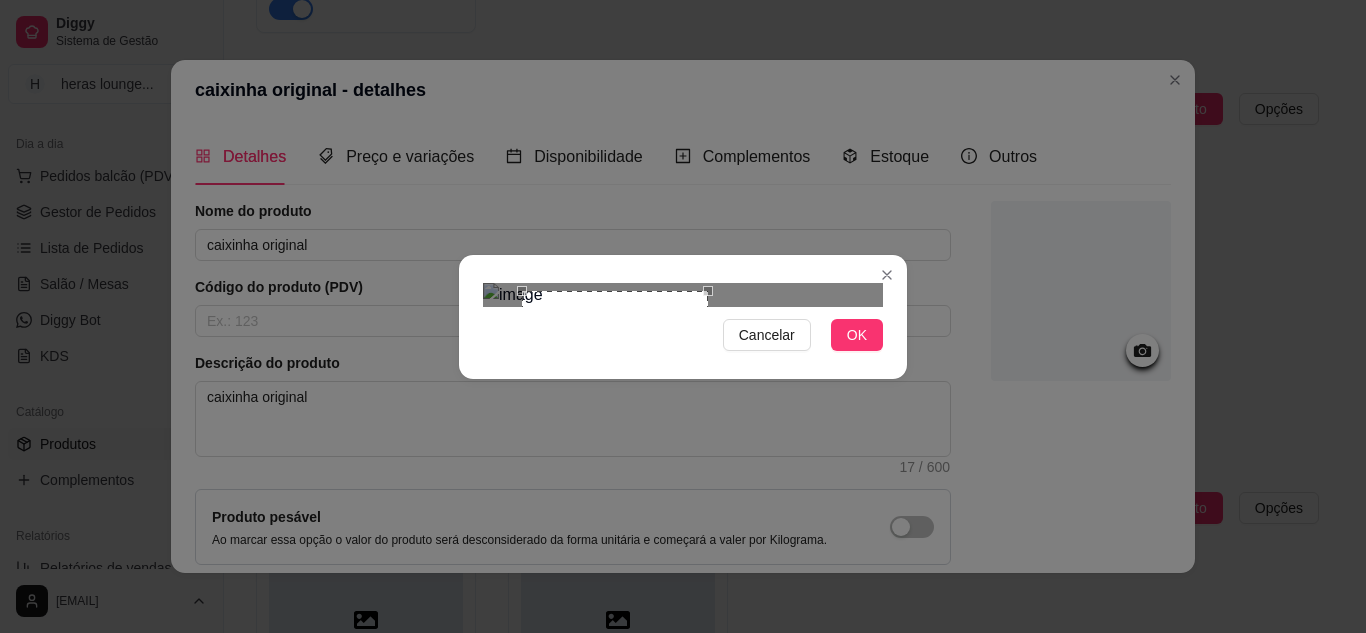 click at bounding box center [615, 384] 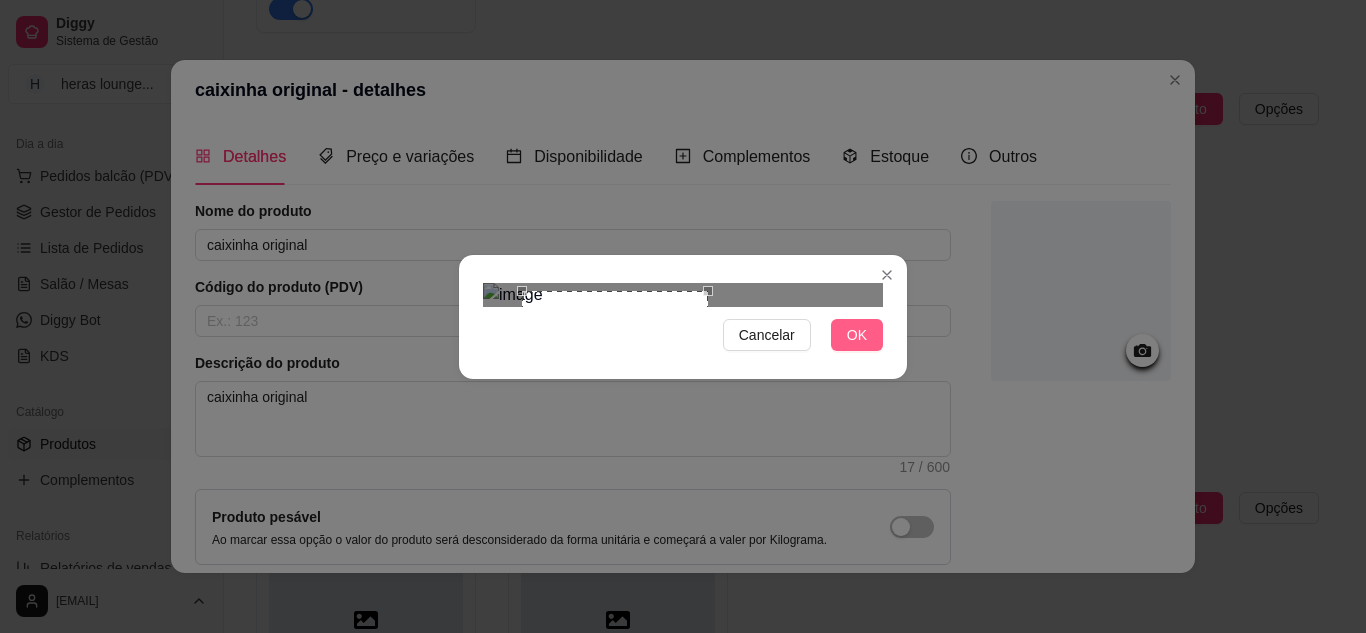 click on "OK" at bounding box center [857, 335] 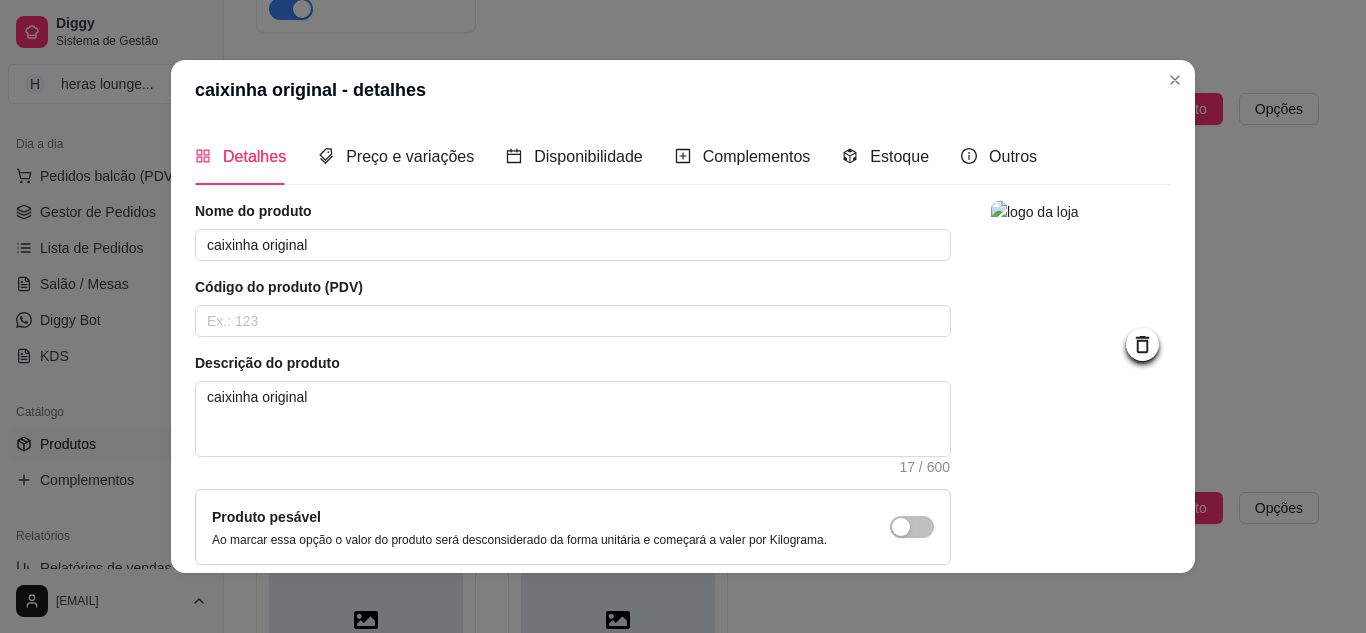 scroll, scrollTop: 181, scrollLeft: 0, axis: vertical 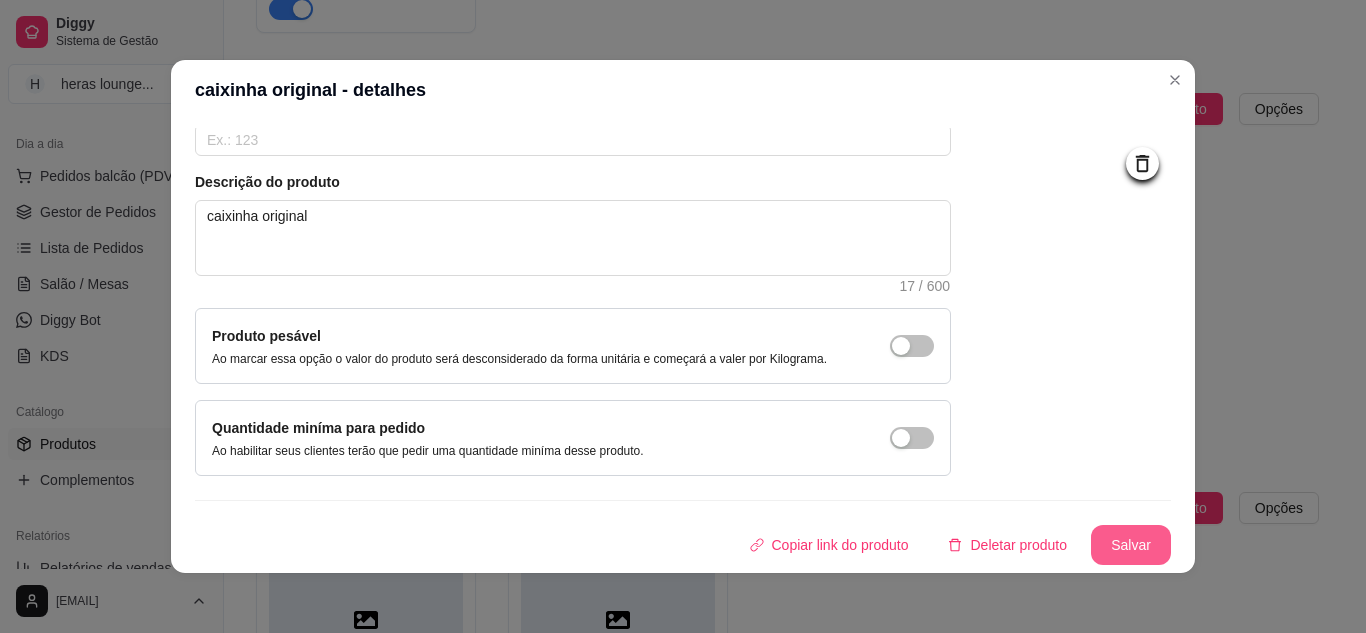 click on "Salvar" at bounding box center [1131, 545] 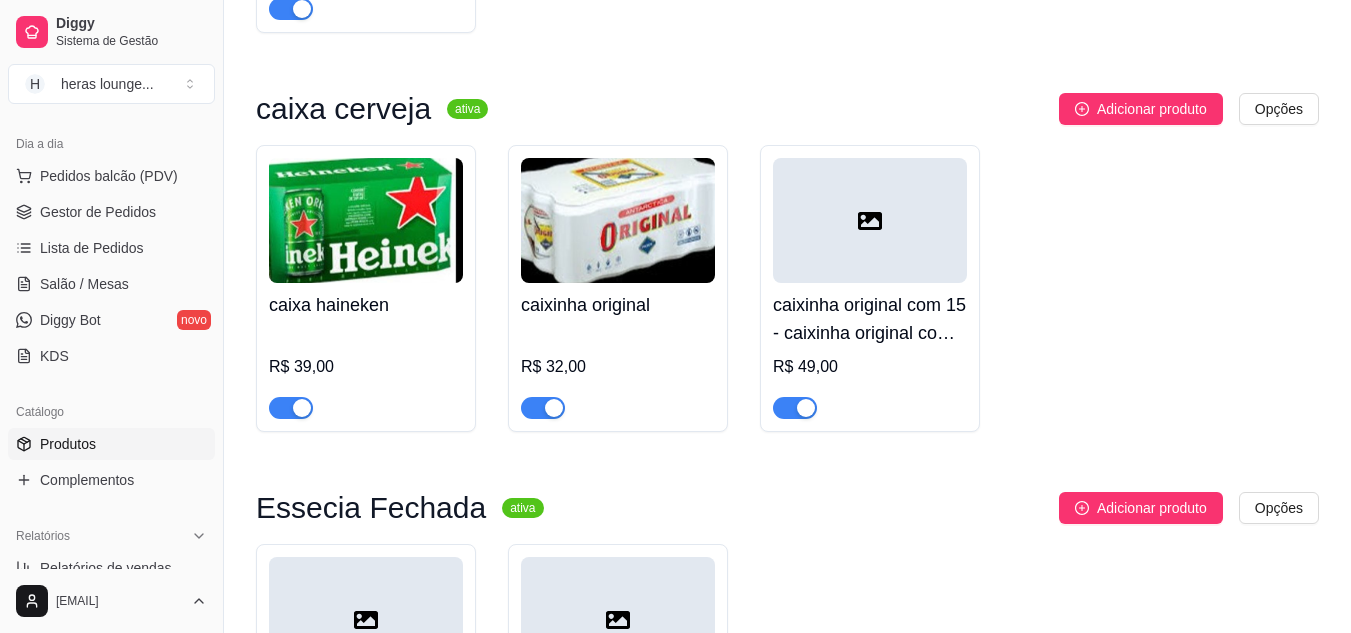 click on "caixinha original com 15 - caixinha original com 15" at bounding box center (870, 319) 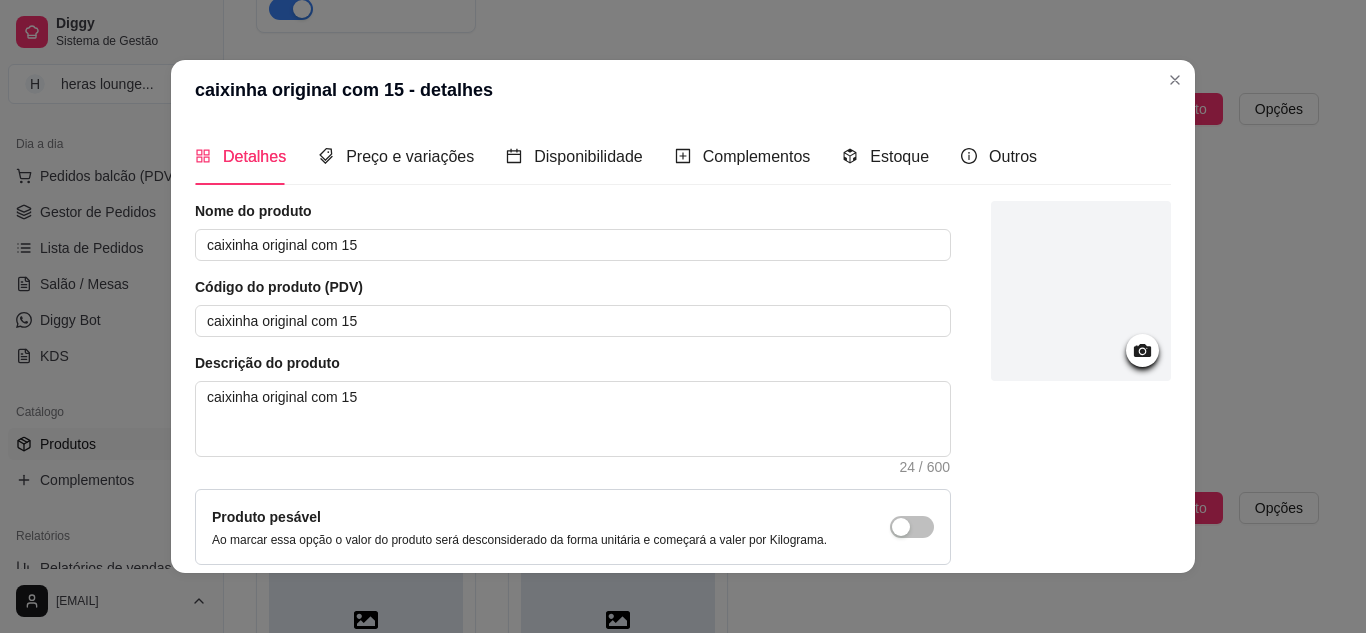 click 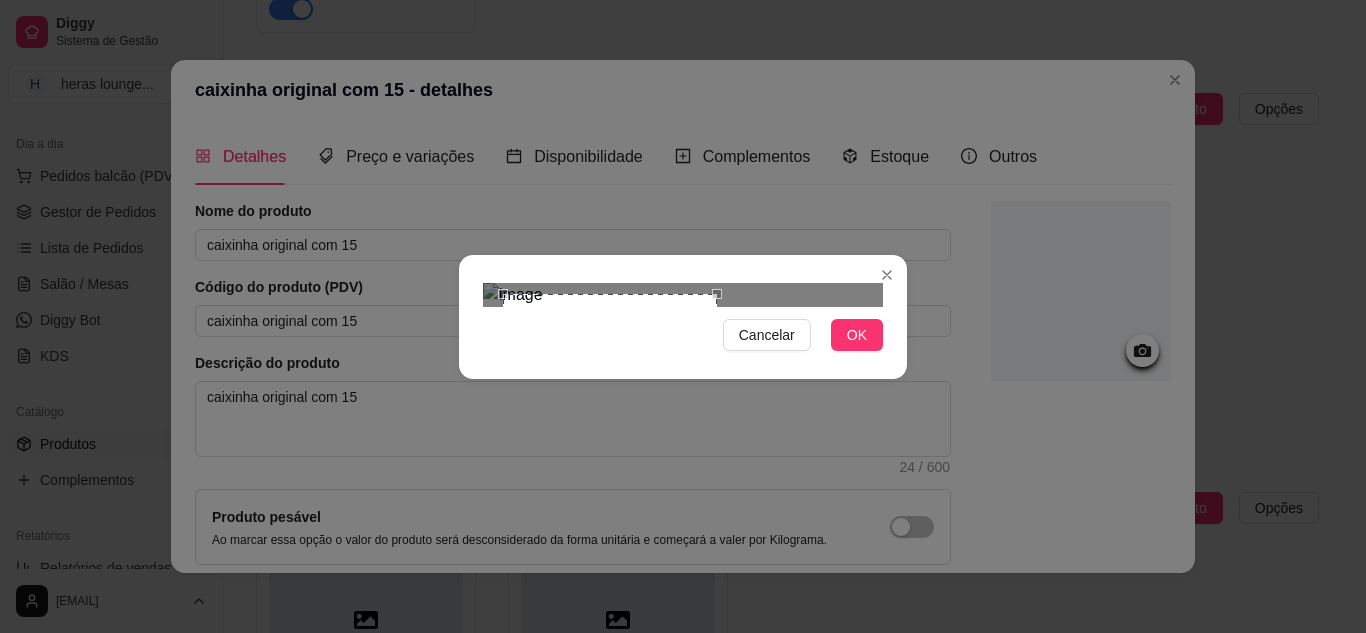 click at bounding box center [683, 295] 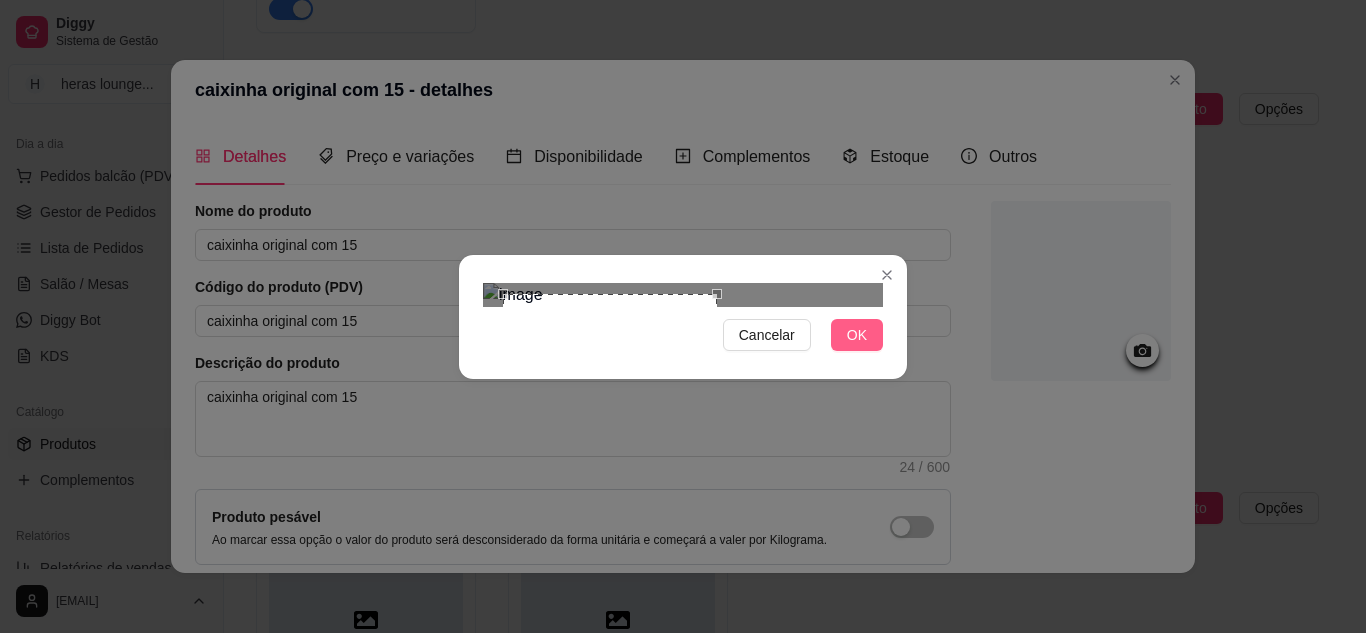 click on "OK" at bounding box center [857, 335] 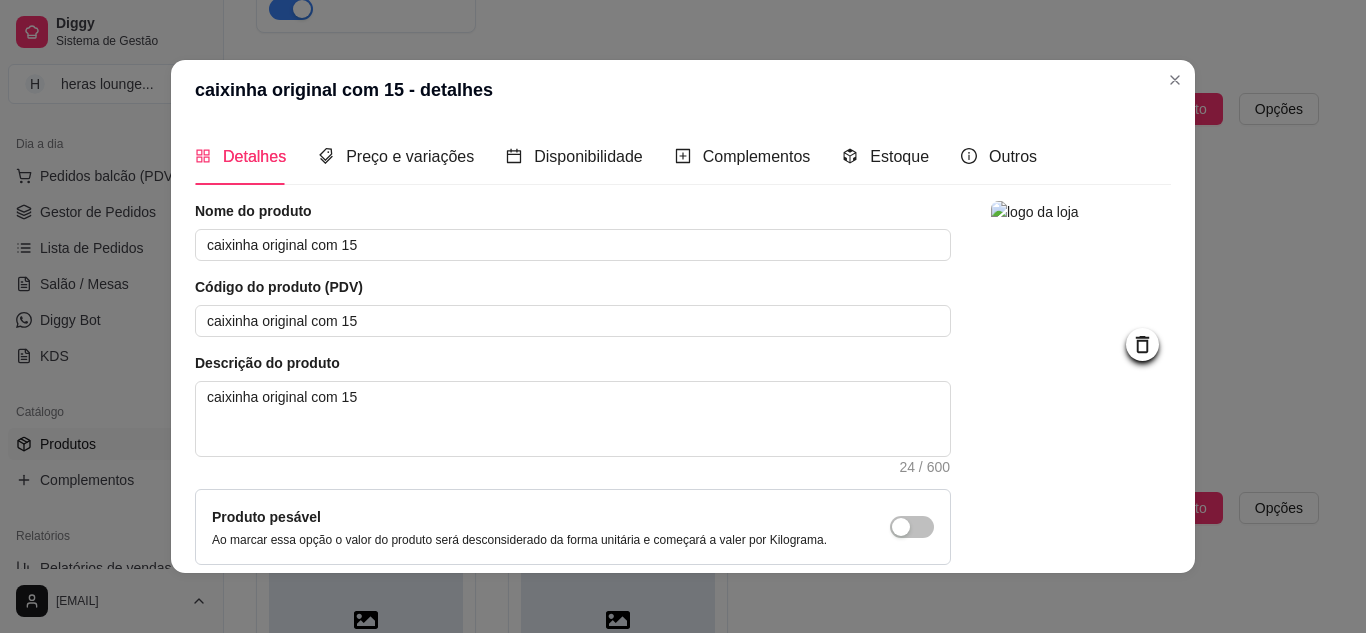 drag, startPoint x: 1164, startPoint y: 310, endPoint x: 1144, endPoint y: 499, distance: 190.05525 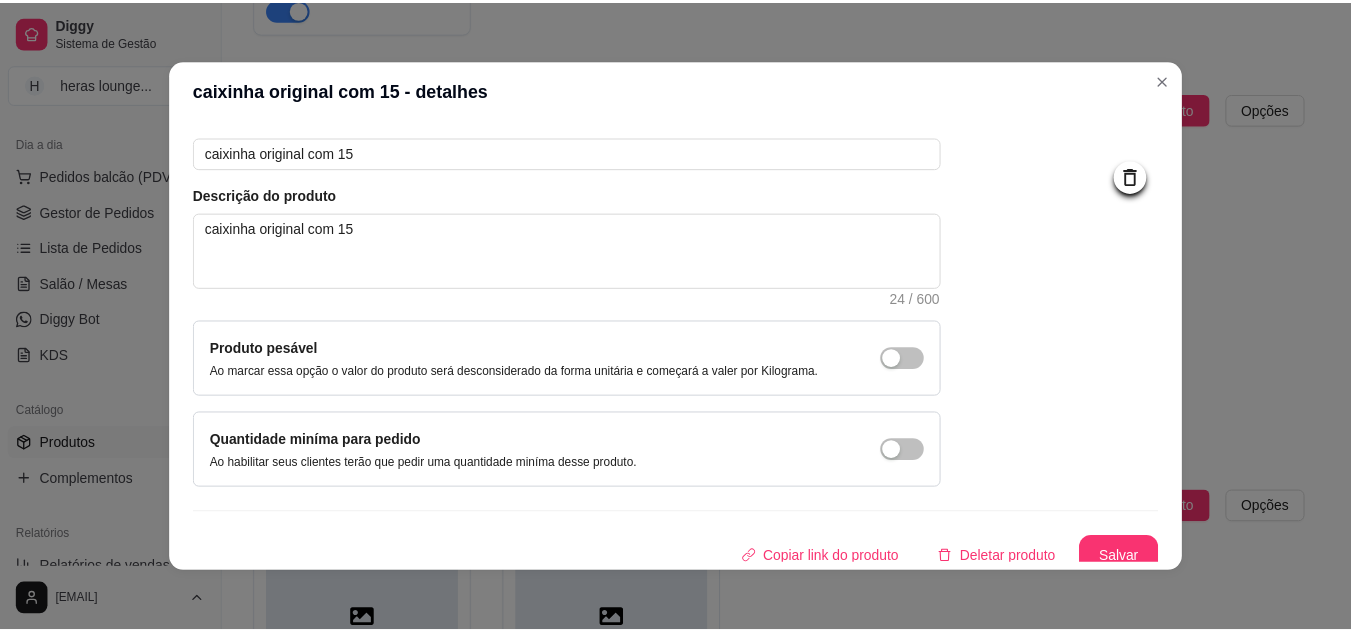 scroll, scrollTop: 181, scrollLeft: 0, axis: vertical 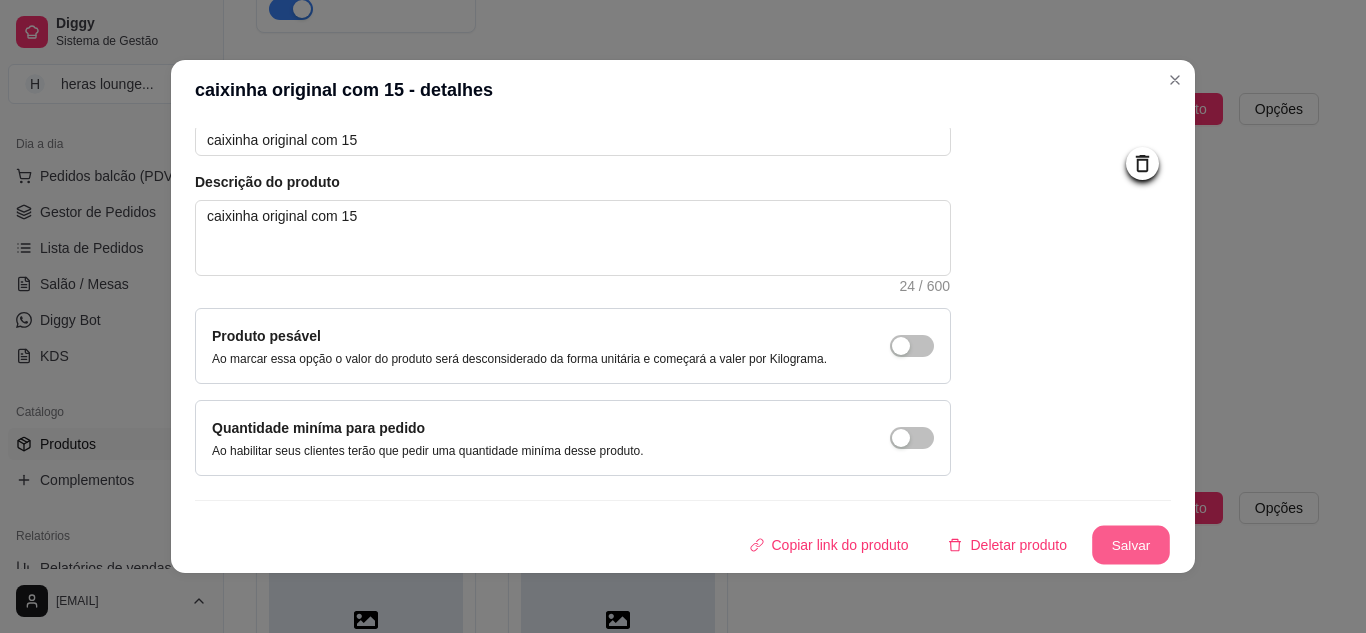 click on "Salvar" at bounding box center (1131, 545) 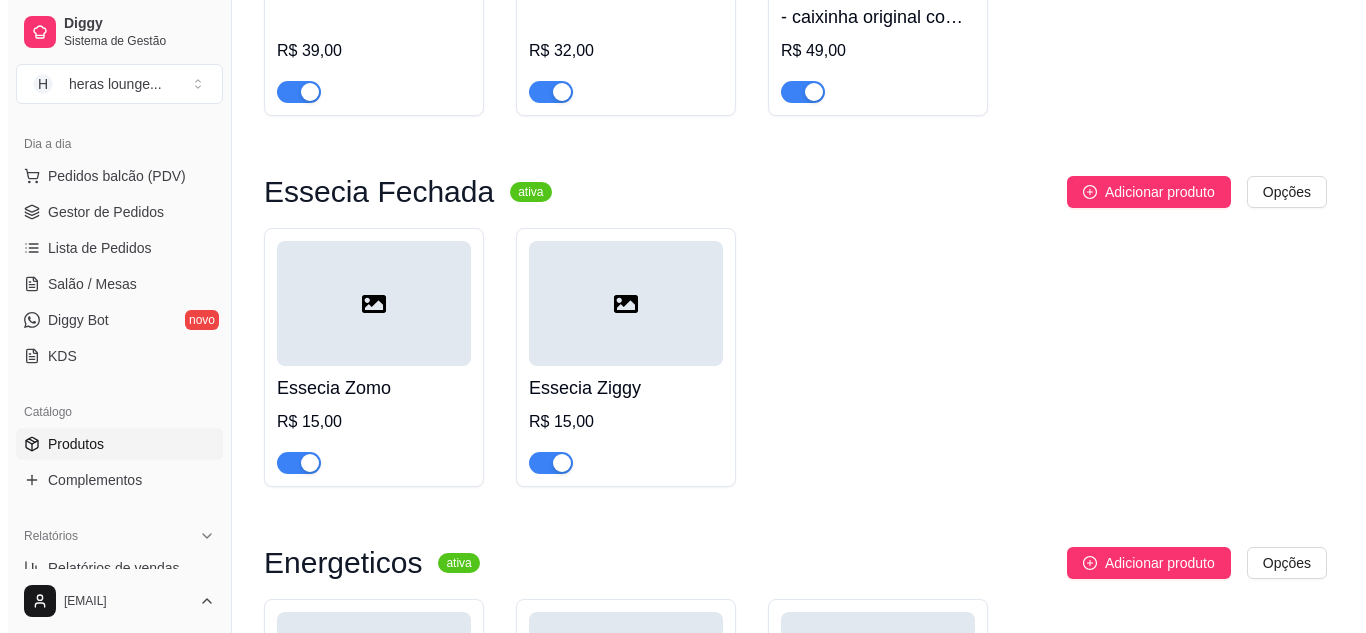 scroll, scrollTop: 5123, scrollLeft: 0, axis: vertical 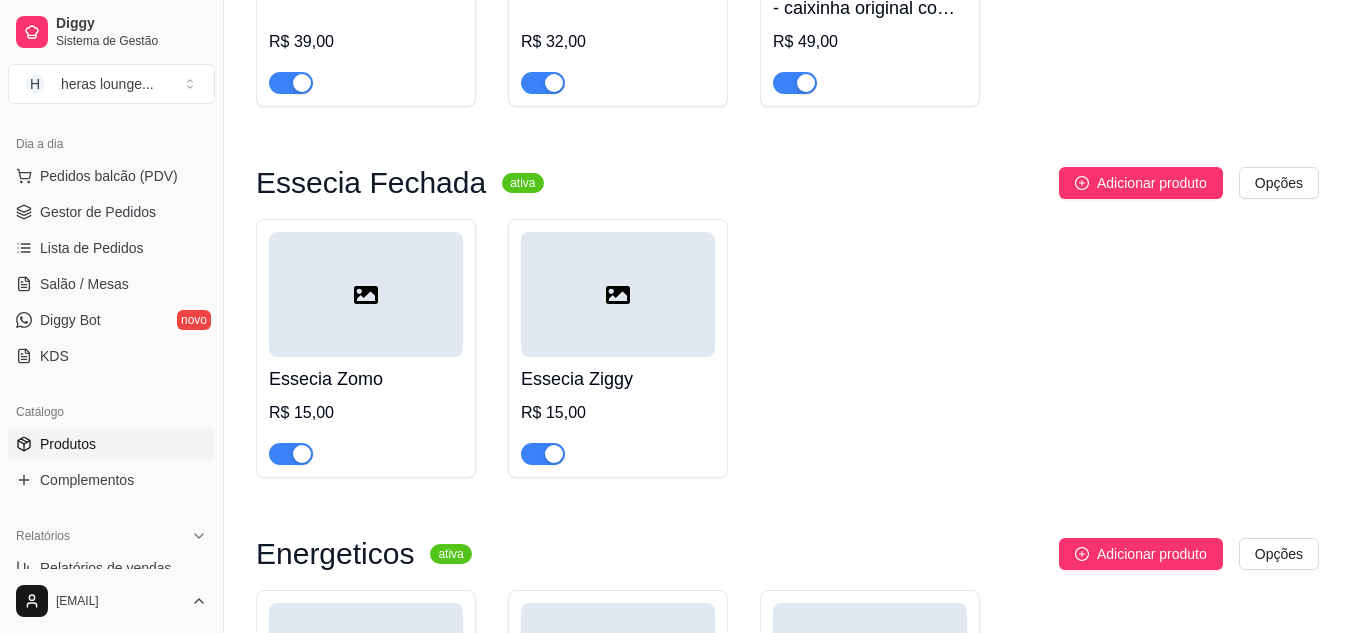 click on "Essecia Zomo   R$ 15,00" at bounding box center [366, 411] 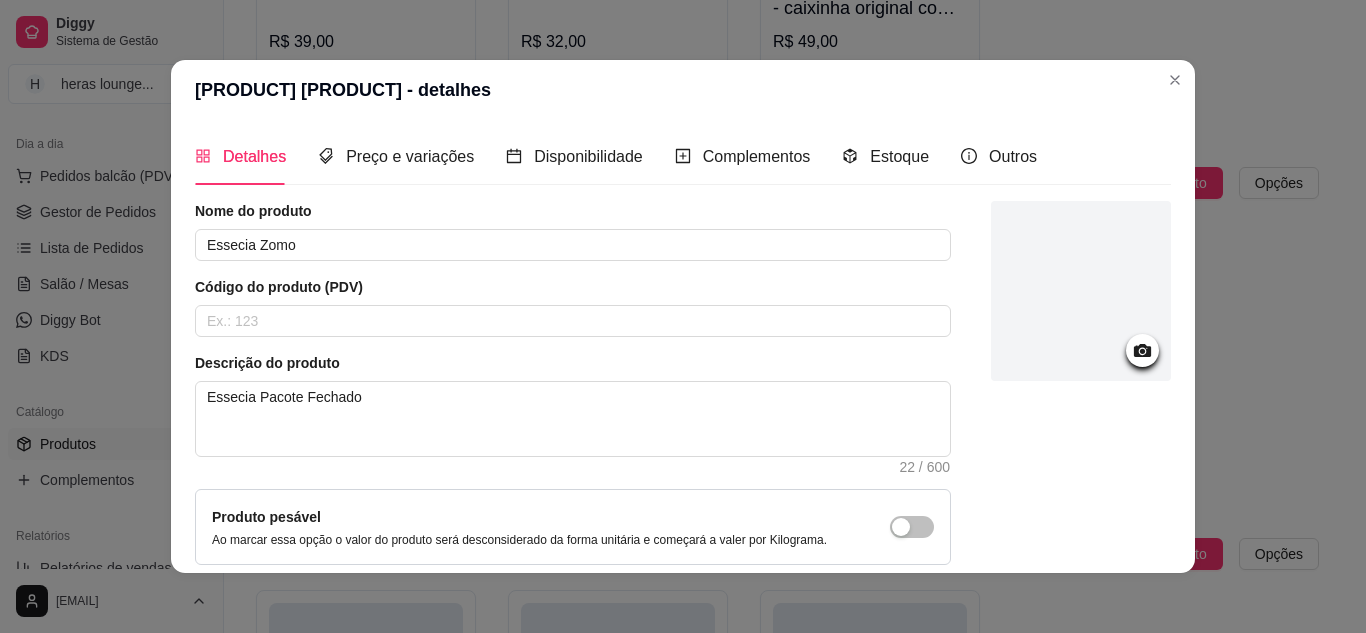 click 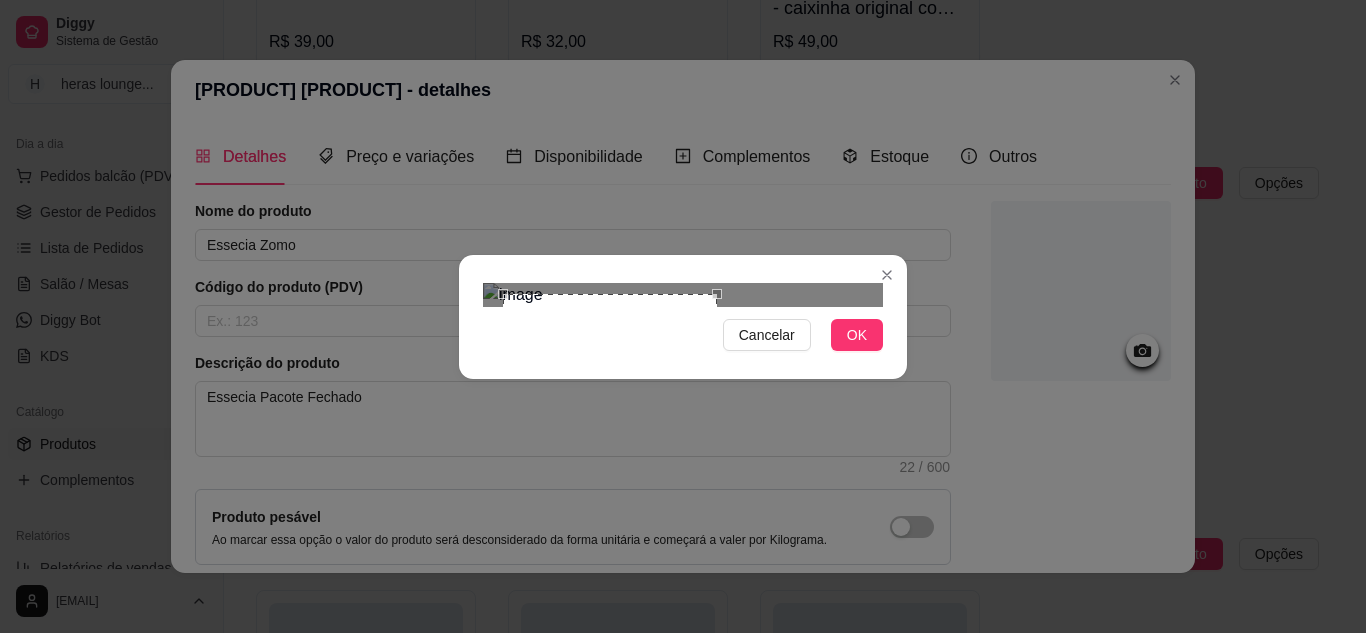 click at bounding box center [683, 295] 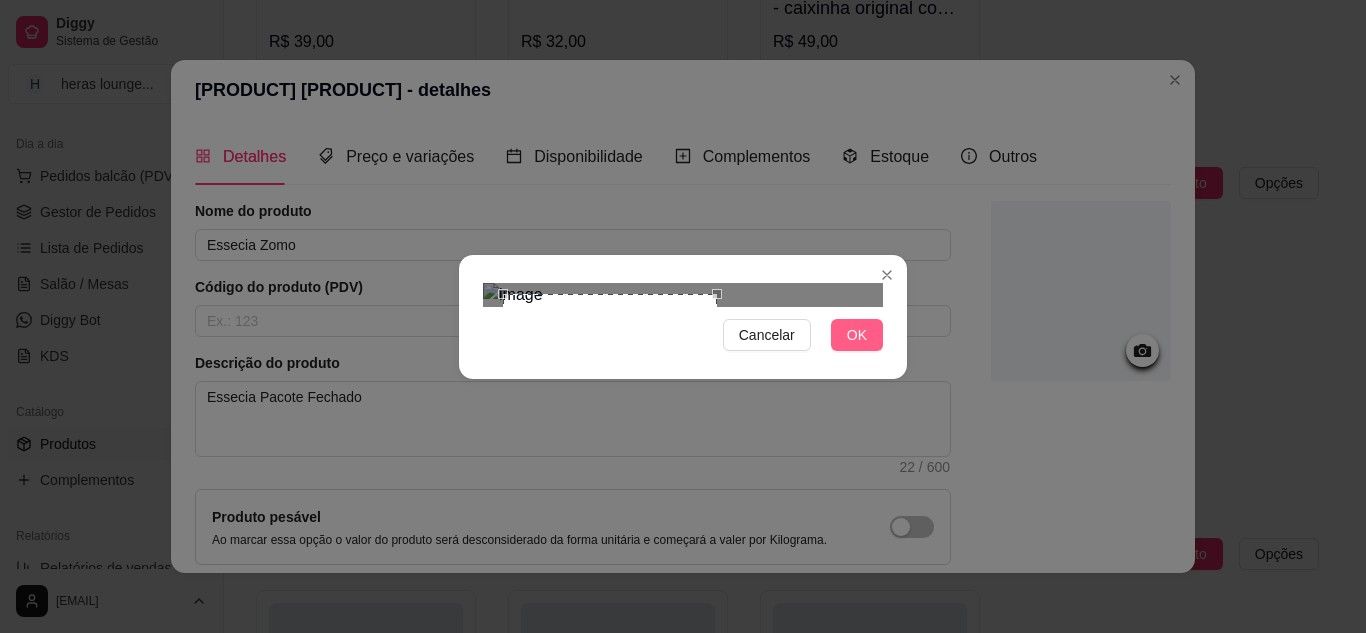 click on "OK" at bounding box center [857, 335] 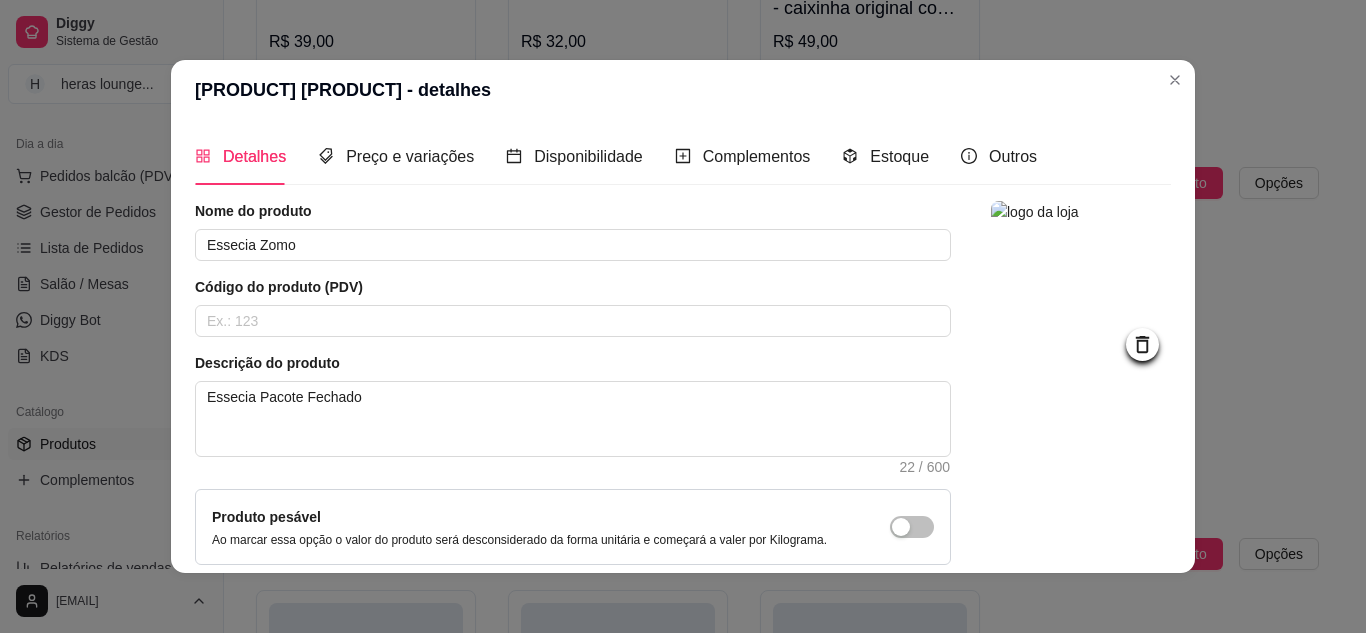 scroll, scrollTop: 181, scrollLeft: 0, axis: vertical 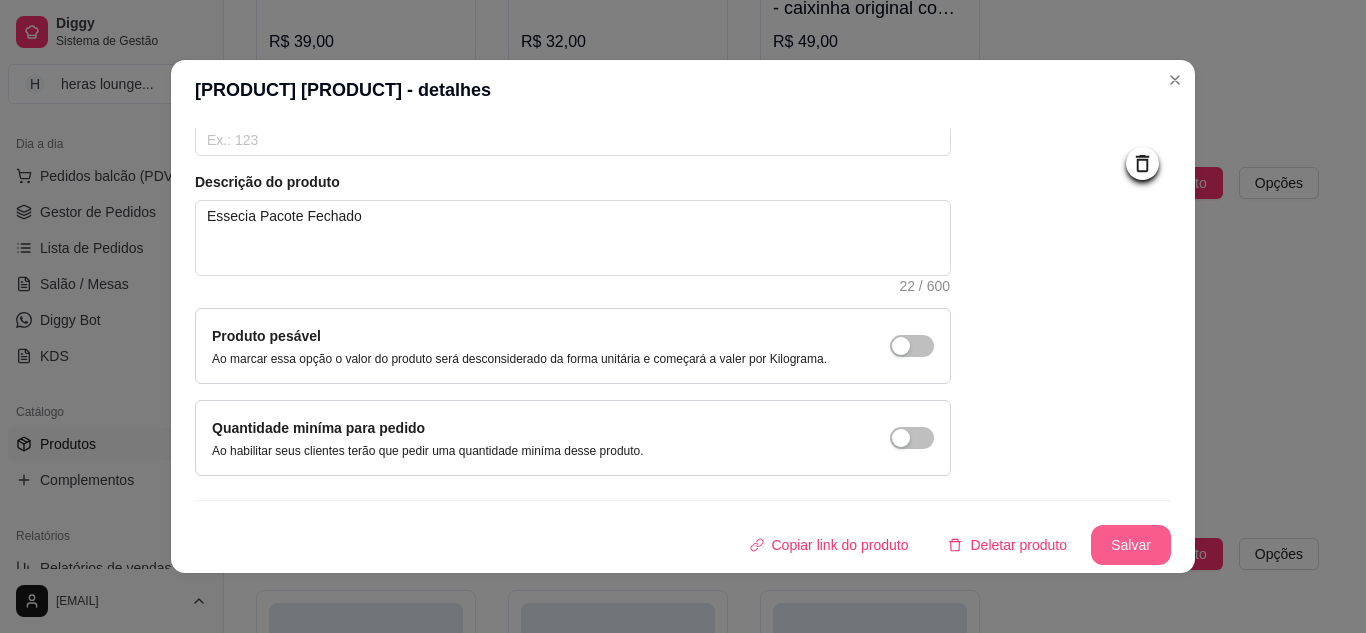 click on "Salvar" at bounding box center [1131, 545] 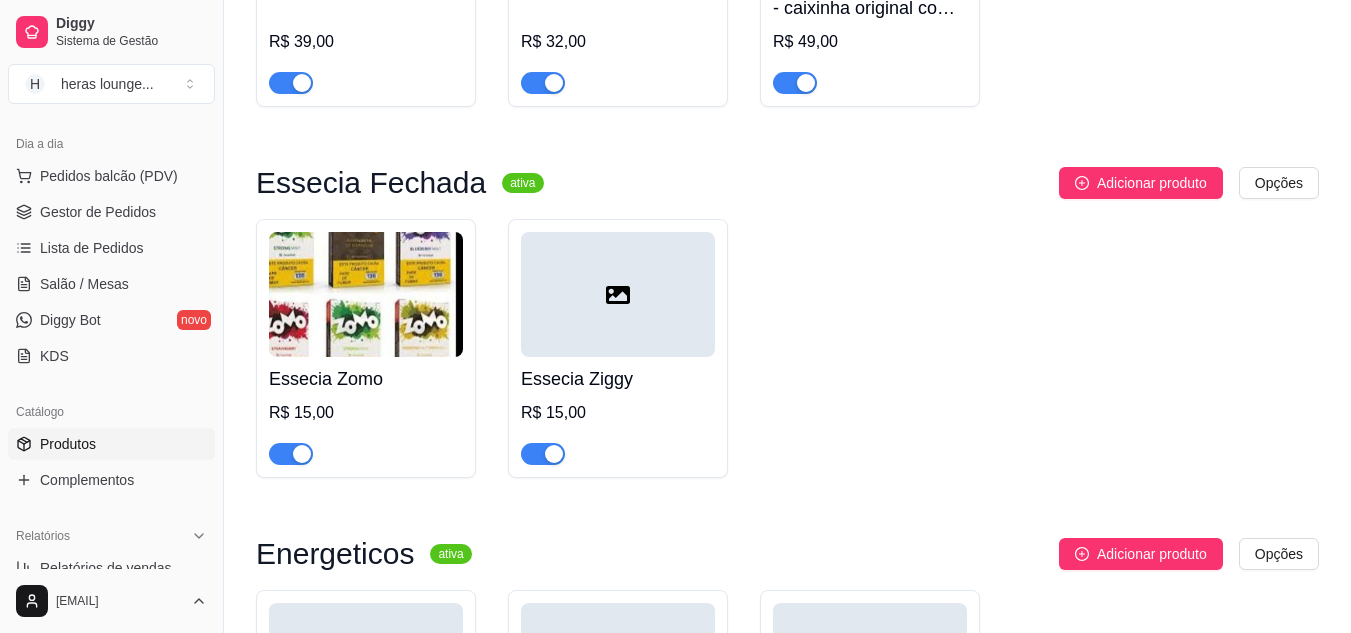 click at bounding box center [618, 294] 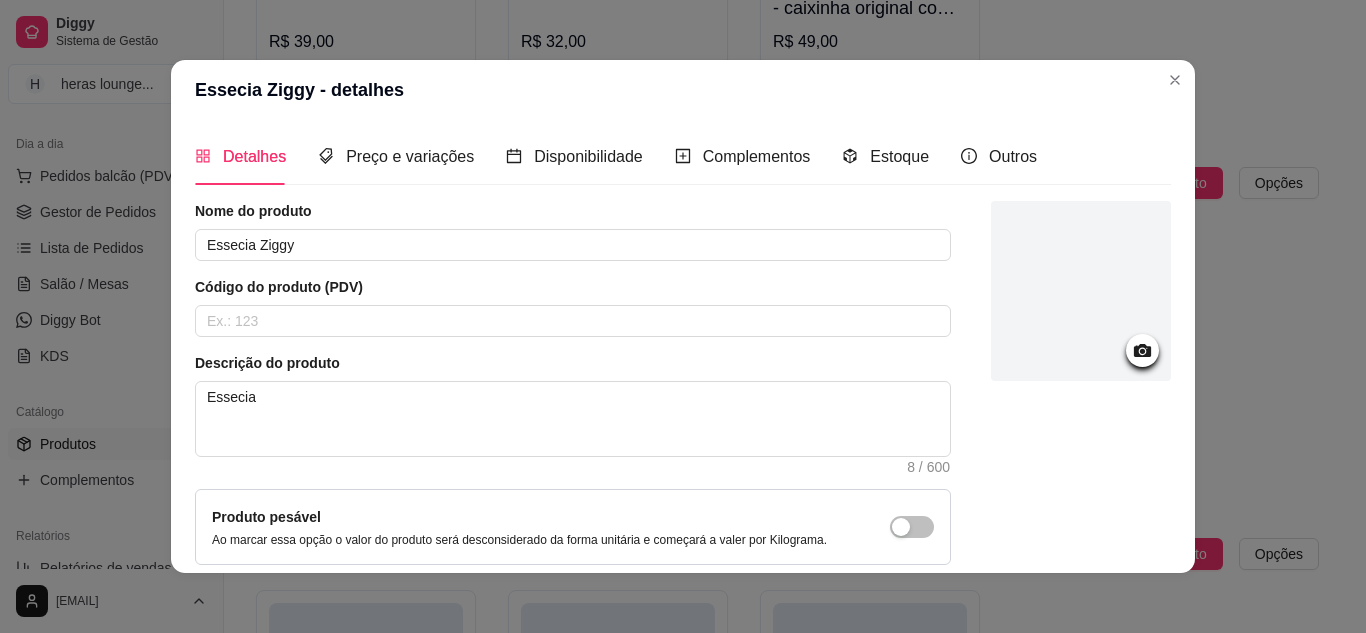click 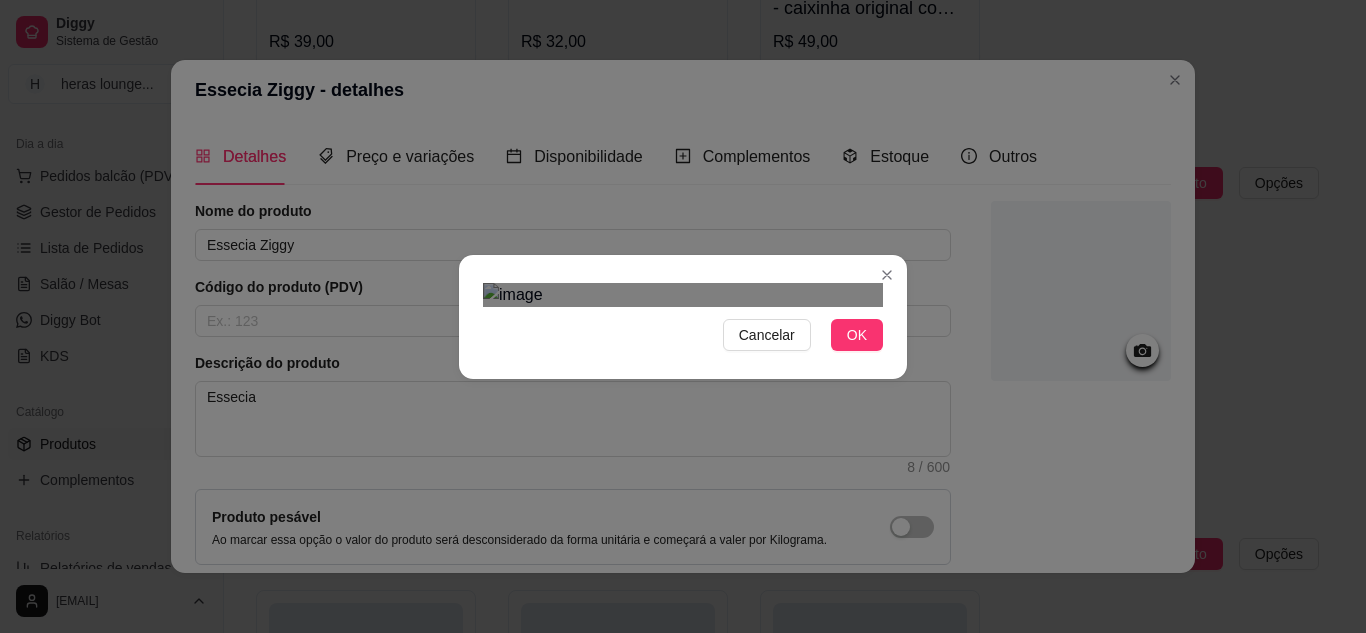 click at bounding box center (683, 295) 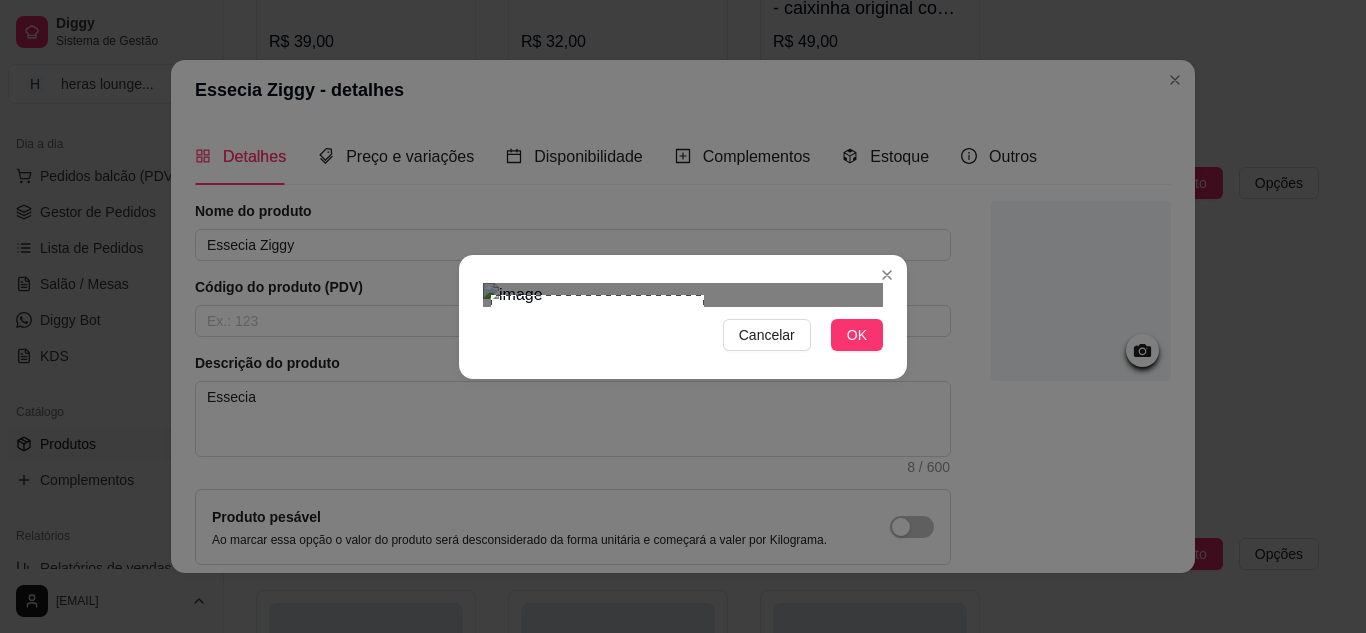 click at bounding box center (683, 295) 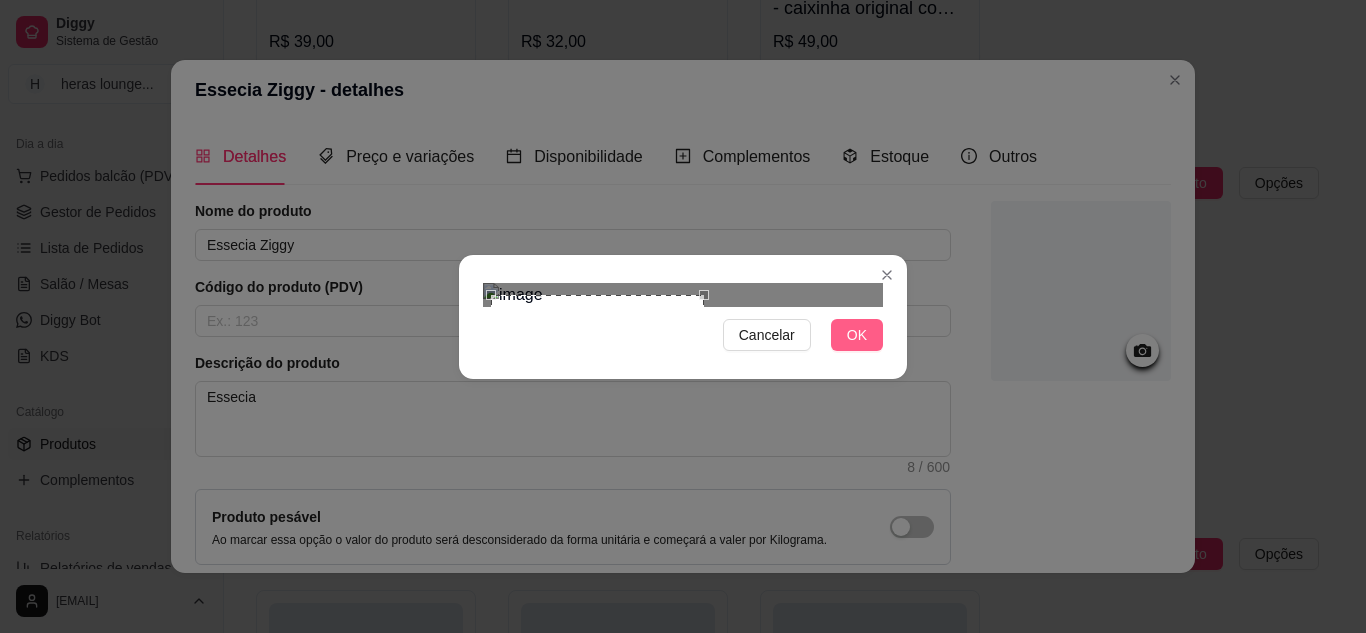 click on "OK" at bounding box center [857, 335] 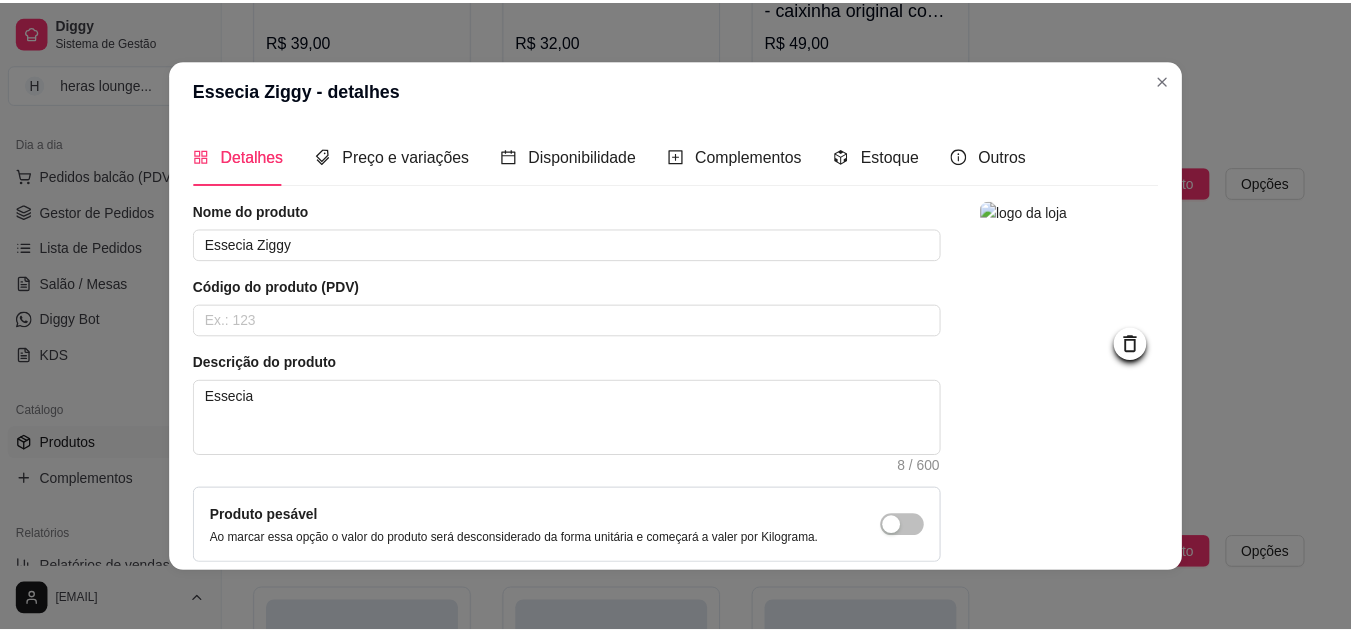 scroll, scrollTop: 181, scrollLeft: 0, axis: vertical 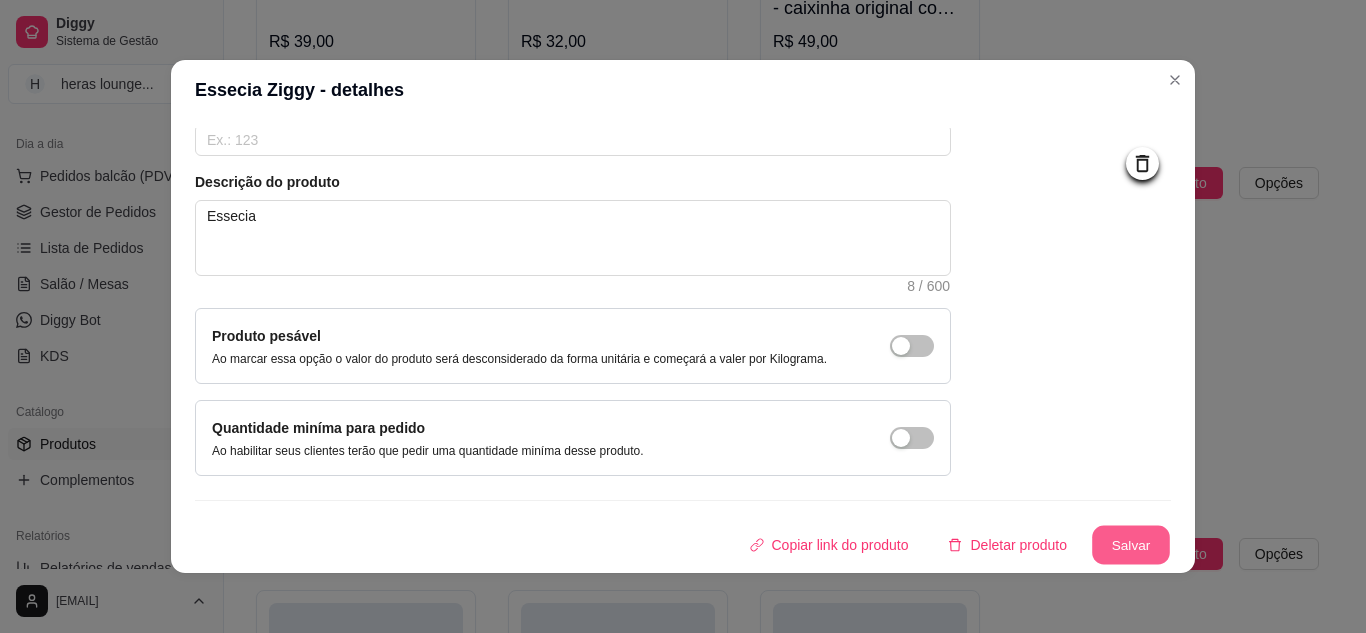 click on "Salvar" at bounding box center (1131, 545) 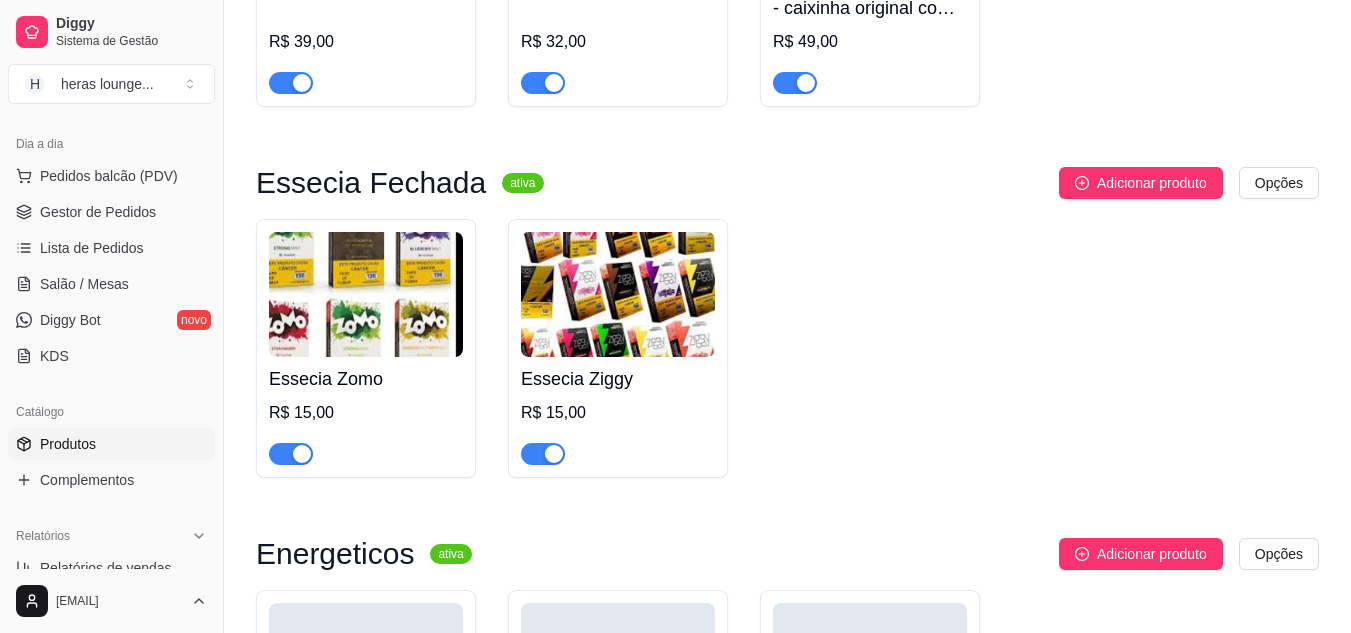 click on "Essecia Zomo   R$ 15,00 Essecia Ziggy   R$ 15,00" at bounding box center (787, 348) 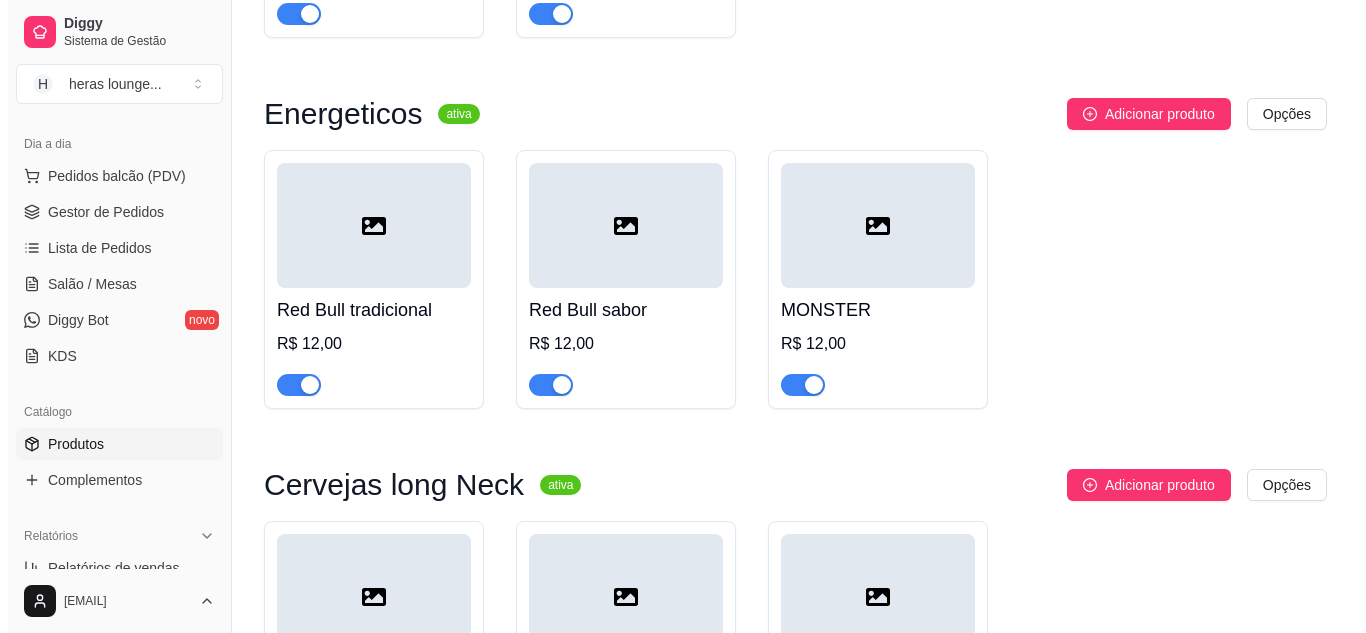 scroll, scrollTop: 5603, scrollLeft: 0, axis: vertical 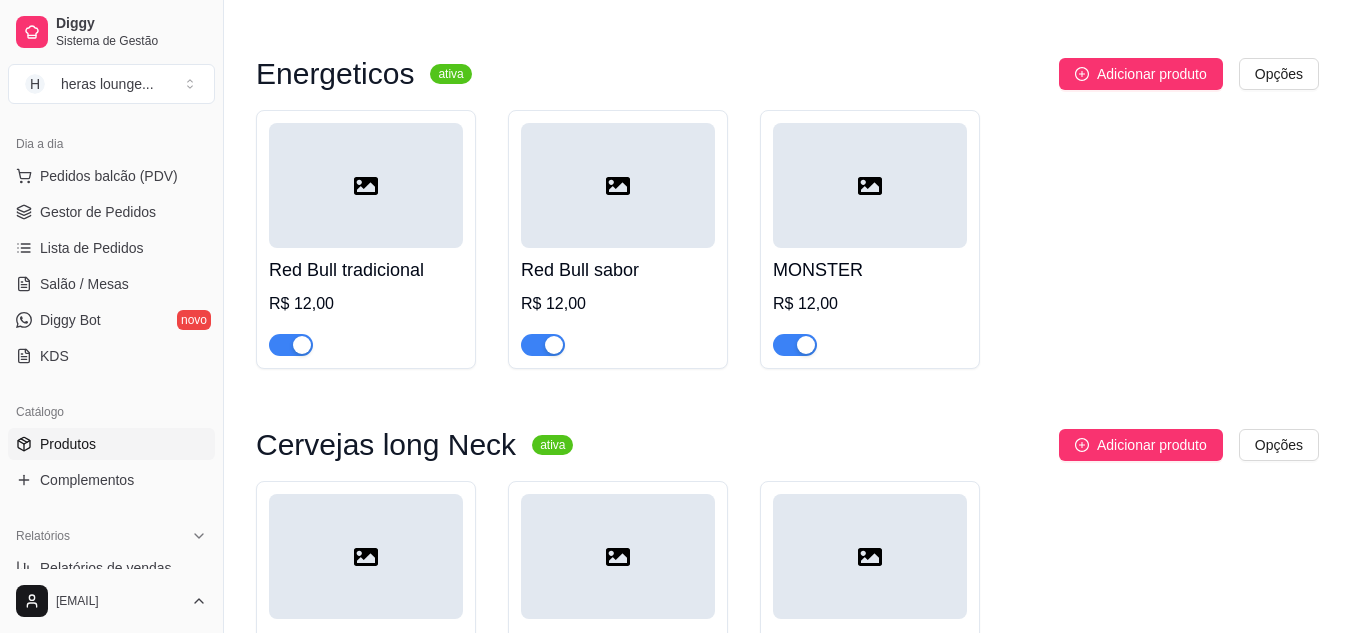 click at bounding box center (366, 185) 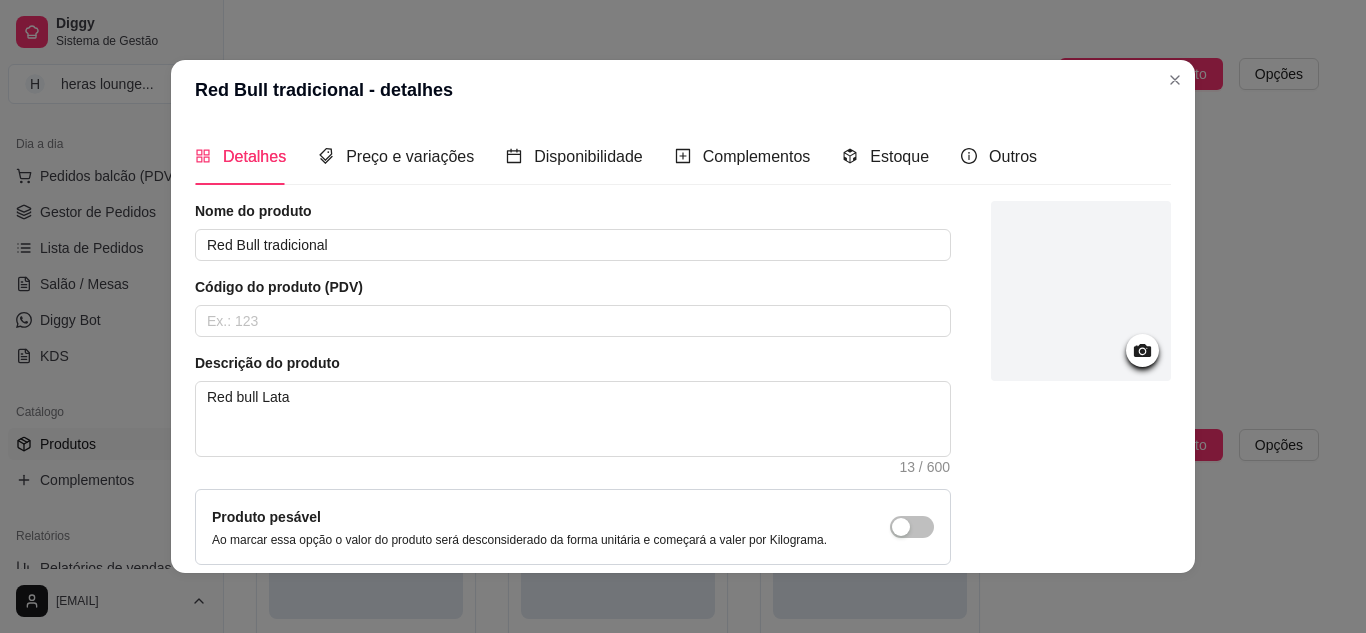 click 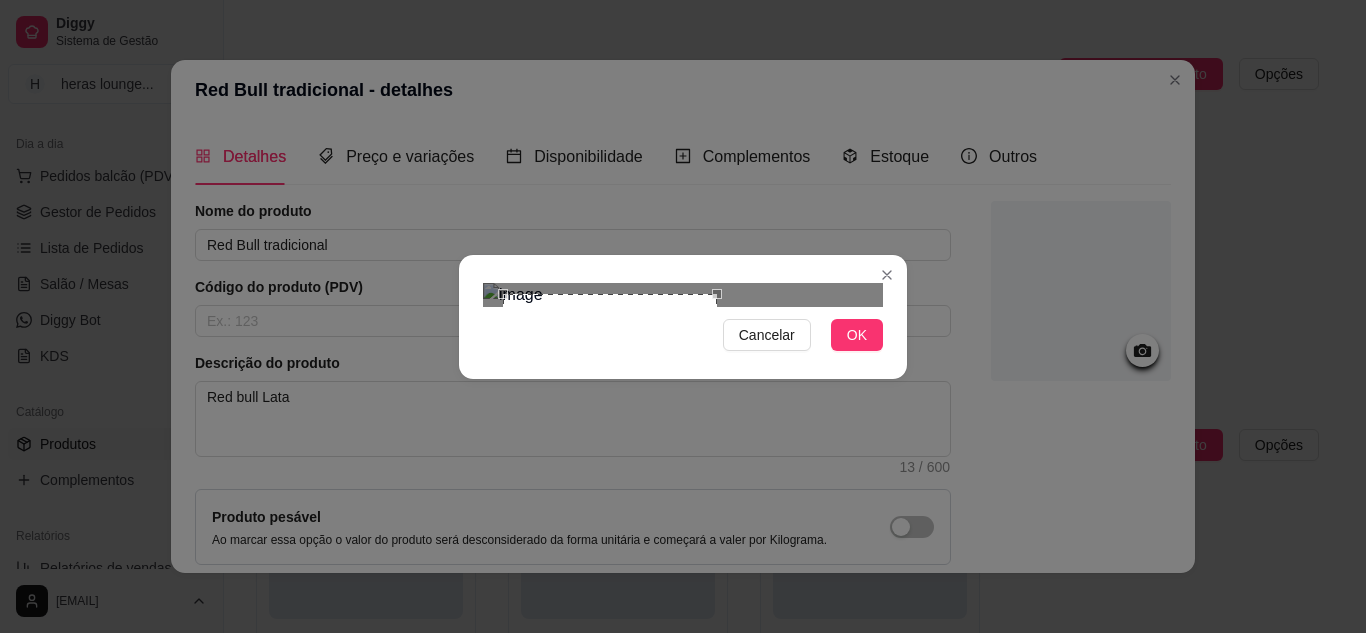 click at bounding box center [683, 295] 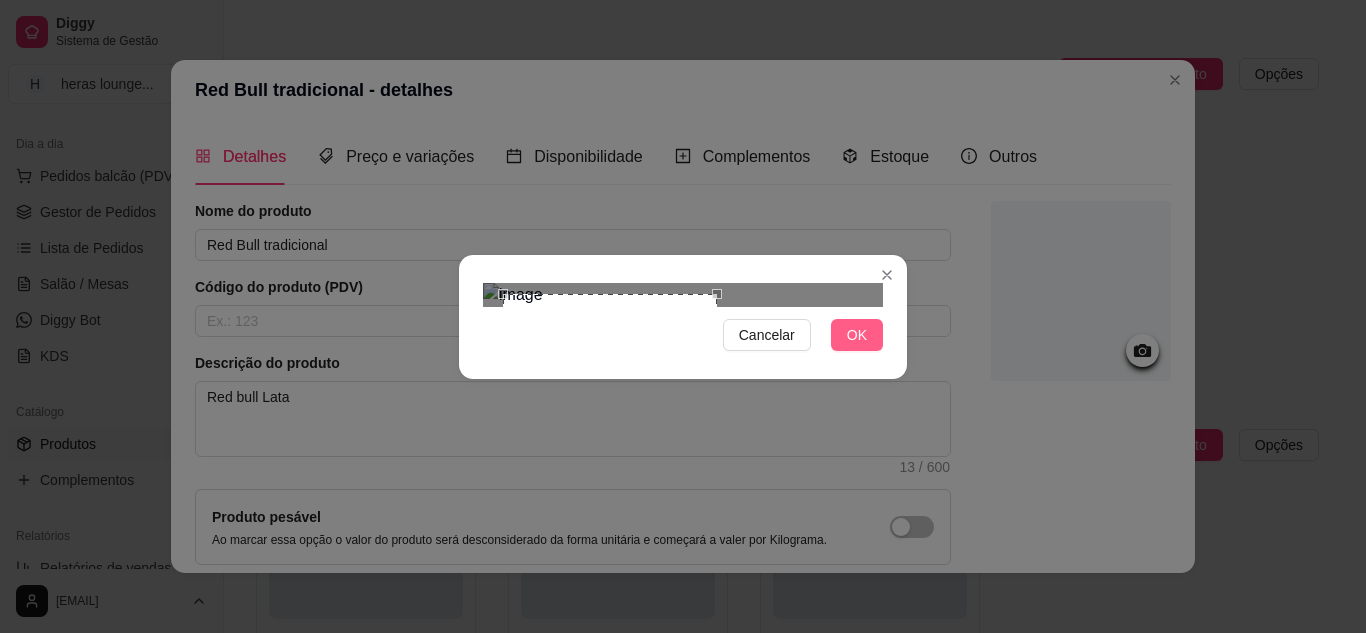click on "OK" at bounding box center [857, 335] 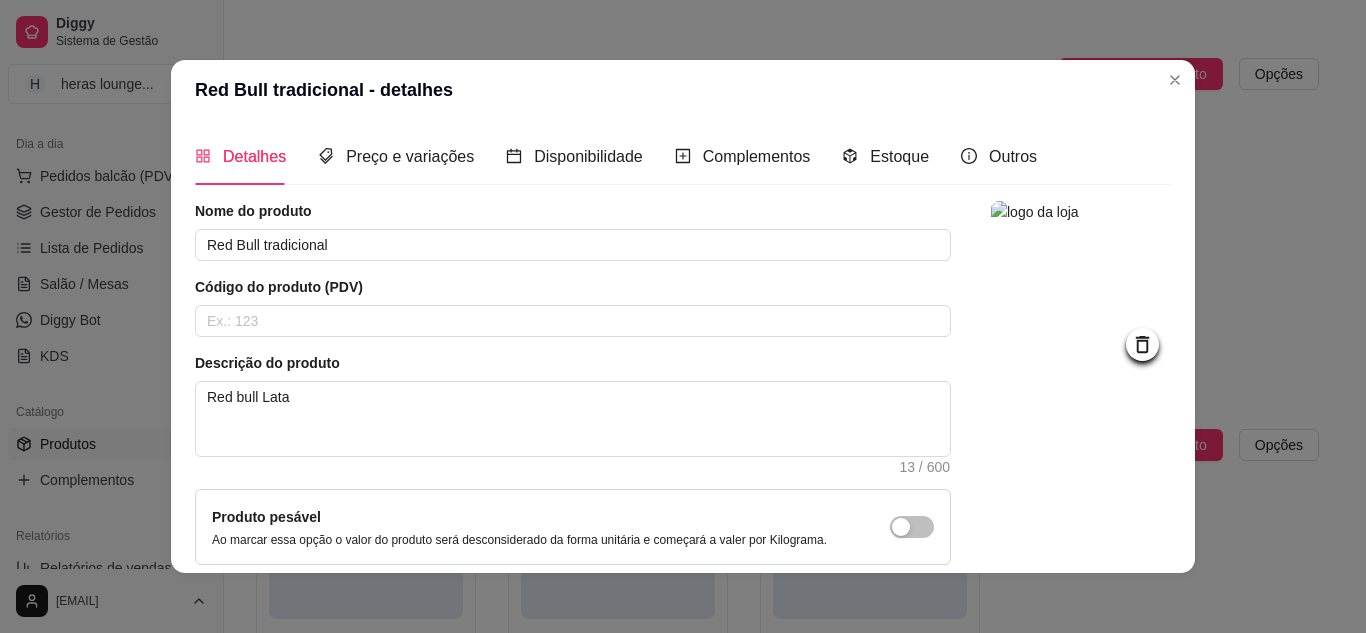 click at bounding box center [1081, 291] 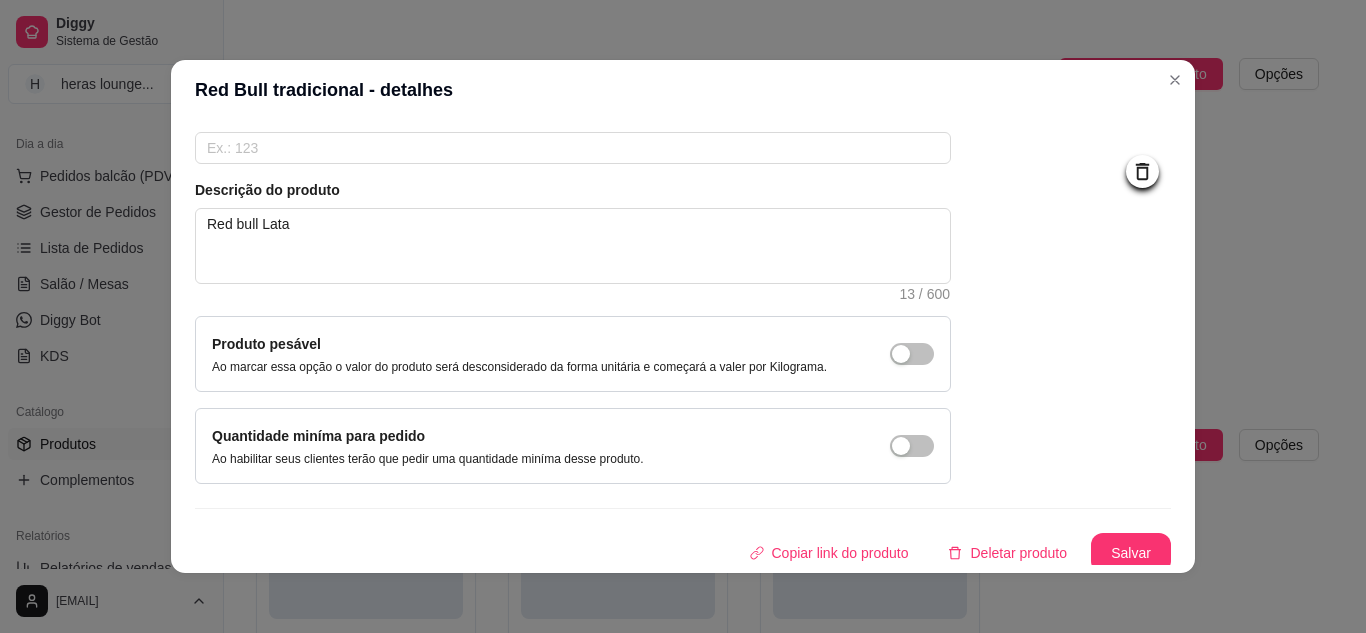 scroll, scrollTop: 181, scrollLeft: 0, axis: vertical 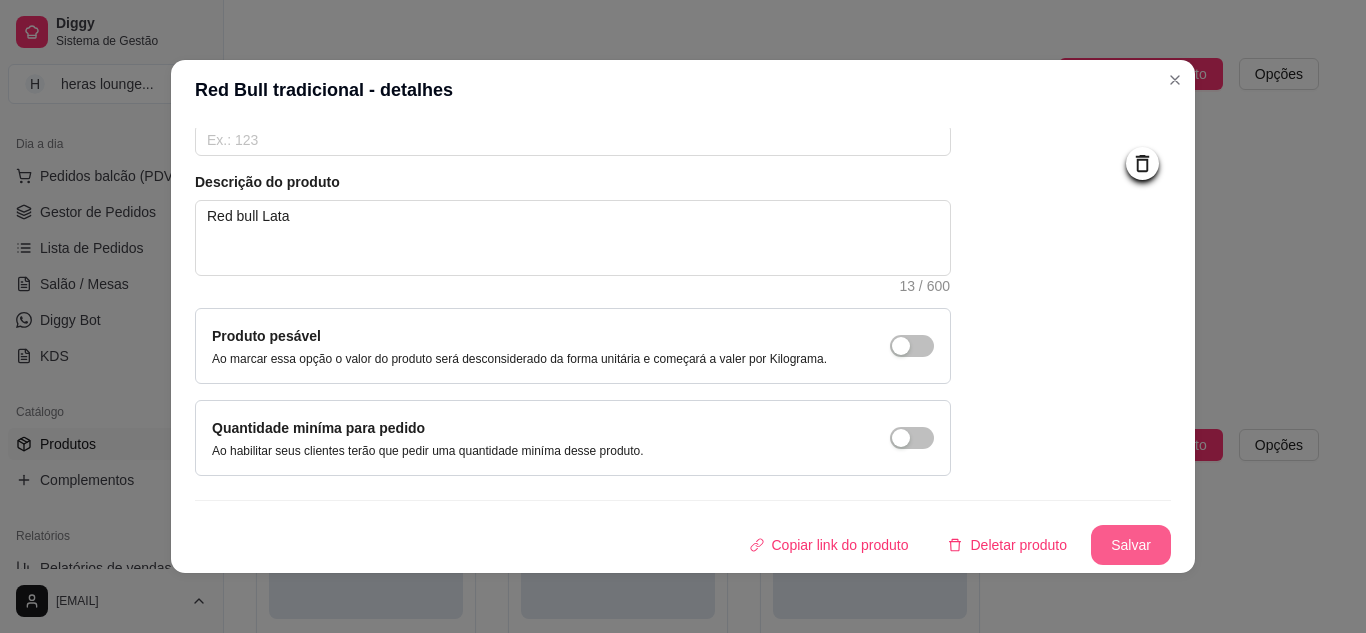 click on "Salvar" at bounding box center [1131, 545] 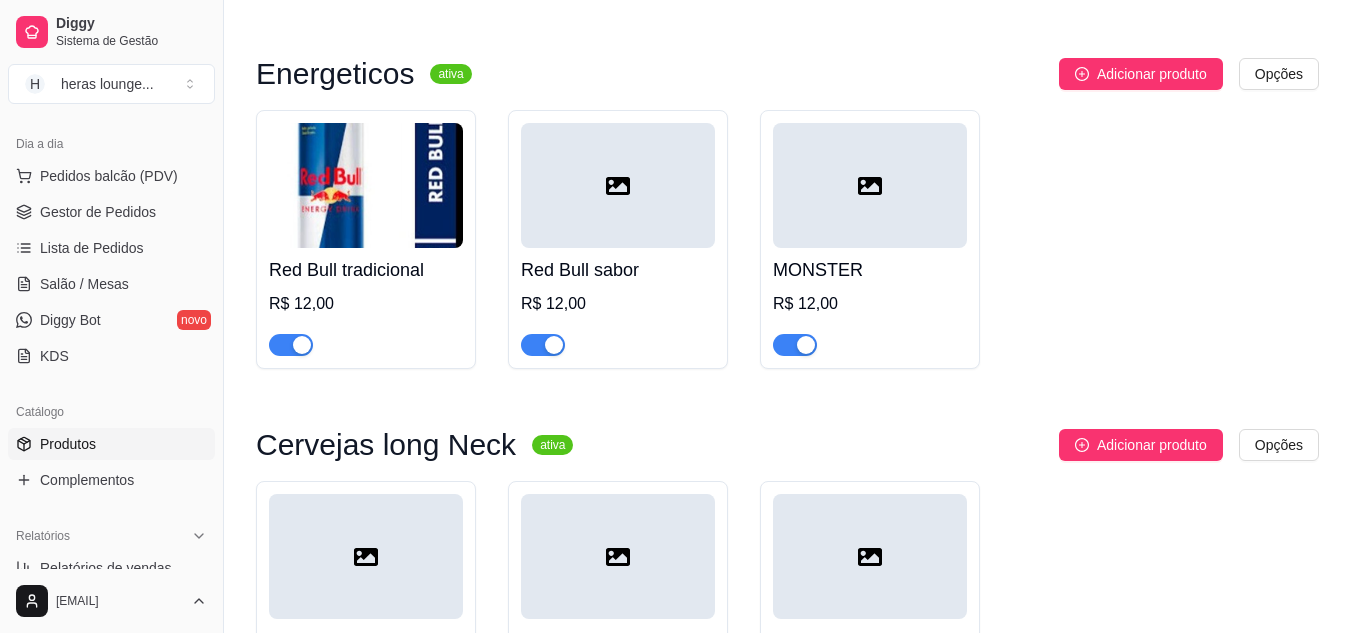 click at bounding box center [618, 185] 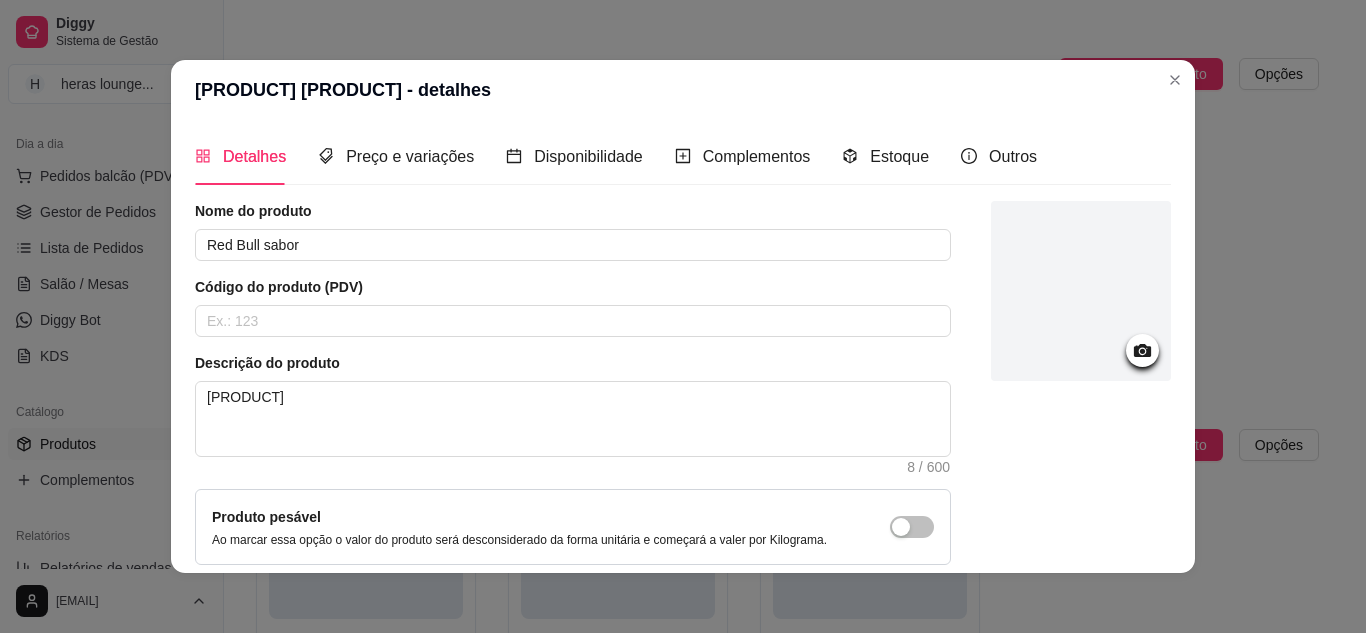 click 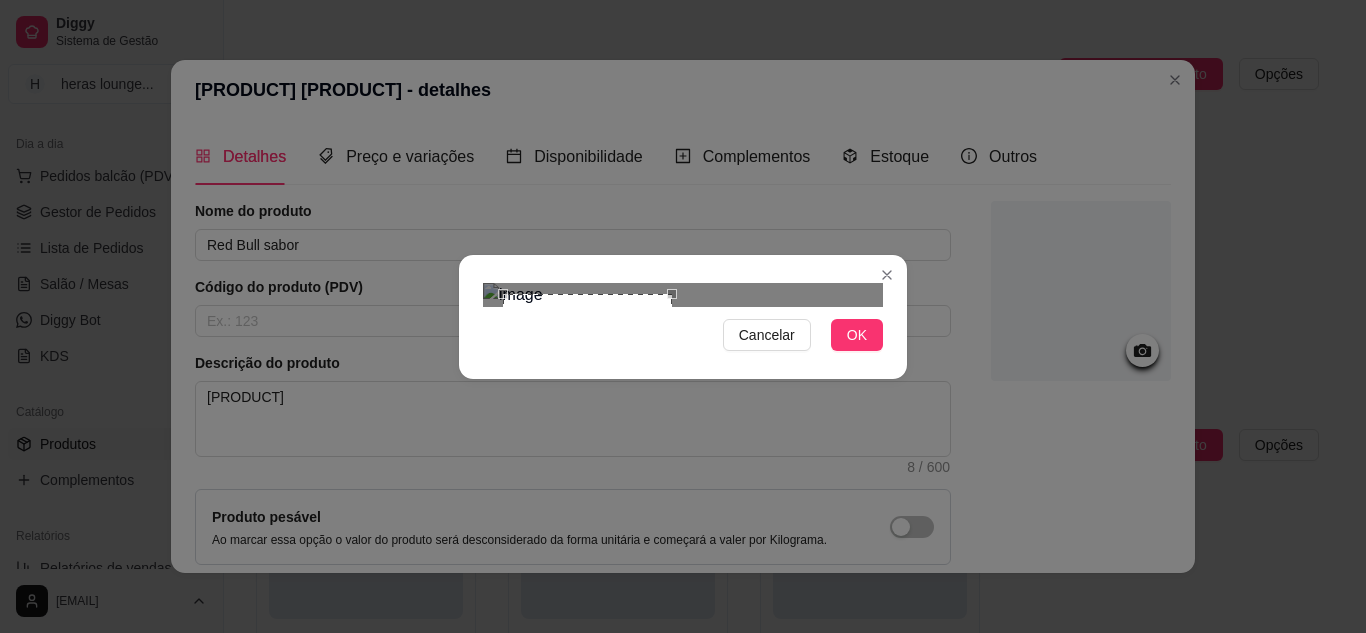 click at bounding box center (683, 295) 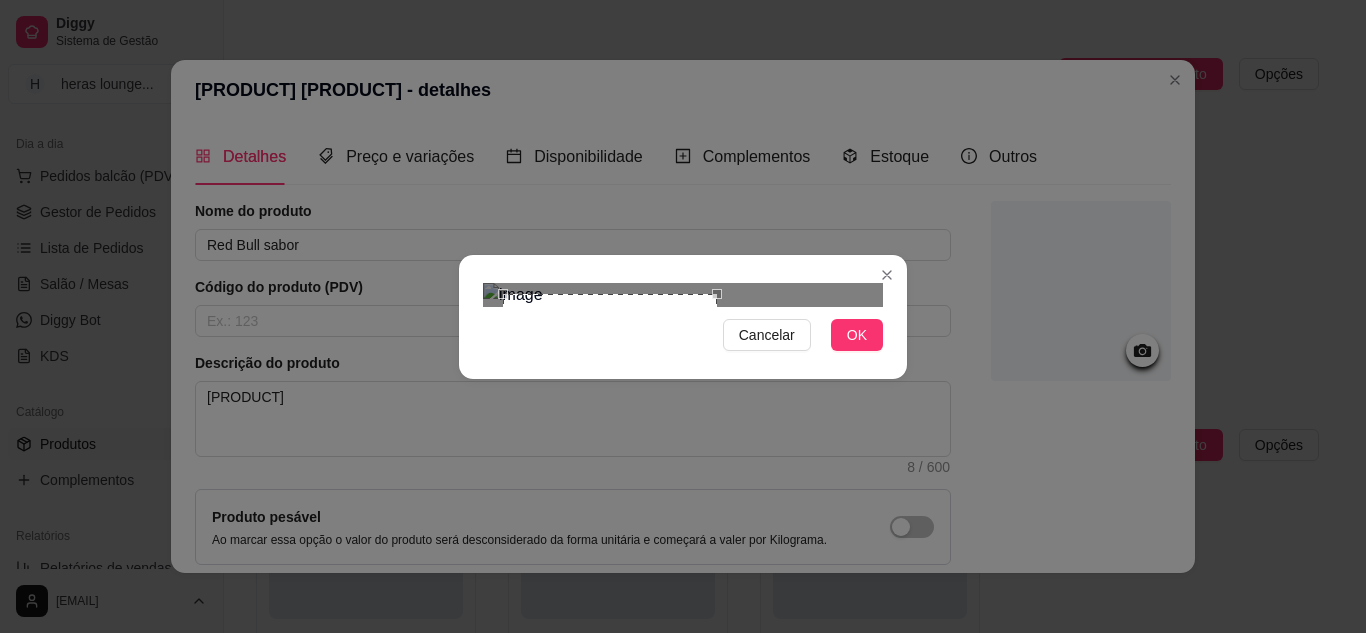 click at bounding box center [683, 295] 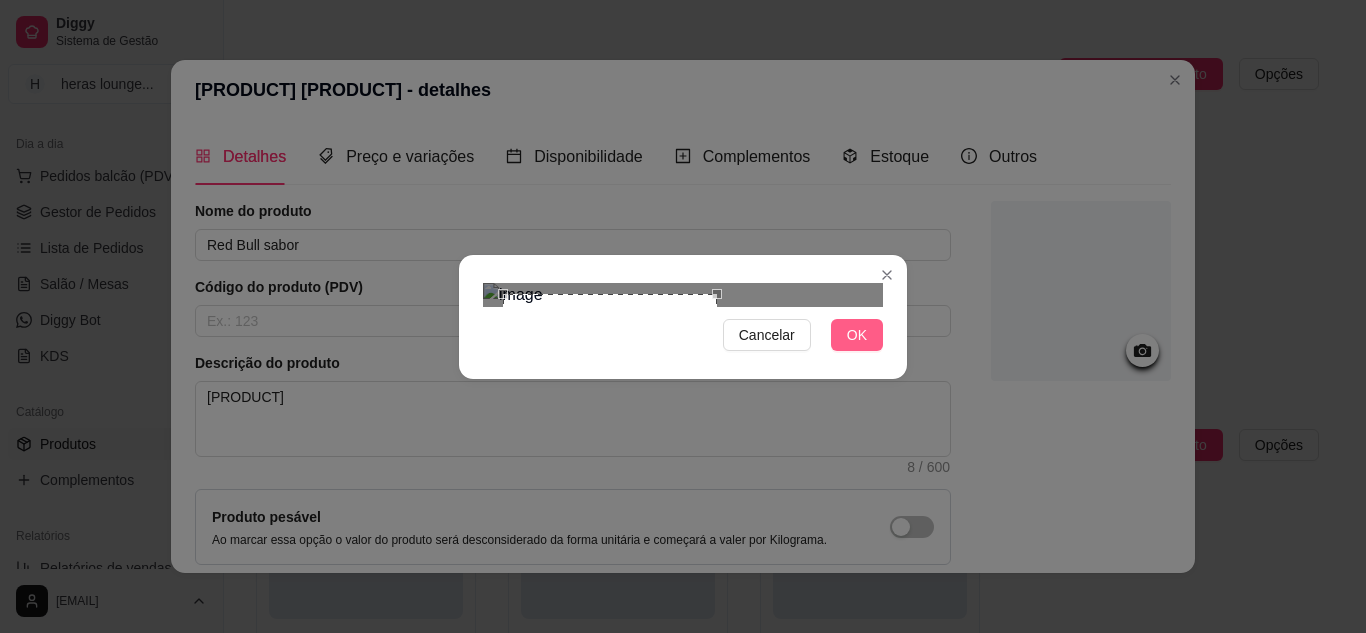 click on "OK" at bounding box center [857, 335] 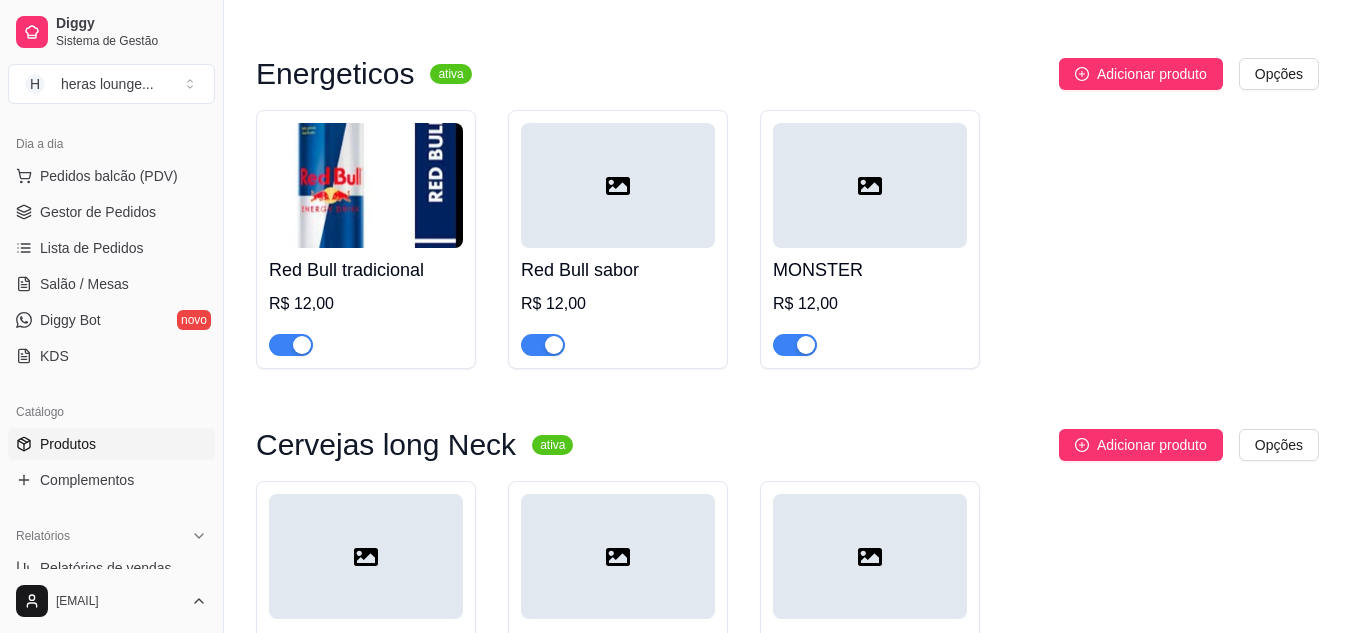 click at bounding box center [618, 185] 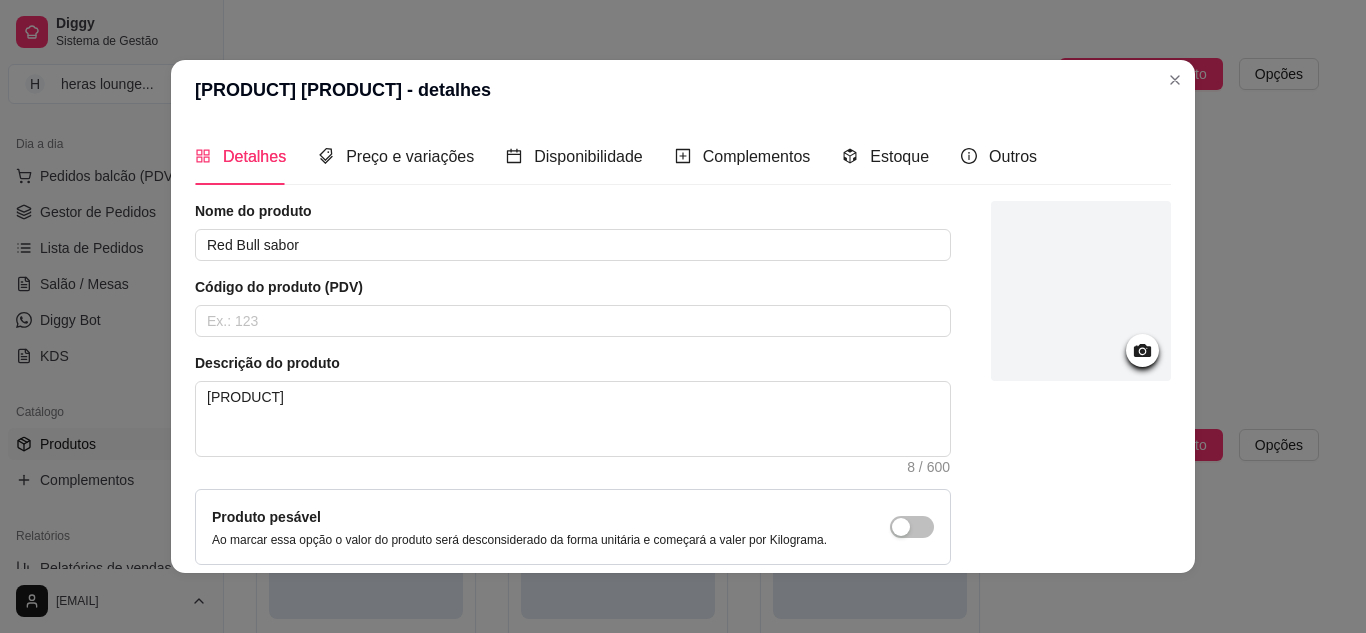 click 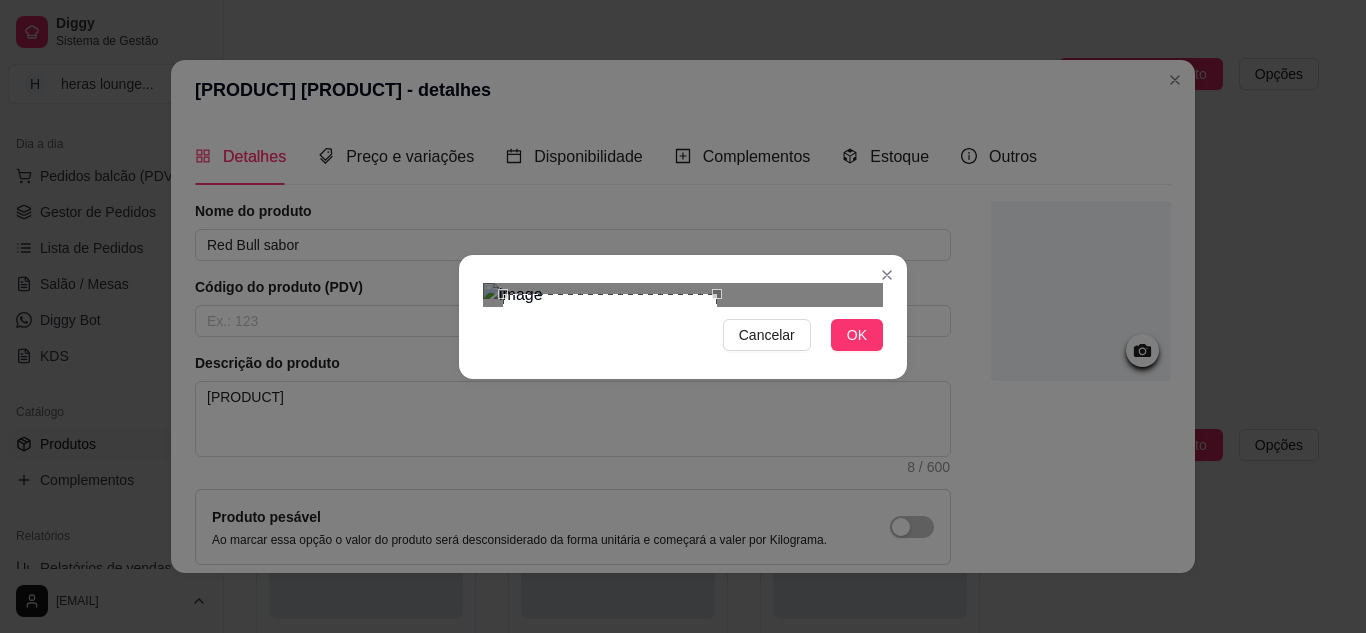 click at bounding box center (683, 295) 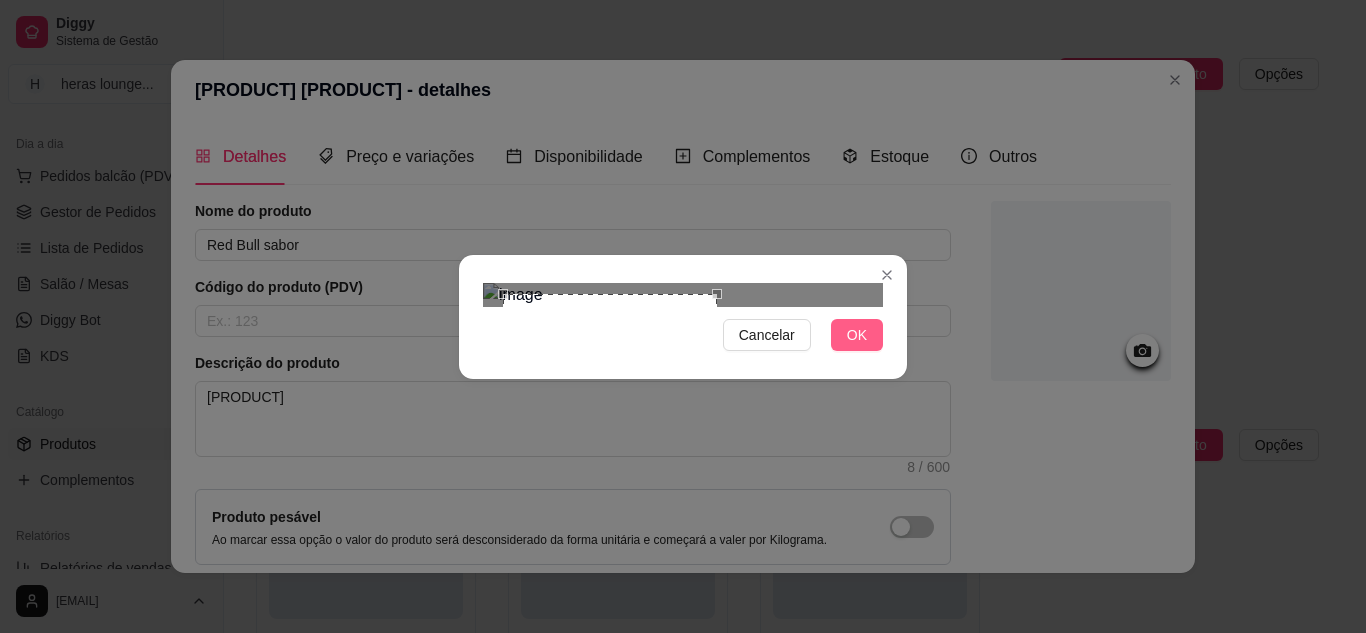 click on "OK" at bounding box center (857, 335) 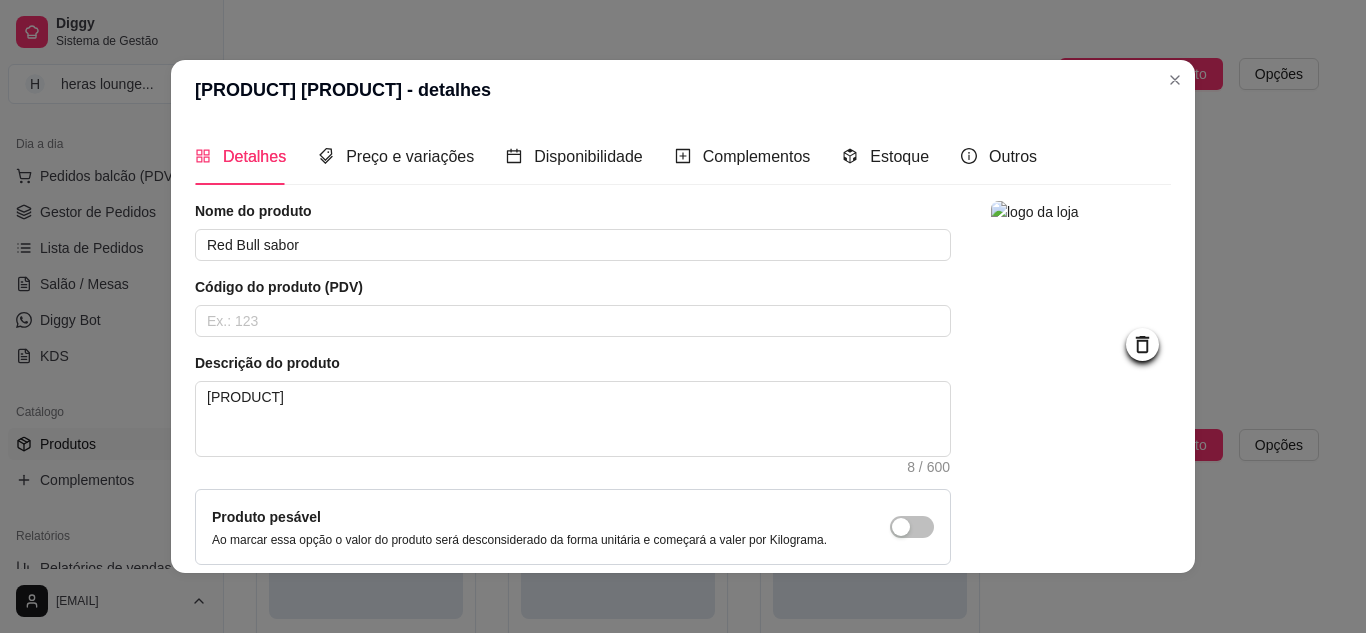 scroll, scrollTop: 181, scrollLeft: 0, axis: vertical 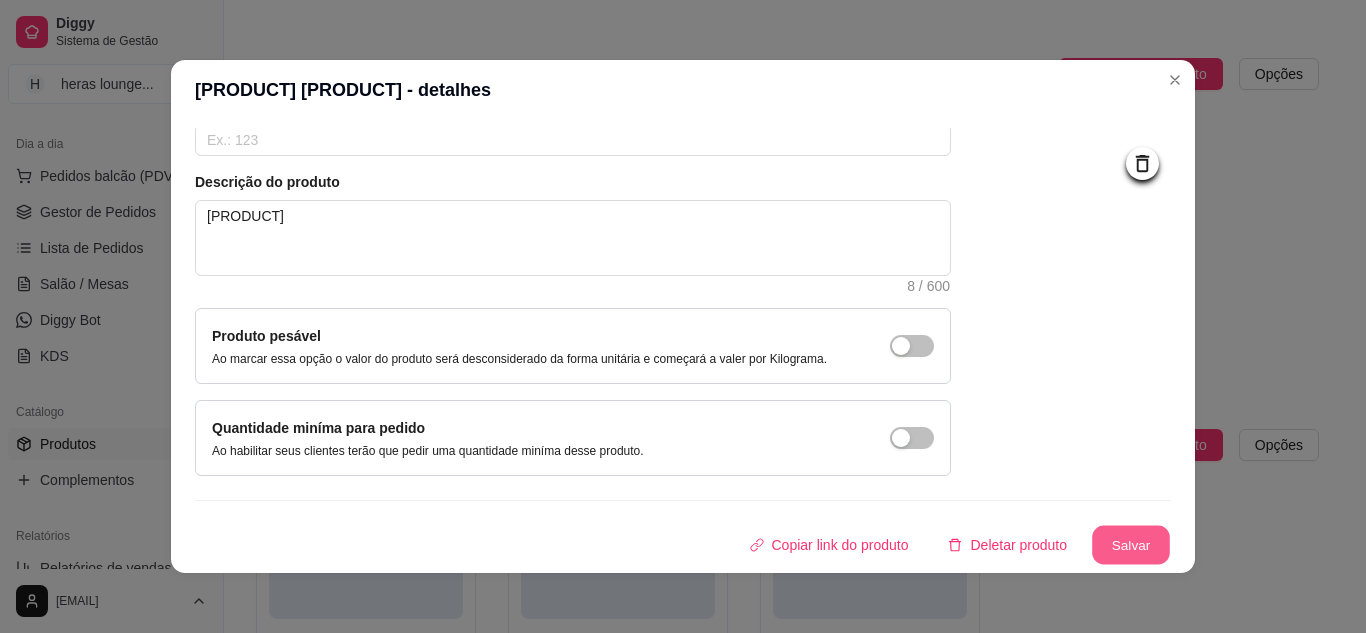 click on "Salvar" at bounding box center (1131, 545) 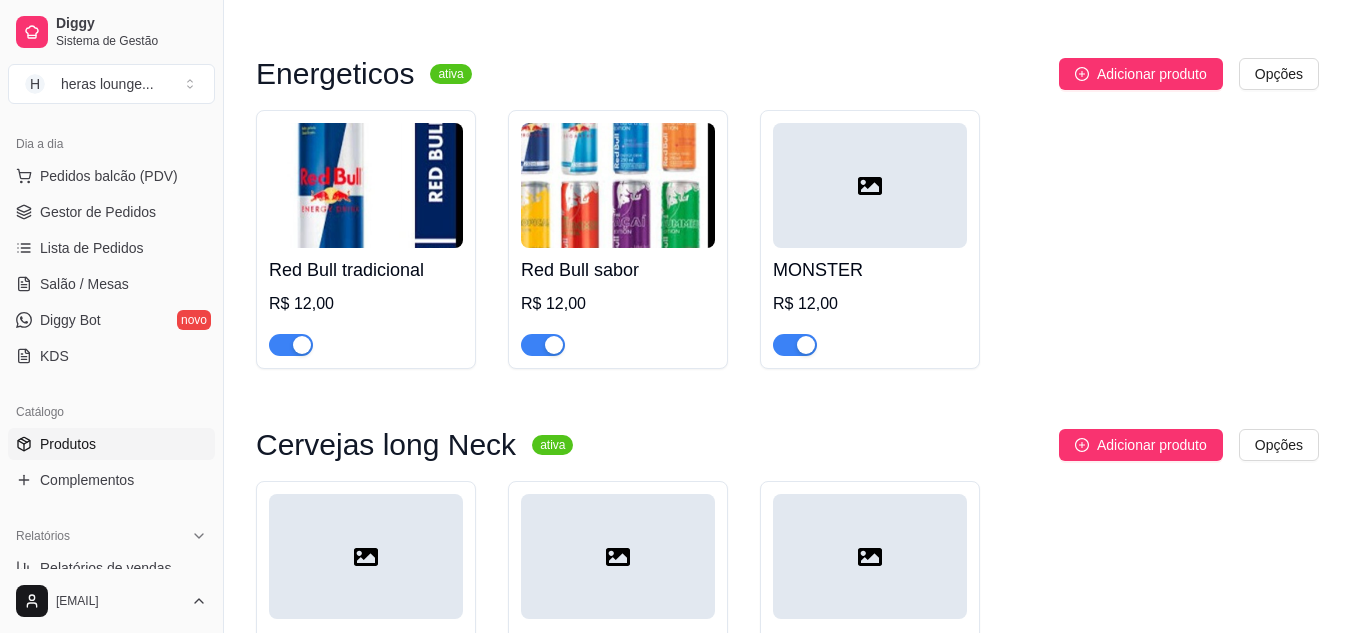 click on "MONSTER" at bounding box center [870, 270] 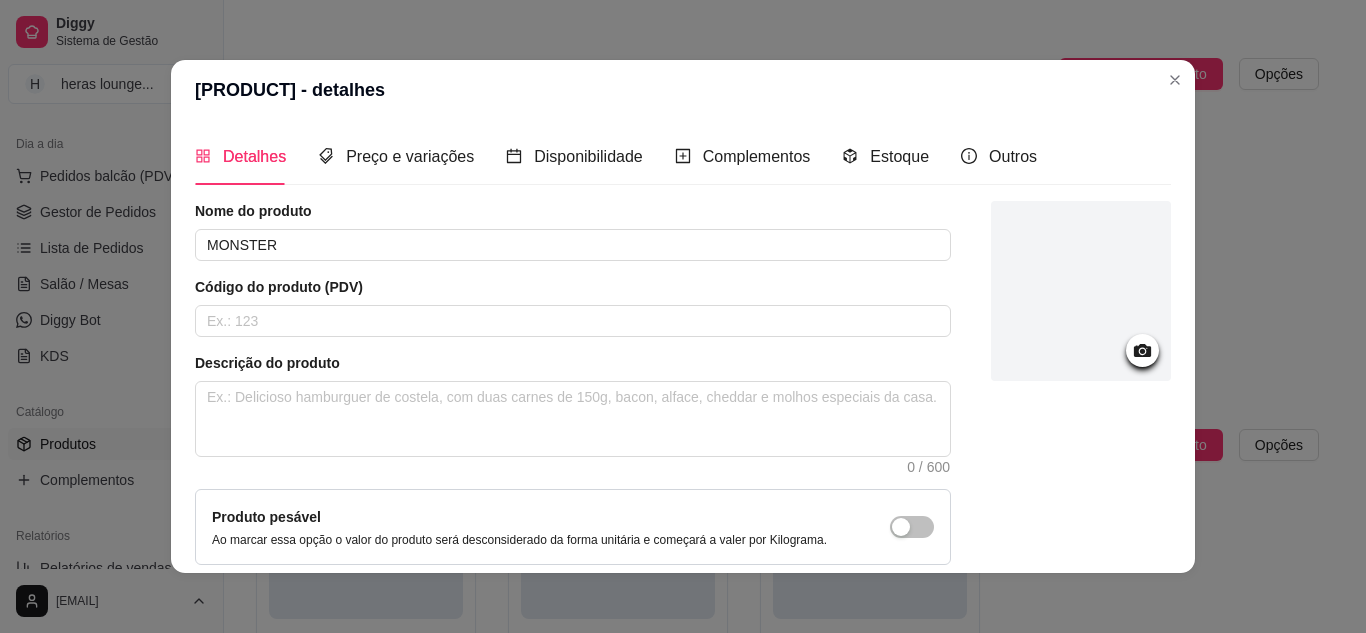 click 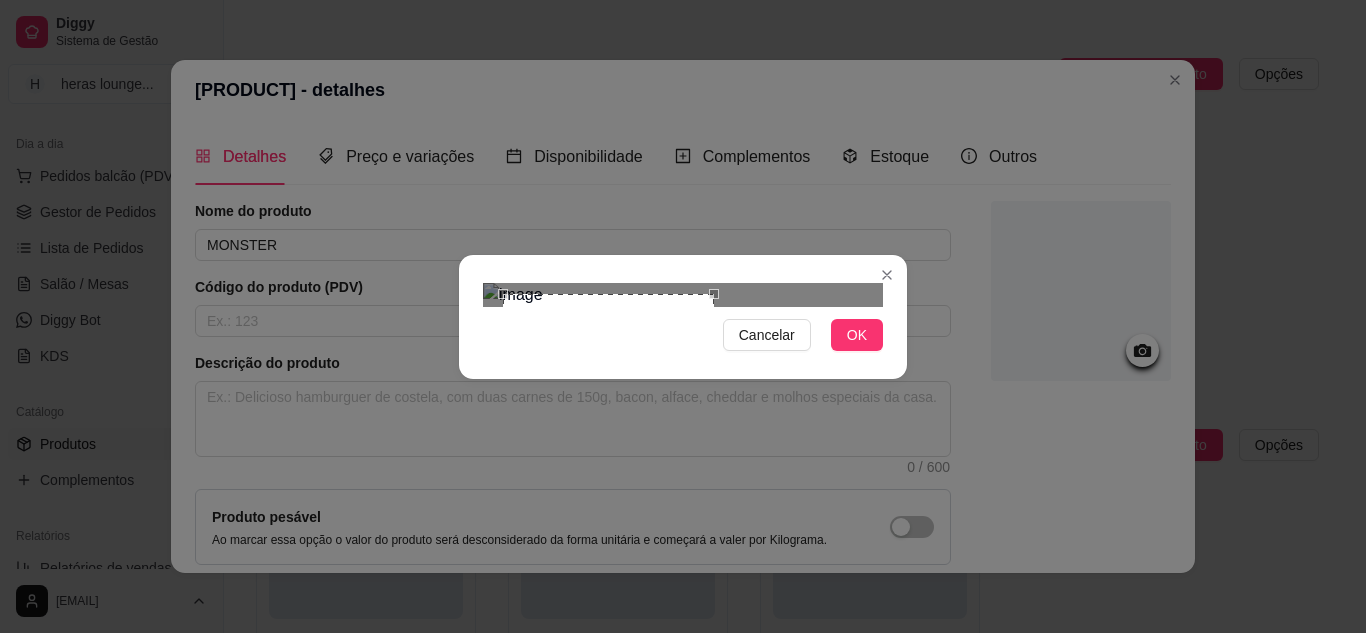 click at bounding box center [683, 295] 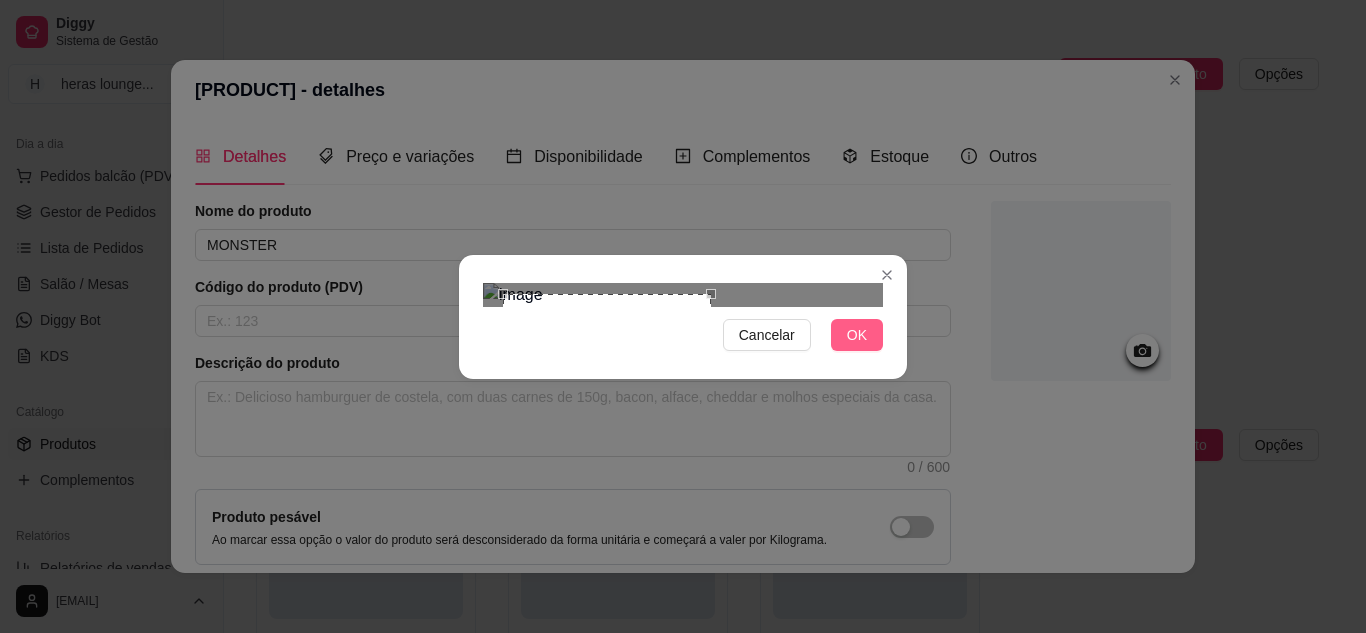 click on "OK" at bounding box center [857, 335] 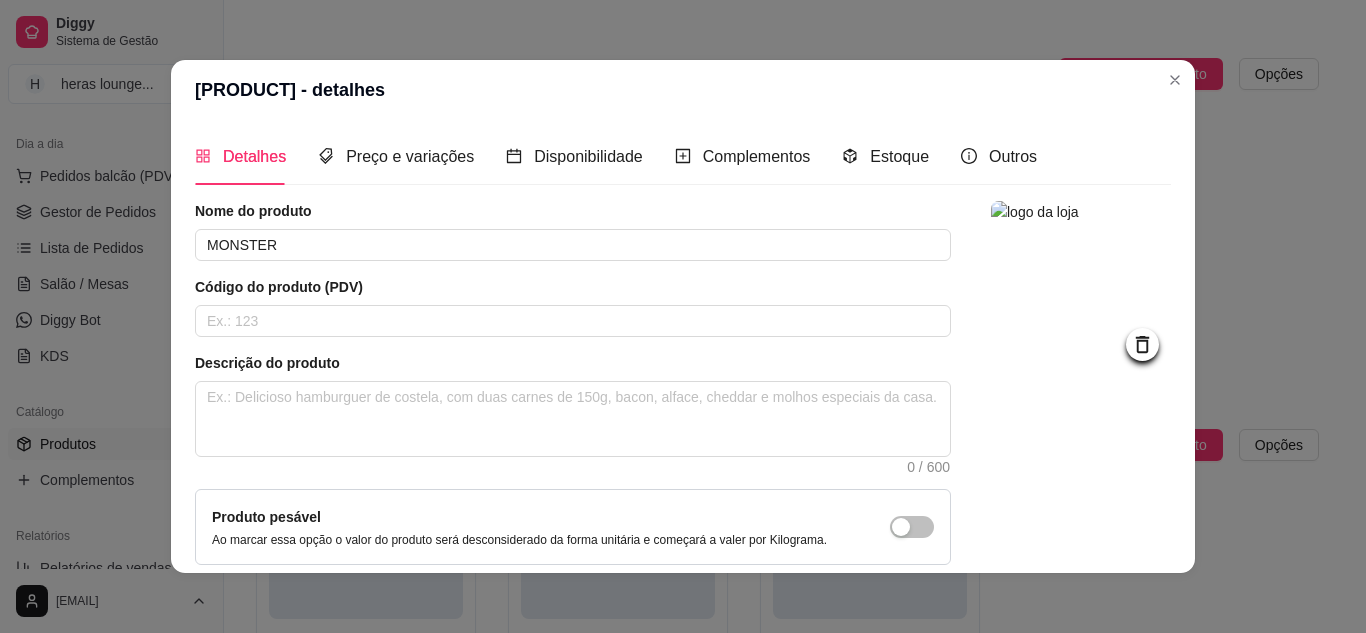 click on "Nome do produto MONSTER Código do produto (PDV) Descrição do produto 0 / 600 Produto pesável Ao marcar essa opção o valor do produto será desconsiderado da forma unitária e começará a valer por Kilograma. Quantidade miníma para pedido Ao habilitar seus clientes terão que pedir uma quantidade miníma desse produto. Copiar link do produto Deletar produto Salvar" at bounding box center (683, 346) 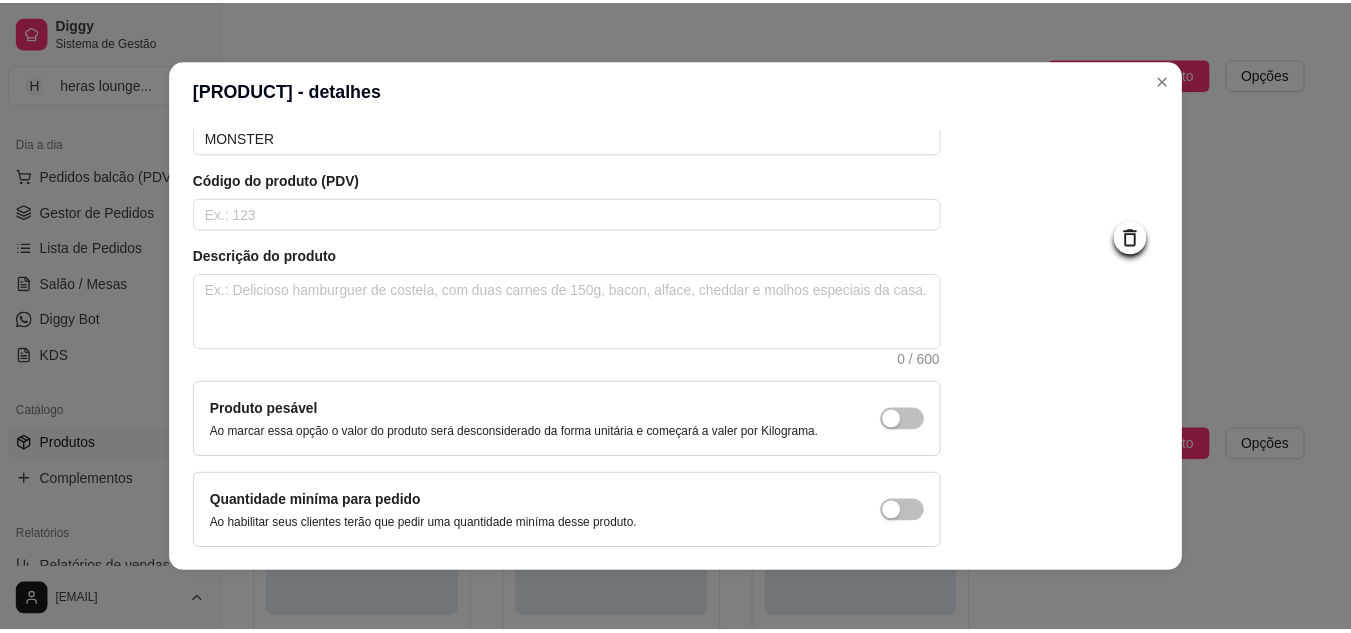 scroll, scrollTop: 181, scrollLeft: 0, axis: vertical 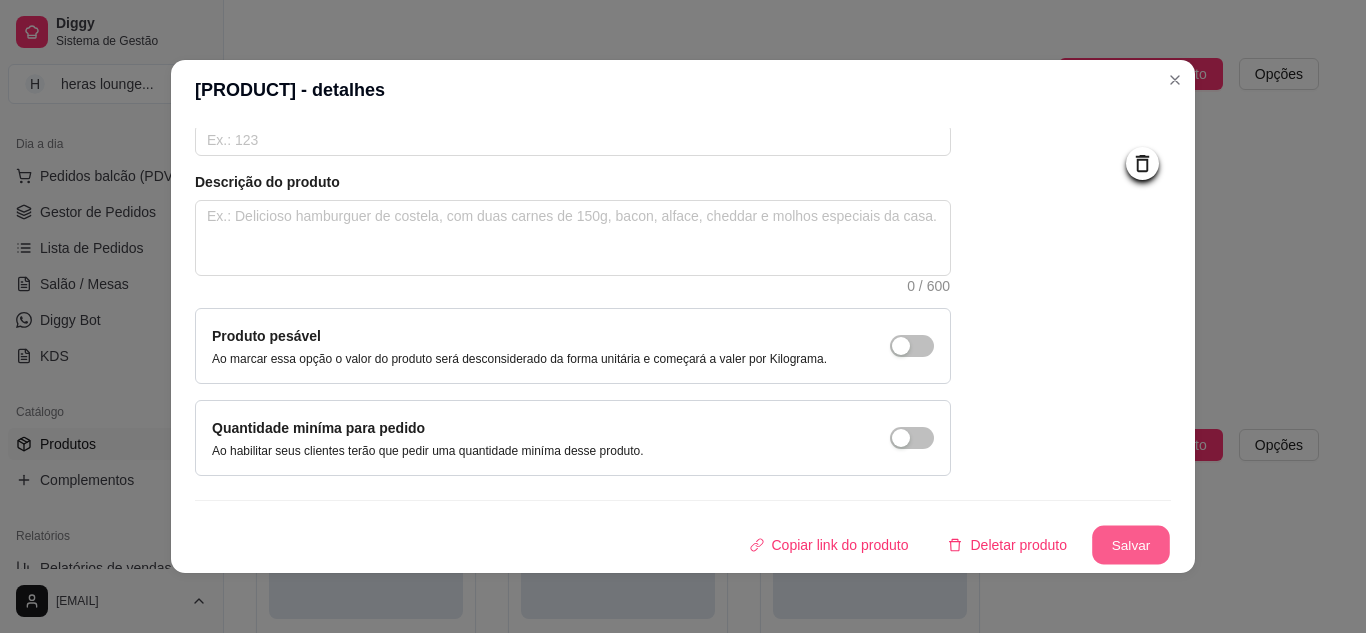 click on "Salvar" at bounding box center [1131, 545] 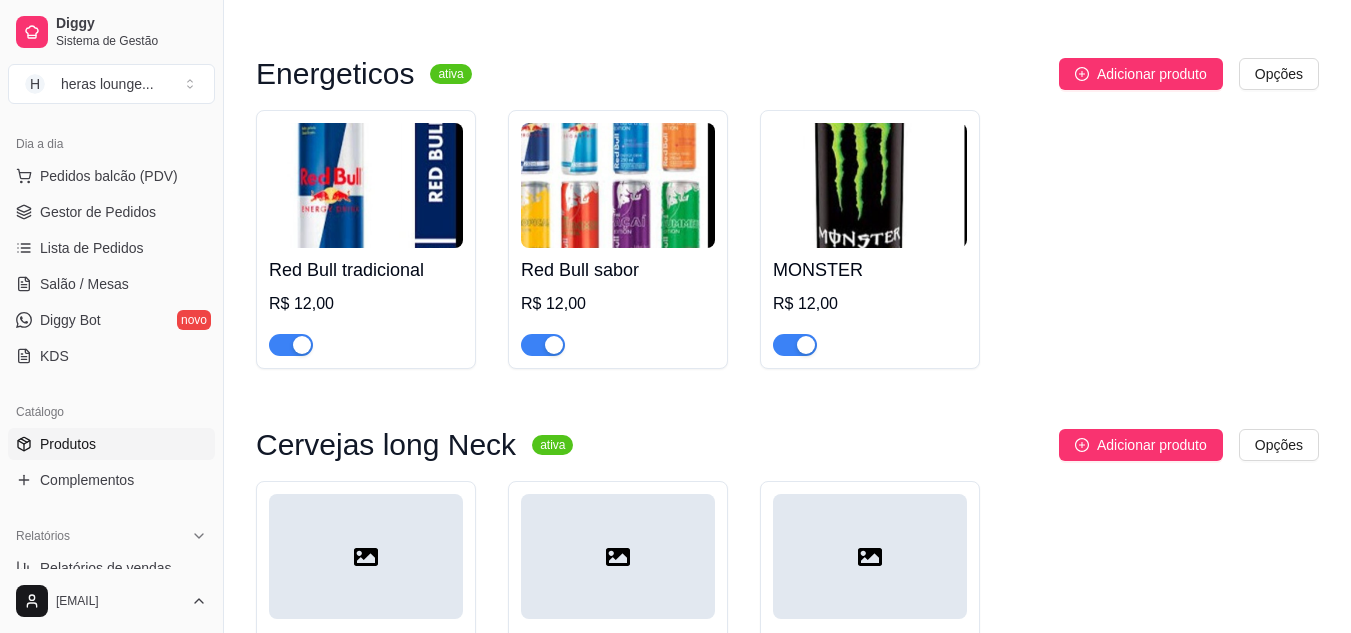 click on "Red Bull tradicional   R$ 12,00 Red Bull sabor    R$ 12,00 MONSTER   R$ 12,00" at bounding box center [787, 239] 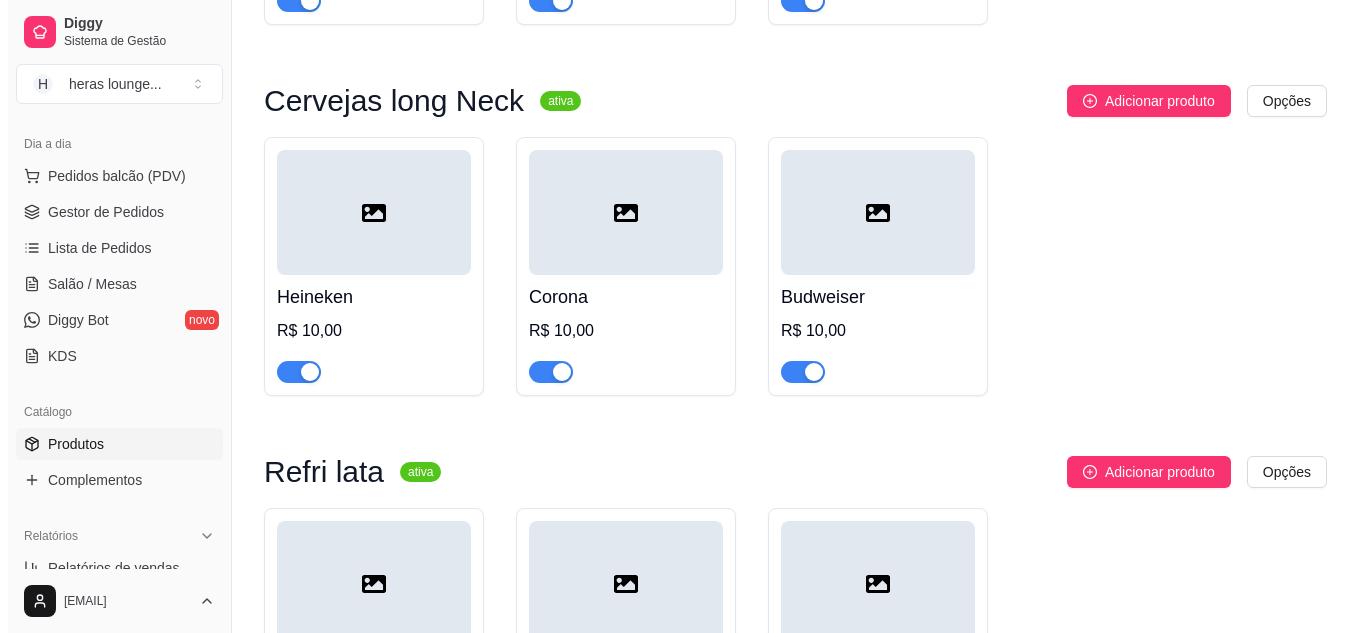 scroll, scrollTop: 5963, scrollLeft: 0, axis: vertical 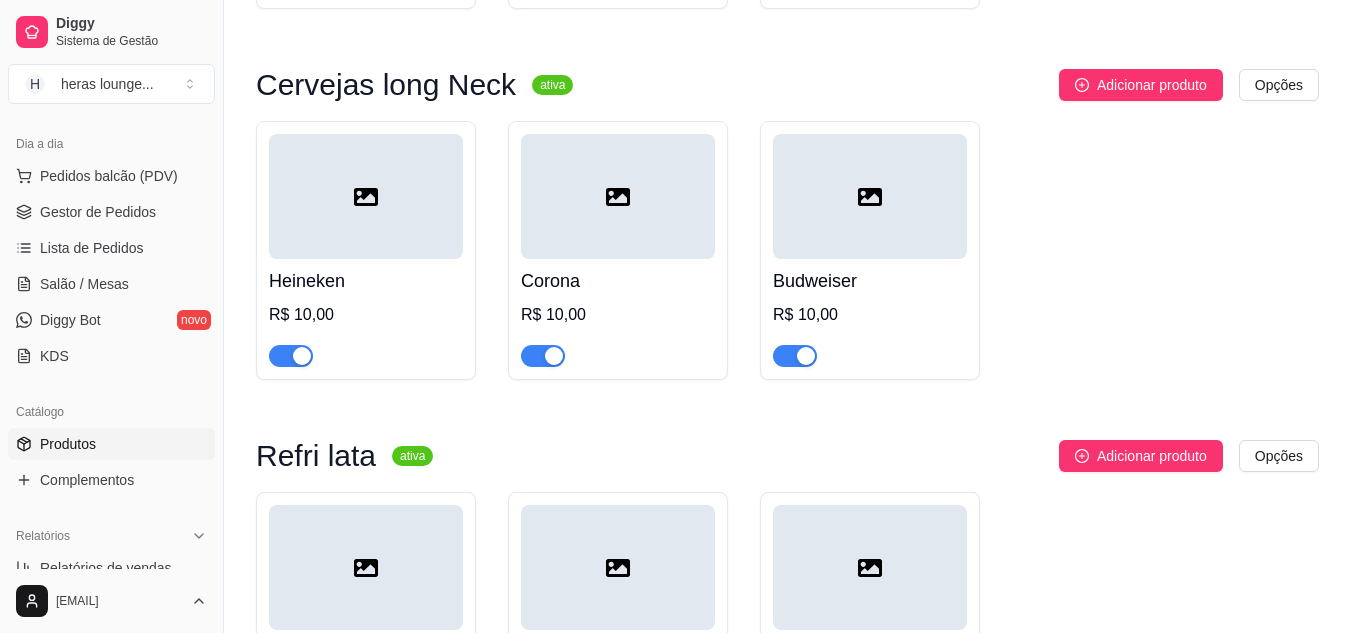 click on "Heineken" at bounding box center (366, 281) 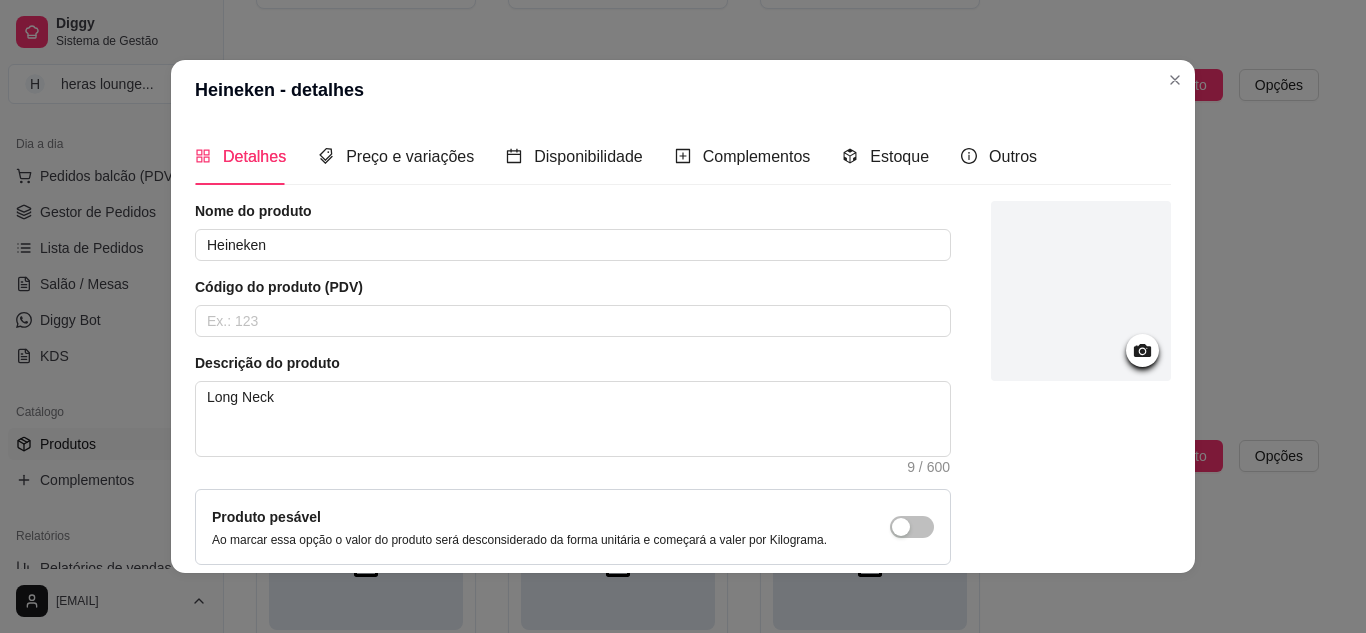 click 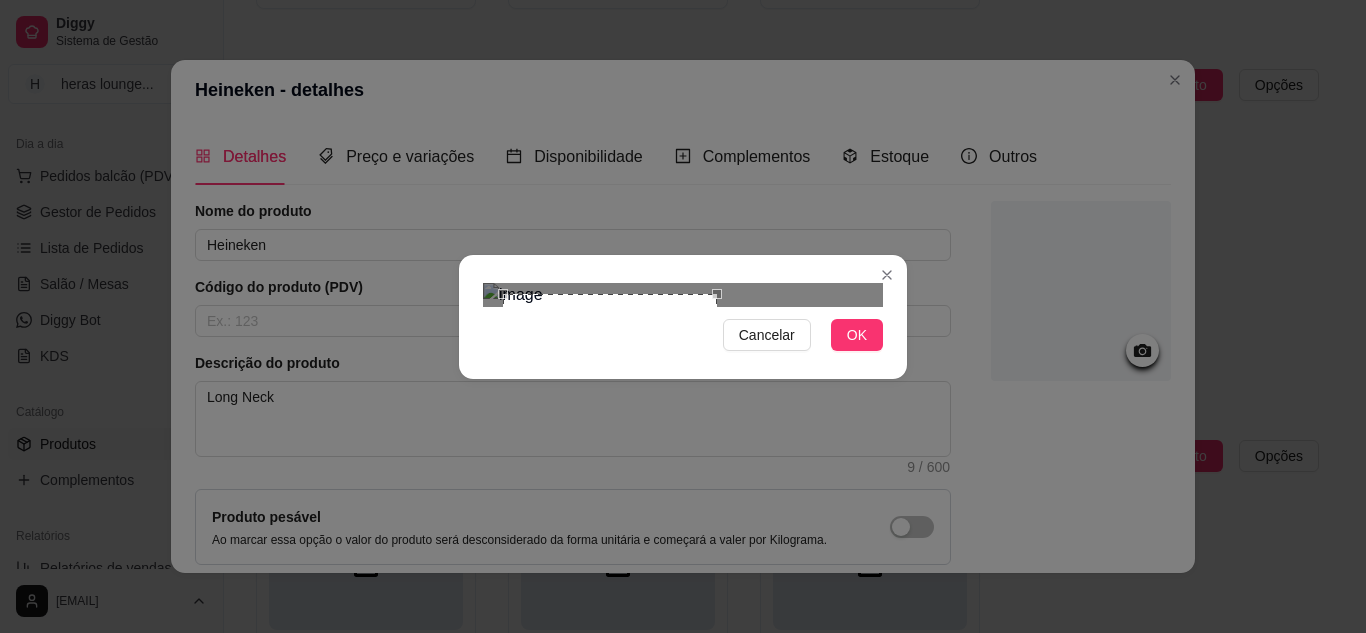 click at bounding box center (683, 295) 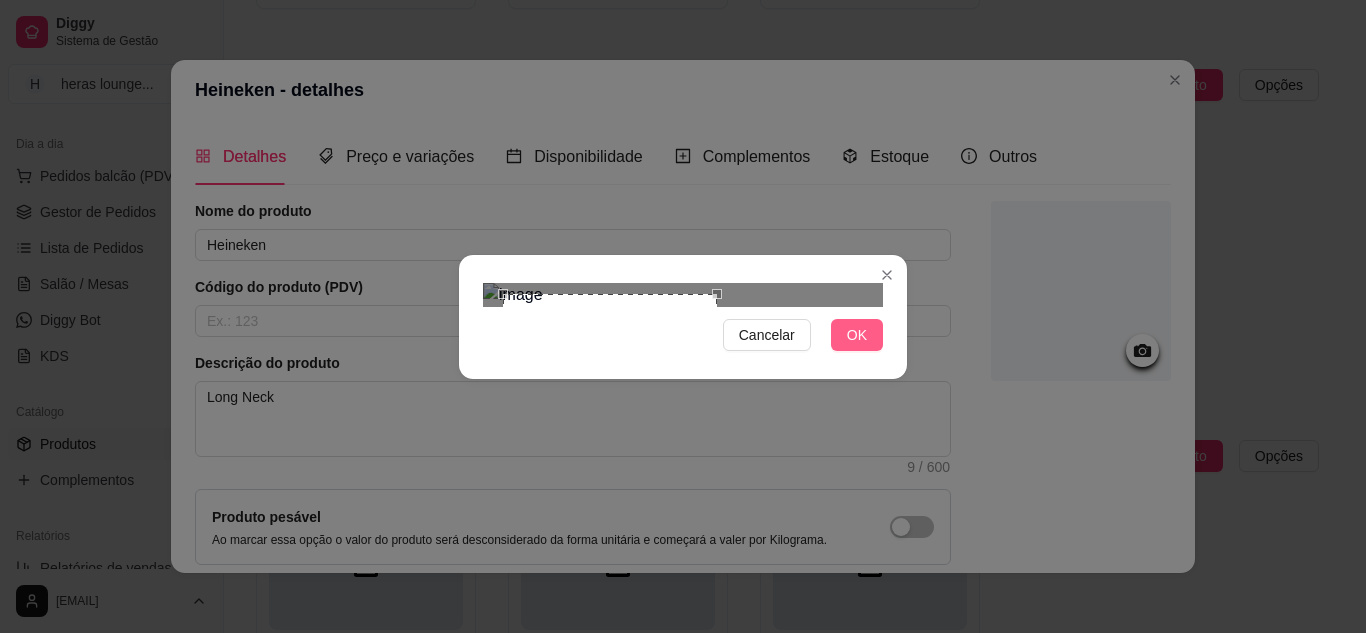 click on "OK" at bounding box center [857, 335] 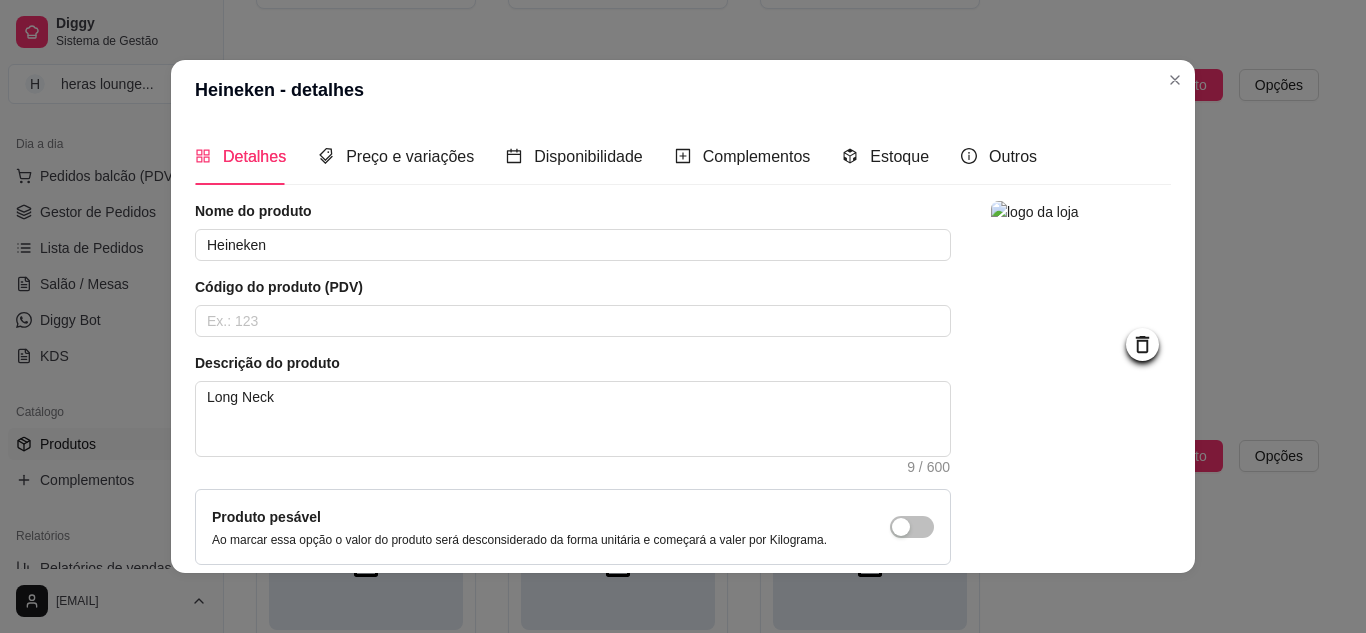 scroll, scrollTop: 181, scrollLeft: 0, axis: vertical 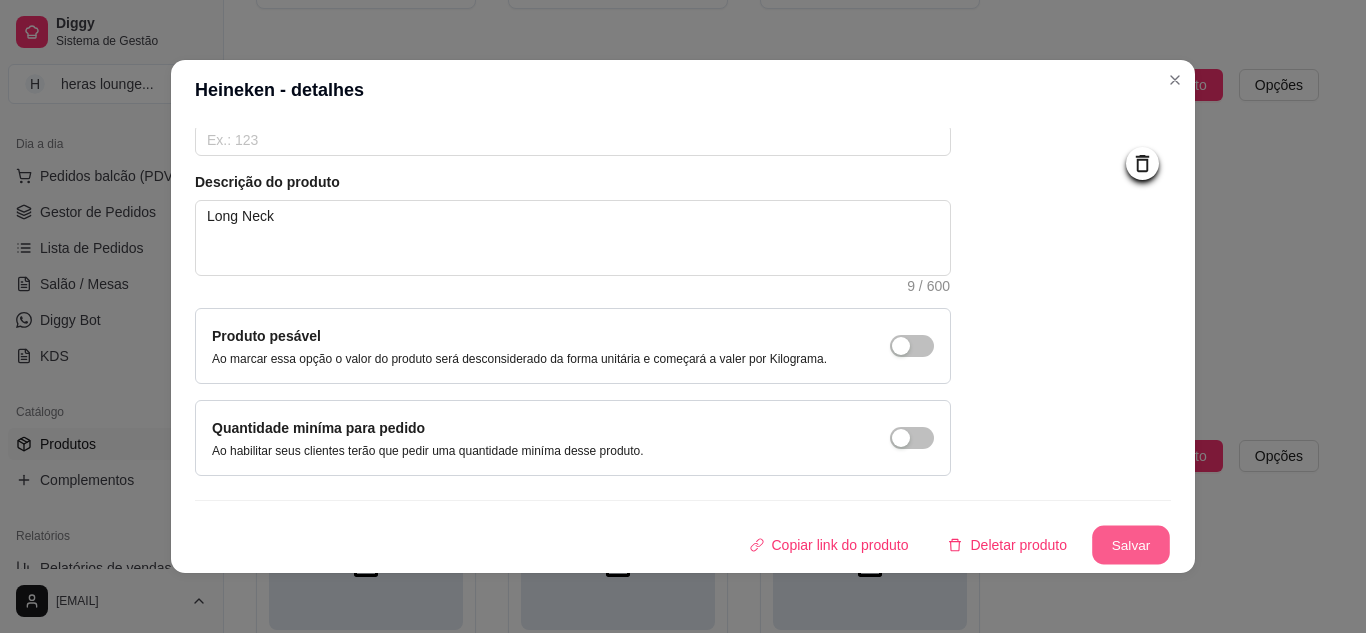 click on "Salvar" at bounding box center [1131, 545] 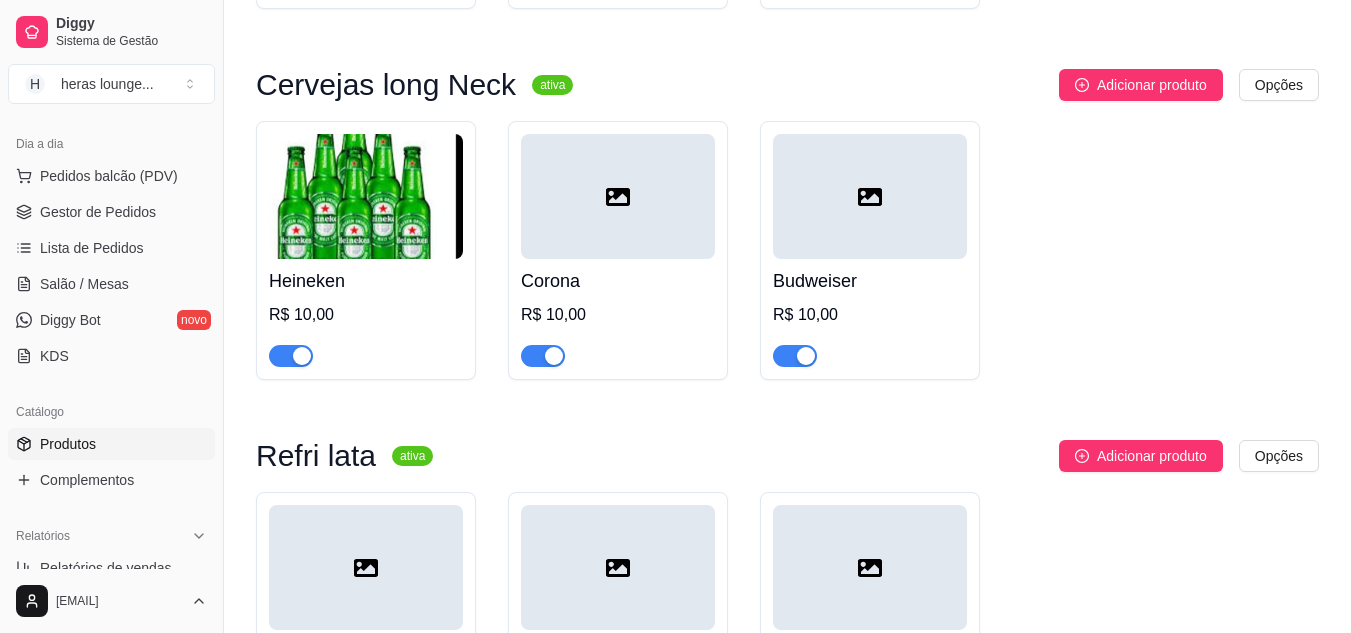 click at bounding box center (618, 196) 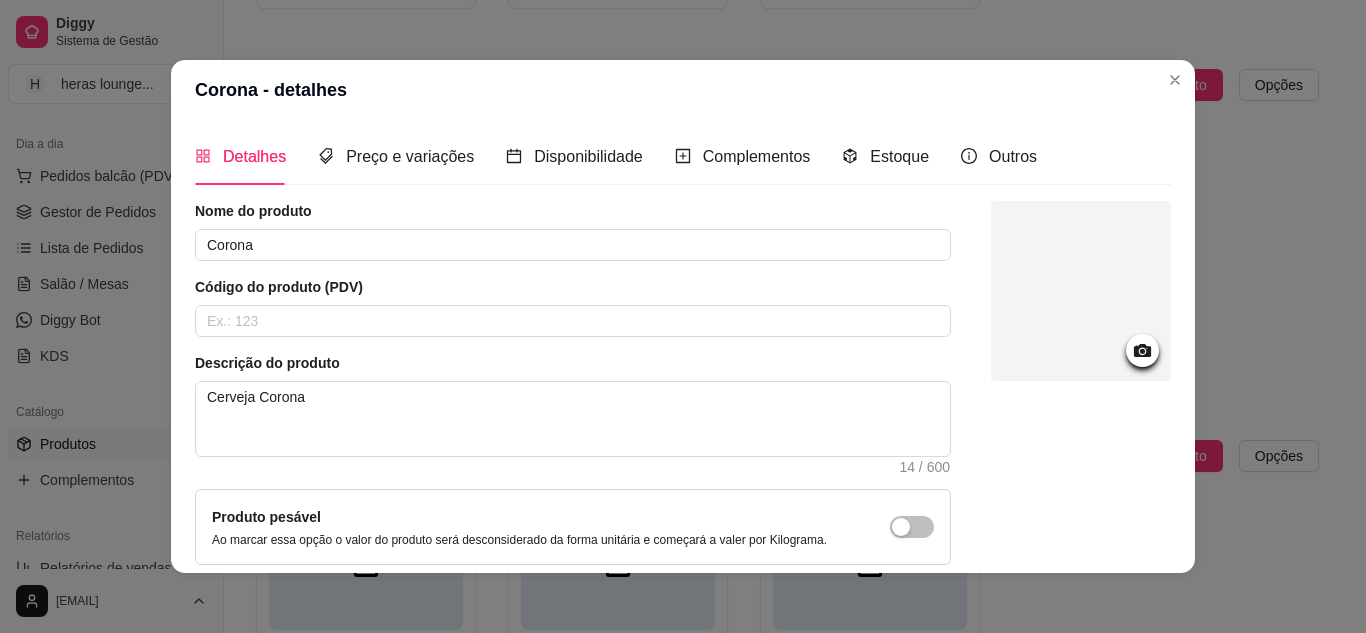 click 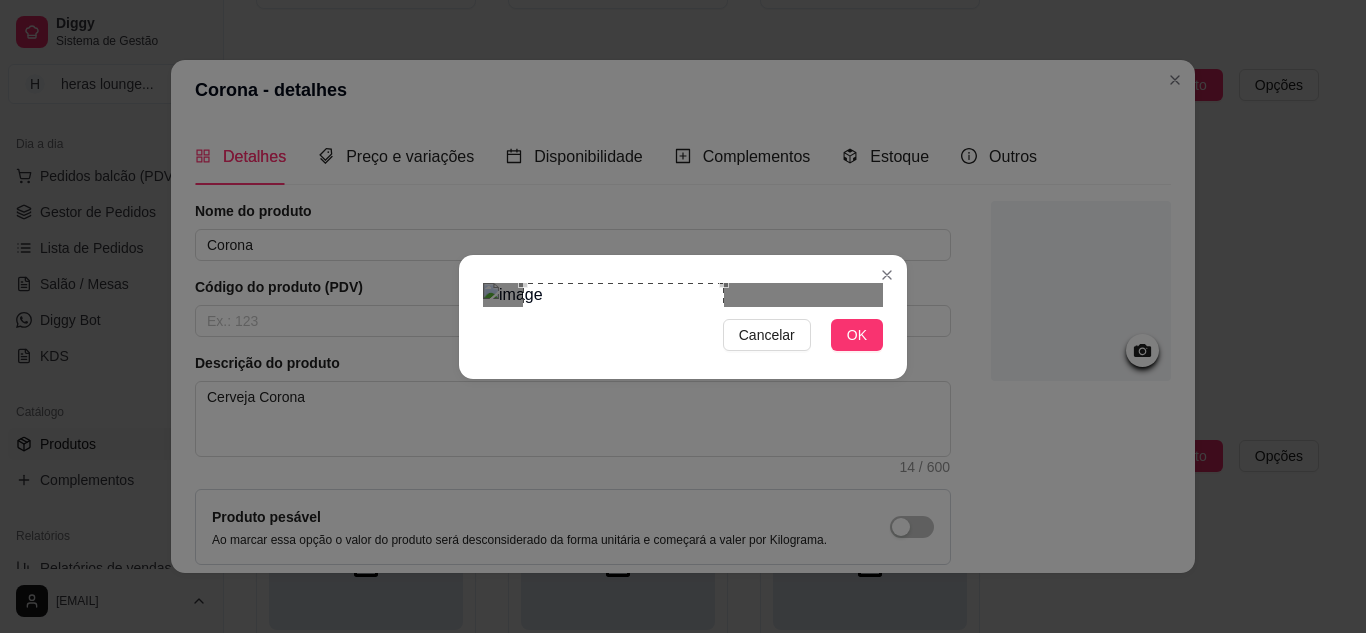click at bounding box center [683, 295] 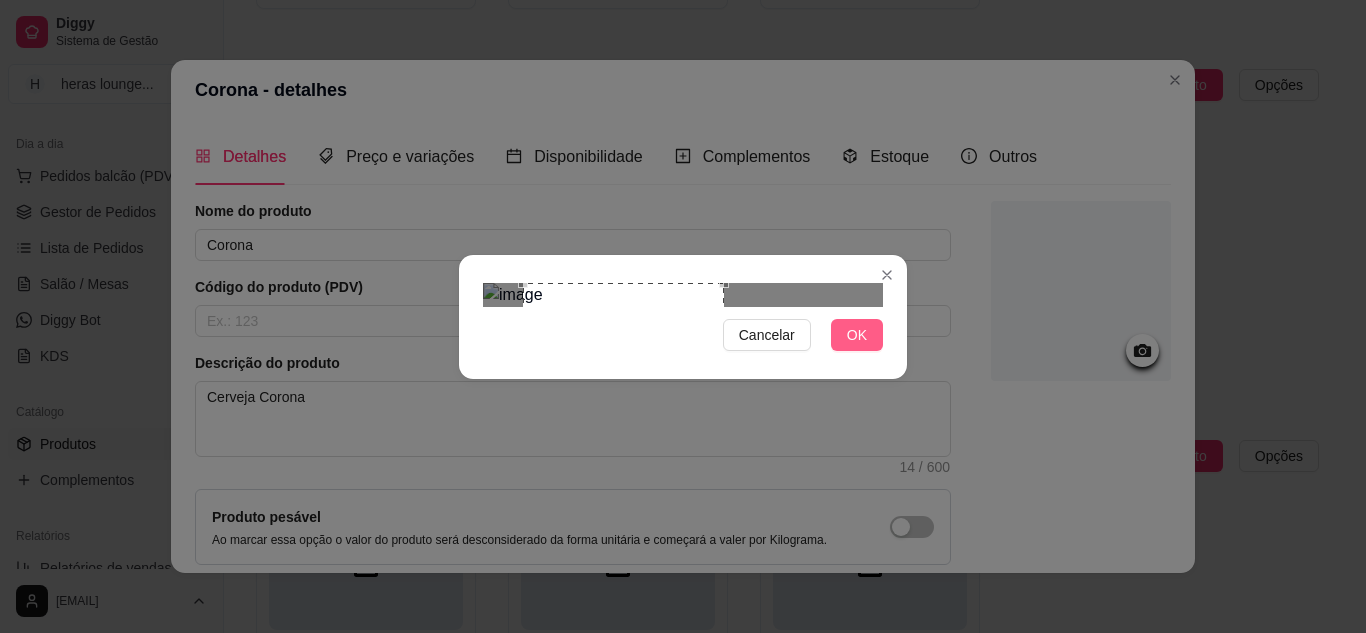 click on "OK" at bounding box center (857, 335) 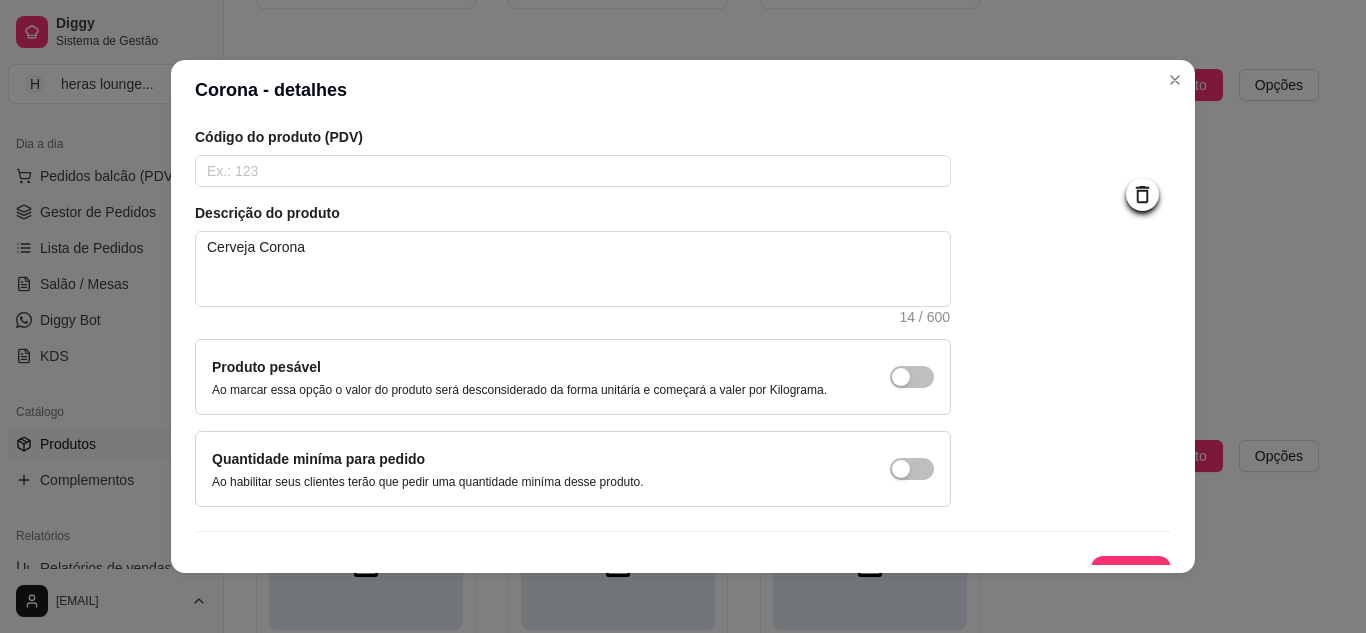 scroll, scrollTop: 181, scrollLeft: 0, axis: vertical 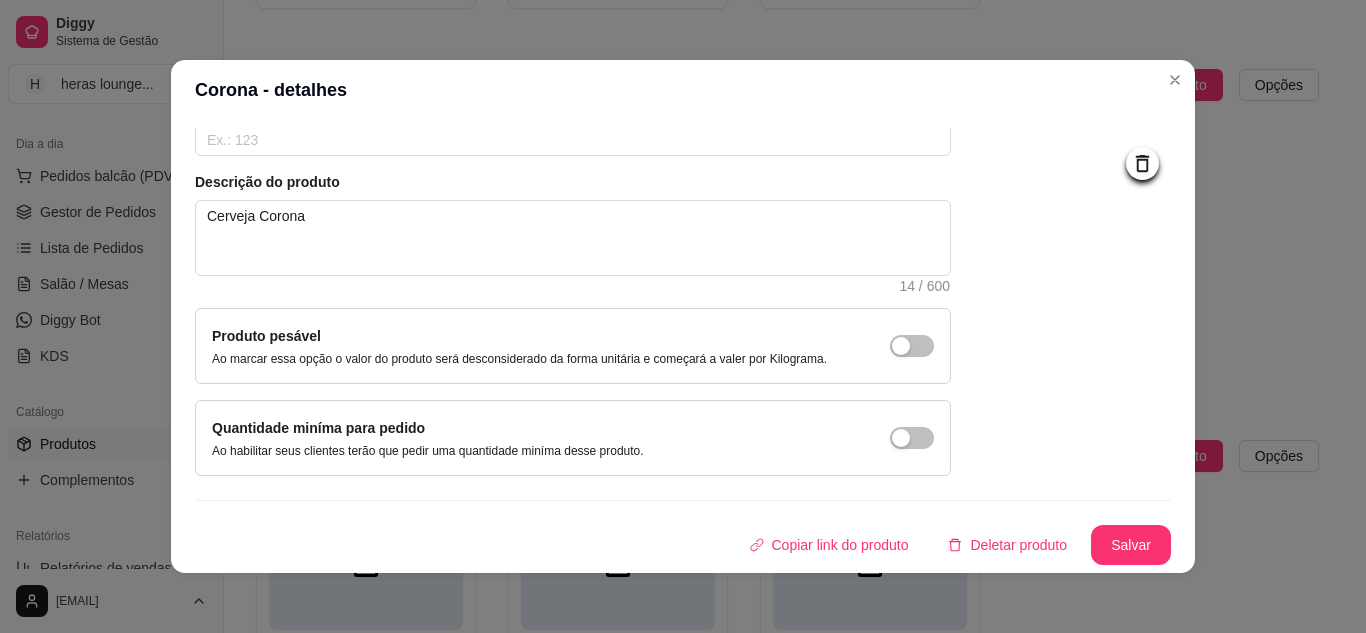 click on "Salvar" at bounding box center [1131, 545] 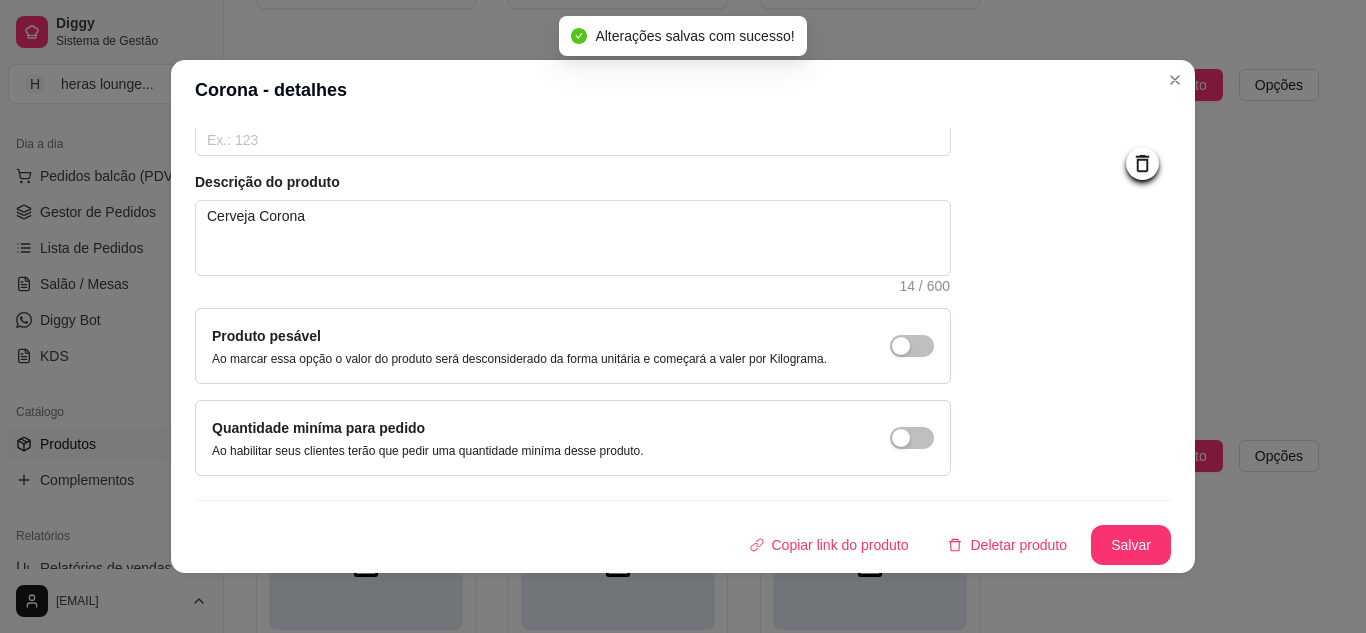 click on "dose wisk  ativa Adicionar produto Opções dose de cavalo c red bull   R$ 30,00 dose jack c red bull   R$ 50,00 dose ballantines    R$ 30,00 cavalo c vibe   R$ 25,00 ballantines c vibe   R$ 25,00 gin com bally ativa Adicionar produto Opções gin invictus c bally   R$ 15,00 gin invictos c red bull   R$ 20,00 gin promocional com bally   R$ 15,00 R$ 10,00 gin promocinal bally 3 por 20   R$ 20,00 Gin intencion com bally   R$ 20,00 Gin intencion com red bull   R$ 25,00 gin rocks com bally ativa Adicionar produto Opções gin rocks c bally   R$ 20,00 gin rocks c red bull   R$ 25,00 vodka sem sabor ativa Adicionar produto Opções vodka smirnorff com bally ou vibe    R$ 18,00 vodka askov com bally ou vibe   R$ 15,00 absolut com monster ou red bull   R$ 30,00 malibu com bally    R$ 25,00 malibu com monster ou red bull   R$ 30,00 ciroc com red bull   R$ 50,00 rosh ativa Adicionar produto Opções rosh   R$ 10,00 dublo rosh    R$ 20,00 R$ 18,00 sminorff ice  ativa Adicionar produto Opções" at bounding box center [787, -358] 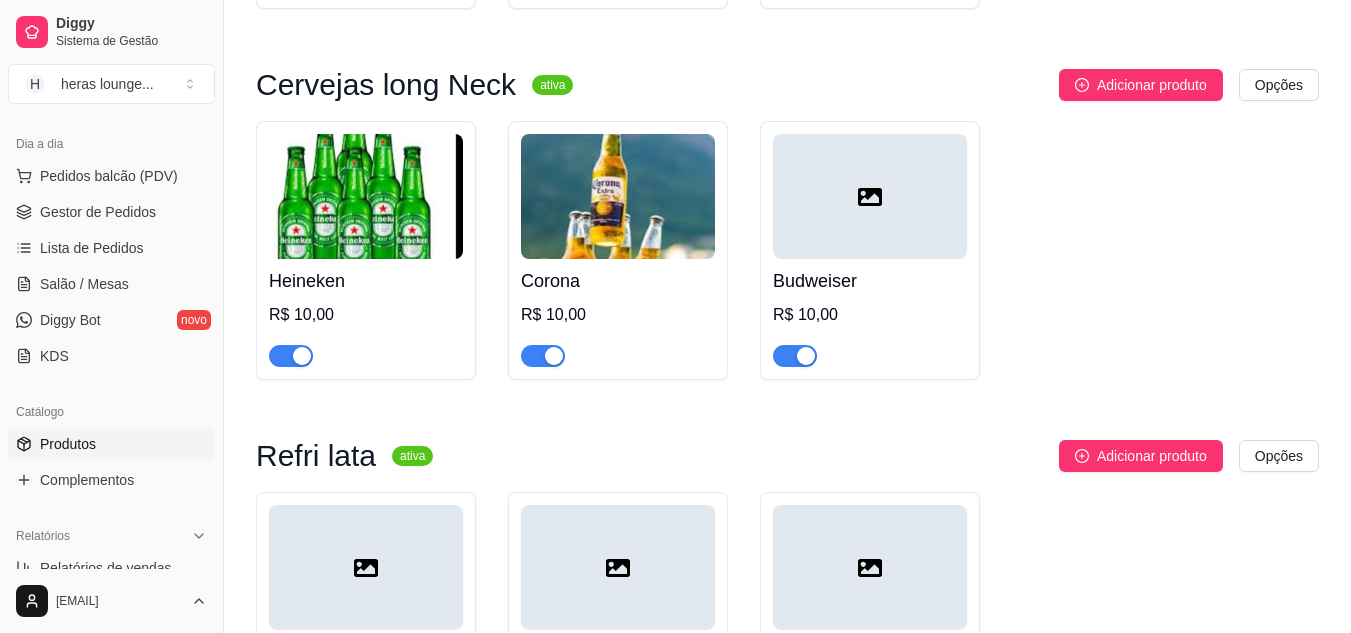click at bounding box center [870, 196] 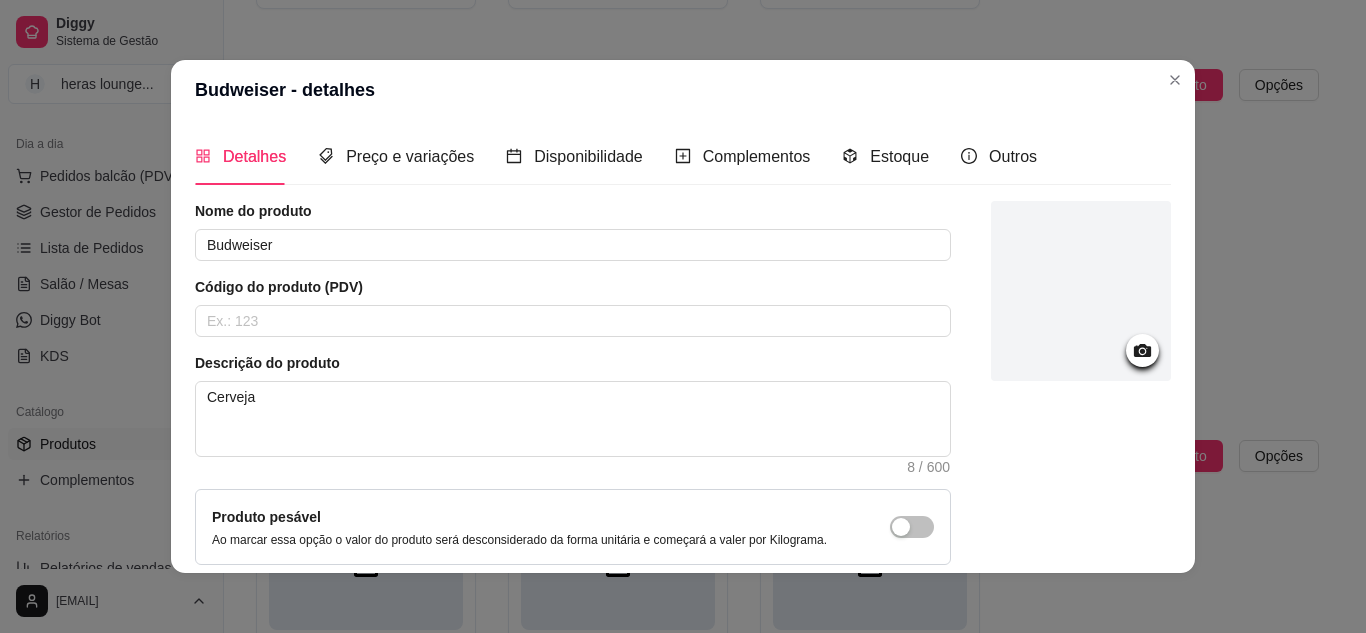 click 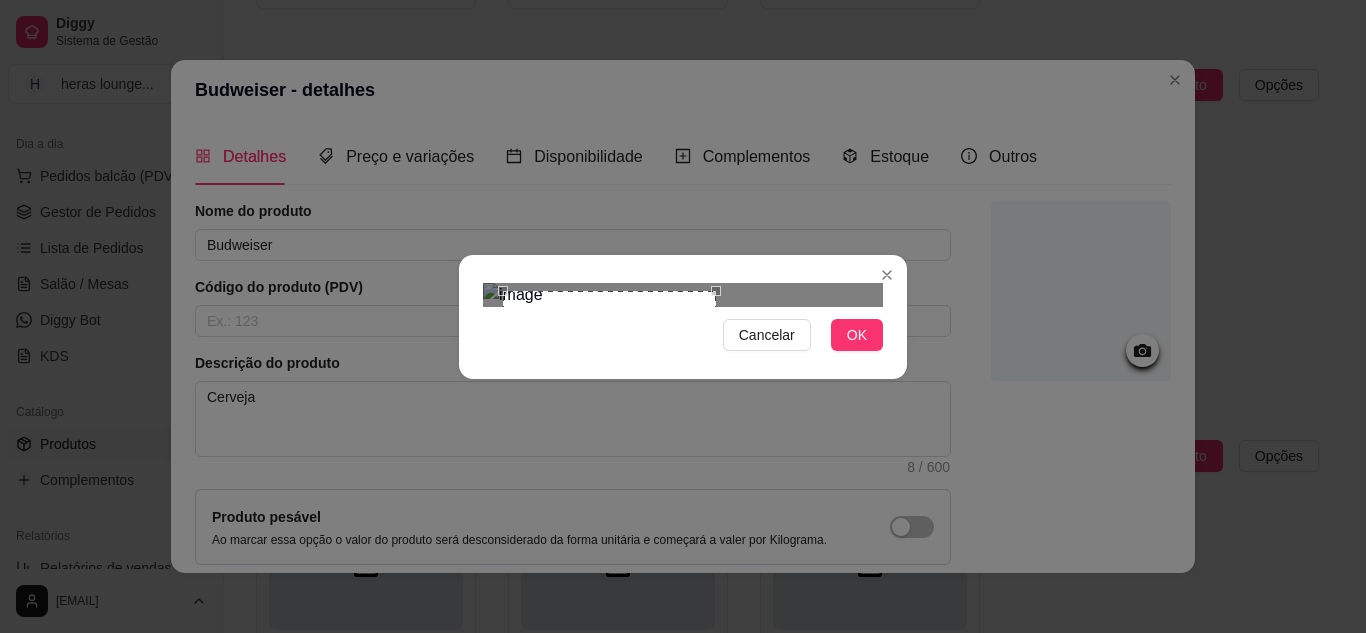 click at bounding box center (683, 295) 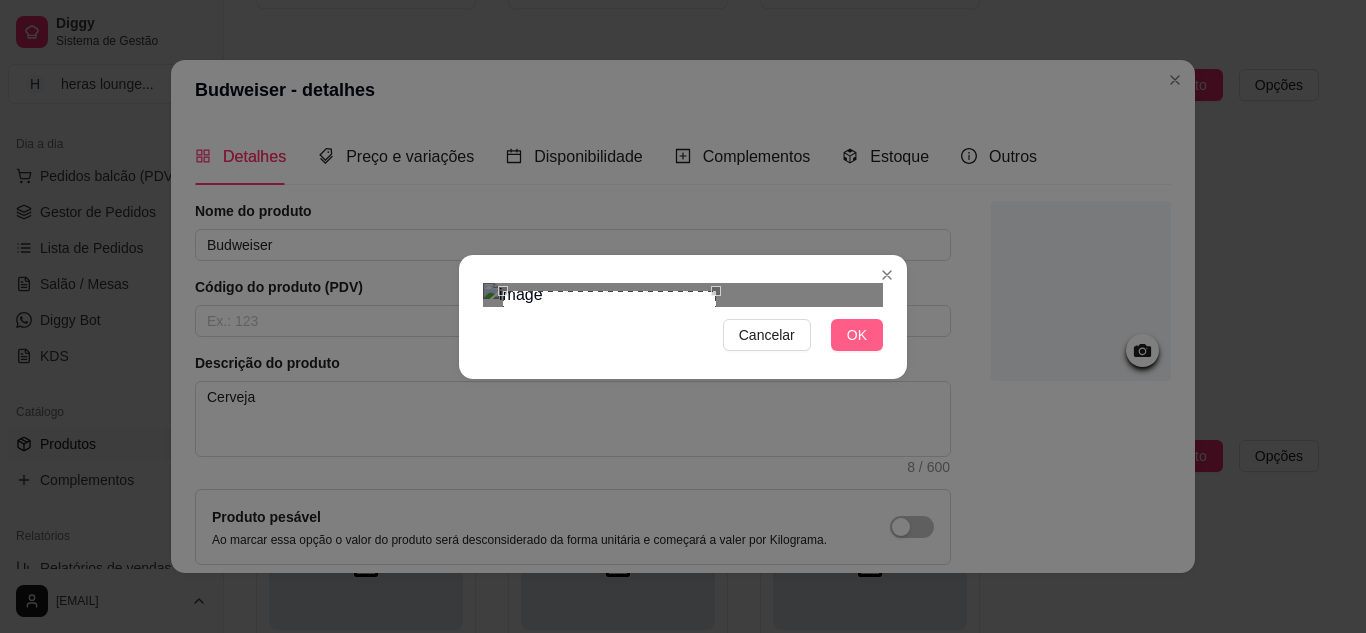 click on "OK" at bounding box center [857, 335] 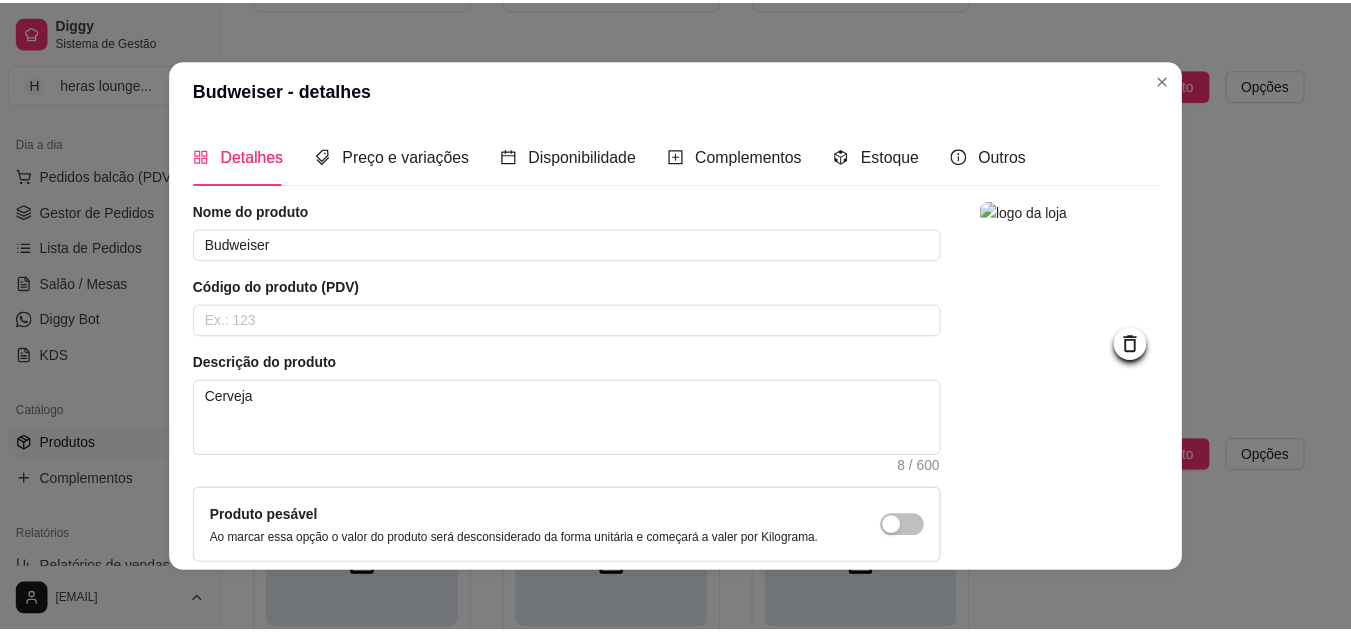 scroll, scrollTop: 181, scrollLeft: 0, axis: vertical 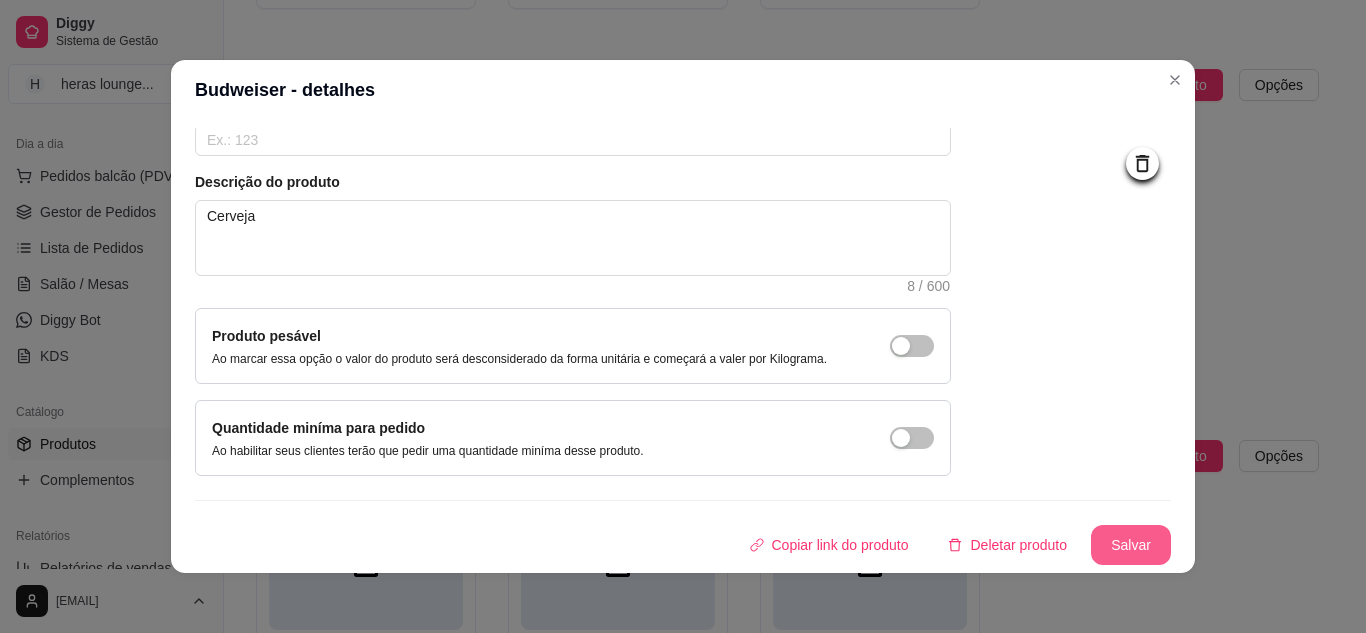click on "Salvar" at bounding box center (1131, 545) 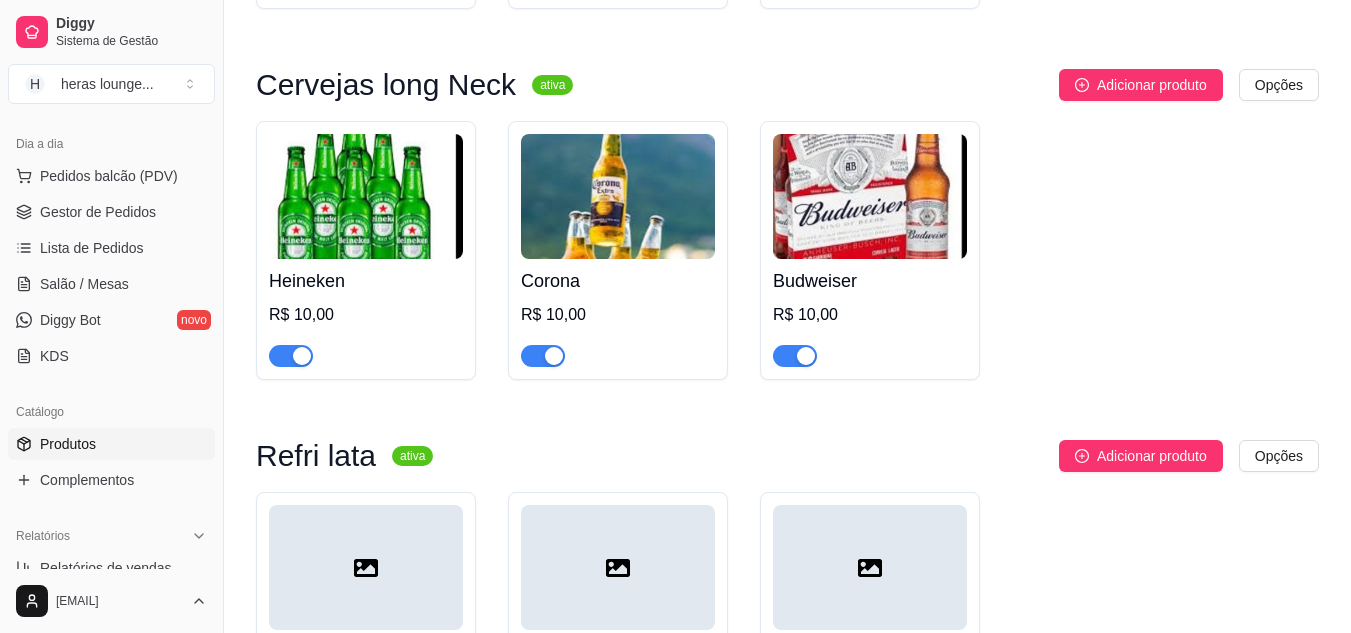 click on "Heineken    R$ 10,00 Corona    R$ 10,00 Budweiser    R$ 10,00" at bounding box center [787, 250] 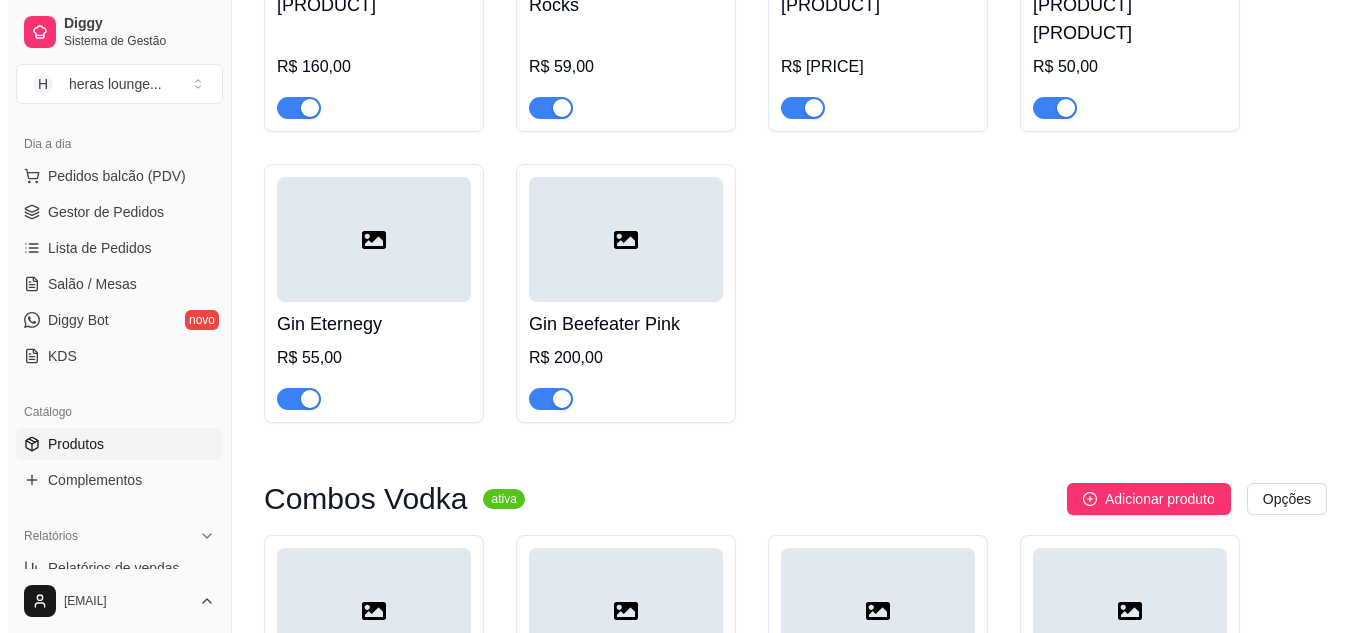 scroll, scrollTop: 10320, scrollLeft: 0, axis: vertical 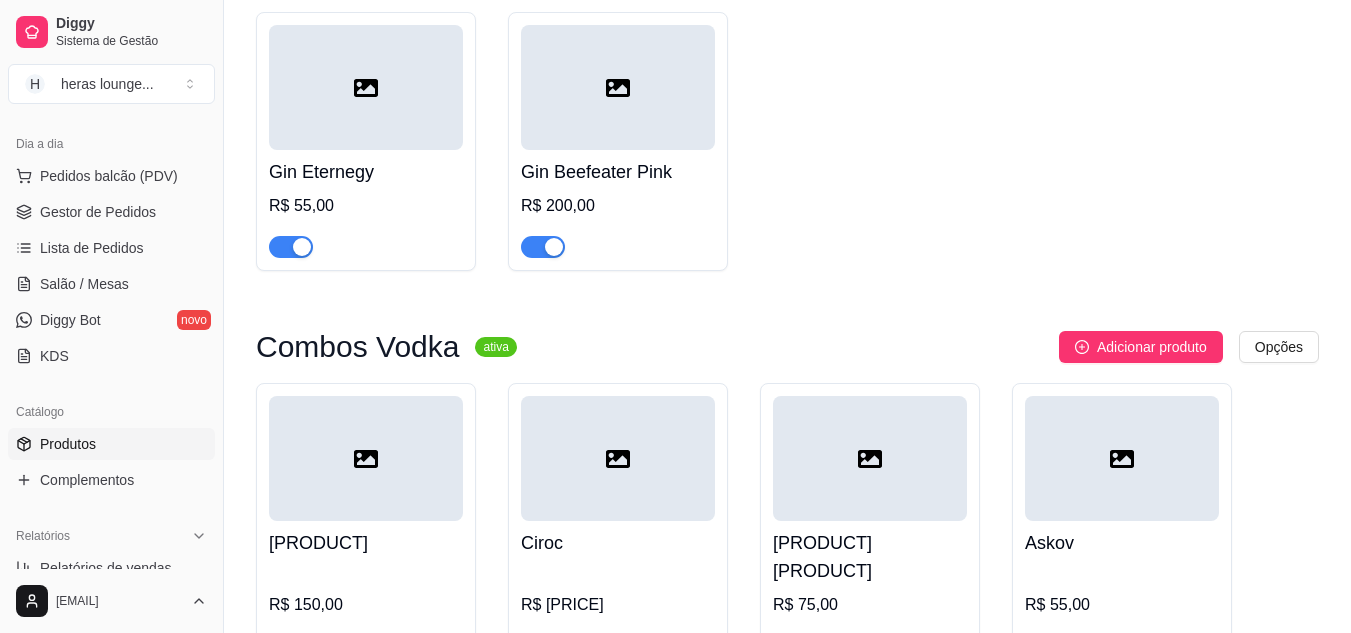 click at bounding box center (366, 458) 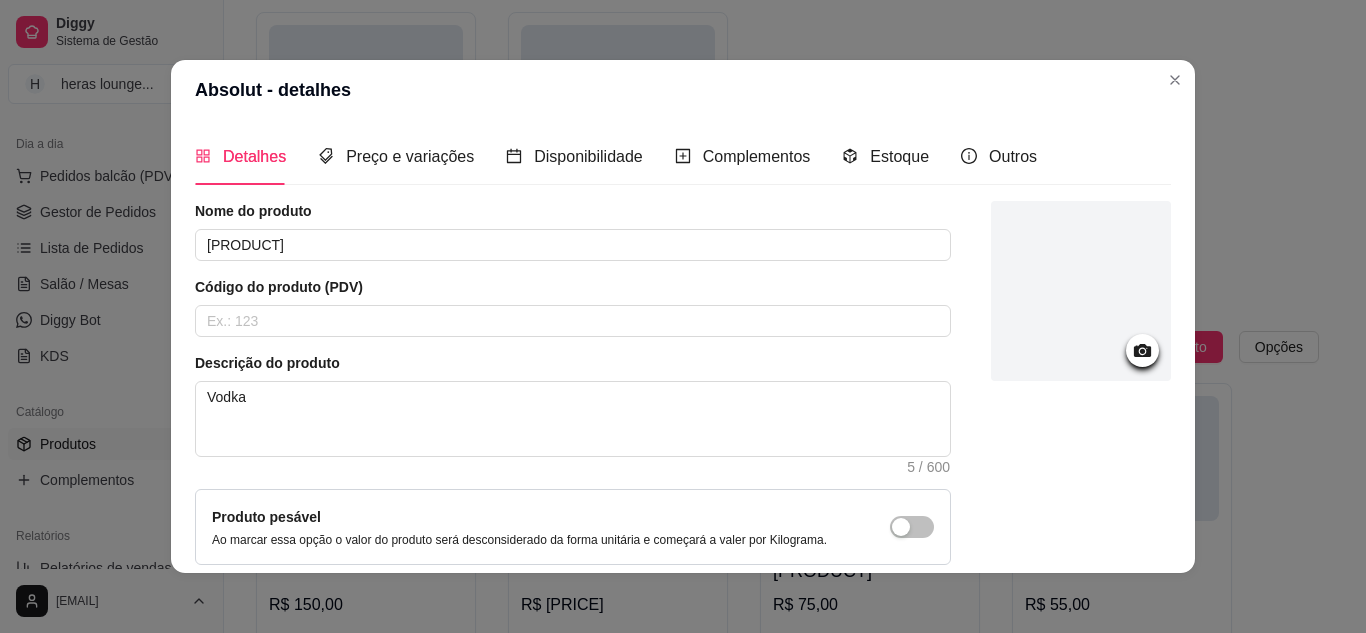 click 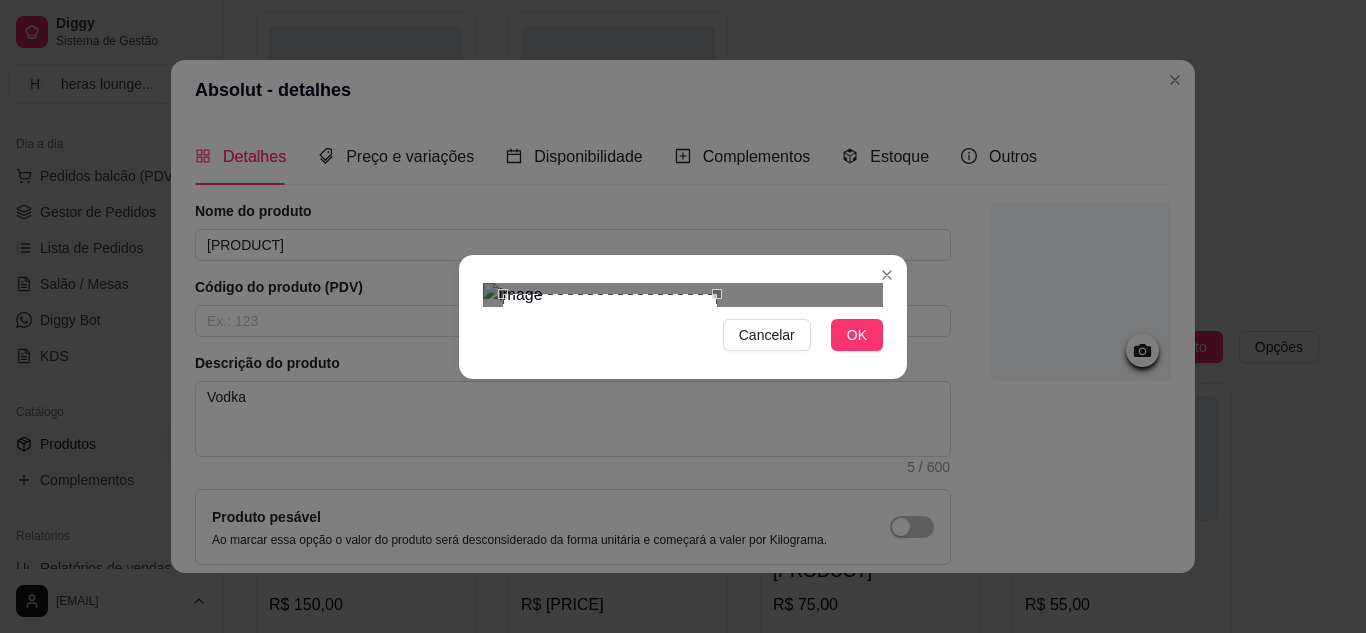 click at bounding box center (683, 295) 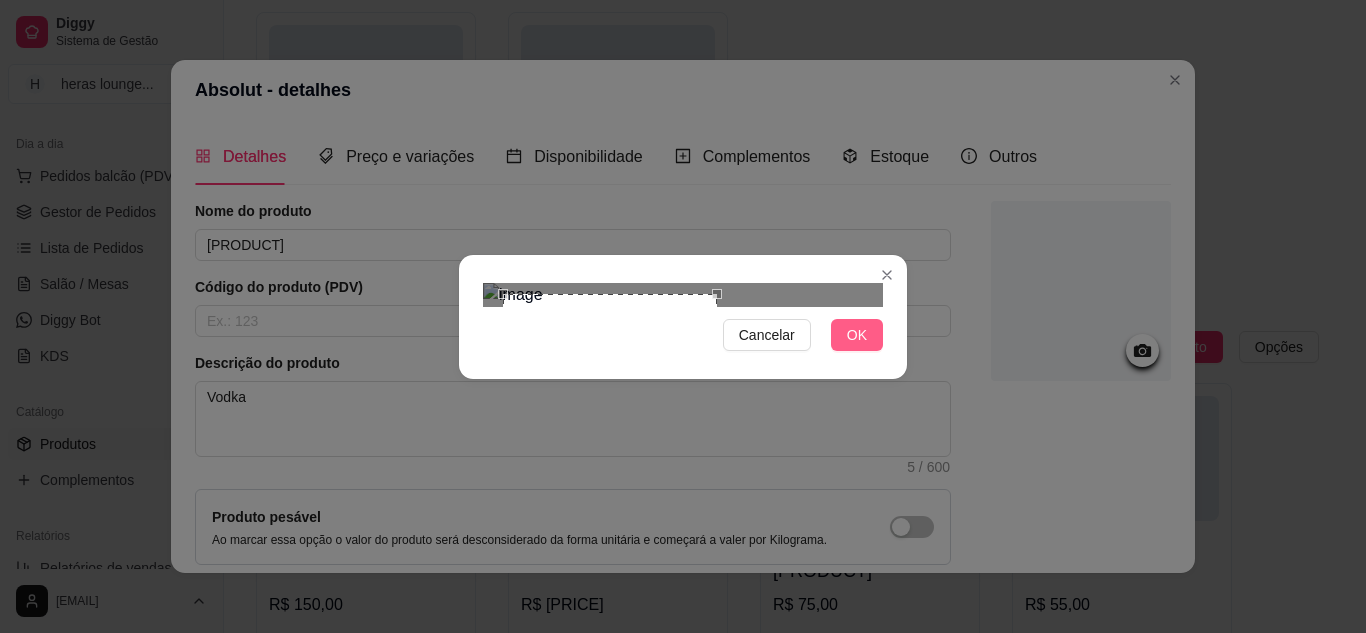 click on "OK" at bounding box center [857, 335] 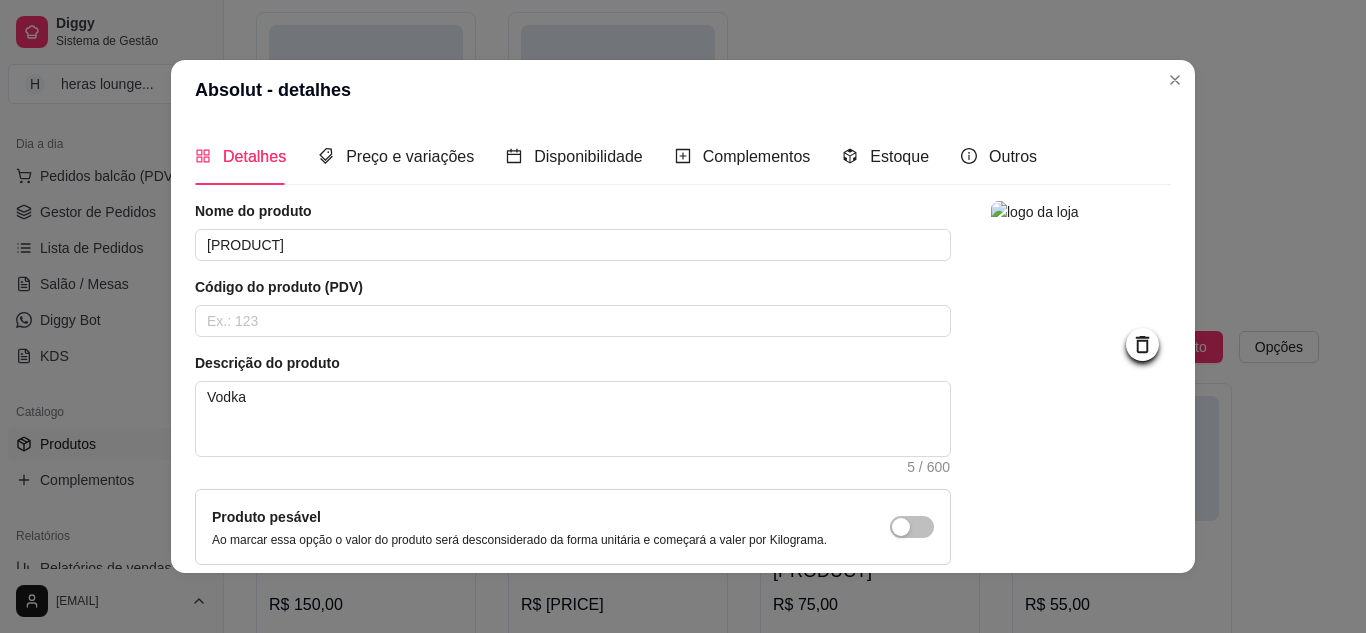 scroll, scrollTop: 181, scrollLeft: 0, axis: vertical 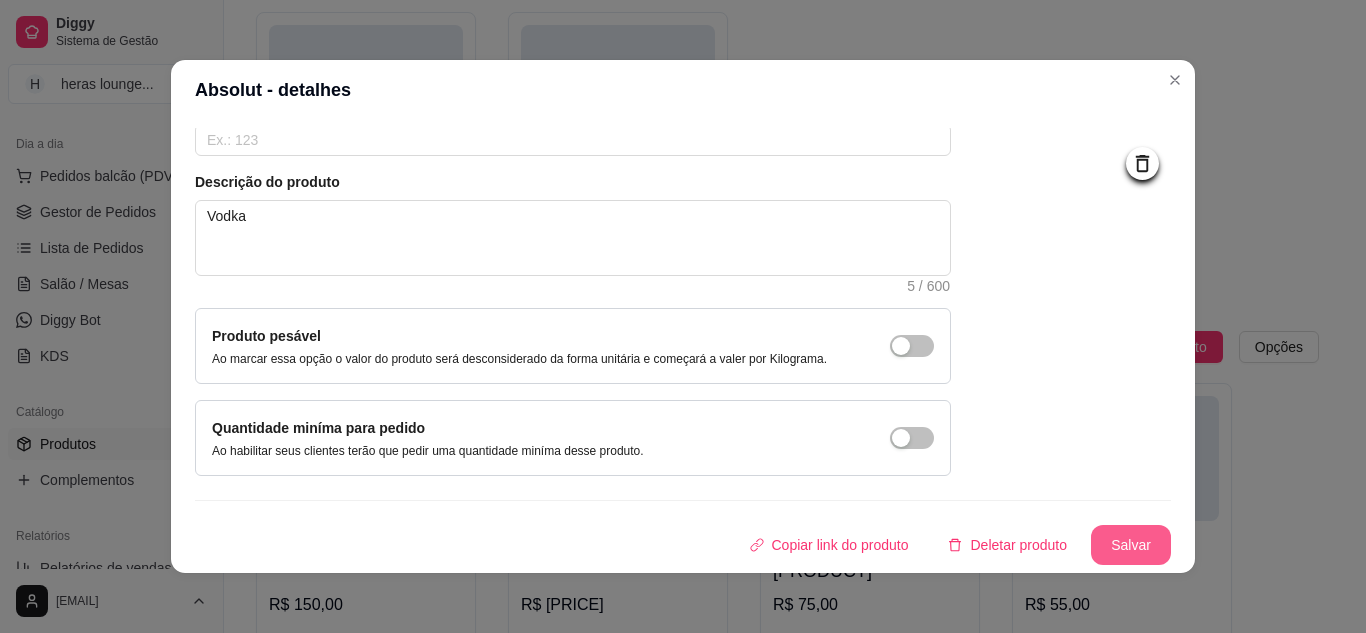 click on "Salvar" at bounding box center (1131, 545) 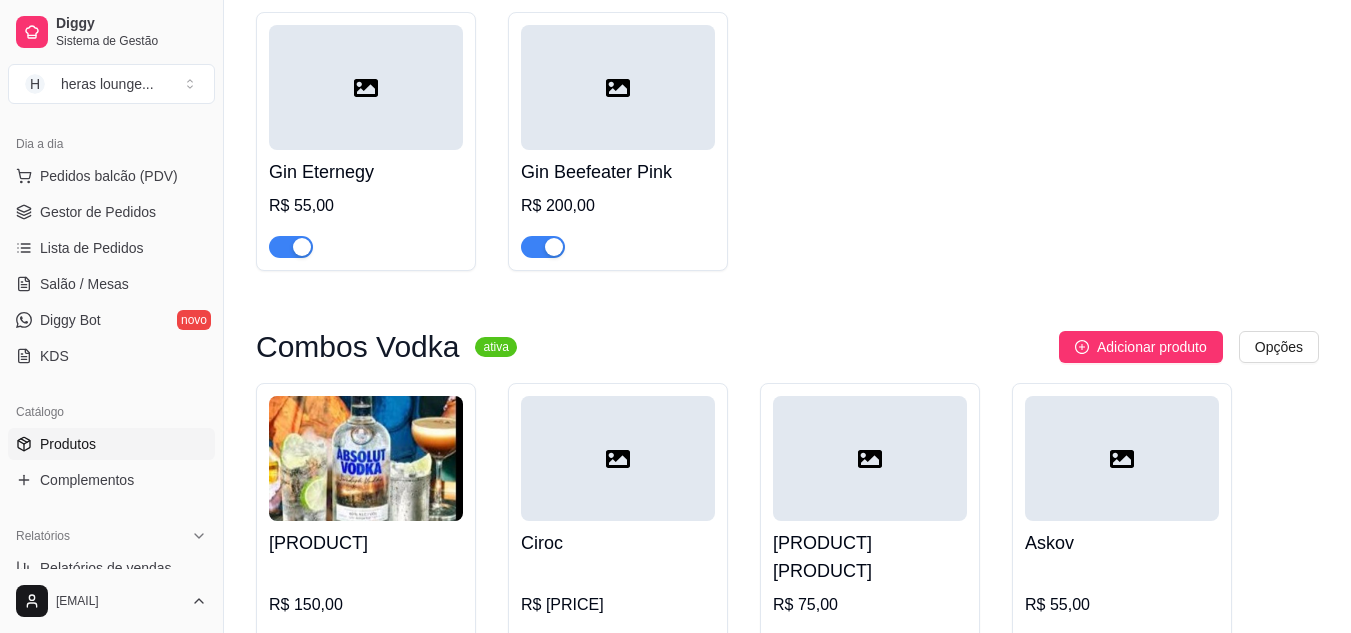 click at bounding box center [618, 458] 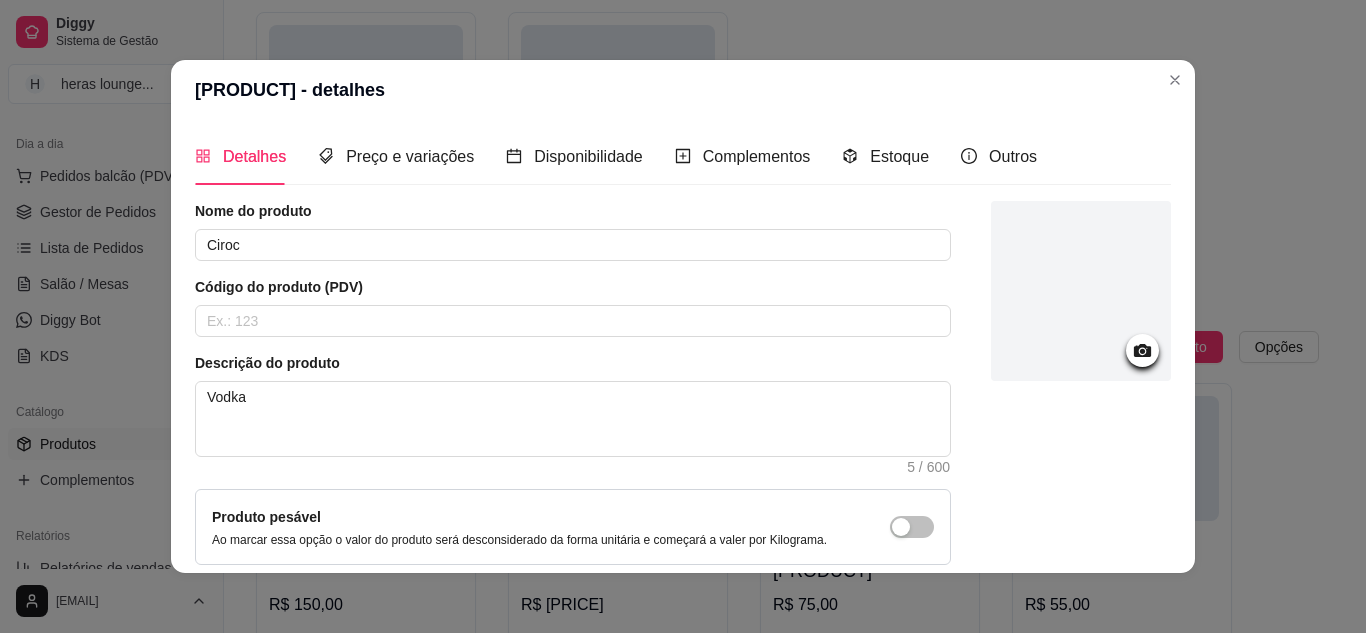 click at bounding box center (1081, 291) 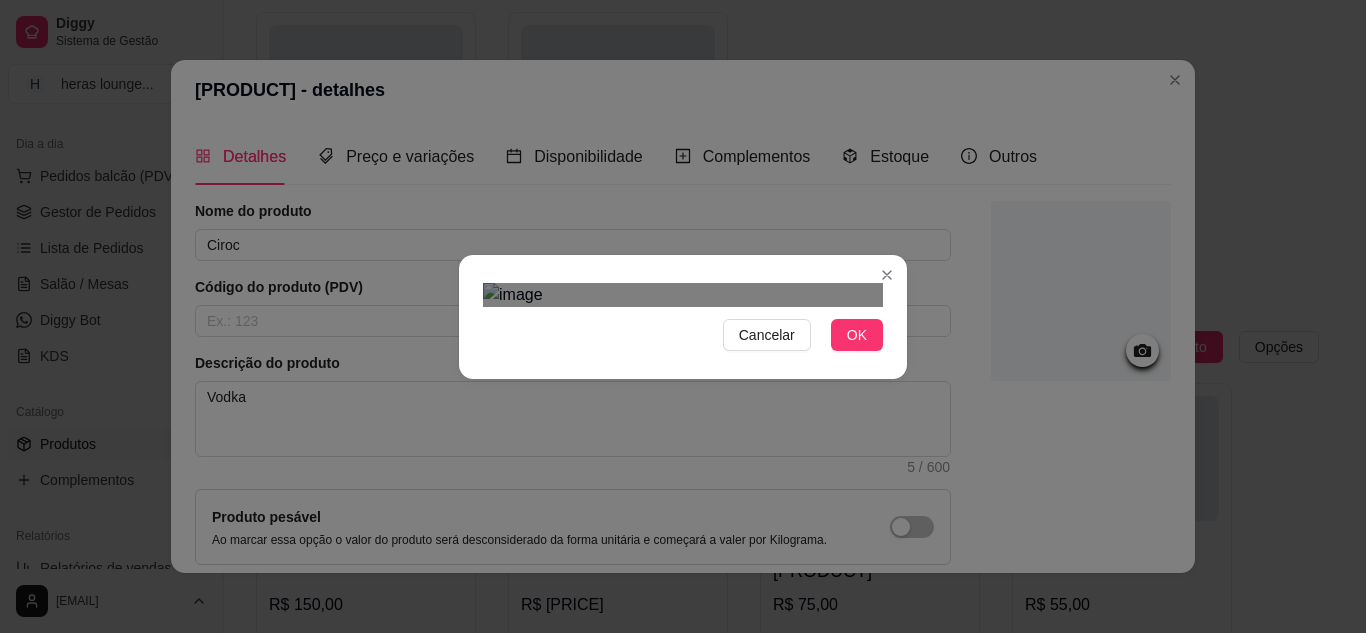 click at bounding box center (683, 295) 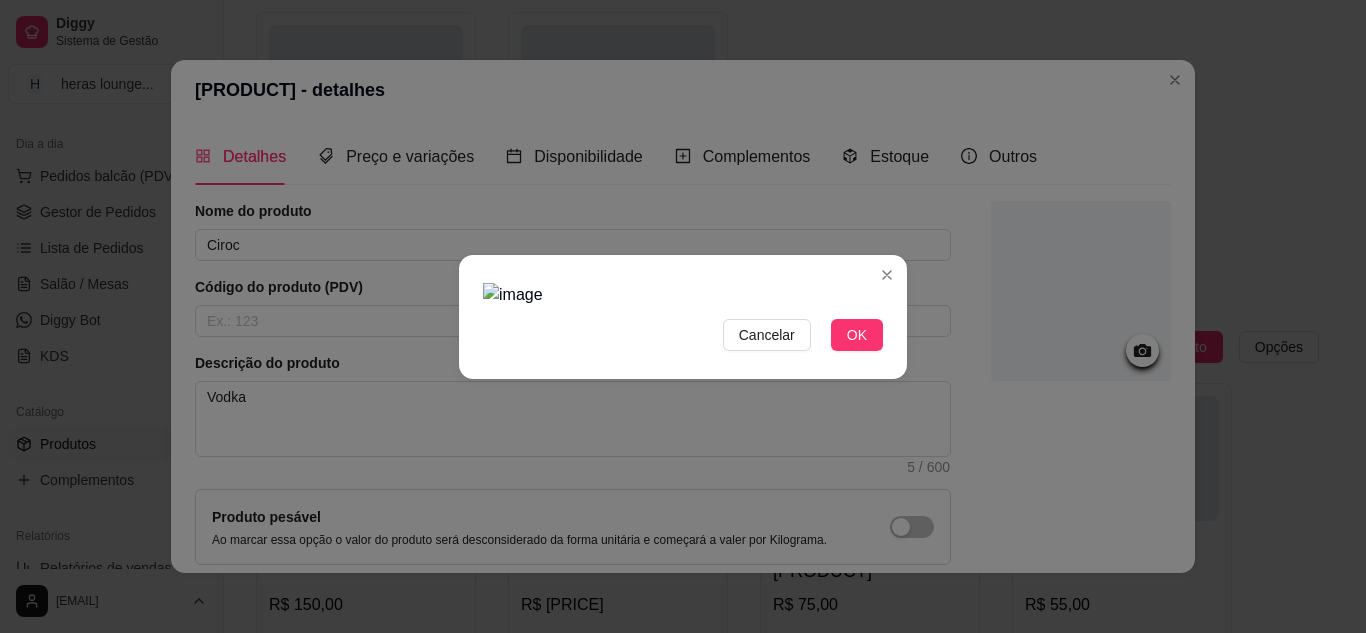click at bounding box center (683, 295) 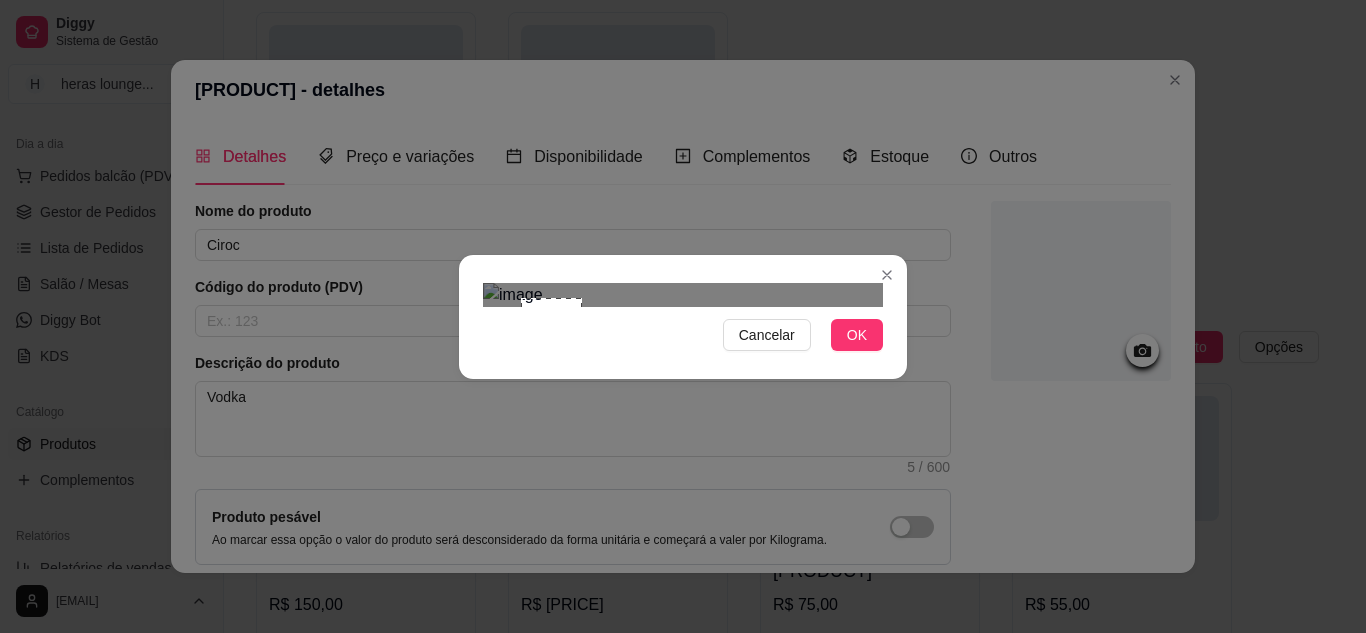 click at bounding box center (683, 295) 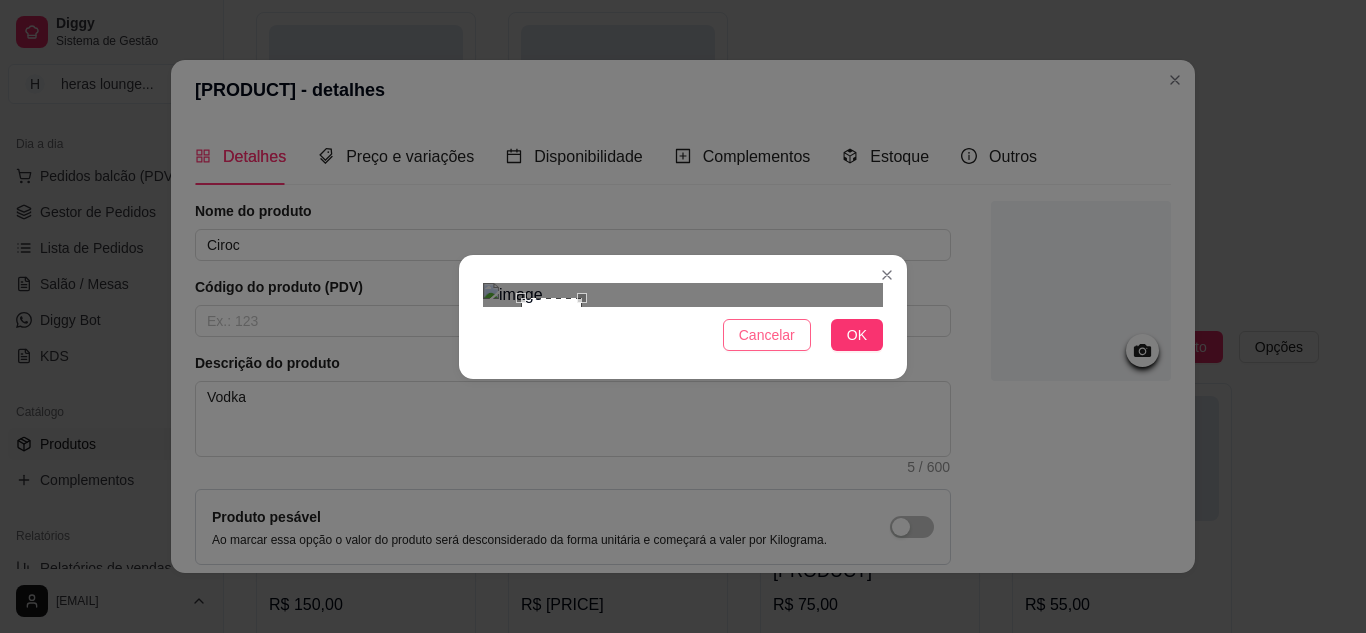 click on "Cancelar" at bounding box center [767, 335] 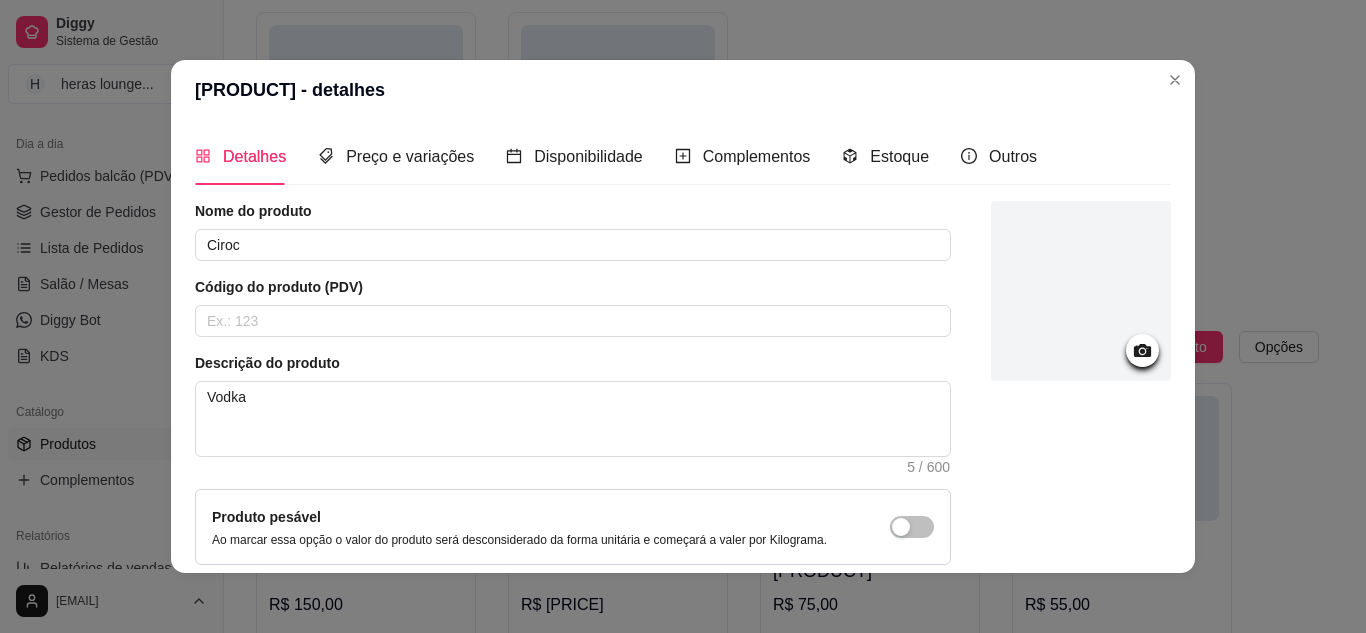 click 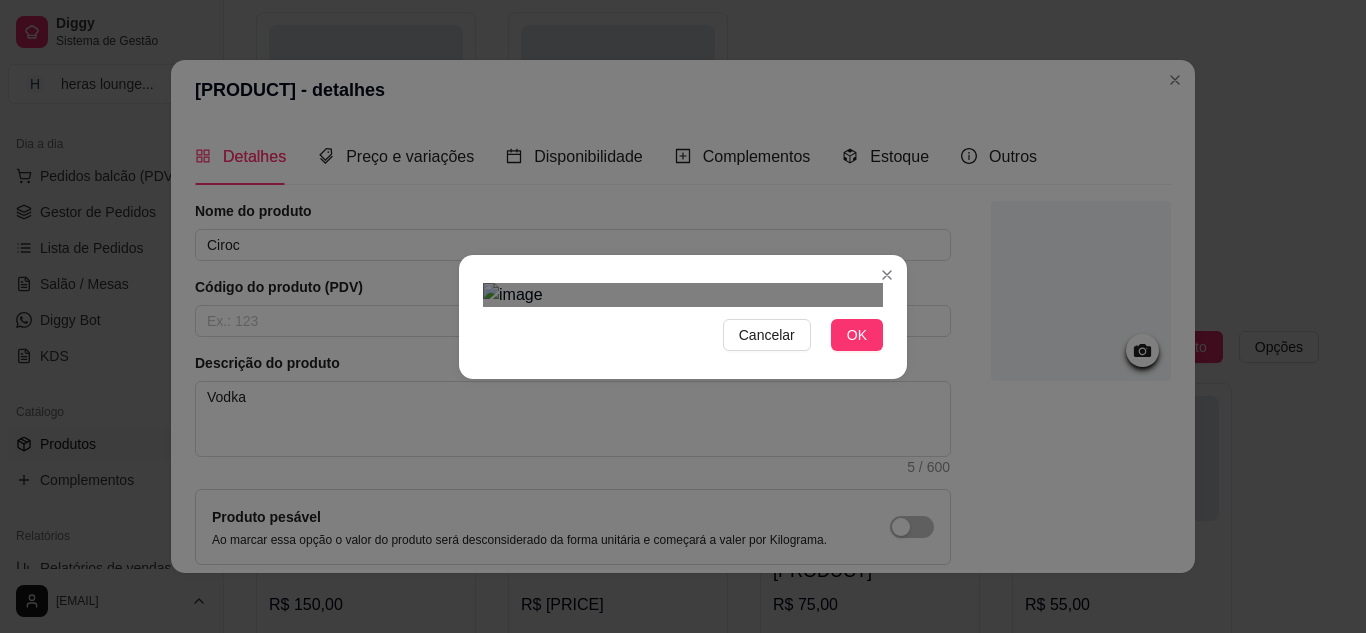 click at bounding box center (591, 449) 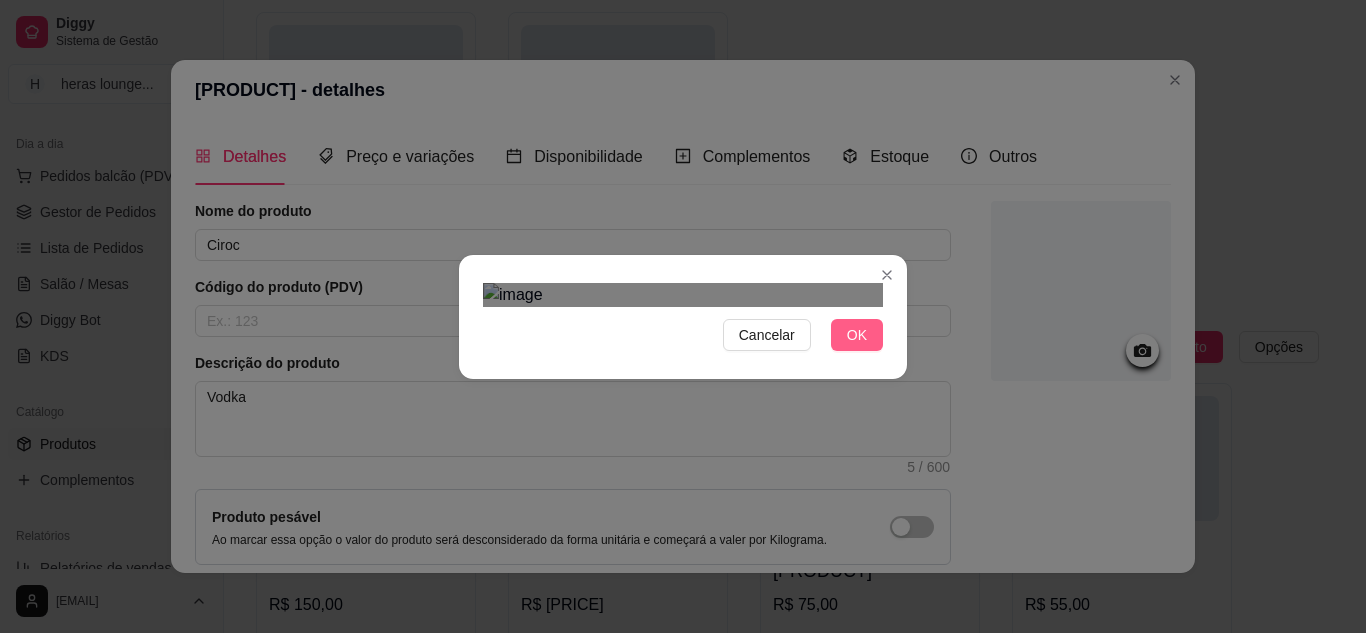 click on "OK" at bounding box center [857, 335] 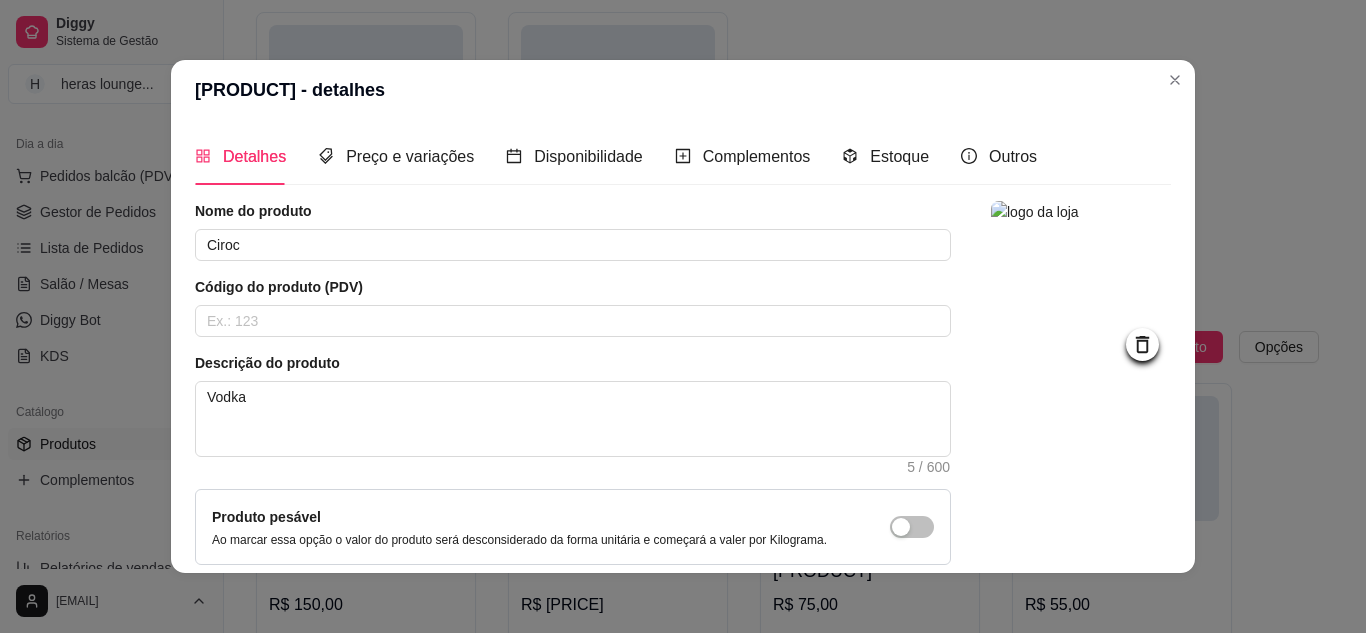 click on "Detalhes Preço e variações Disponibilidade Complementos Estoque Outros Nome do produto Ciroc Código do produto (PDV) Descrição do produto Vodka 5 / 600 Produto pesável Ao marcar essa opção o valor do produto será desconsiderado da forma unitária e começará a valer por Kilograma. Quantidade miníma para pedido Ao habilitar seus clientes terão que pedir uma quantidade miníma desse produto. Copiar link do produto Deletar produto Salvar" at bounding box center [683, 346] 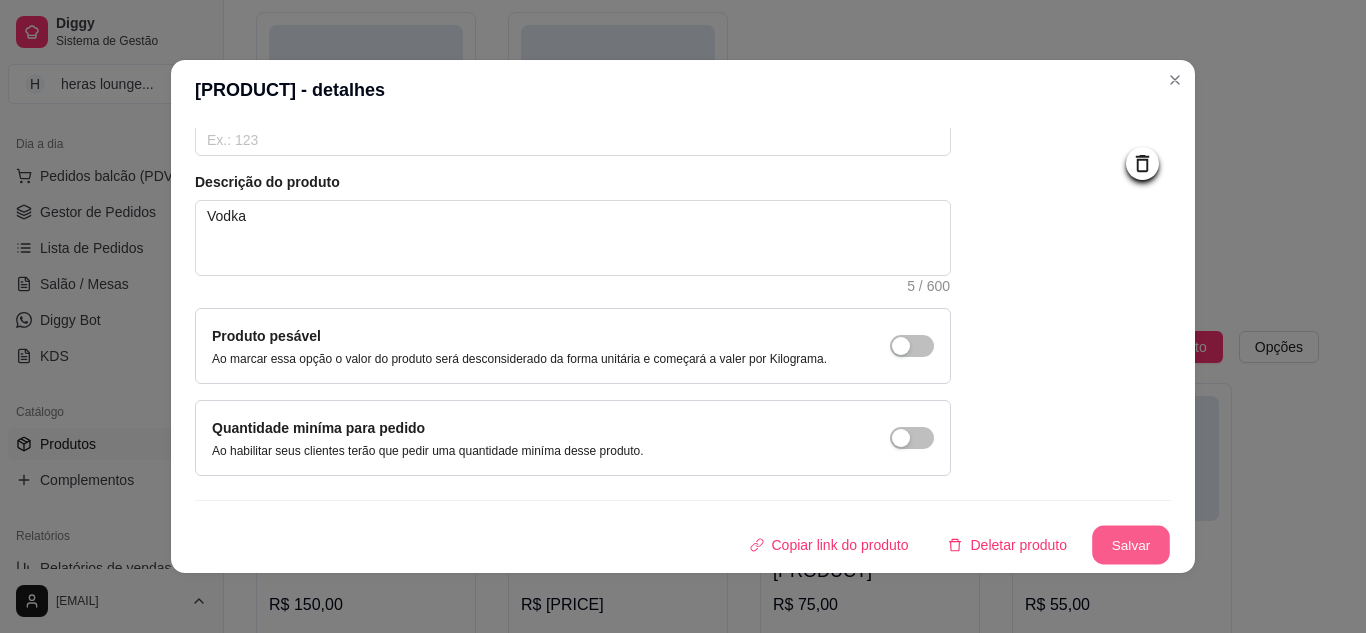 click on "Salvar" at bounding box center [1131, 545] 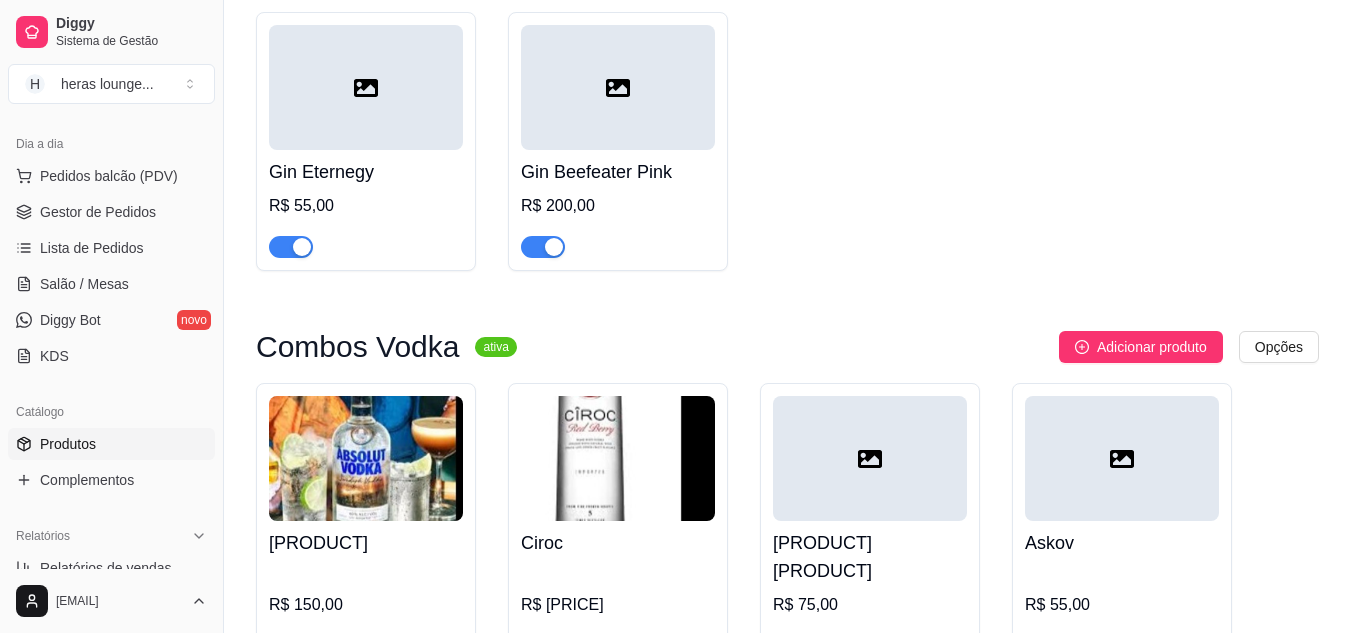 click at bounding box center [870, 458] 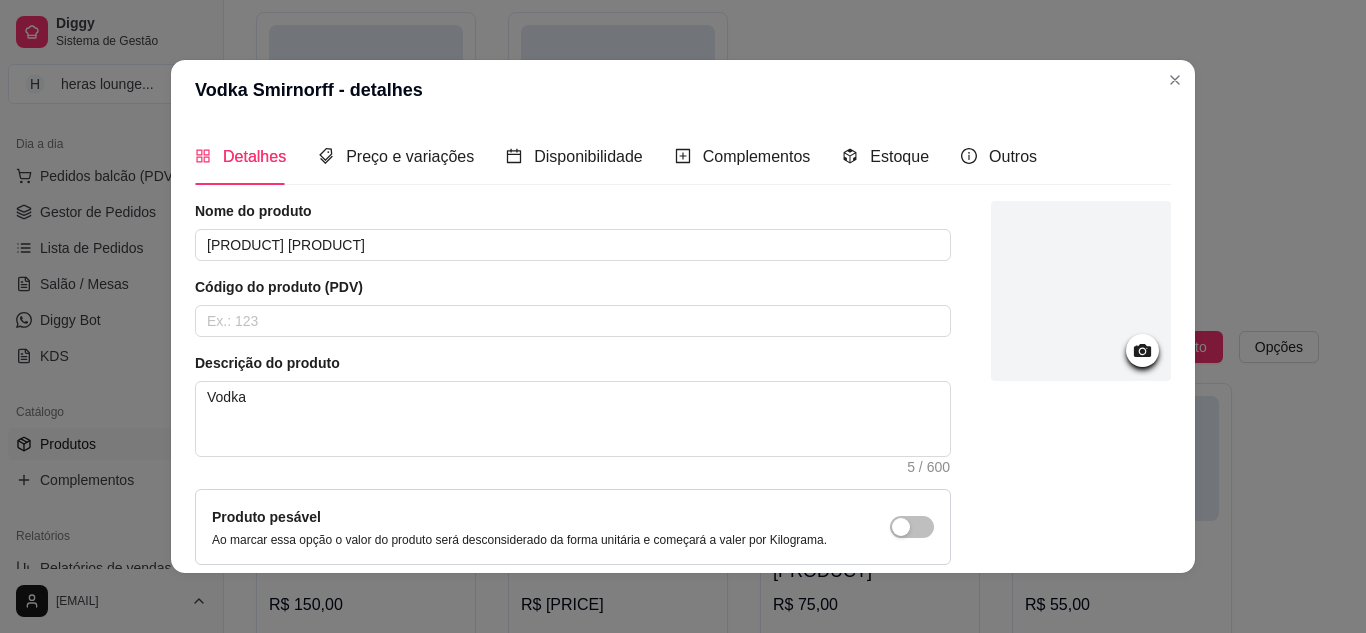 click 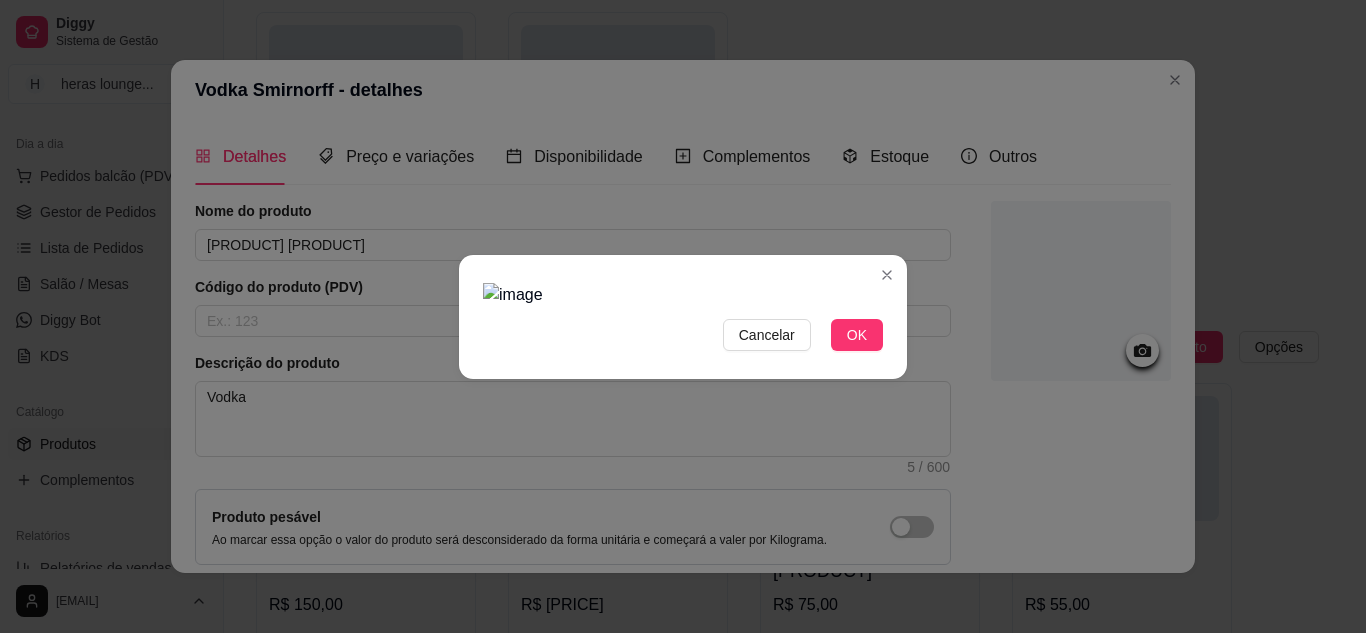 click at bounding box center (683, 295) 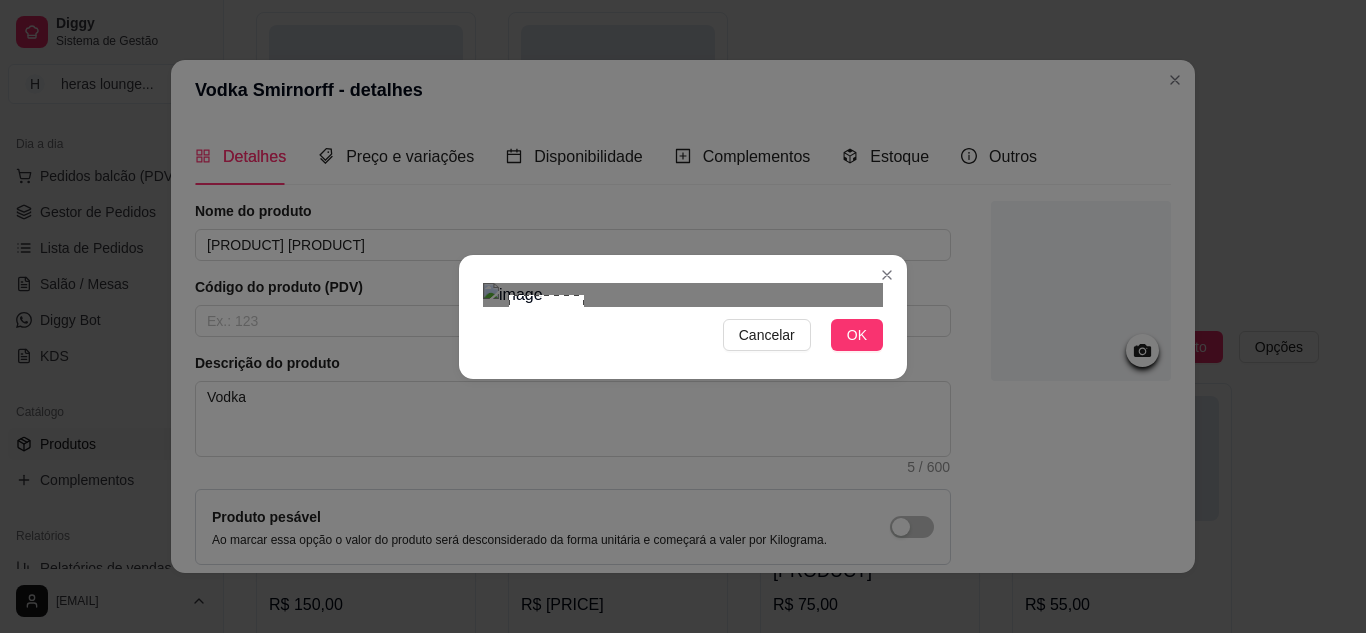 click at bounding box center (683, 295) 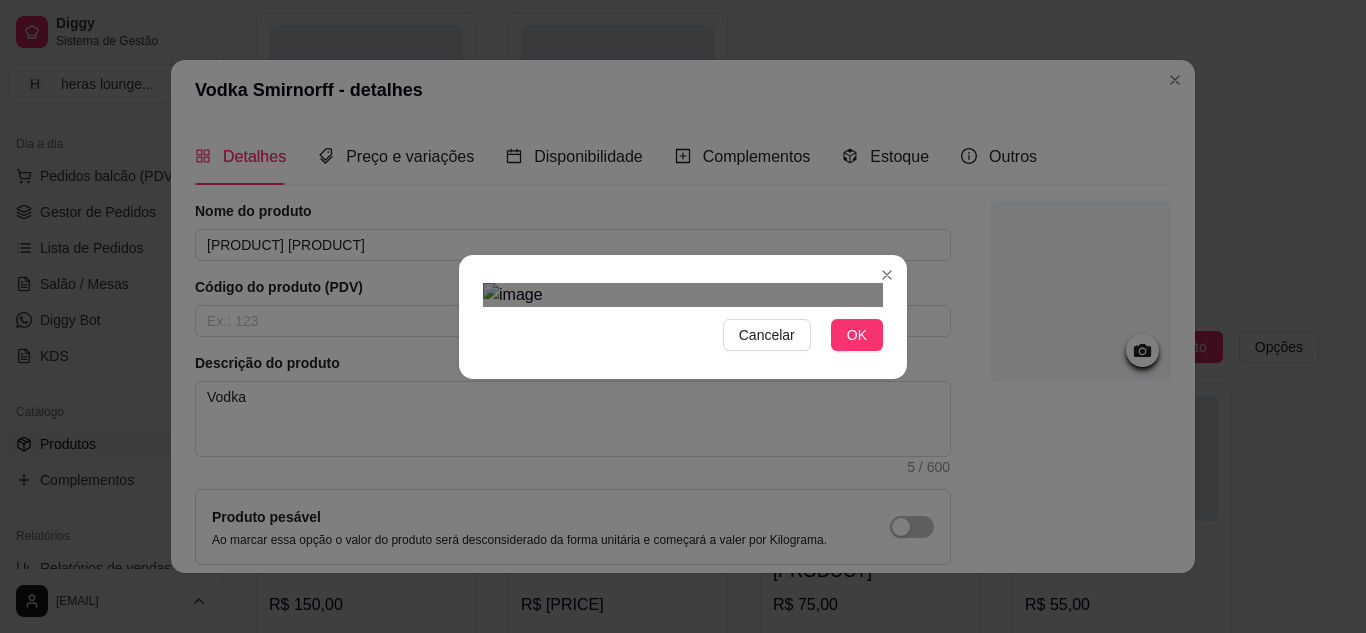 click at bounding box center [683, 295] 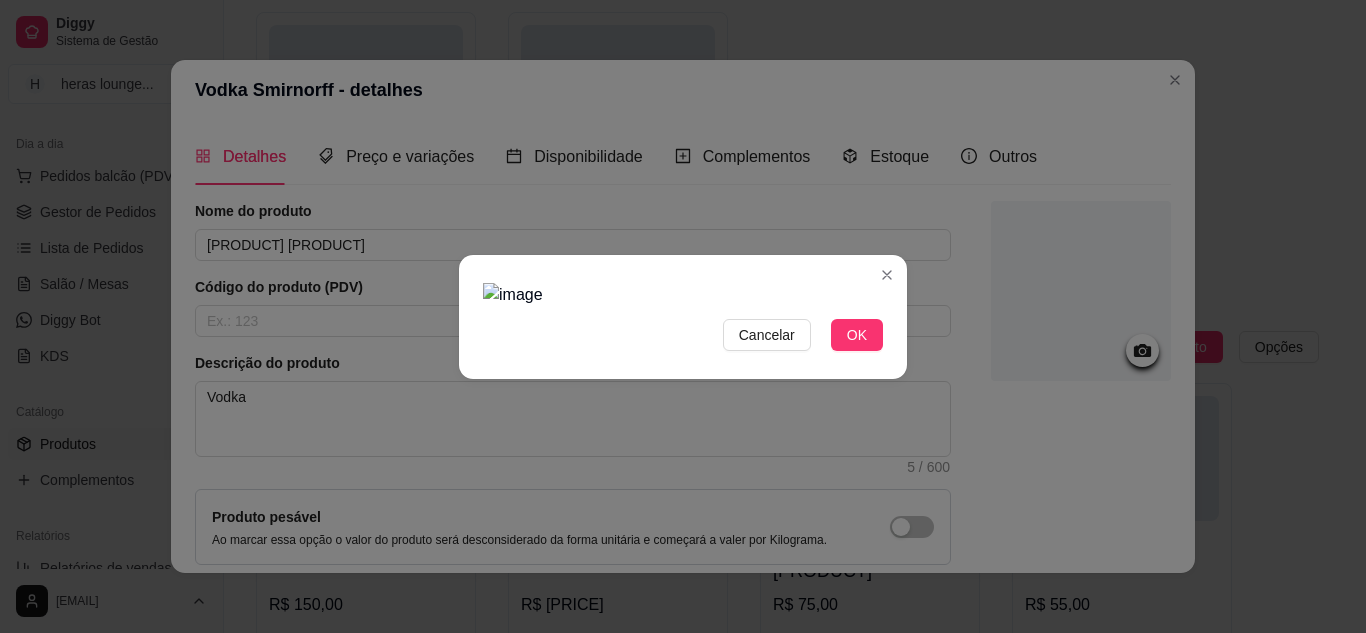 click at bounding box center [683, 295] 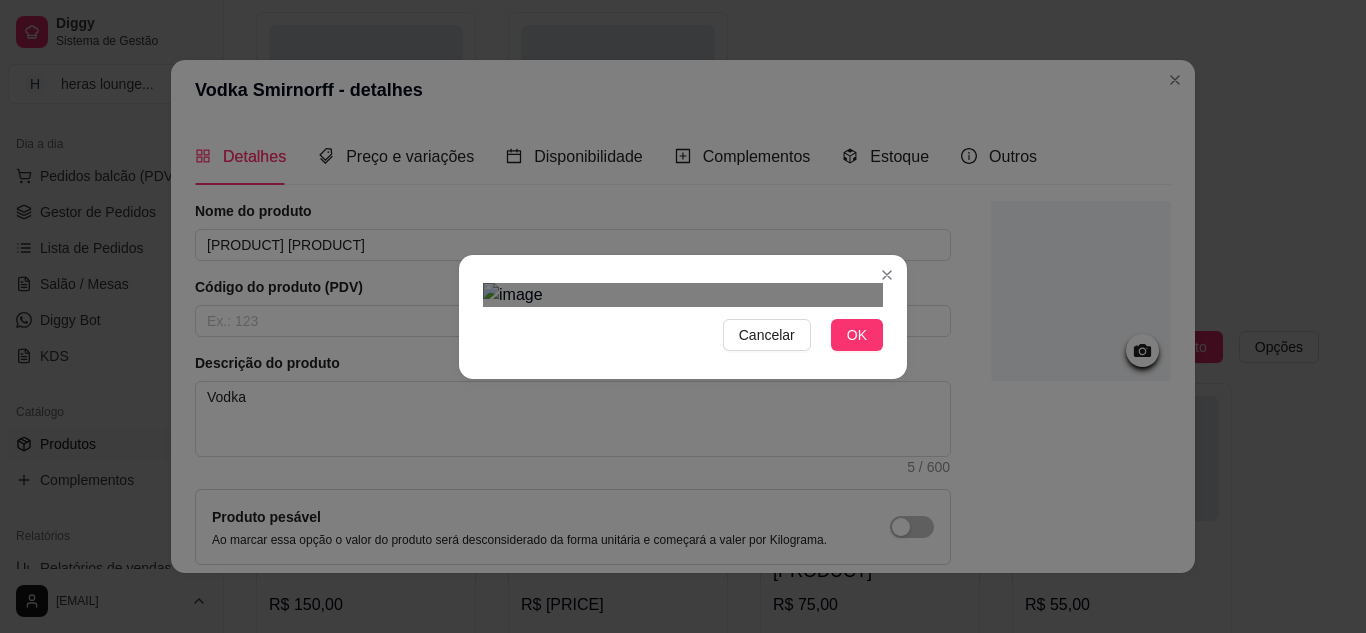 click on "Cancelar OK" at bounding box center (683, 317) 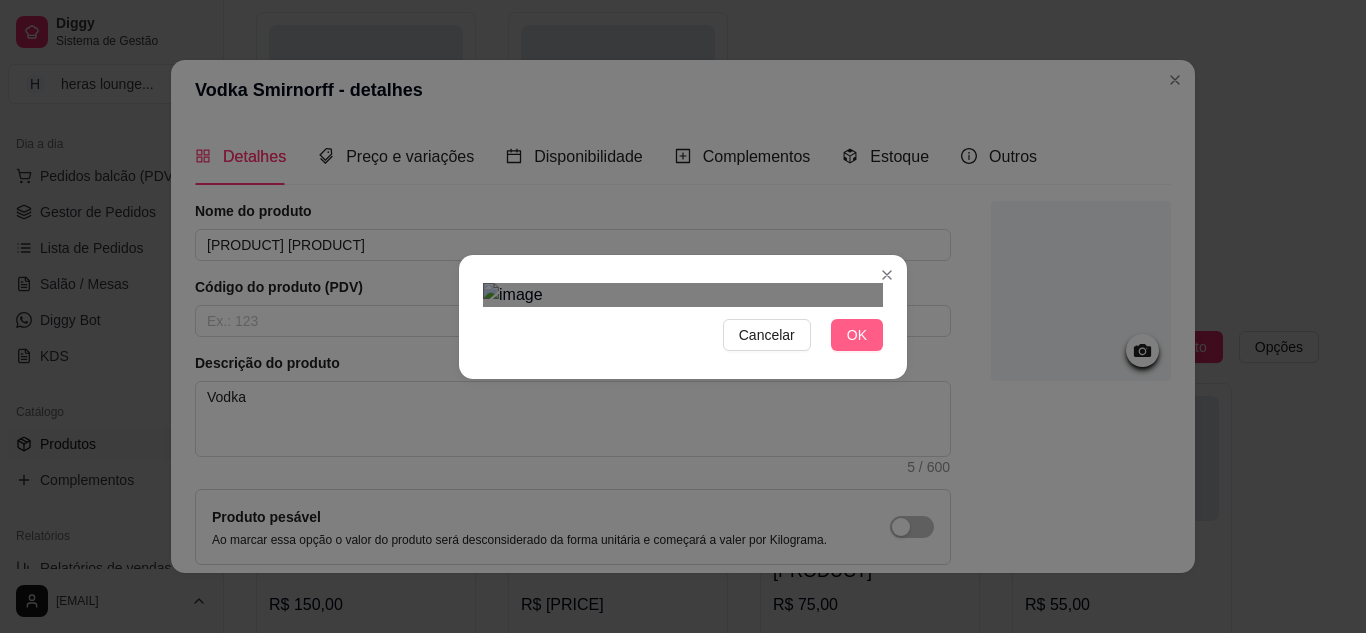 click on "OK" at bounding box center [857, 335] 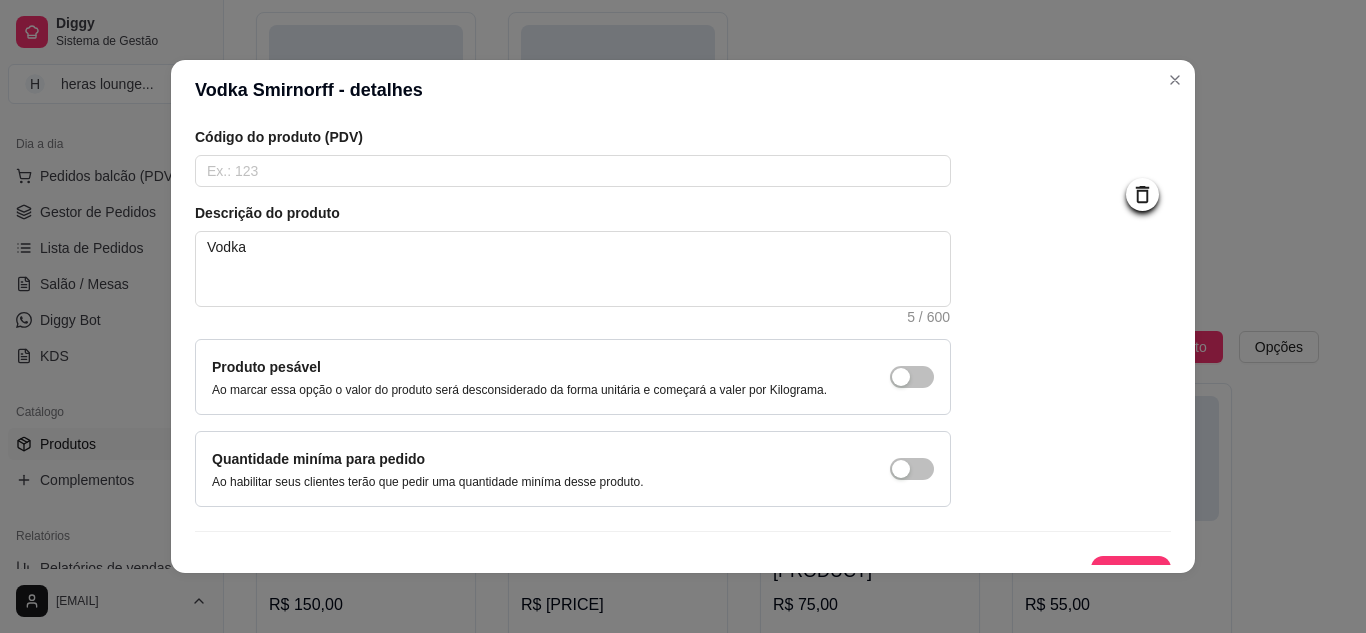 scroll, scrollTop: 181, scrollLeft: 0, axis: vertical 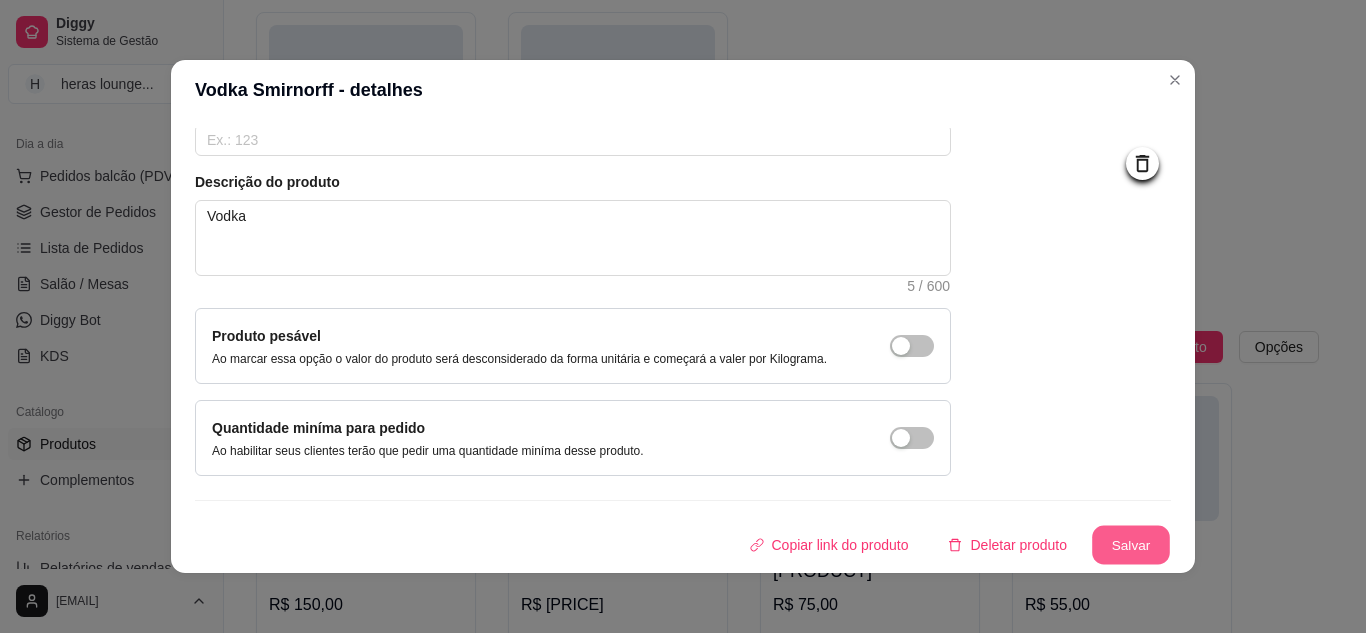 click on "Salvar" at bounding box center [1131, 545] 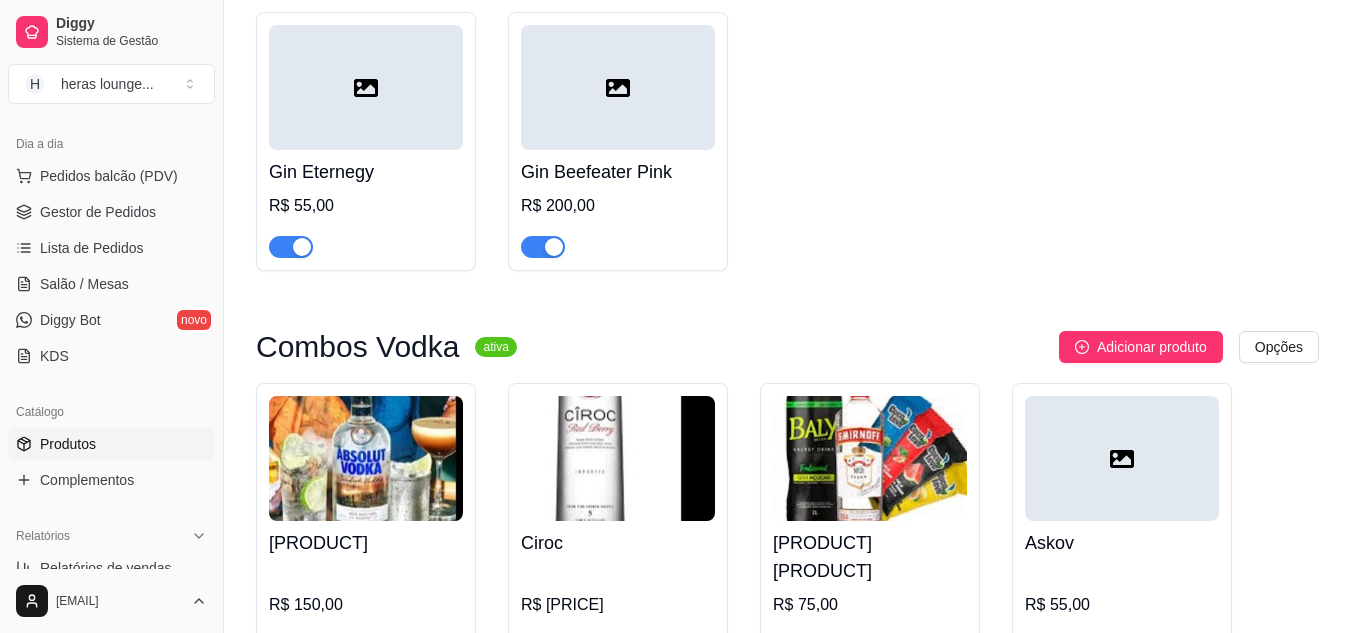 click at bounding box center [1122, 458] 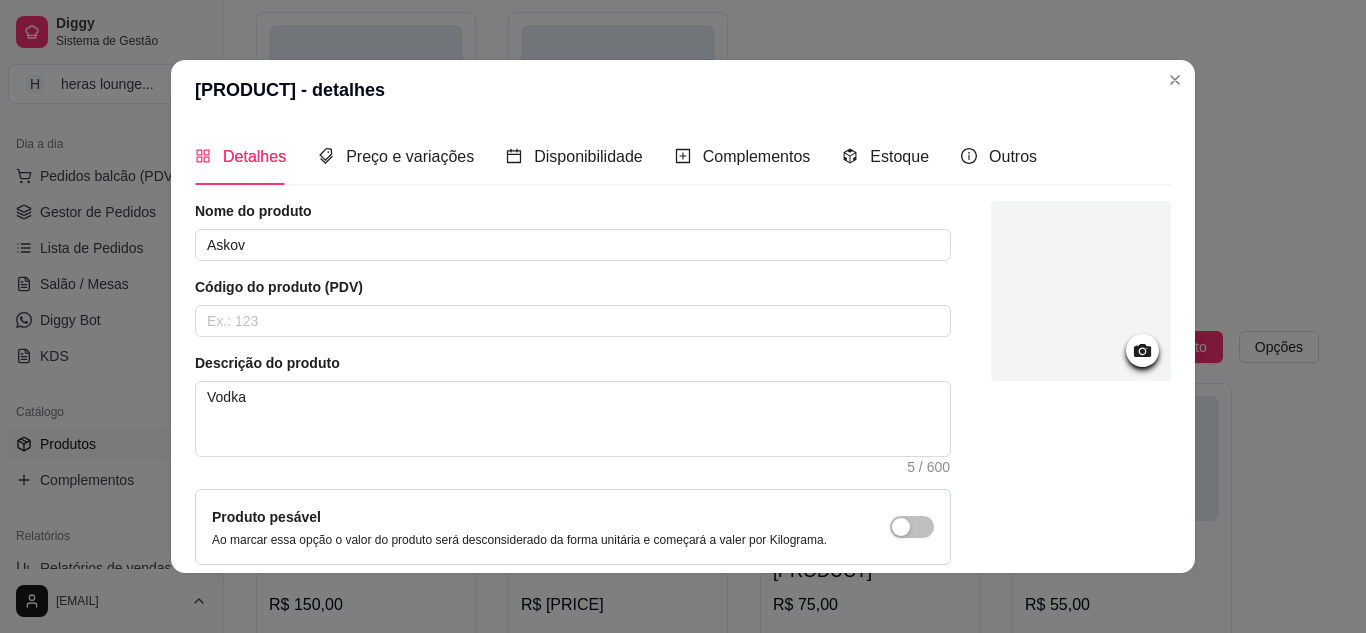 click 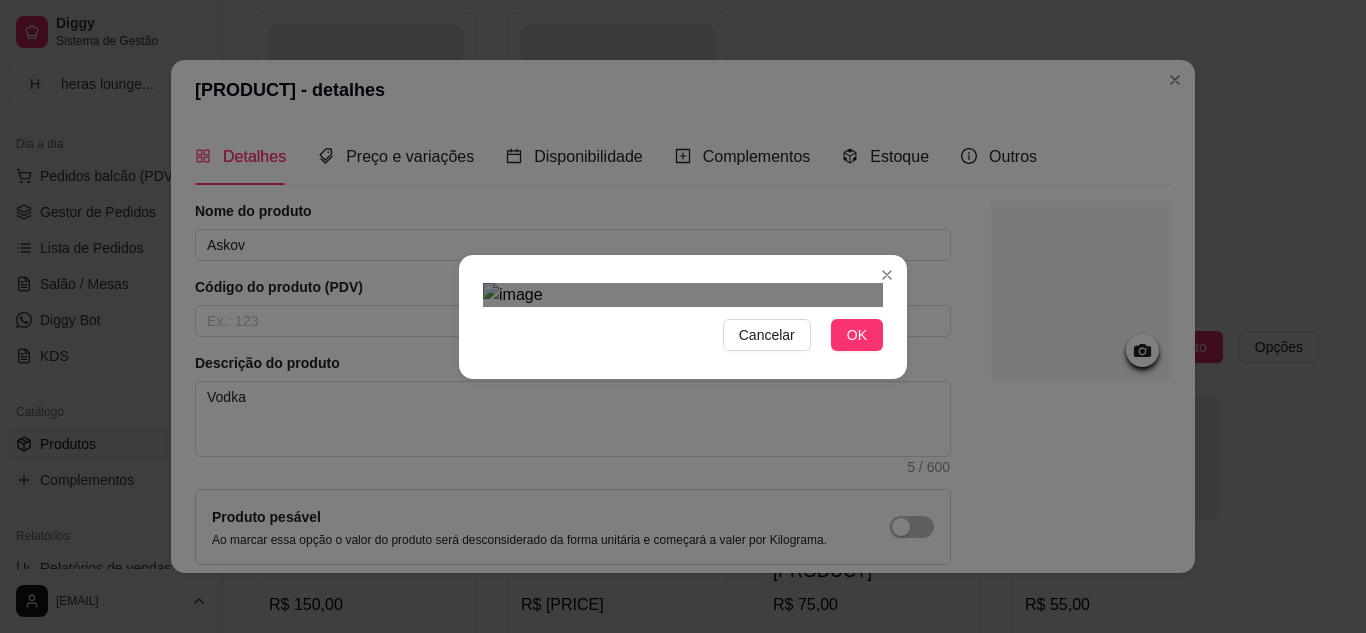 click at bounding box center (683, 295) 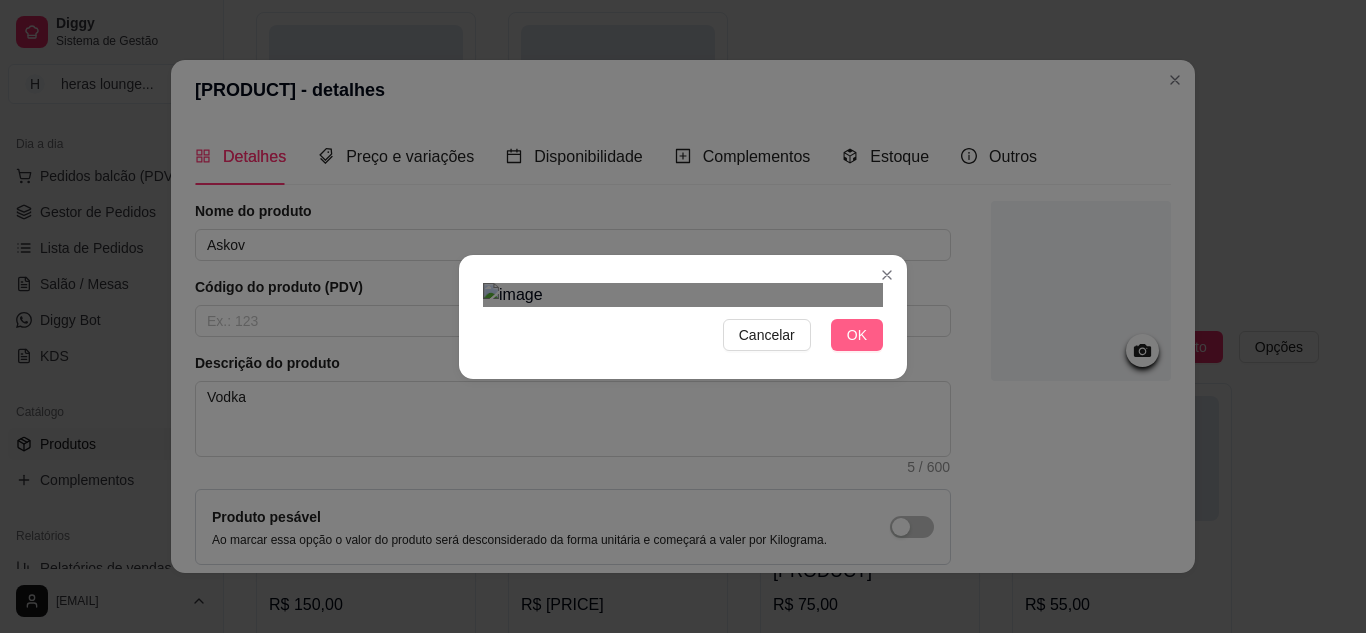 click on "OK" at bounding box center [857, 335] 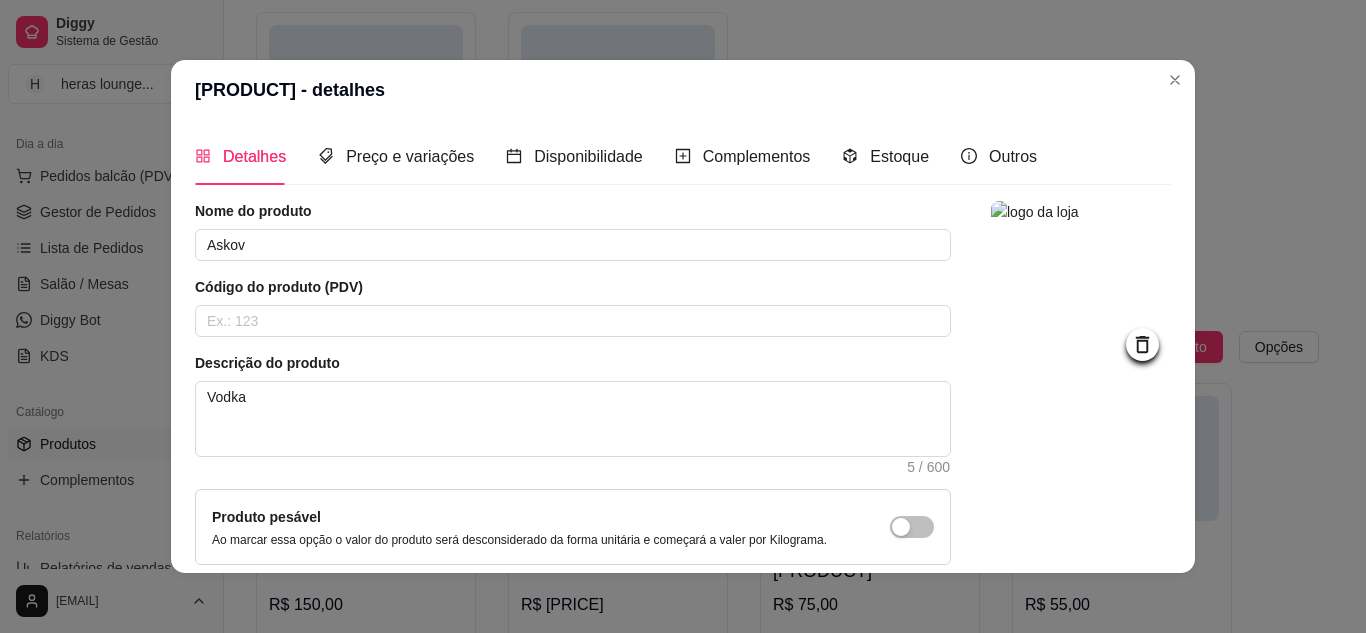 scroll, scrollTop: 123, scrollLeft: 0, axis: vertical 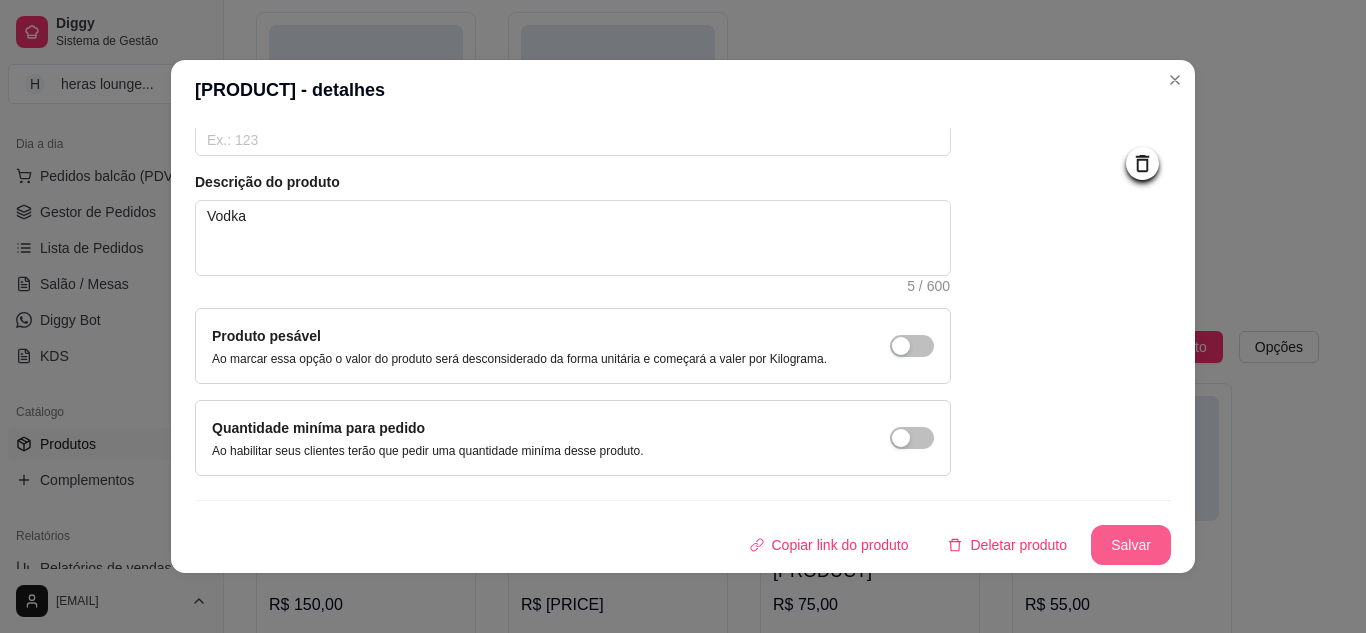 click on "Salvar" at bounding box center [1131, 545] 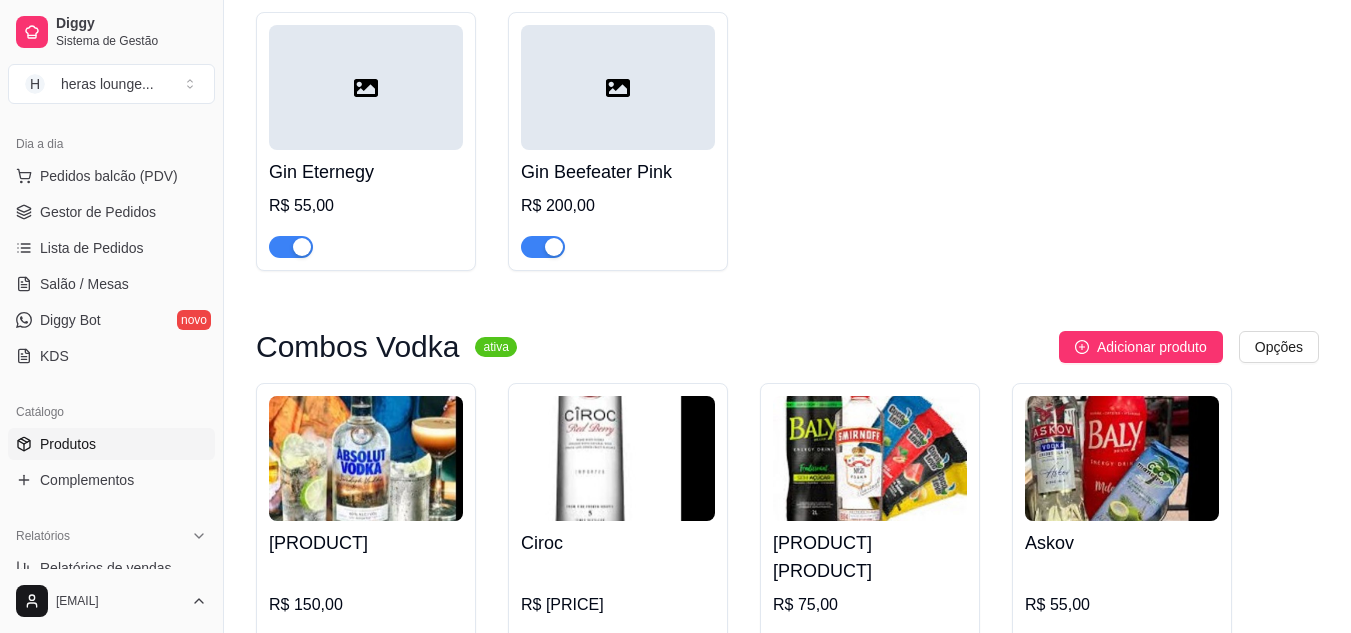 click on "[PRODUCT]    R$ [PRICE] [PRODUCT]    R$ [PRICE] [PRODUCT]   R$ [PRICE] [PRODUCT]    R$ [PRICE] [PRODUCT]    R$ [PRICE] [PRODUCT]    R$ [PRICE]" at bounding box center (787, -18) 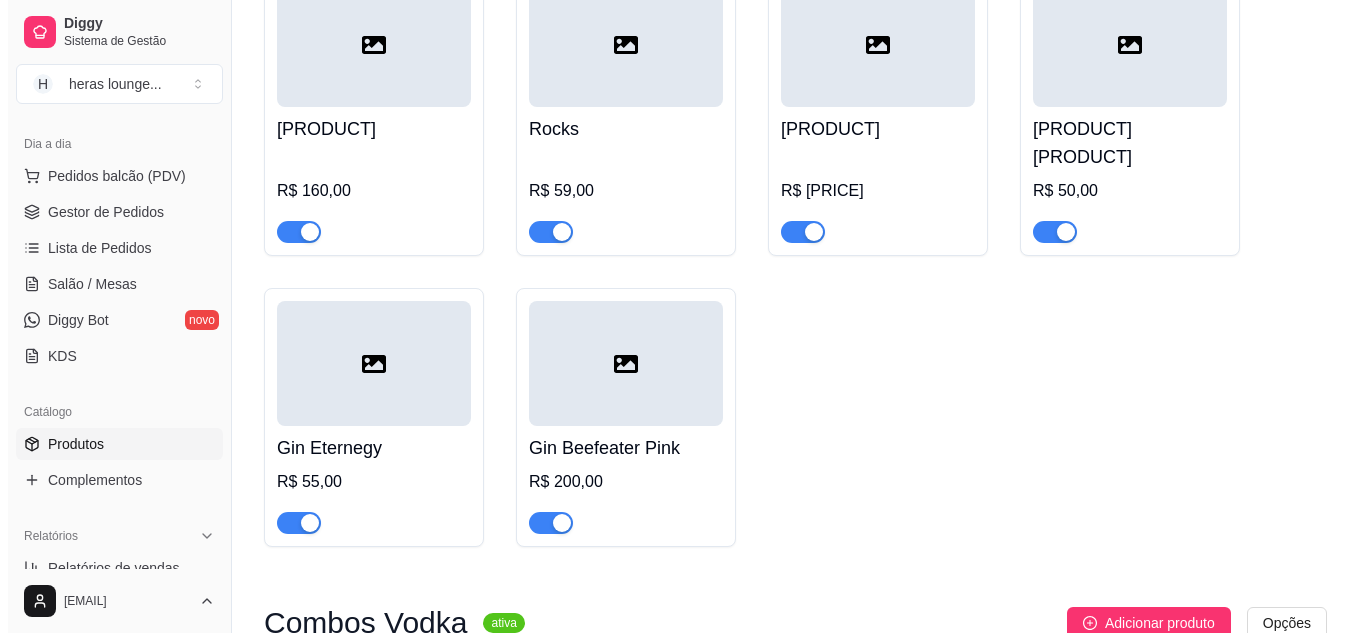 scroll, scrollTop: 10040, scrollLeft: 0, axis: vertical 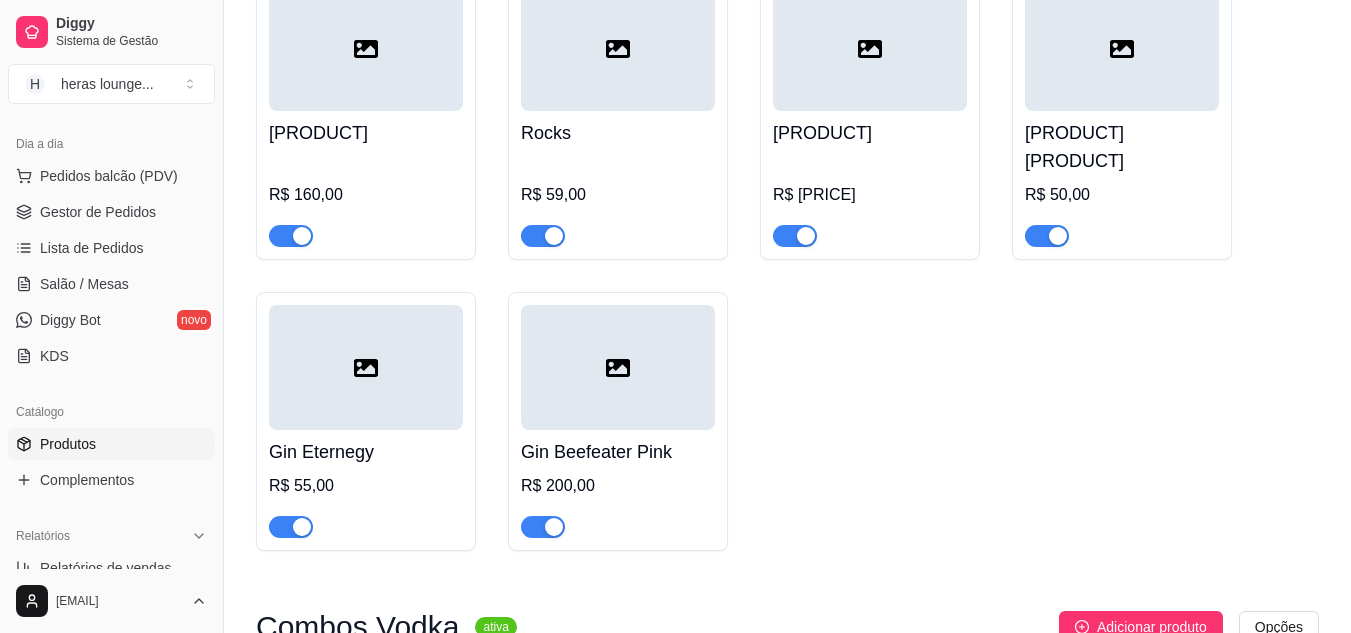 drag, startPoint x: 266, startPoint y: 325, endPoint x: 360, endPoint y: 317, distance: 94.33981 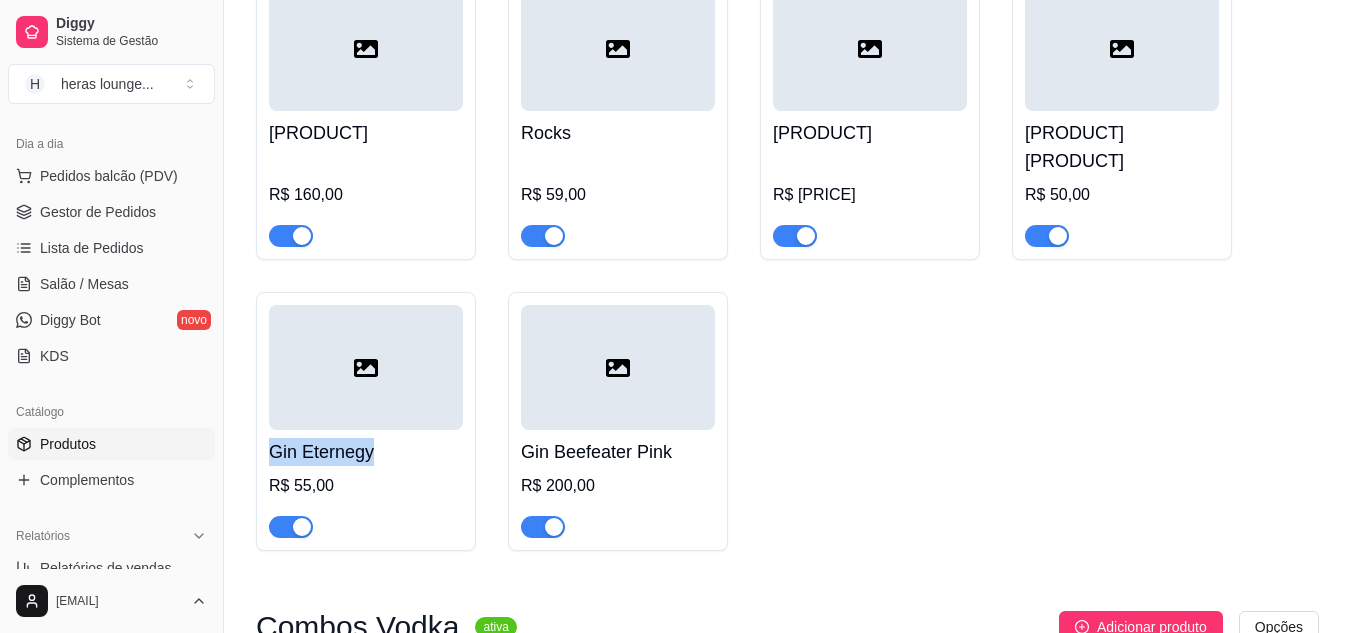 drag, startPoint x: 271, startPoint y: 334, endPoint x: 382, endPoint y: 341, distance: 111.220505 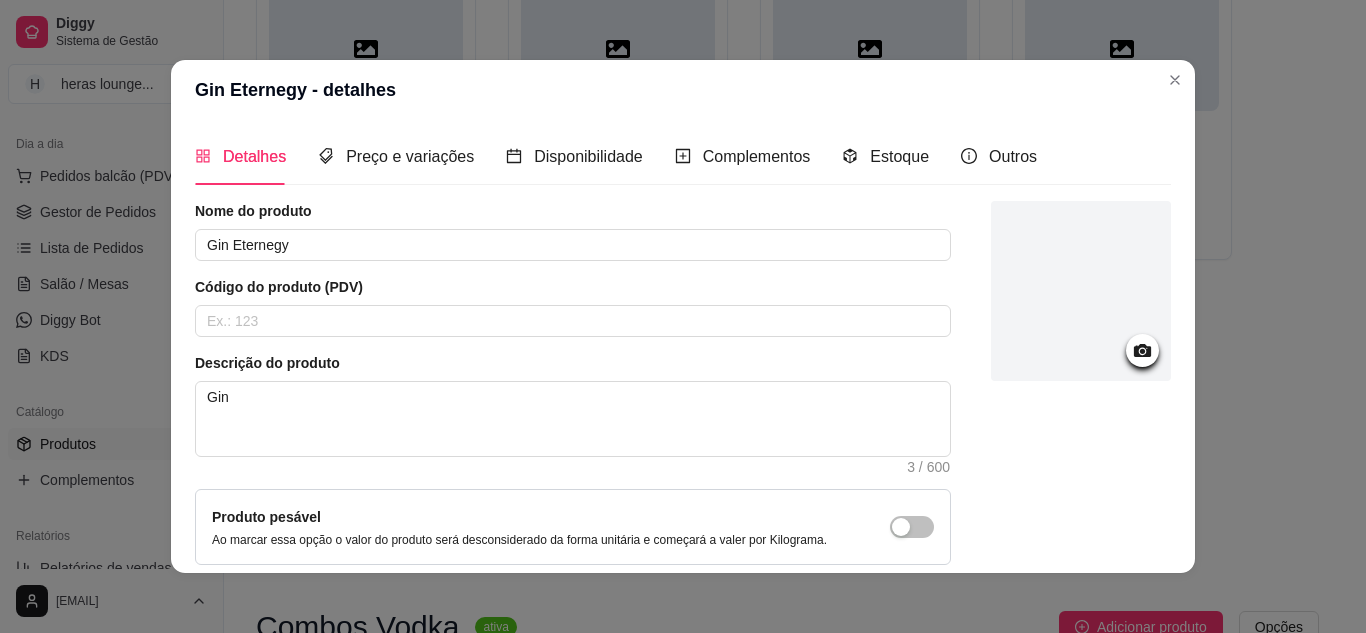 copy on "Gin Eternegy" 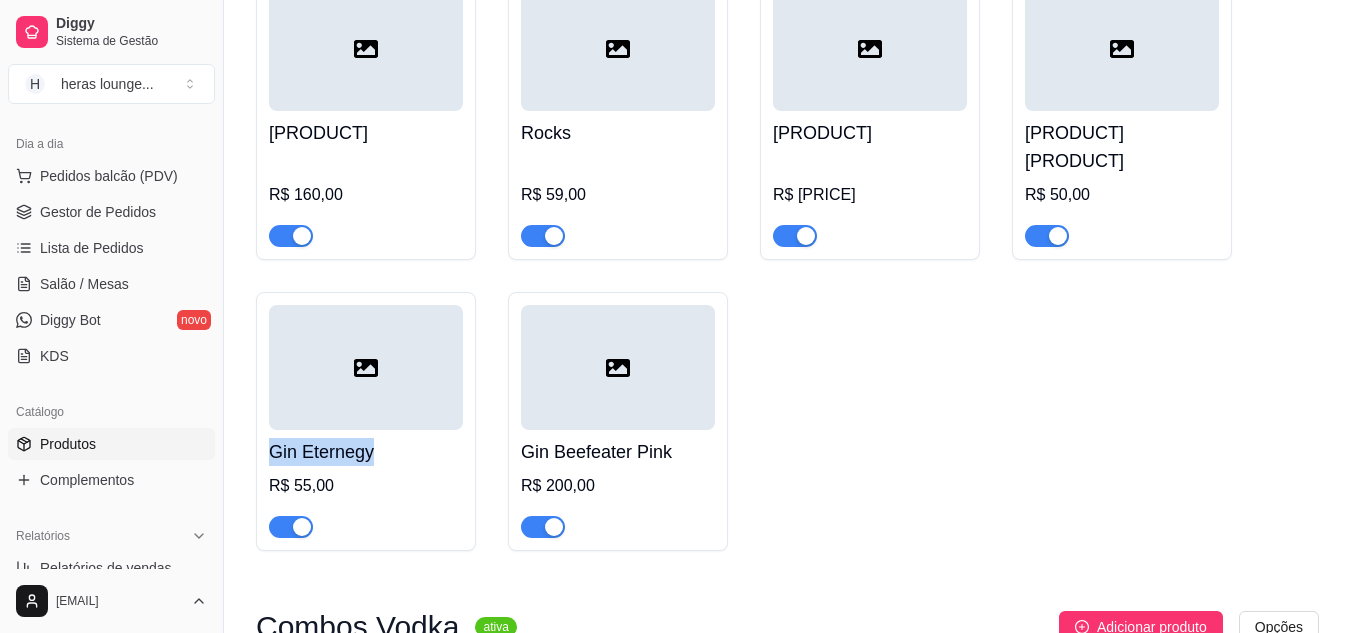 copy on "Gin Eternegy" 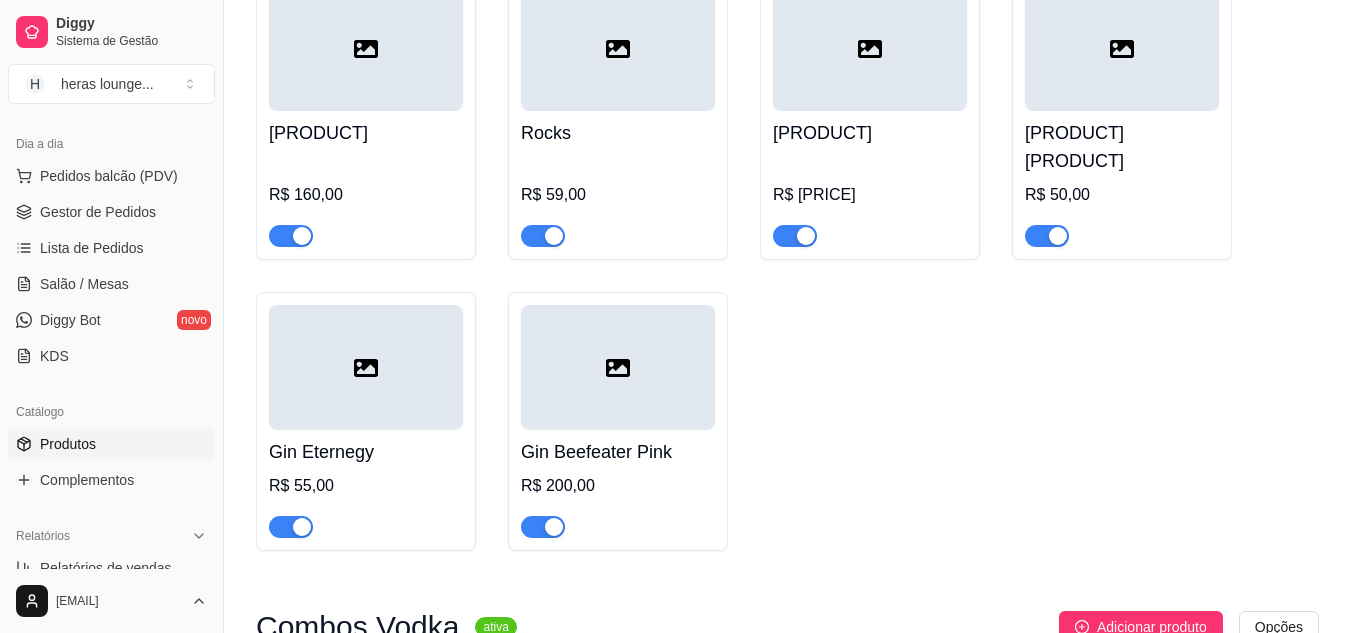 click on "Gin Eternegy    R$ 55,00" at bounding box center [366, 421] 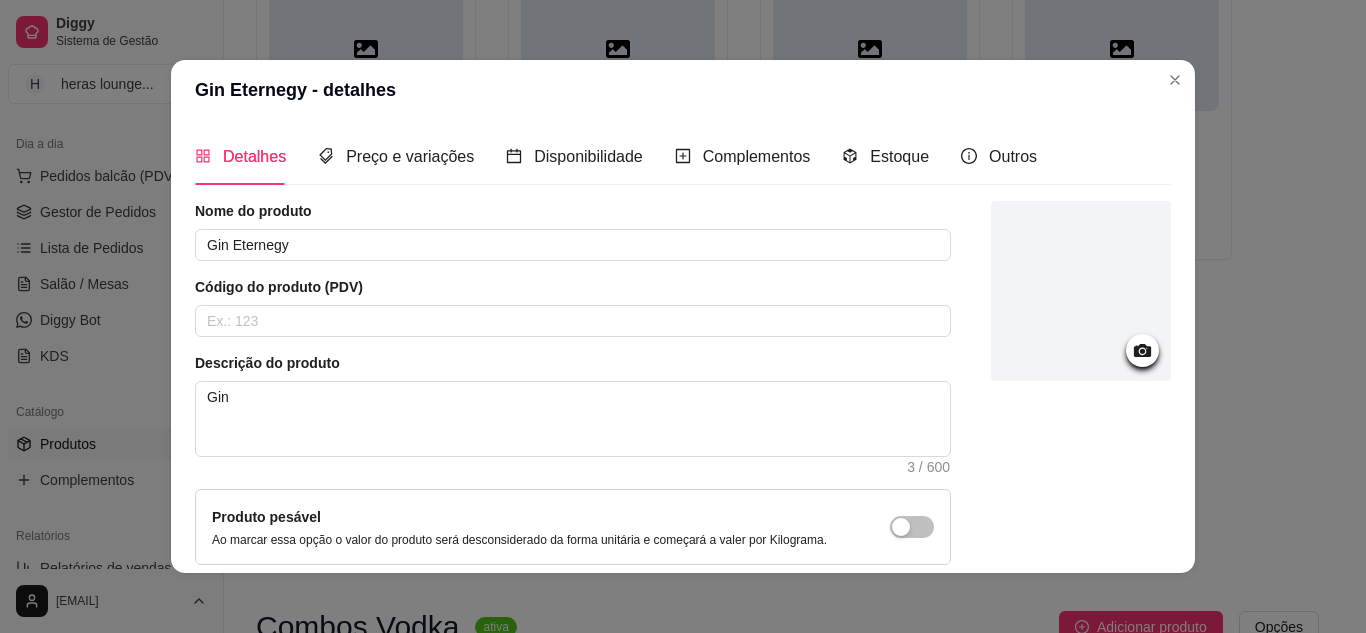 click 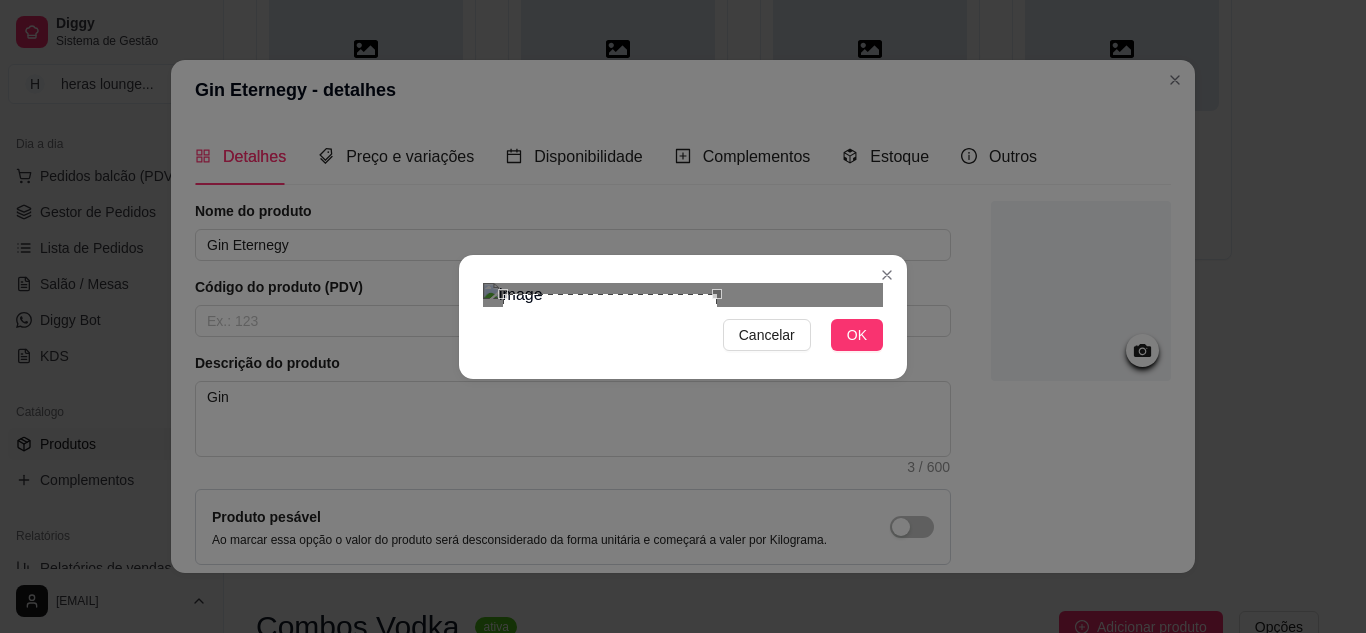 click on "Cancelar OK" at bounding box center (683, 317) 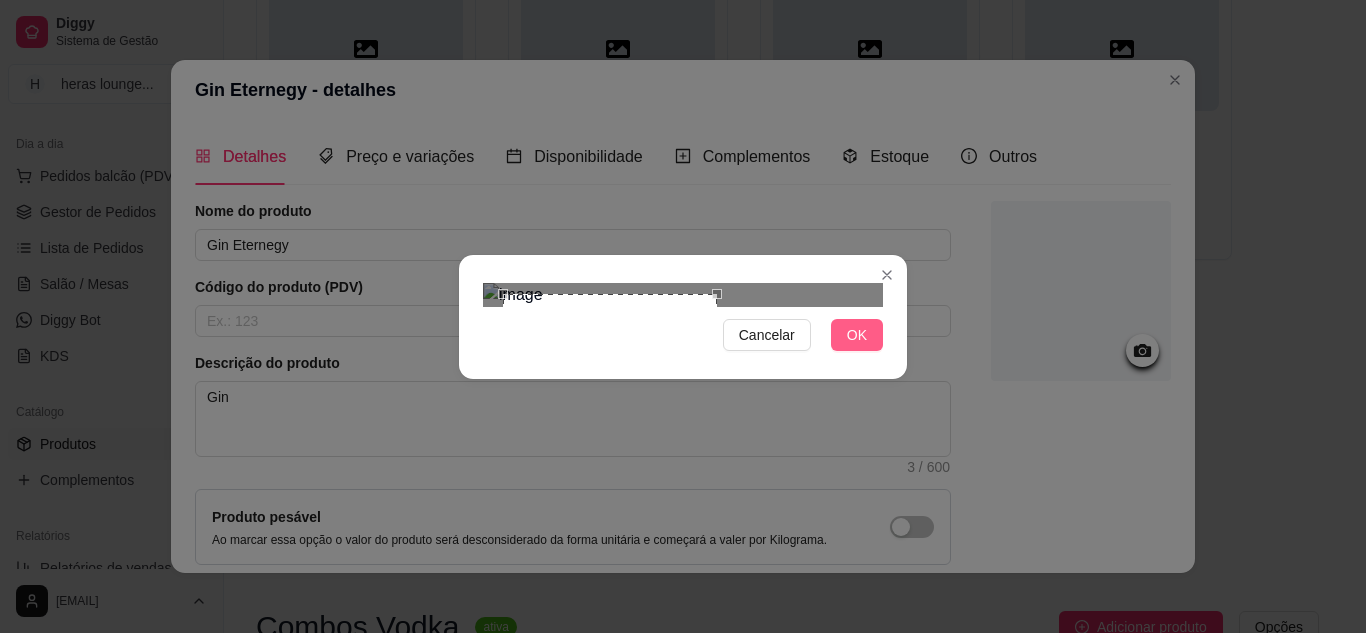click on "OK" at bounding box center (857, 335) 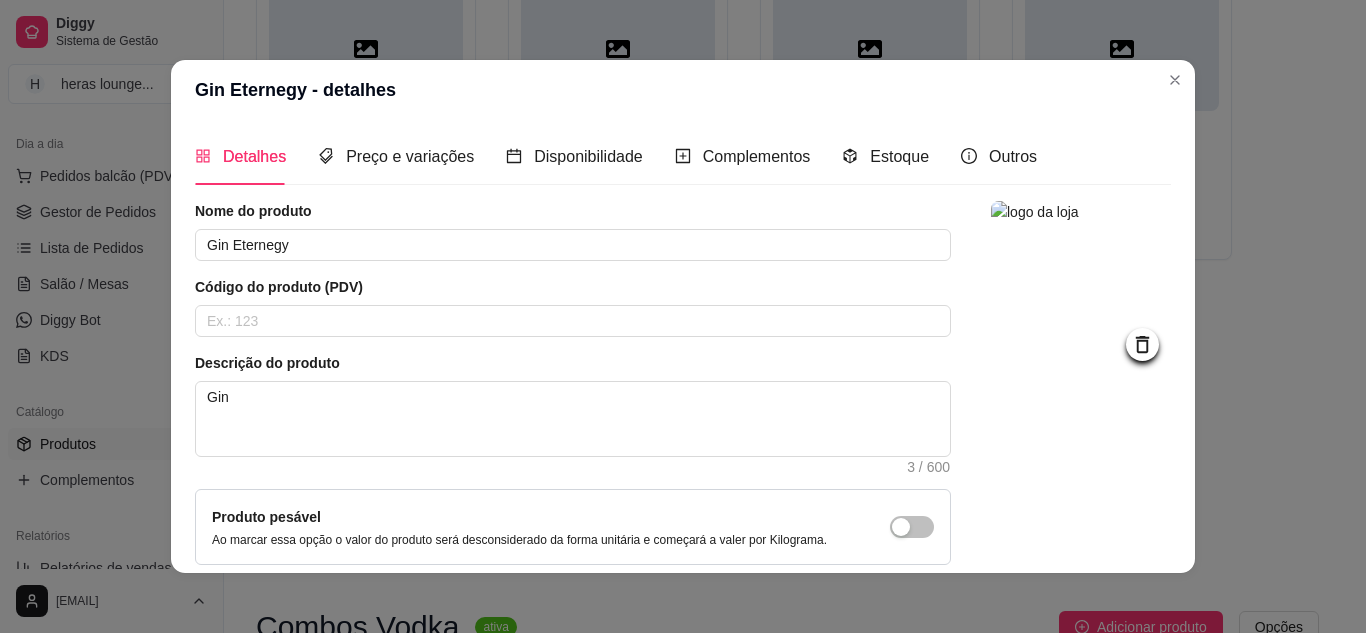 scroll, scrollTop: 181, scrollLeft: 0, axis: vertical 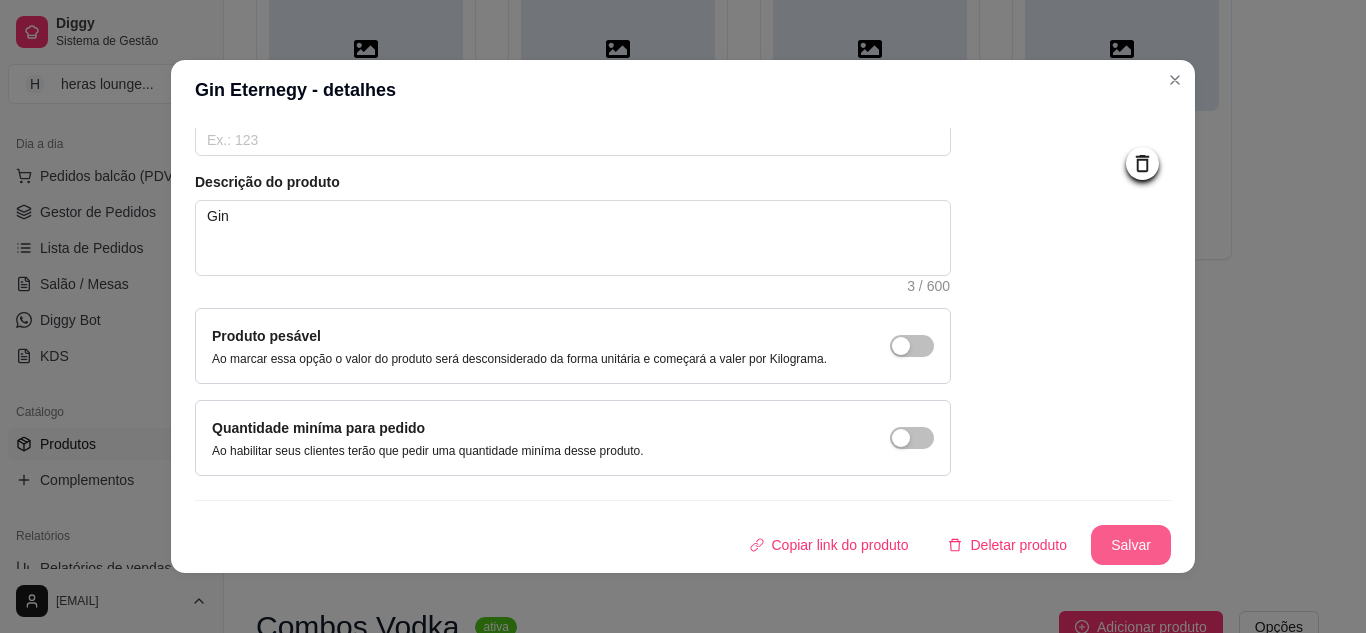 click on "Salvar" at bounding box center (1131, 545) 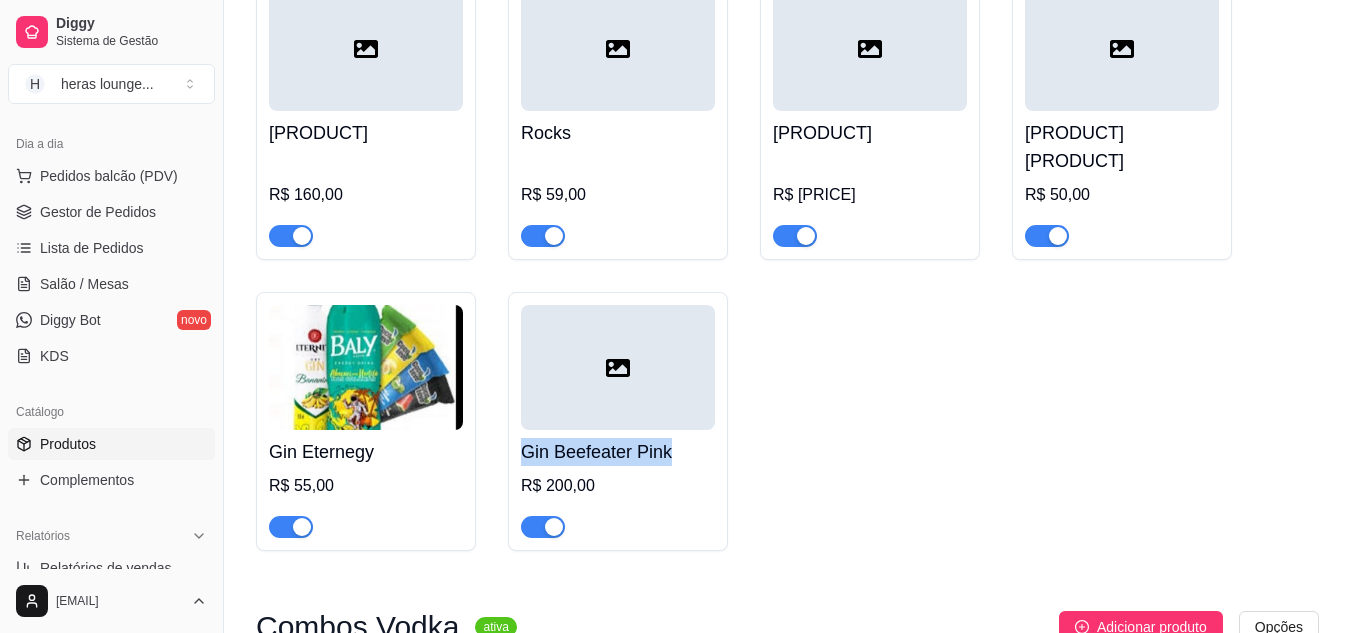 drag, startPoint x: 522, startPoint y: 340, endPoint x: 671, endPoint y: 340, distance: 149 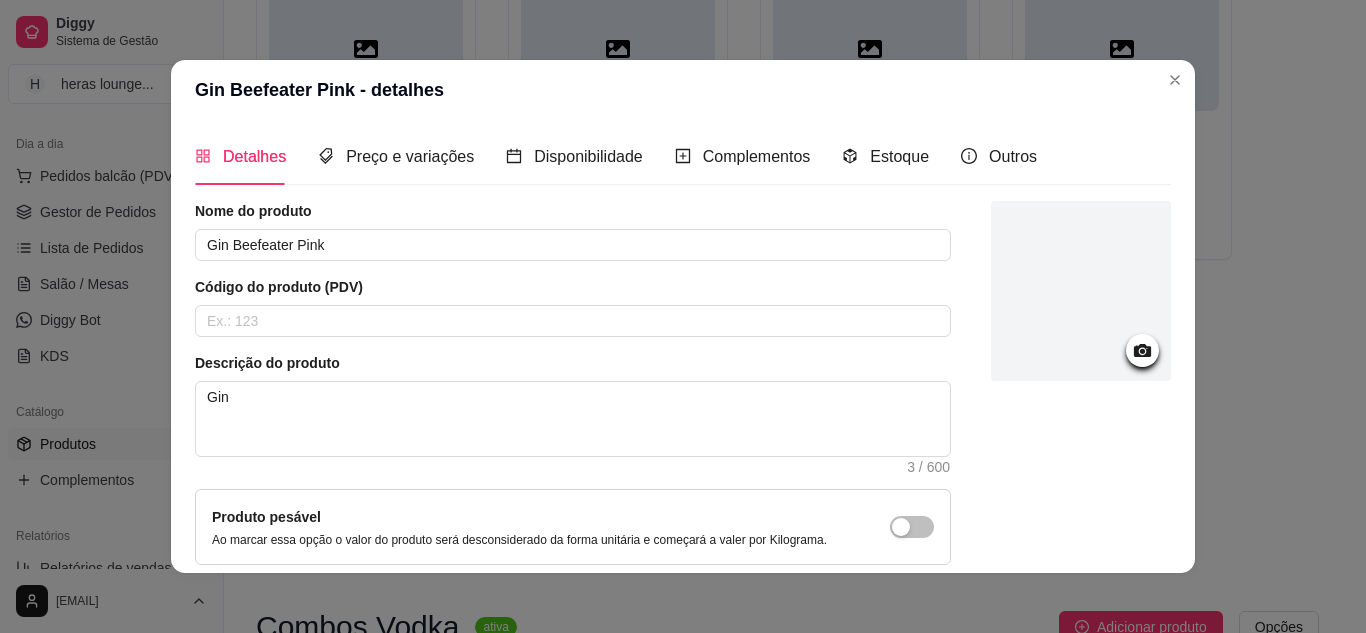 copy on "Gin Beefeater Pink" 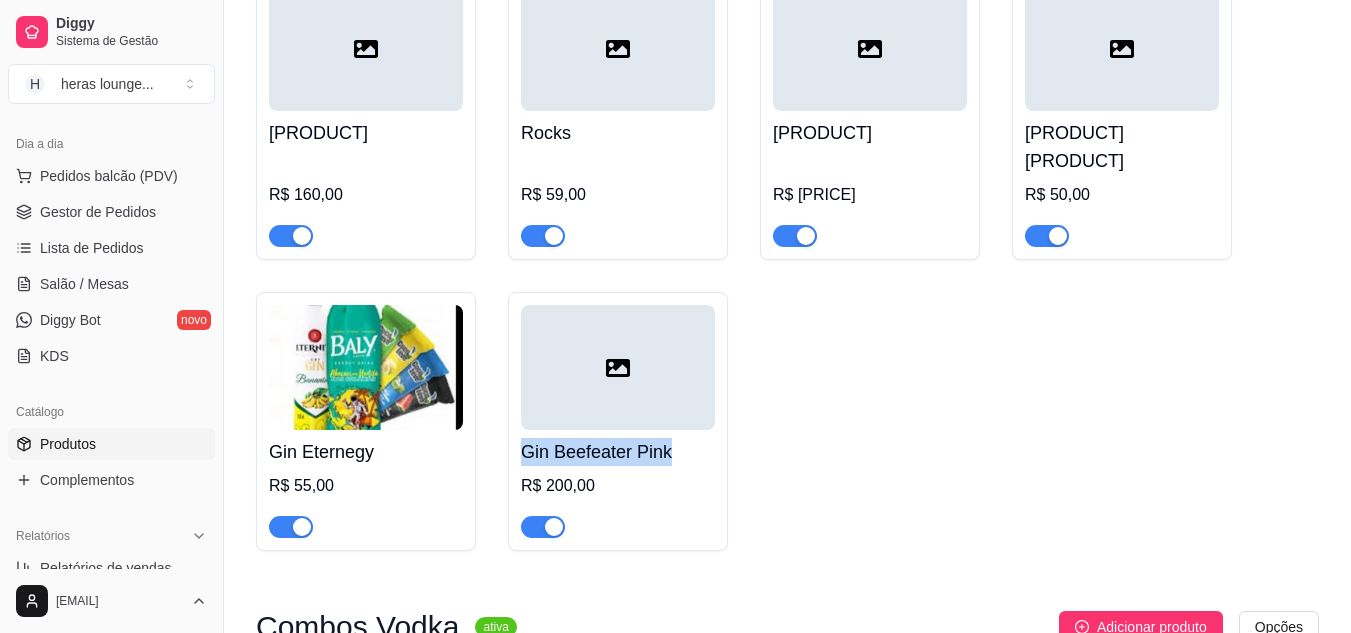 copy on "Gin Beefeater Pink" 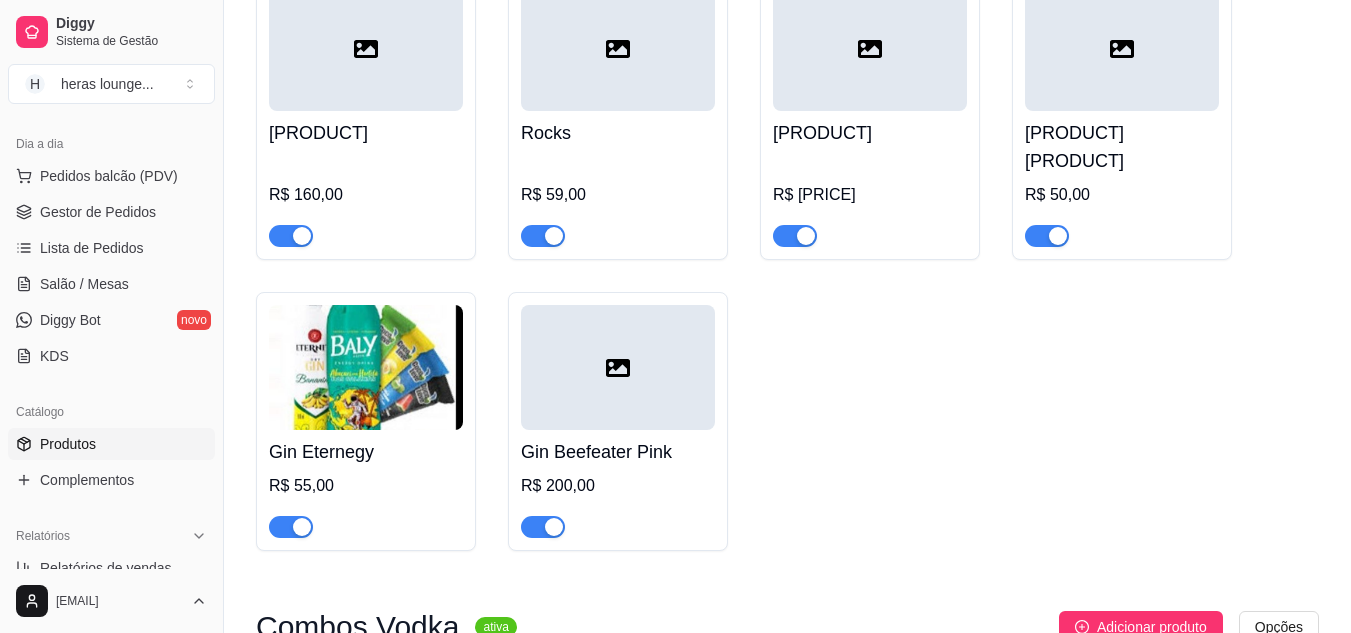 click at bounding box center (618, 367) 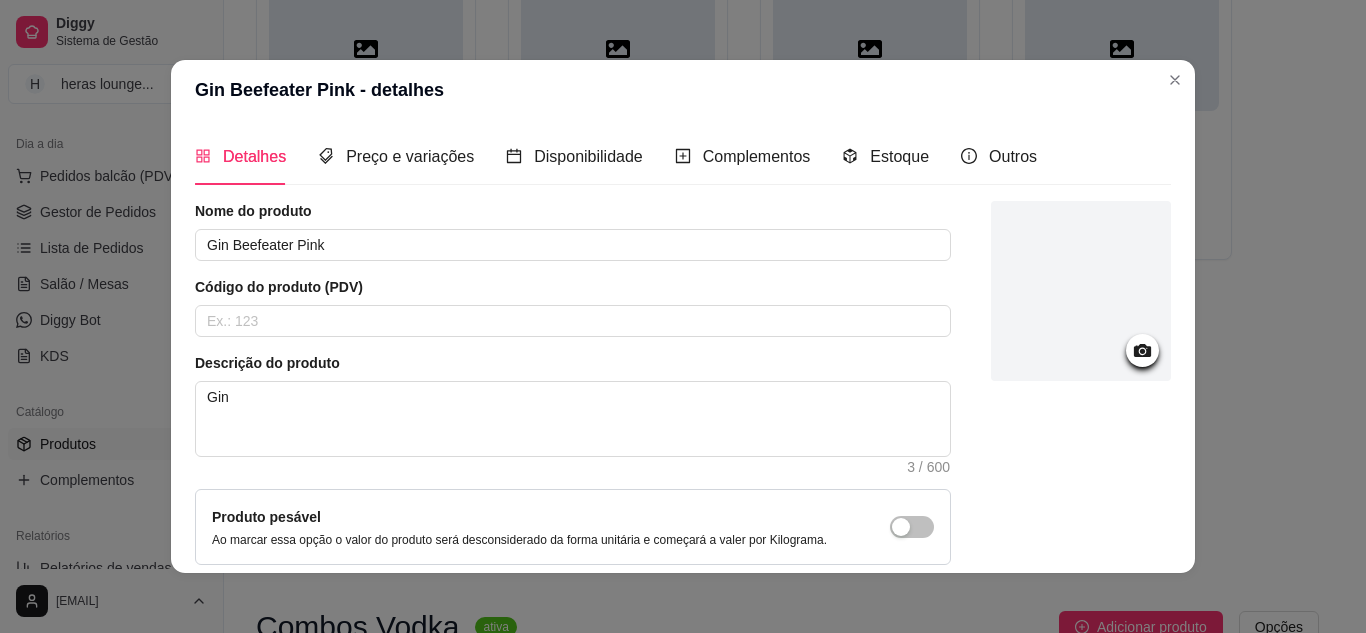 click 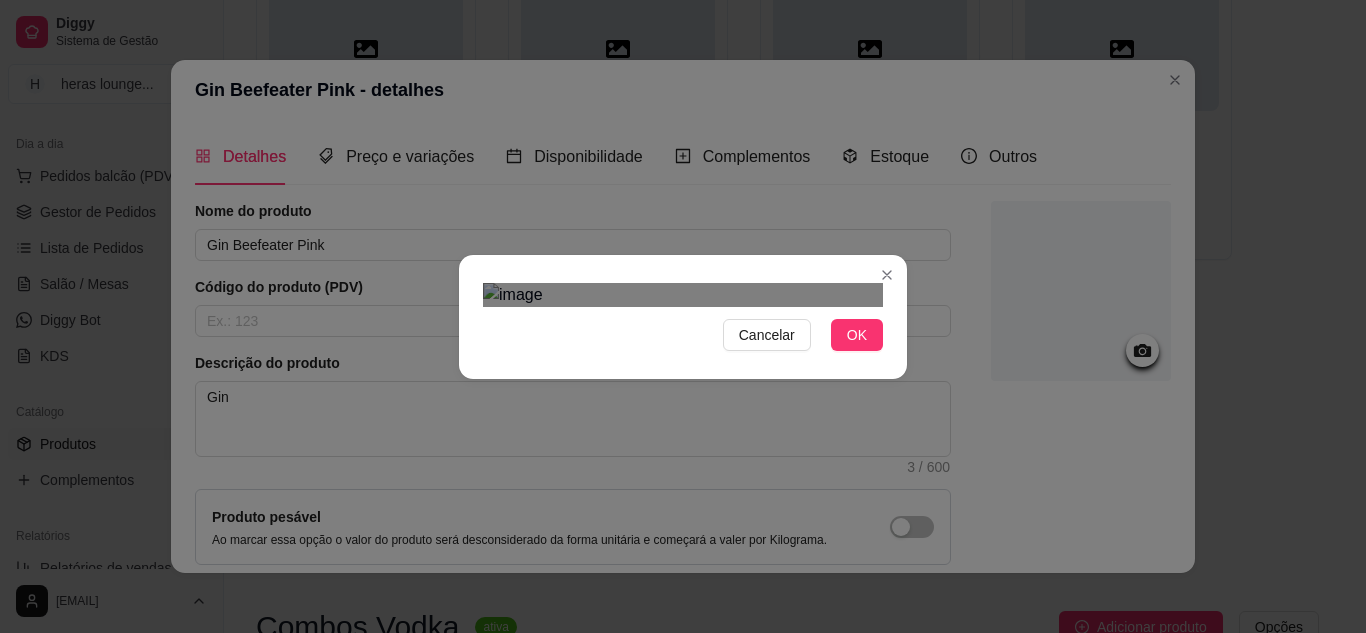 click on "Cancelar OK" at bounding box center (683, 317) 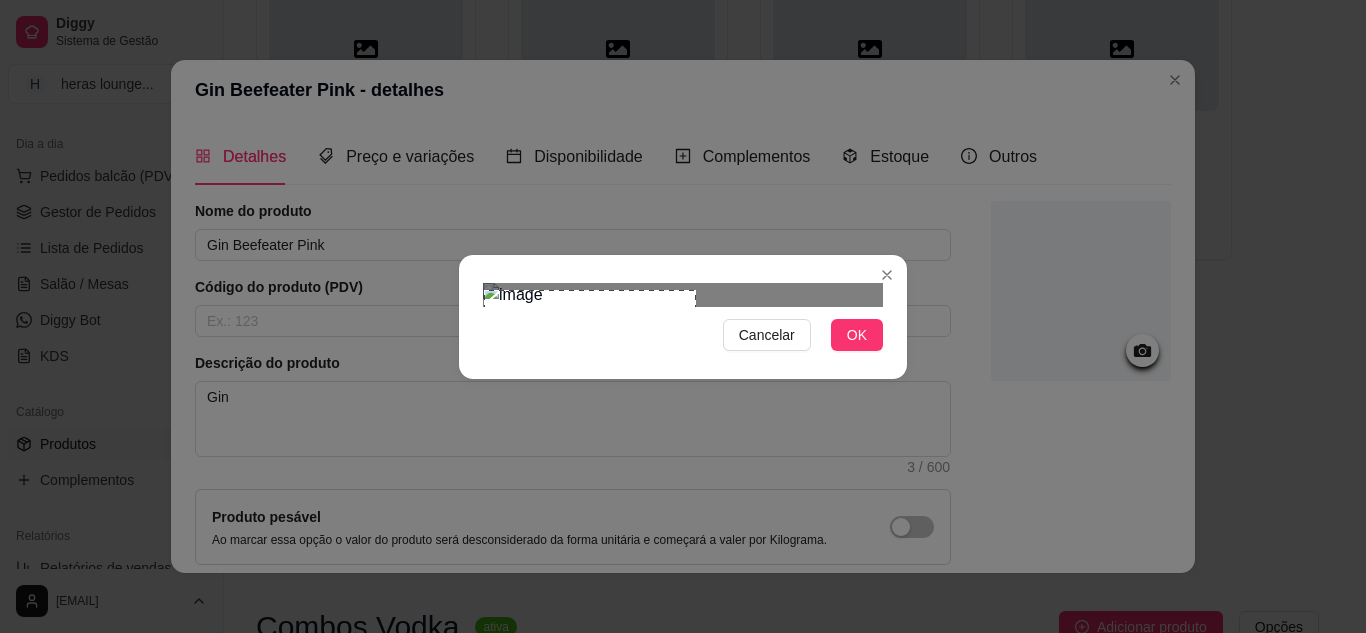 click on "Cancelar OK" at bounding box center (683, 317) 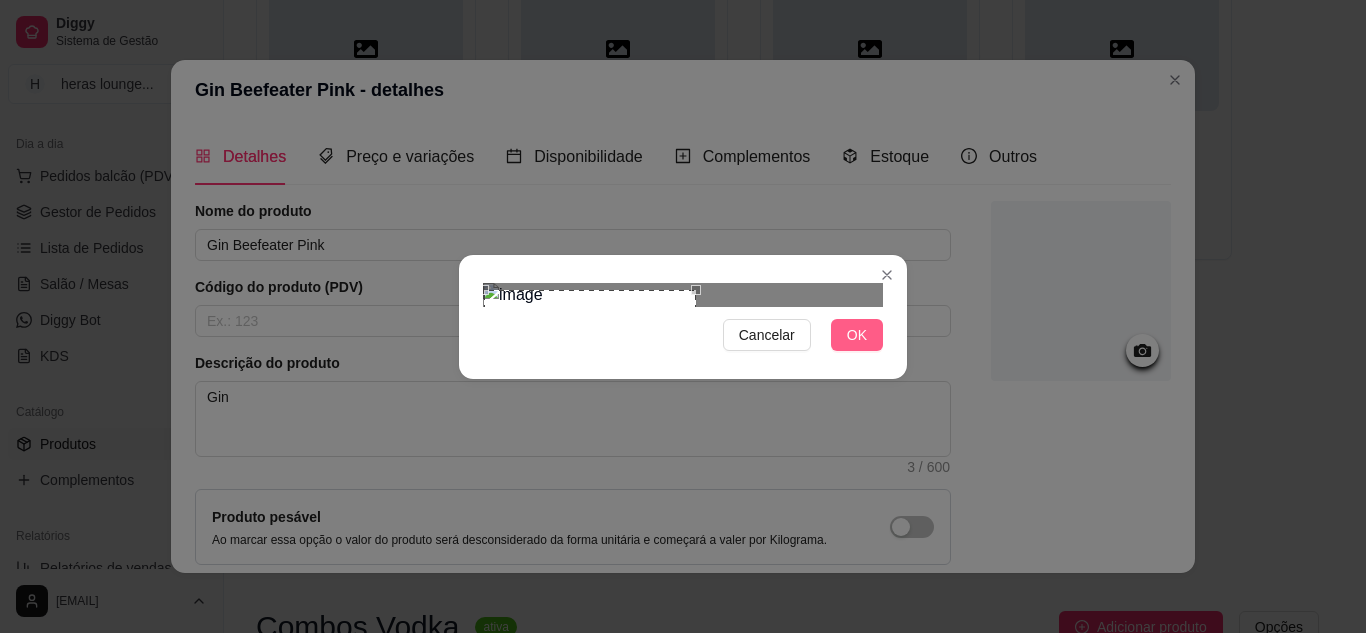click on "OK" at bounding box center [857, 335] 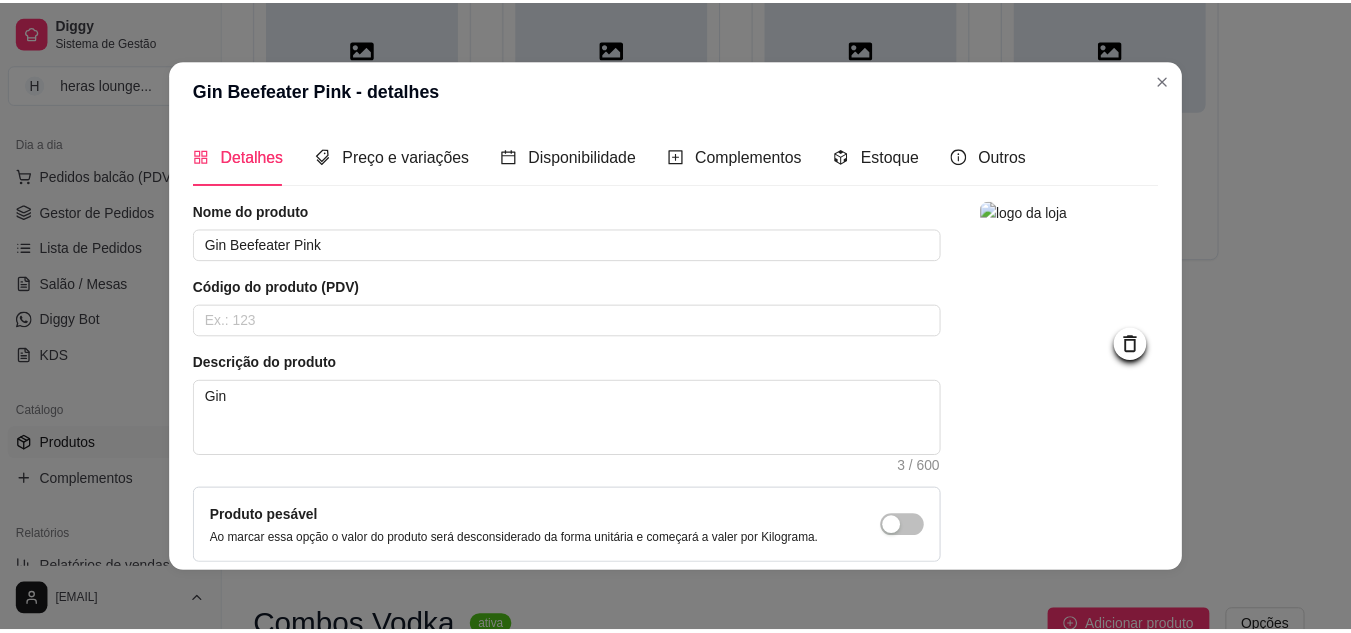 scroll, scrollTop: 181, scrollLeft: 0, axis: vertical 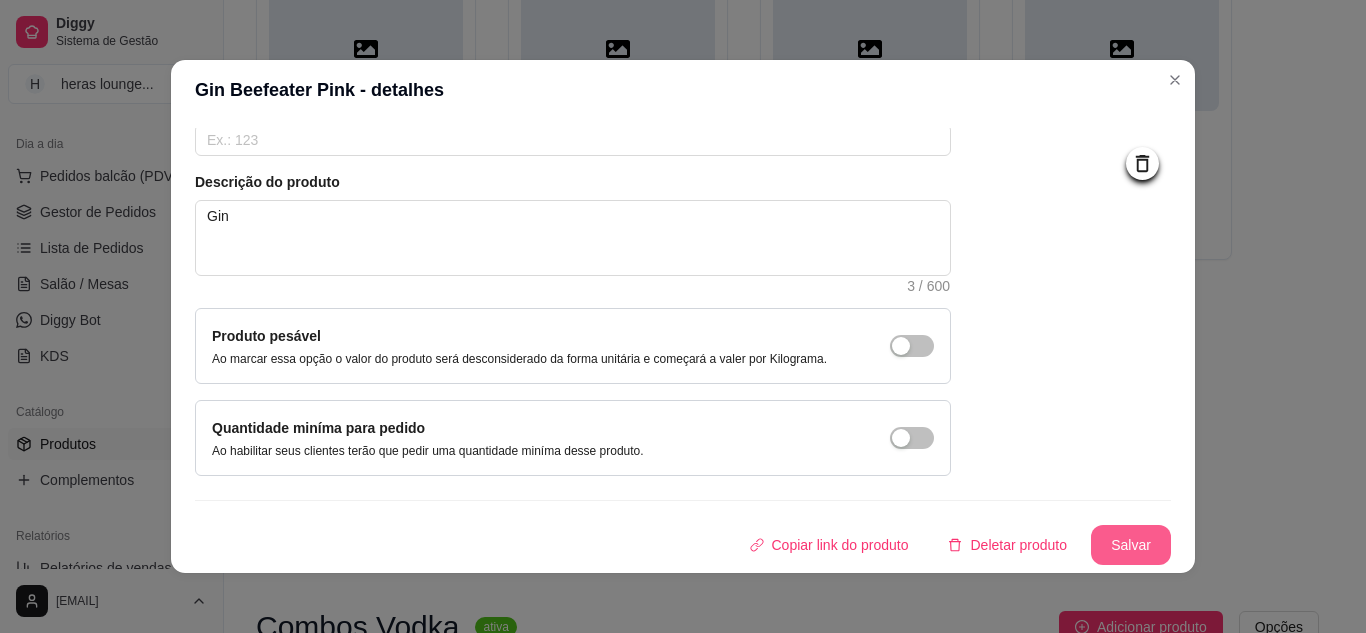 click on "Salvar" at bounding box center (1131, 545) 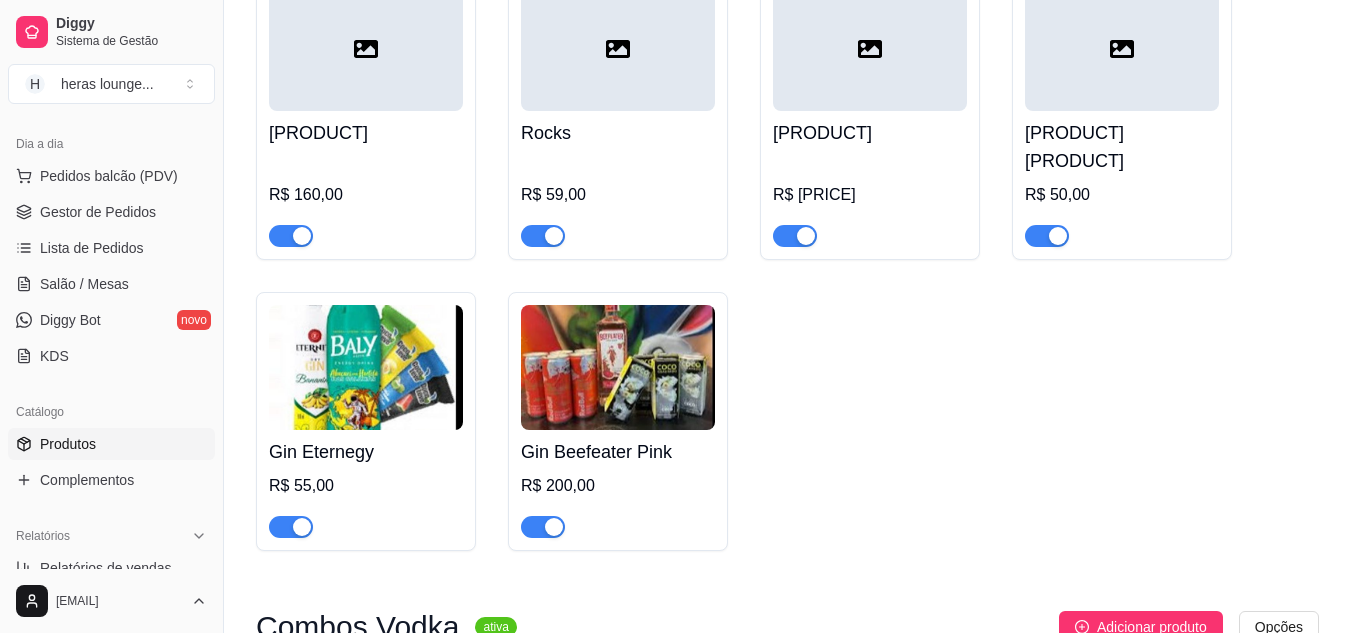 click on "[PRODUCT]    R$ [PRICE] [PRODUCT]    R$ [PRICE] [PRODUCT]   R$ [PRICE] [PRODUCT]    R$ [PRICE] [PRODUCT]    R$ [PRICE] [PRODUCT]    R$ [PRICE]" at bounding box center [787, 262] 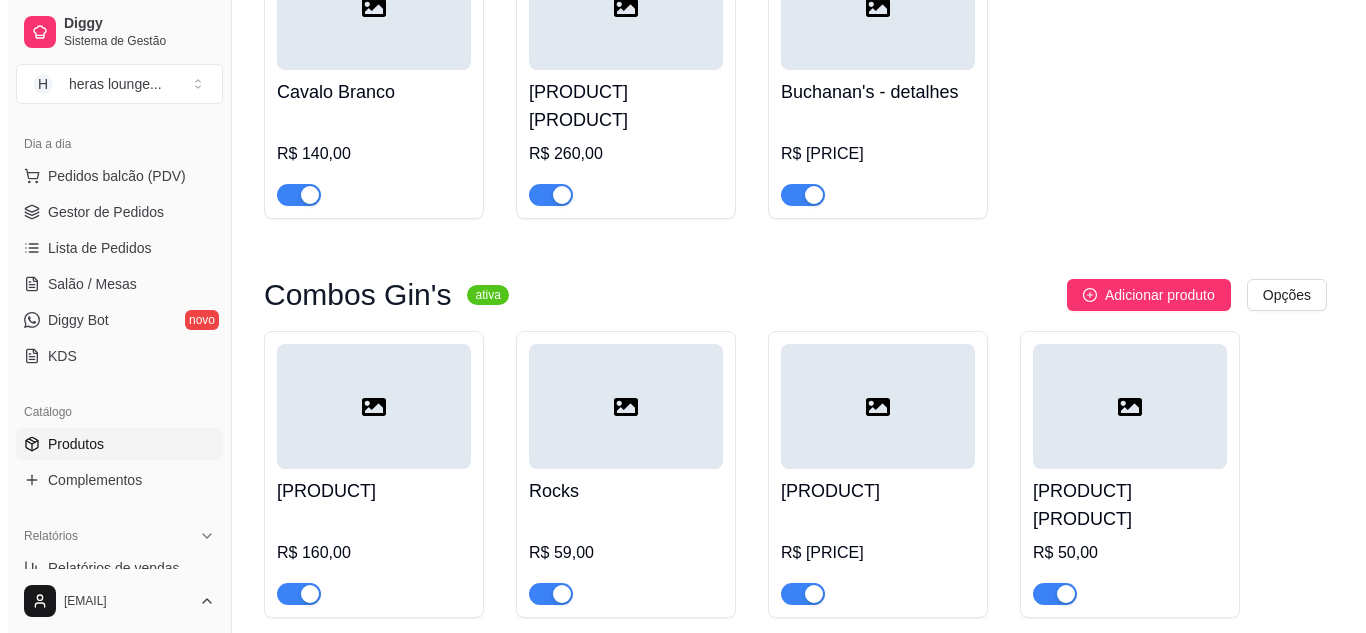 scroll, scrollTop: 9680, scrollLeft: 0, axis: vertical 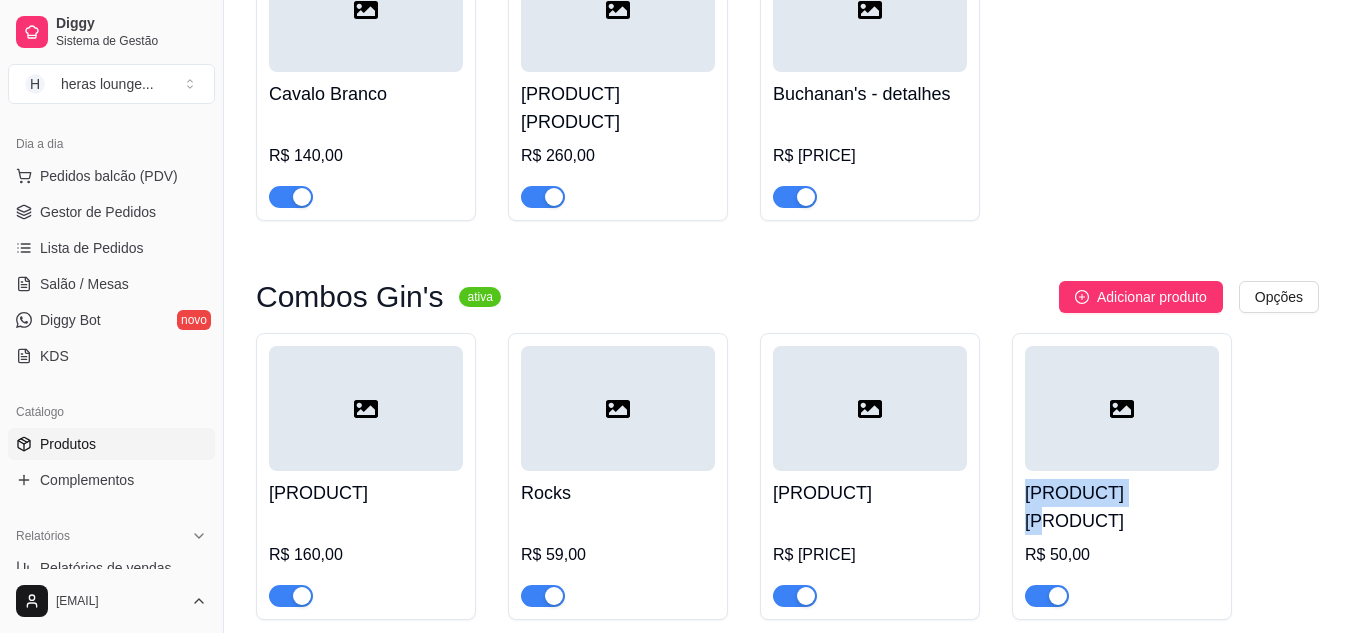 drag, startPoint x: 1027, startPoint y: 411, endPoint x: 1133, endPoint y: 402, distance: 106.381386 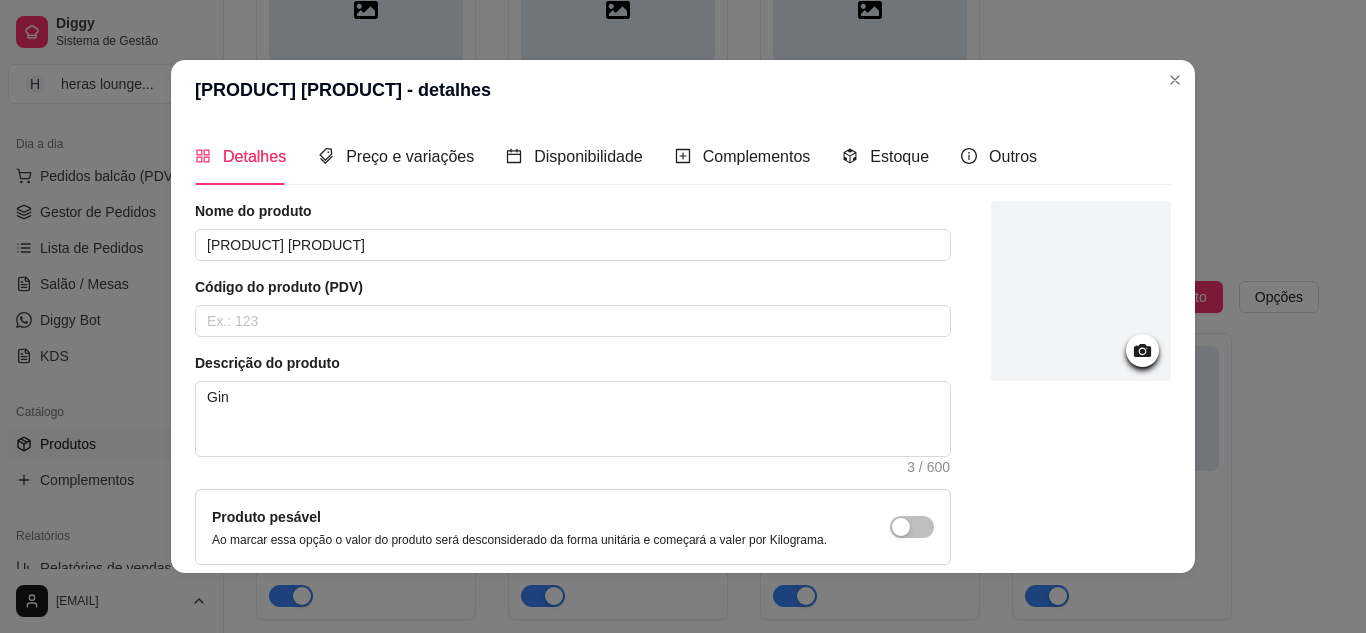 copy on "[PRODUCT] [PRODUCT]" 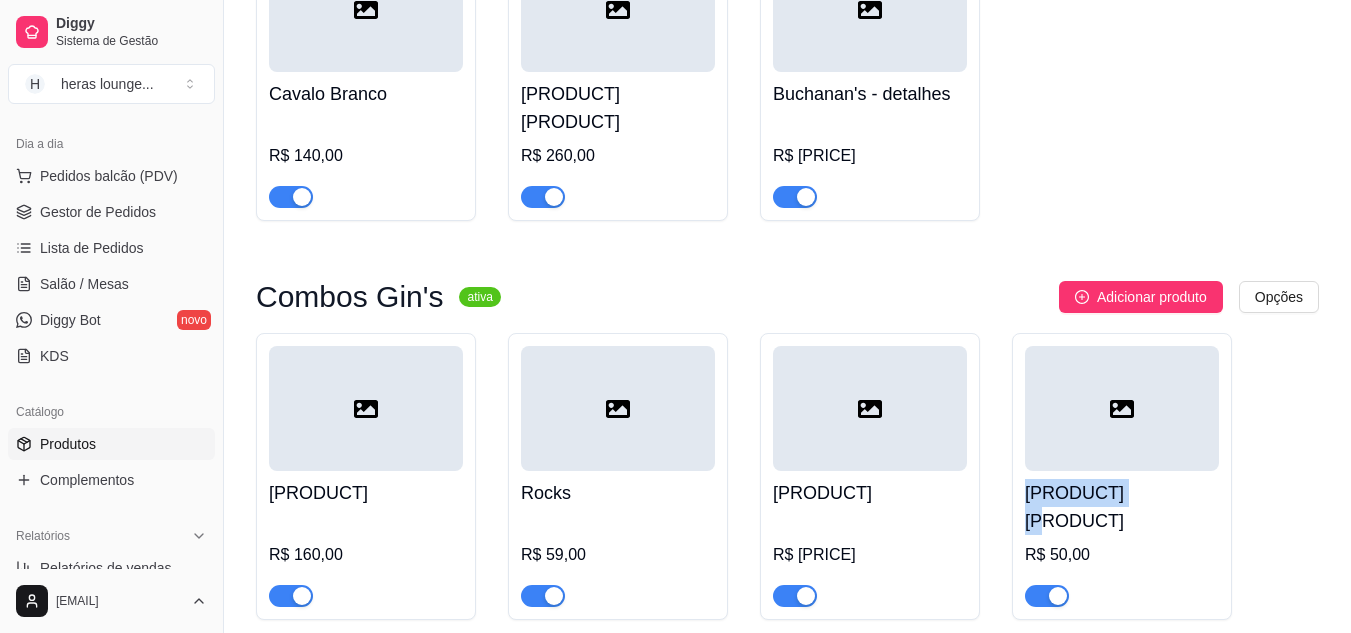 copy on "[PRODUCT] [PRODUCT]" 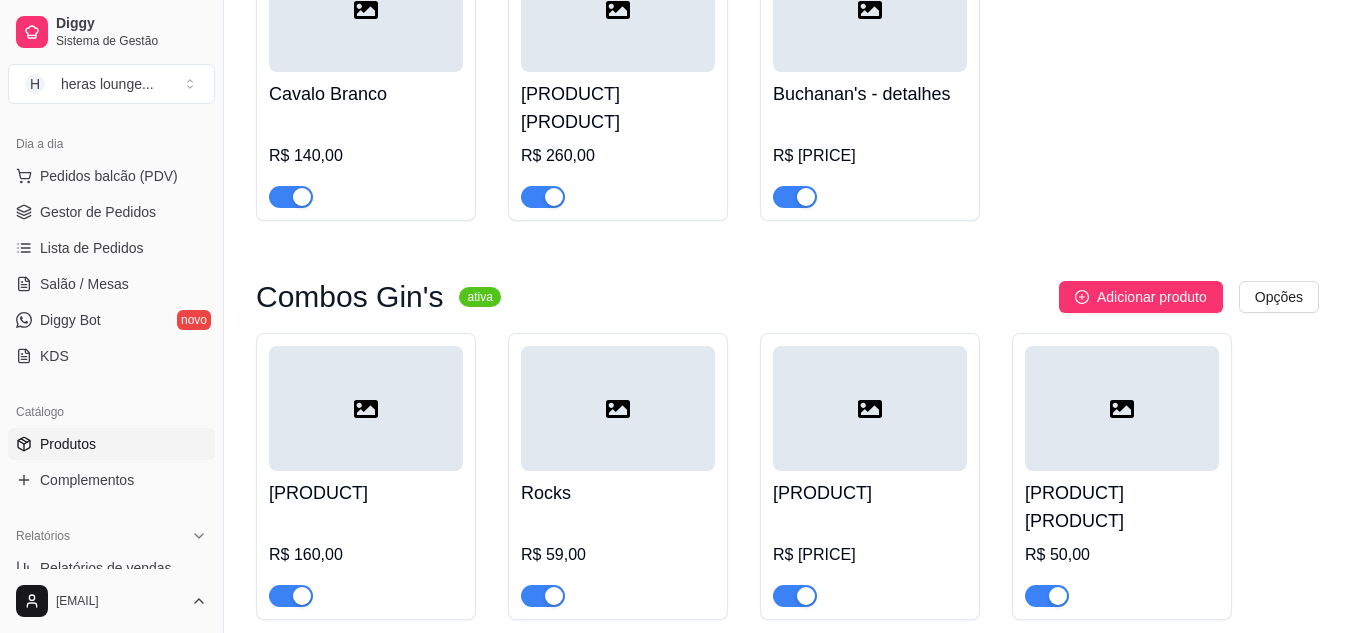 click at bounding box center (1122, 408) 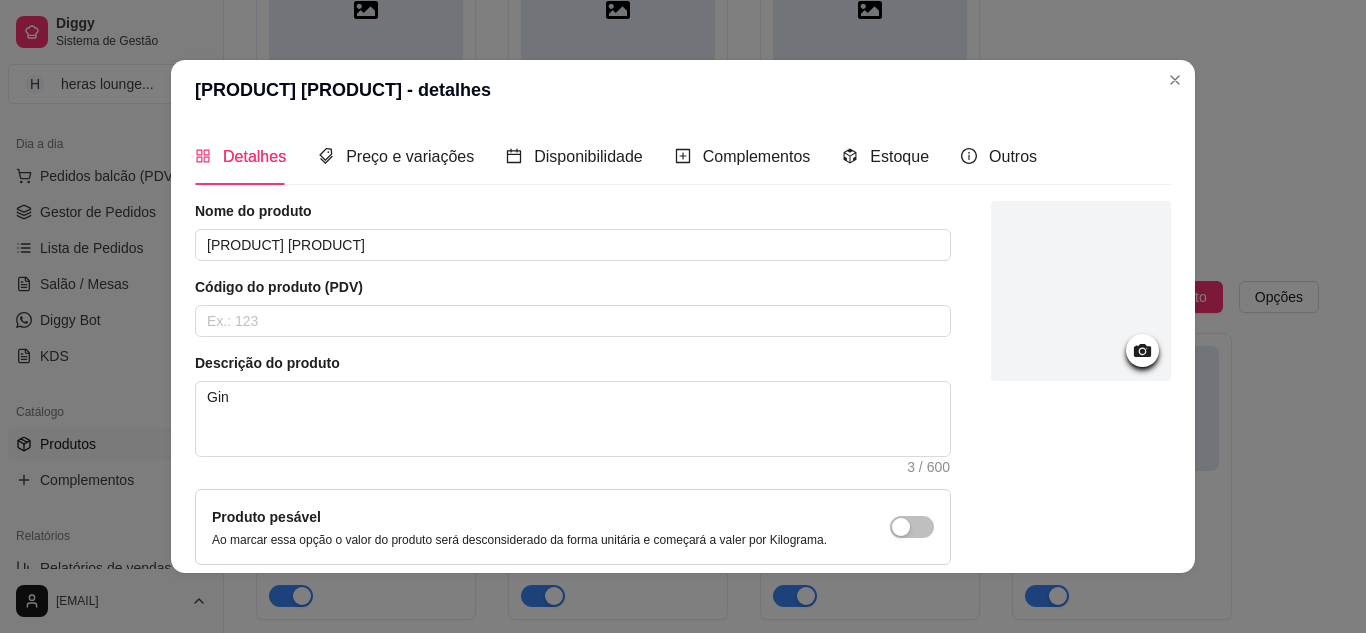 click 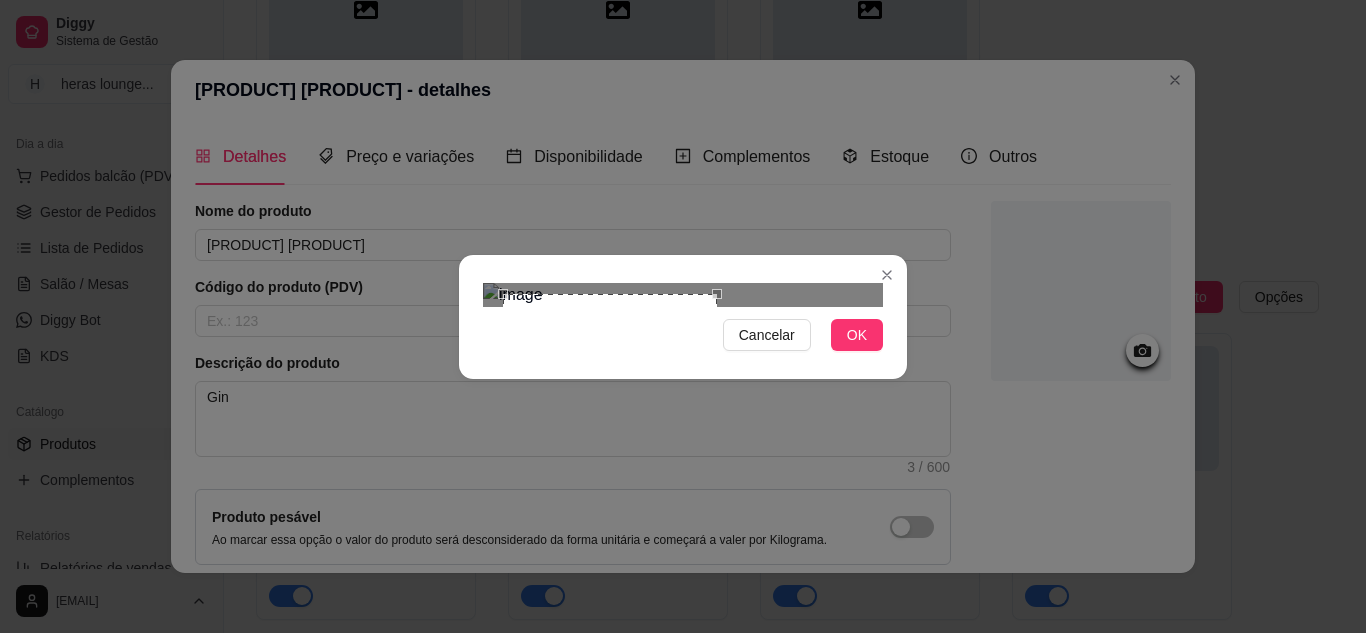 click at bounding box center [683, 295] 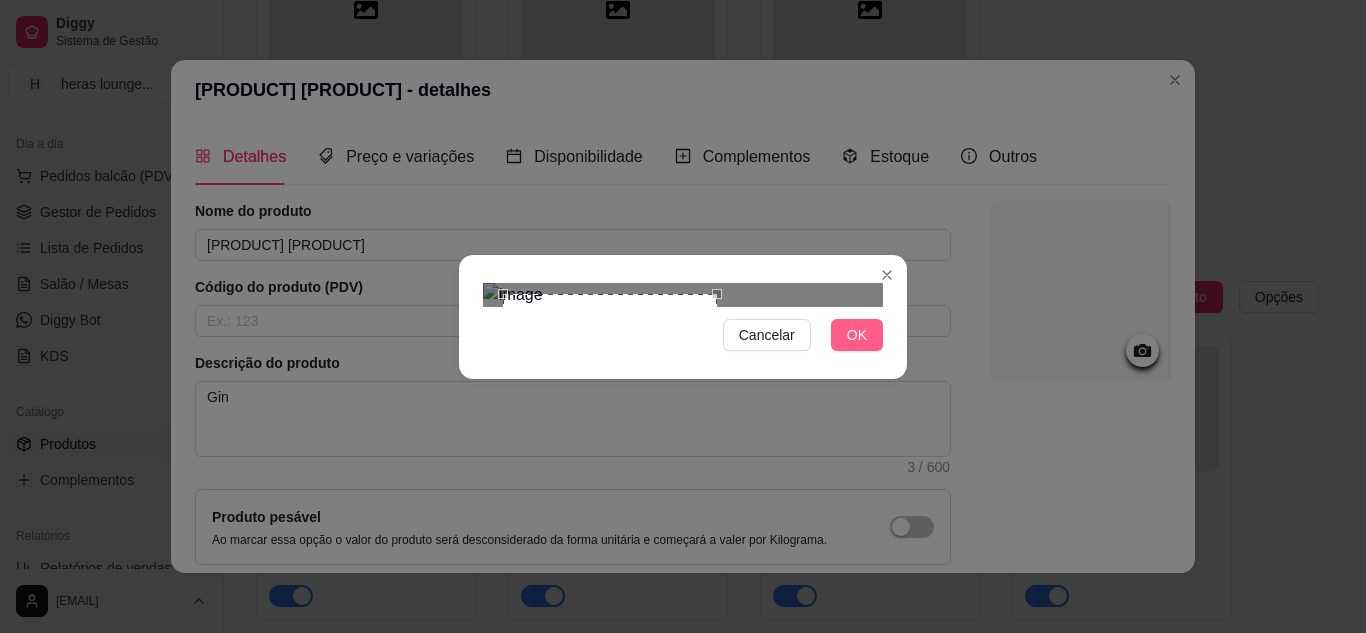 click on "OK" at bounding box center [857, 335] 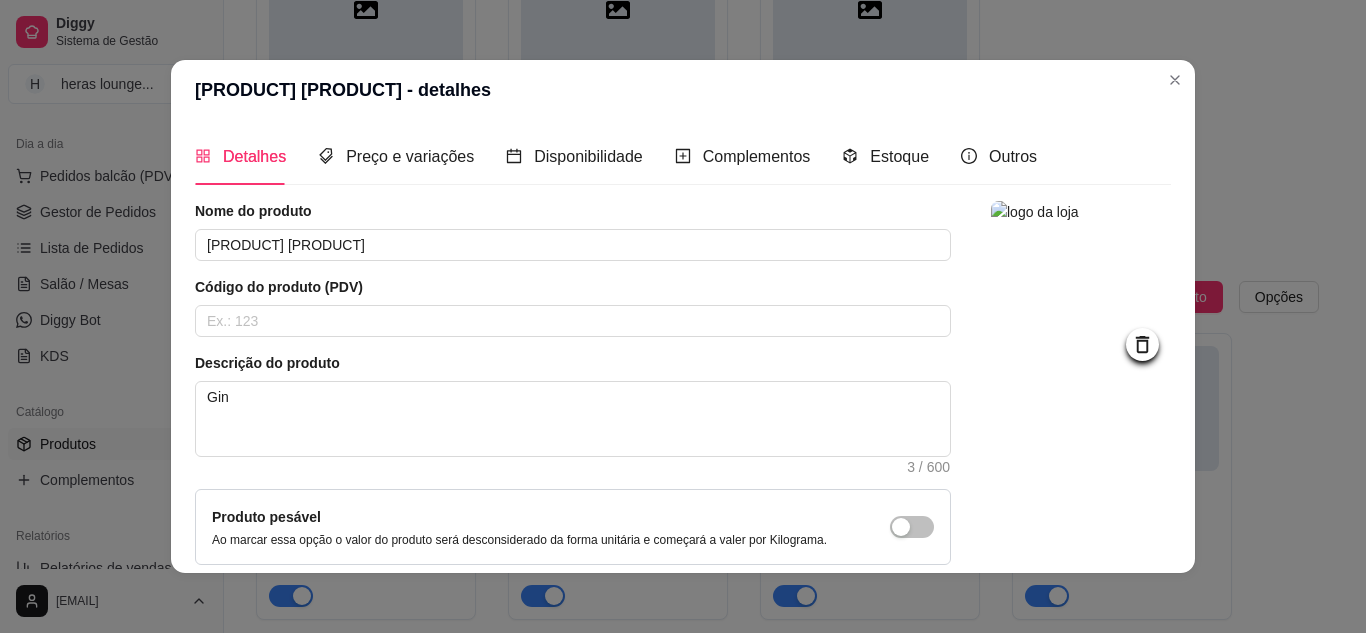 scroll, scrollTop: 181, scrollLeft: 0, axis: vertical 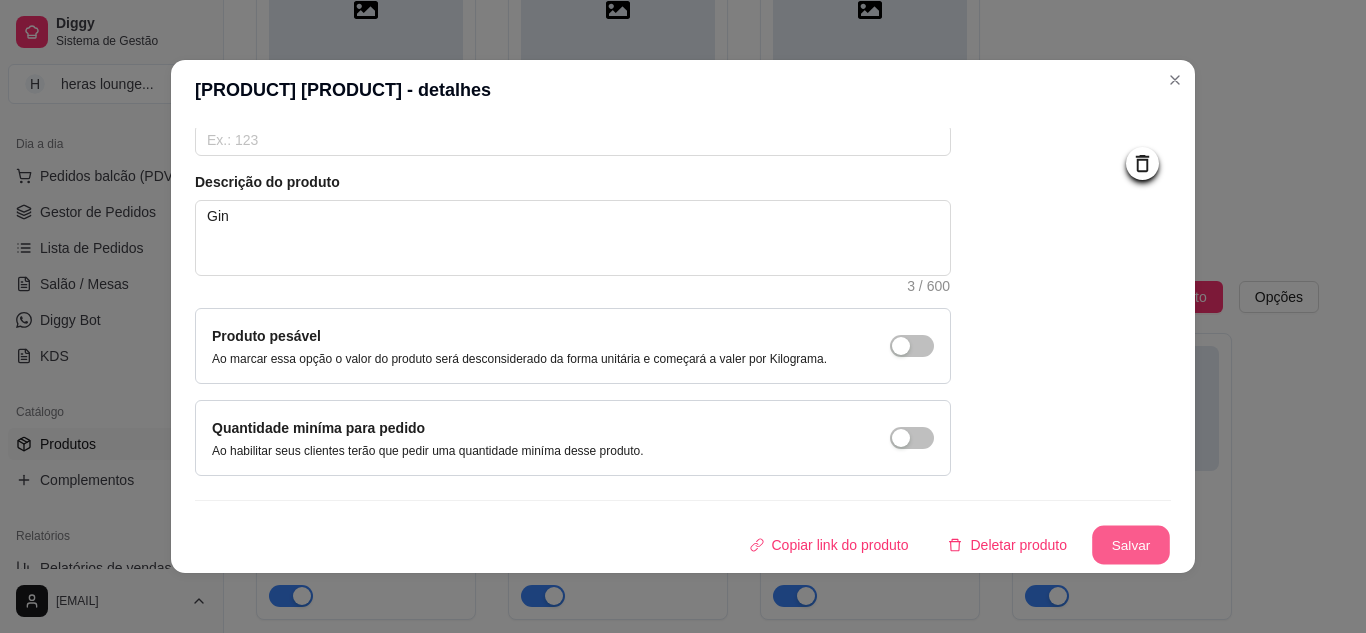 click on "Salvar" at bounding box center (1131, 545) 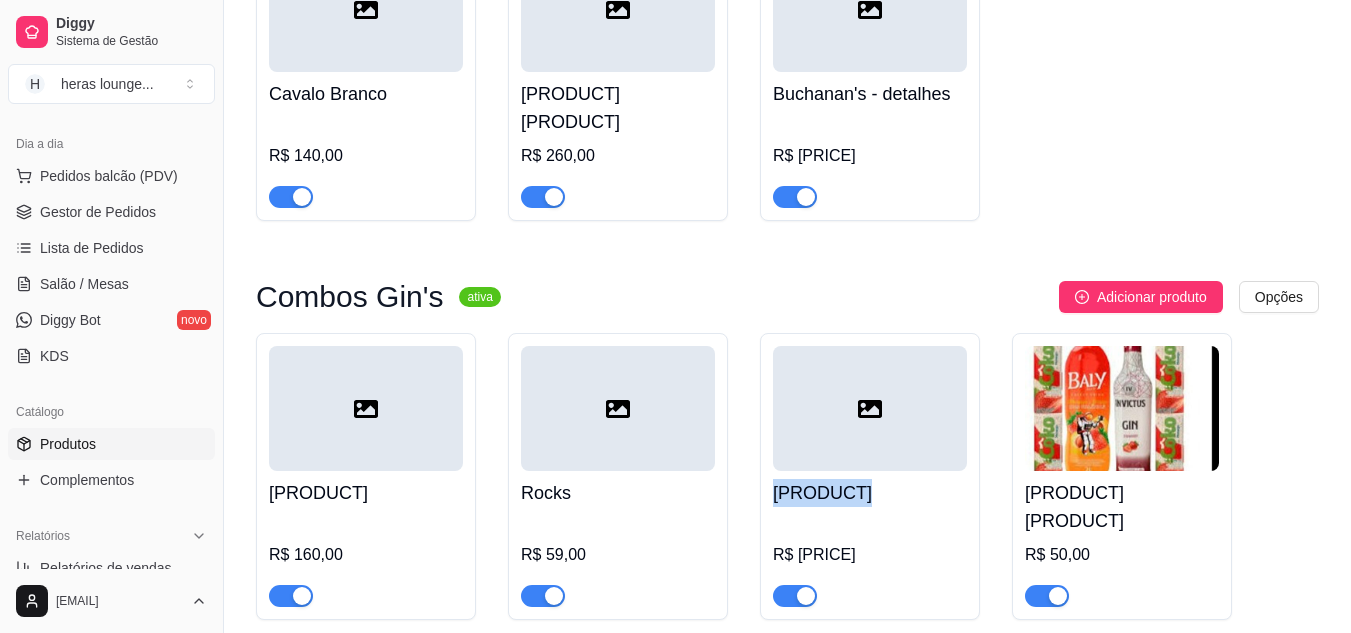 drag, startPoint x: 777, startPoint y: 405, endPoint x: 862, endPoint y: 409, distance: 85.09406 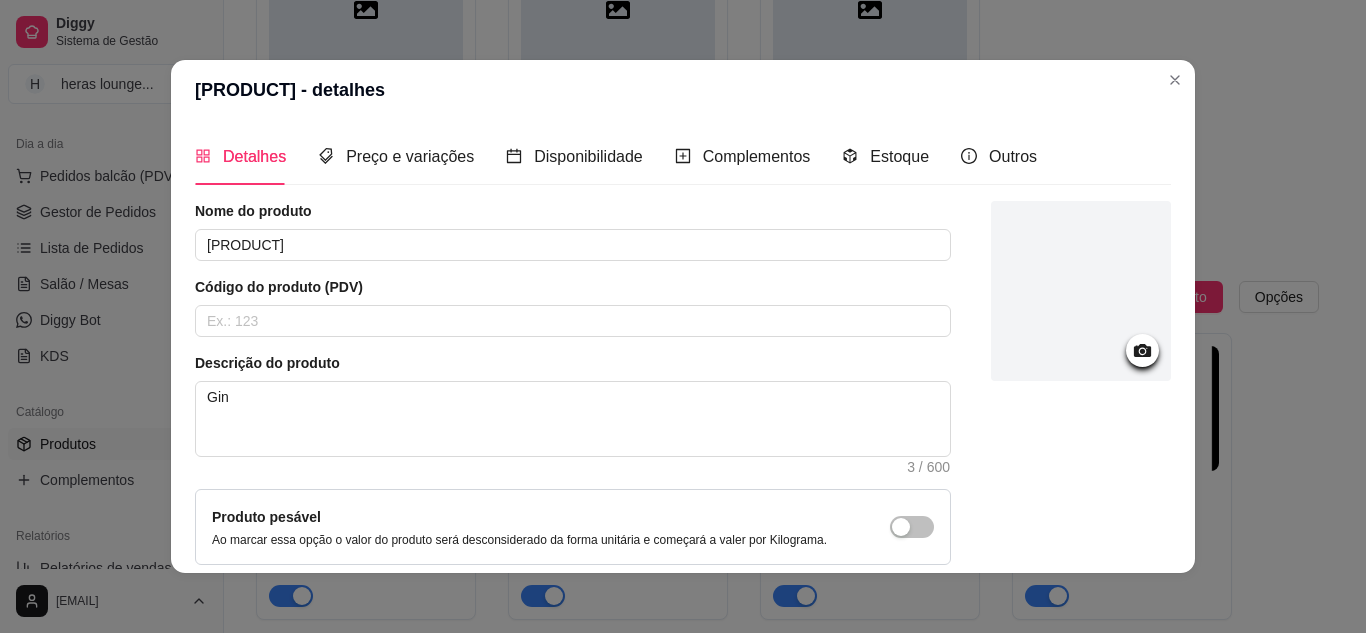 copy on "[PRODUCT]" 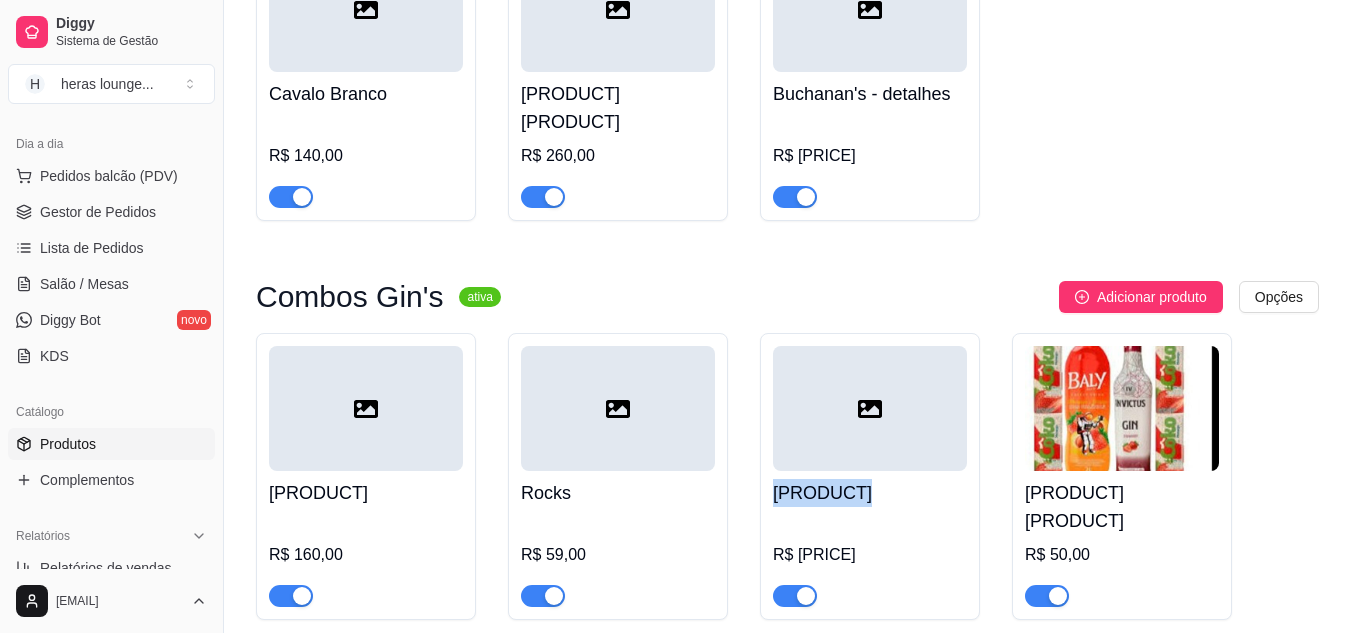 copy on "[PRODUCT]" 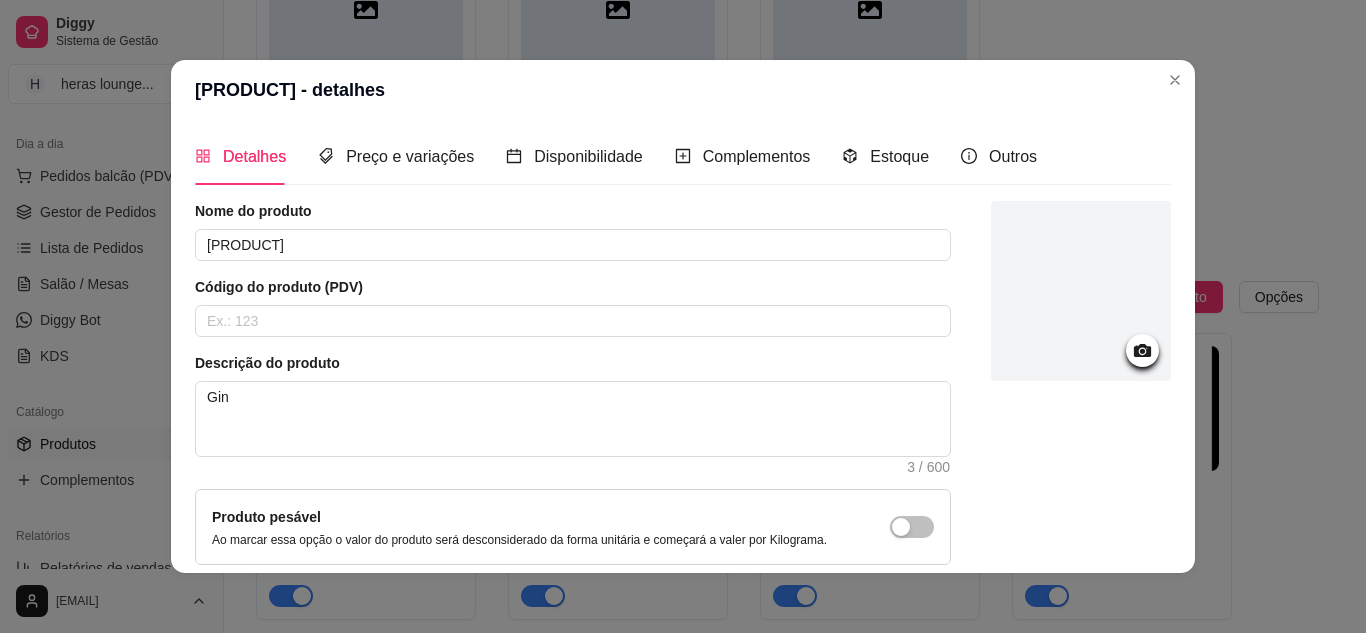click 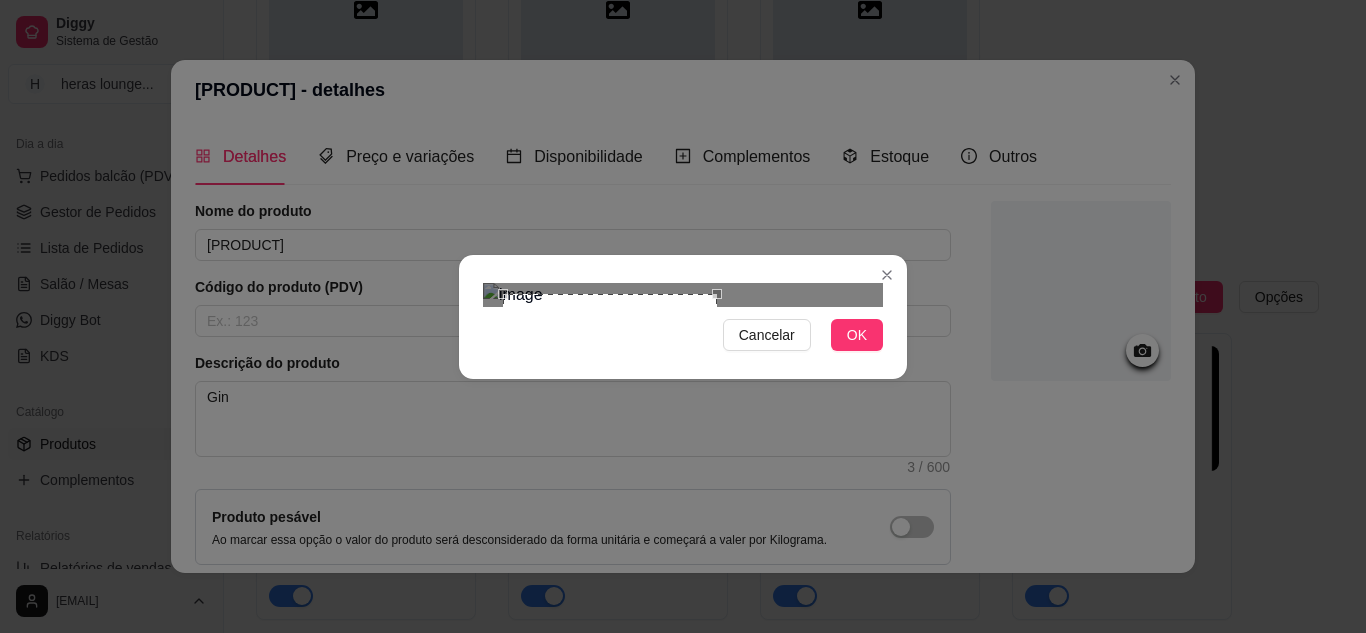 click at bounding box center [683, 295] 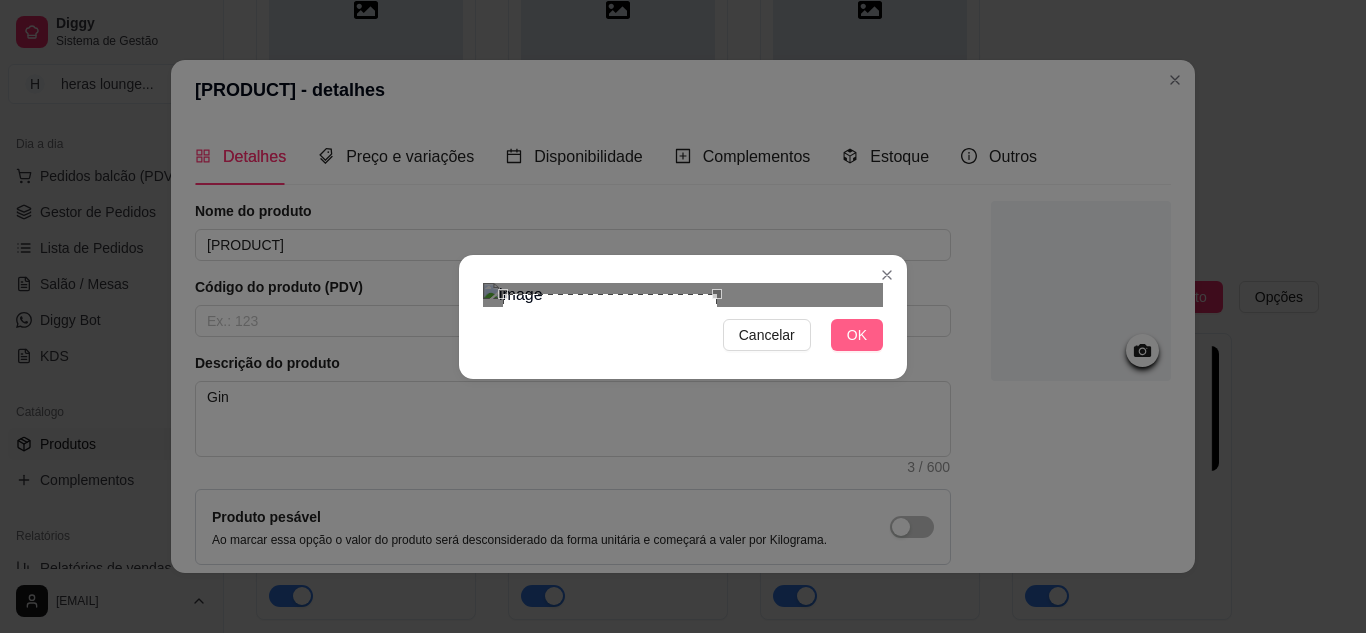 click on "OK" at bounding box center (857, 335) 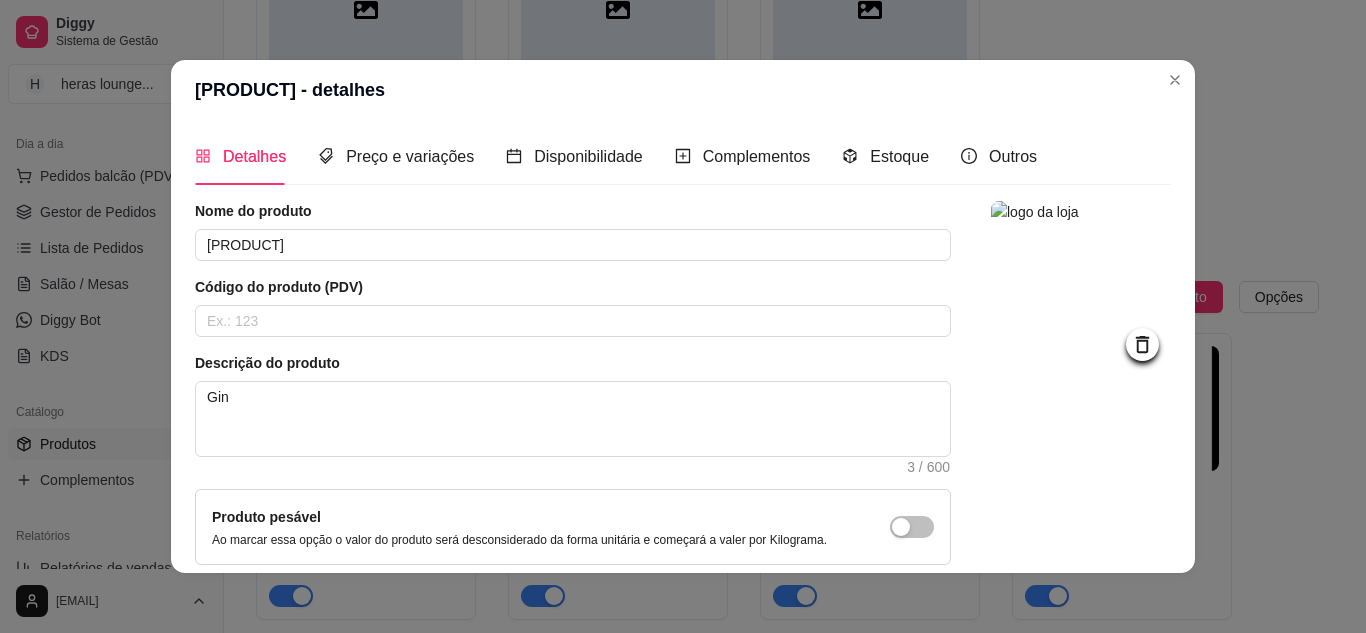 scroll, scrollTop: 181, scrollLeft: 0, axis: vertical 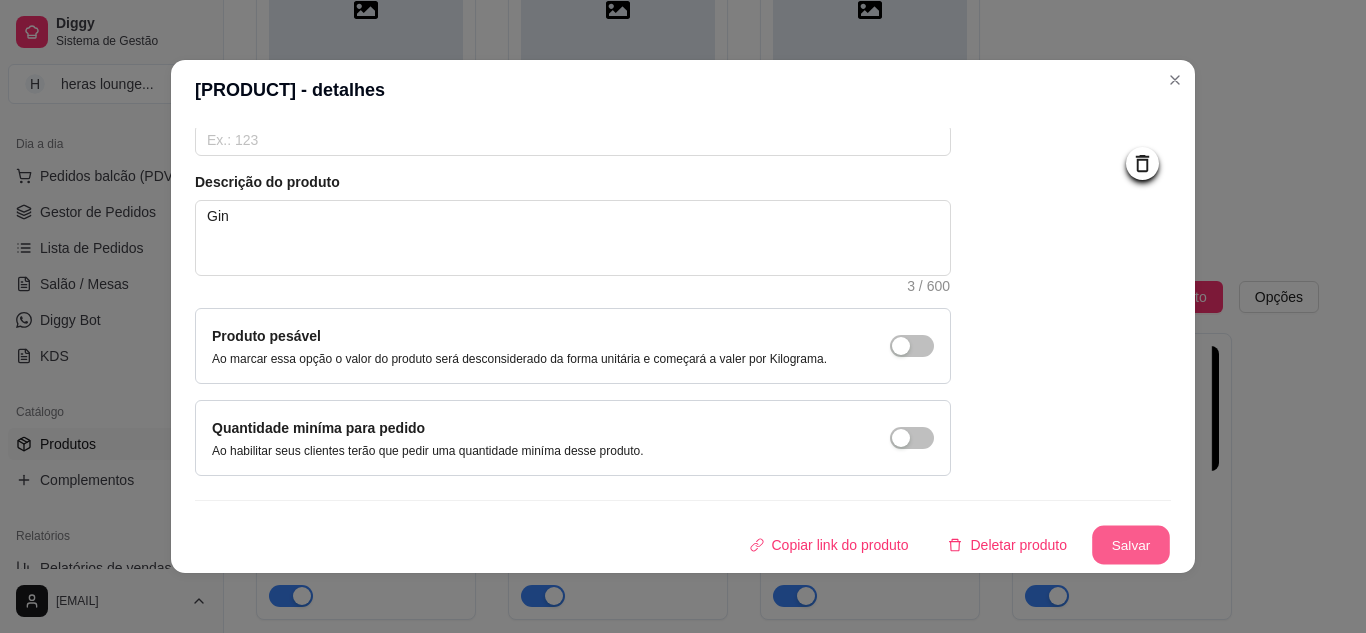 click on "Salvar" at bounding box center [1131, 545] 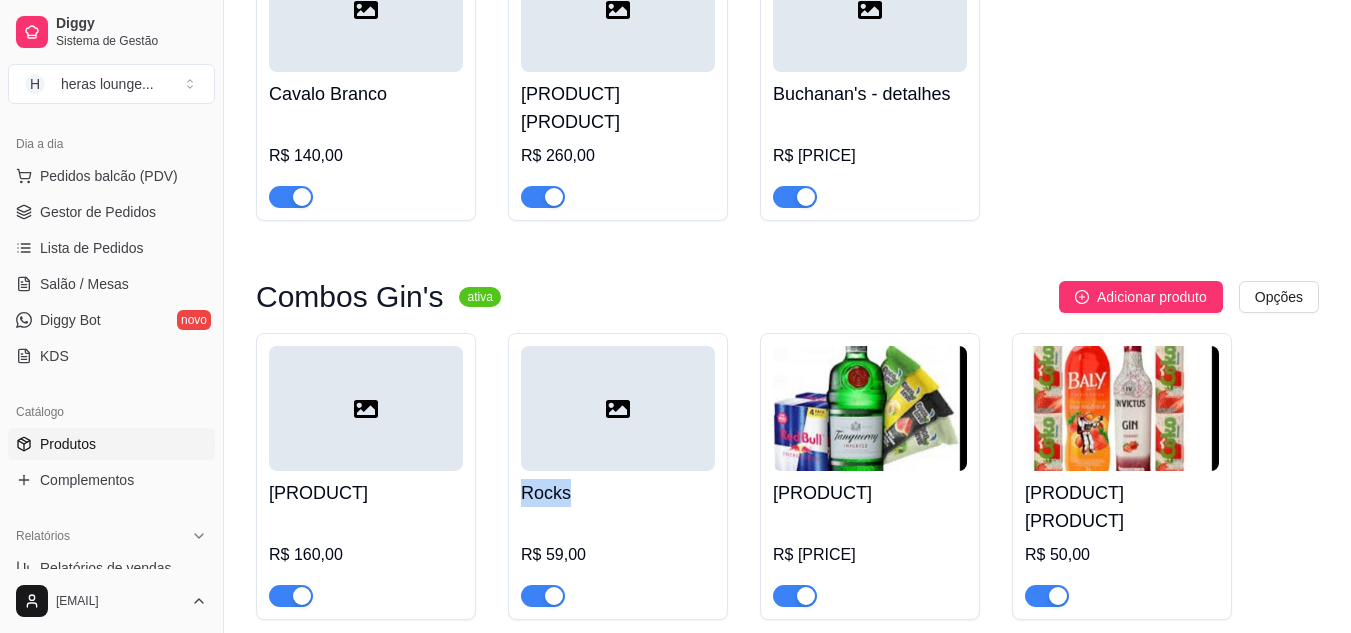 drag, startPoint x: 526, startPoint y: 411, endPoint x: 574, endPoint y: 407, distance: 48.166378 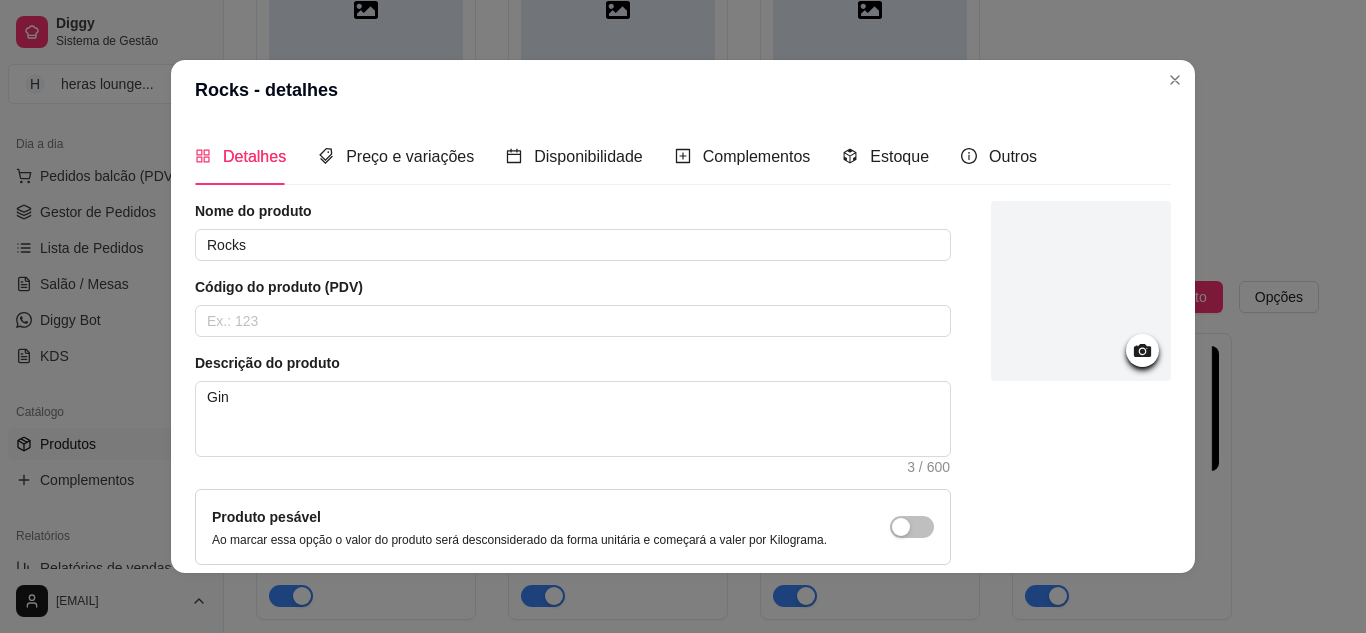 copy on "Rocks" 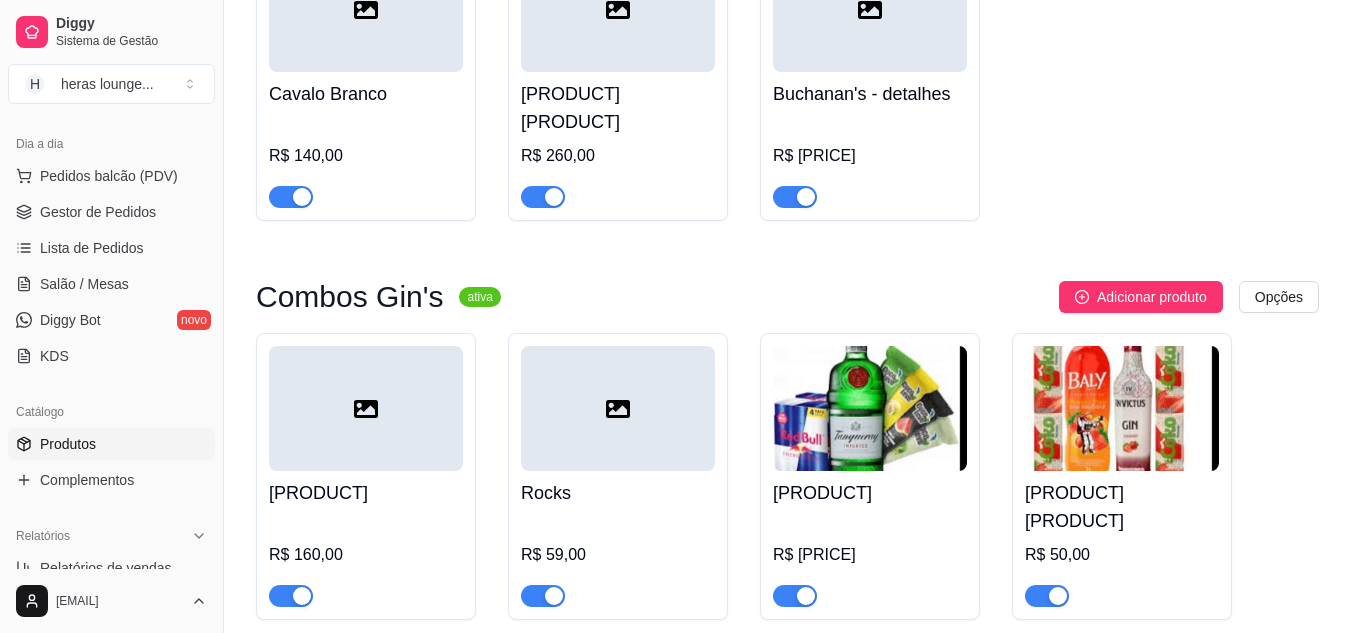 click at bounding box center (618, 408) 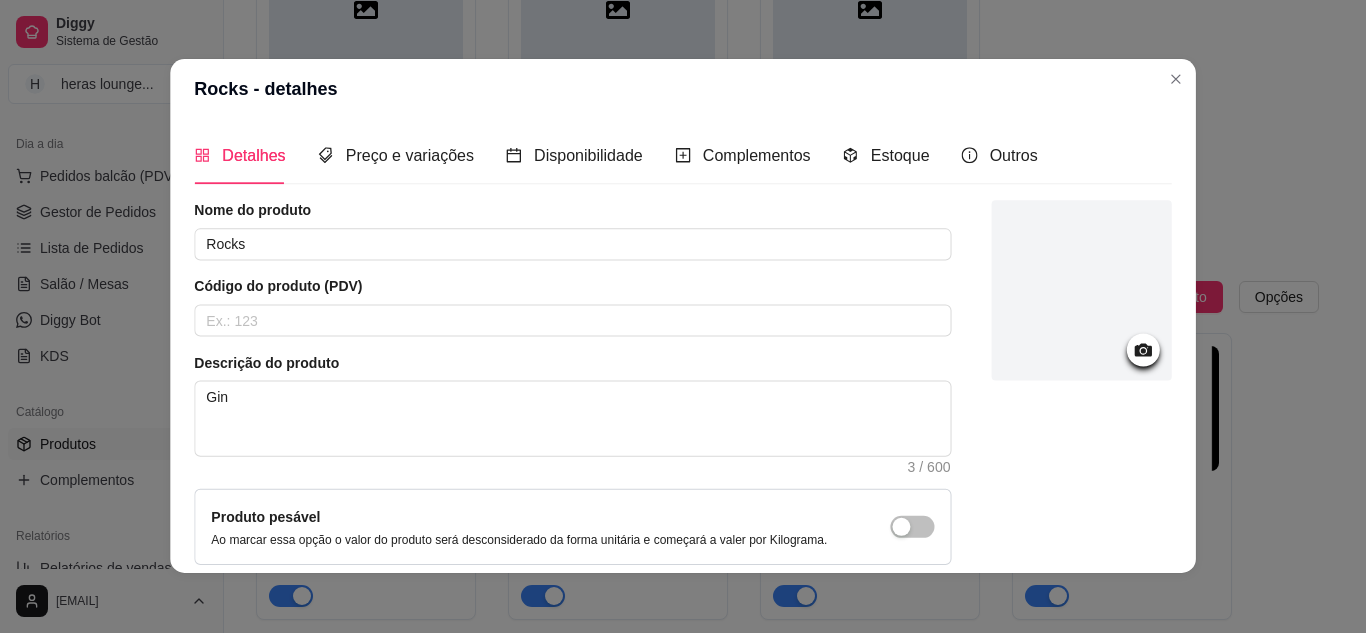 type 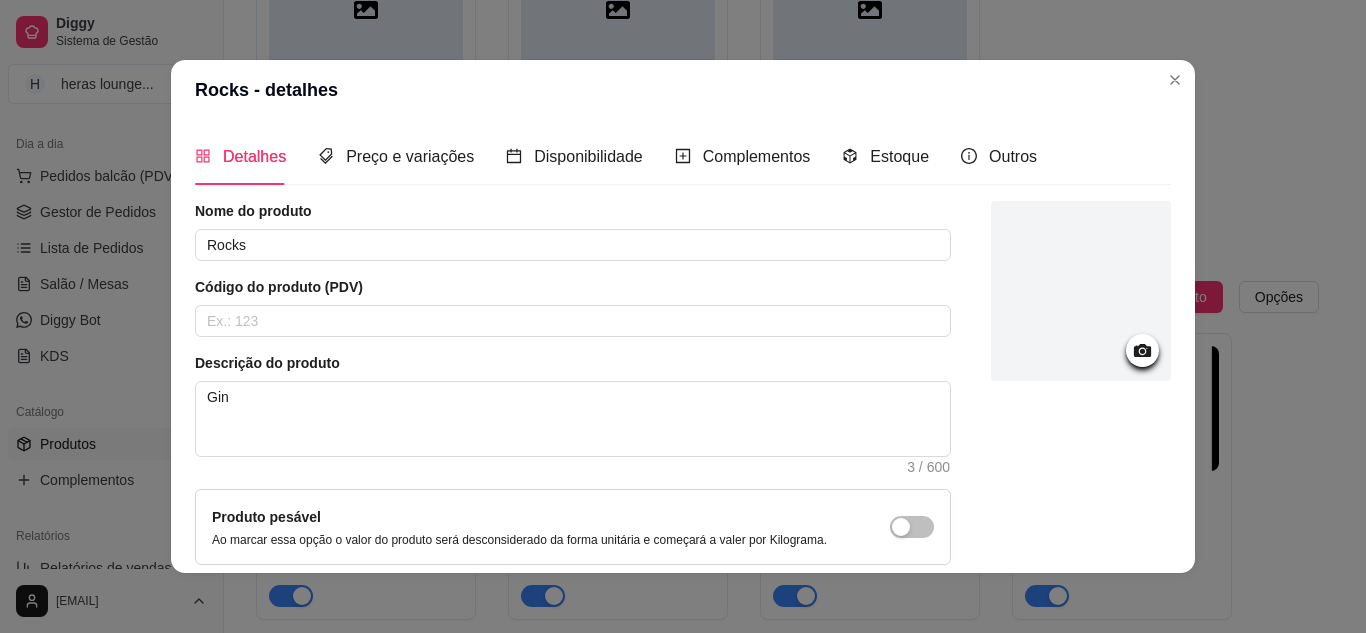 click at bounding box center (1081, 429) 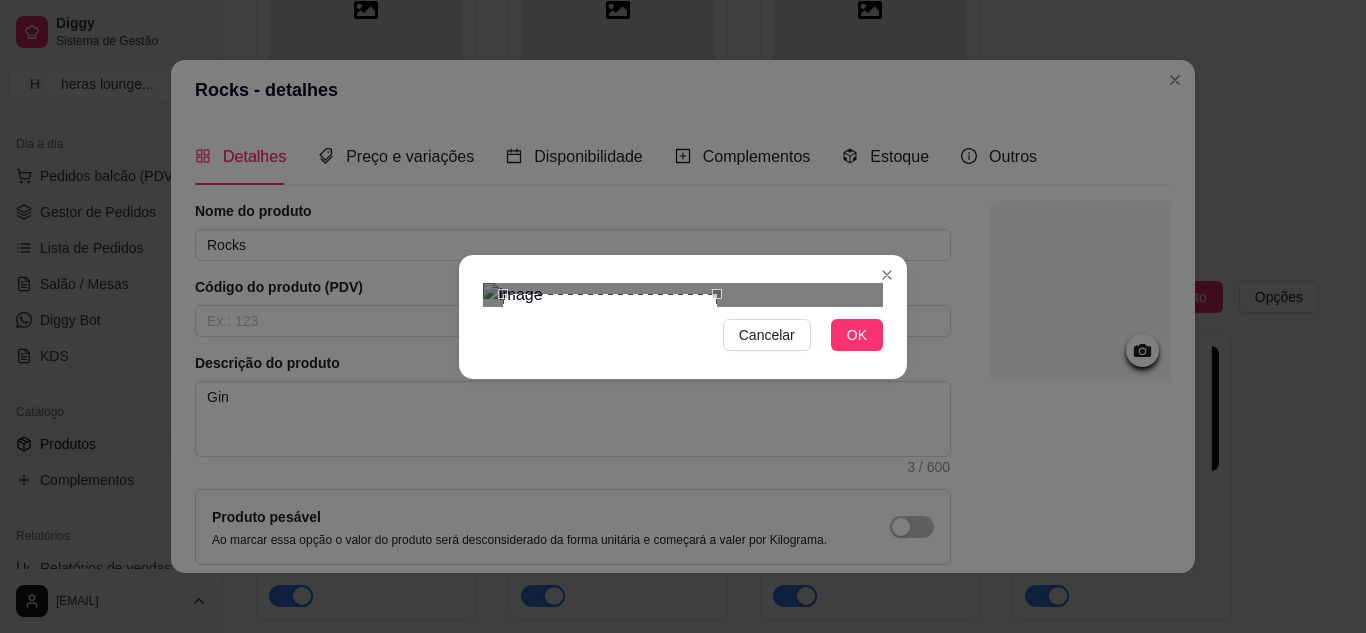 click at bounding box center (683, 295) 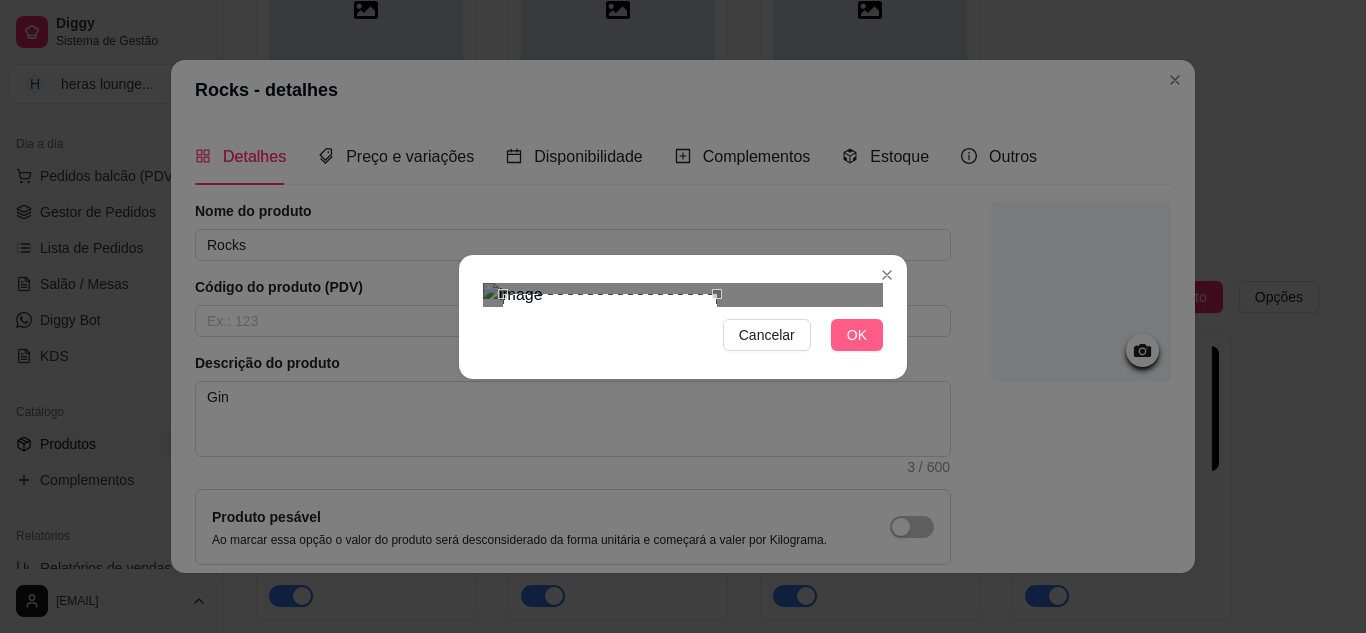 click on "OK" at bounding box center [857, 335] 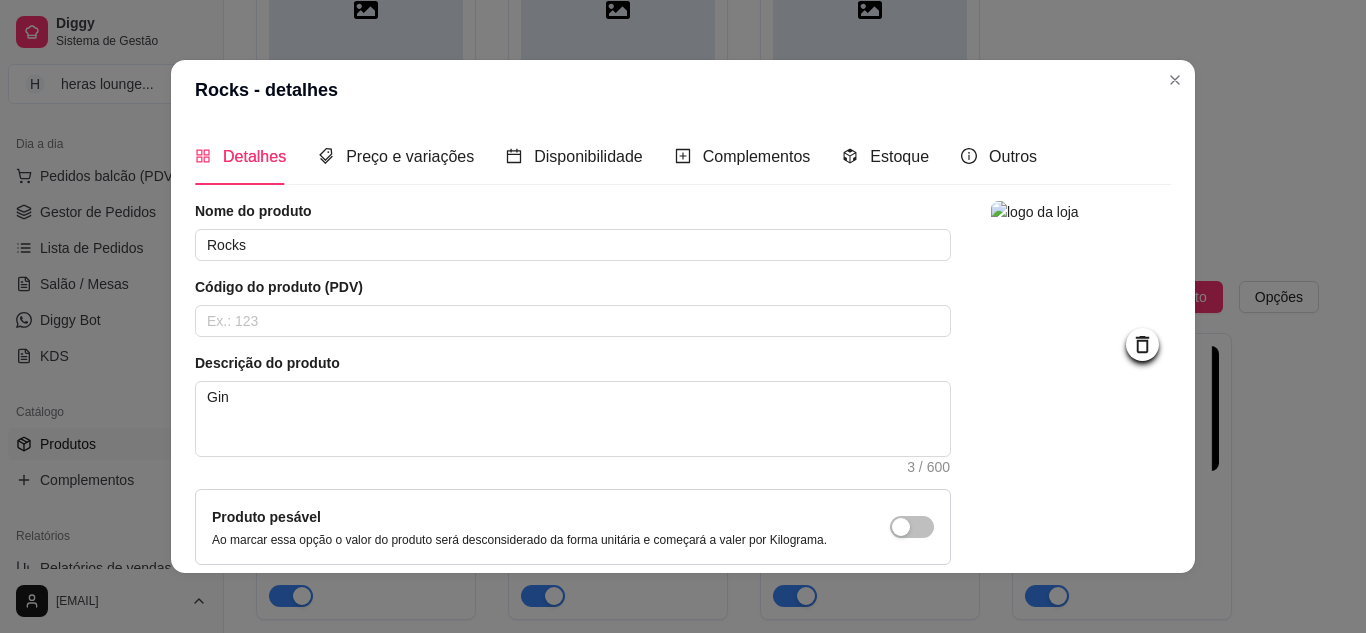 scroll, scrollTop: 181, scrollLeft: 0, axis: vertical 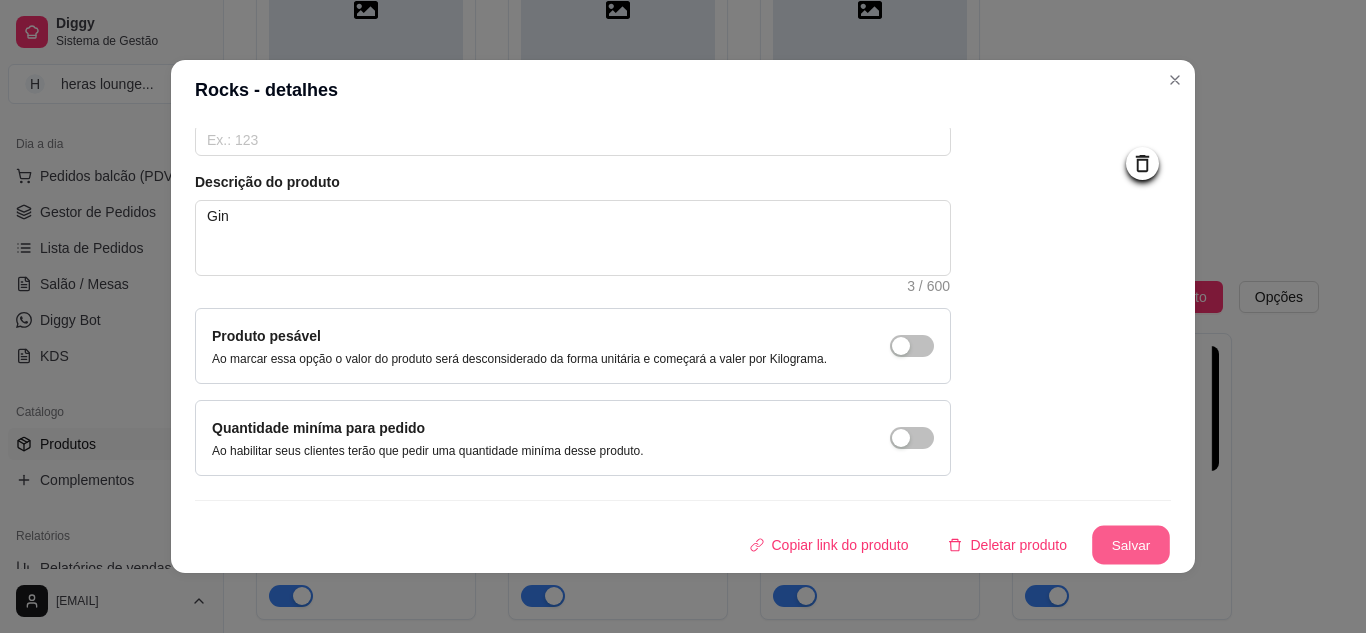 click on "Salvar" at bounding box center (1131, 545) 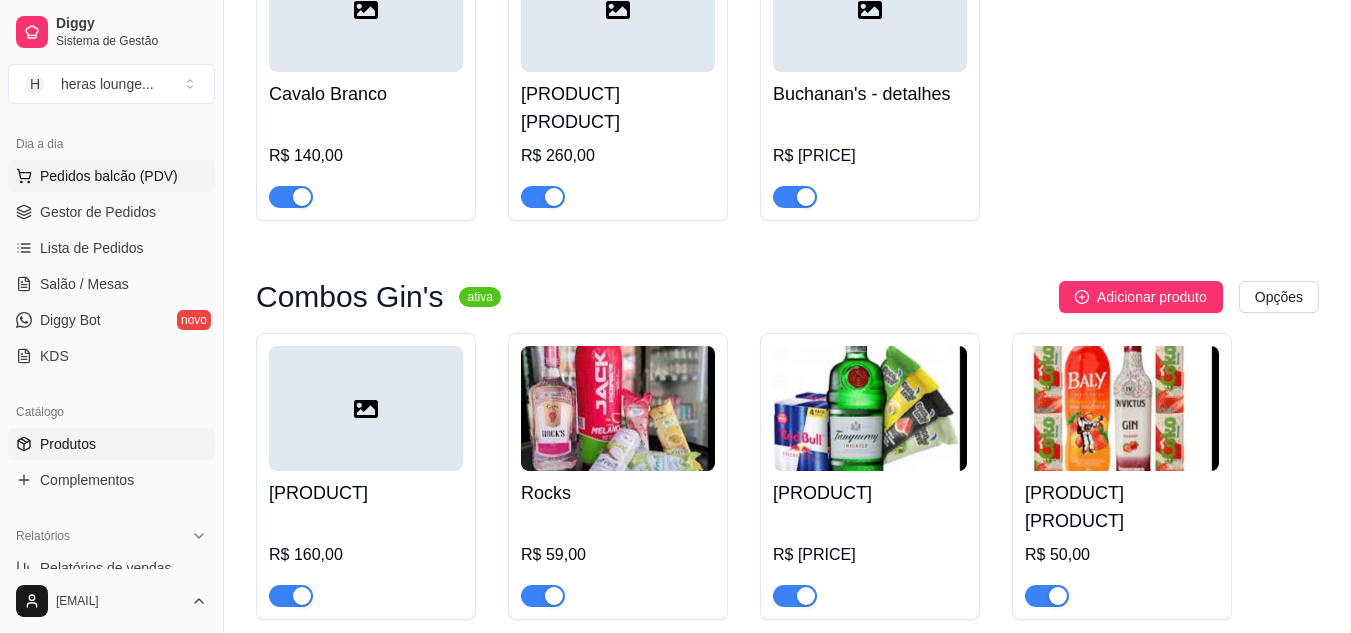 click on "Pedidos balcão (PDV)" at bounding box center (109, 176) 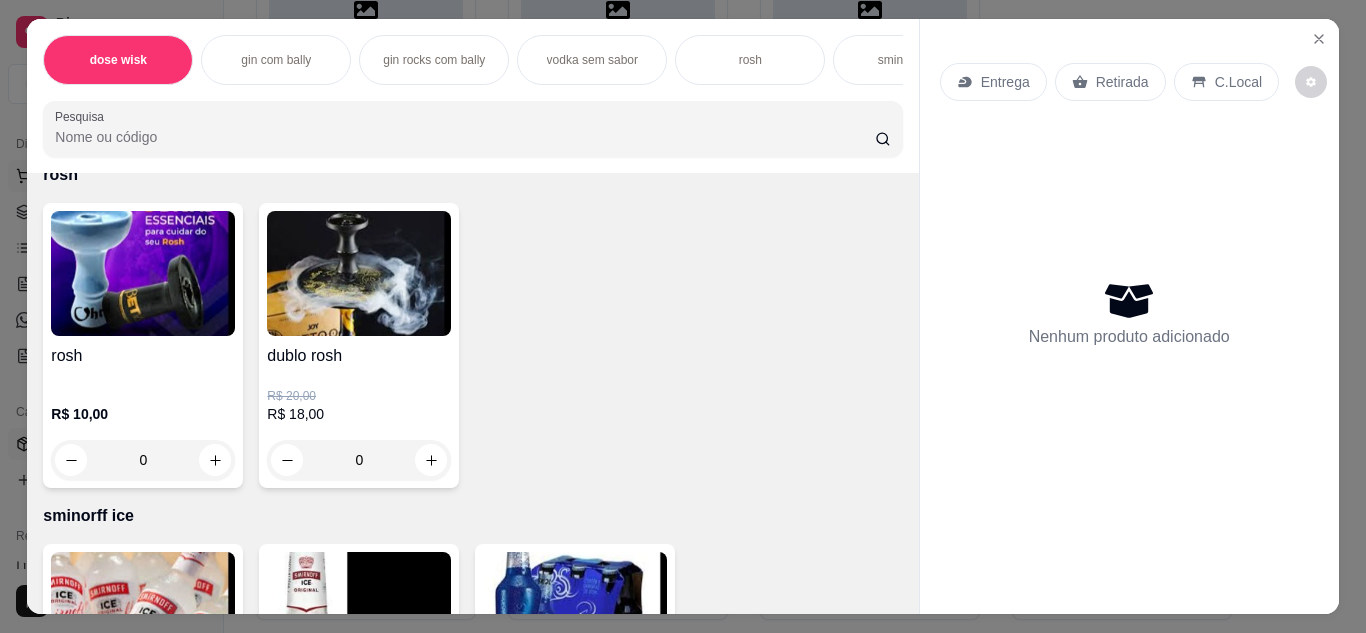 scroll, scrollTop: 2408, scrollLeft: 0, axis: vertical 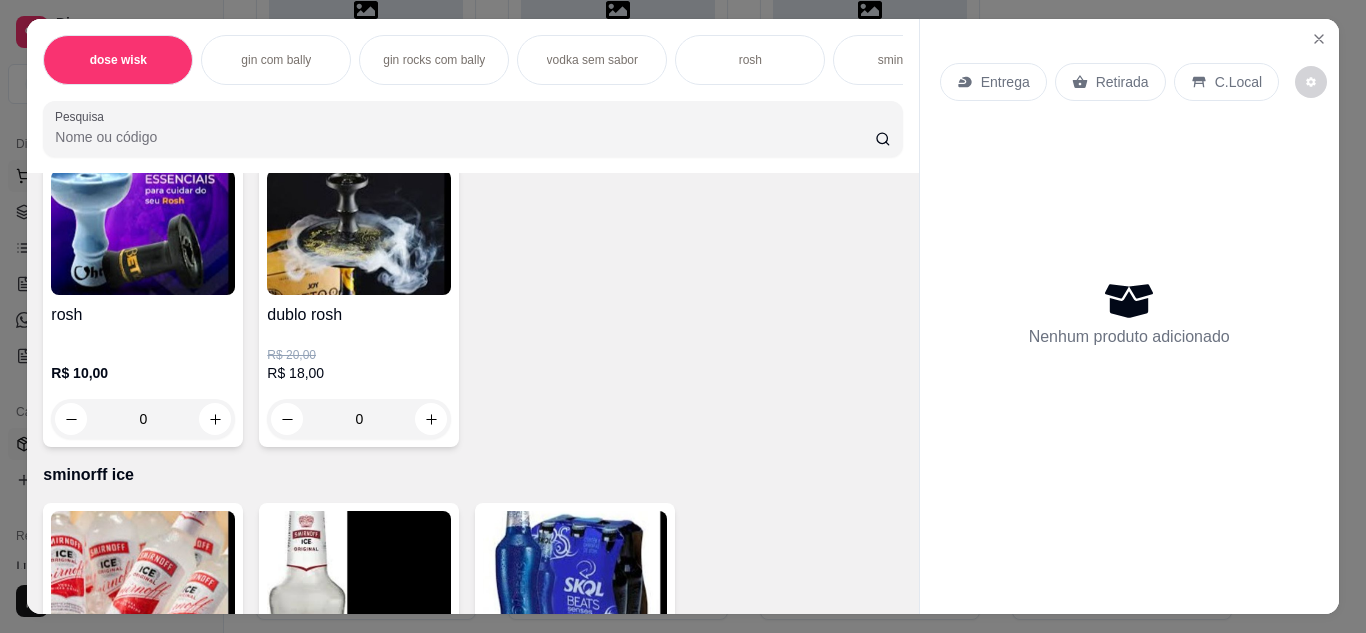 click at bounding box center [215, 419] 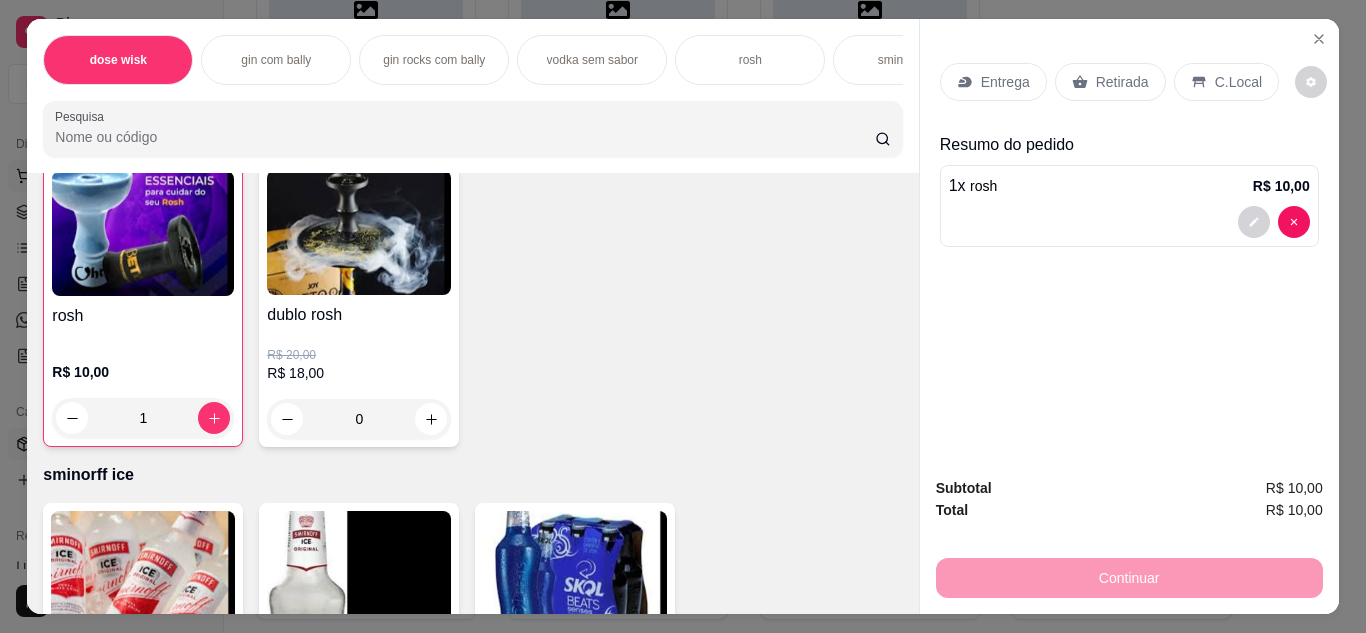 type on "1" 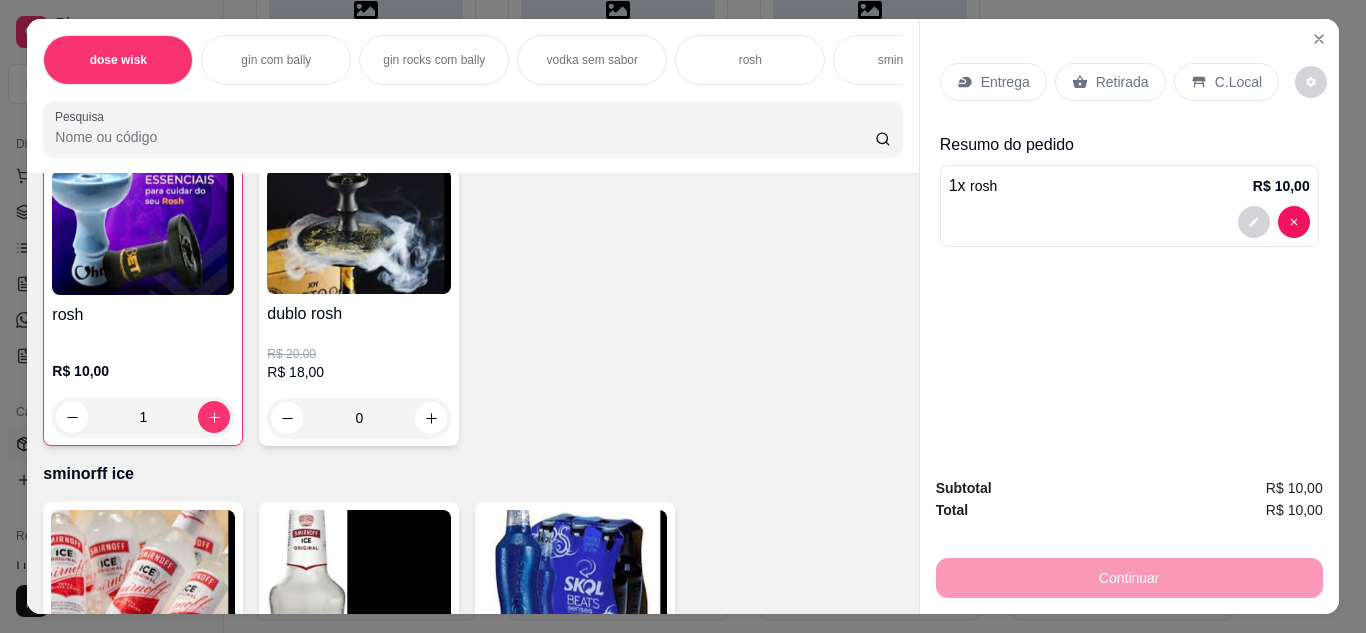 click on "C.Local" at bounding box center (1238, 82) 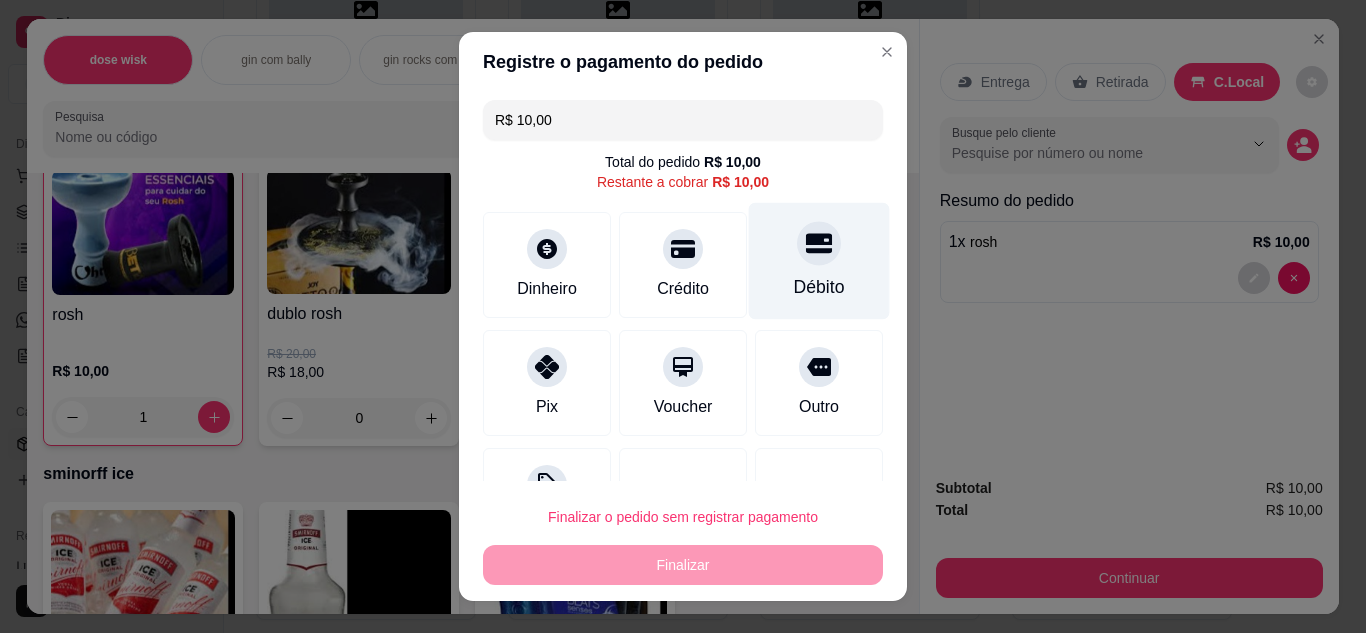 click at bounding box center [819, 243] 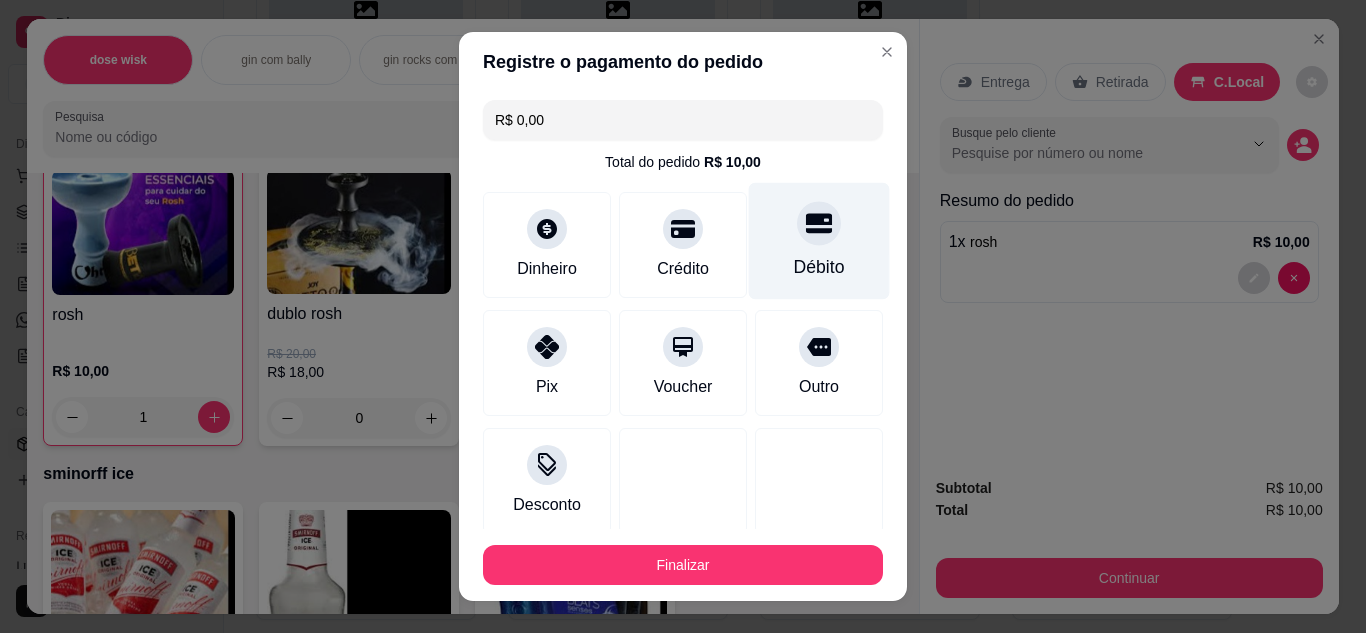 click on "Finalizar" at bounding box center (683, 565) 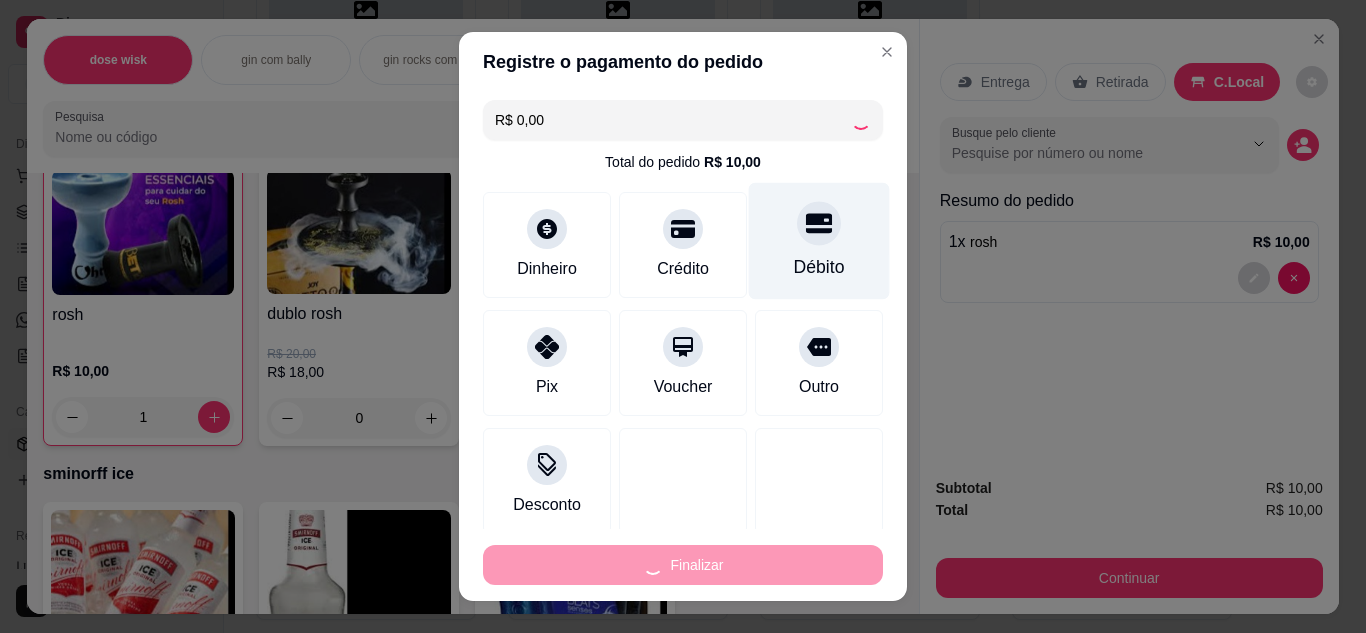 type on "0" 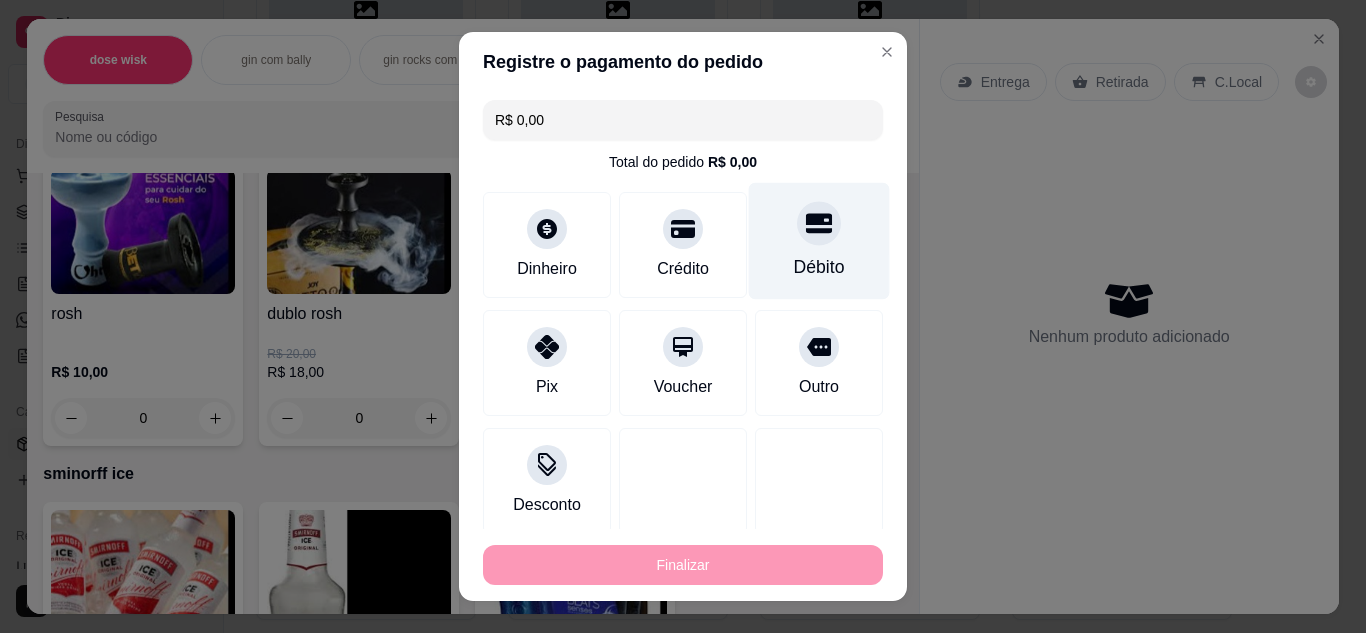 type on "-R$ 10,00" 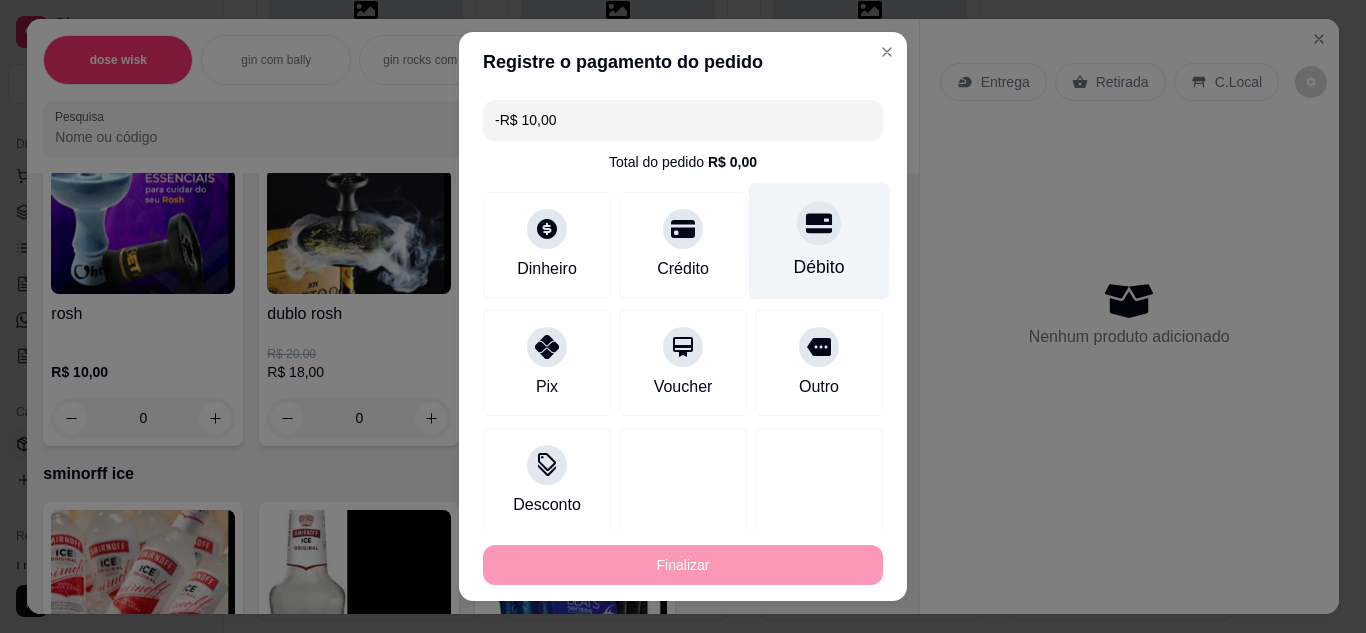 scroll, scrollTop: 2408, scrollLeft: 0, axis: vertical 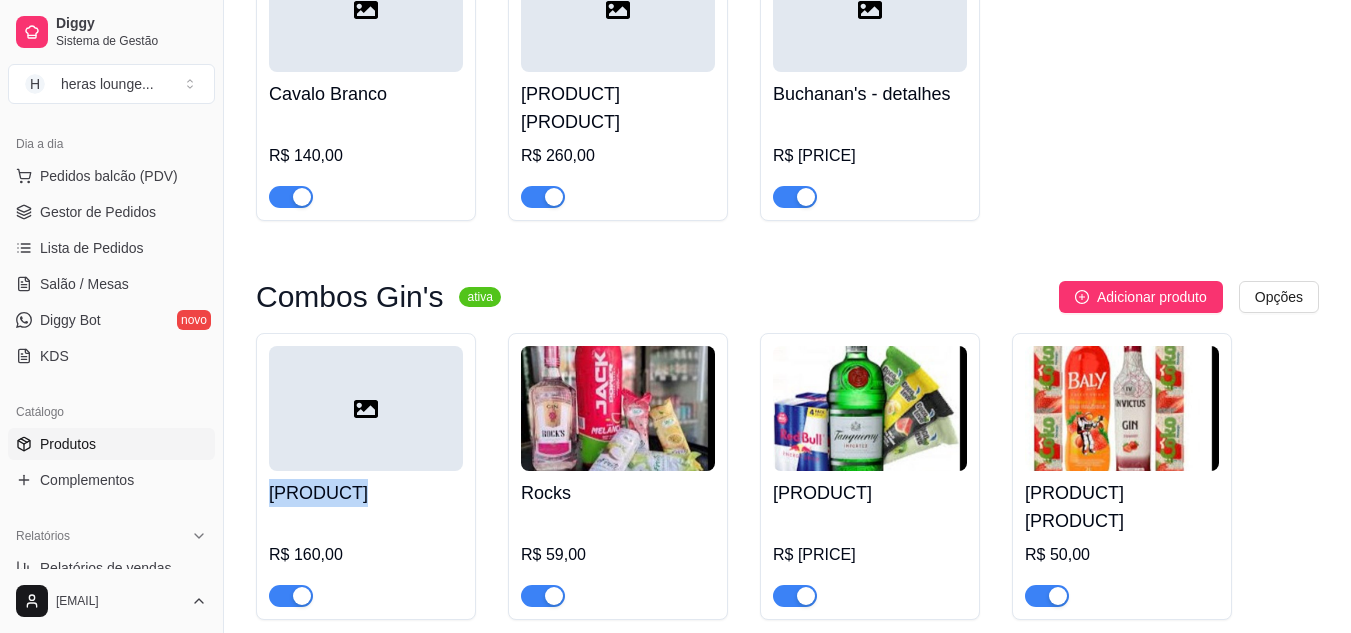 drag, startPoint x: 270, startPoint y: 400, endPoint x: 363, endPoint y: 405, distance: 93.13431 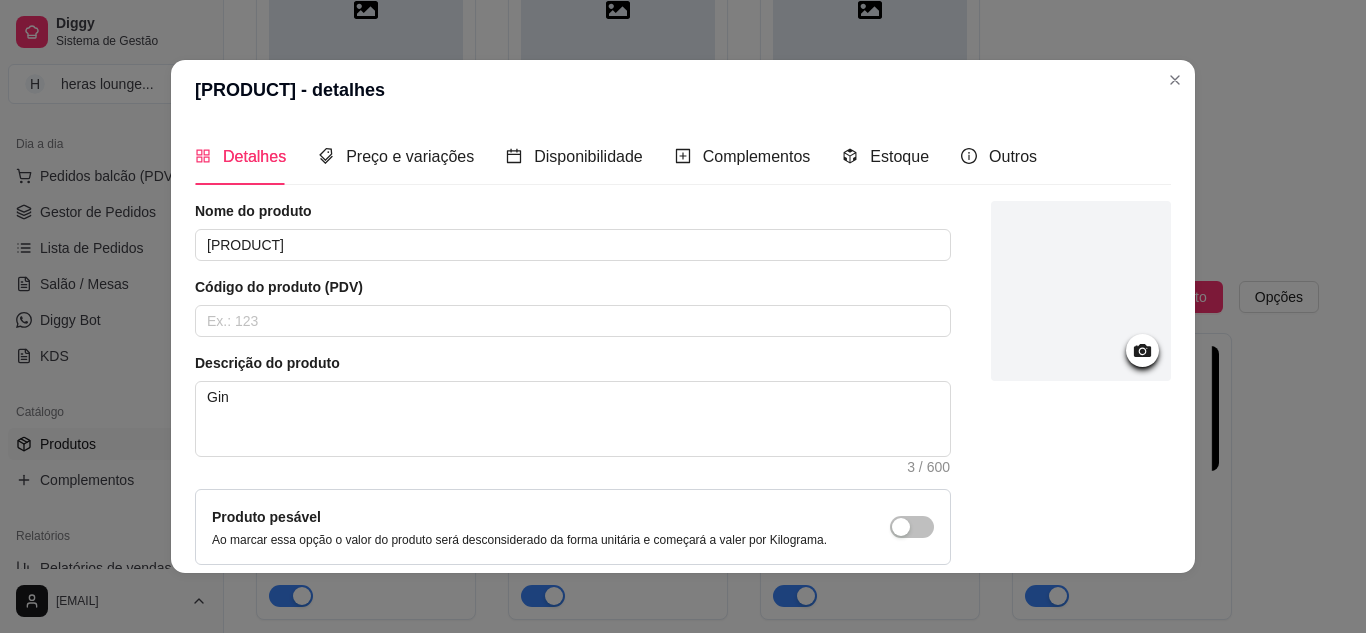 copy on "[PRODUCT]" 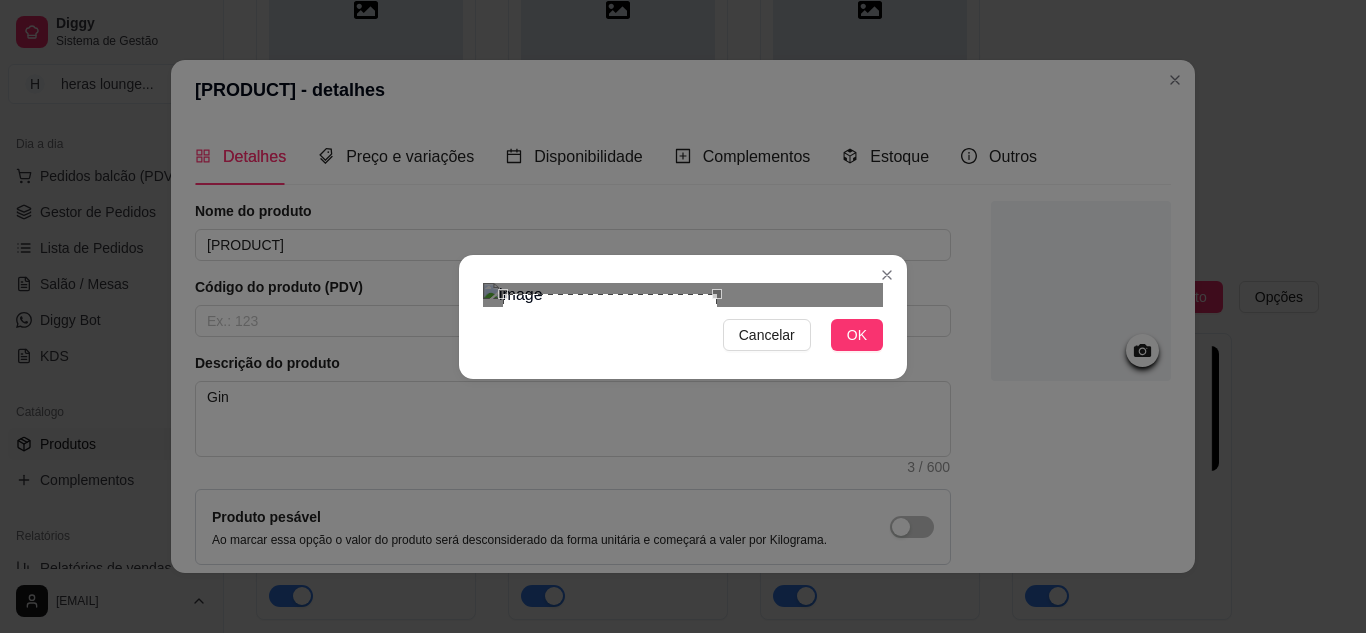click at bounding box center (683, 295) 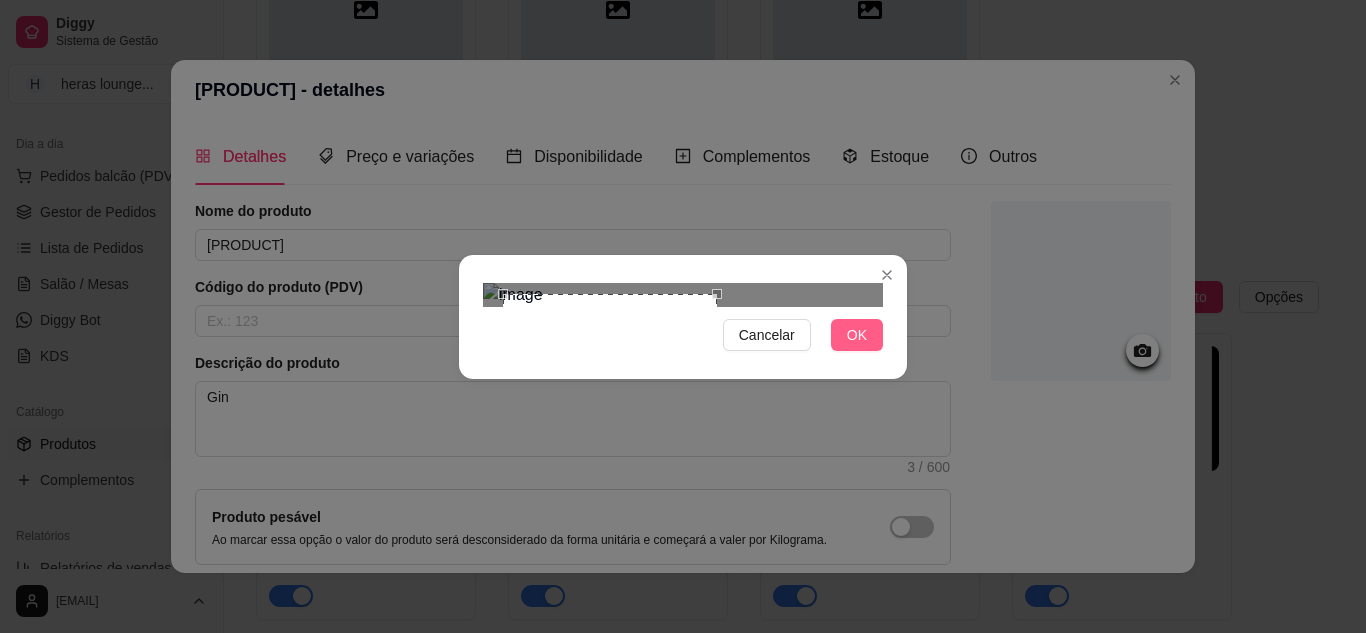 click on "OK" at bounding box center (857, 335) 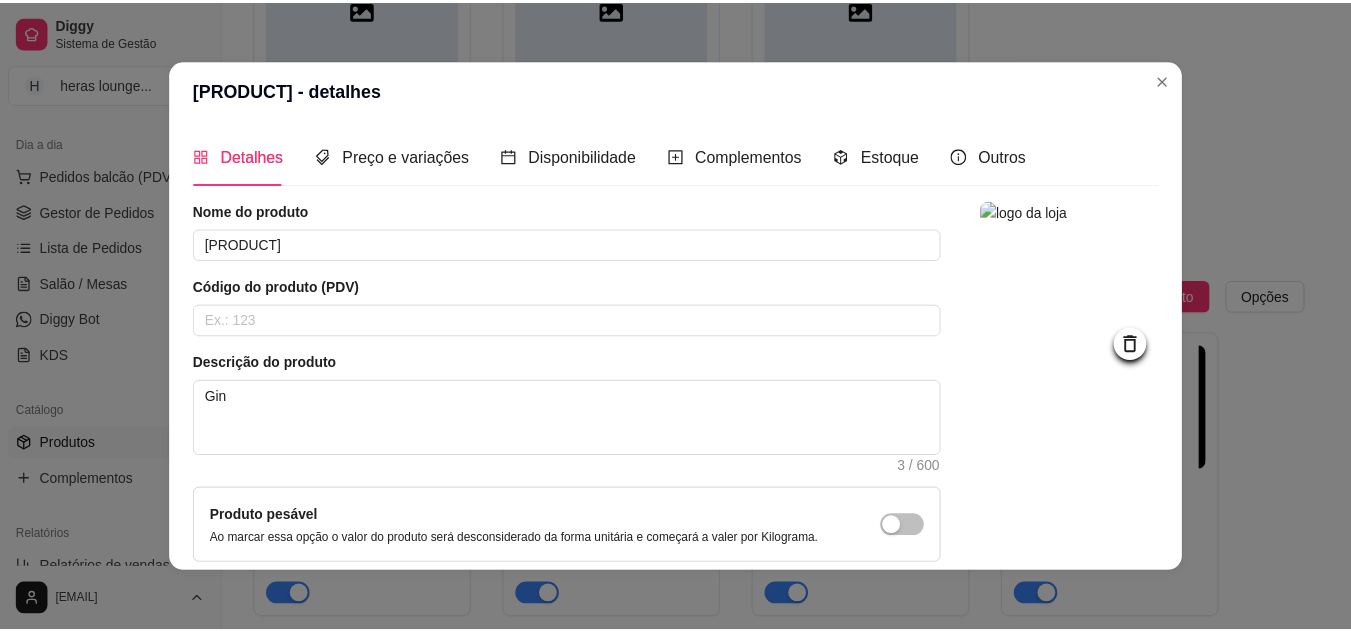 scroll, scrollTop: 181, scrollLeft: 0, axis: vertical 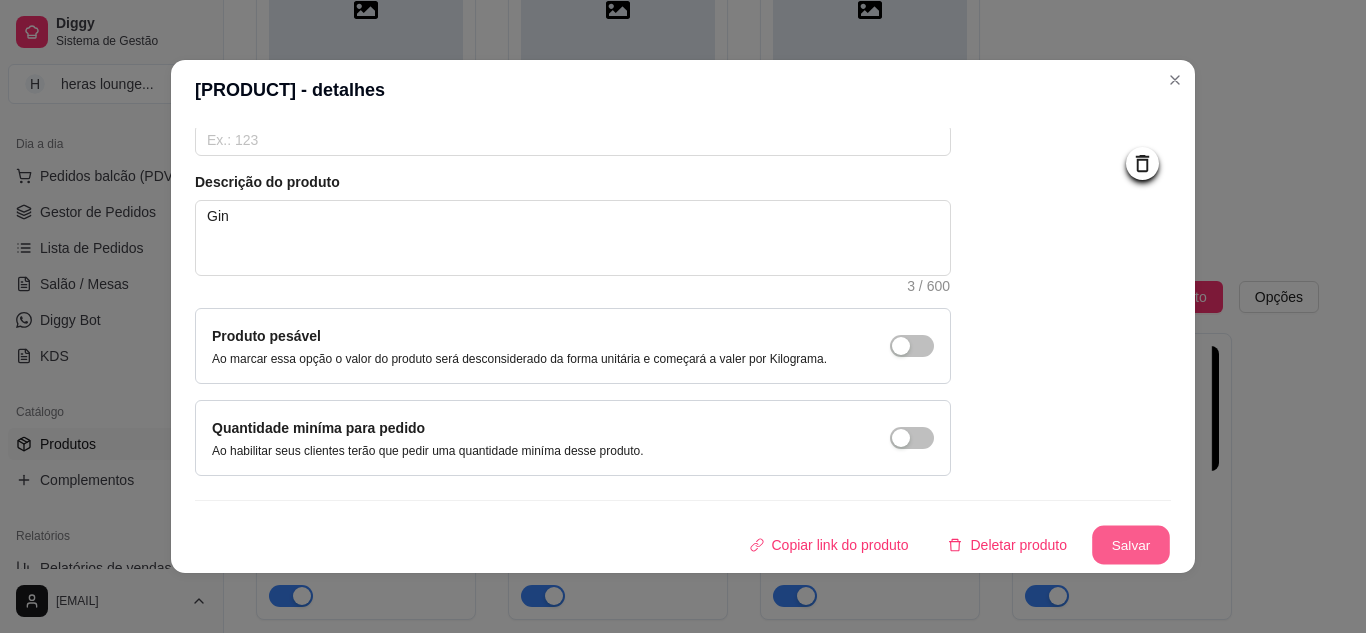 click on "Salvar" at bounding box center (1131, 545) 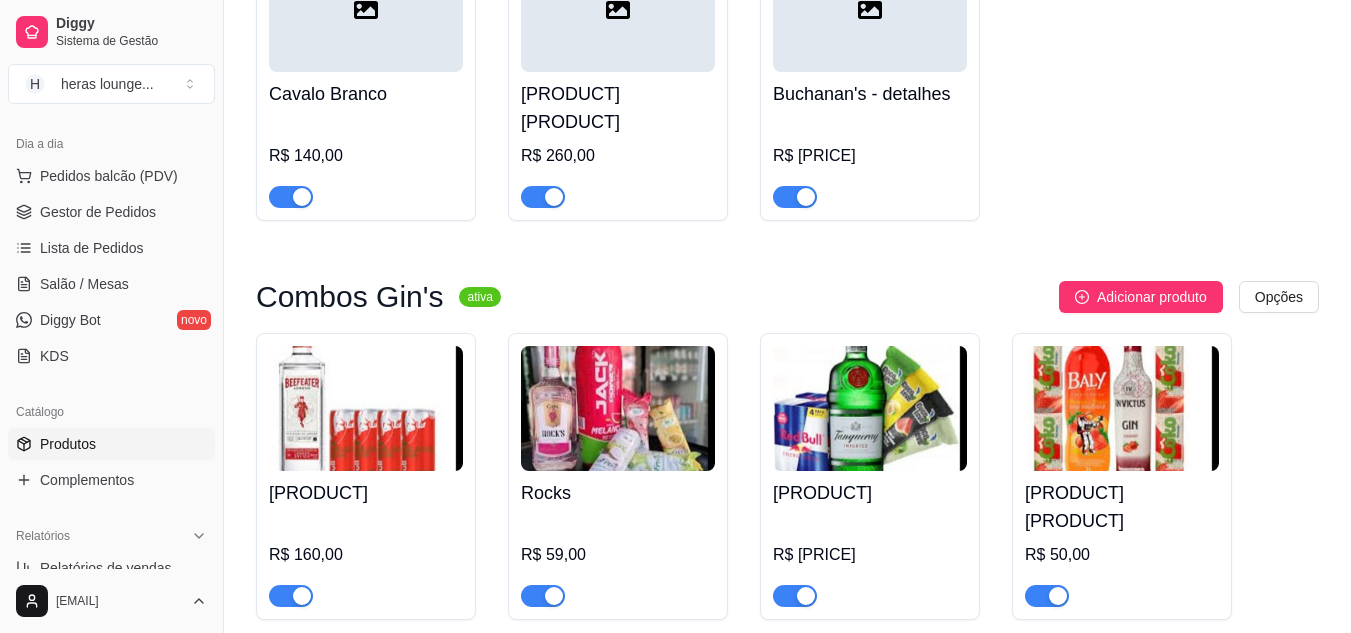 click on "Ciroc Red Berry   R$ 254,00 Gold label    R$ 333,98 Chivas 12 anos    R$ 180,00 Old Parr   R$ 205,18 Double black   R$ 282,18 Jack Daniel's   R$ 226,18 Red Label    R$ 143,00 Ballantine's    R$ 153,00 Cavalo Branco   R$ 140,00 Black label   R$ 260,00 Buchanan's   R$ 238,79" at bounding box center [787, -242] 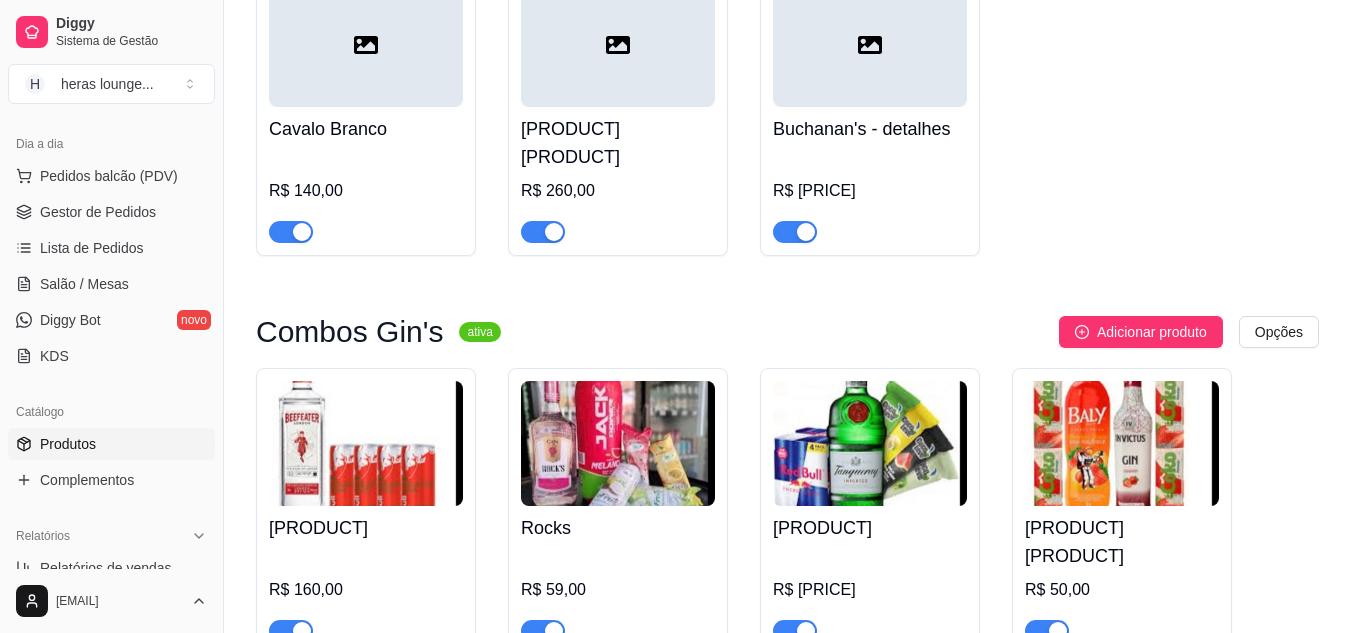scroll, scrollTop: 9640, scrollLeft: 0, axis: vertical 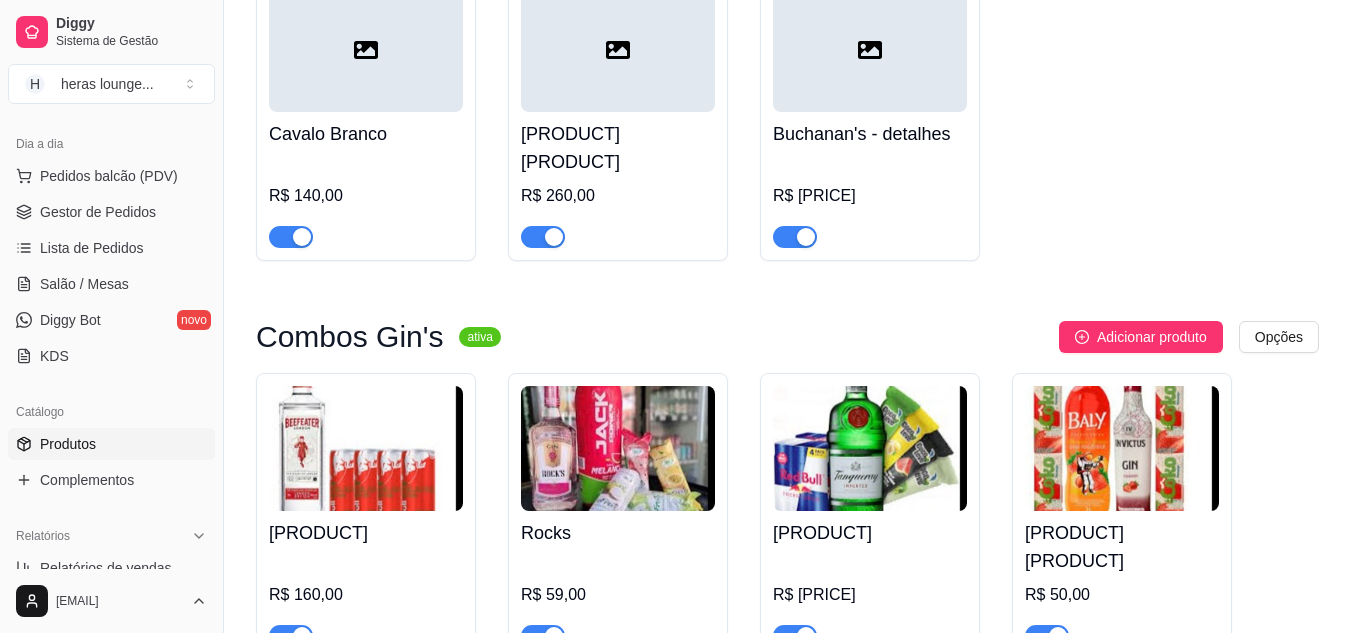 click on "Ciroc Red Berry   R$ 254,00 Gold label    R$ 333,98 Chivas 12 anos    R$ 180,00 Old Parr   R$ 205,18 Double black   R$ 282,18 Jack Daniel's   R$ 226,18 Red Label    R$ 143,00 Ballantine's    R$ 153,00 Cavalo Branco   R$ 140,00 Black label   R$ 260,00 Buchanan's   R$ 238,79" at bounding box center (787, -202) 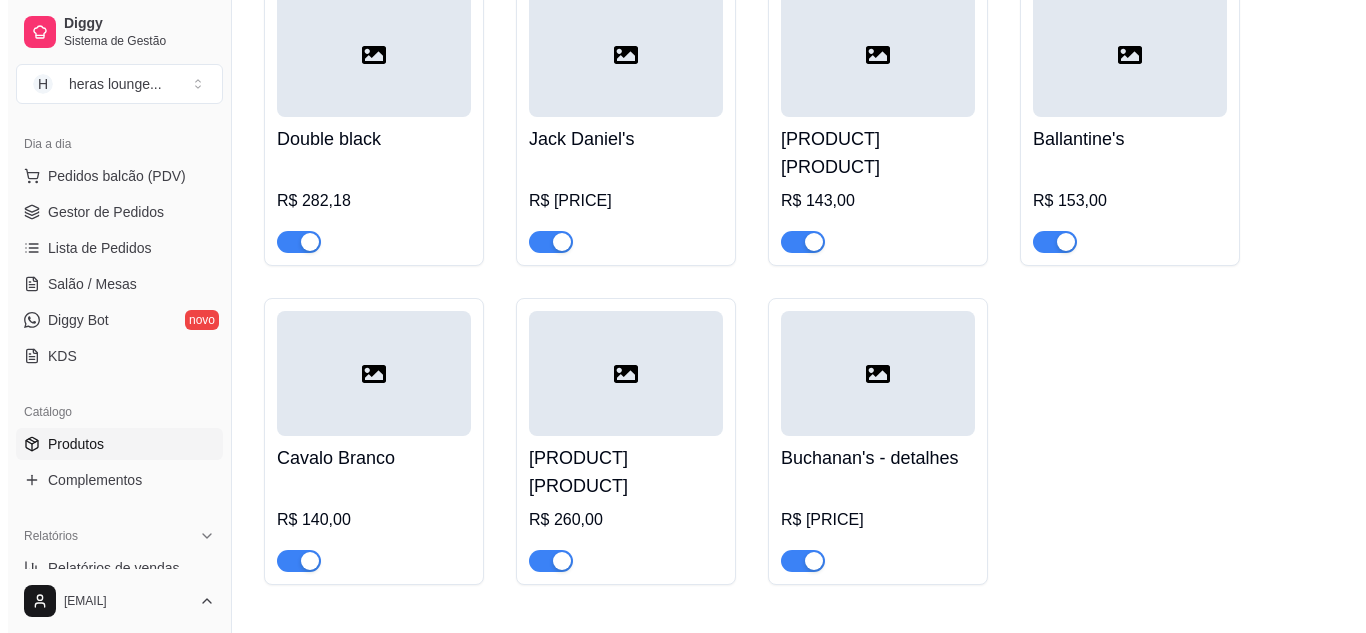 scroll, scrollTop: 9280, scrollLeft: 0, axis: vertical 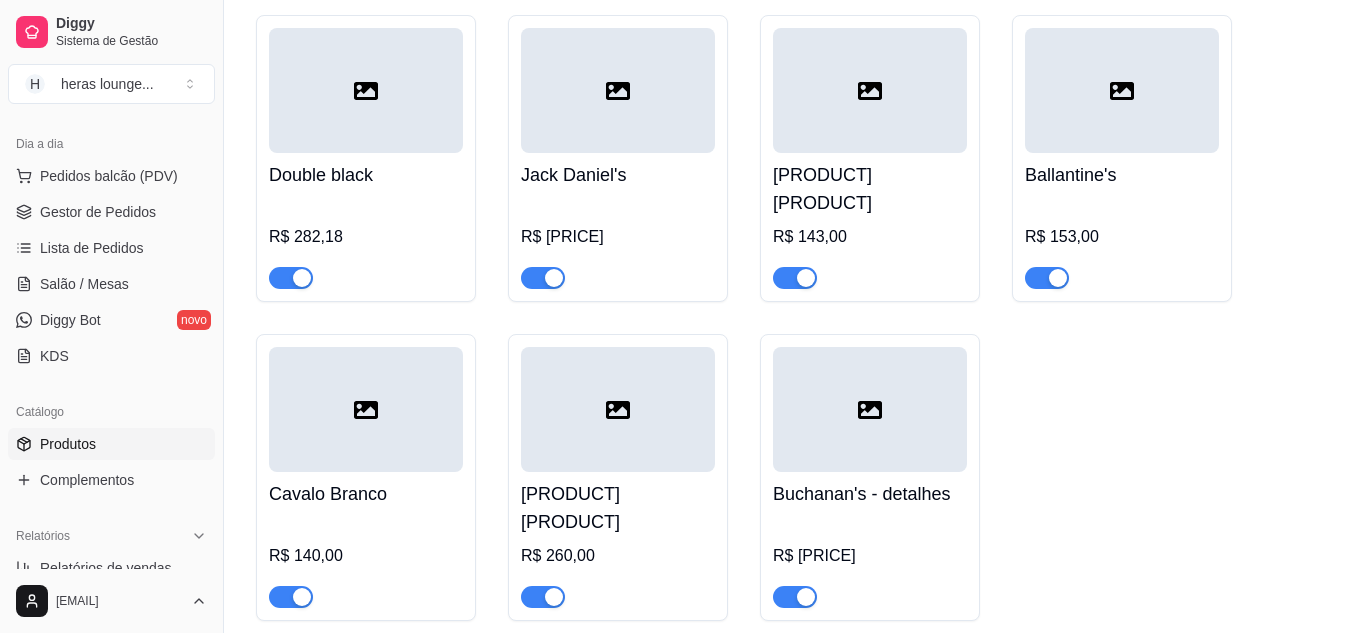 drag, startPoint x: 269, startPoint y: 432, endPoint x: 338, endPoint y: 389, distance: 81.3019 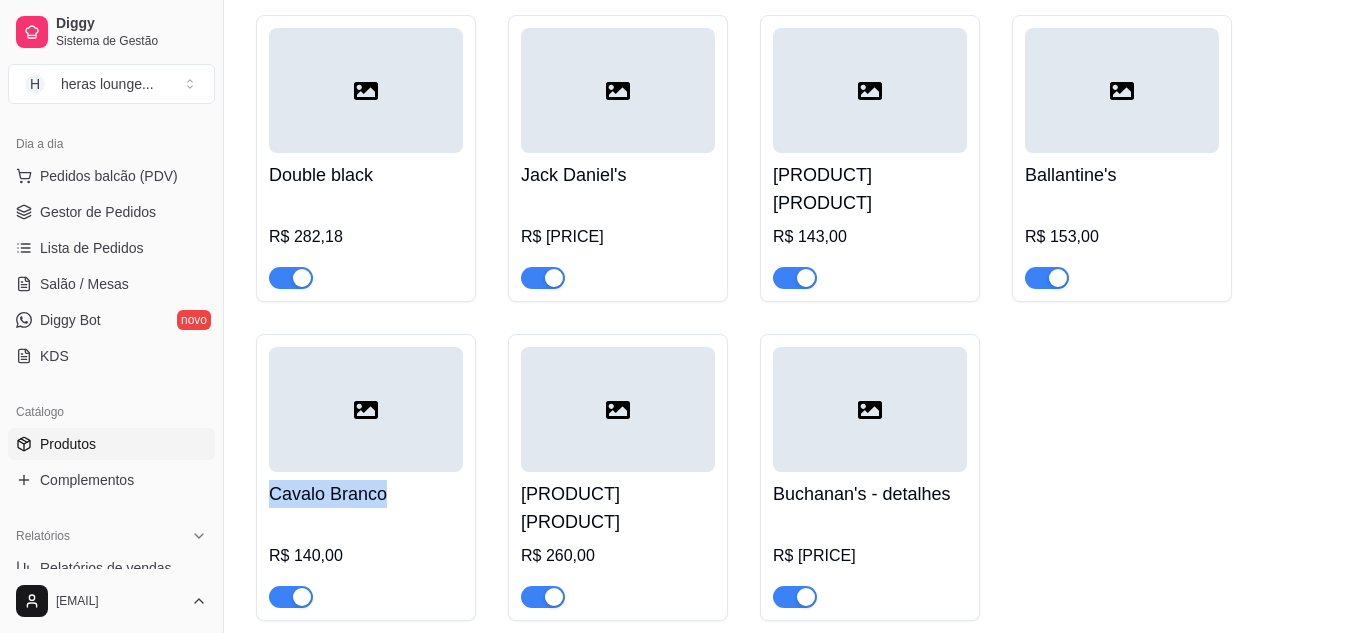 drag, startPoint x: 270, startPoint y: 435, endPoint x: 391, endPoint y: 435, distance: 121 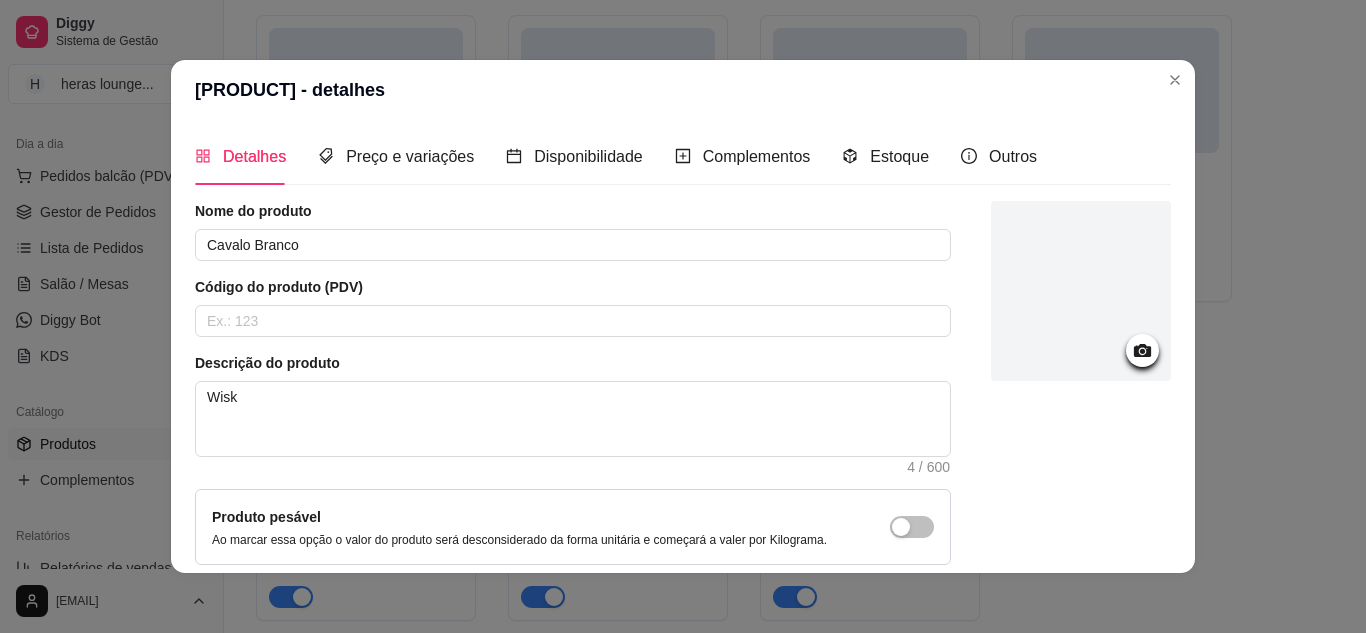 click at bounding box center [1081, 429] 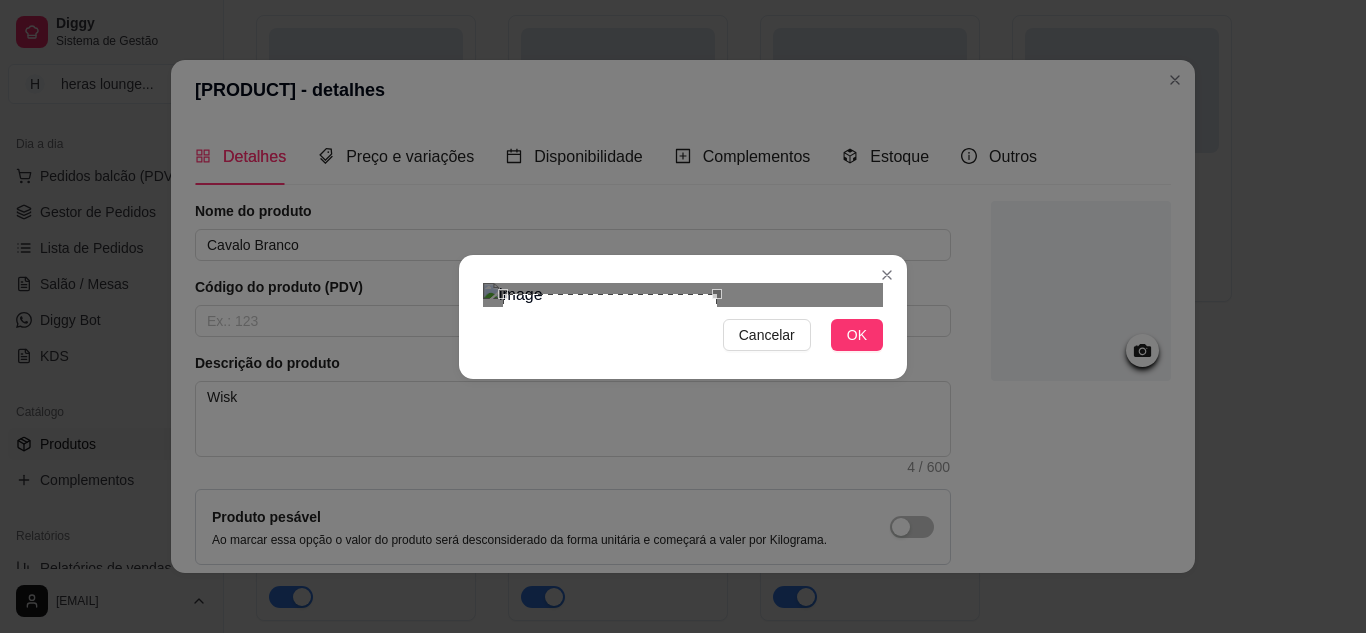 click at bounding box center [683, 295] 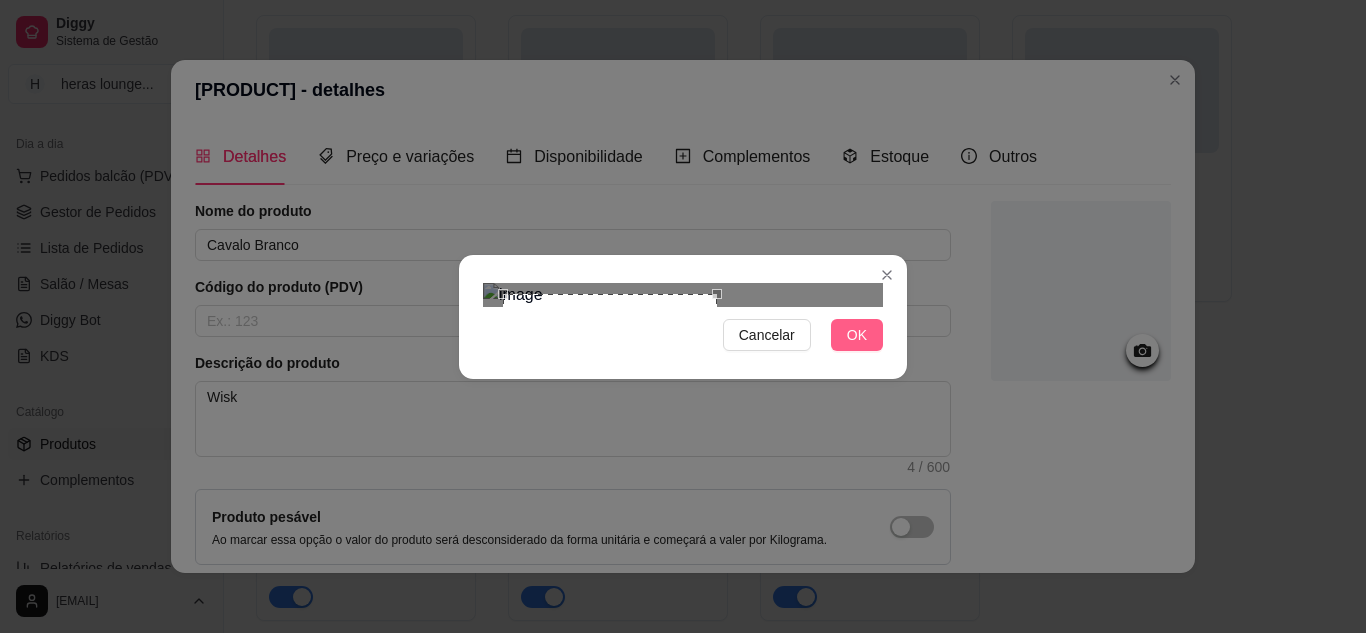 click on "OK" at bounding box center (857, 335) 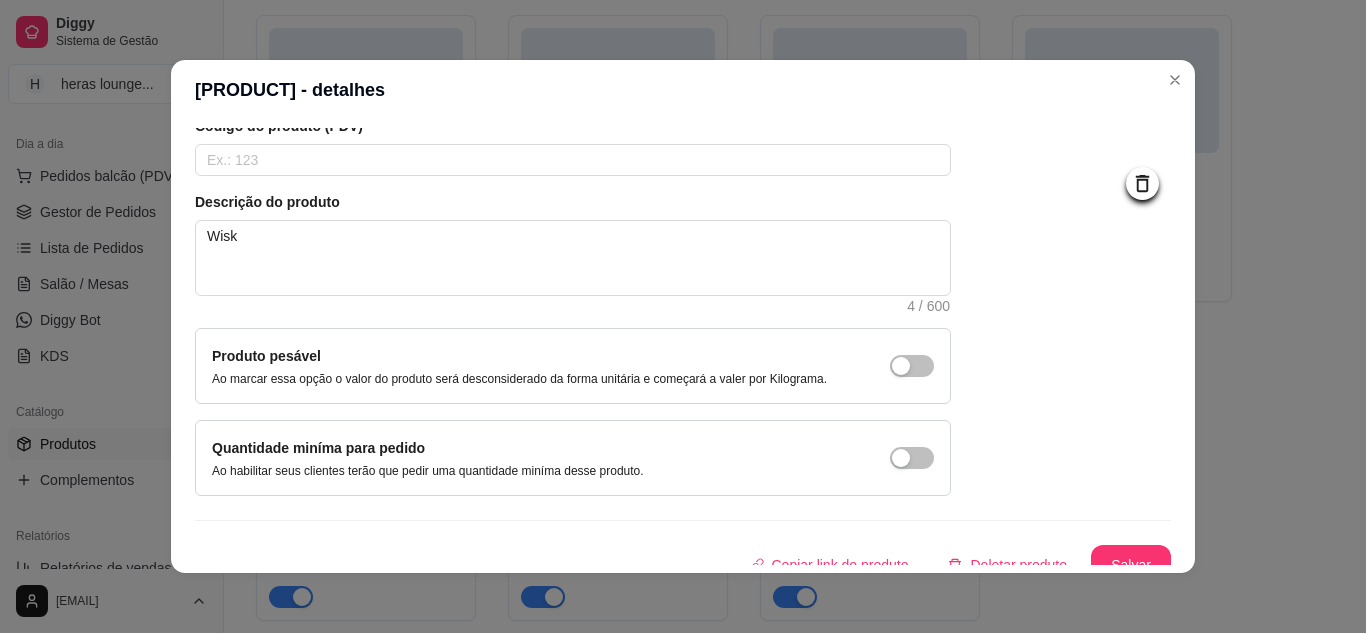 scroll, scrollTop: 181, scrollLeft: 0, axis: vertical 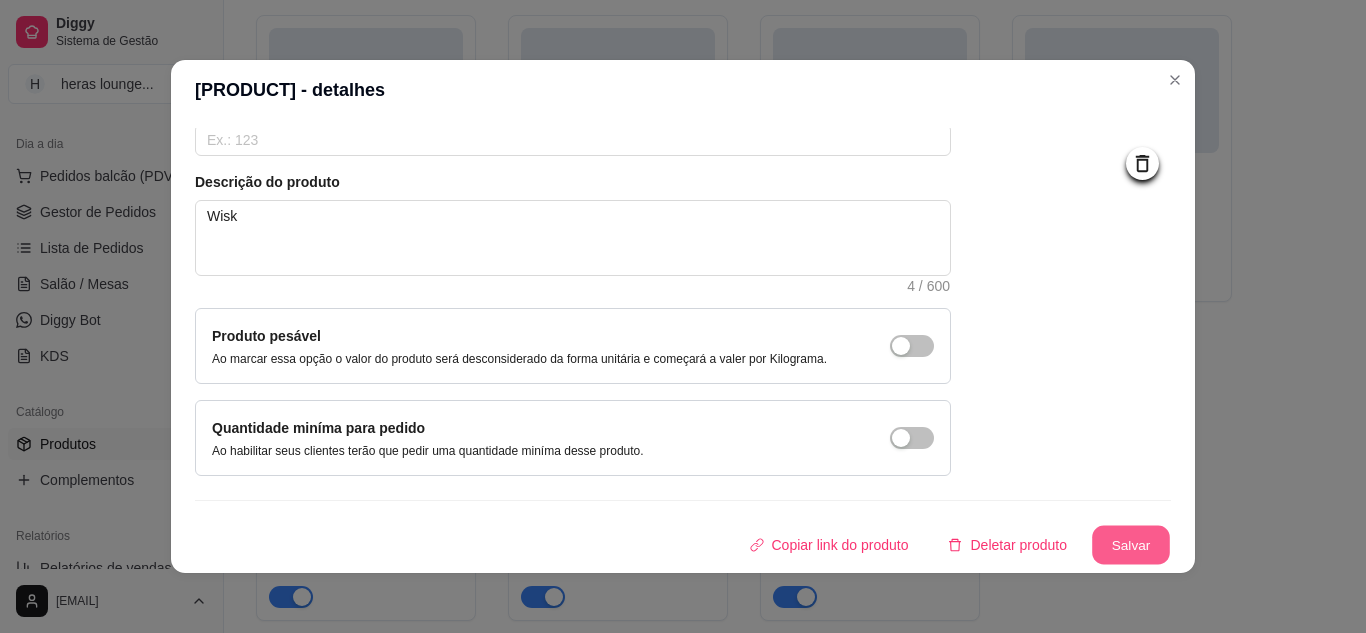 click on "Salvar" at bounding box center (1131, 545) 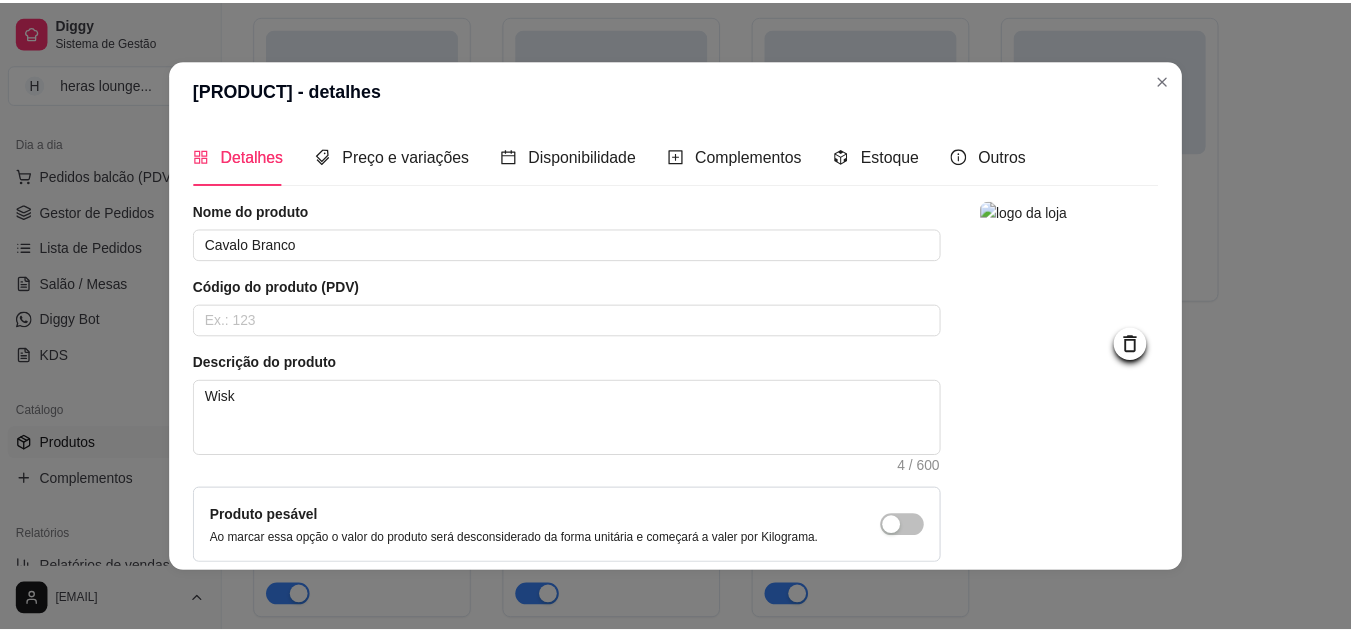 scroll, scrollTop: 181, scrollLeft: 0, axis: vertical 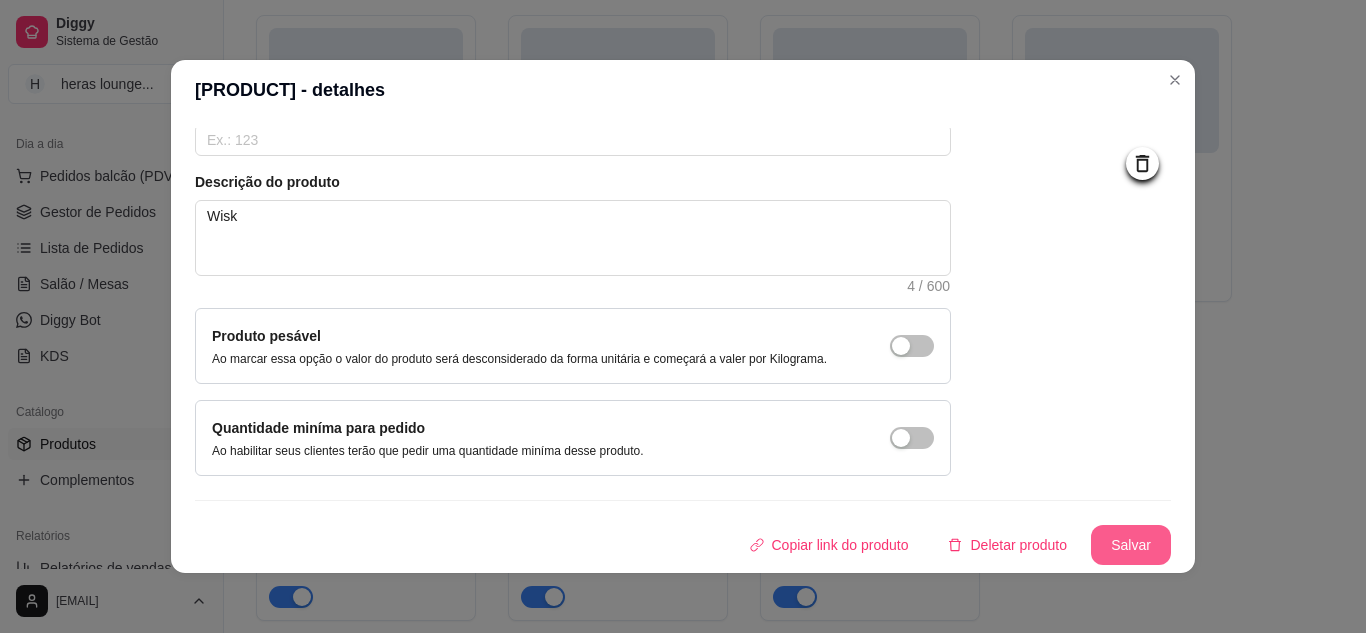 click on "Salvar" at bounding box center (1131, 545) 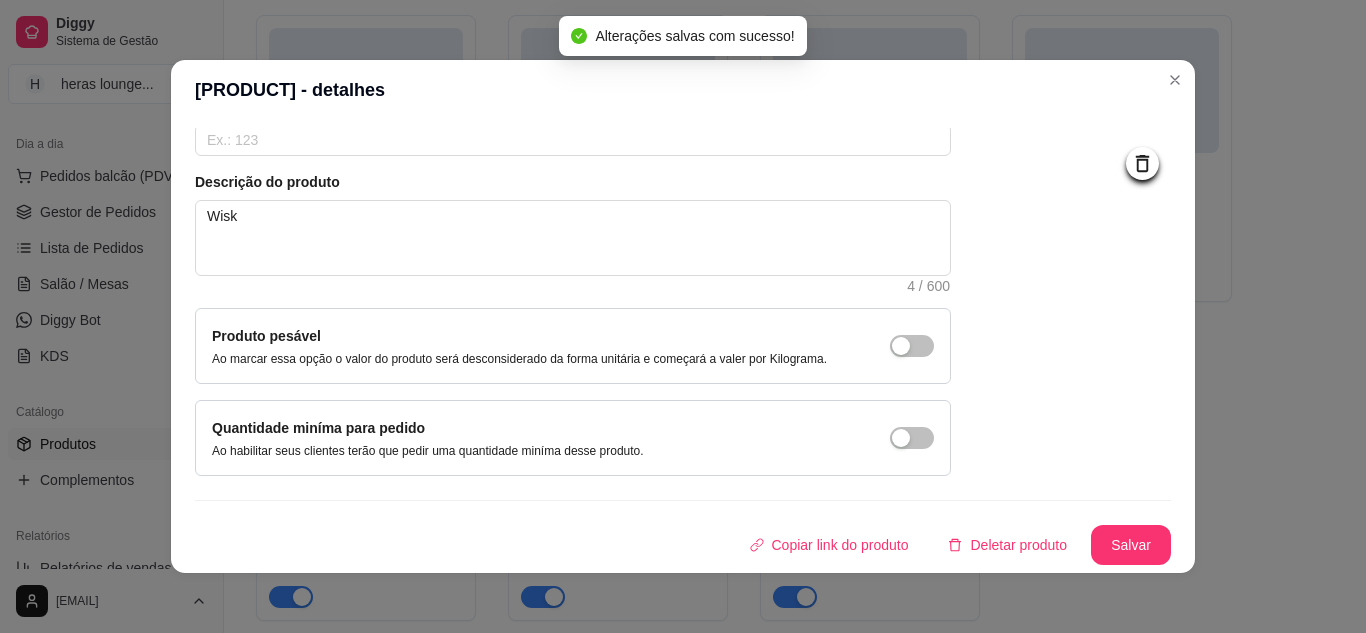 click at bounding box center [1122, 90] 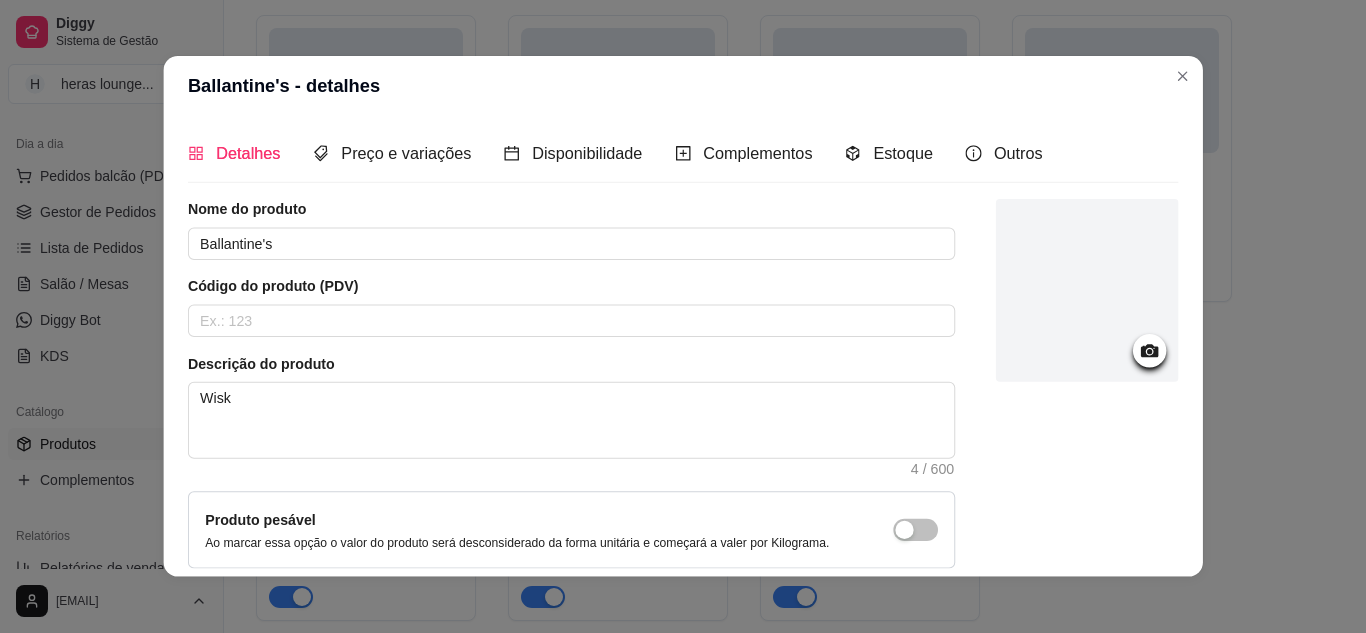 click at bounding box center (1122, 90) 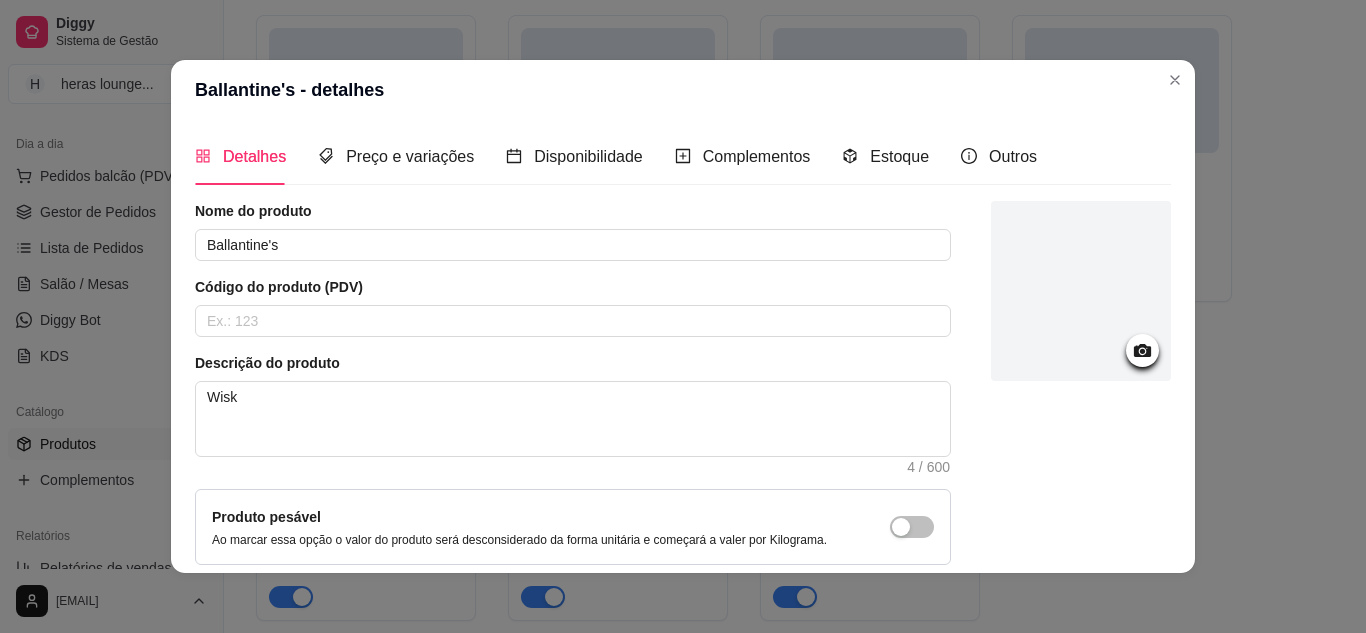 click on "Ciroc Red Berry   R$ 254,00 Gold label    R$ 333,98 Chivas 12 anos    R$ 180,00 Old Parr   R$ 205,18 Double black   R$ 282,18 Jack Daniel's   R$ 226,18 Red Label    R$ 143,00 Ballantine's    R$ 153,00 Cavalo Branco   R$ 140,00 Black label   R$ 260,00 Buchanan's   R$ 238,79" at bounding box center [787, 158] 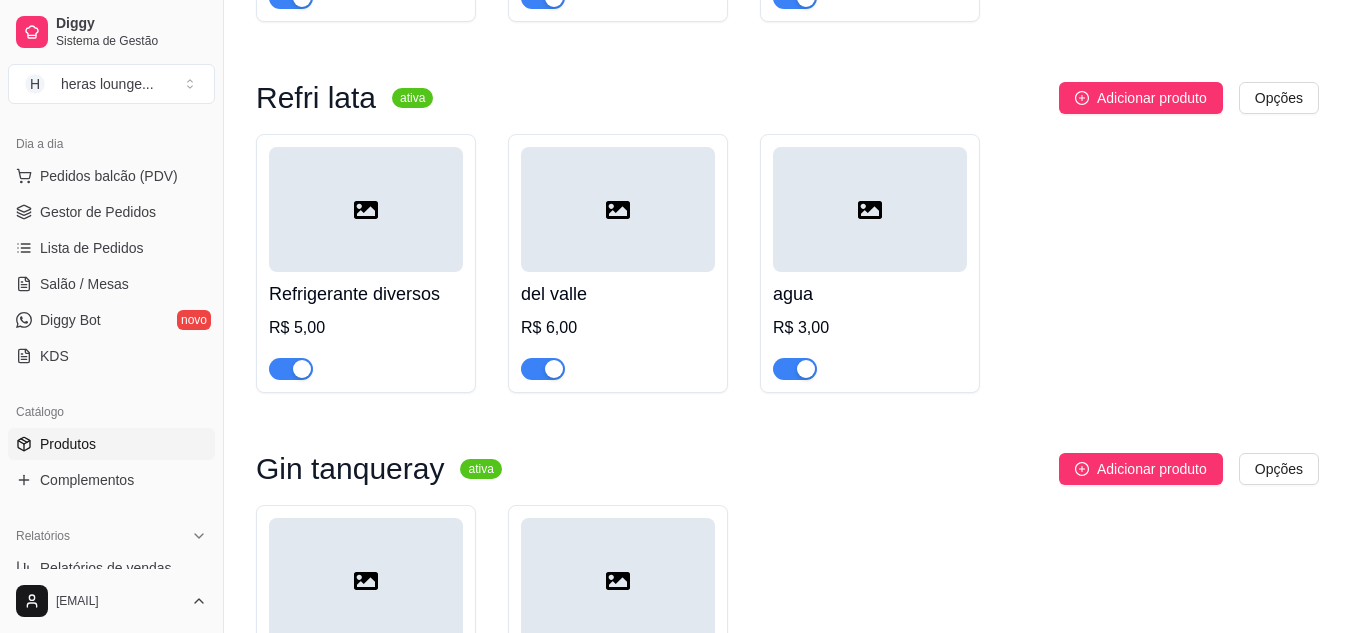 scroll, scrollTop: 6350, scrollLeft: 0, axis: vertical 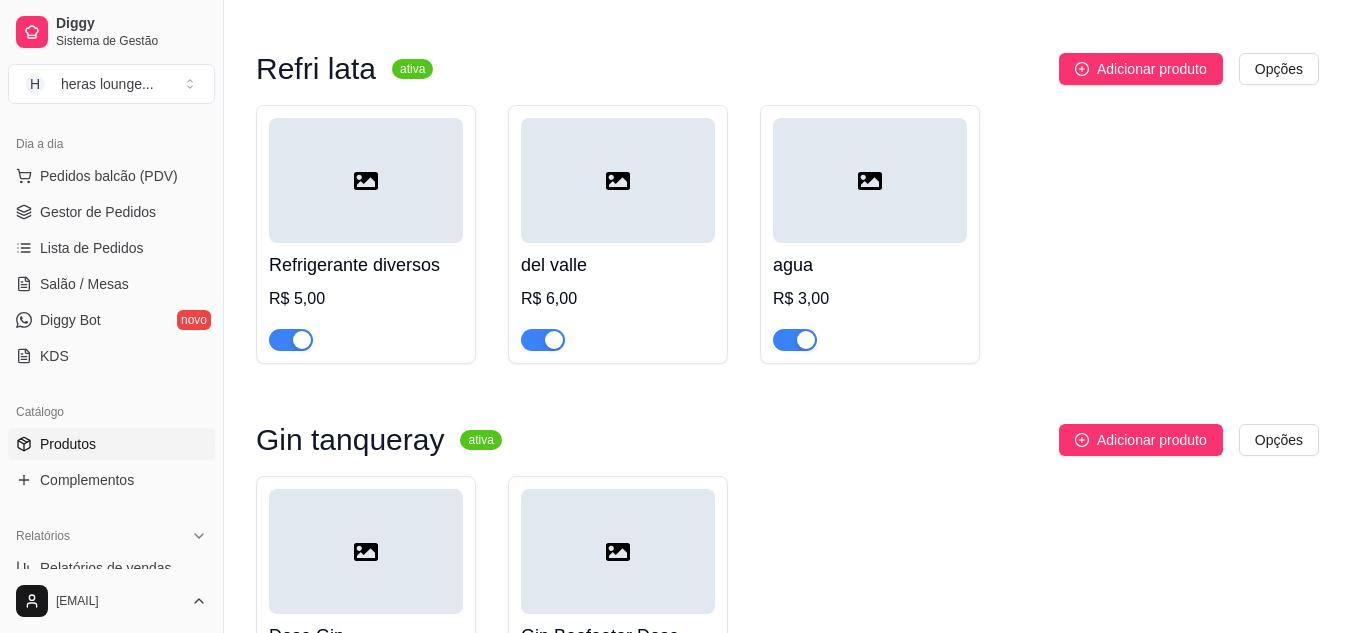 click 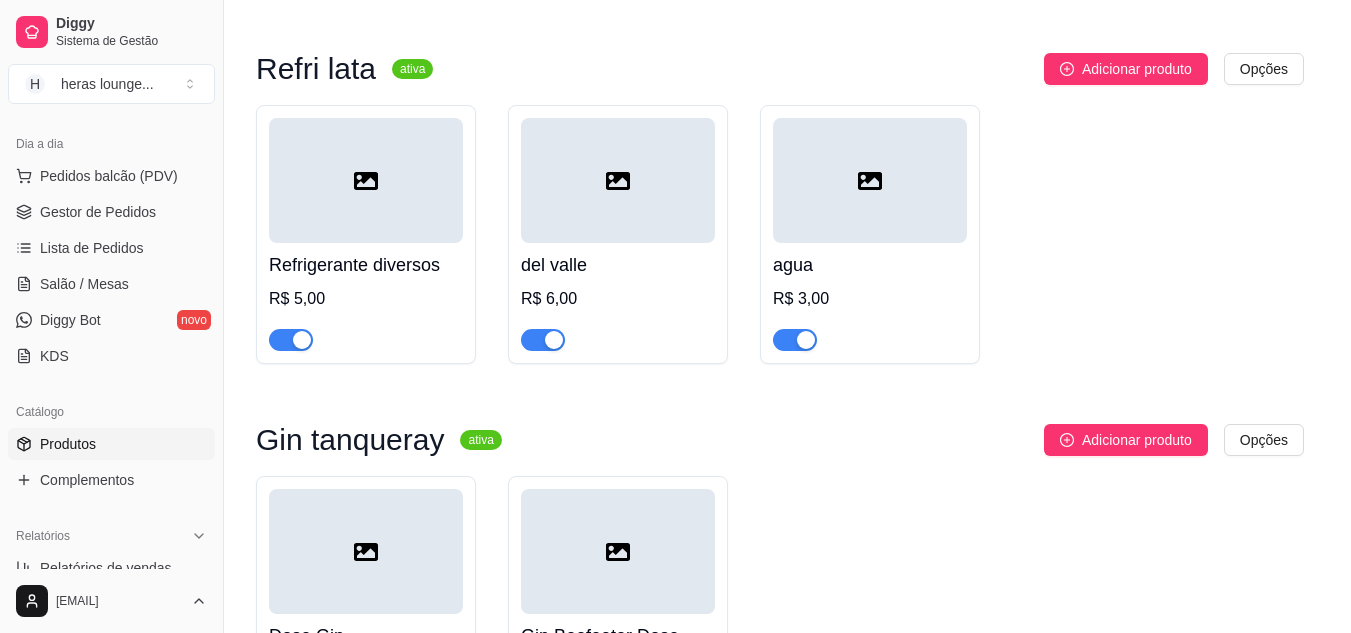 type 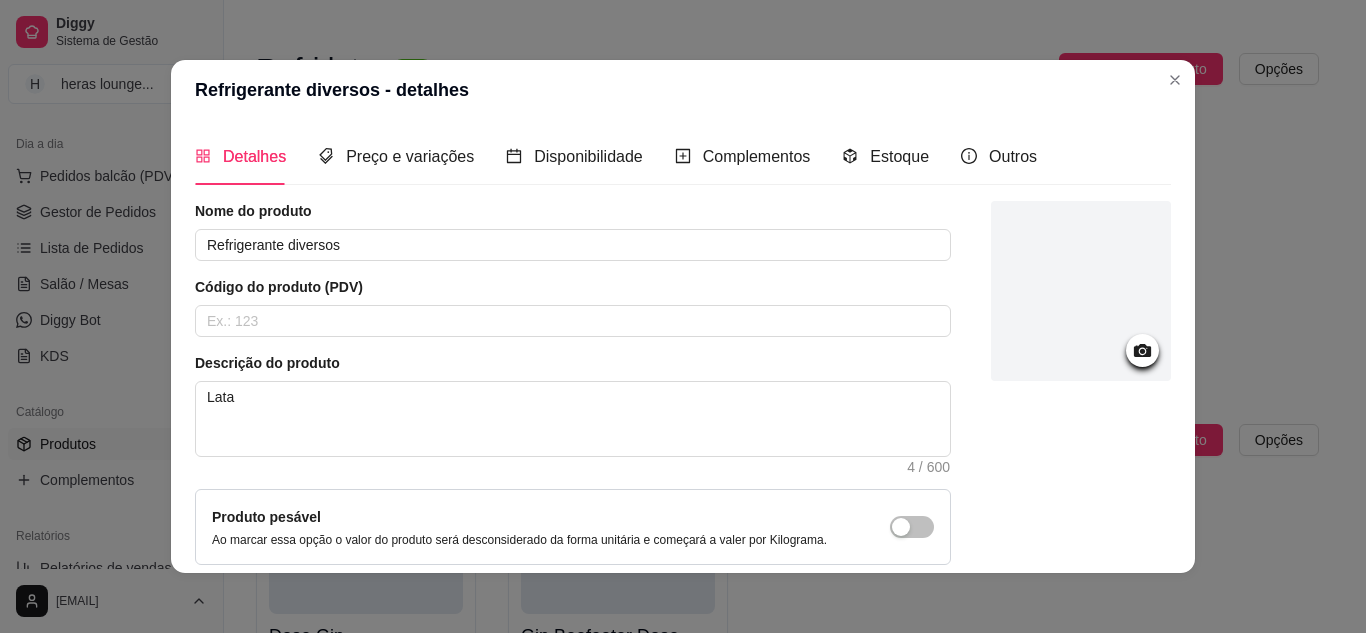 click 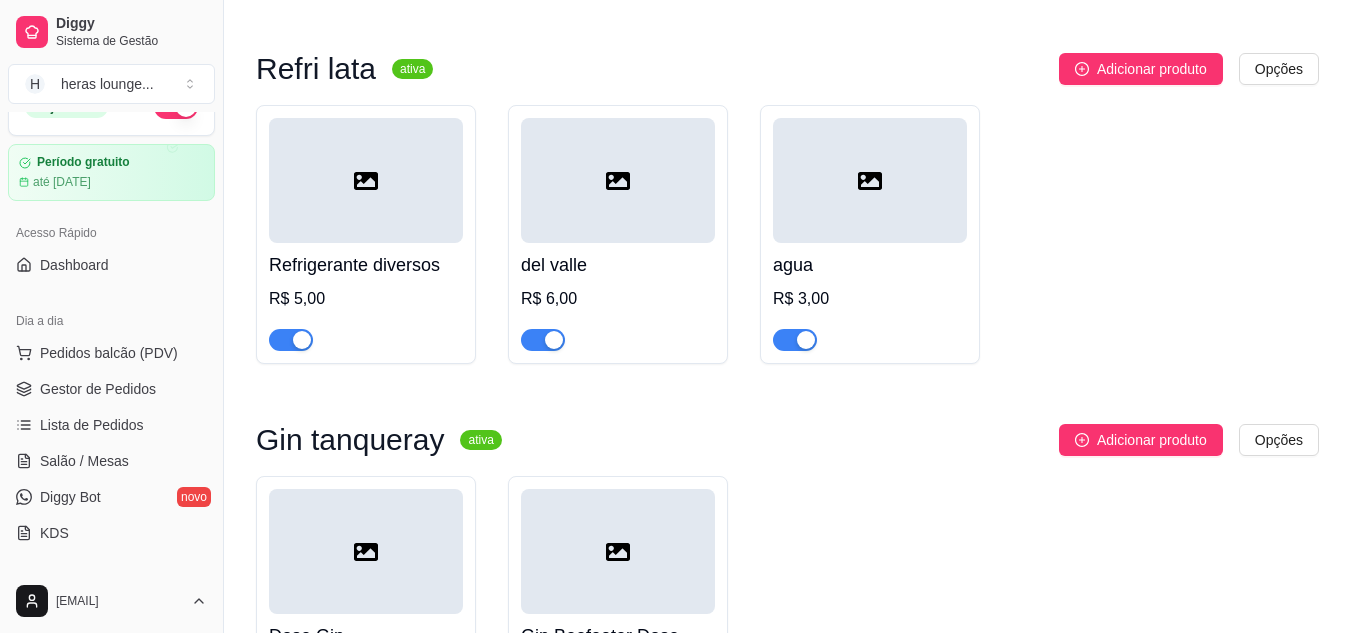 scroll, scrollTop: 0, scrollLeft: 0, axis: both 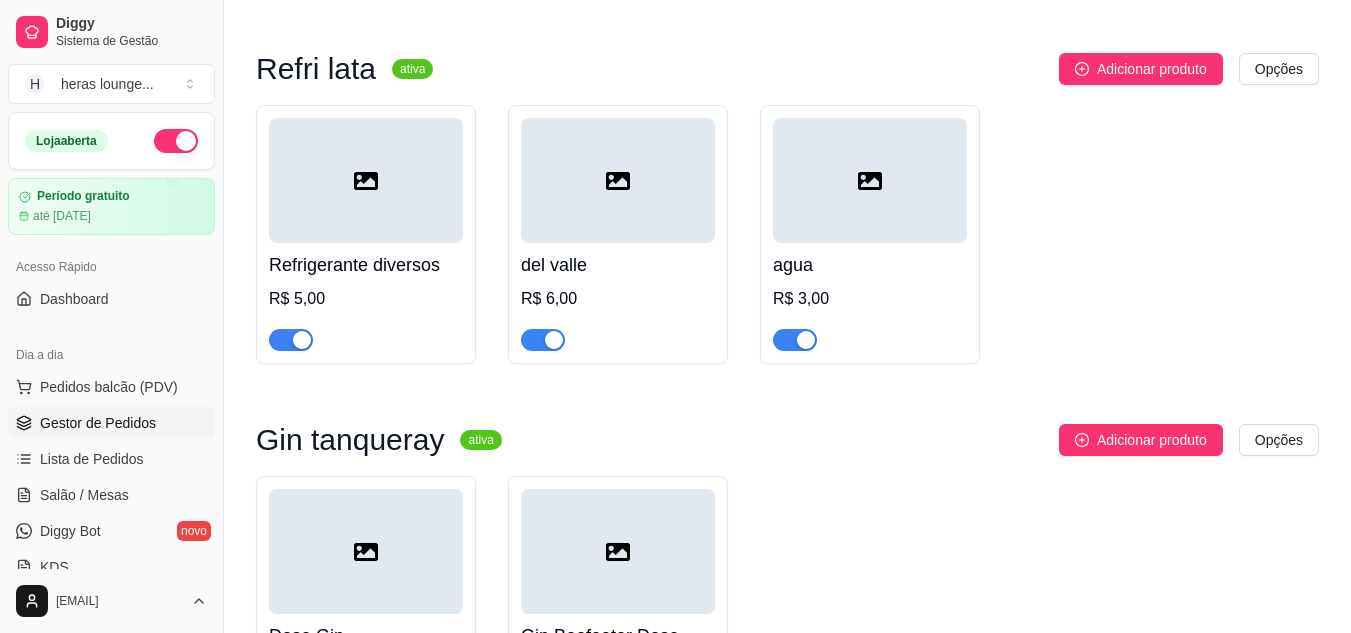 click on "Gestor de Pedidos" at bounding box center [111, 423] 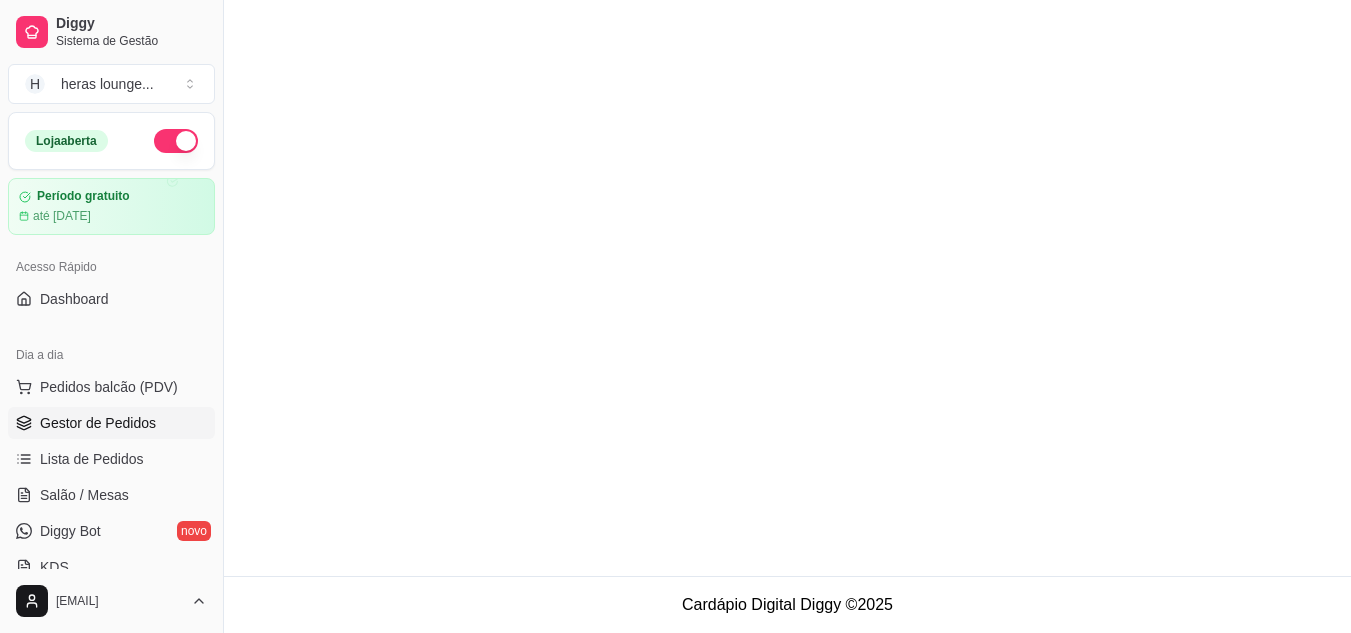 scroll, scrollTop: 0, scrollLeft: 0, axis: both 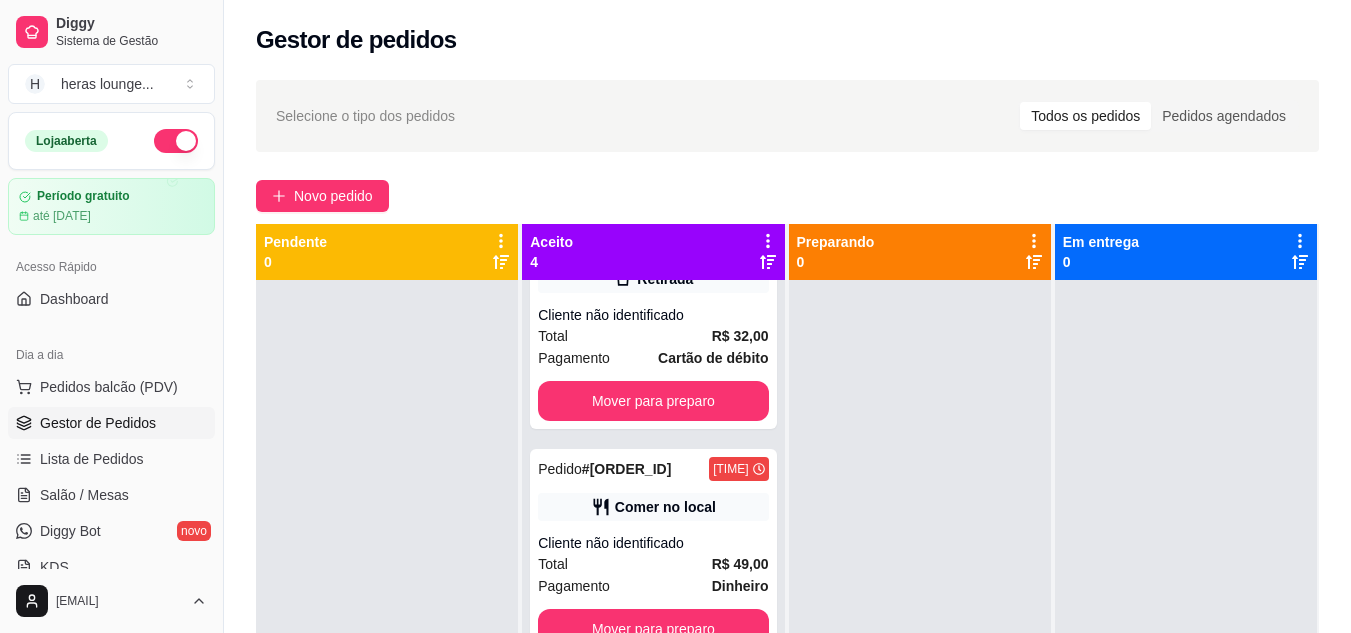 click on "Selecione o tipo dos pedidos Todos os pedidos Pedidos agendados Novo pedido Pendente 0 Aceito 4 Pedido  # [ORDER_ID] [TIME] Comer no local Cliente não identificado Total R$ [PRICE] Pagamento Cartão de débito Mover para preparo Pedido  # [ORDER_ID] [TIME] Retirada Cliente não identificado Total R$ [PRICE] Pagamento Cartão de débito Mover para preparo Pedido  # [ORDER_ID] [TIME] Comer no local Cliente não identificado Total R$ [PRICE] Pagamento Dinheiro Mover para preparo Pedido  # [ORDER_ID] [TIME] Comer no local Cliente não identificado Total R$ [PRICE] Pagamento Cartão de débito Mover para preparo Preparando 0 Em entrega 0" at bounding box center (787, 474) 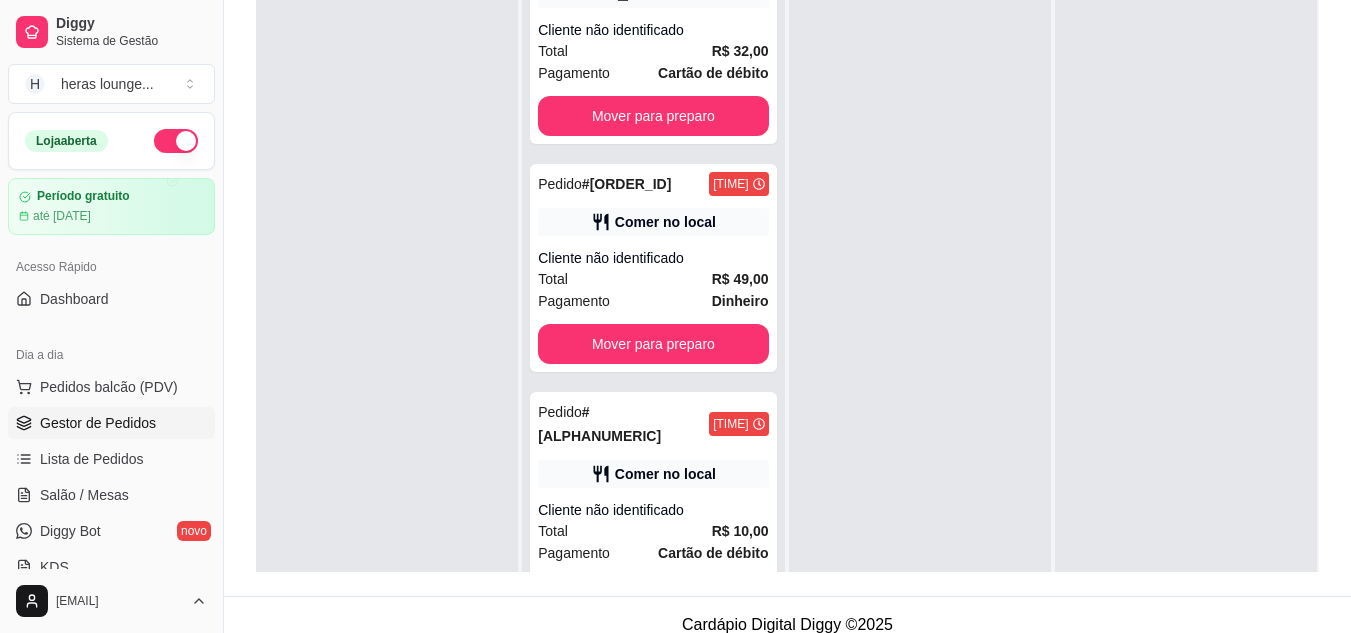 scroll, scrollTop: 305, scrollLeft: 0, axis: vertical 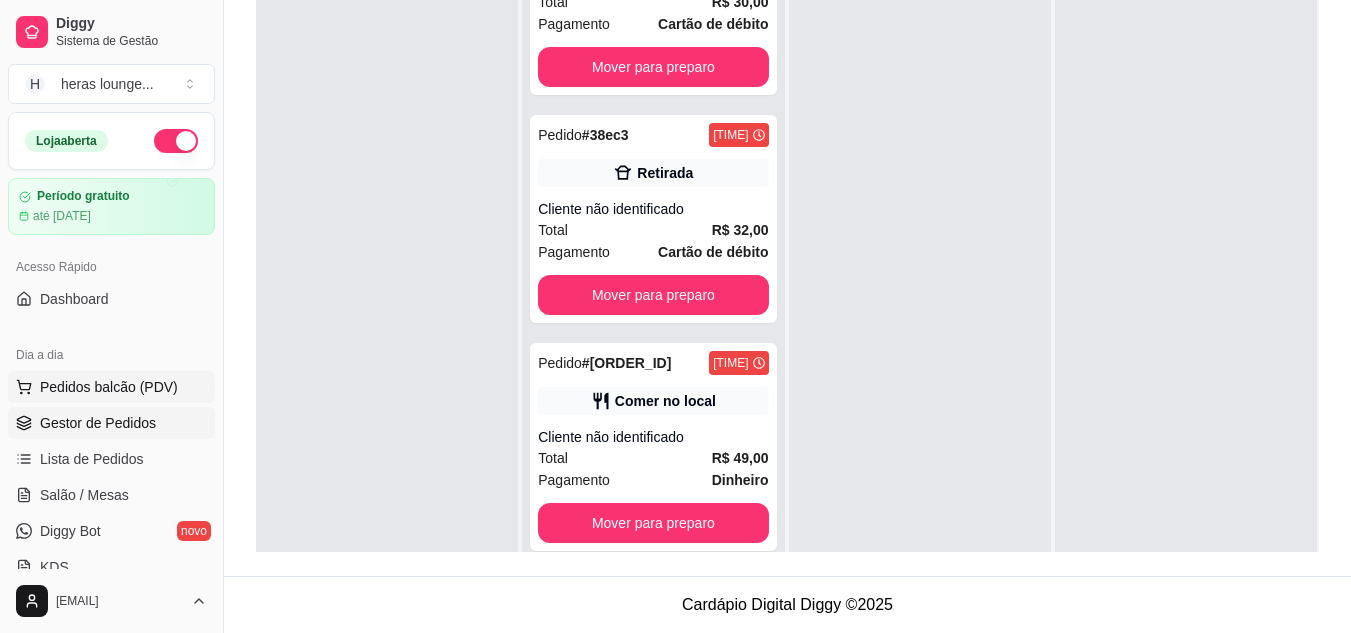 click on "Pedidos balcão (PDV)" at bounding box center [109, 387] 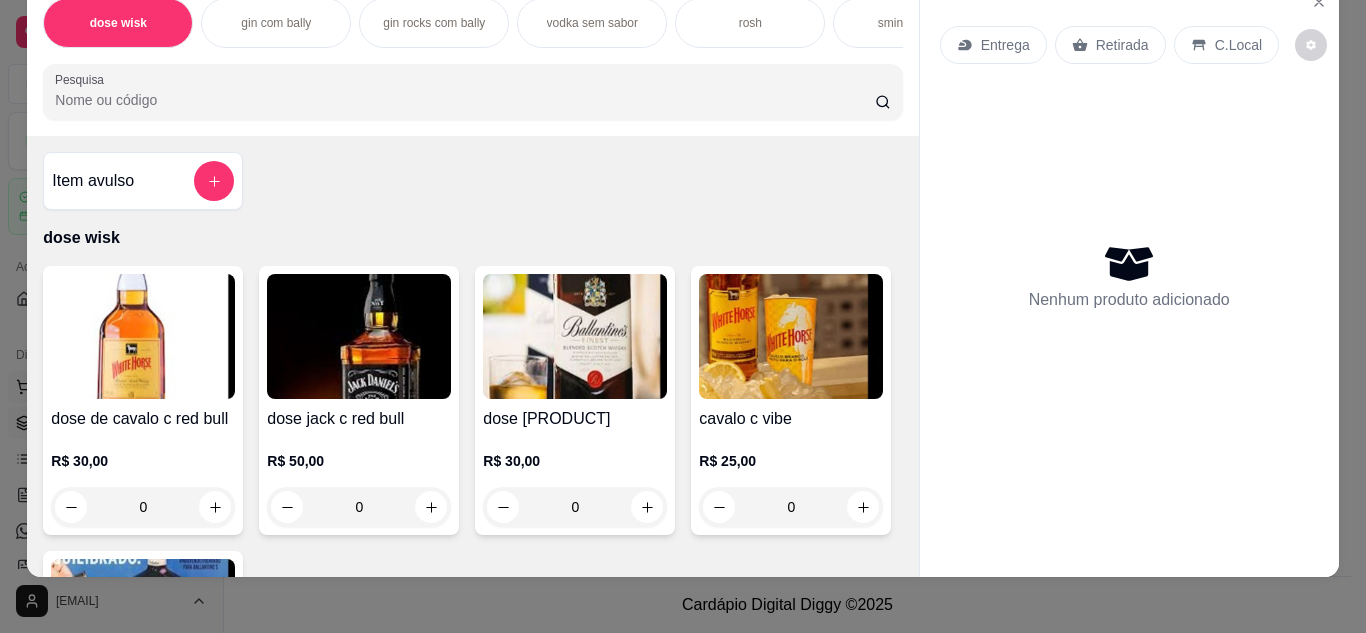 scroll, scrollTop: 40, scrollLeft: 0, axis: vertical 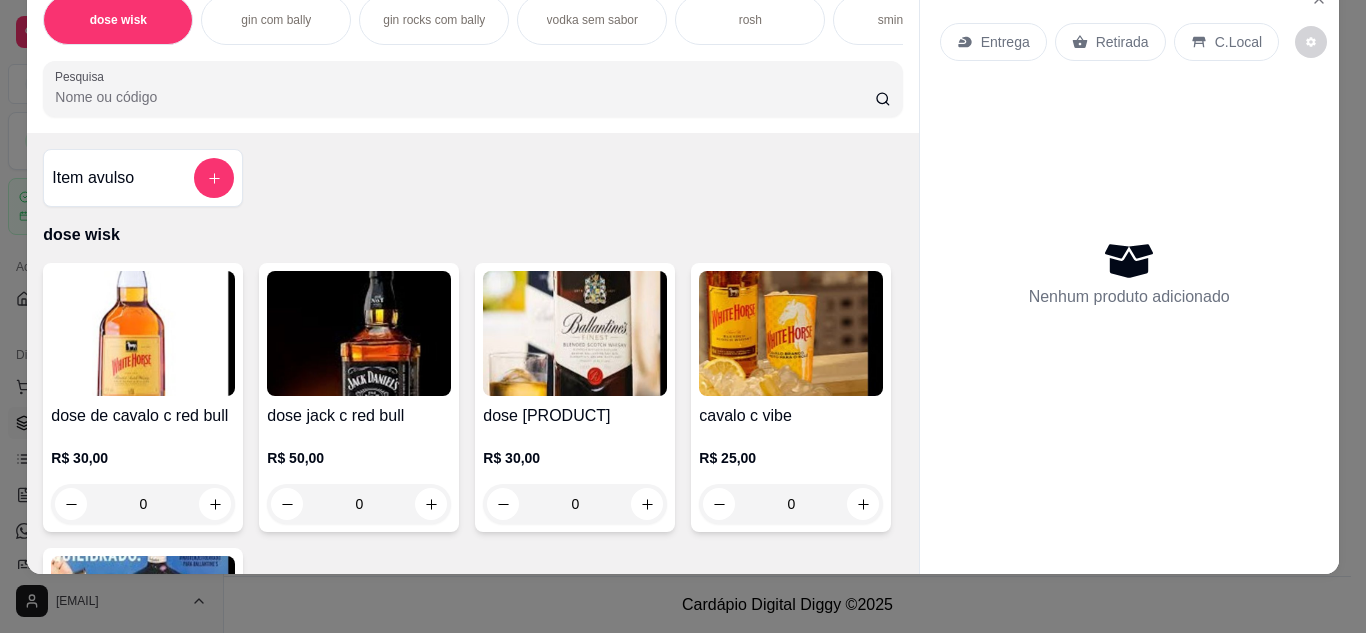 click on "dose de cavalo c red bull   R$ 30,00 0 dose jack c red bull   R$ 50,00 0 dose ballantines    R$ 30,00 0 cavalo c vibe   R$ 25,00 0 ballantines c vibe   R$ 25,00 0" at bounding box center (472, 540) 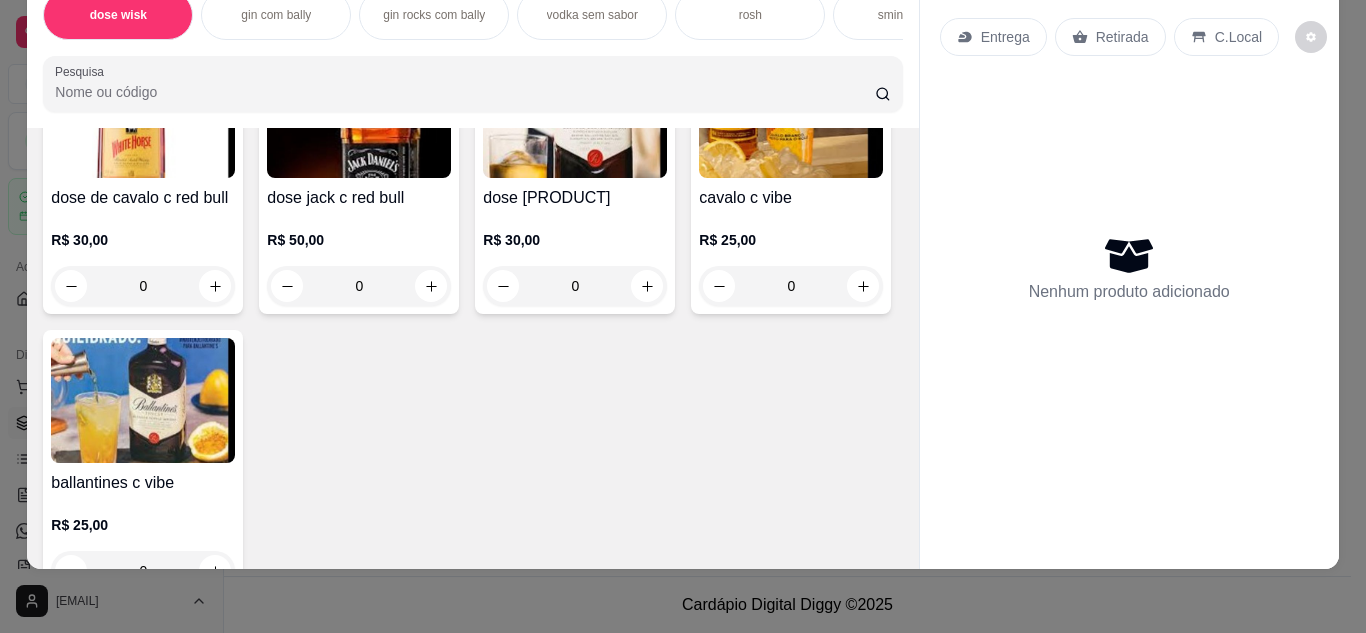 scroll, scrollTop: 186, scrollLeft: 0, axis: vertical 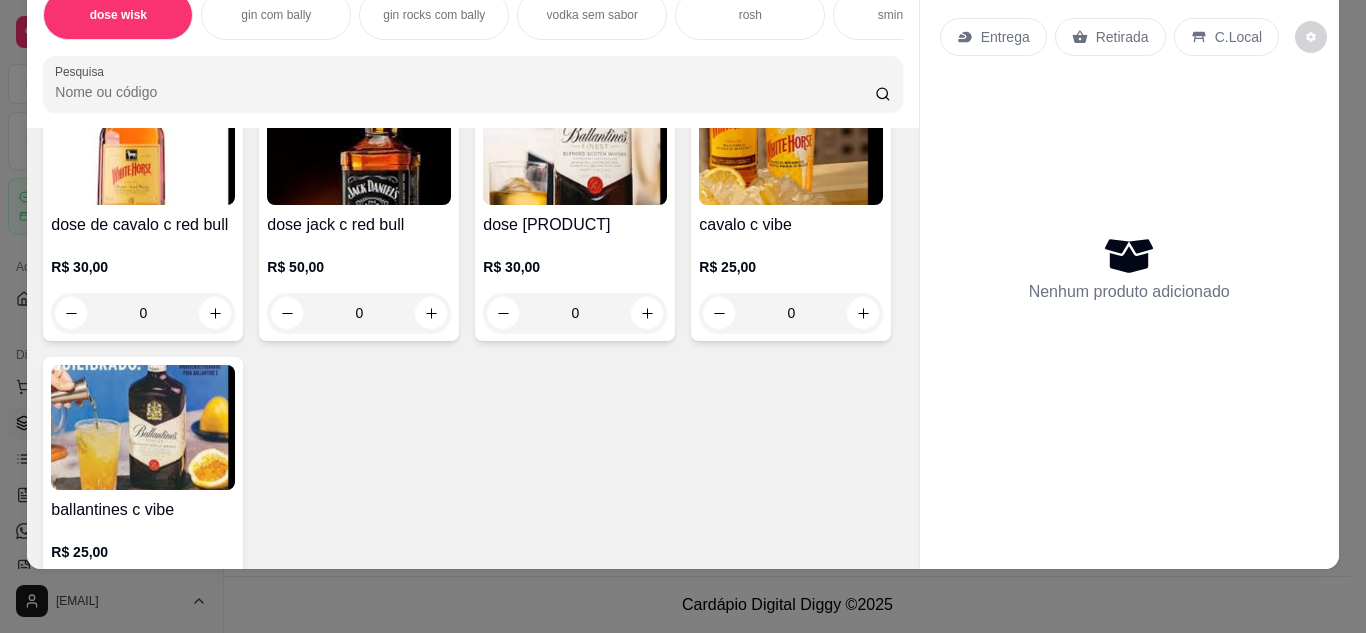 click at bounding box center [143, 142] 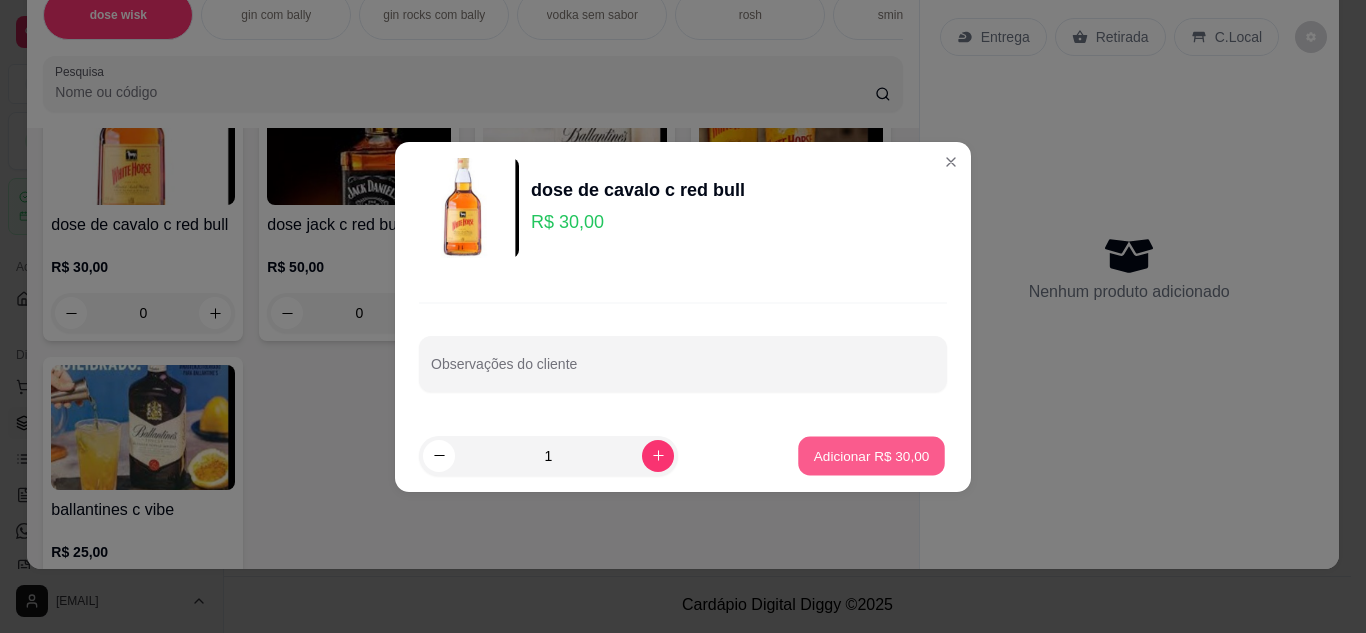 click on "Adicionar   R$ 30,00" at bounding box center [872, 455] 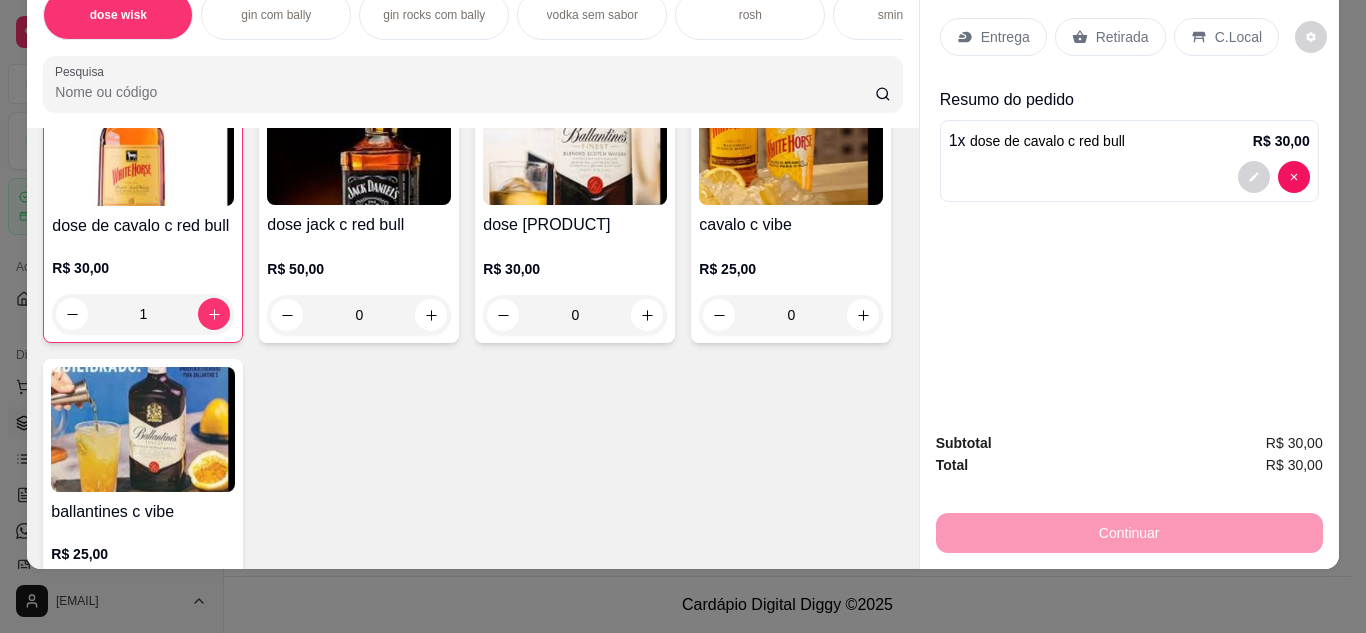 scroll, scrollTop: 187, scrollLeft: 0, axis: vertical 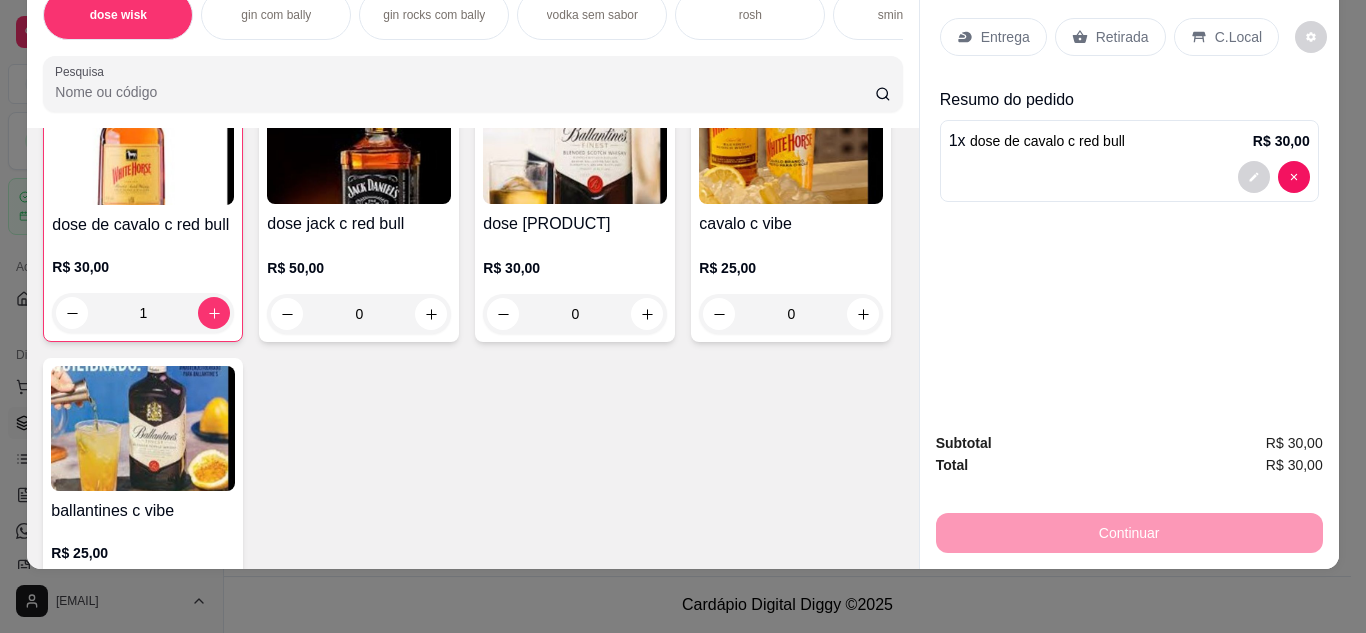 click on "C.Local" at bounding box center (1226, 37) 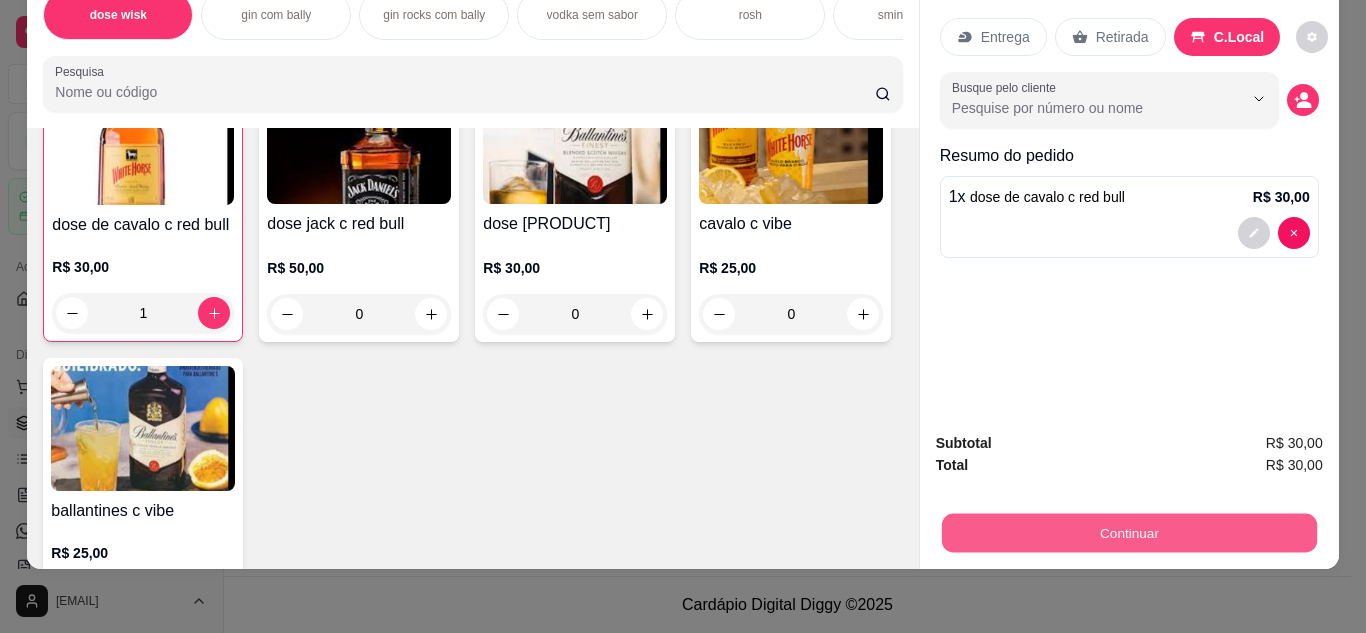 click on "Continuar" at bounding box center (1128, 533) 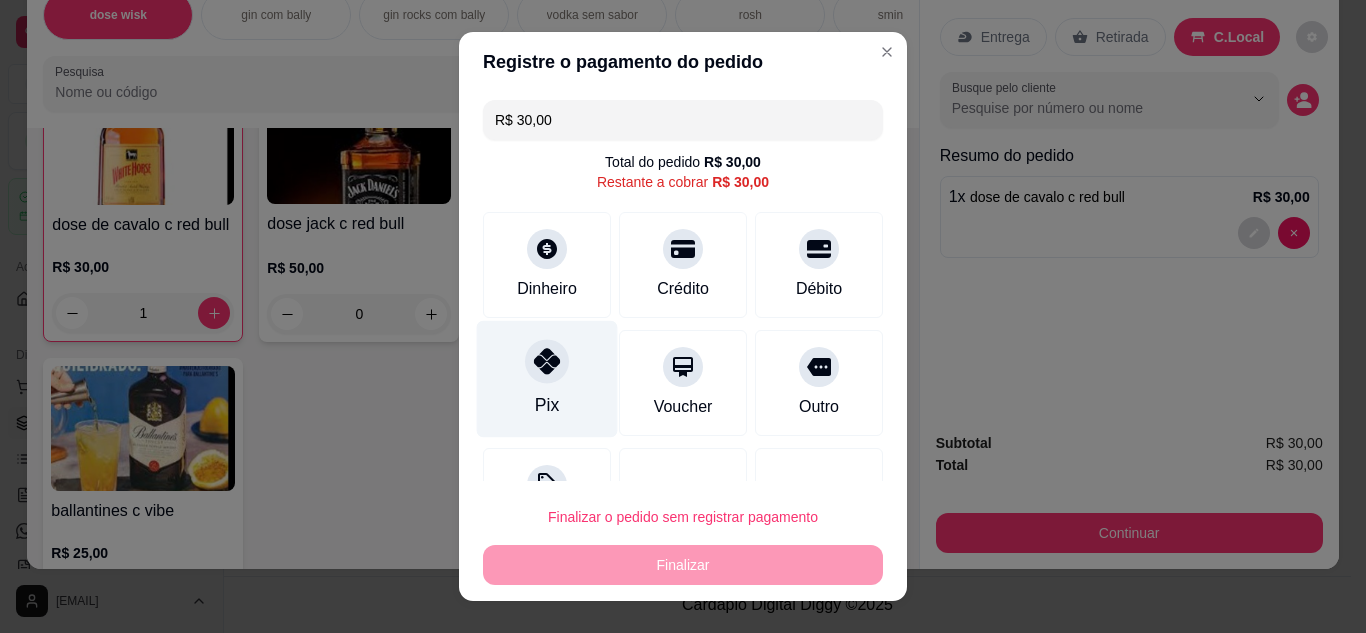 click on "Pix" at bounding box center (547, 378) 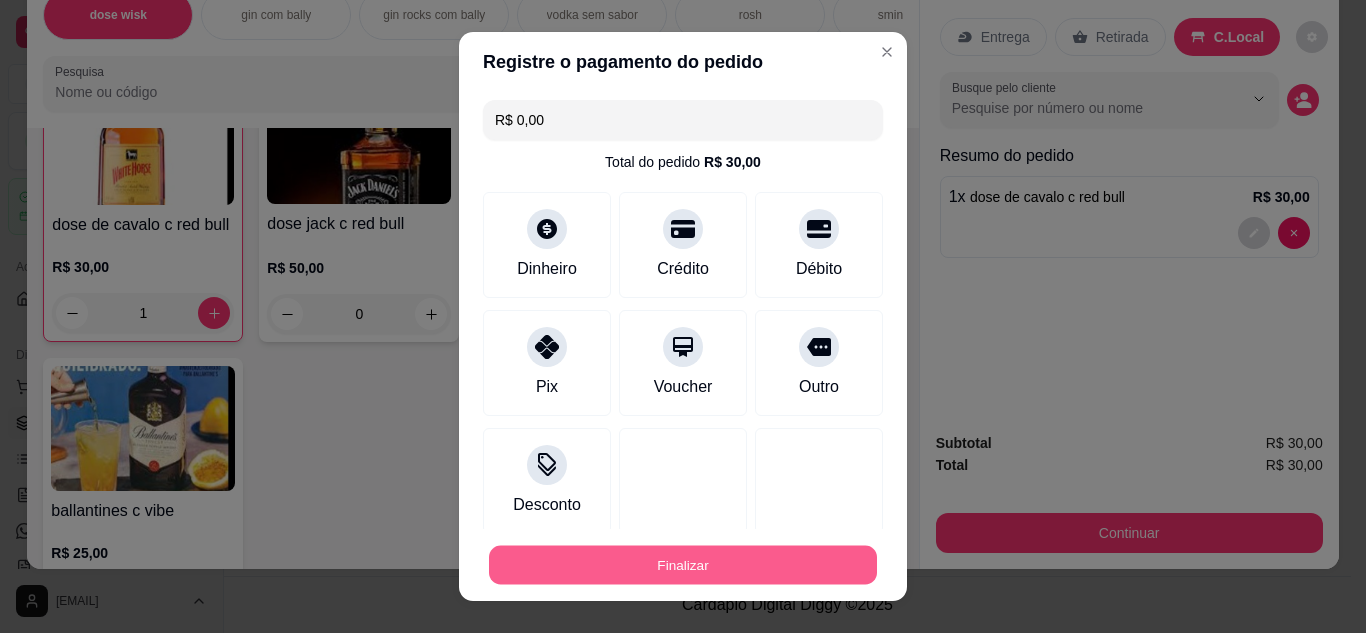click on "Finalizar" at bounding box center [683, 565] 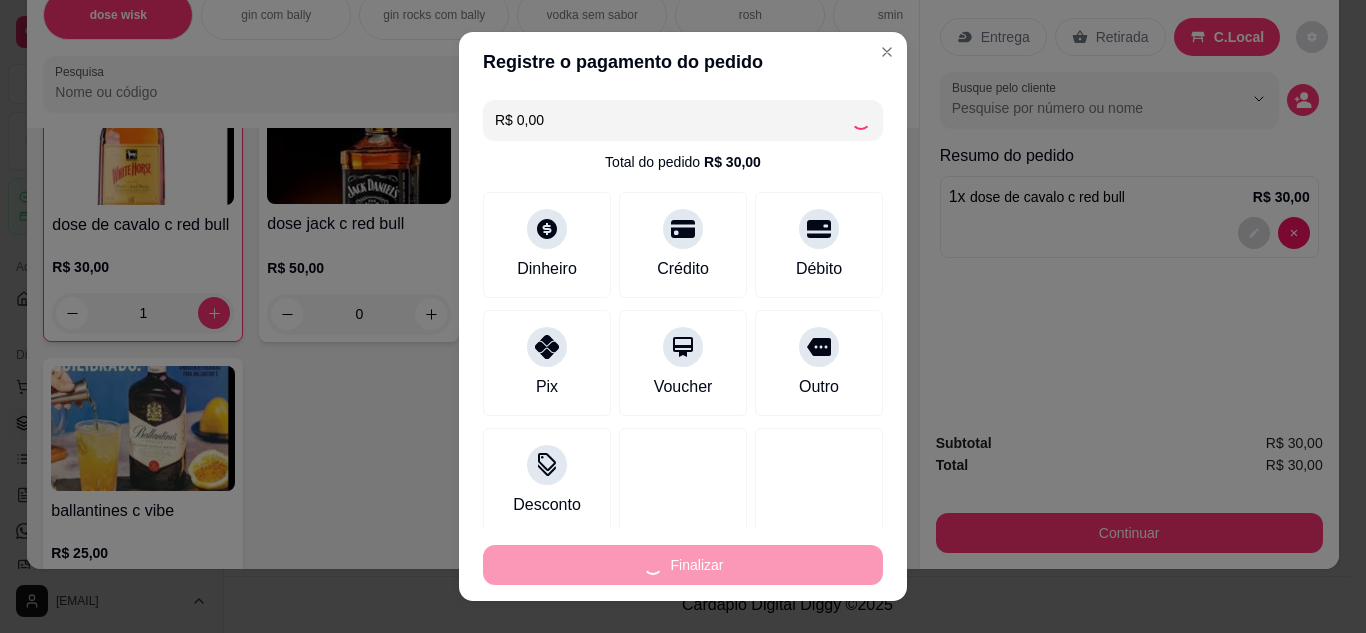 type on "0" 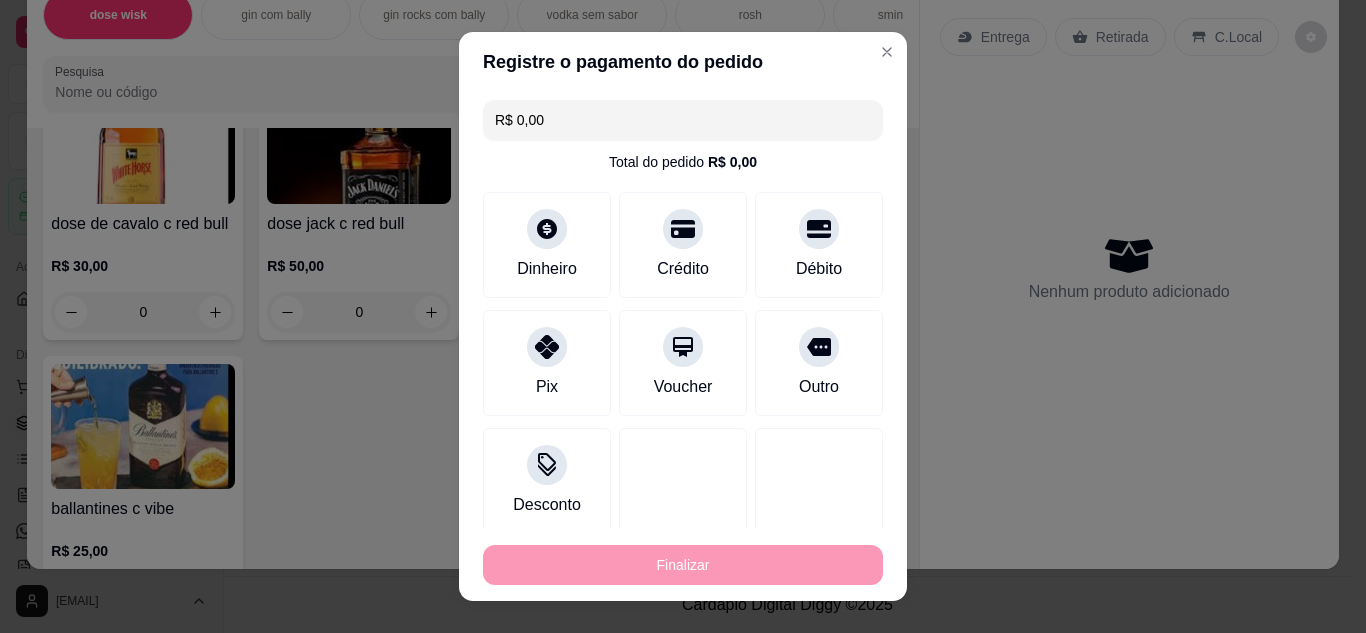 type on "-R$ 30,00" 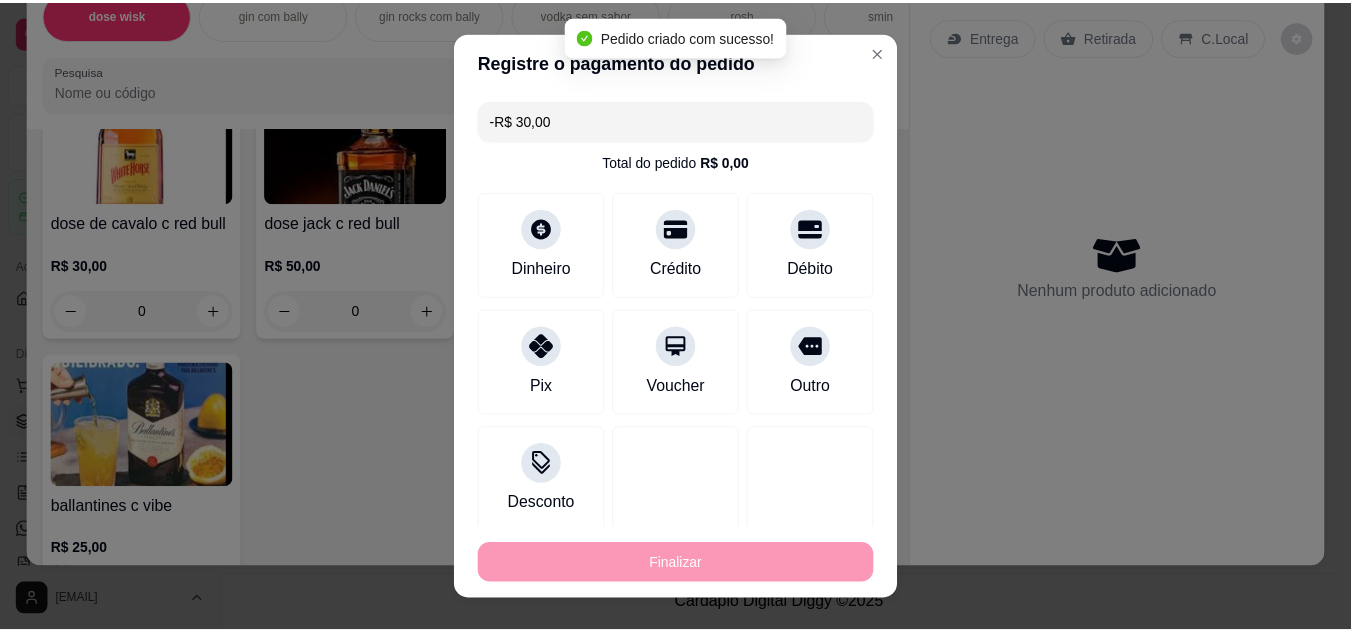 scroll, scrollTop: 186, scrollLeft: 0, axis: vertical 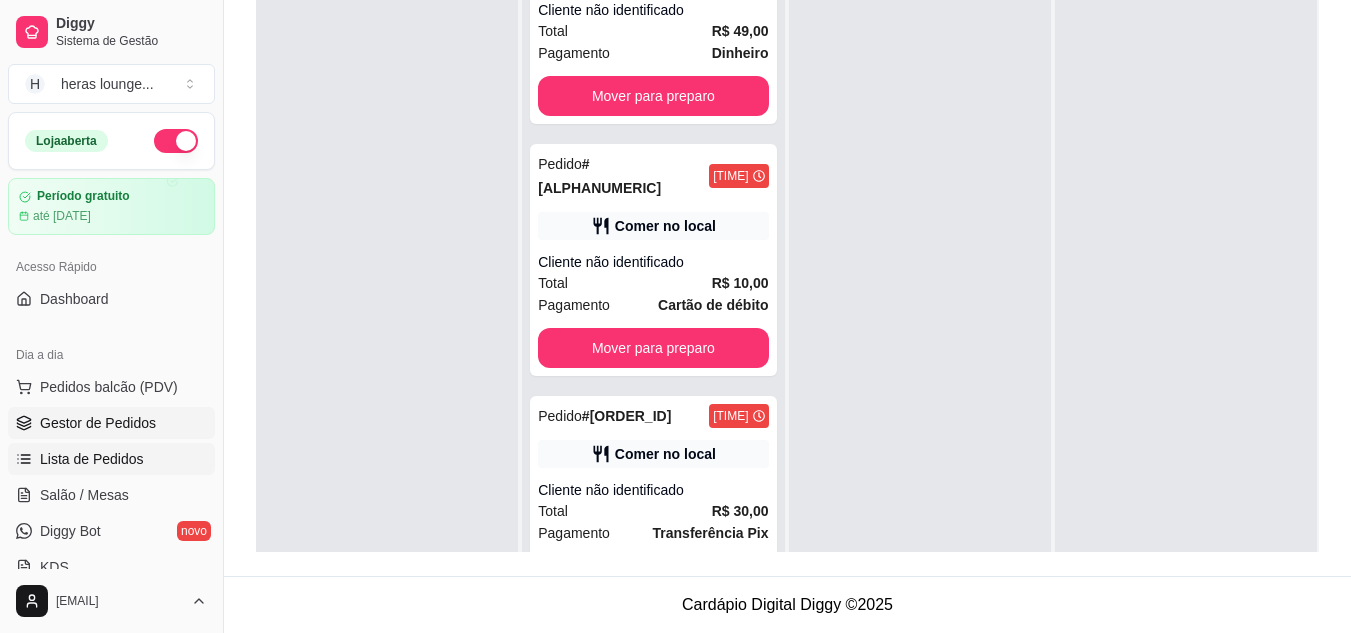 click on "Lista de Pedidos" at bounding box center [111, 459] 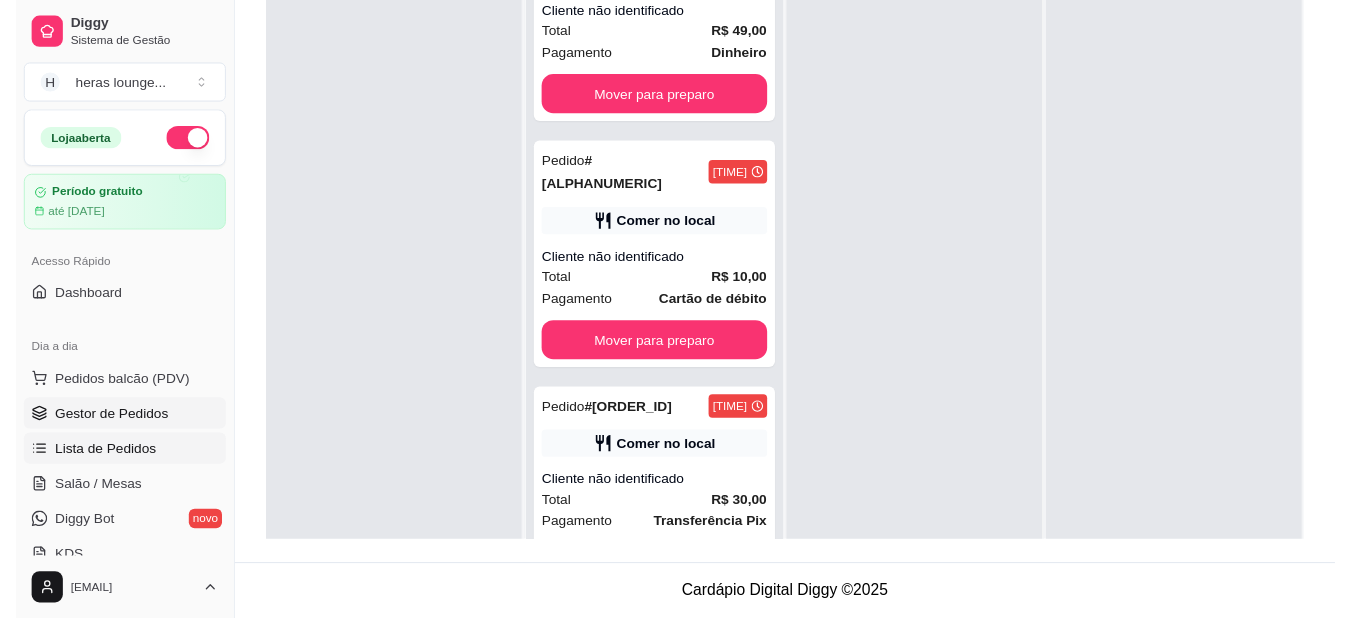 scroll, scrollTop: 0, scrollLeft: 0, axis: both 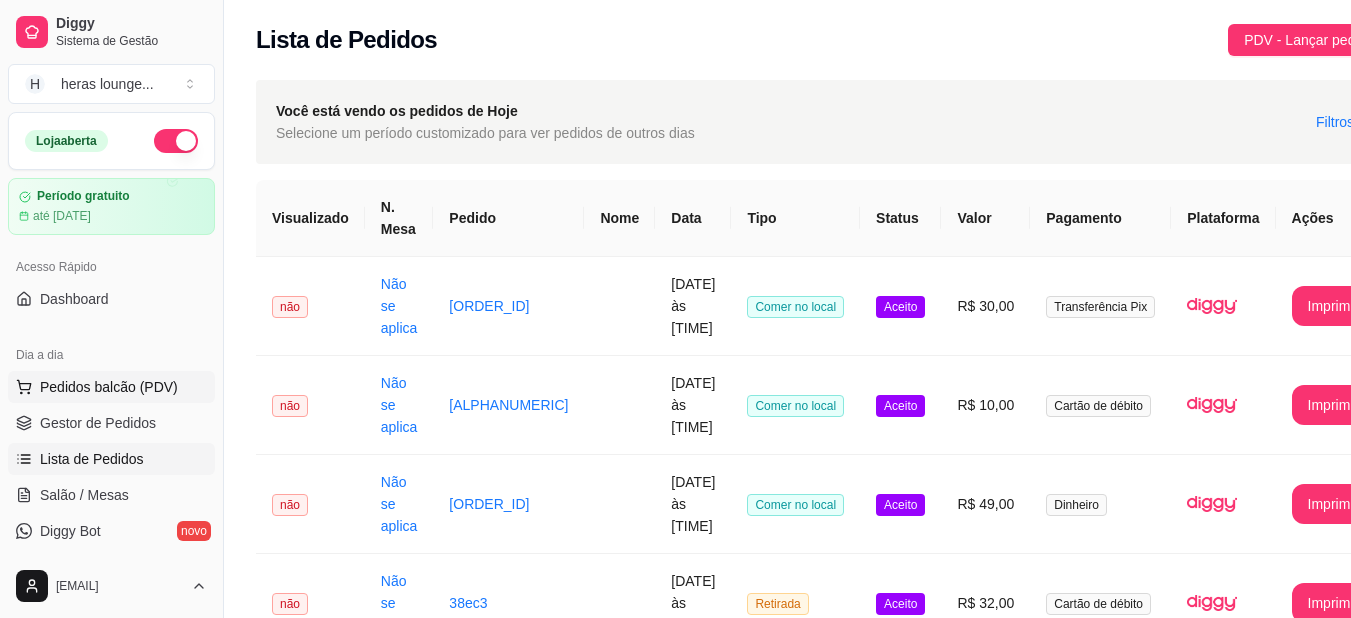 click on "Pedidos balcão (PDV)" at bounding box center (109, 387) 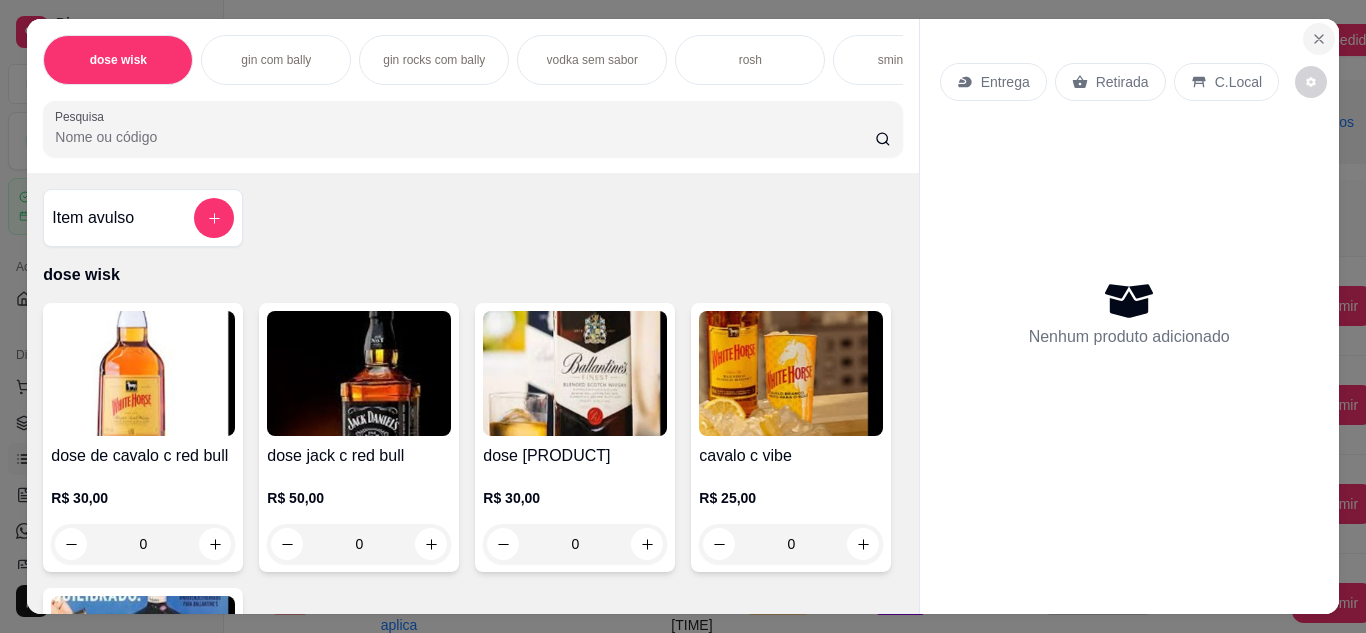 click at bounding box center [1319, 39] 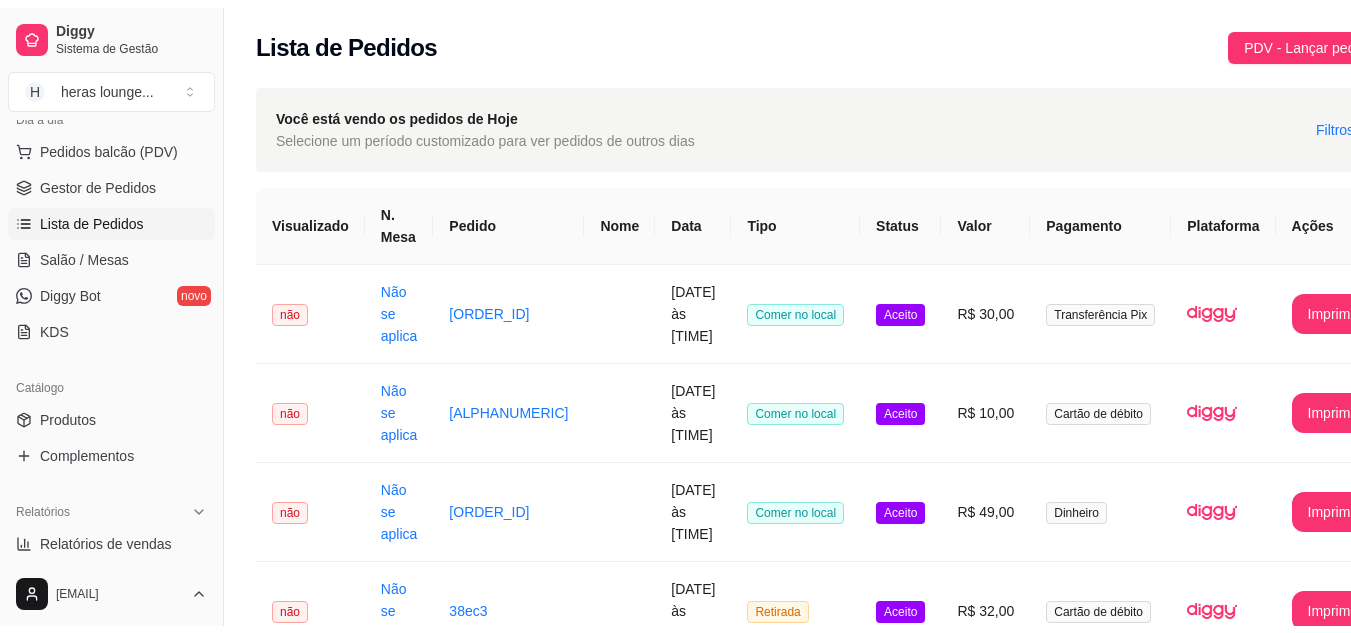 scroll, scrollTop: 252, scrollLeft: 0, axis: vertical 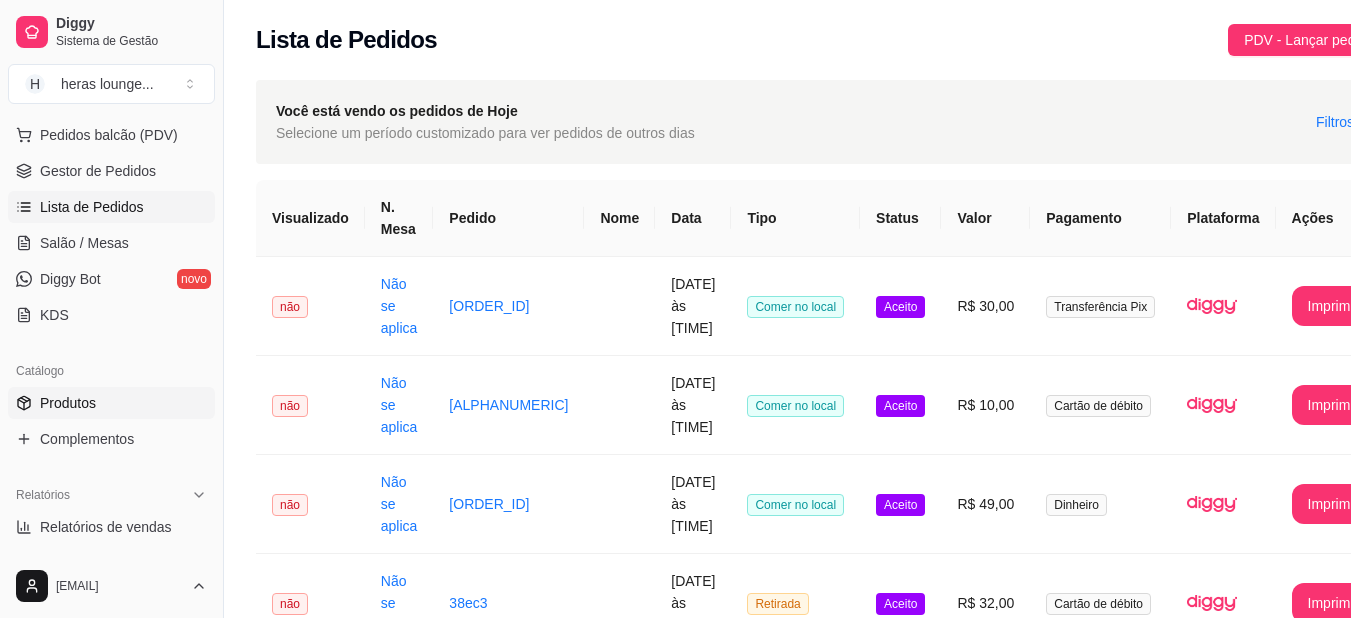 click on "Produtos" at bounding box center (68, 403) 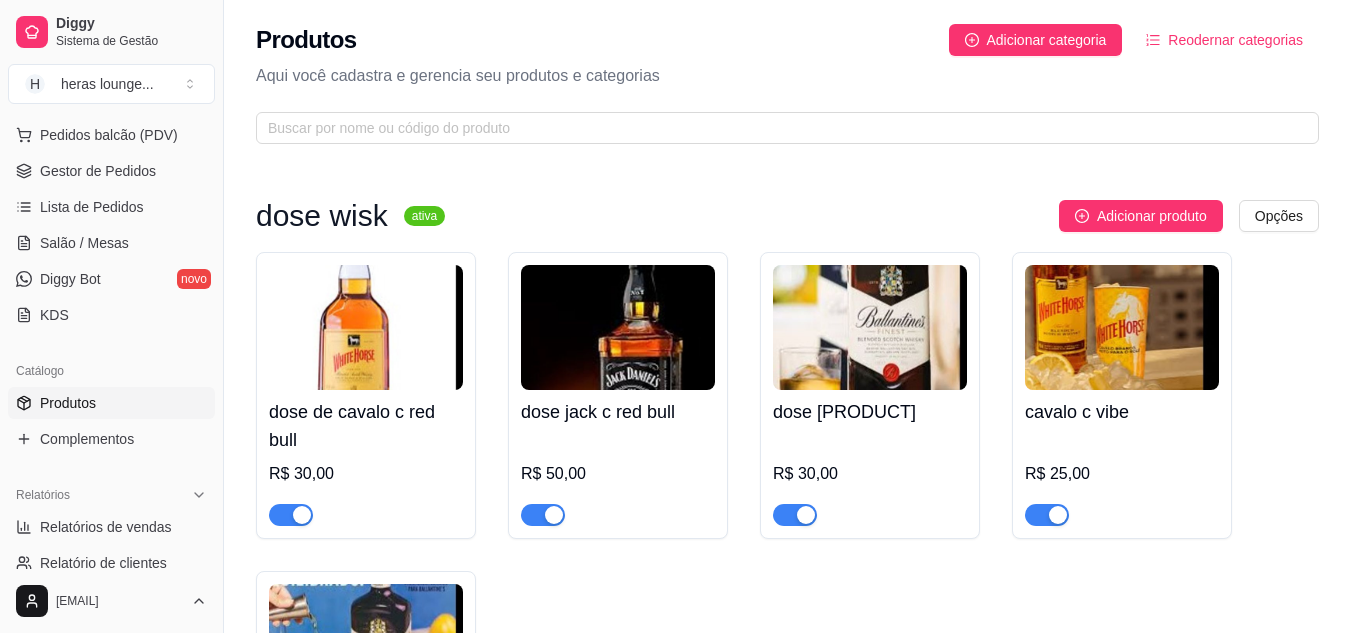 click on "dose de cavalo c red bull   R$ 30,00 dose jack c red bull   R$ 50,00 dose ballantines    R$ 30,00 cavalo c vibe   R$ 25,00 ballantines c vibe   R$ 25,00" at bounding box center (787, 541) 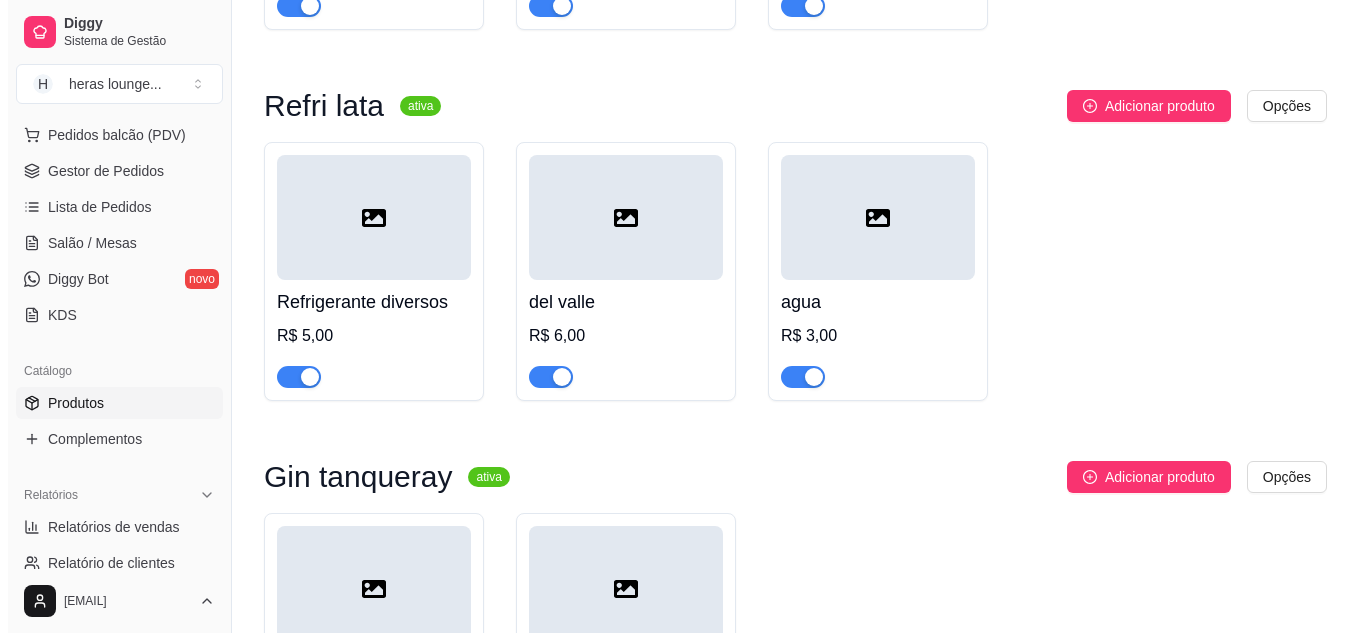 scroll, scrollTop: 6280, scrollLeft: 0, axis: vertical 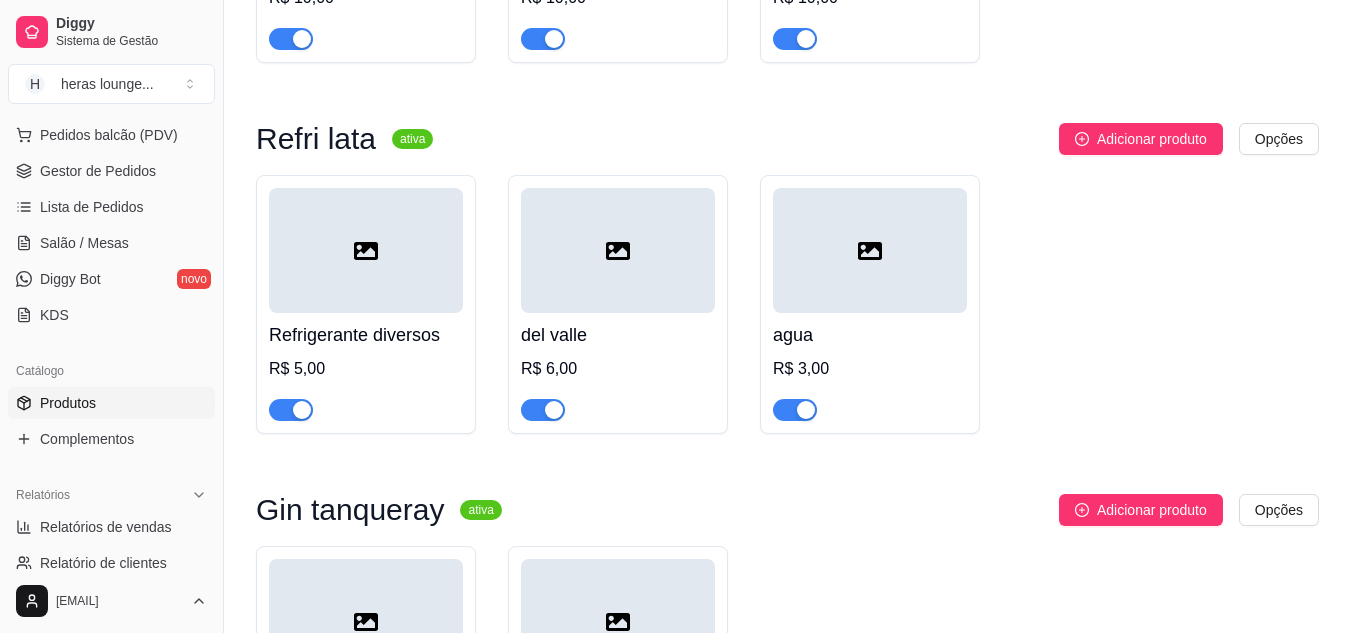 click 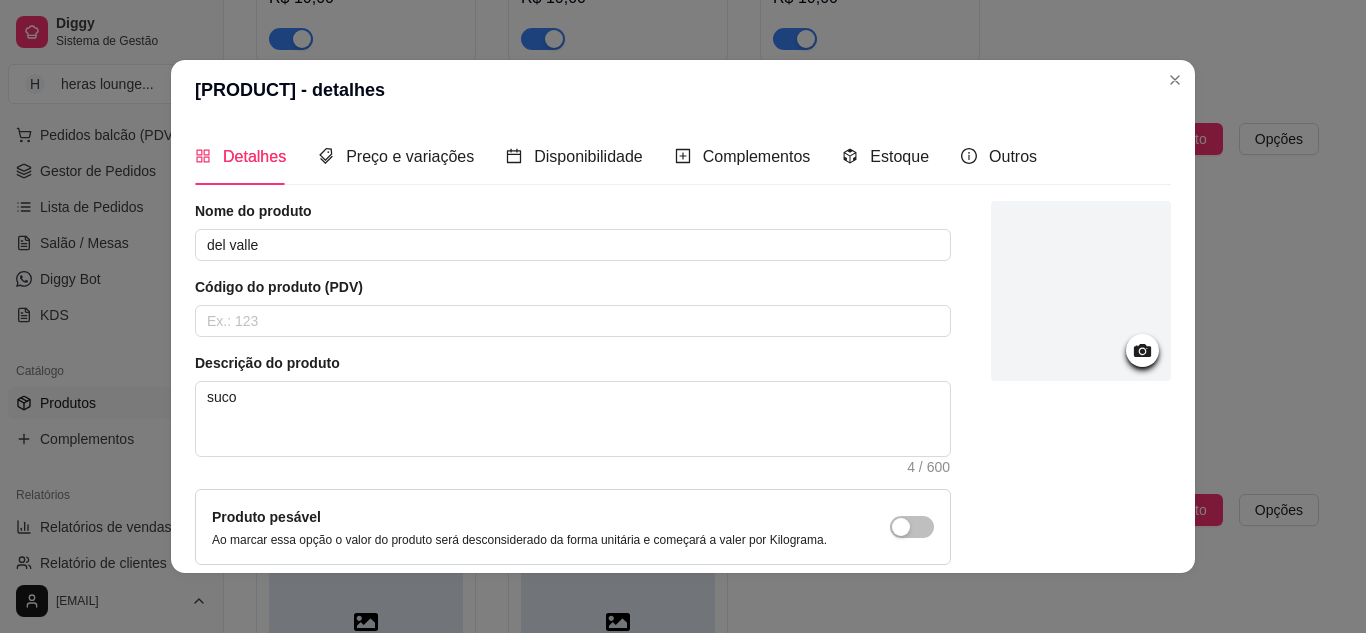 click 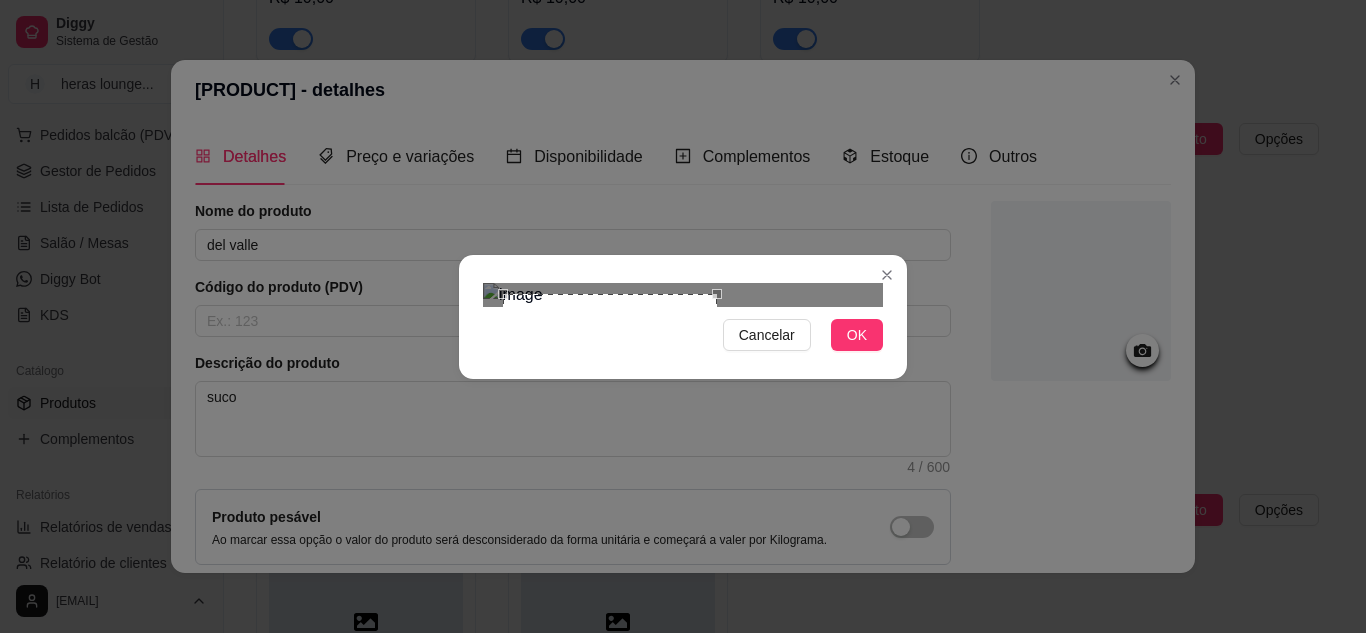 click at bounding box center (683, 295) 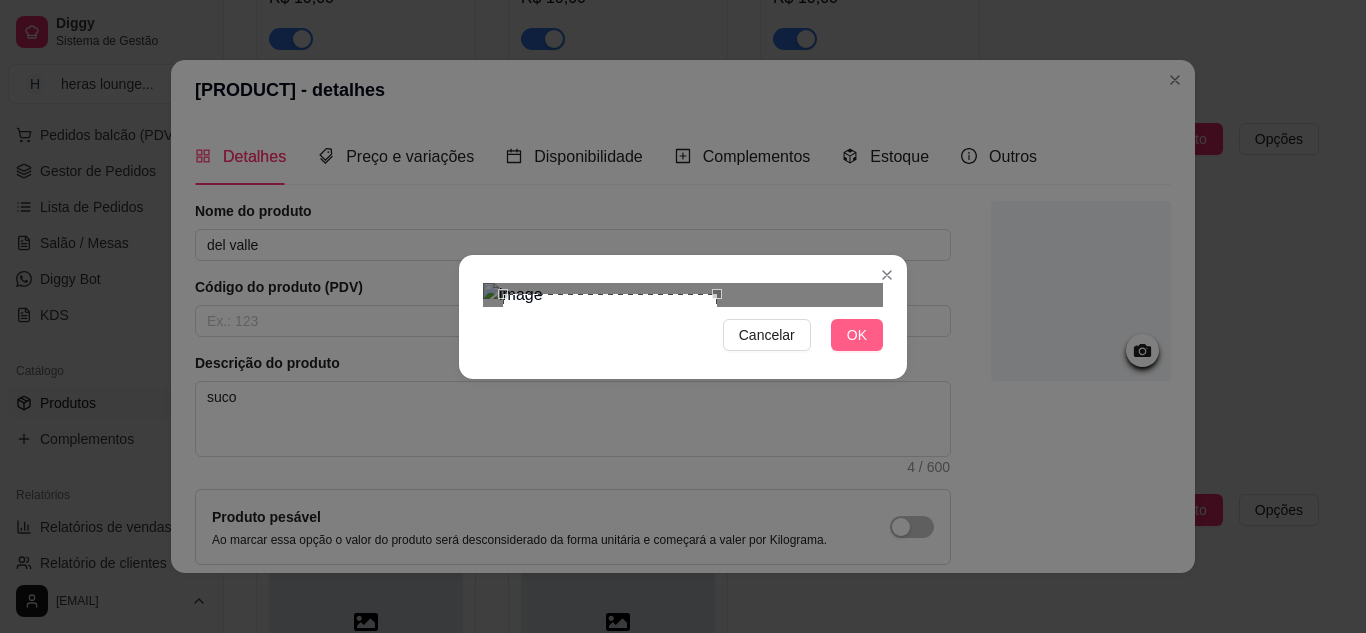click on "OK" at bounding box center [857, 335] 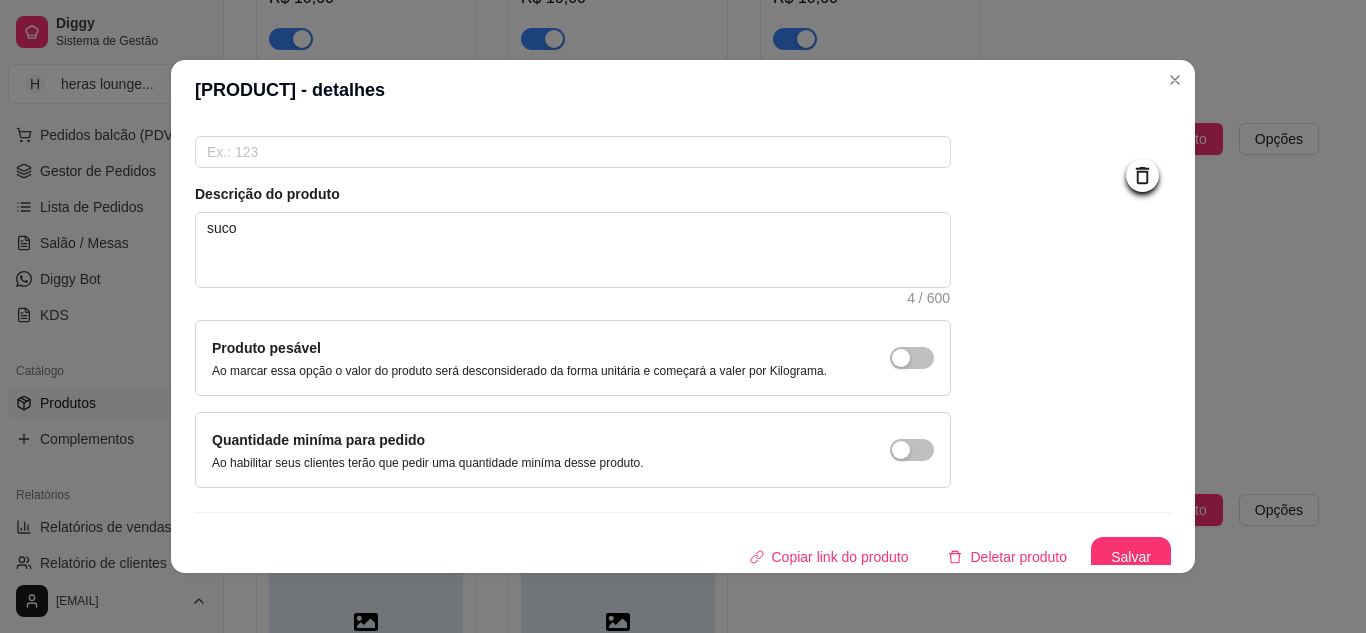scroll, scrollTop: 181, scrollLeft: 0, axis: vertical 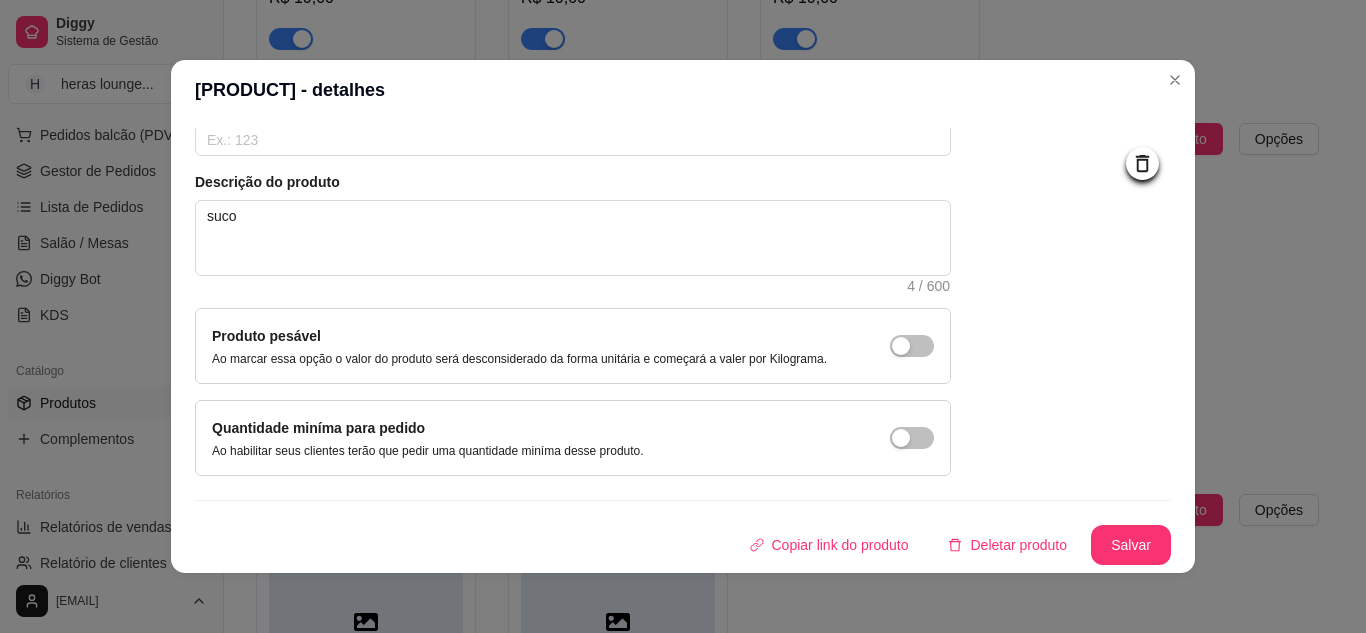 click on "Salvar" at bounding box center [1131, 545] 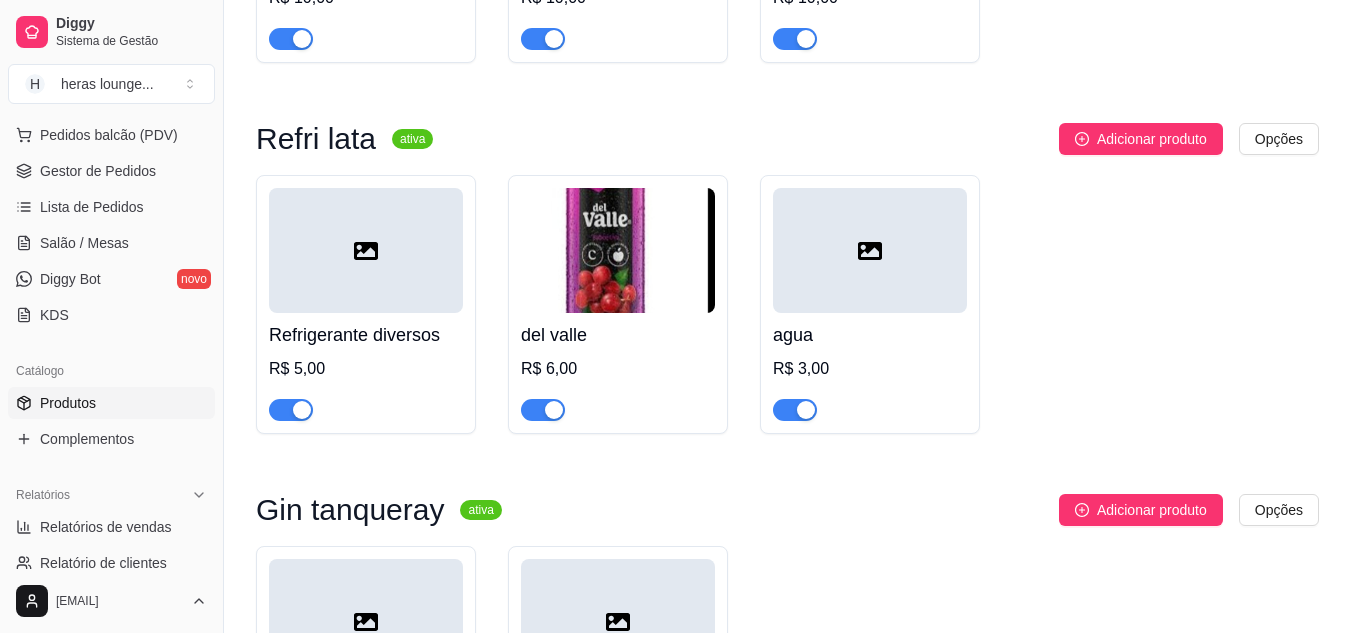 click 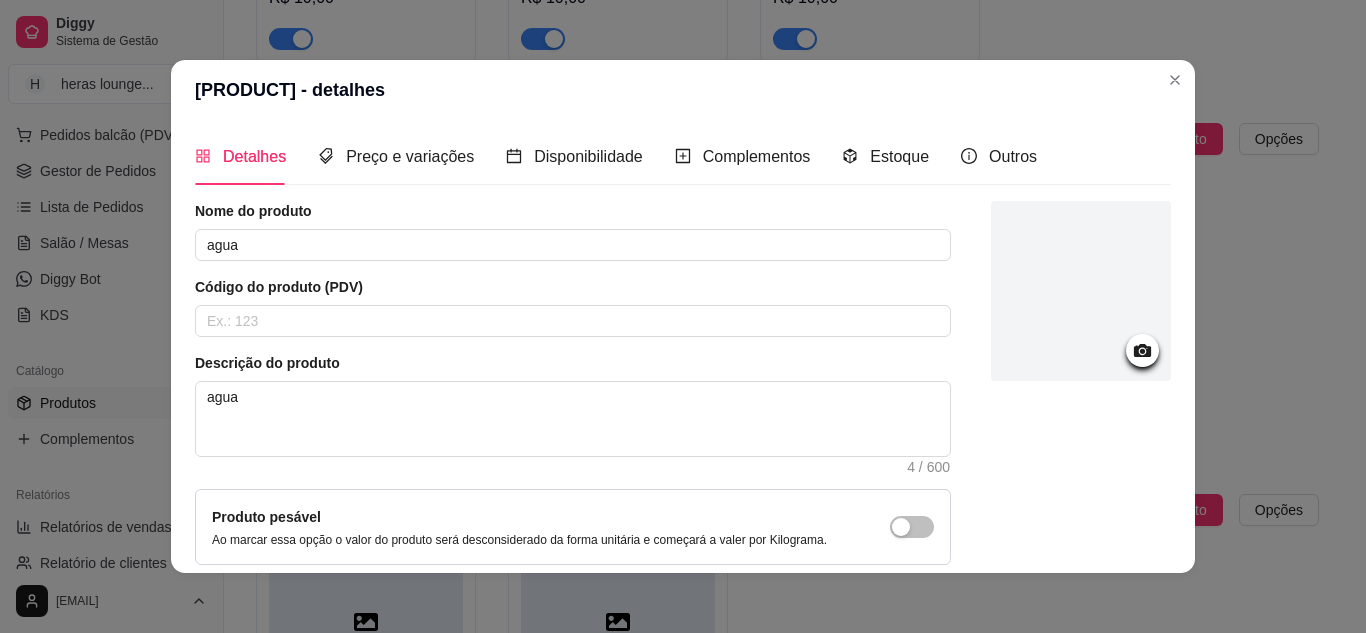 click 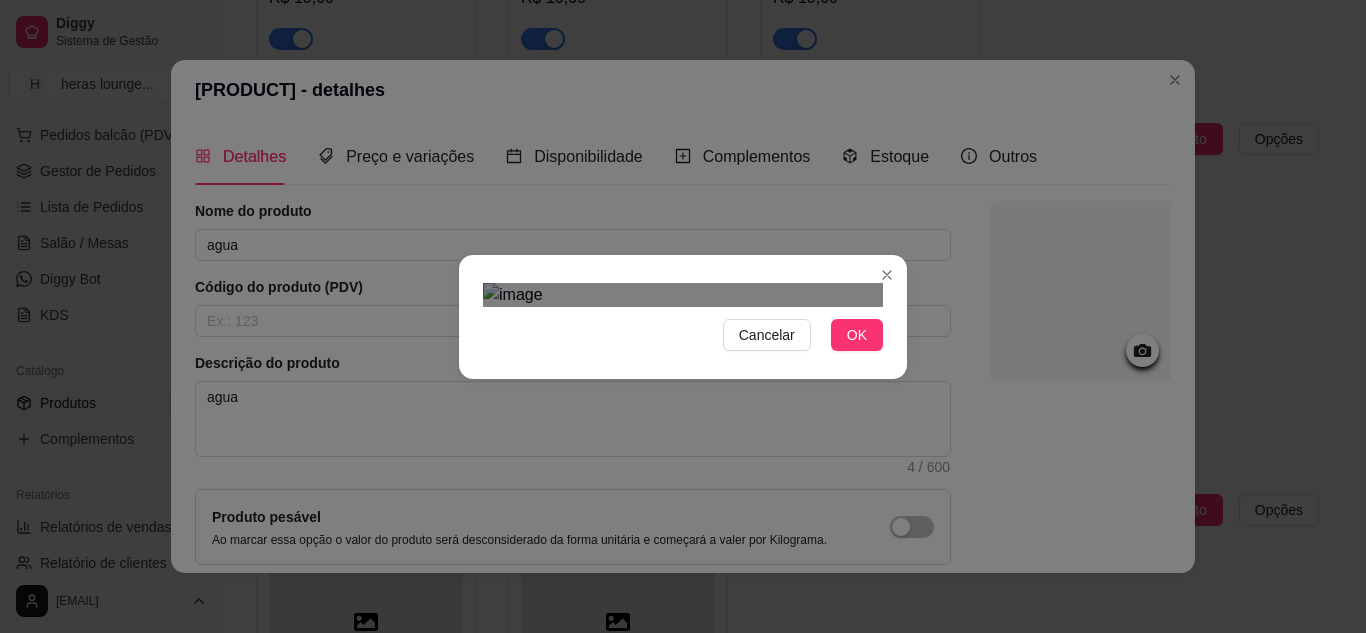 click at bounding box center (683, 295) 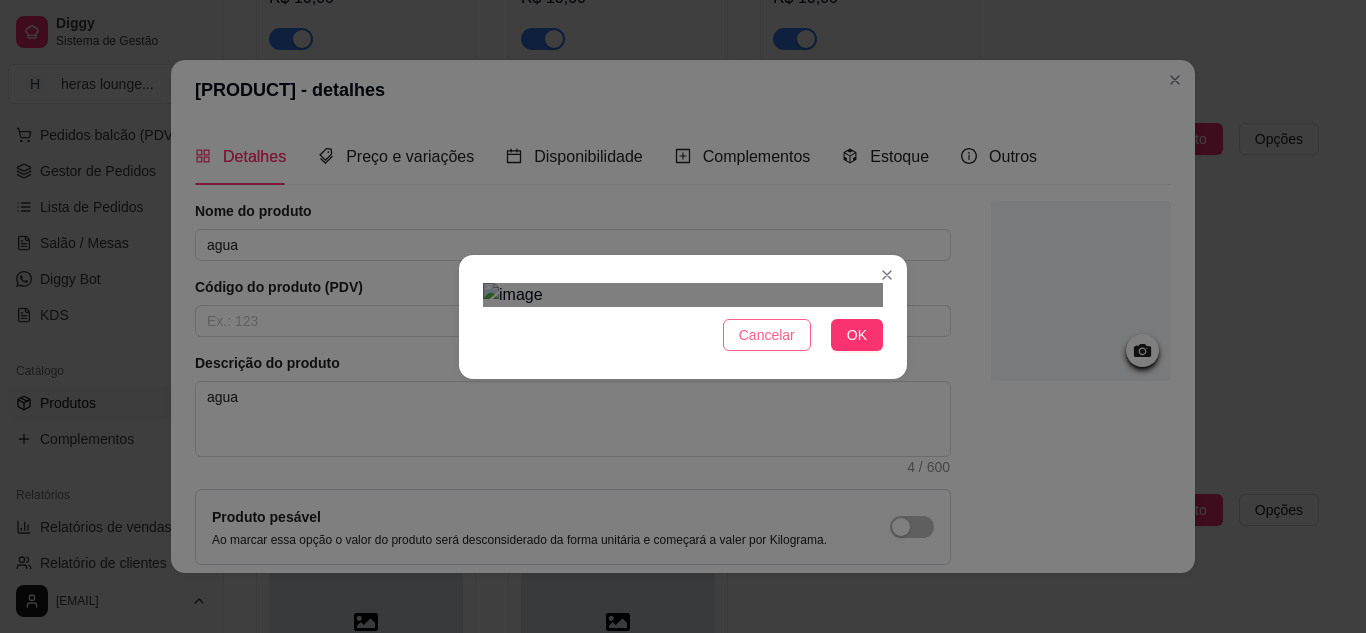 click on "Cancelar" at bounding box center (767, 335) 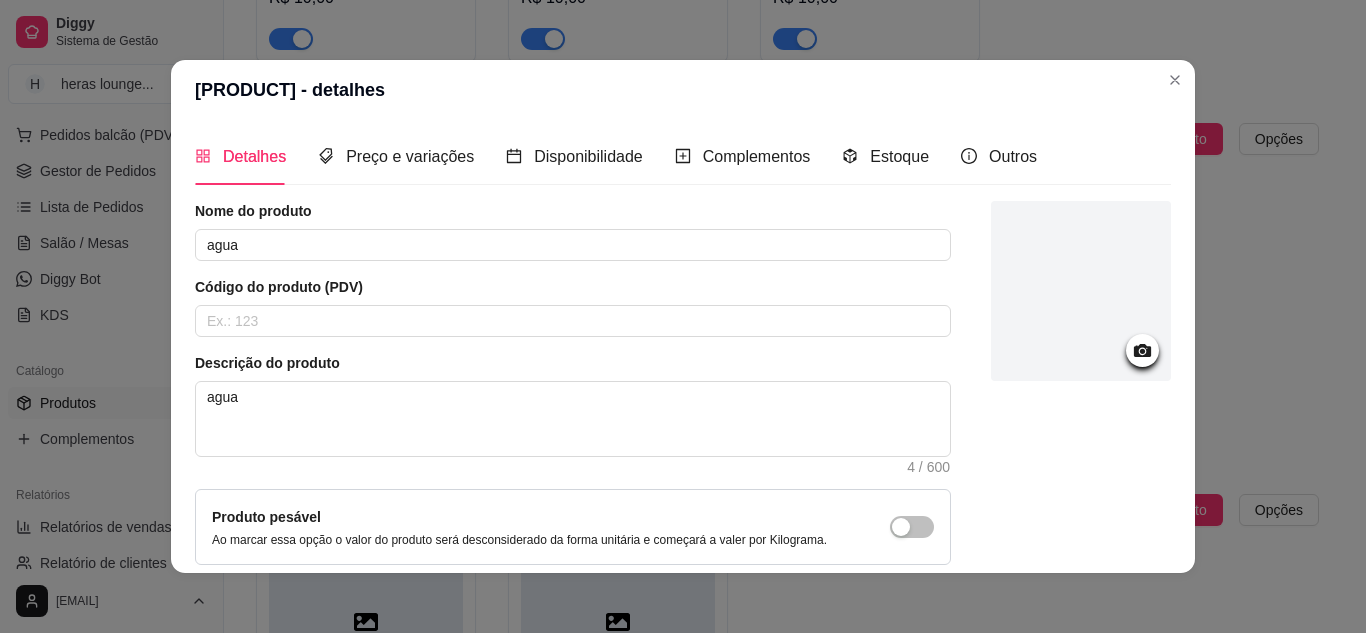 click 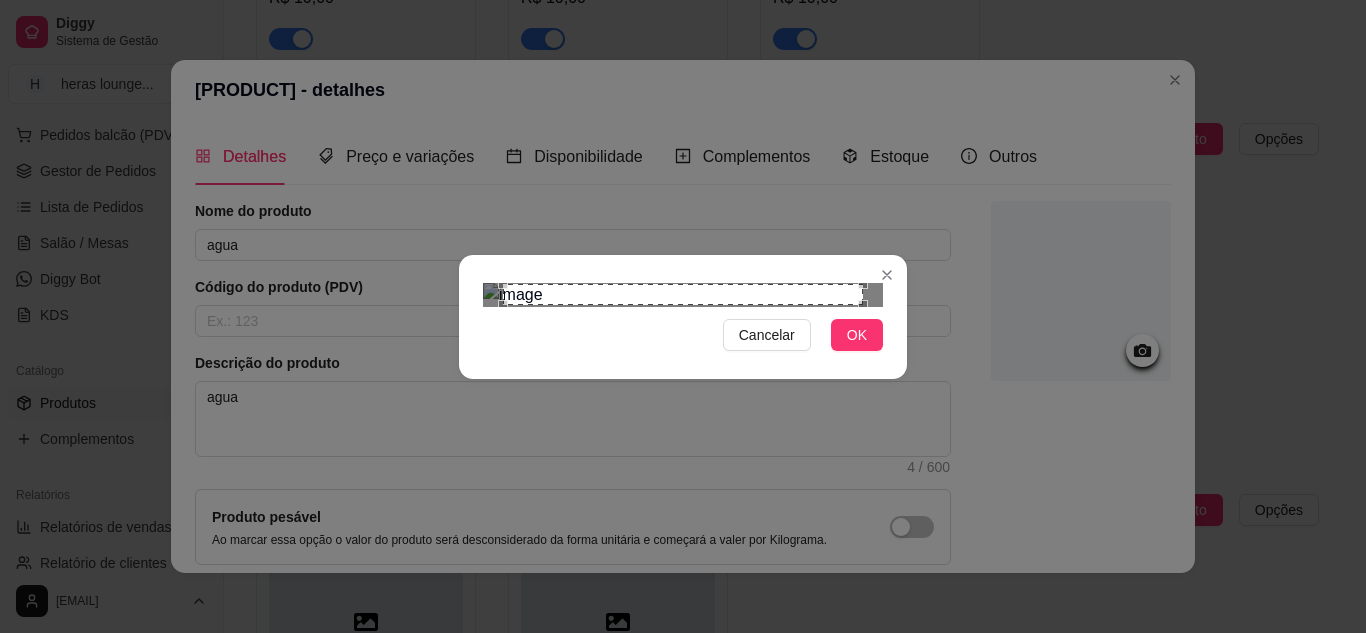 click at bounding box center (683, 295) 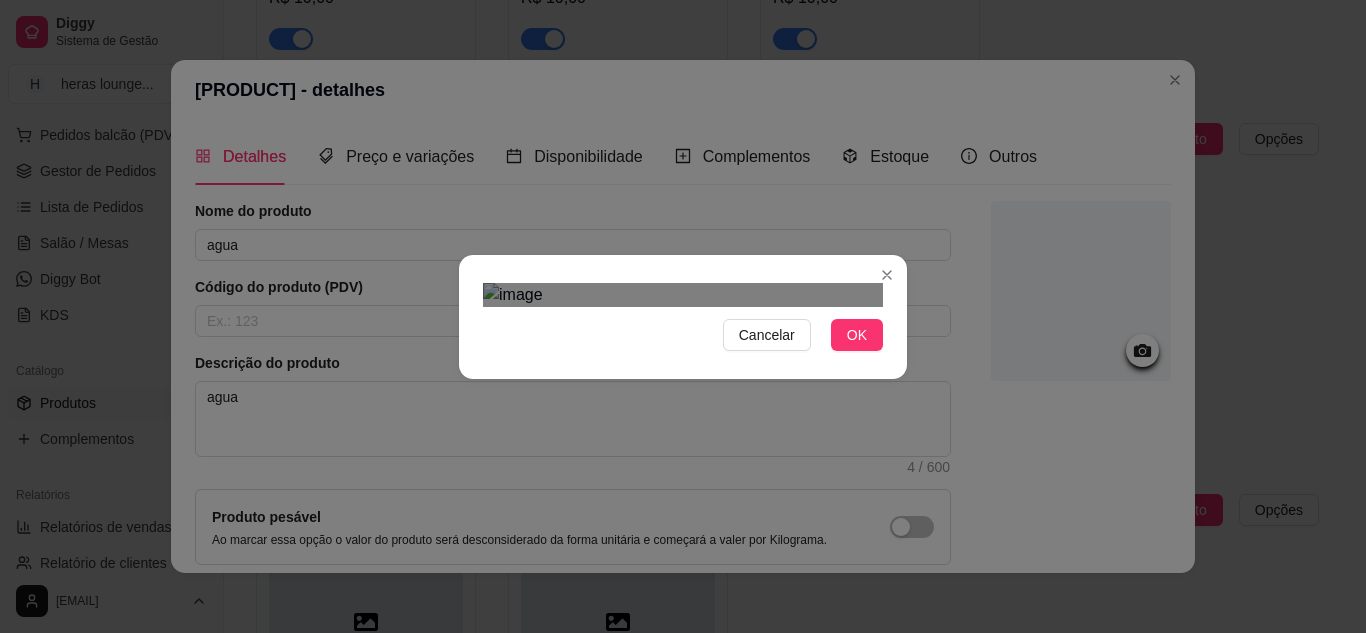 click at bounding box center (683, 295) 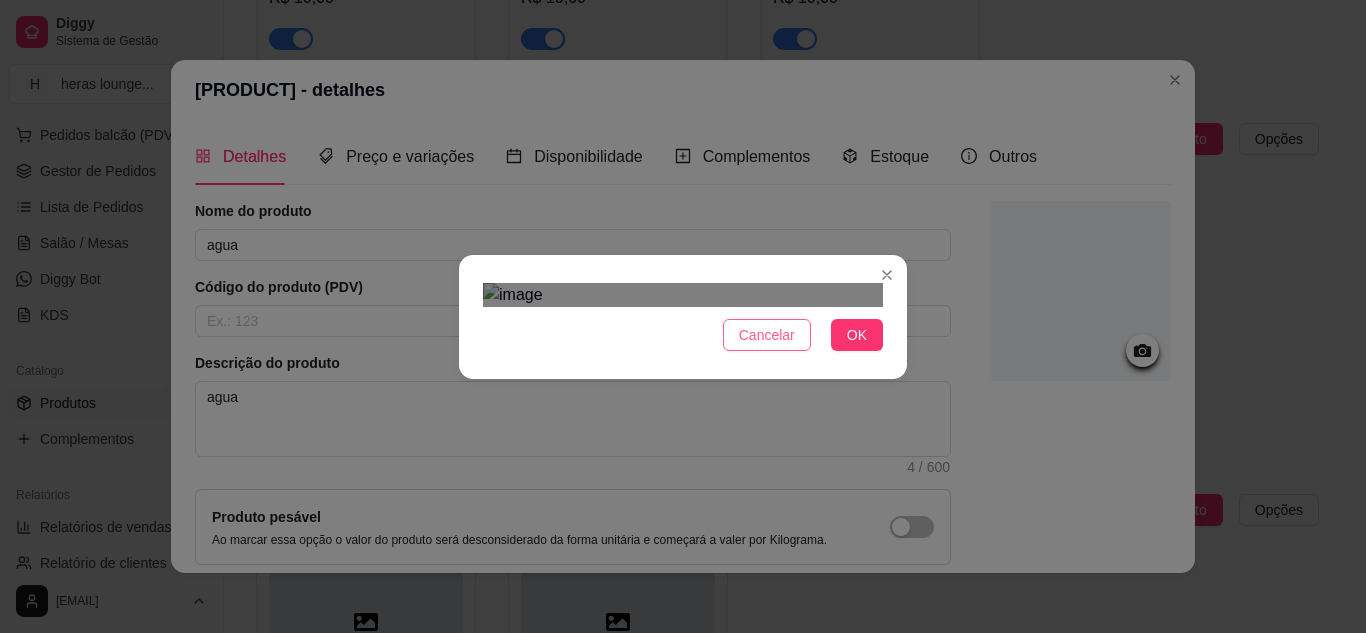click on "Cancelar" at bounding box center [767, 335] 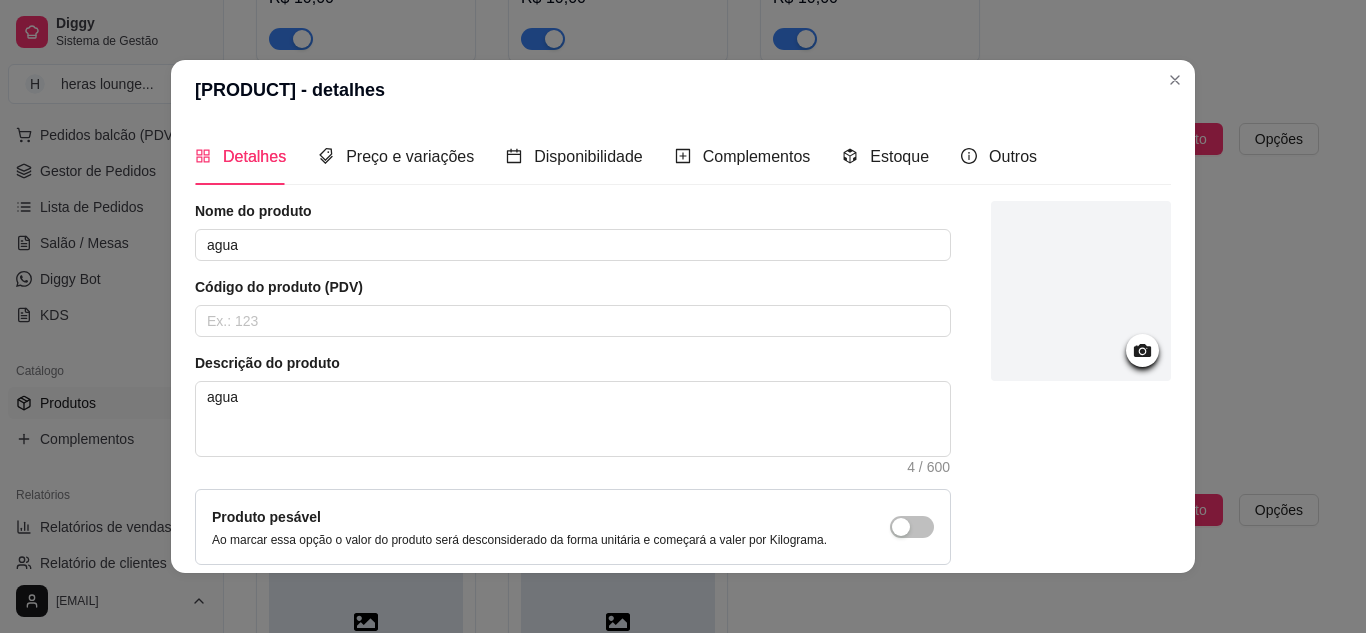 click 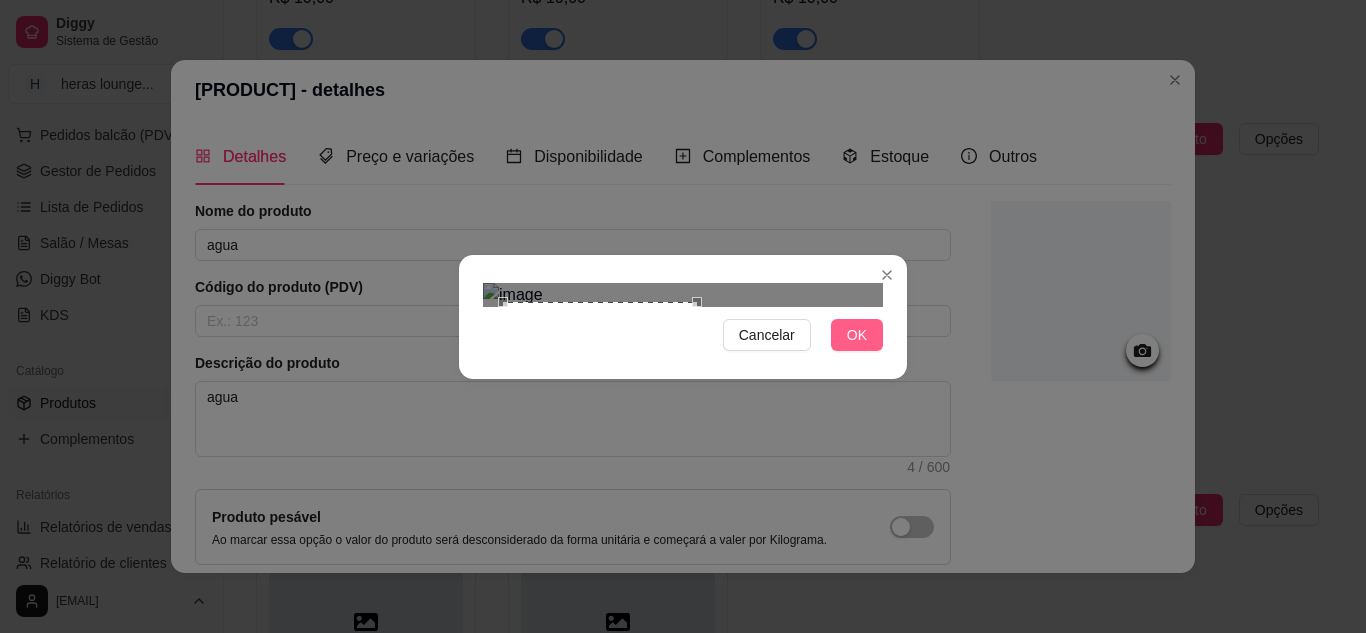 click on "OK" at bounding box center [857, 335] 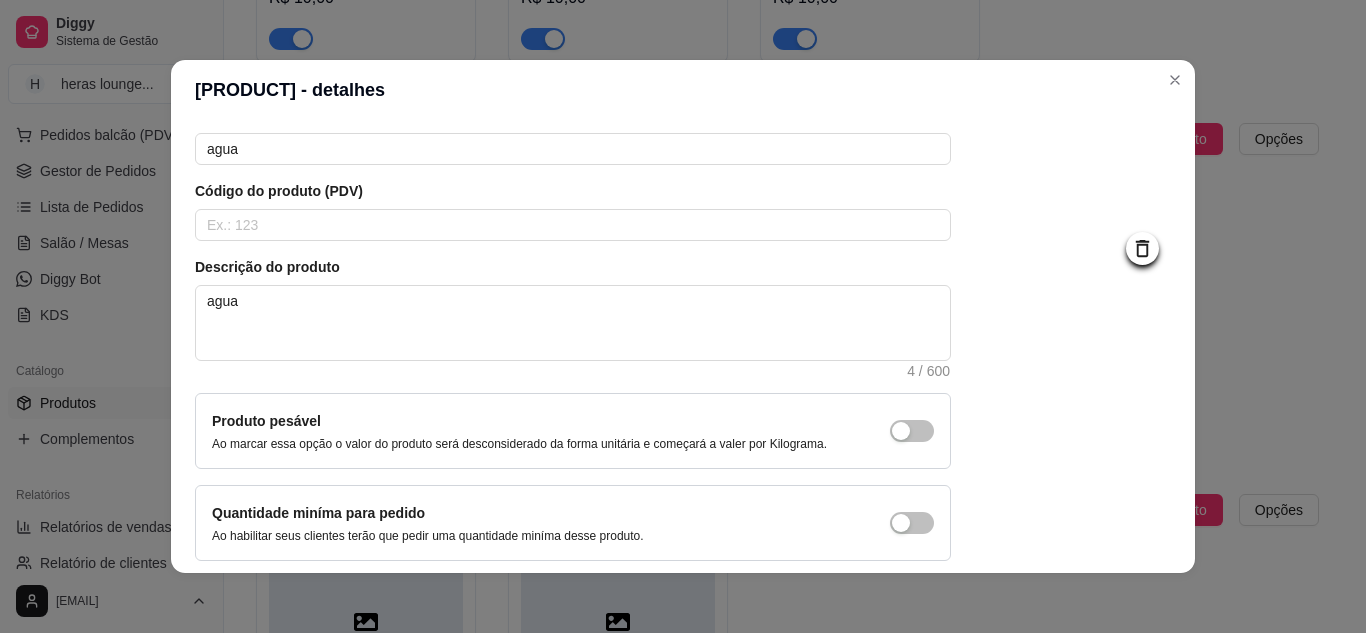 scroll, scrollTop: 181, scrollLeft: 0, axis: vertical 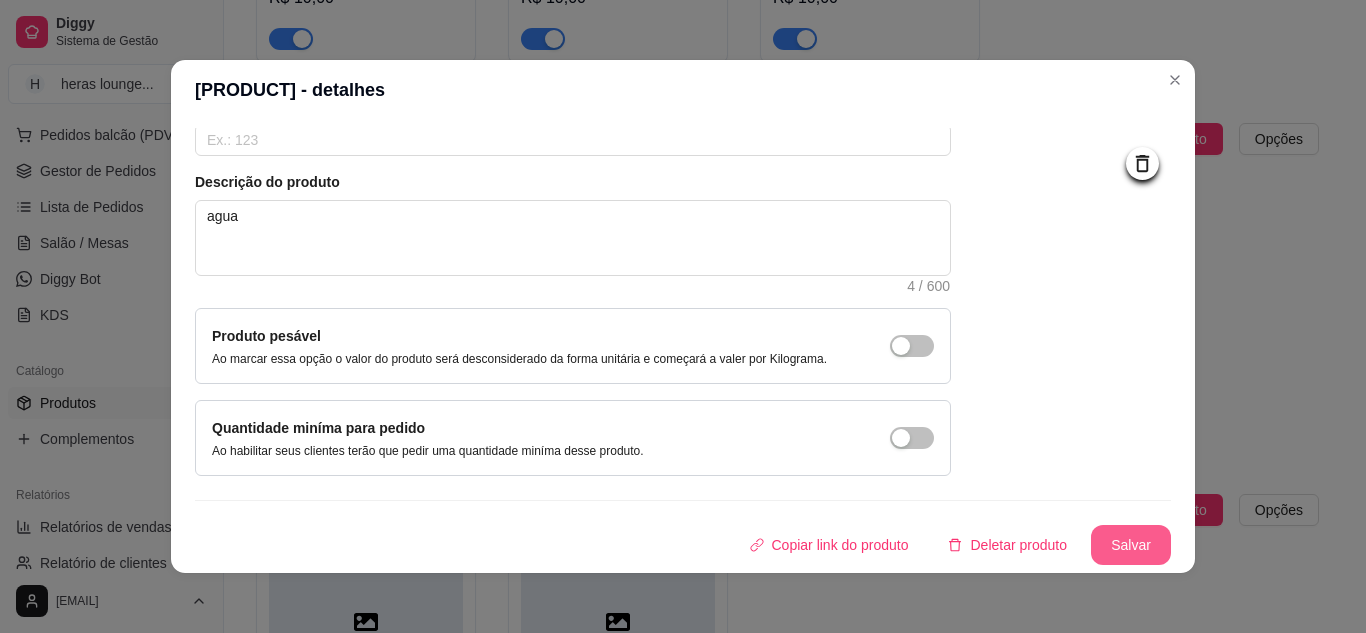 click on "Salvar" at bounding box center [1131, 545] 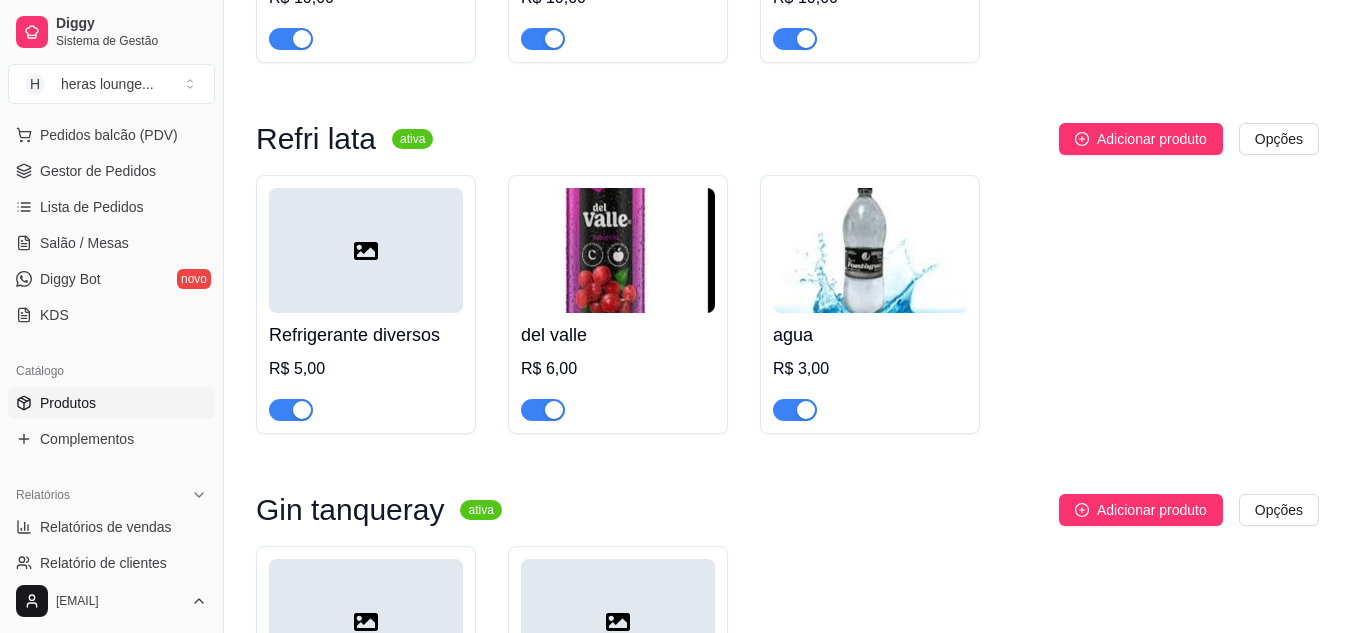 click at bounding box center (366, 250) 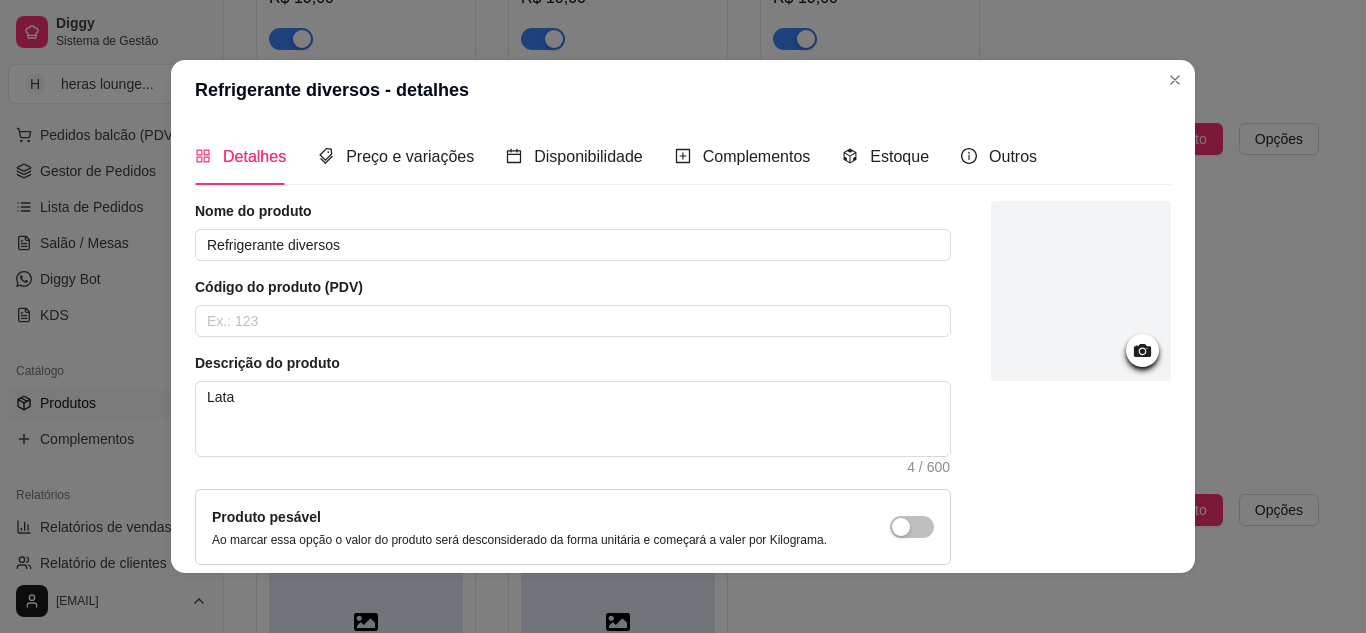click 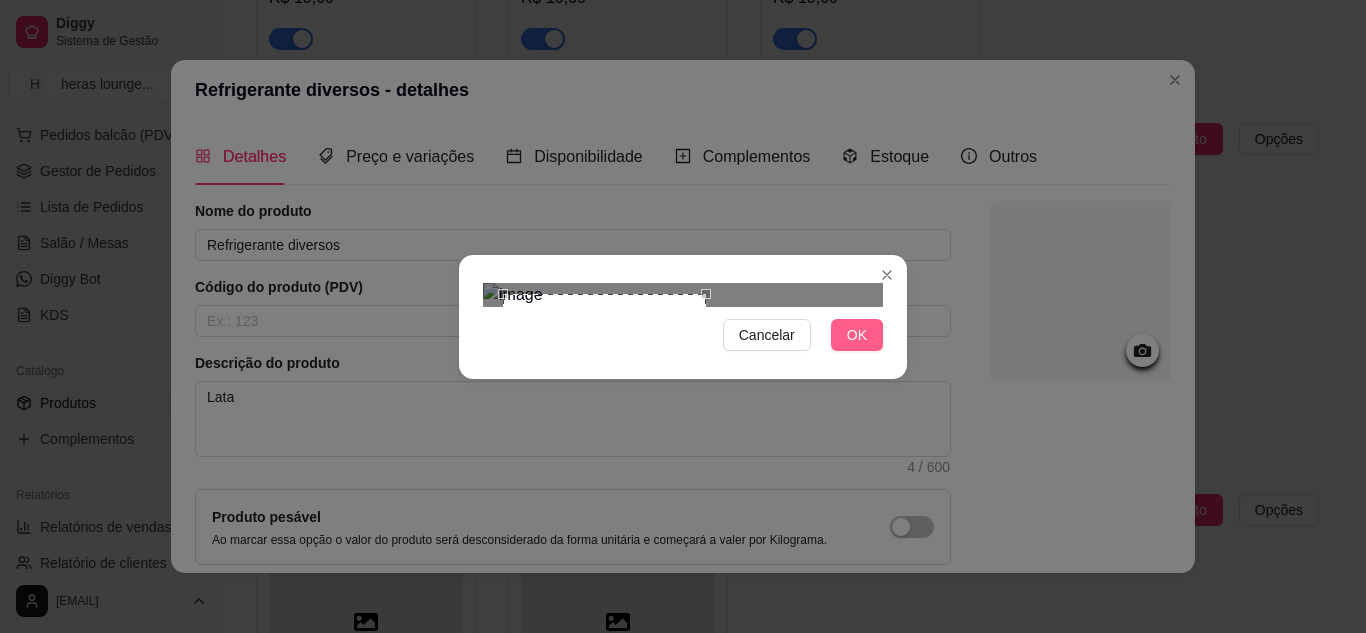 click on "OK" at bounding box center [857, 335] 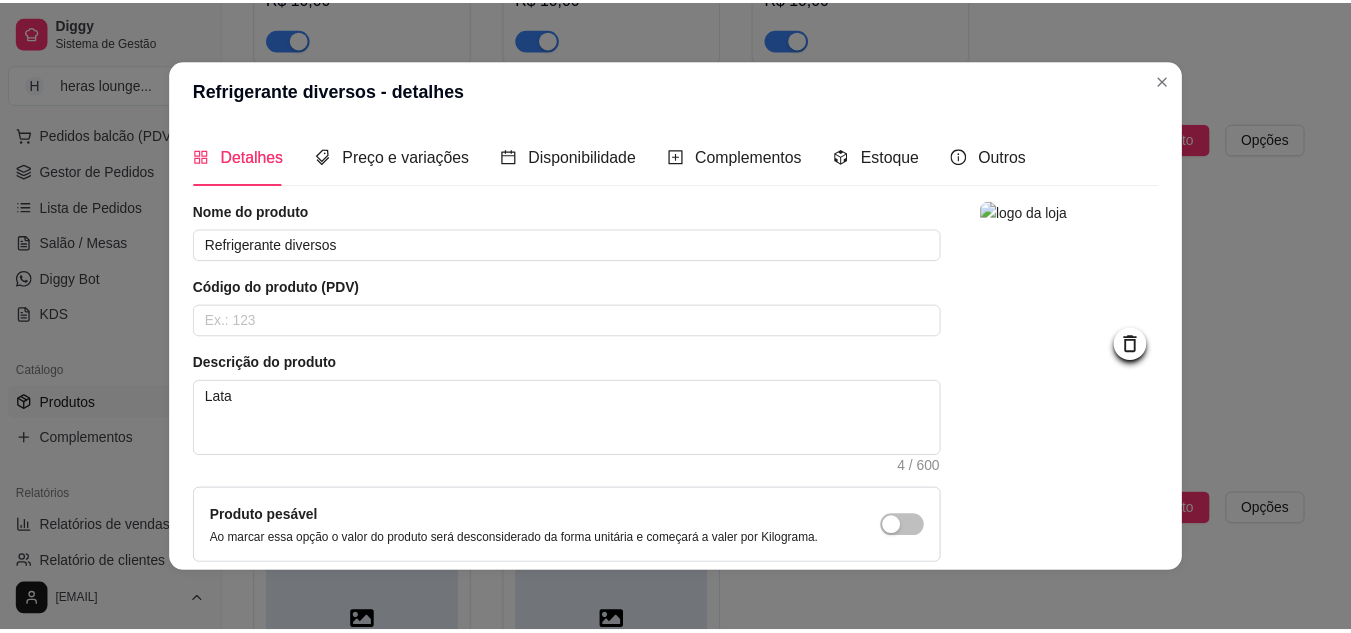 scroll, scrollTop: 181, scrollLeft: 0, axis: vertical 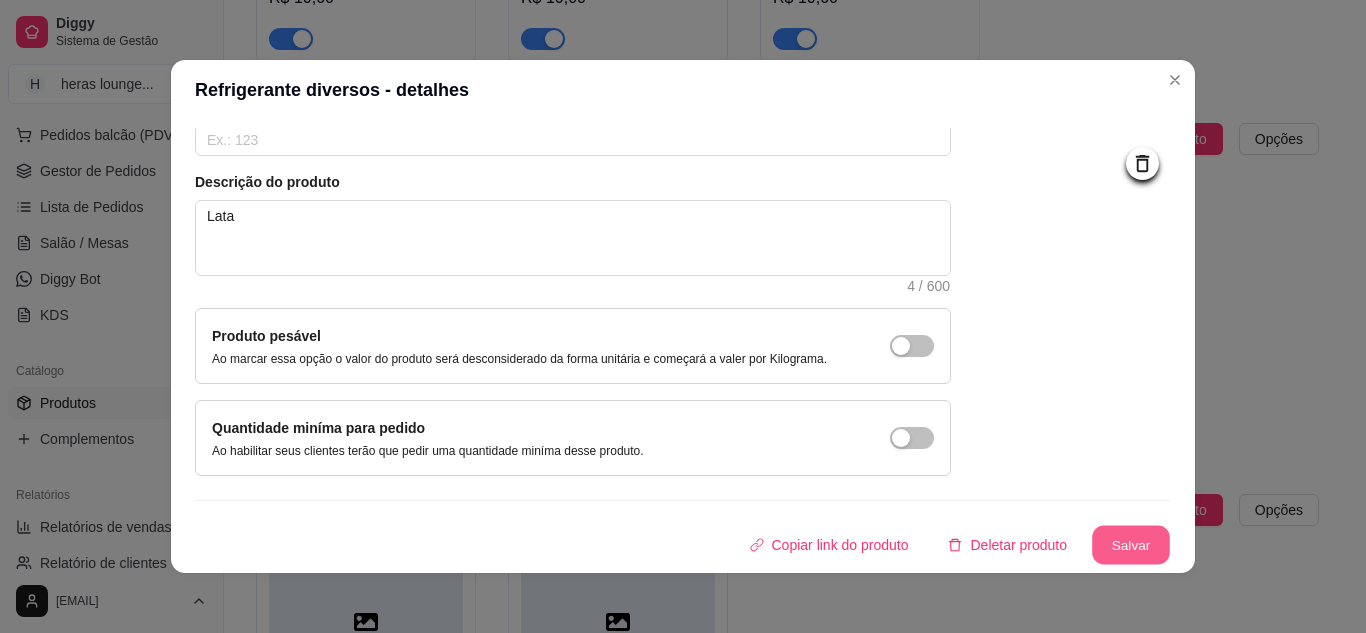 click on "Salvar" at bounding box center [1131, 545] 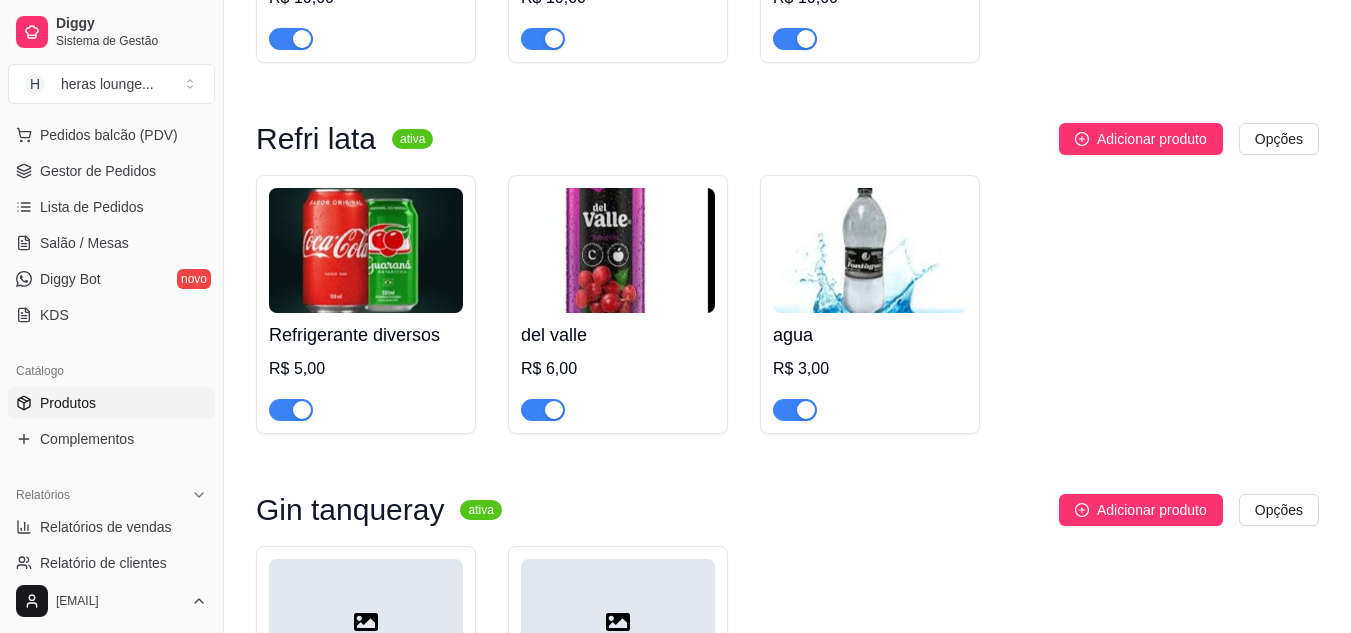 click on "Gin tanqueray ativa Adicionar produto Opções Dose Gin    R$ 35,00 Gin Beefeater Dose   R$ 35,00" at bounding box center (787, 649) 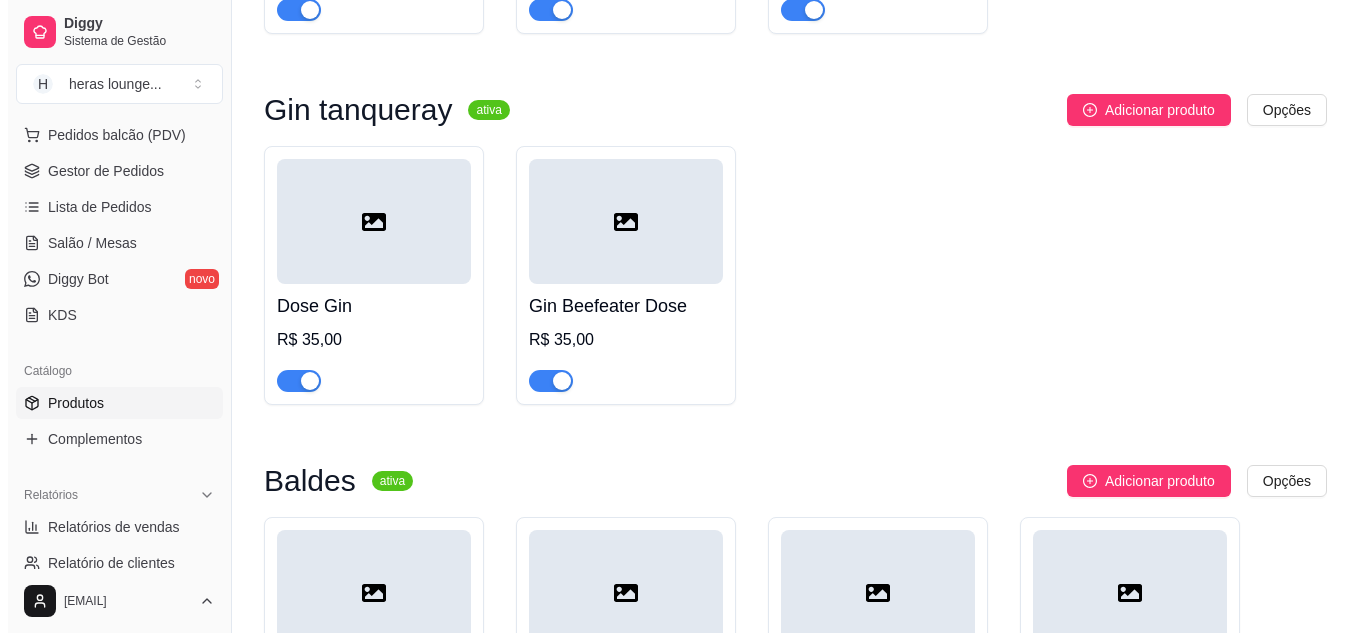 scroll, scrollTop: 6640, scrollLeft: 0, axis: vertical 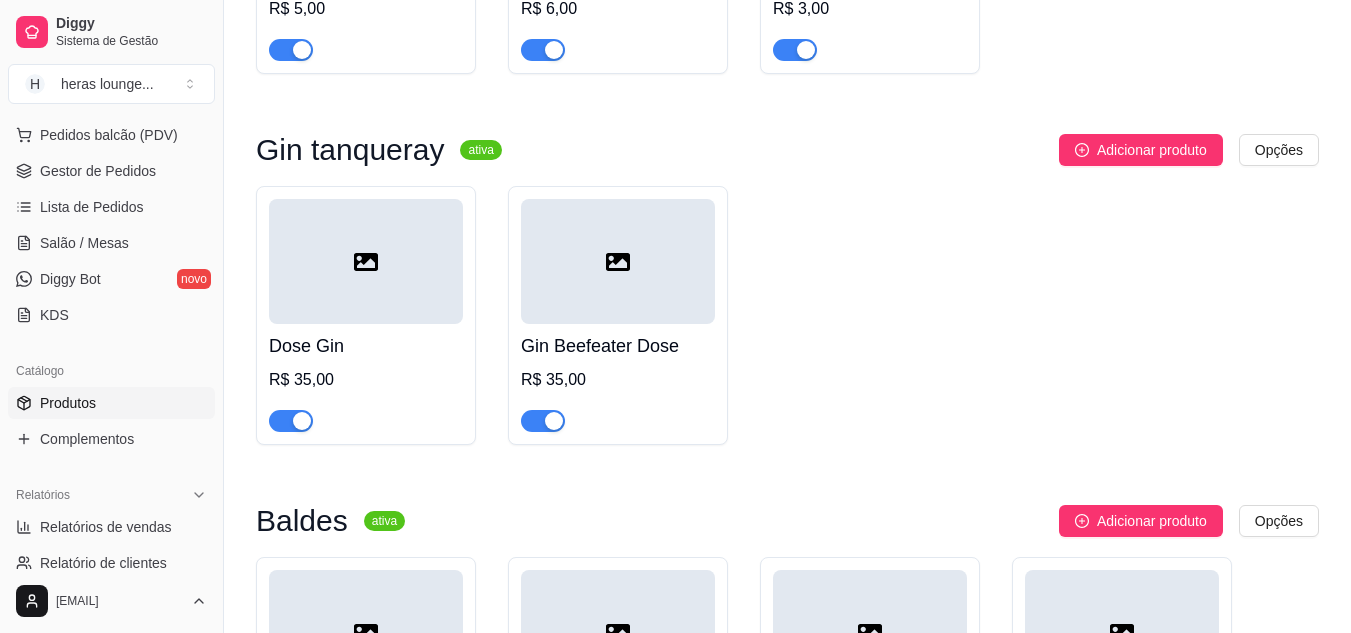 click at bounding box center (366, 261) 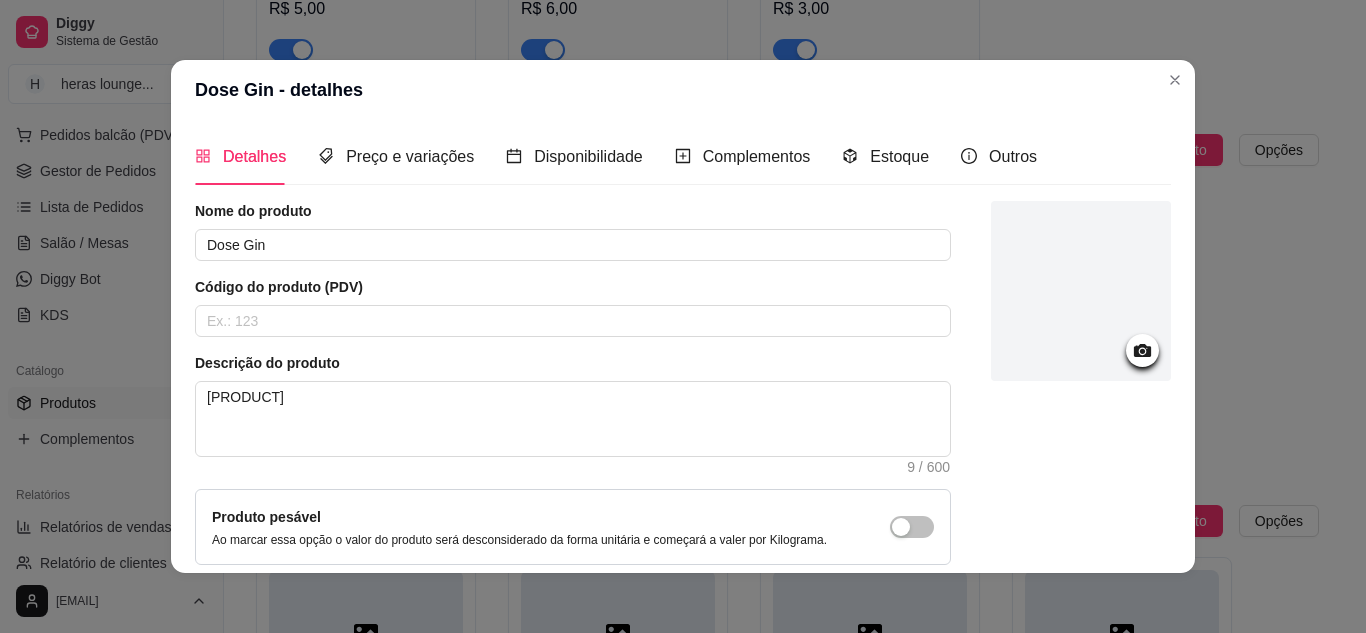click 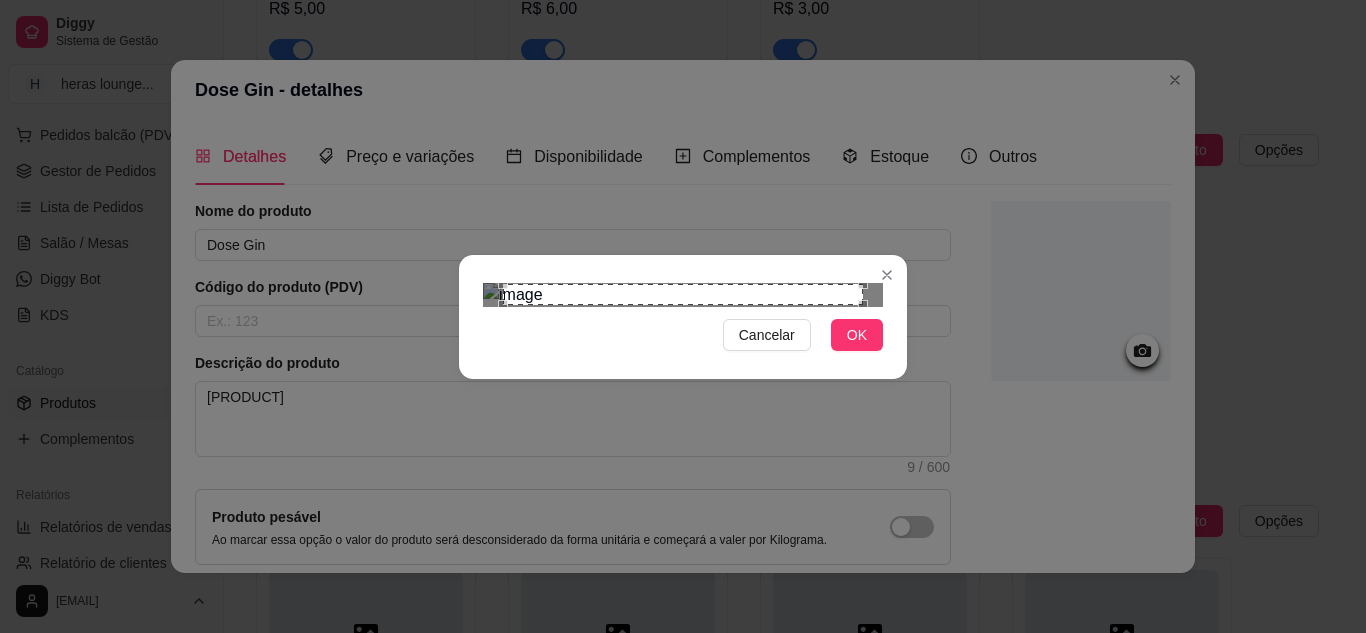 click on "Cancelar OK" at bounding box center [683, 317] 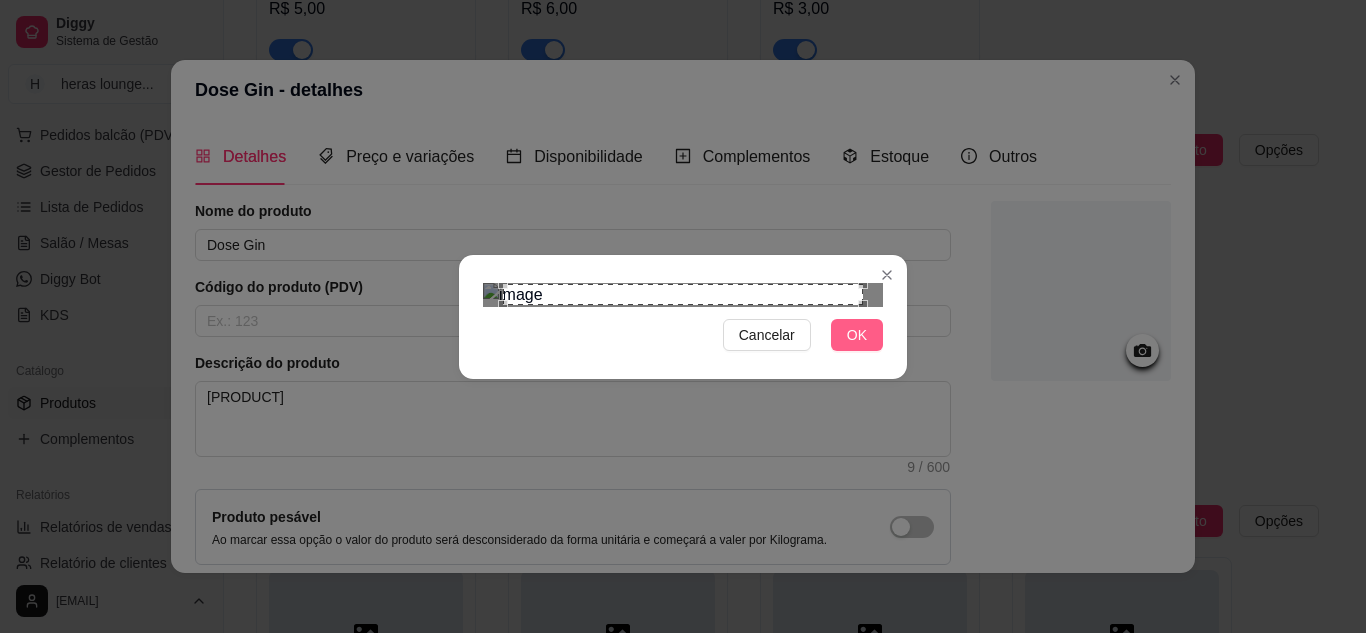click on "OK" at bounding box center (857, 335) 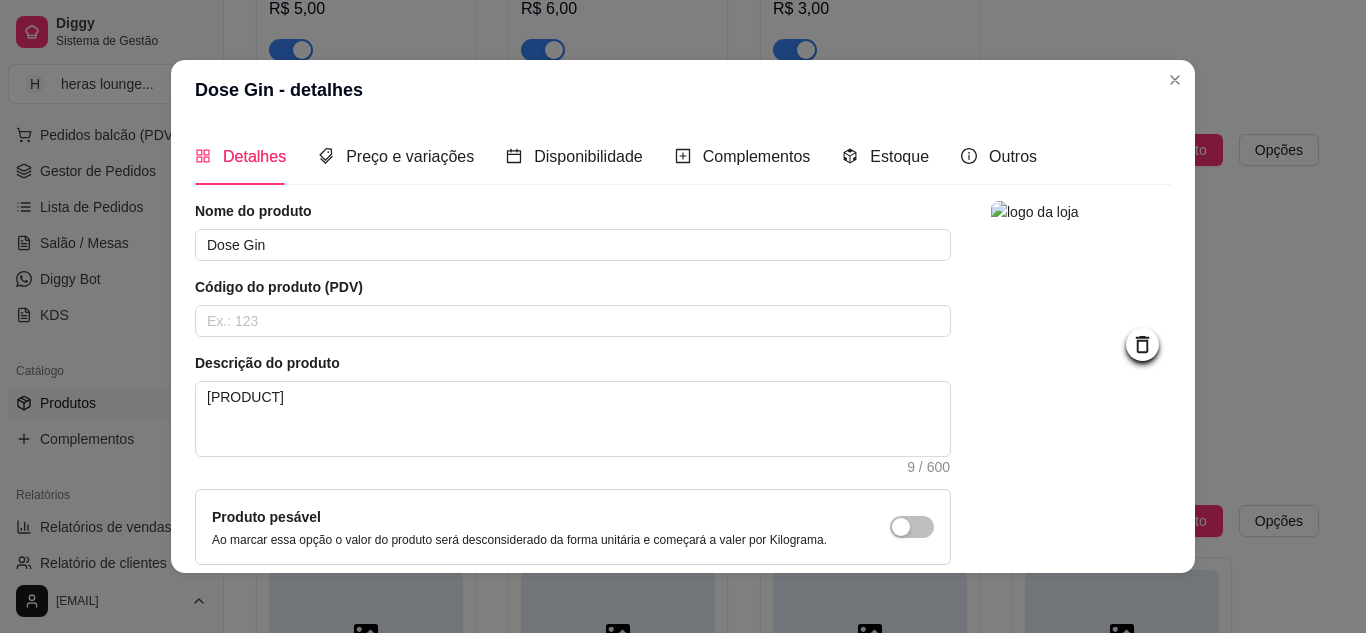 click at bounding box center [1081, 429] 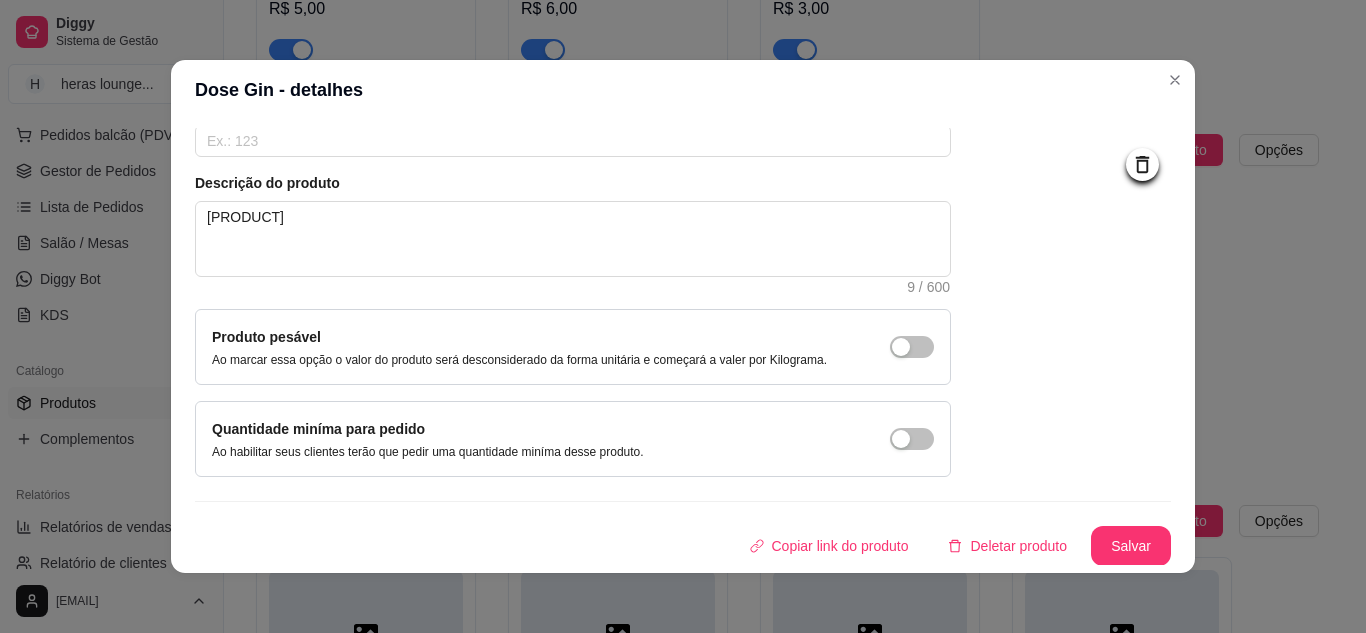 scroll, scrollTop: 181, scrollLeft: 0, axis: vertical 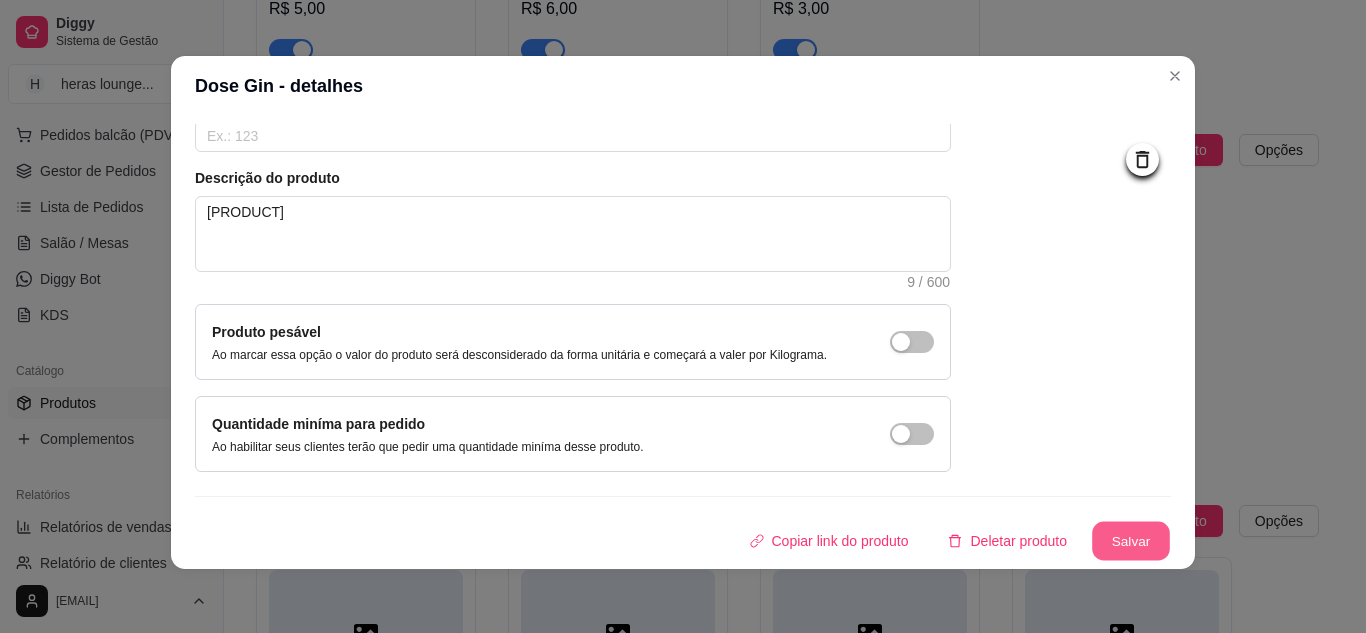 click on "Salvar" at bounding box center (1131, 541) 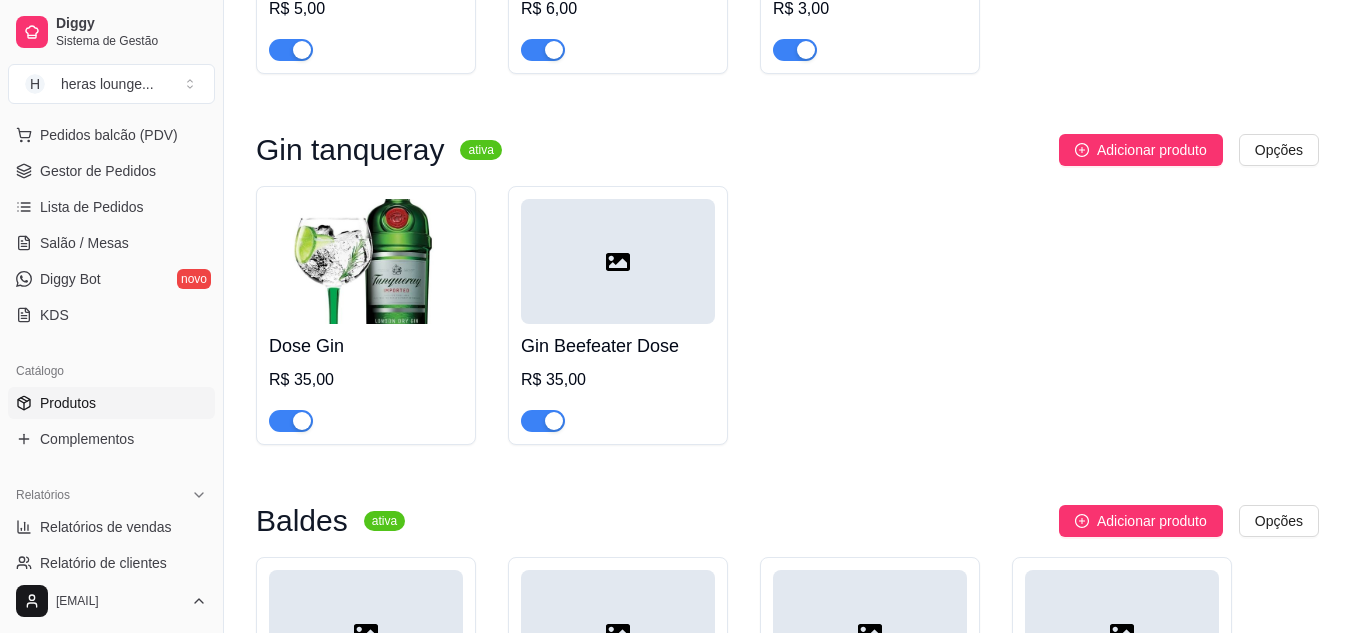 click at bounding box center (618, 261) 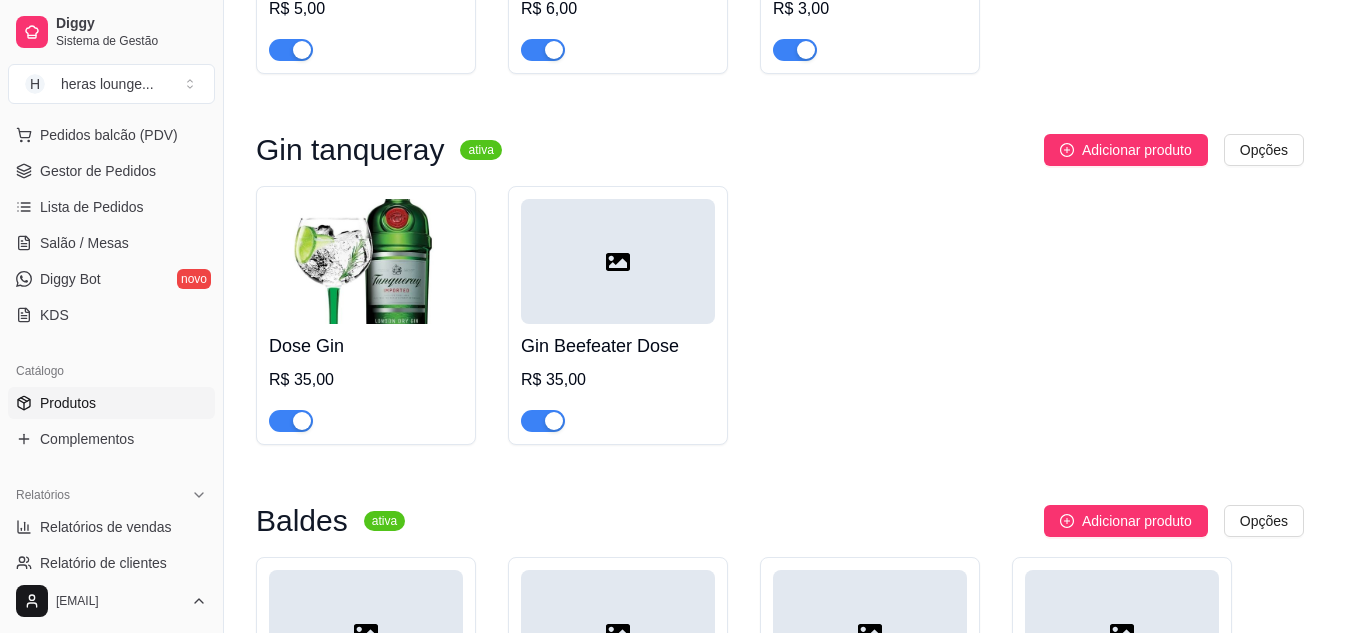type 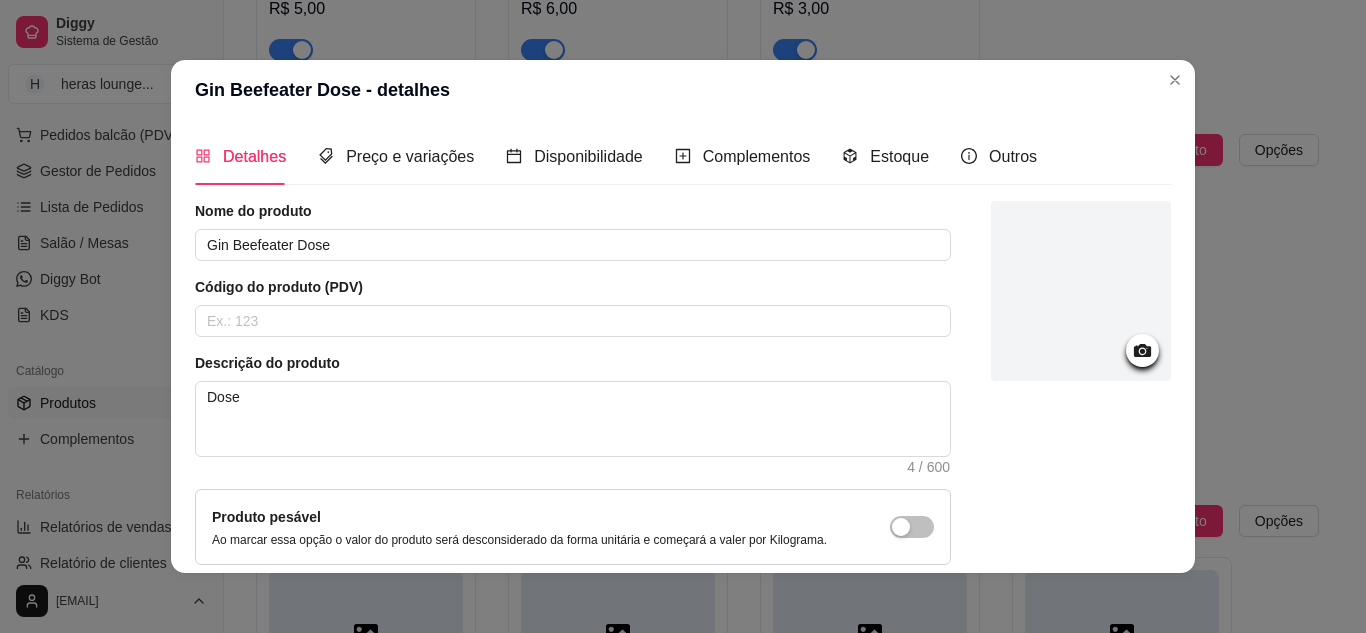 click 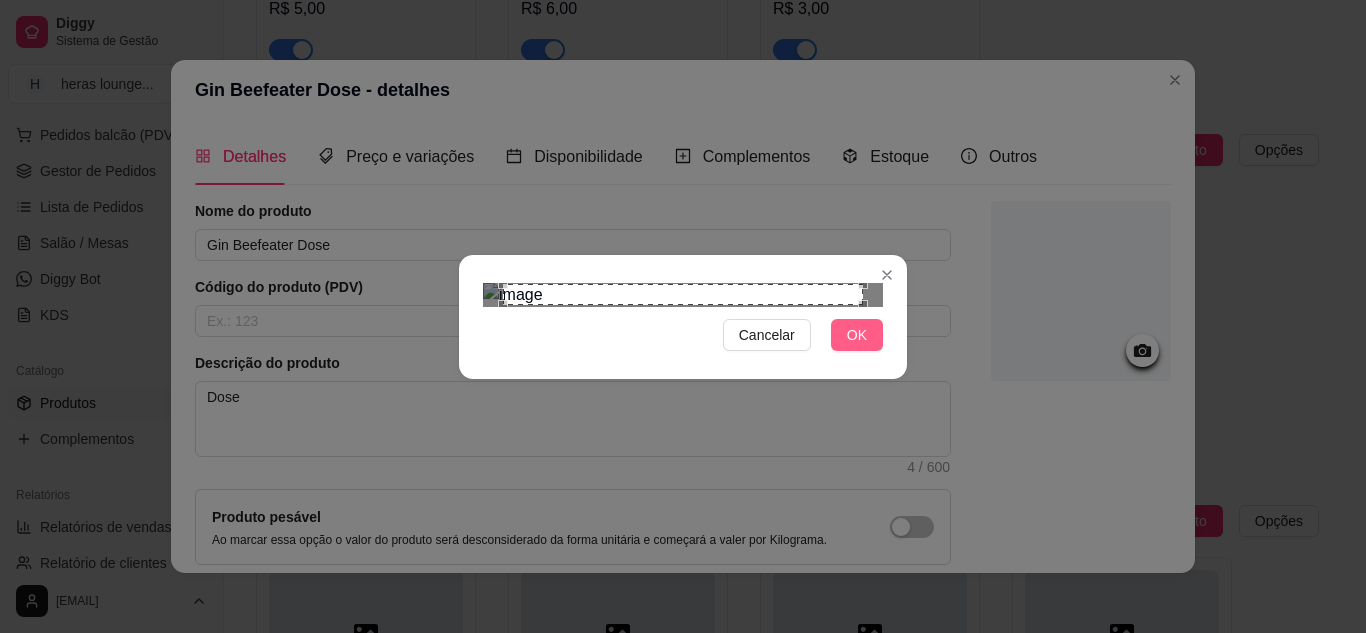 click on "OK" at bounding box center [857, 335] 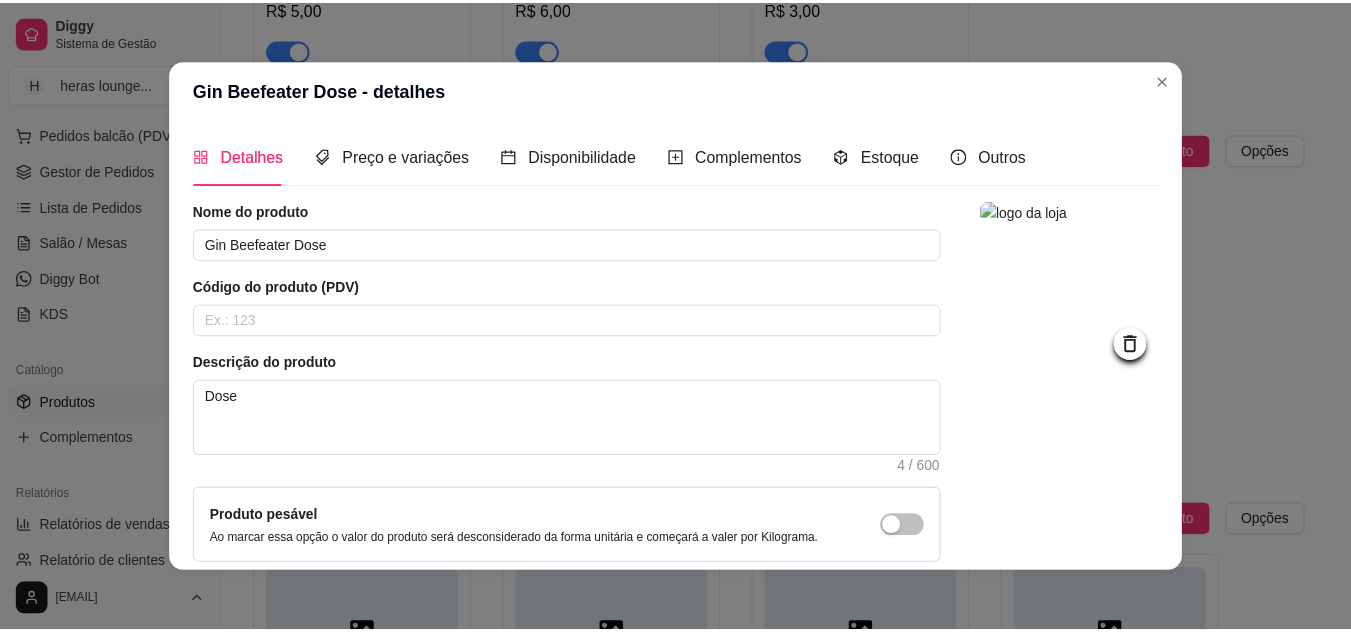 scroll, scrollTop: 181, scrollLeft: 0, axis: vertical 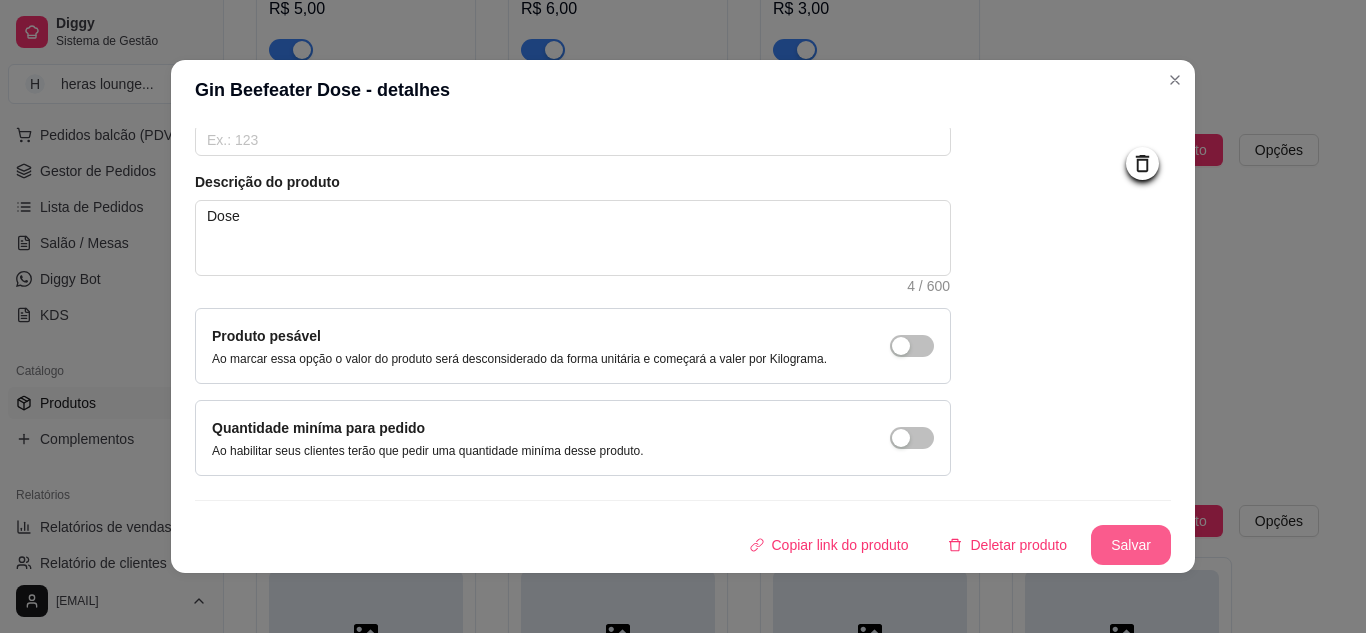 click on "Salvar" at bounding box center (1131, 545) 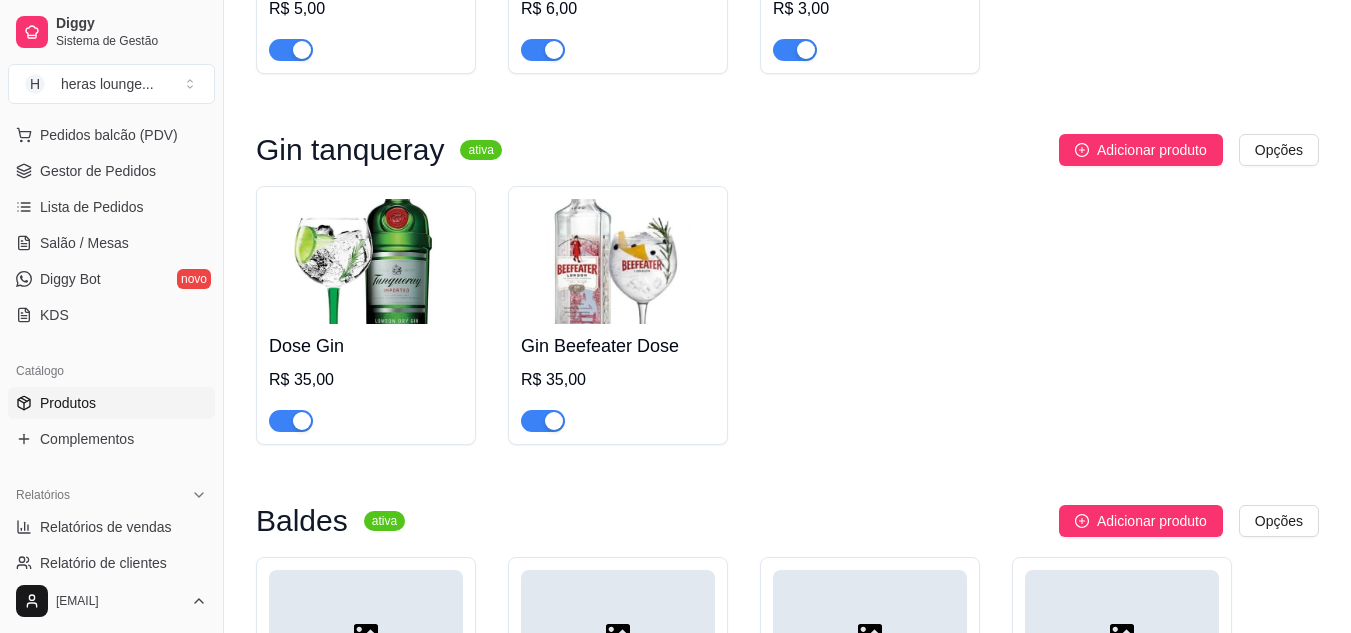 click on "Dose Gin    R$ 35,00 Gin Beefeater Dose   R$ 35,00" at bounding box center (787, 315) 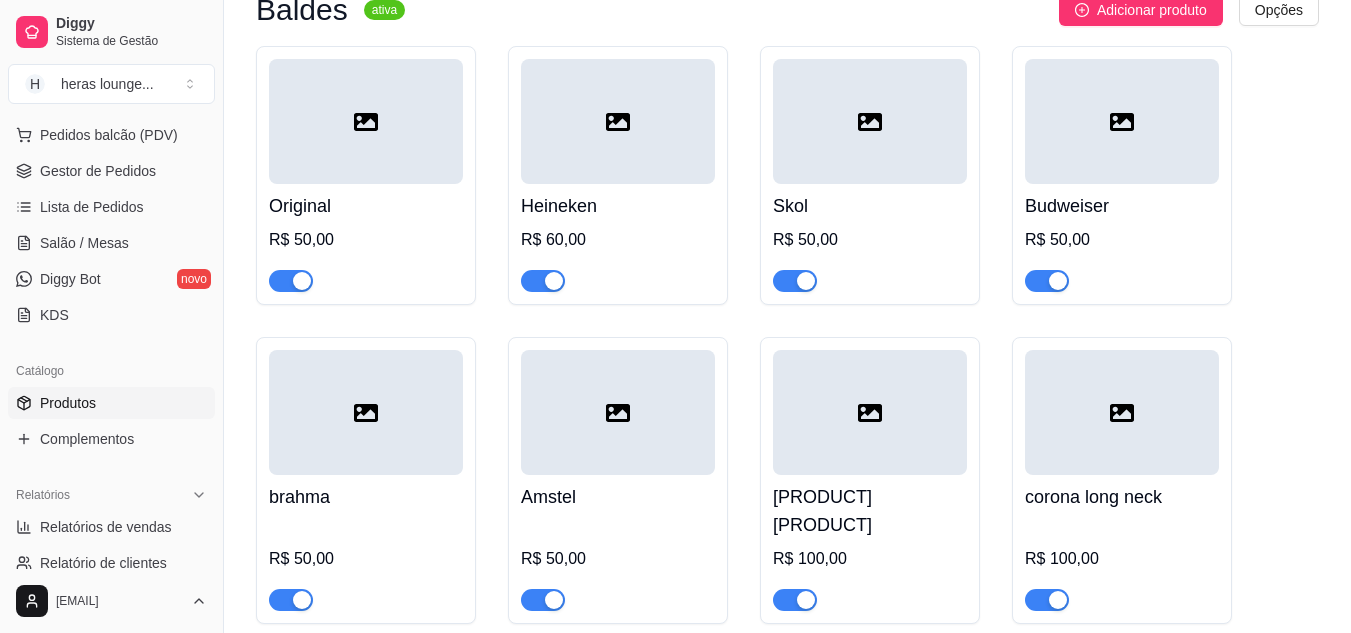 scroll, scrollTop: 7120, scrollLeft: 0, axis: vertical 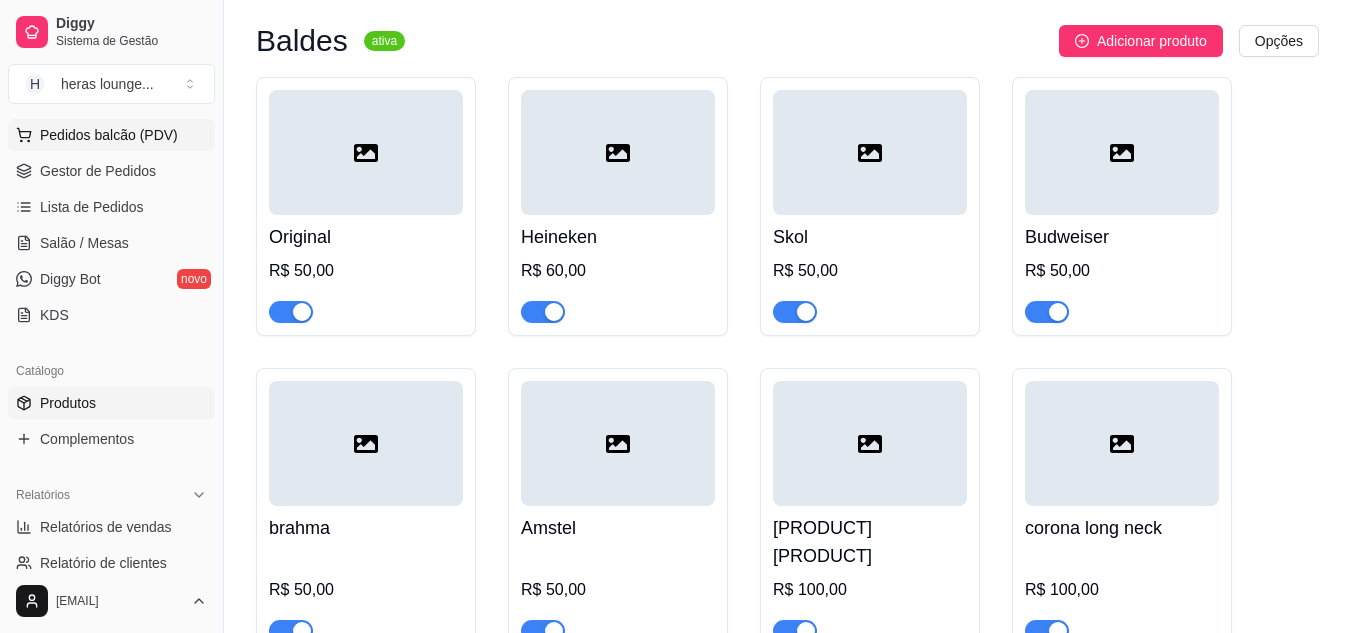 click on "Pedidos balcão (PDV)" at bounding box center [109, 135] 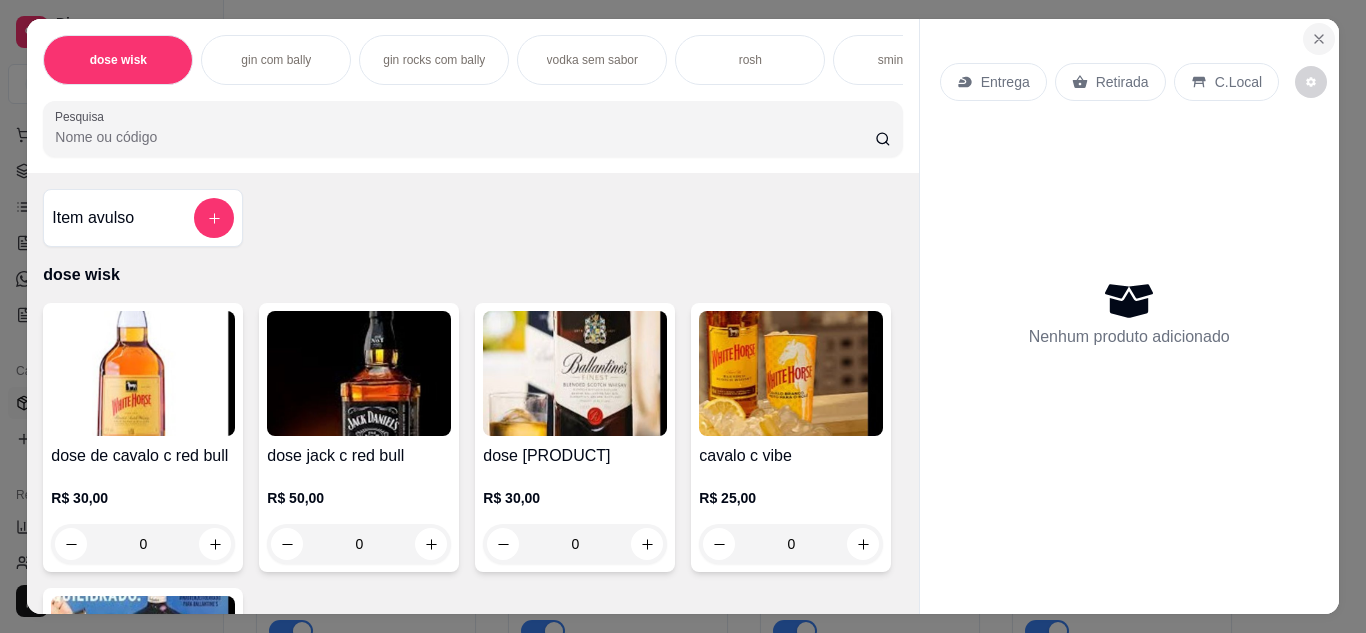 click 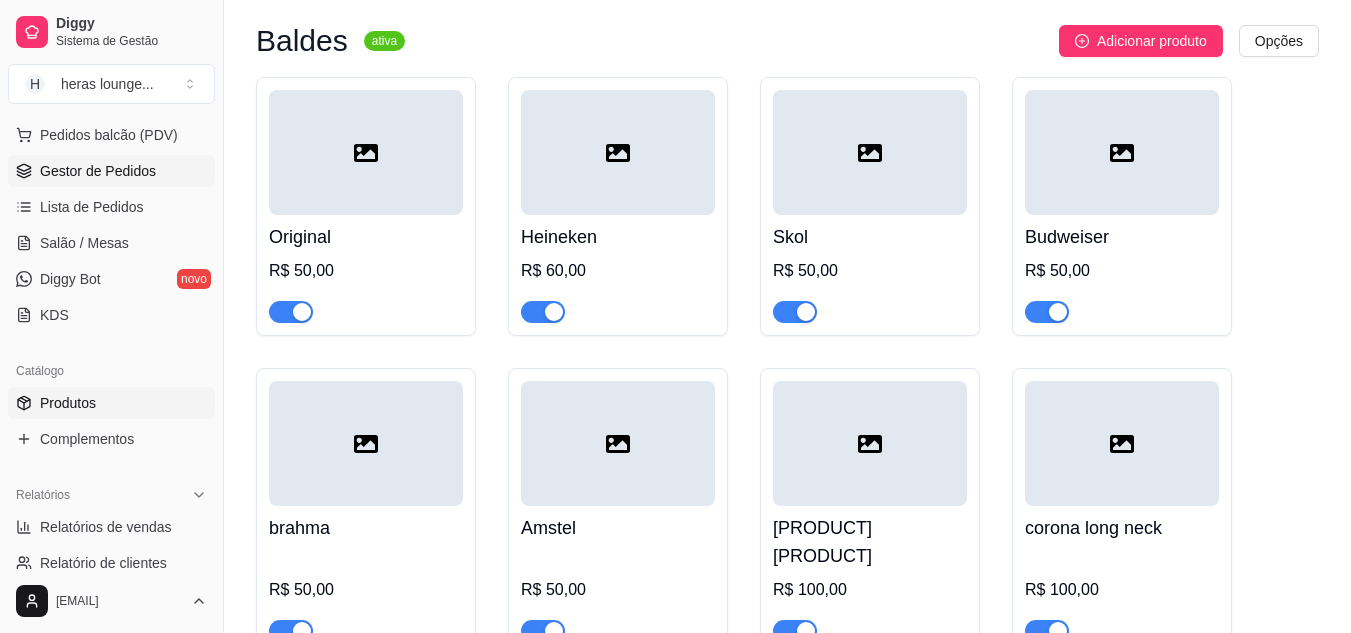 click on "Gestor de Pedidos" at bounding box center [111, 171] 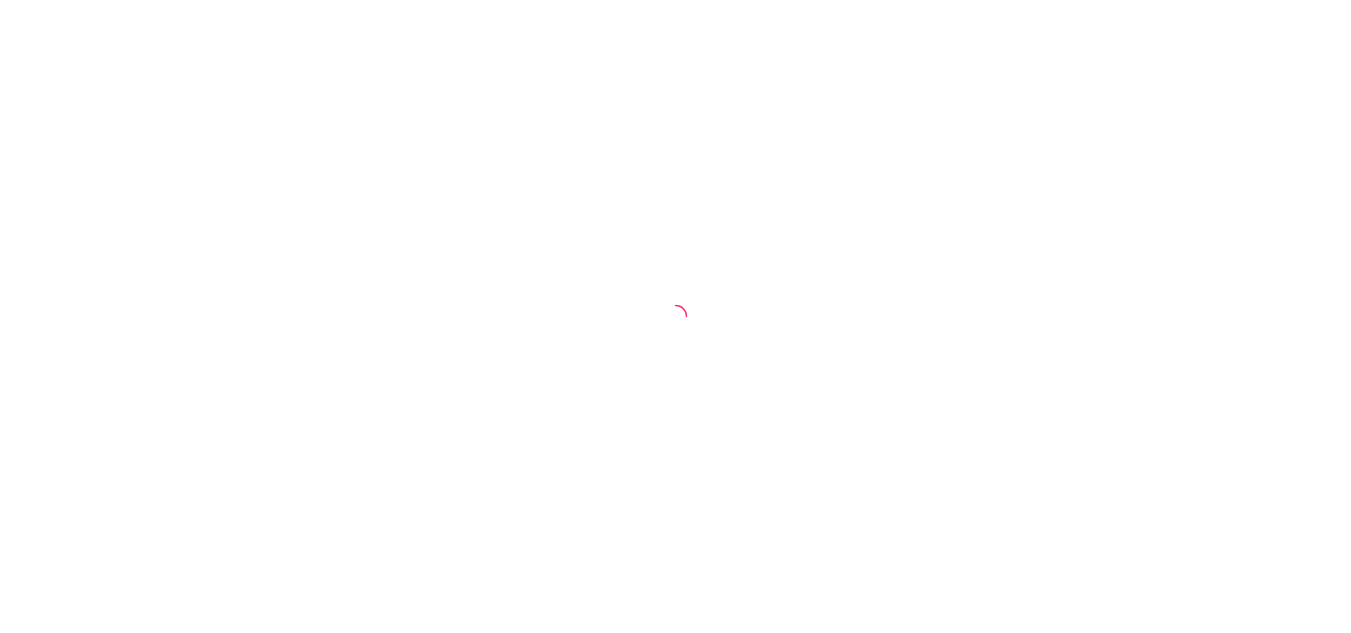 scroll, scrollTop: 0, scrollLeft: 0, axis: both 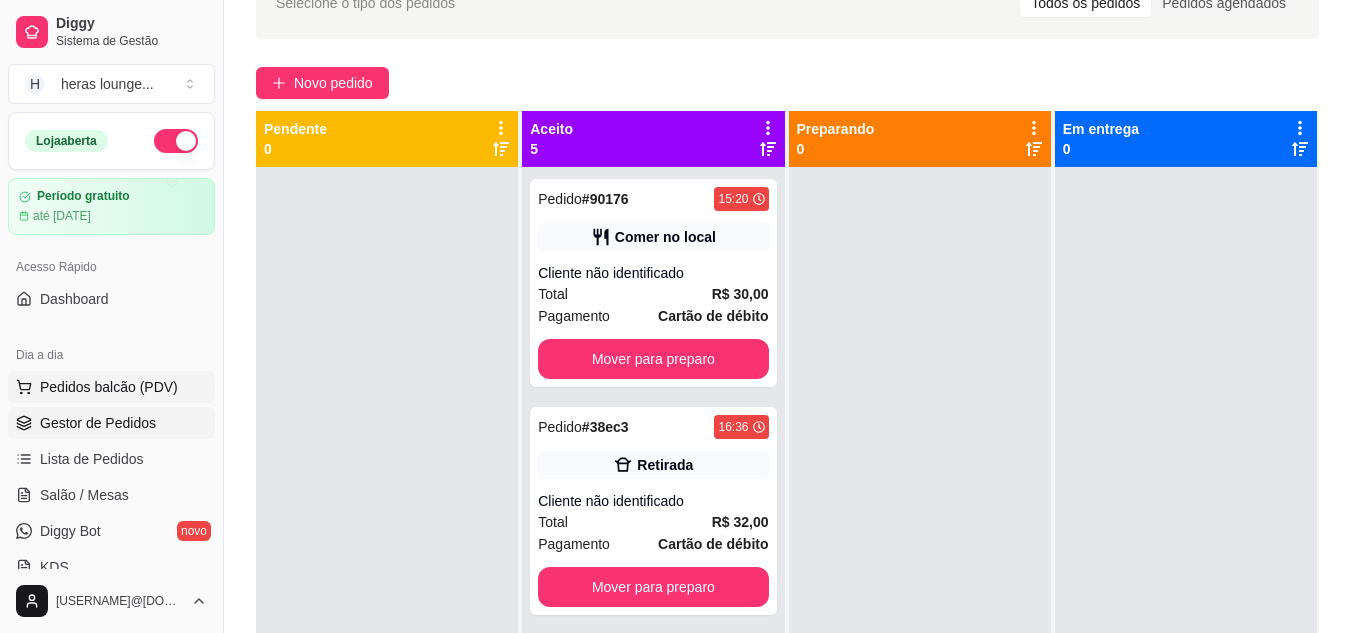 click on "Pedidos balcão (PDV)" at bounding box center [111, 387] 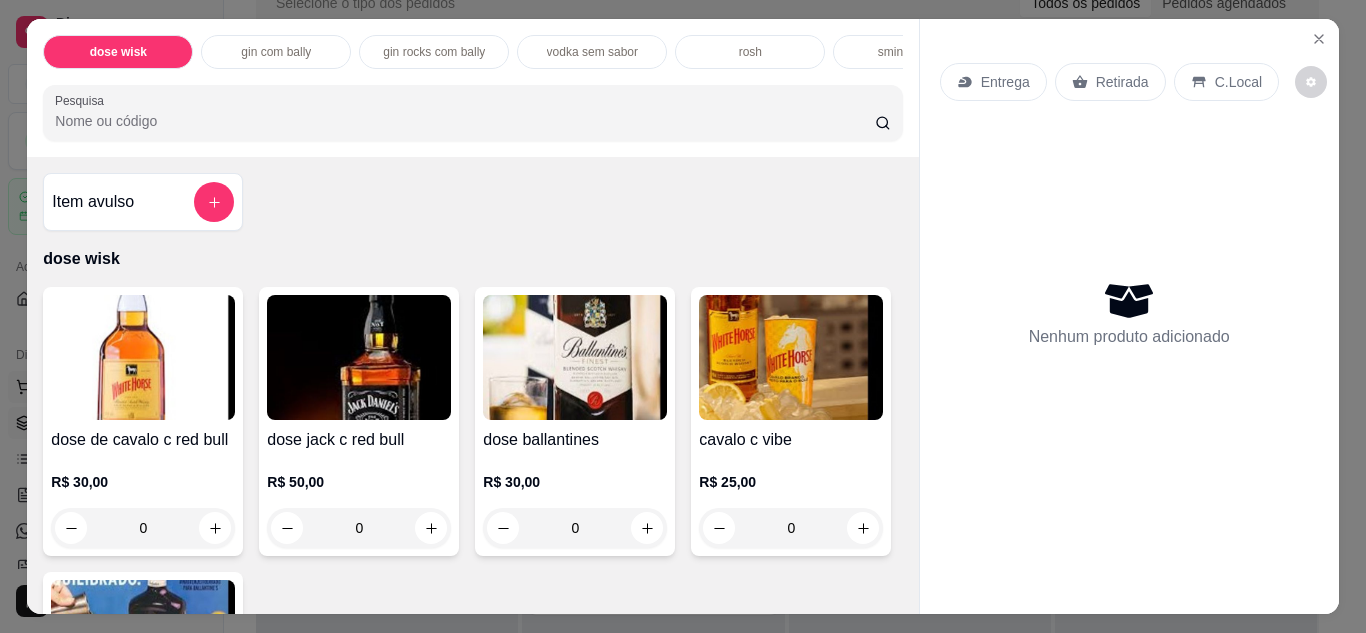 click at bounding box center [143, 357] 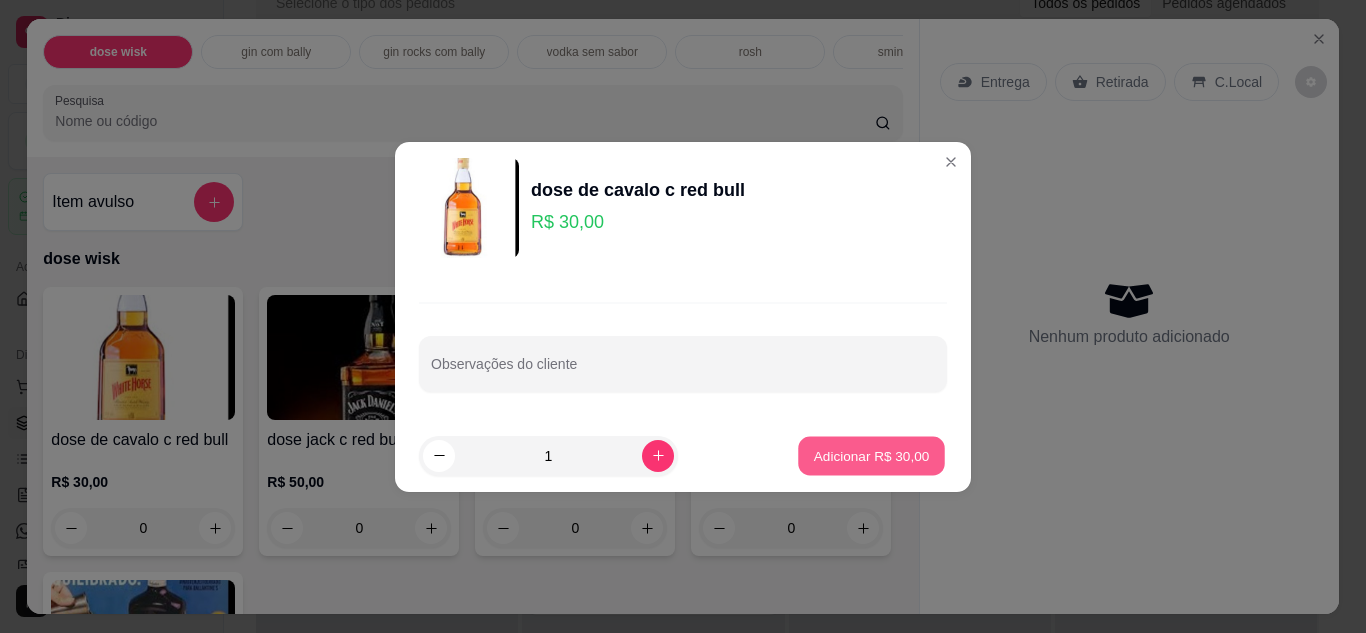 click on "Adicionar   R$ 30,00" at bounding box center (872, 455) 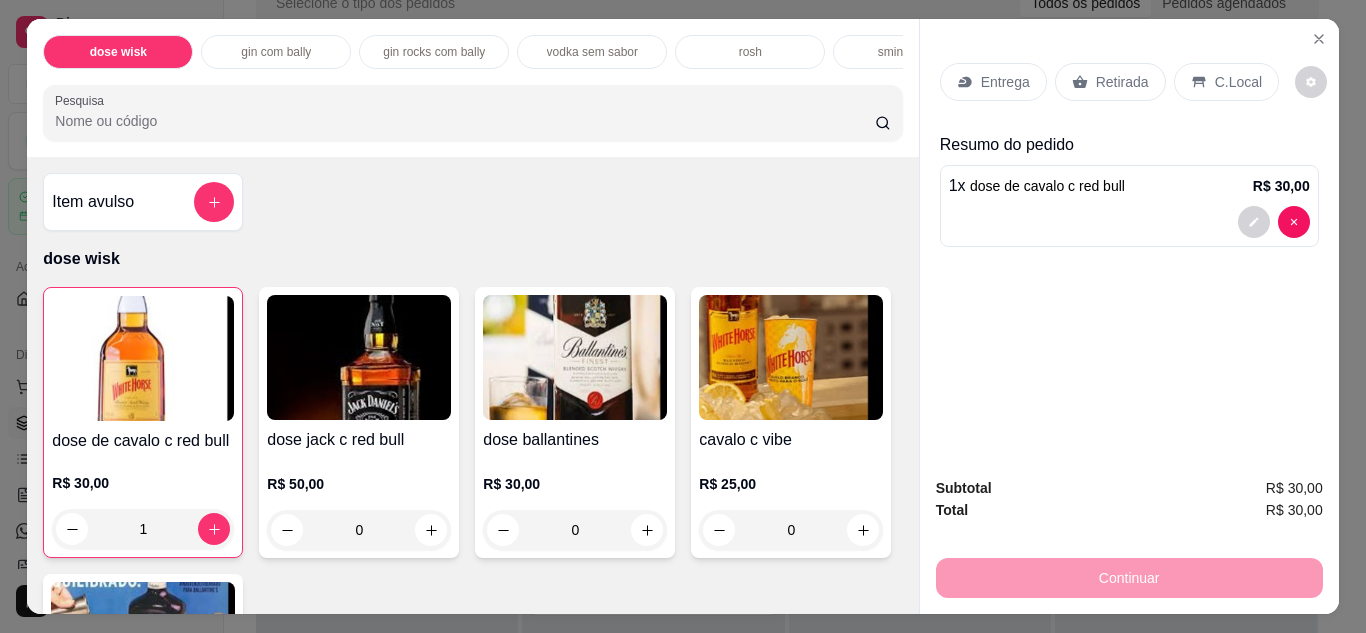 click on "C.Local" at bounding box center [1238, 82] 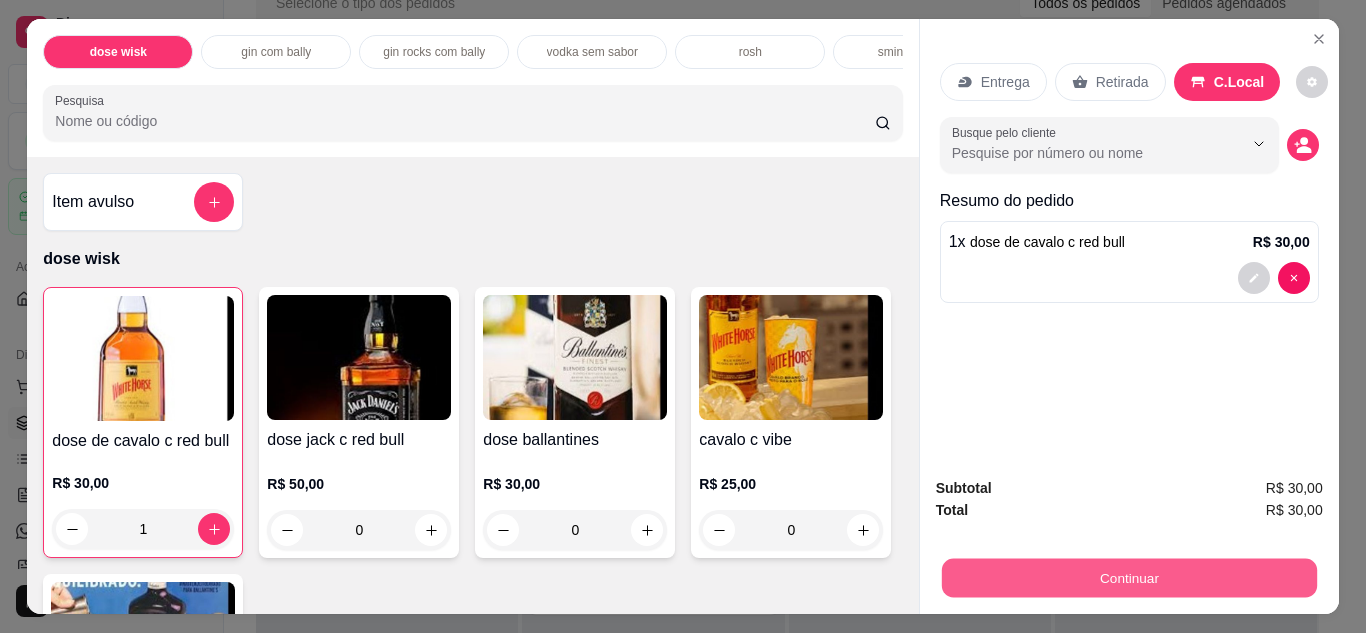 click on "Continuar" at bounding box center (1128, 578) 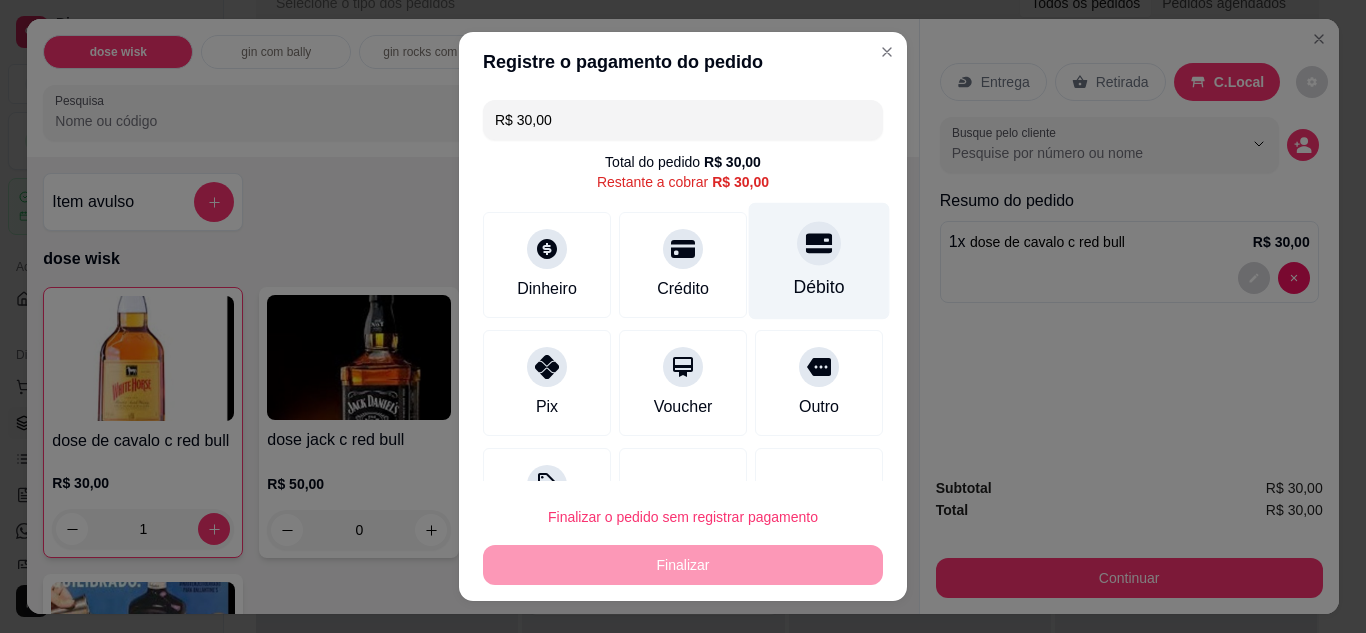 click on "Débito" at bounding box center (819, 287) 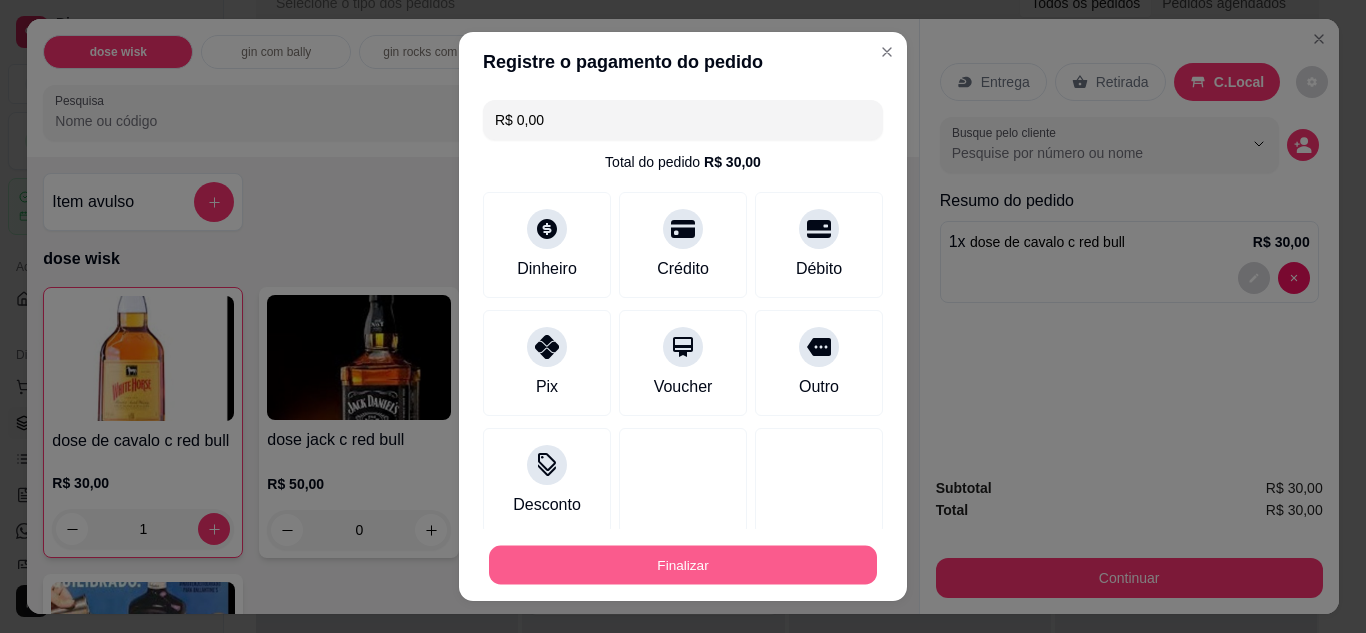 click on "Finalizar" at bounding box center [683, 565] 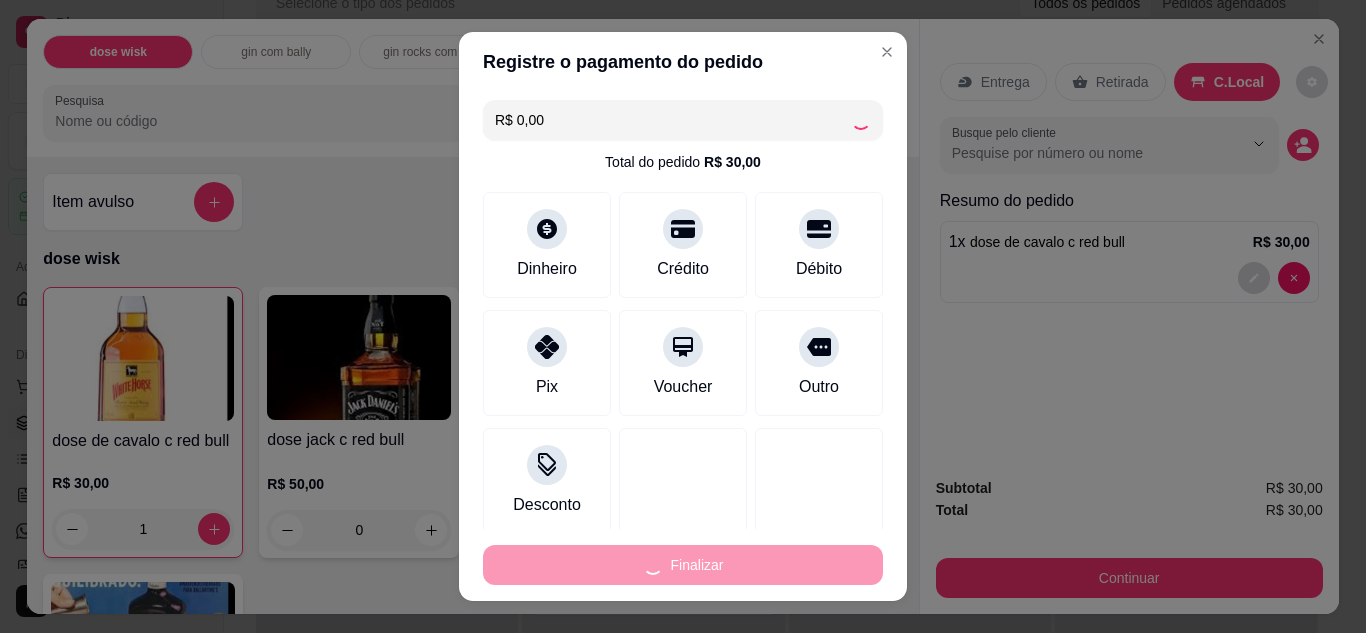 type on "0" 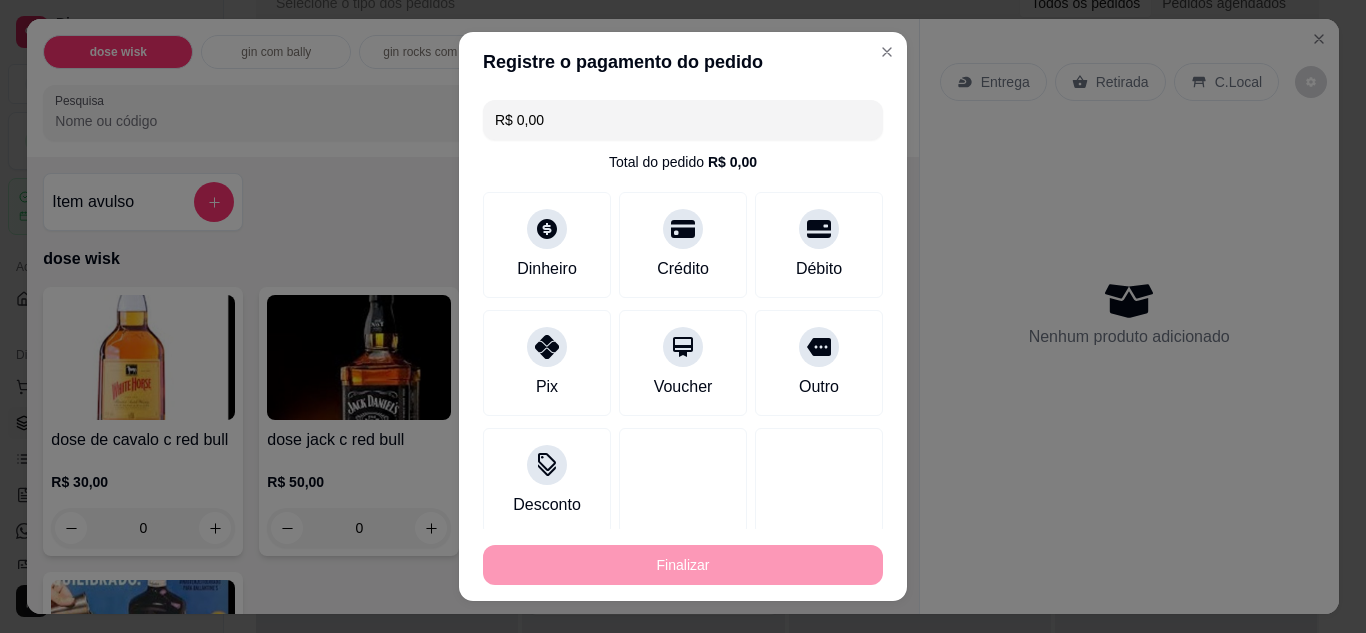 type on "-R$ 30,00" 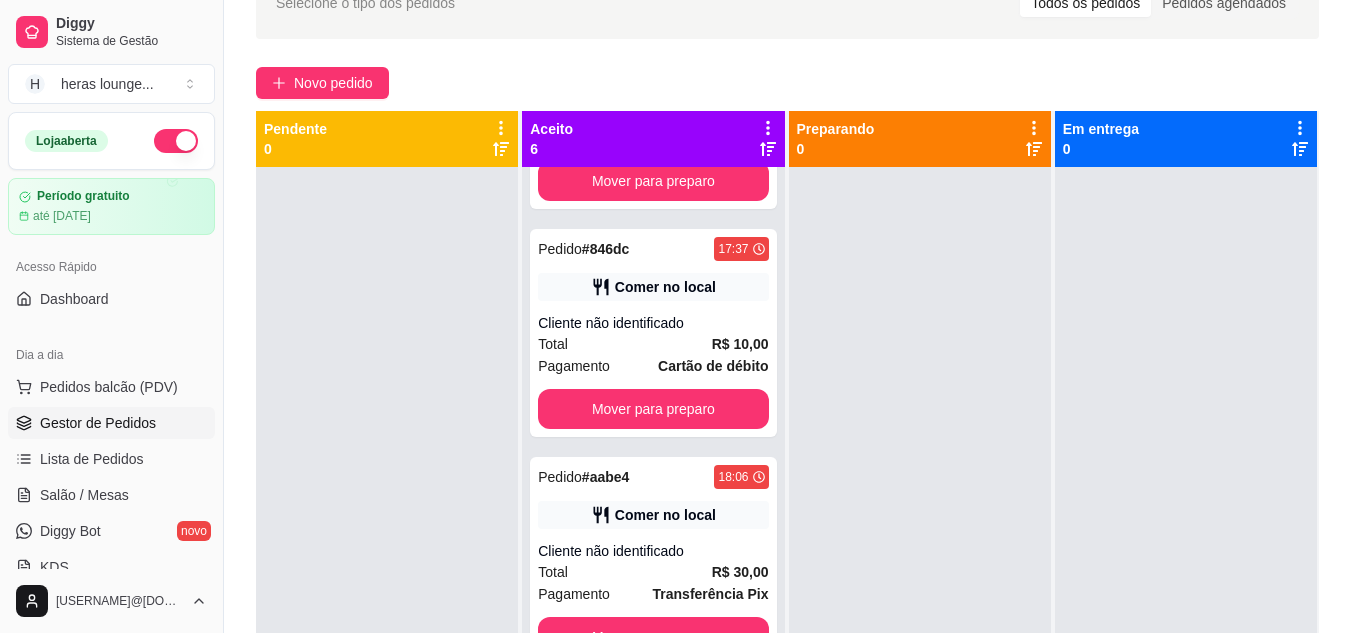 scroll, scrollTop: 755, scrollLeft: 0, axis: vertical 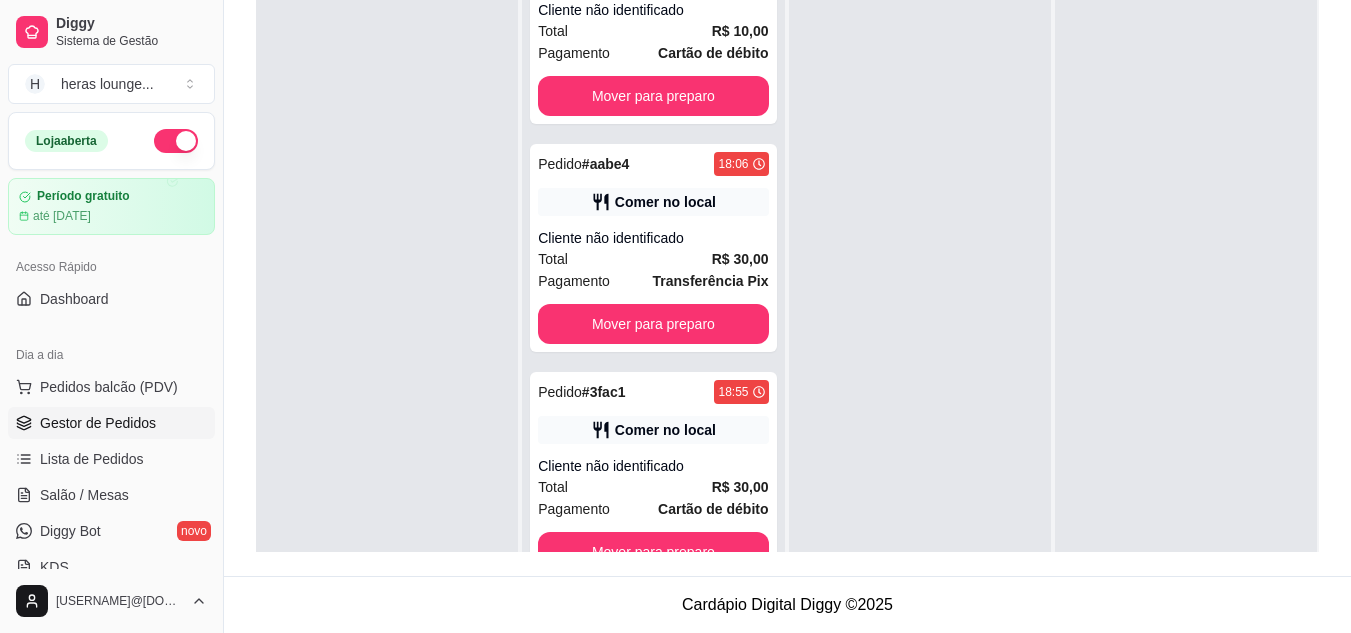 click on "Aceito 6 Pedido  # 90176 15:20 Comer no local Cliente não identificado Total R$ 30,00 Pagamento Cartão de débito Mover para preparo Pedido  # 38ec3 16:36 Retirada Cliente não identificado Total R$ 32,00 Pagamento Cartão de débito Mover para preparo Pedido  # 0ead8 16:37 Comer no local Cliente não identificado Total R$ 49,00 Pagamento Dinheiro Mover para preparo Pedido  # 846dc 17:37 Comer no local Cliente não identificado Total R$ 10,00 Pagamento Cartão de débito Mover para preparo Pedido  # aabe4 18:06 Comer no local Cliente não identificado Total R$ 30,00 Pagamento Transferência Pix Mover para preparo Pedido  # 3fac1 18:55 Comer no local Cliente não identificado Total R$ 30,00 Pagamento Cartão de débito Mover para preparo" at bounding box center (654, 263) 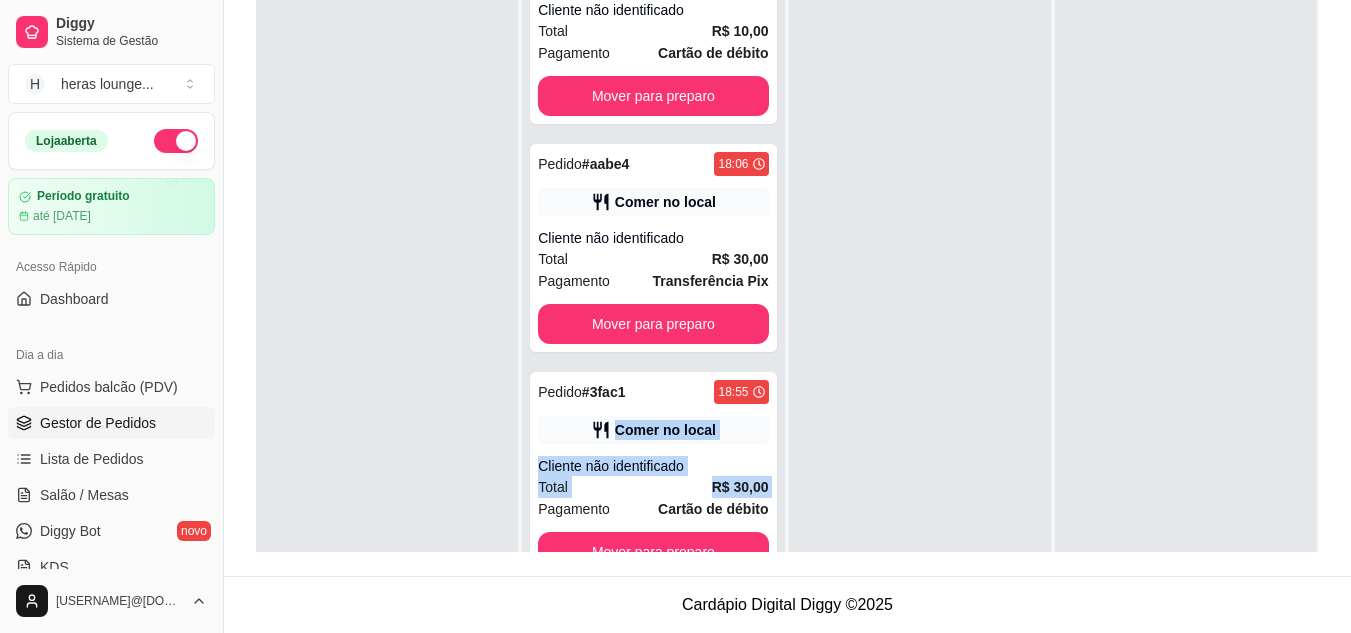 drag, startPoint x: 777, startPoint y: 427, endPoint x: 772, endPoint y: 483, distance: 56.22277 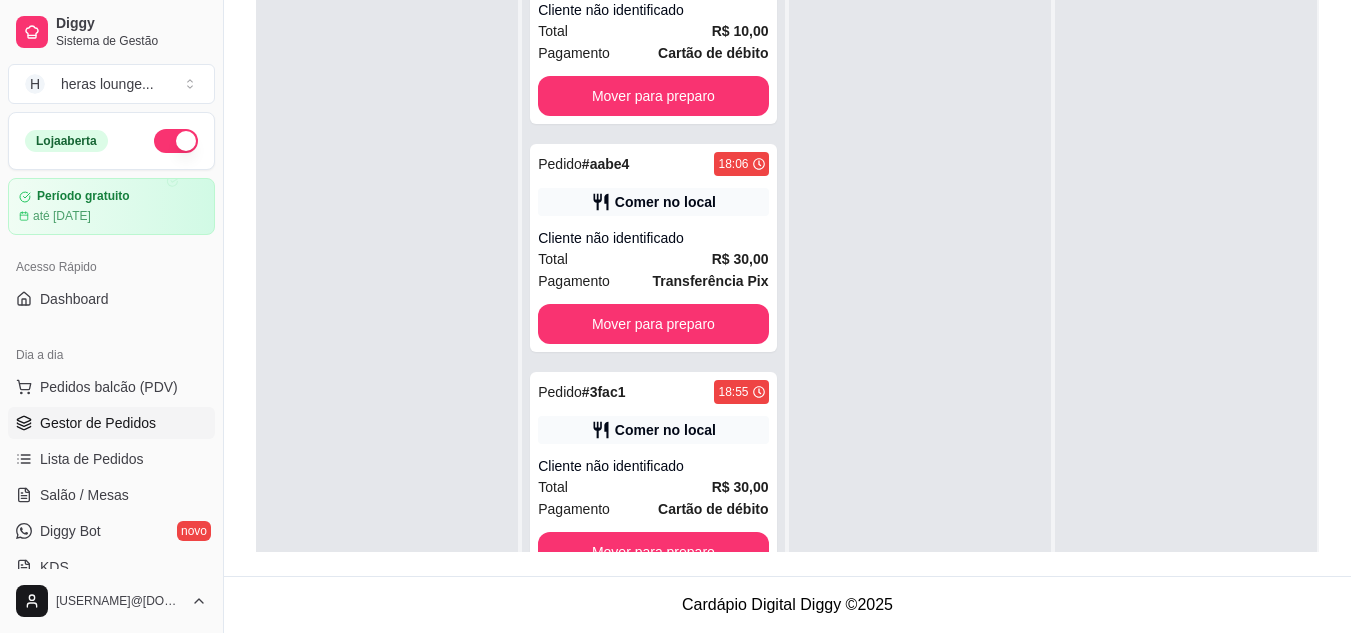 click at bounding box center (920, 291) 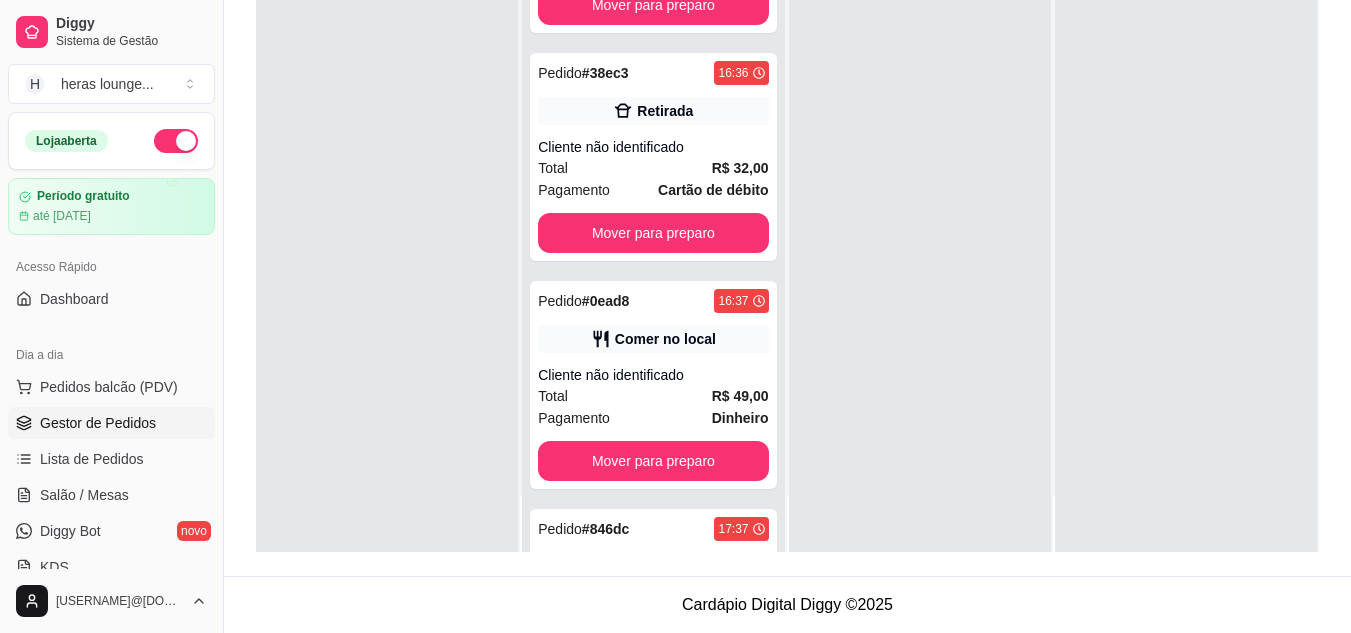 scroll, scrollTop: 0, scrollLeft: 0, axis: both 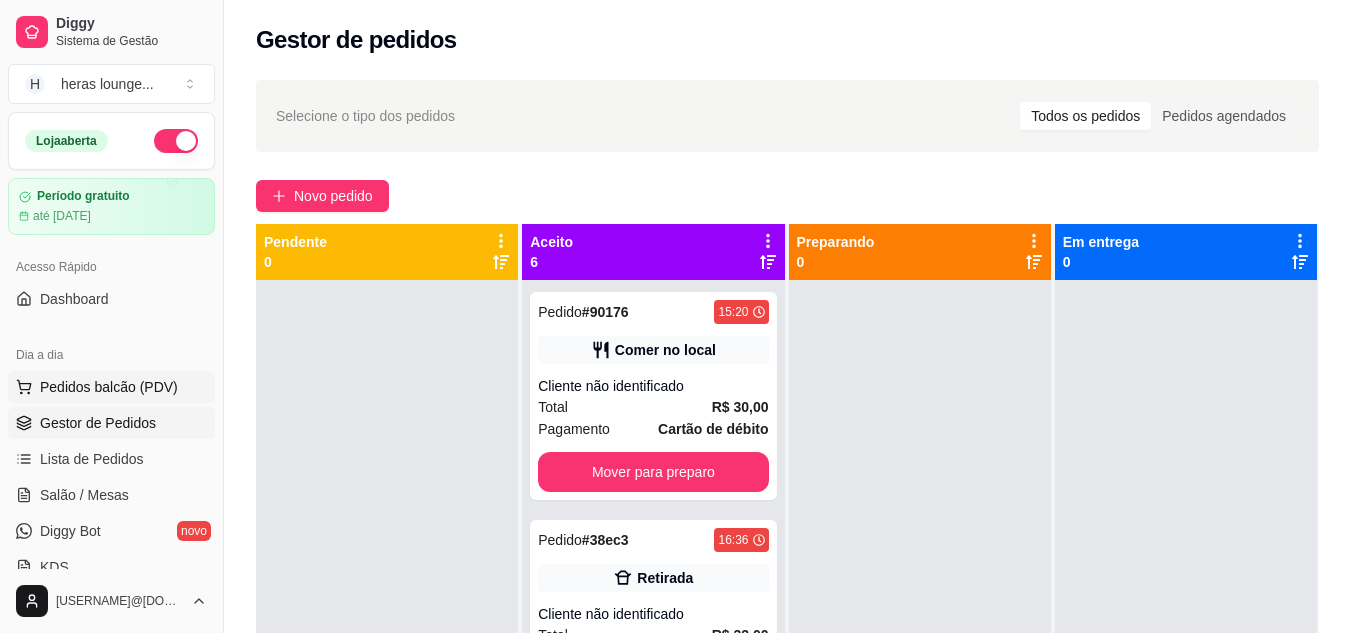 click on "Pedidos balcão (PDV)" at bounding box center [109, 387] 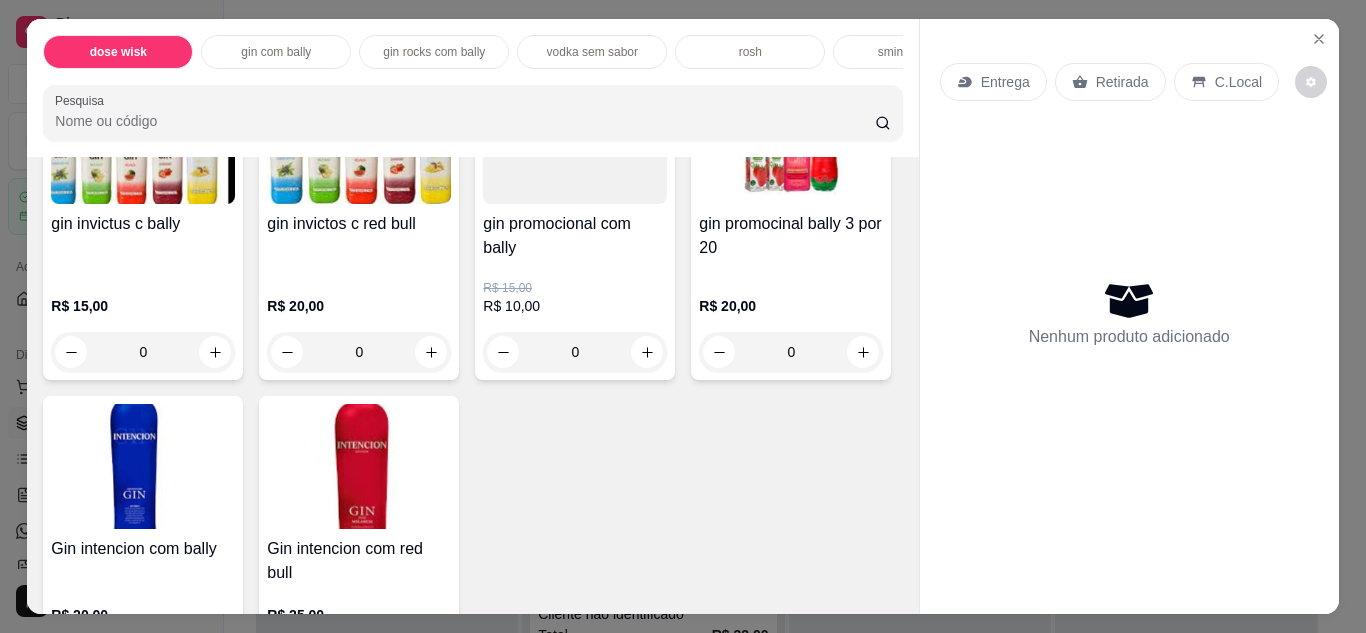 scroll, scrollTop: 879, scrollLeft: 0, axis: vertical 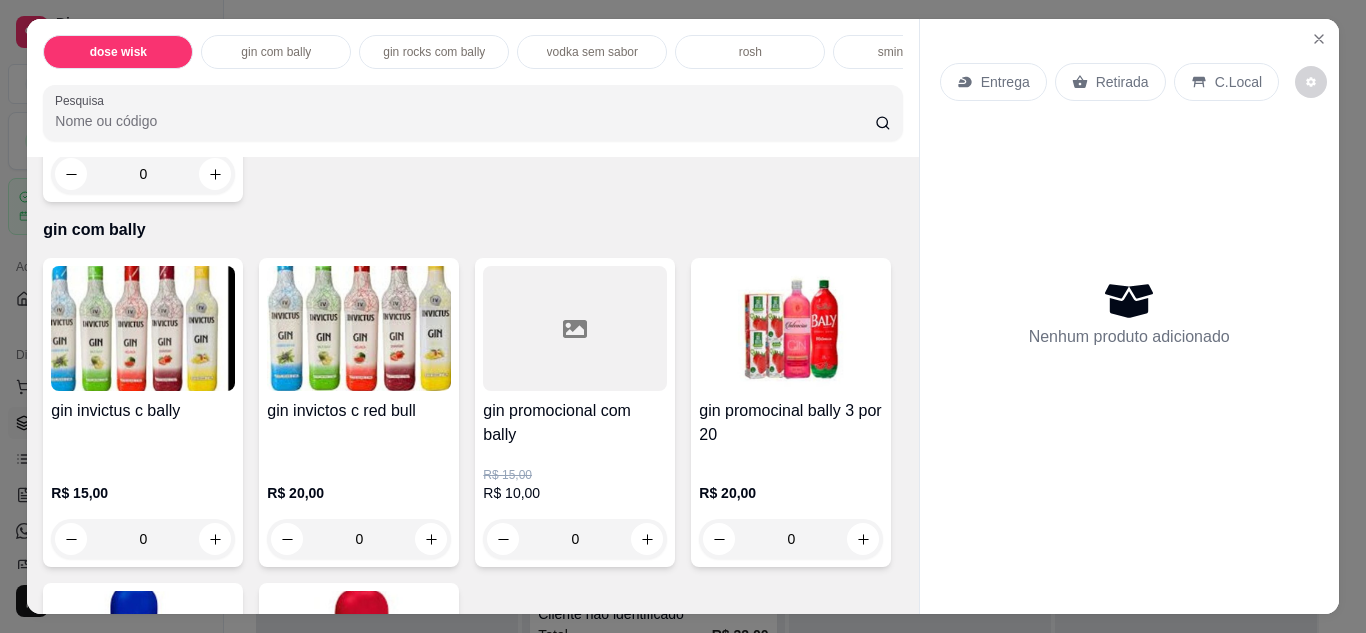 click at bounding box center [575, 328] 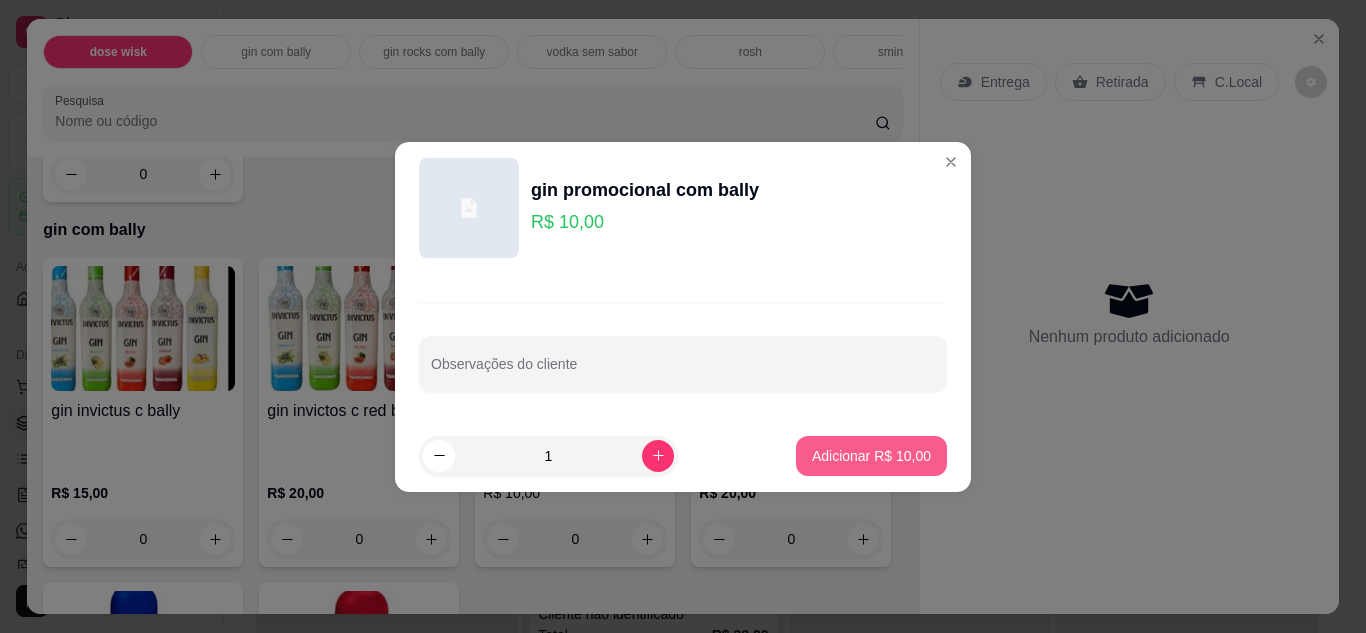click on "Adicionar   R$ 10,00" at bounding box center (871, 456) 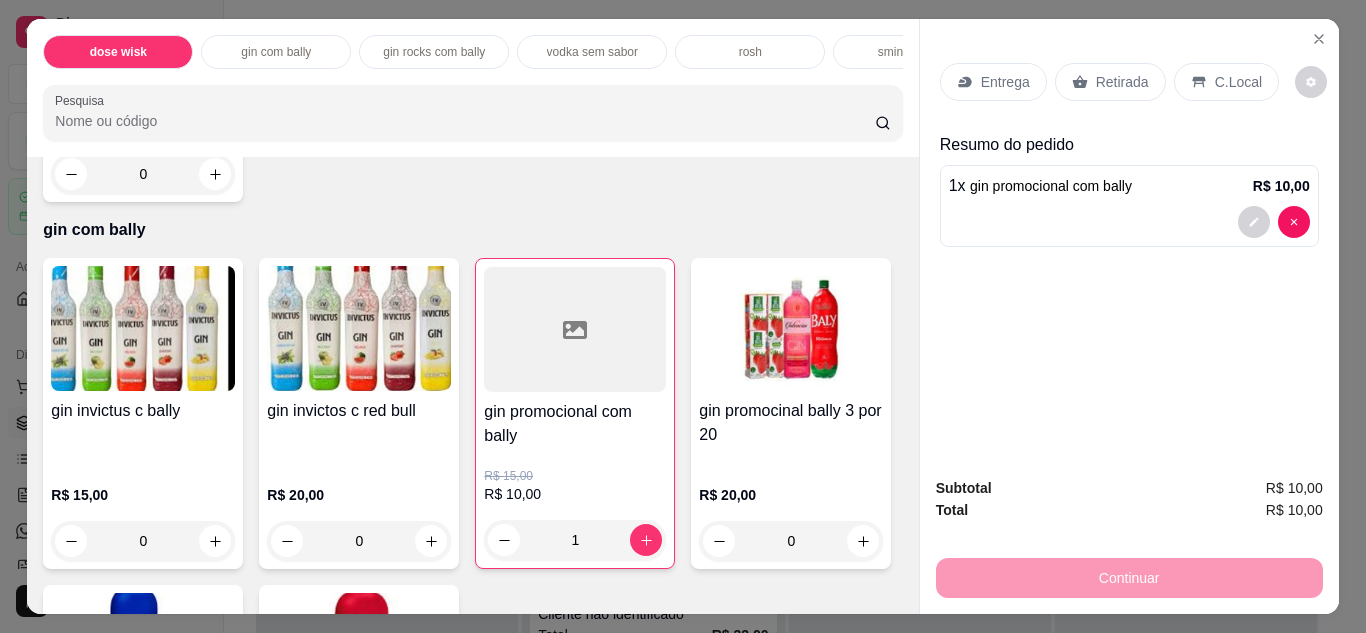 click on "C.Local" at bounding box center [1238, 82] 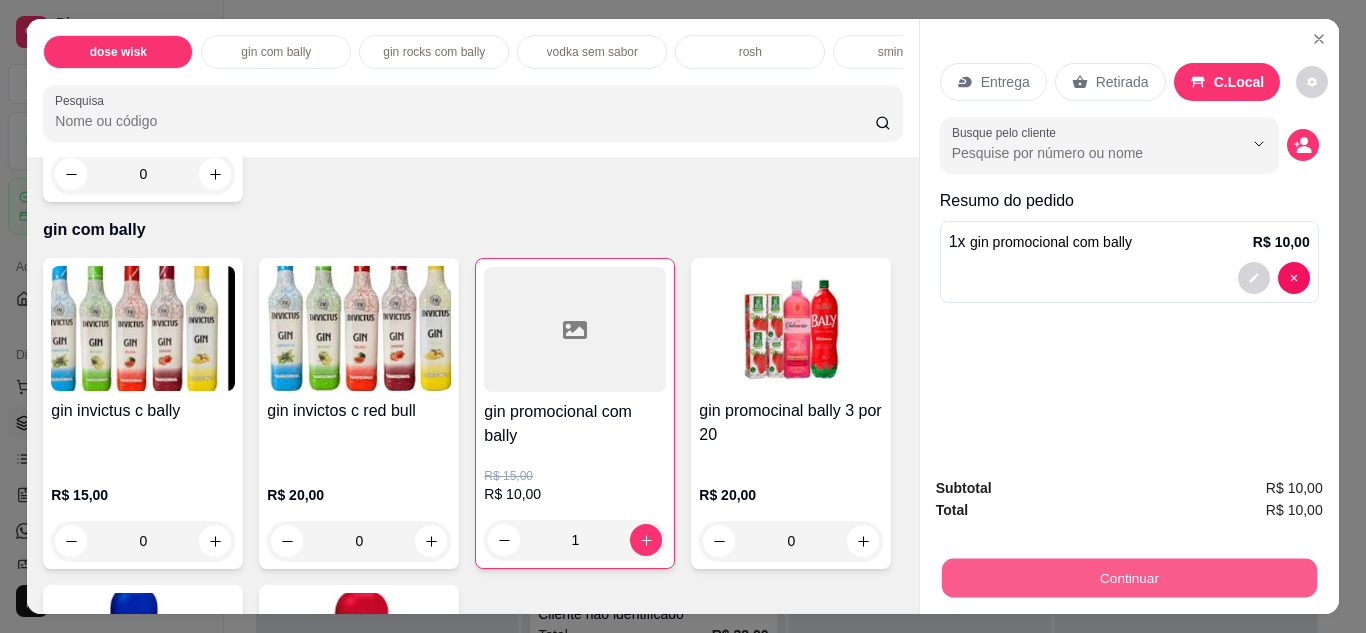 click on "Continuar" at bounding box center [1128, 578] 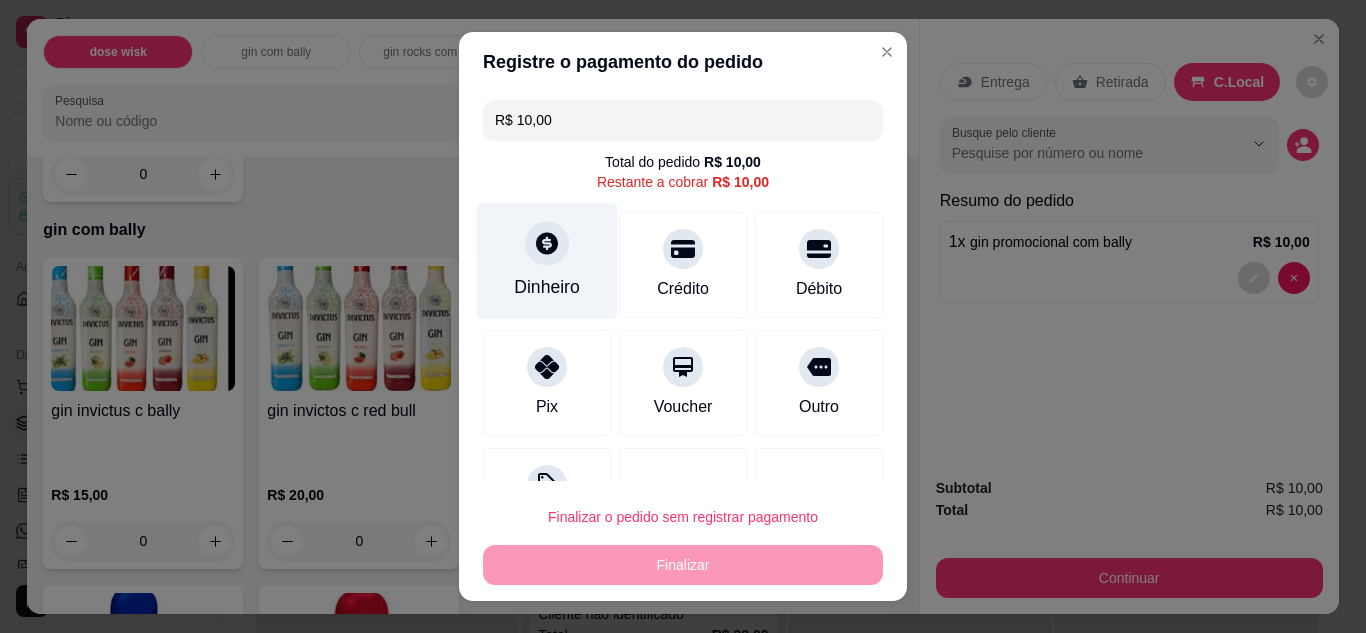click on "Dinheiro" at bounding box center [547, 287] 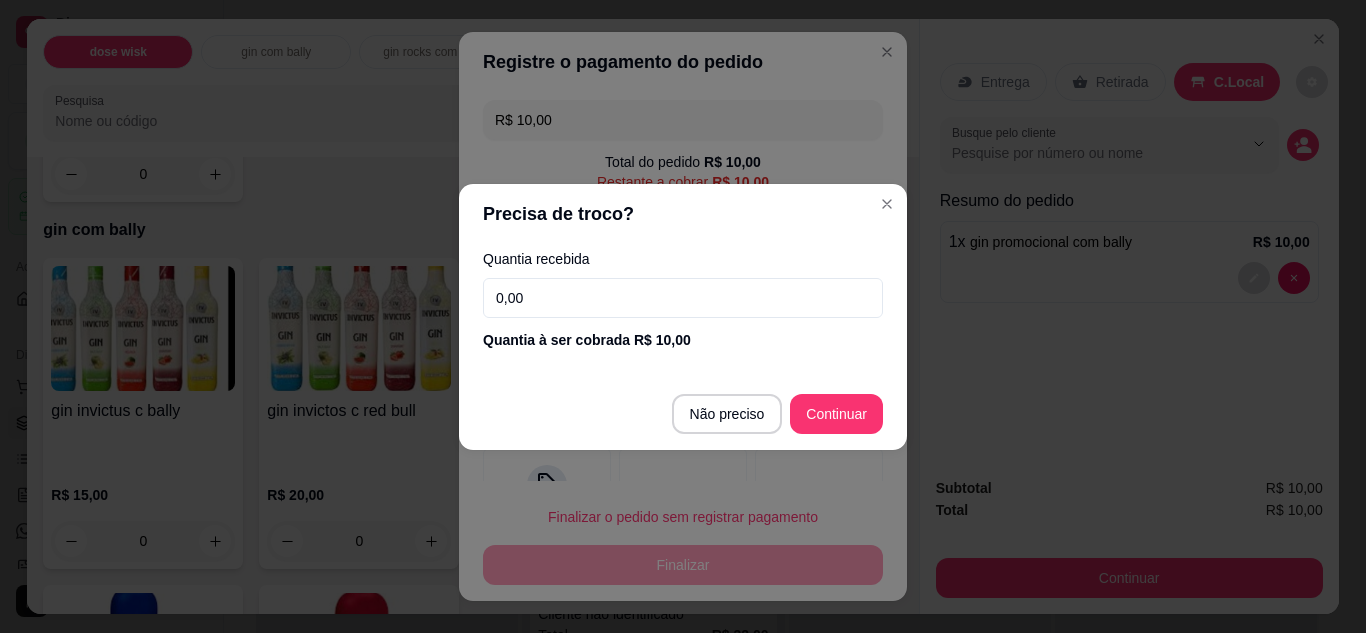 click on "0,00" at bounding box center [683, 298] 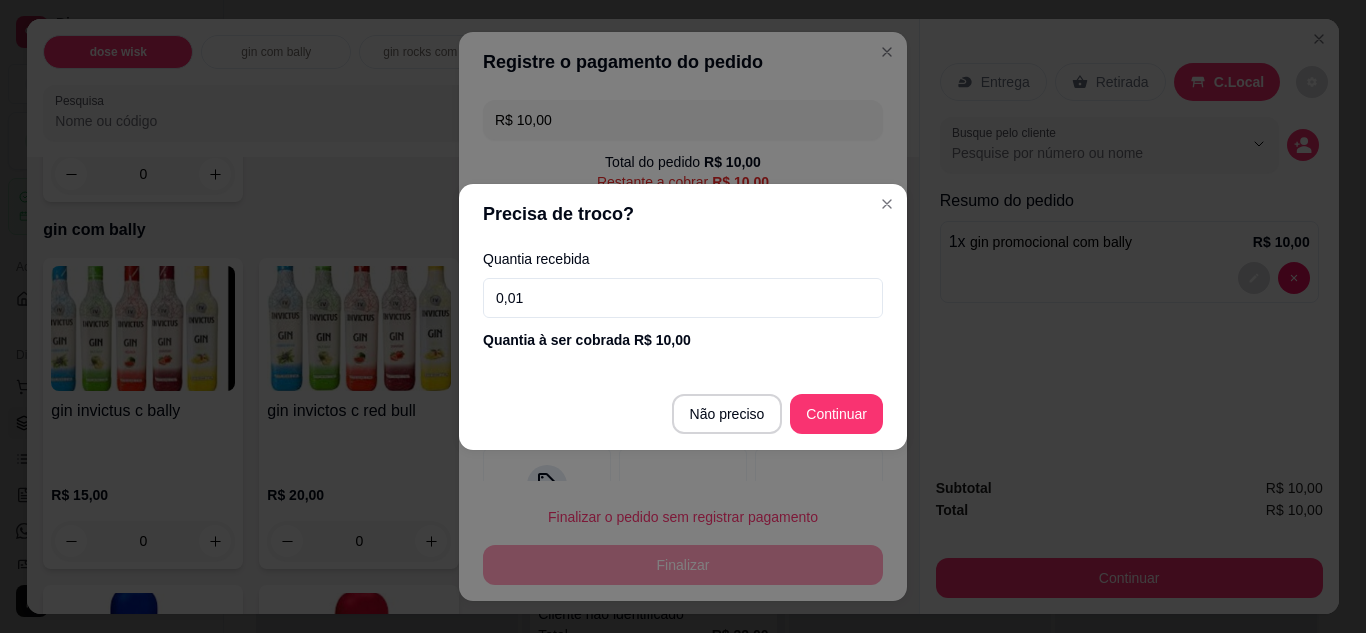 click on "0,01" at bounding box center [683, 298] 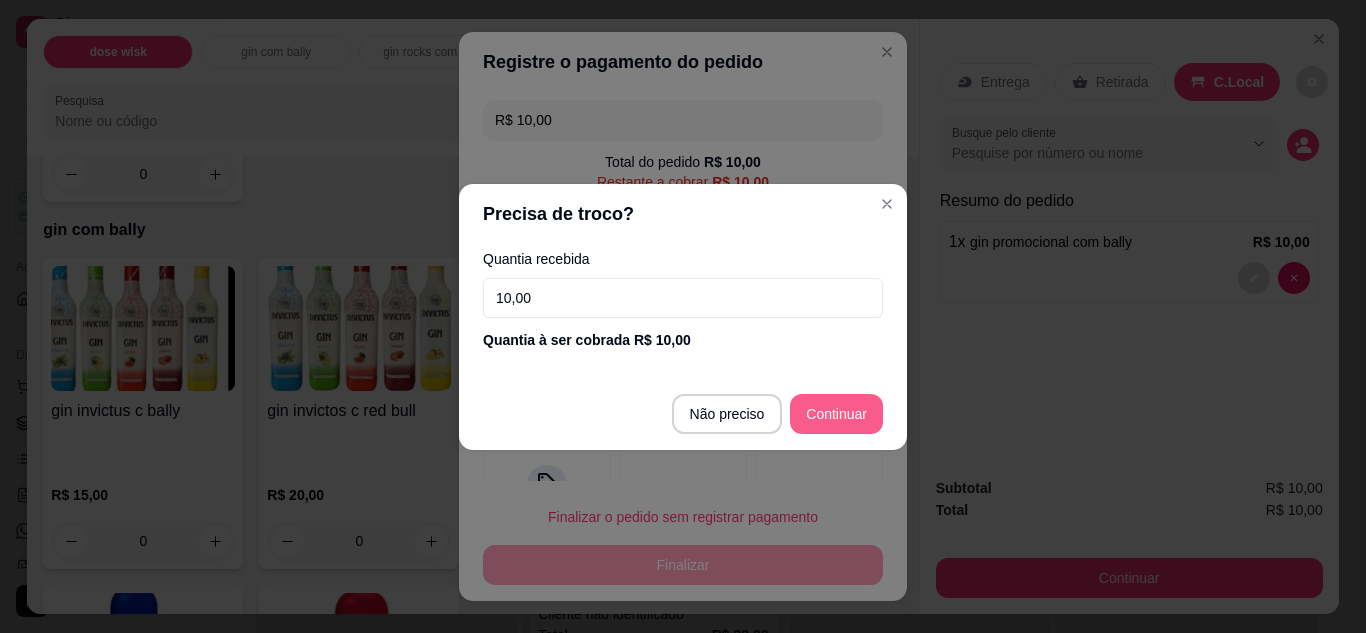 type on "10,00" 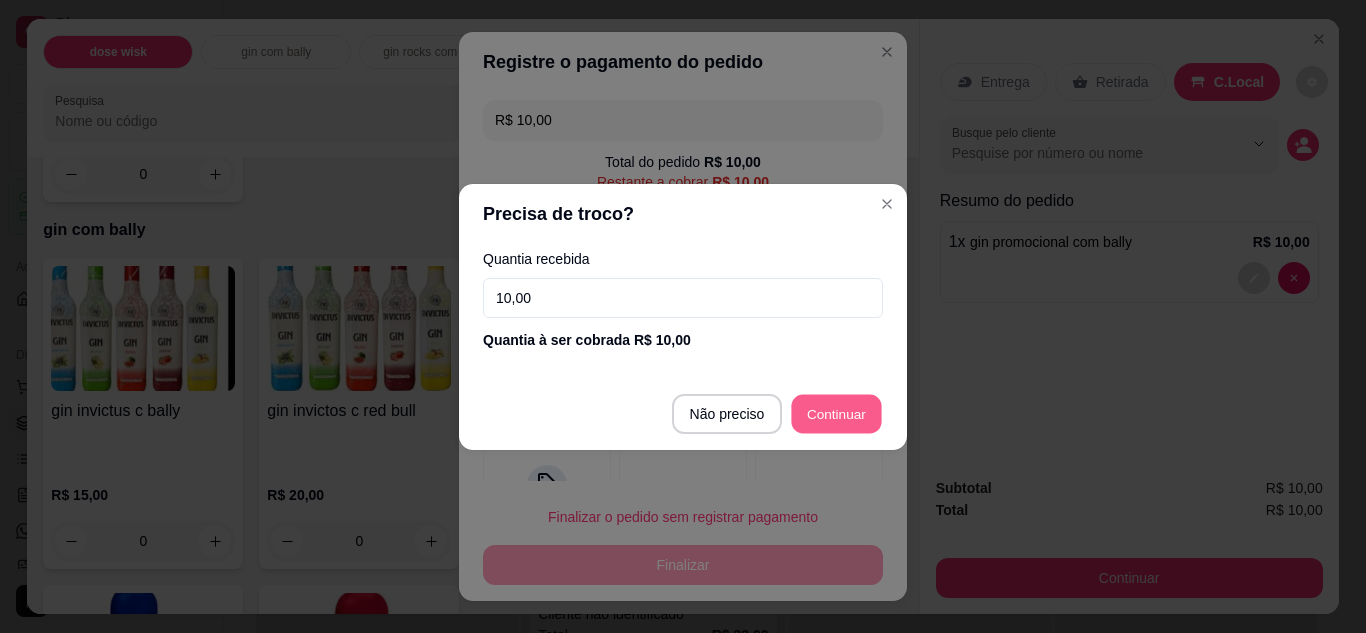 type on "R$ 0,00" 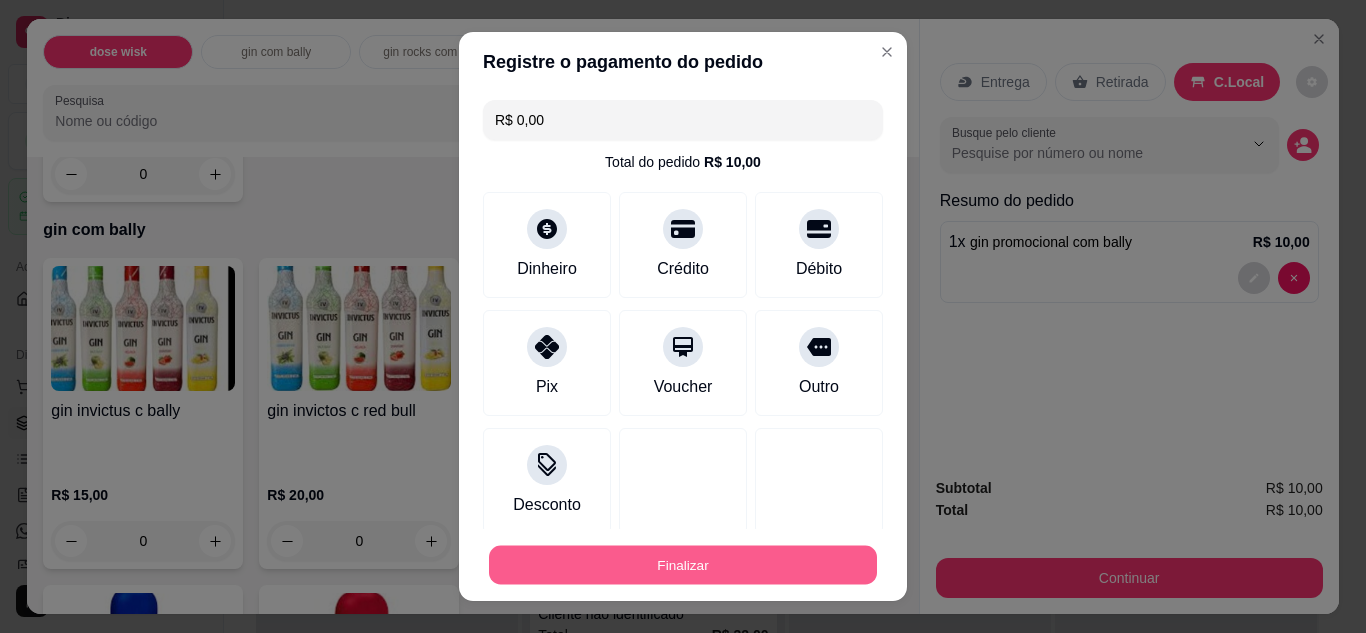 click on "Finalizar" at bounding box center (683, 565) 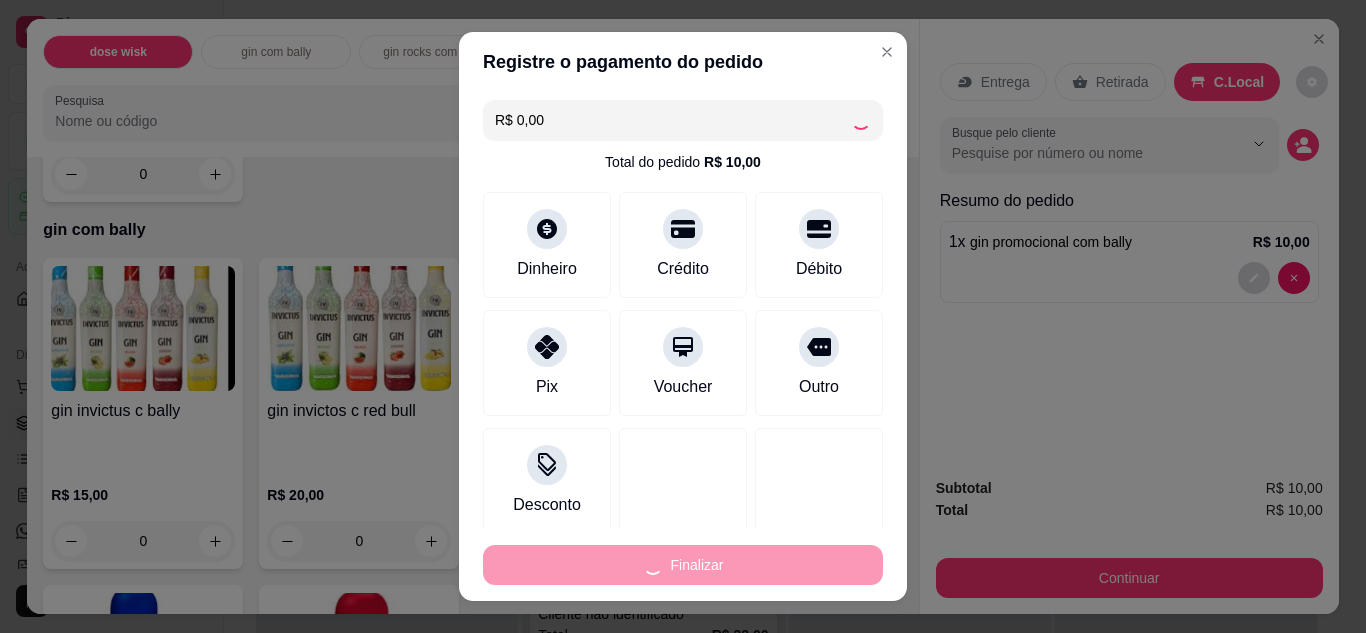 type on "0" 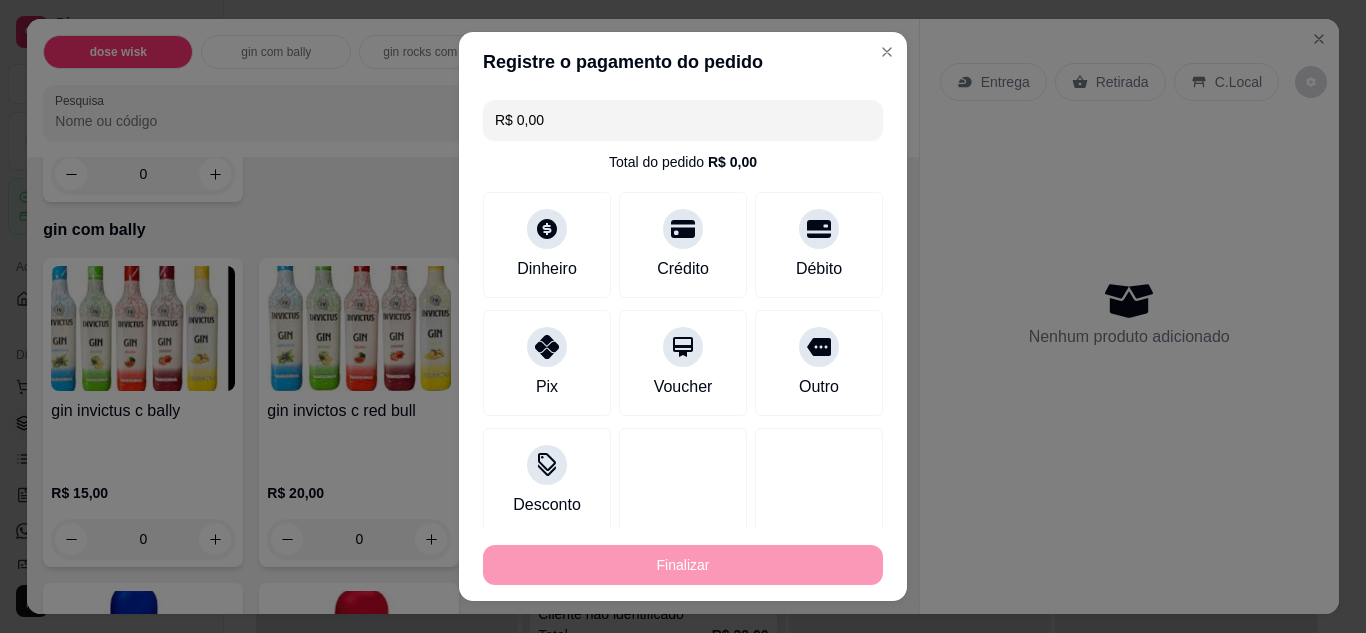 type on "-R$ 10,00" 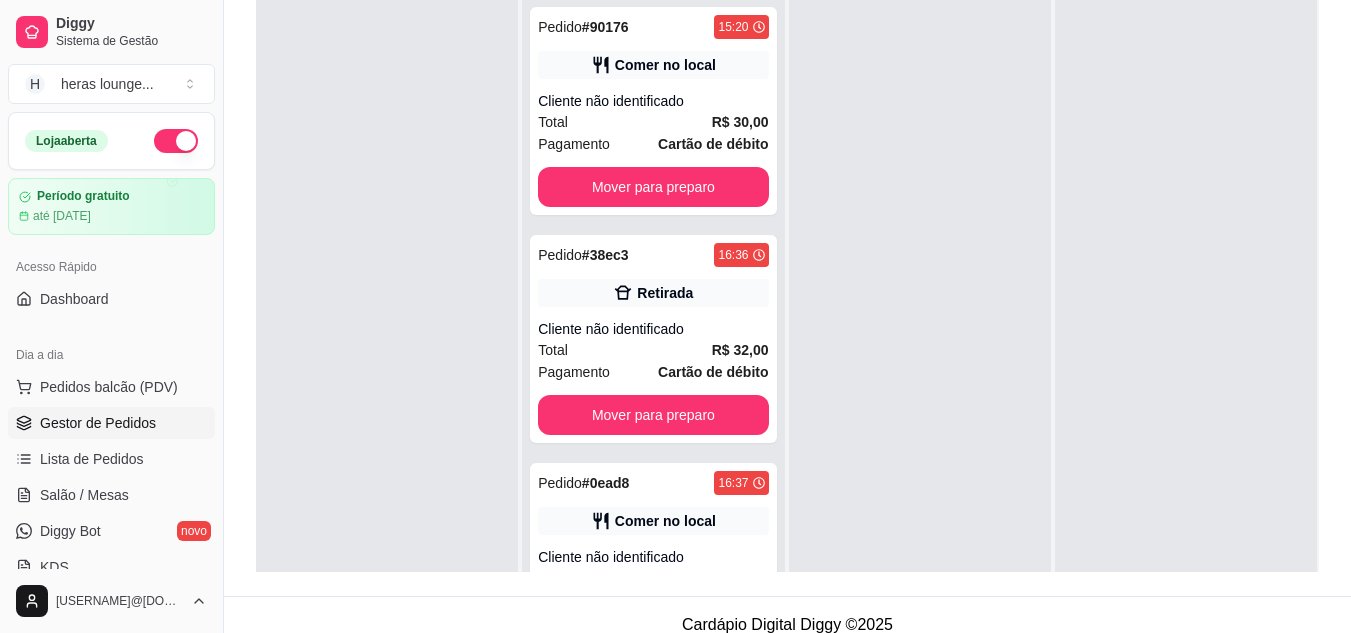 scroll, scrollTop: 305, scrollLeft: 0, axis: vertical 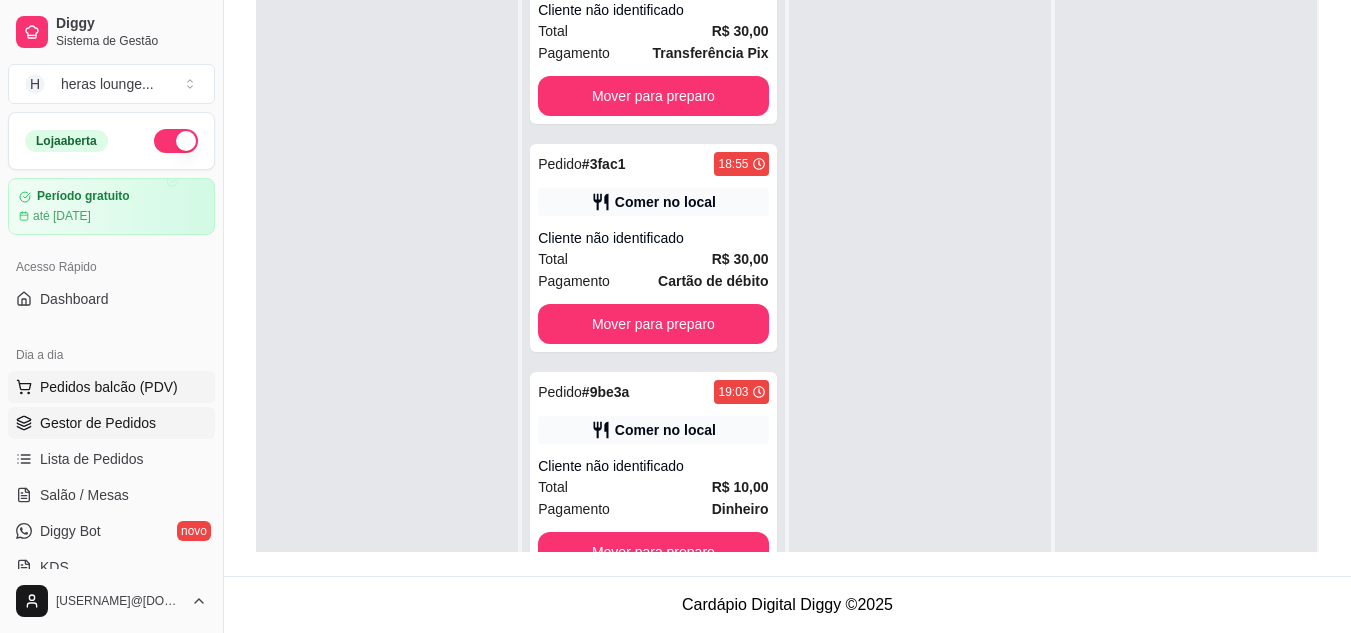 click on "Pedidos balcão (PDV)" at bounding box center (111, 387) 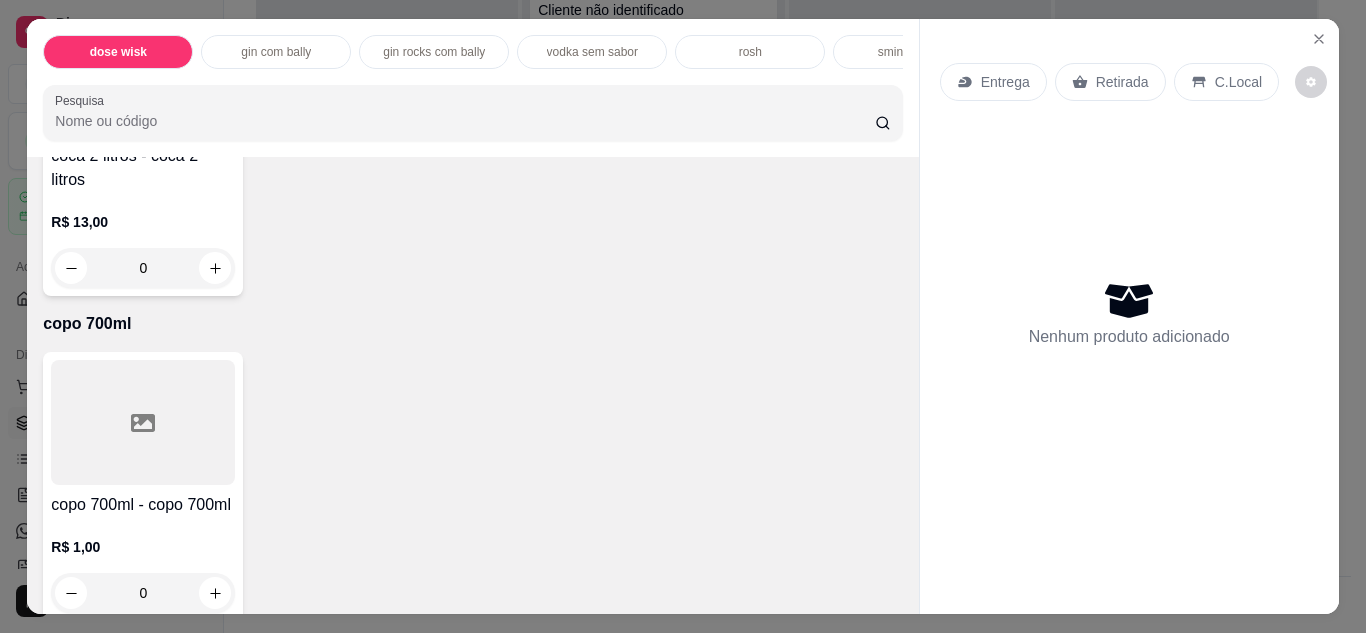 scroll, scrollTop: 7385, scrollLeft: 0, axis: vertical 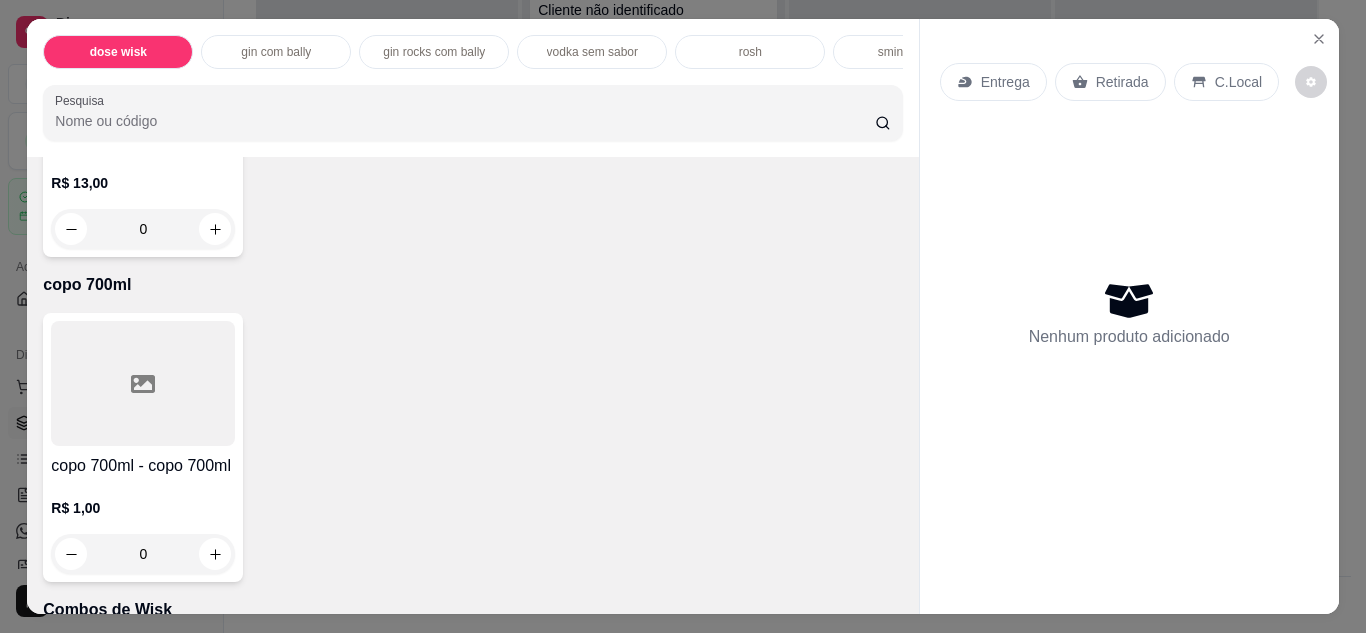 click on "Item avulso dose wisk  dose de cavalo c red bull   R$ 30,00 0 dose jack c red bull   R$ 50,00 0 dose ballantines    R$ 30,00 0 cavalo c vibe   R$ 25,00 0 ballantines c vibe   R$ 25,00 0 gin com bally gin invictus c bally   R$ 15,00 0 gin invictos c red bull   R$ 20,00 0 gin promocional com bally   R$ 15,00 R$ 10,00 0 gin promocinal bally 3 por 20   R$ 20,00 0 Gin intencion com bally   R$ 20,00 0 Gin intencion com red bull   R$ 25,00 0 gin rocks com bally gin rocks c bally   R$ 20,00 0 gin rocks c red bull   R$ 25,00 0 vodka sem sabor vodka smirnorff com bally ou vibe    R$ 18,00 0 vodka askov com bally ou vibe   R$ 15,00 0 absolut com monster ou red bull   R$ 30,00 0 malibu com bally    R$ 25,00 0 malibu com monster ou red bull   R$ 30,00 0 ciroc com red bull   R$ 50,00 0 rosh rosh   R$ 10,00 0 dublo rosh    R$ 20,00 R$ 18,00 0 sminorff ice  sminorff ice 51   R$ 10,00 0 sminorff tradicional    R$ 10,00 0 skol beats   R$ 10,00 0 cerveja lata haineken lata   R$ 6,00 0 original lata" at bounding box center (472, 385) 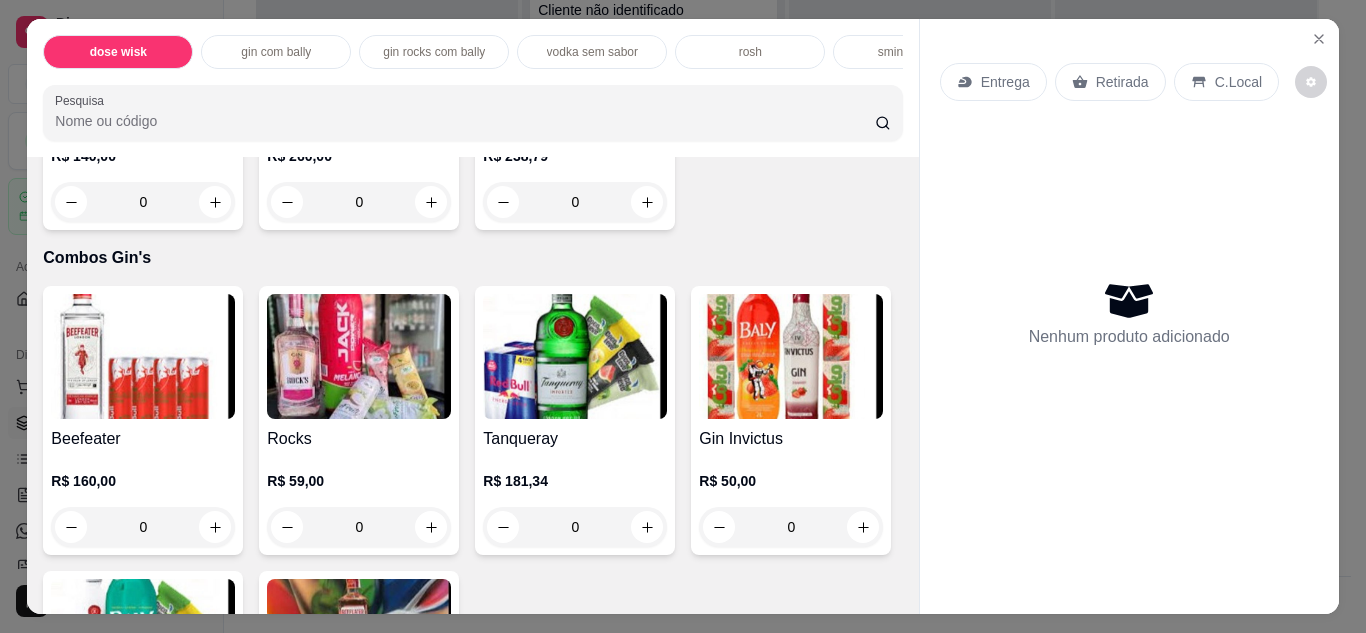 scroll, scrollTop: 8742, scrollLeft: 0, axis: vertical 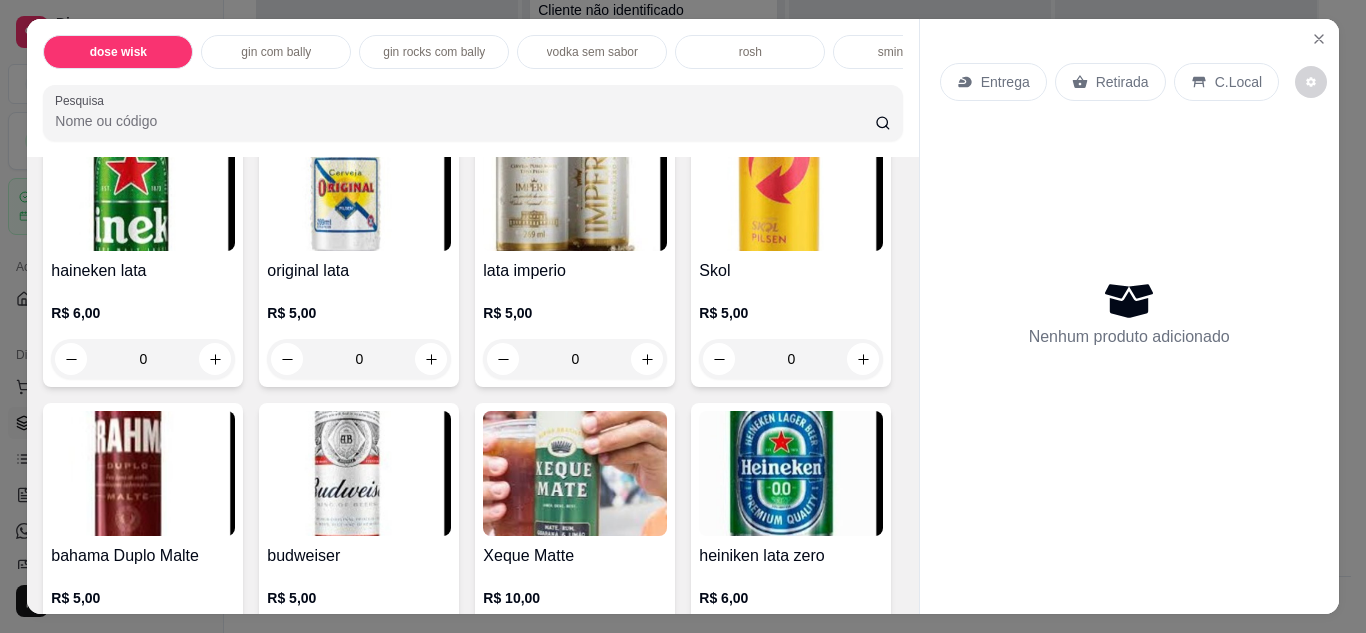 click on "0" at bounding box center (359, 359) 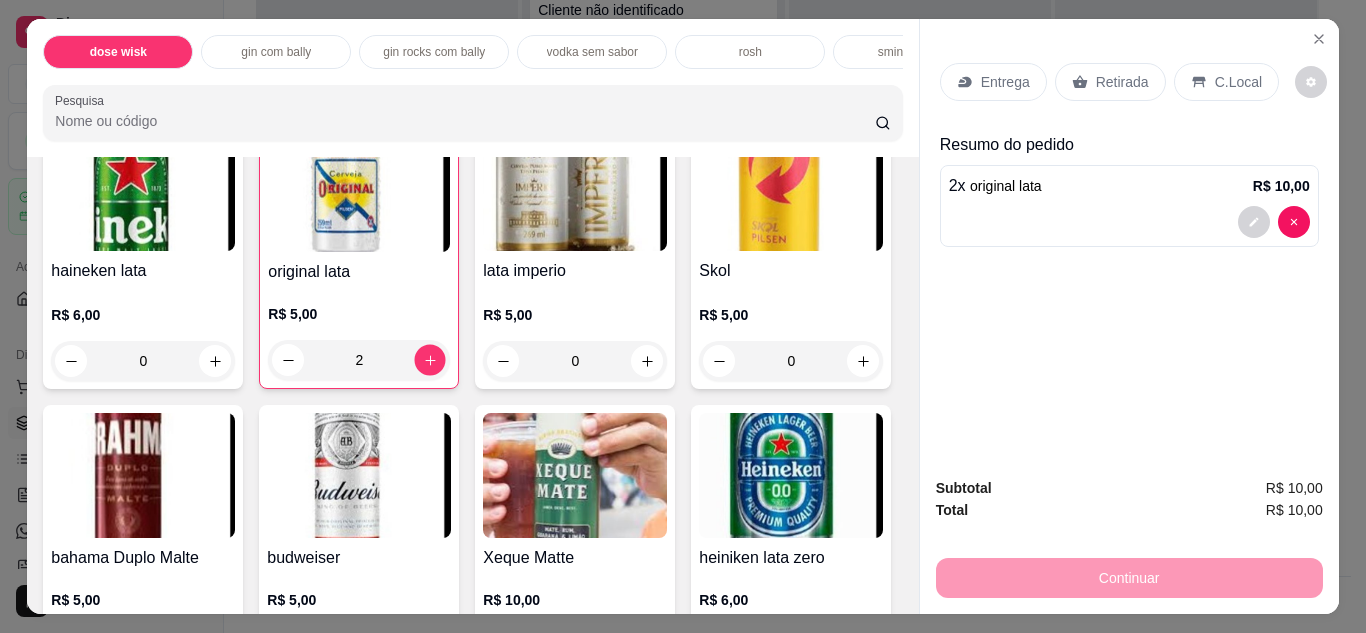 click 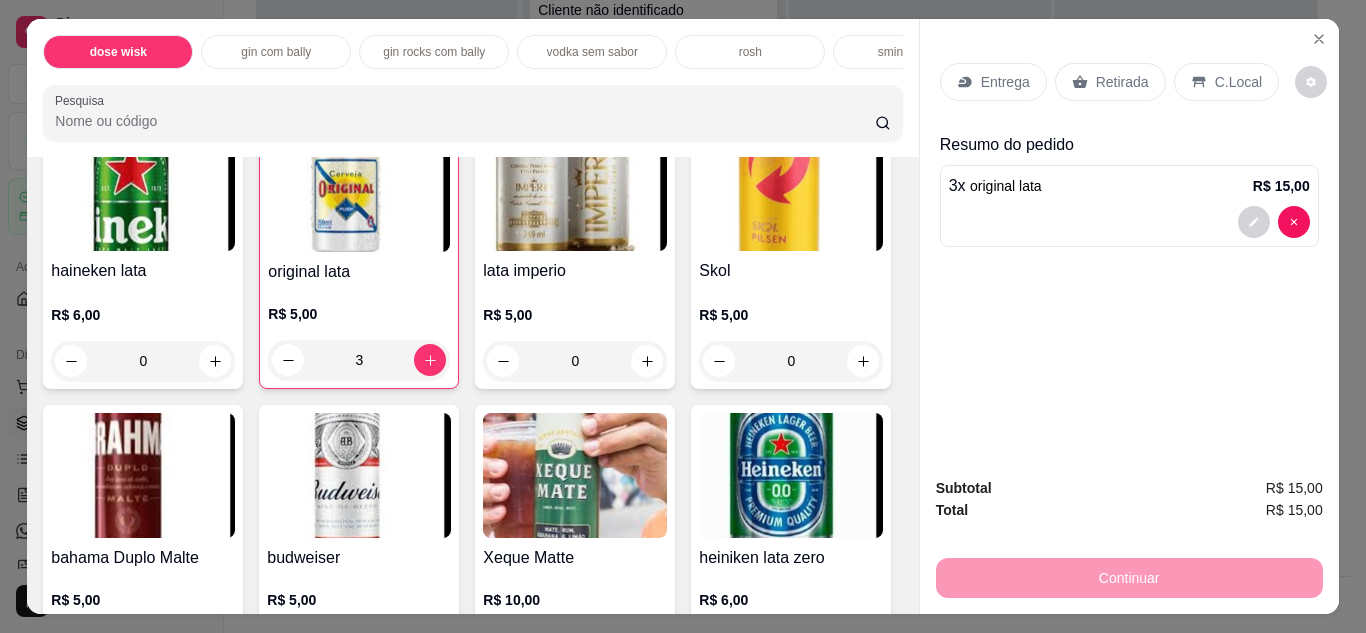 click 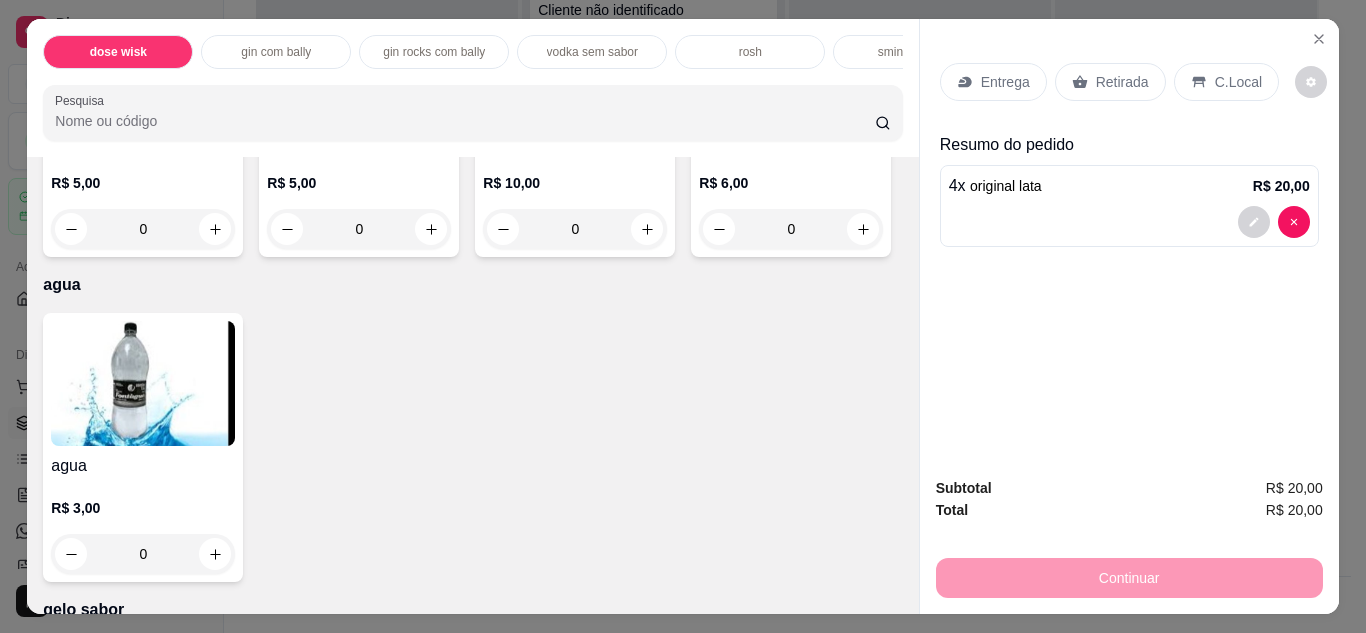 scroll, scrollTop: 3522, scrollLeft: 0, axis: vertical 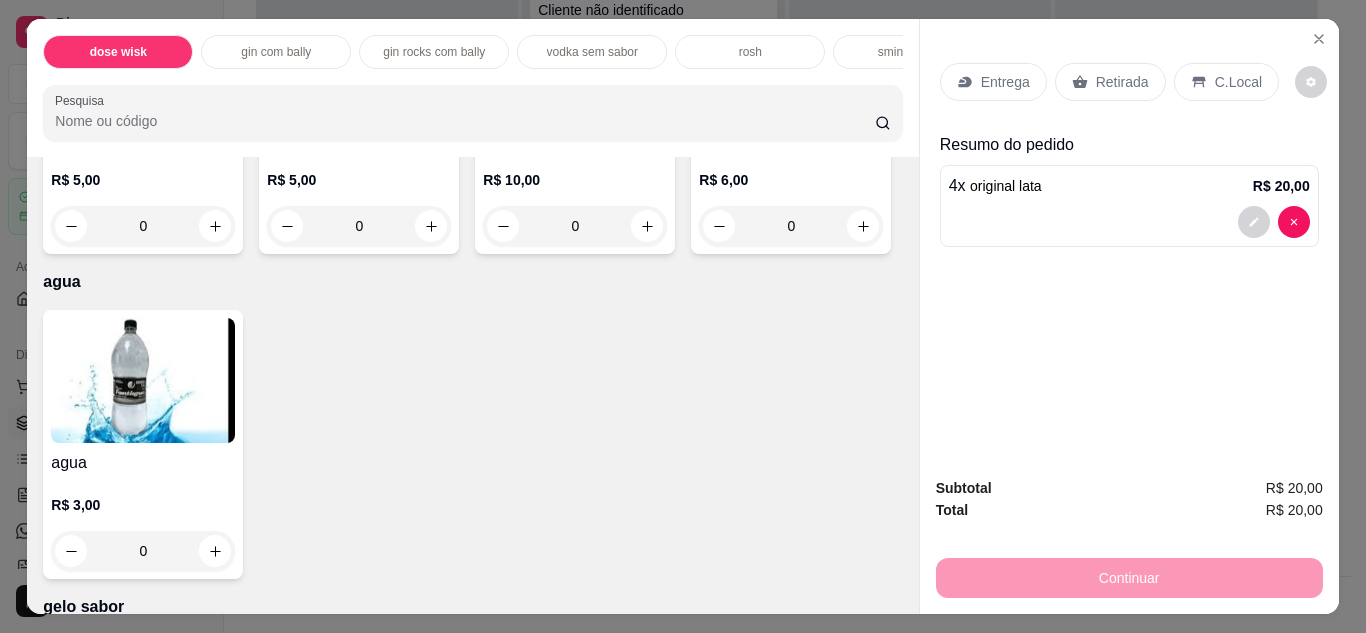 click 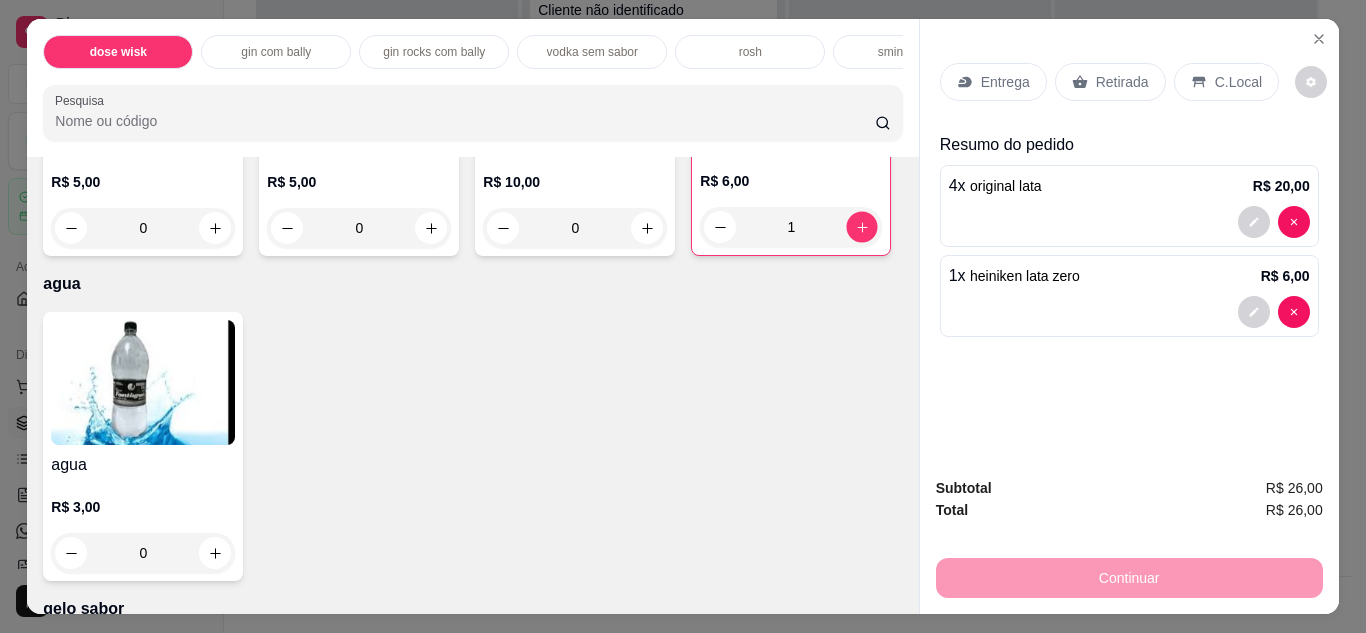 click 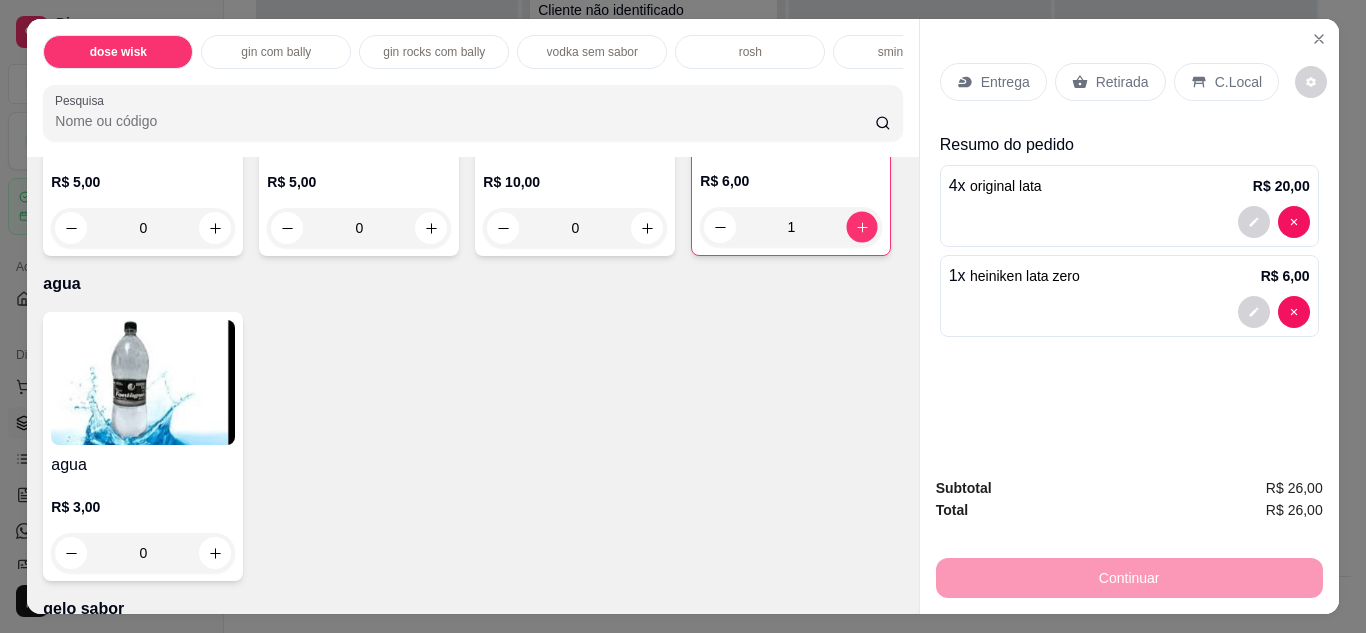 type on "2" 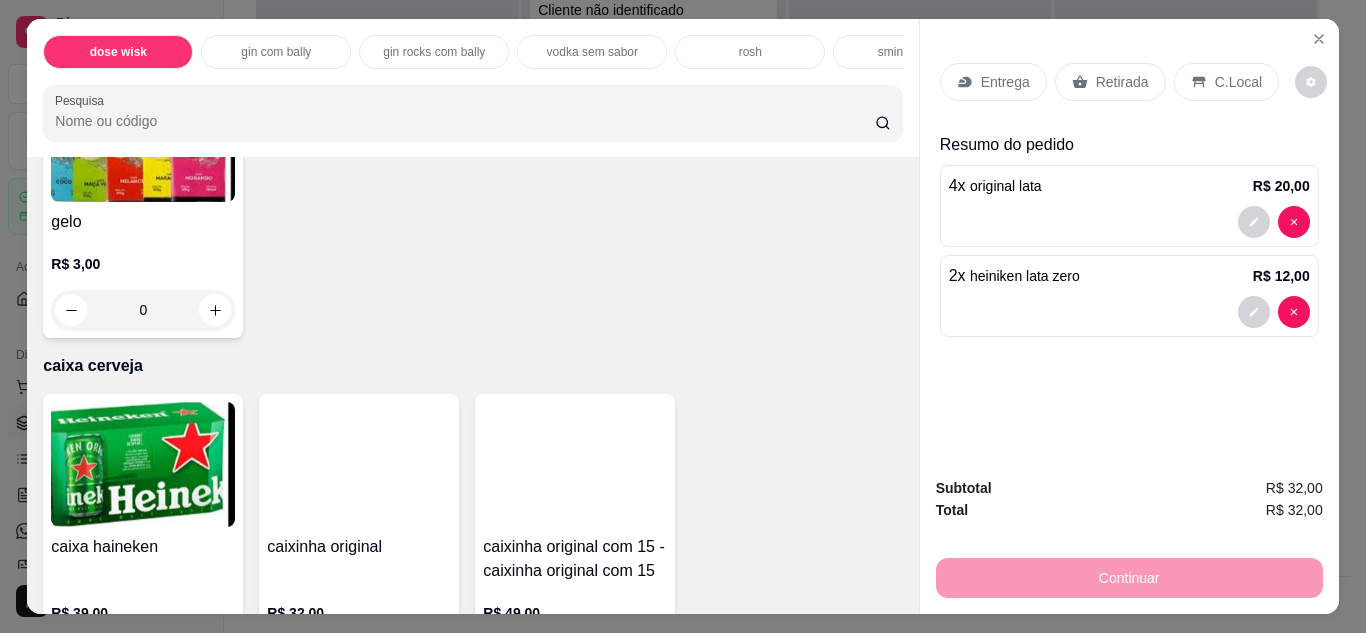 scroll, scrollTop: 4093, scrollLeft: 0, axis: vertical 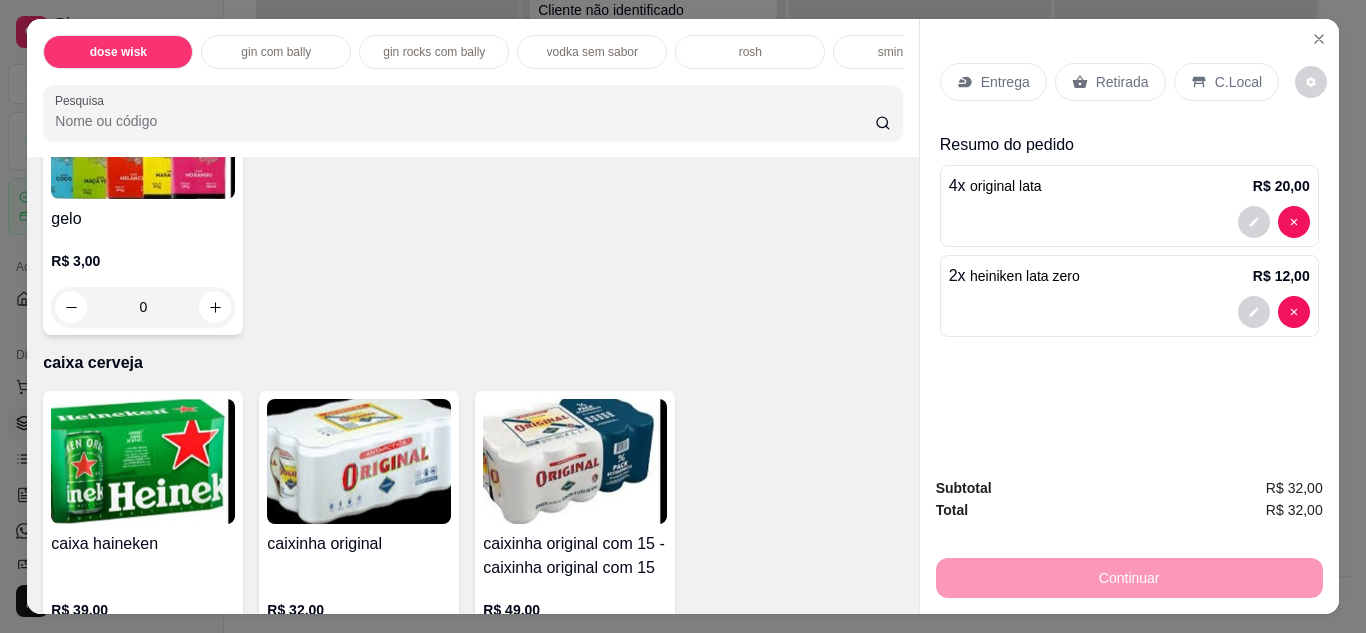 click on "C.Local" at bounding box center [1226, 82] 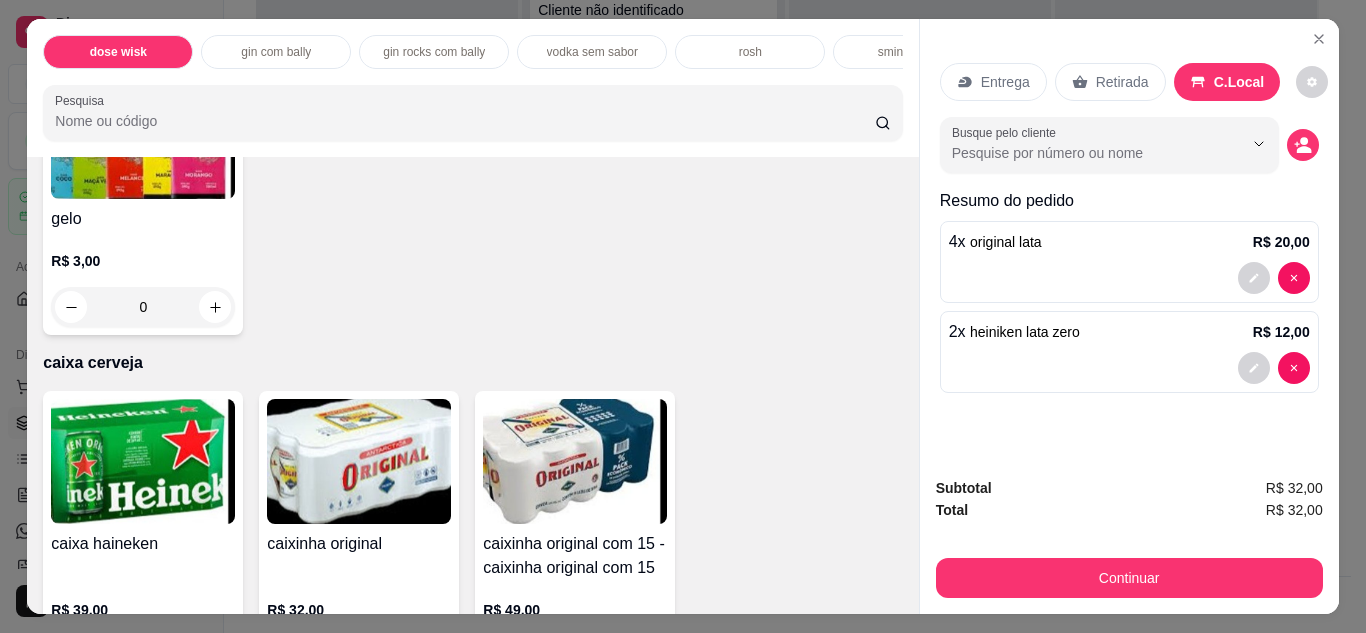 click on "Continuar" at bounding box center (1129, 578) 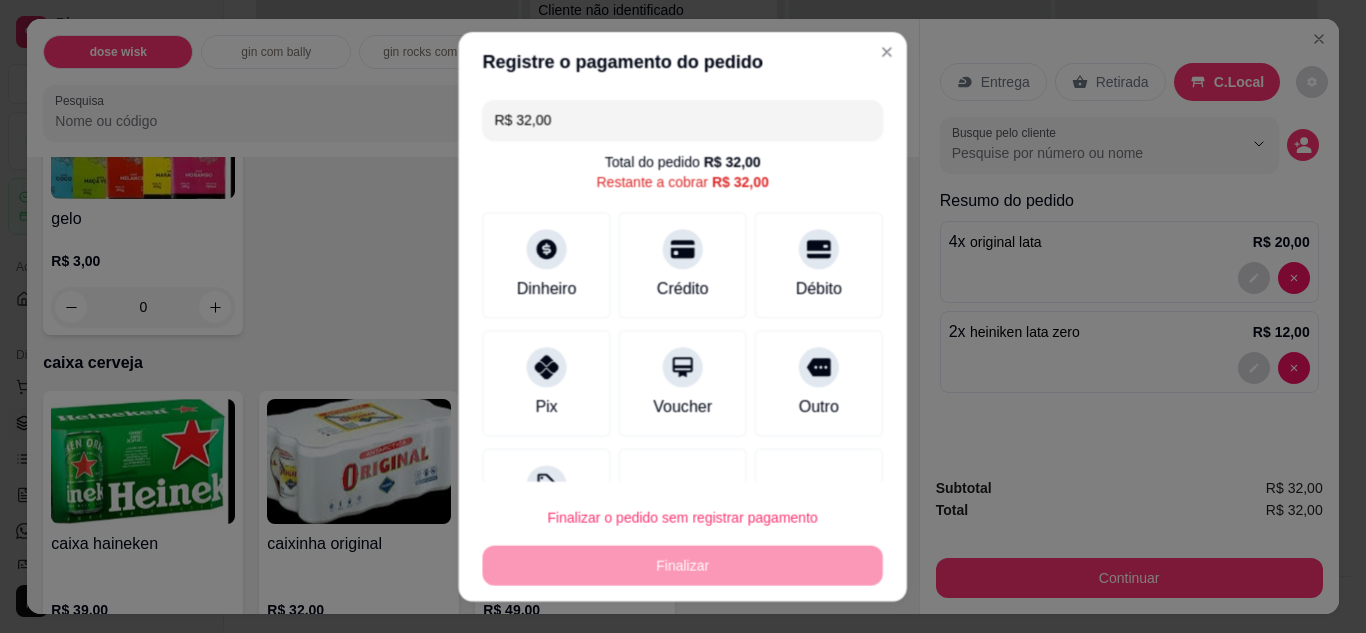 click on "Continuar" at bounding box center [1129, 578] 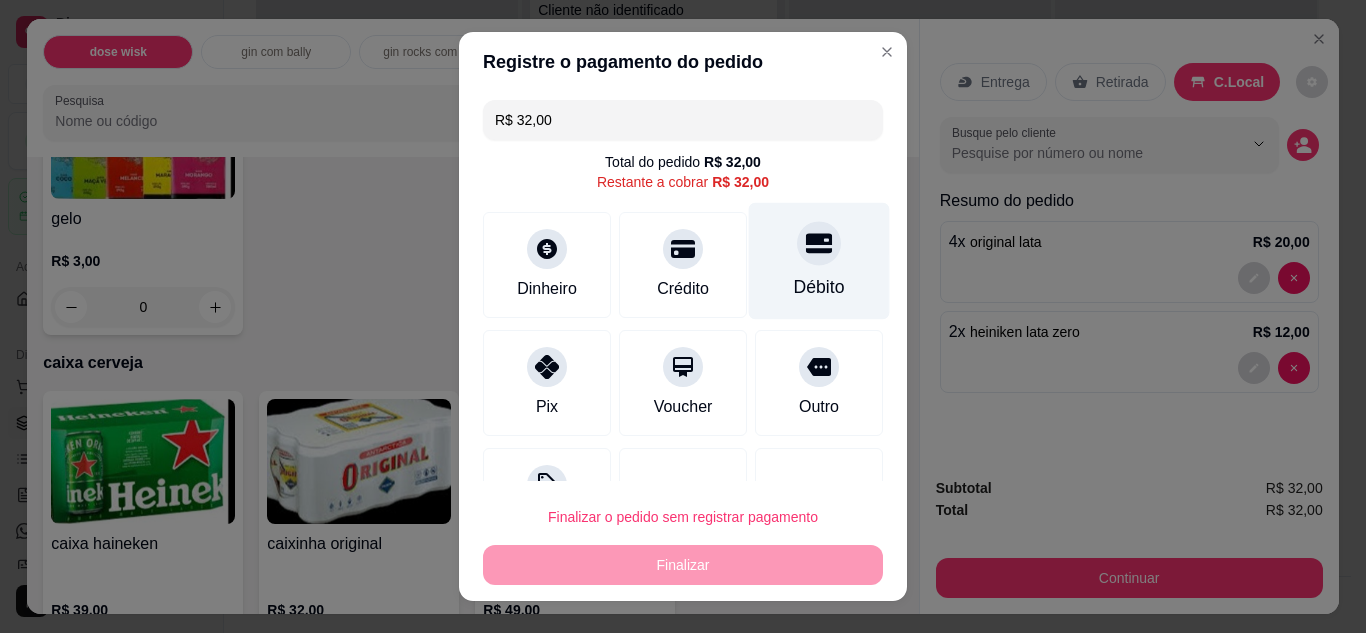 click on "Débito" at bounding box center [819, 287] 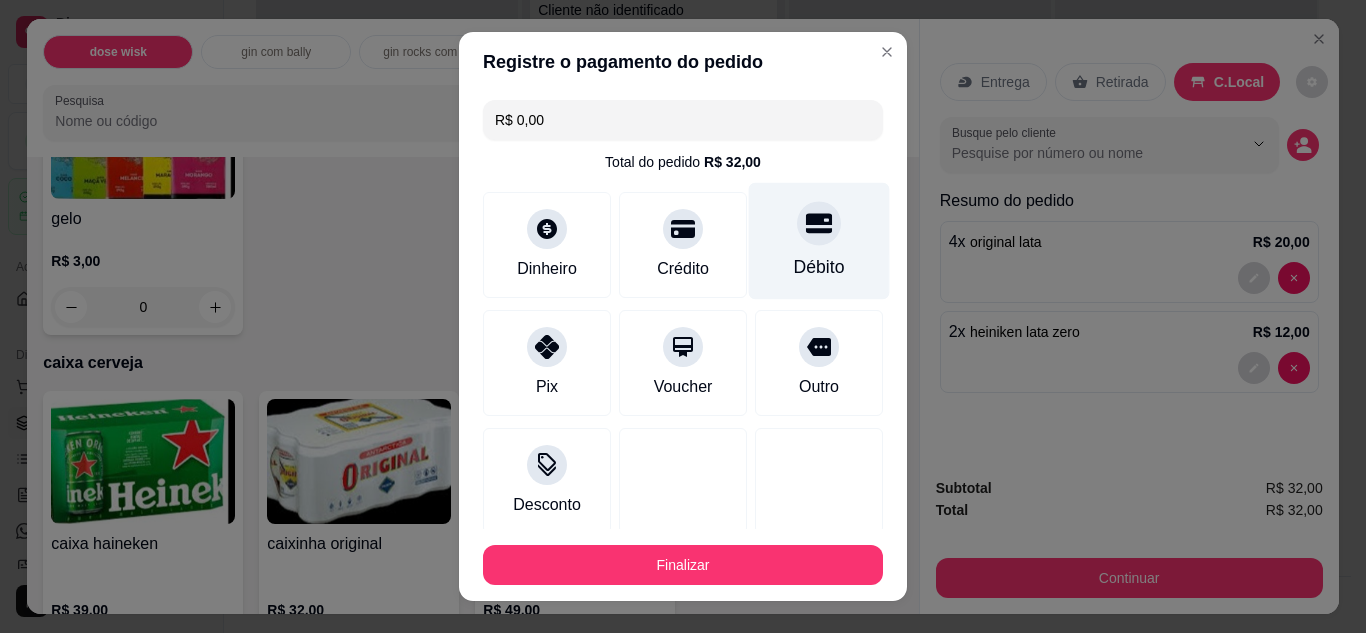 click on "Finalizar" at bounding box center (683, 565) 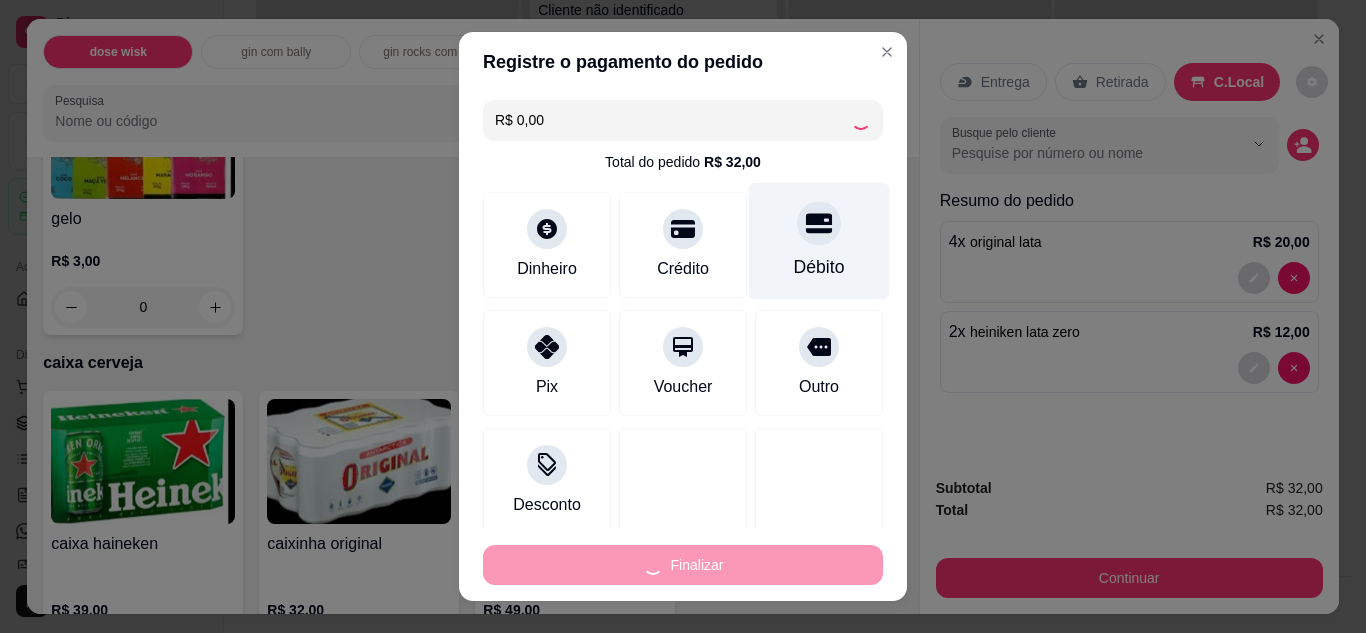 type on "0" 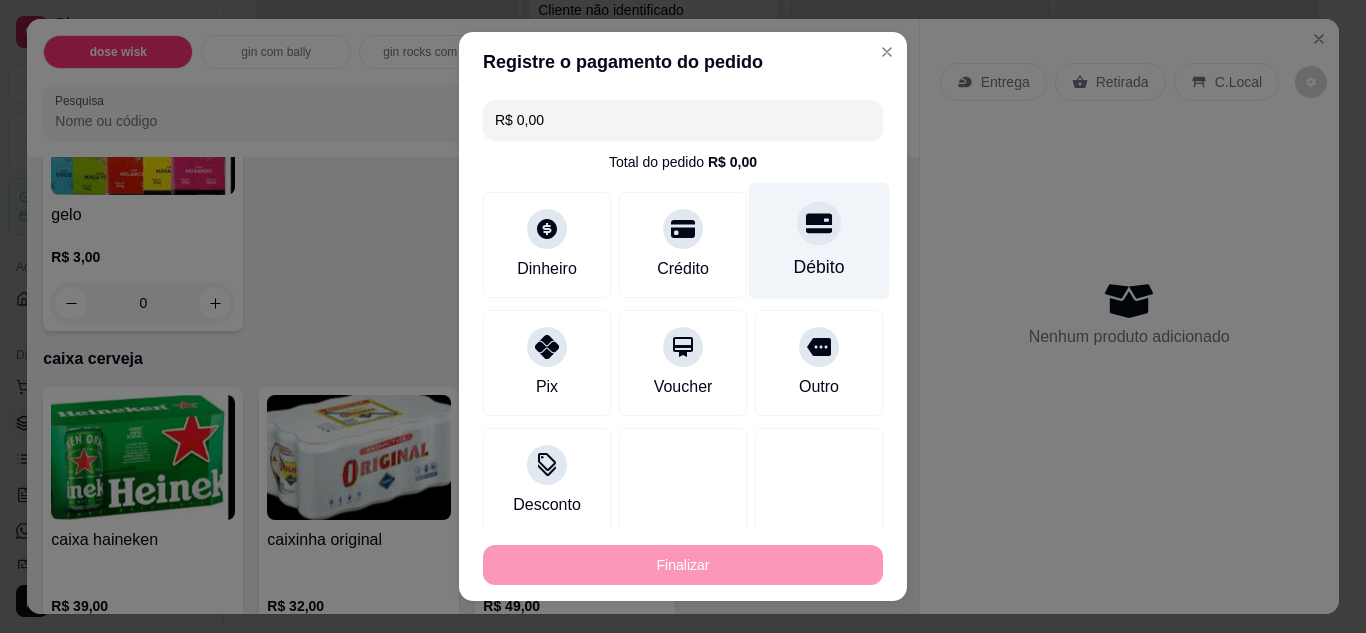 type on "-R$ 32,00" 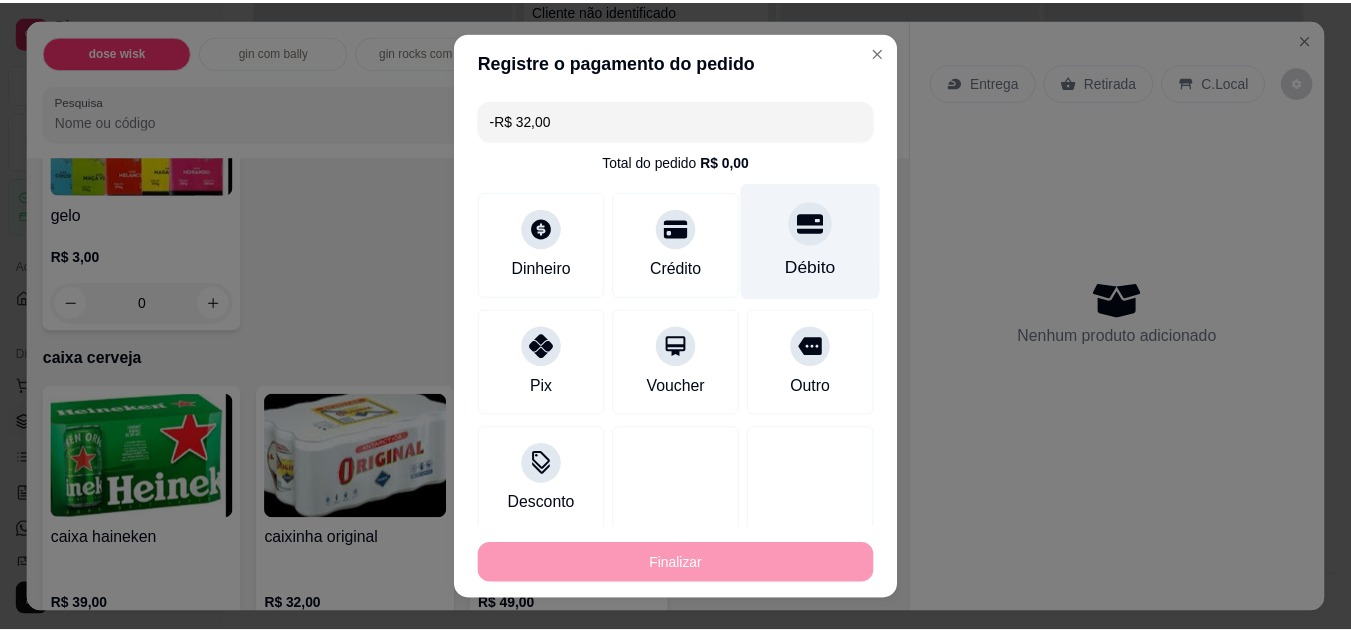 scroll, scrollTop: 4089, scrollLeft: 0, axis: vertical 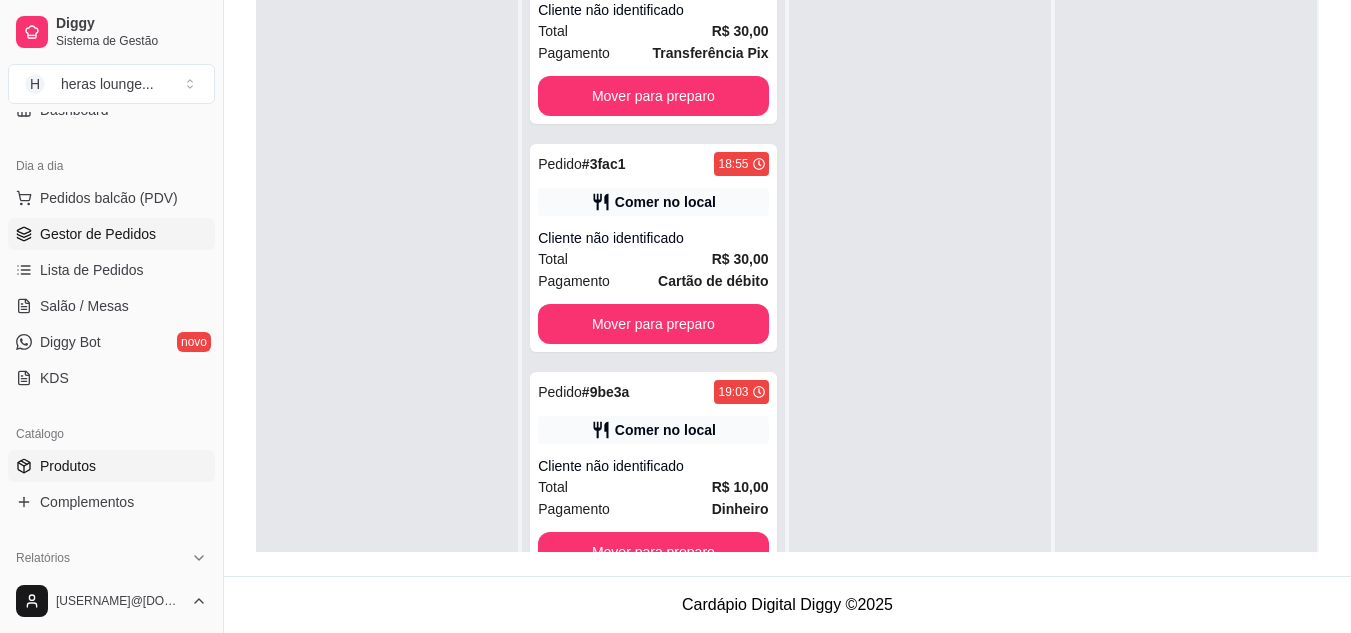 click on "Produtos" at bounding box center (111, 466) 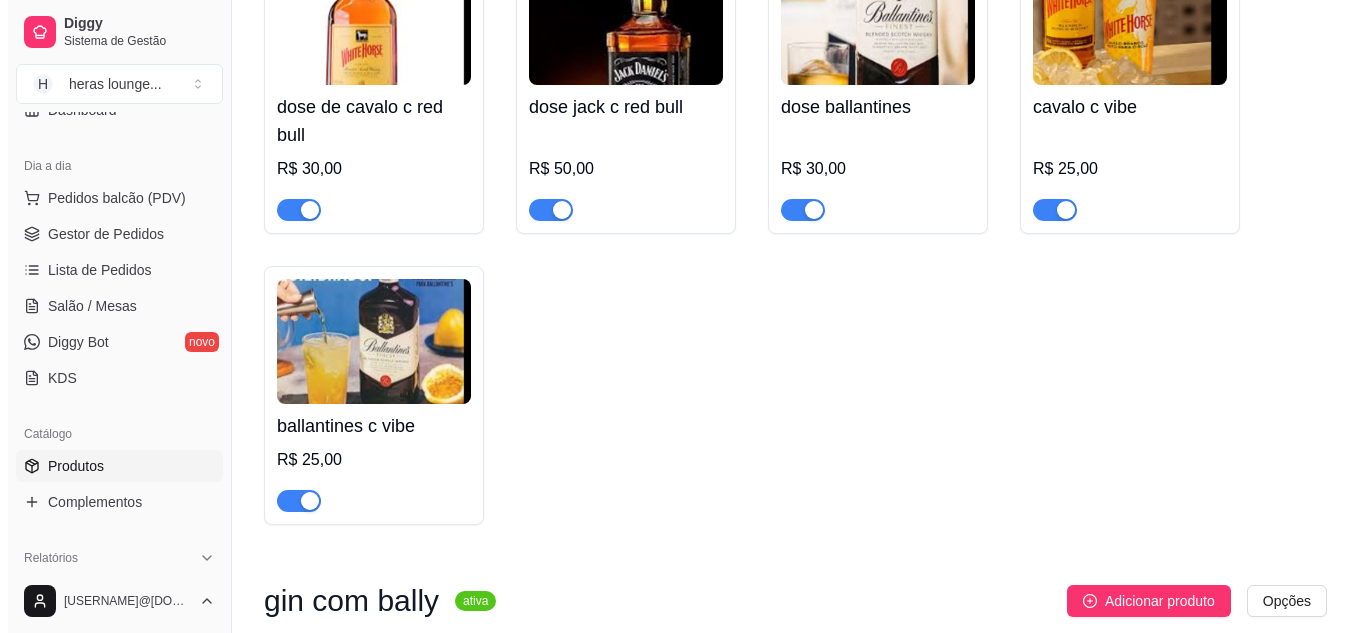 scroll, scrollTop: 0, scrollLeft: 0, axis: both 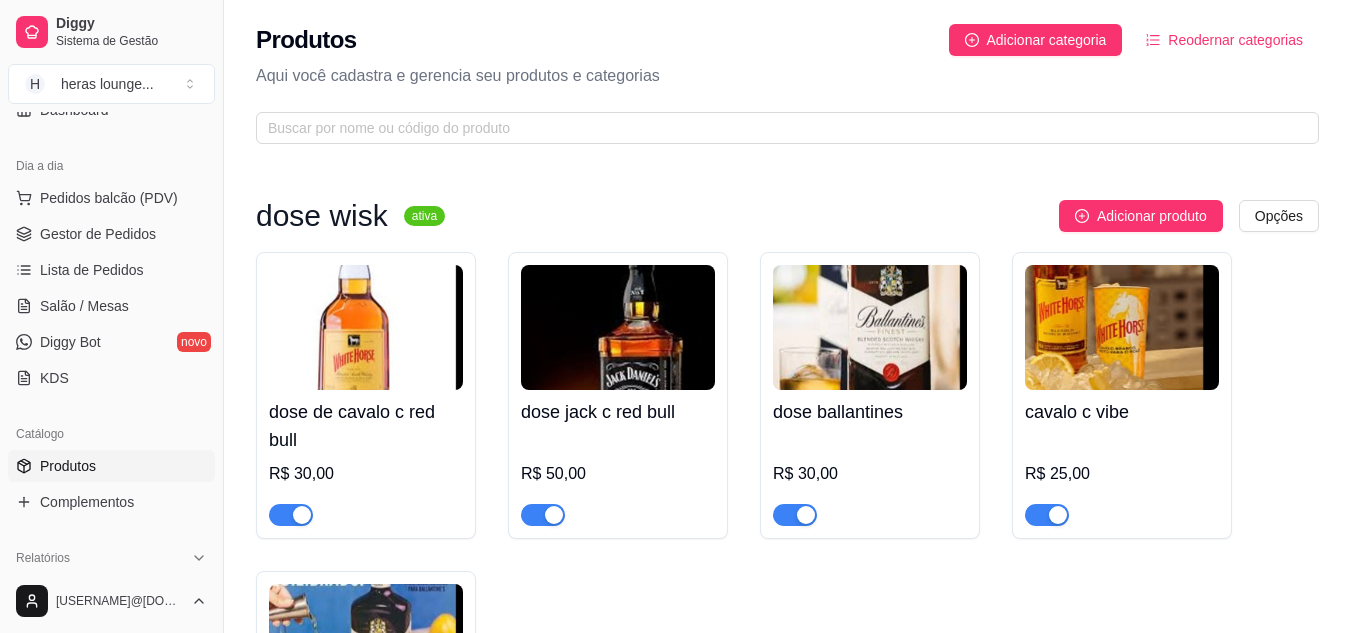 click on "dose wisk  ativa Adicionar produto Opções dose de cavalo c red bull   R$ 30,00 dose jack c red bull   R$ 50,00 dose ballantines    R$ 30,00 cavalo c vibe   R$ 25,00 ballantines c vibe   R$ 25,00 gin com bally ativa Adicionar produto Opções gin invictus c bally   R$ 15,00 gin invictos c red bull   R$ 20,00 gin promocional com bally   R$ 15,00 R$ 10,00 gin promocinal bally 3 por 20   R$ 20,00 Gin intencion com bally   R$ 20,00 Gin intencion com red bull   R$ 25,00 gin rocks com bally ativa Adicionar produto Opções gin rocks c bally   R$ 20,00 gin rocks c red bull   R$ 25,00 vodka sem sabor ativa Adicionar produto Opções vodka smirnorff com bally ou vibe    R$ 18,00 vodka askov com bally ou vibe   R$ 15,00 absolut com monster ou red bull   R$ 30,00 malibu com bally    R$ 25,00 malibu com monster ou red bull   R$ 30,00 ciroc com red bull   R$ 50,00 rosh ativa Adicionar produto Opções rosh   R$ 10,00 dublo rosh    R$ 20,00 R$ 18,00 sminorff ice  ativa Adicionar produto Opções" at bounding box center [787, 5511] 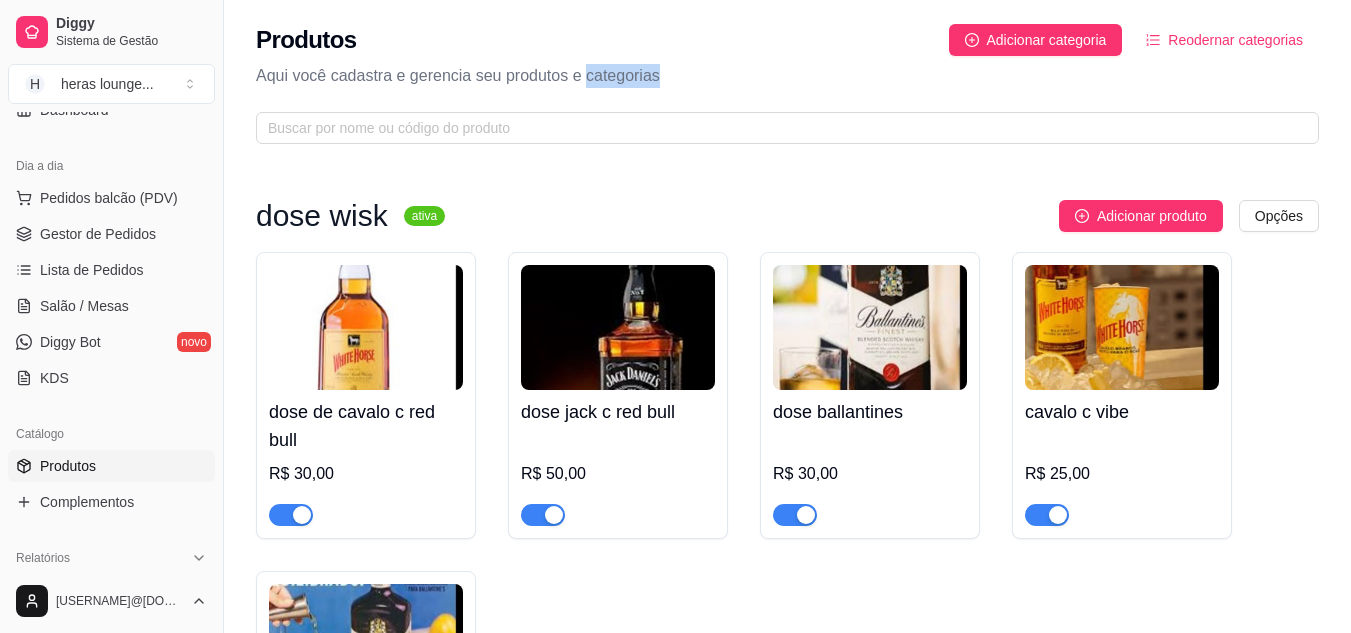 click on "Produtos Adicionar categoria Reodernar categorias Aqui você cadastra e gerencia seu produtos e categorias" at bounding box center (787, 78) 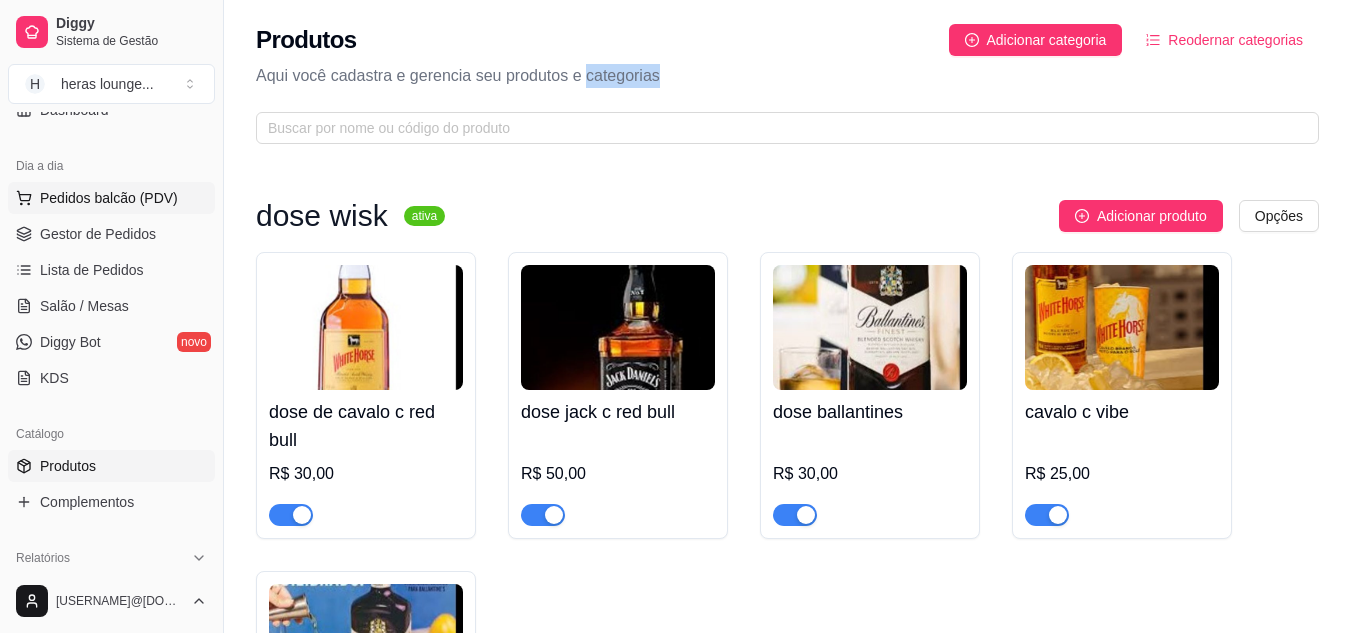click on "Pedidos balcão (PDV)" at bounding box center (109, 198) 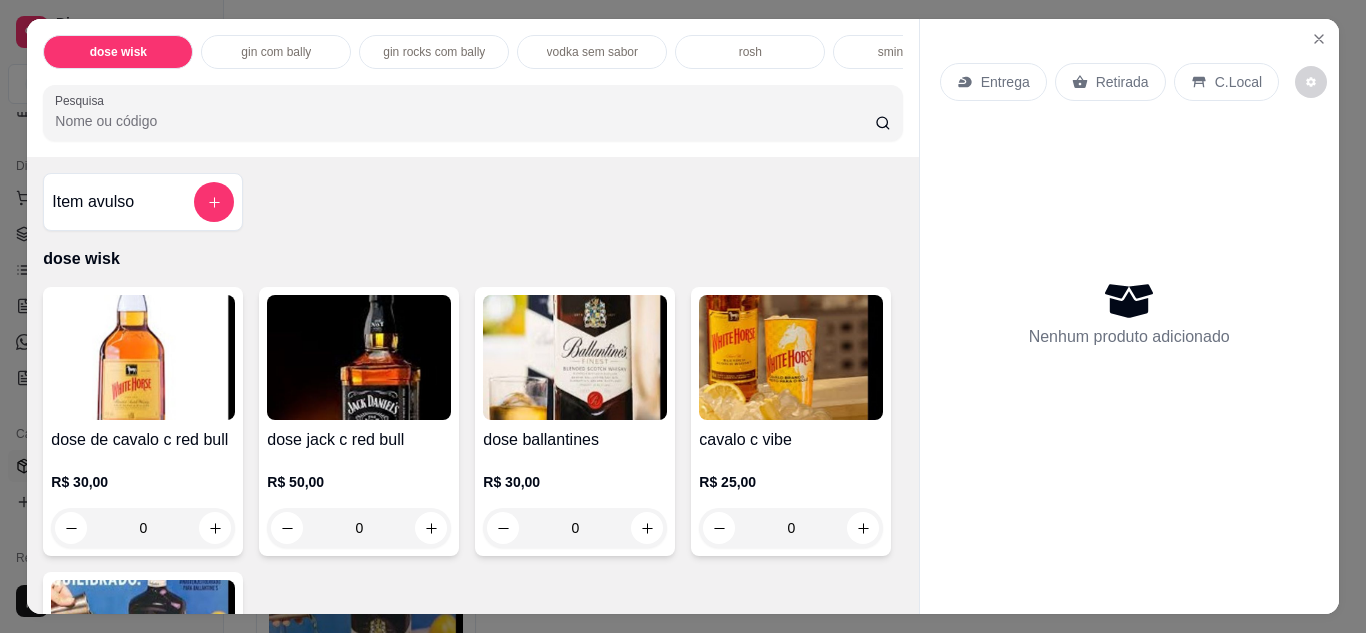 scroll, scrollTop: 387, scrollLeft: 0, axis: vertical 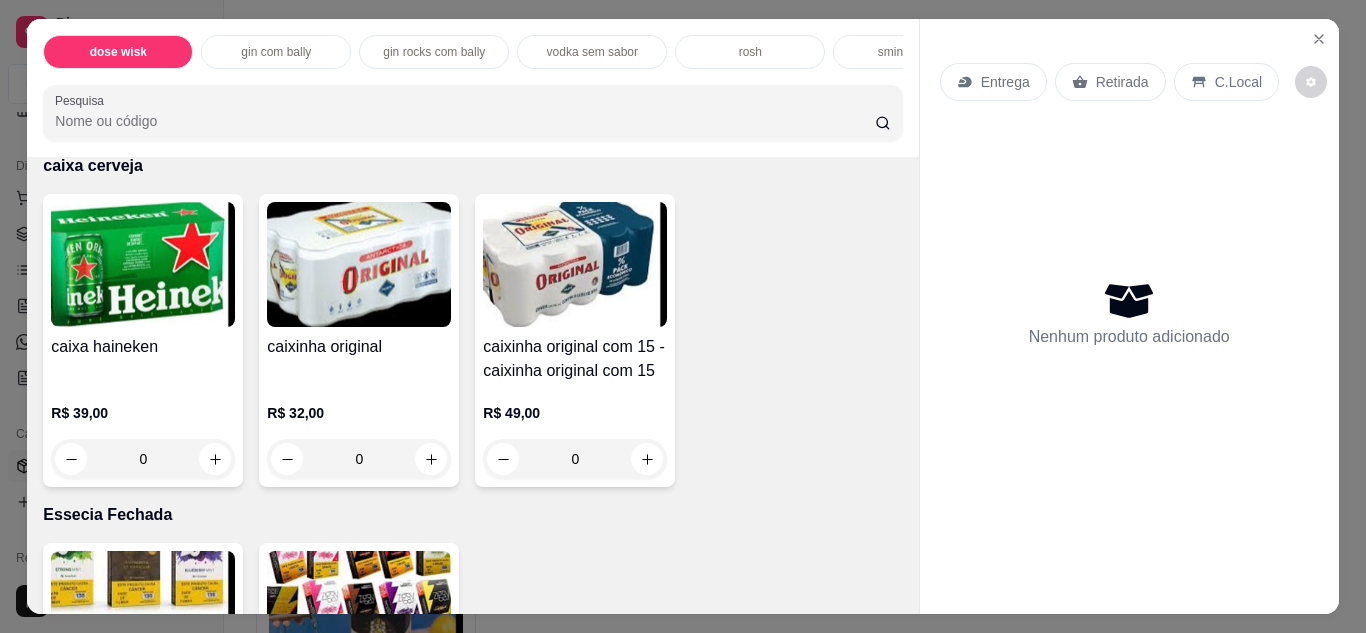 click on "gelo   R$ 3,00 0" at bounding box center [143, 3] 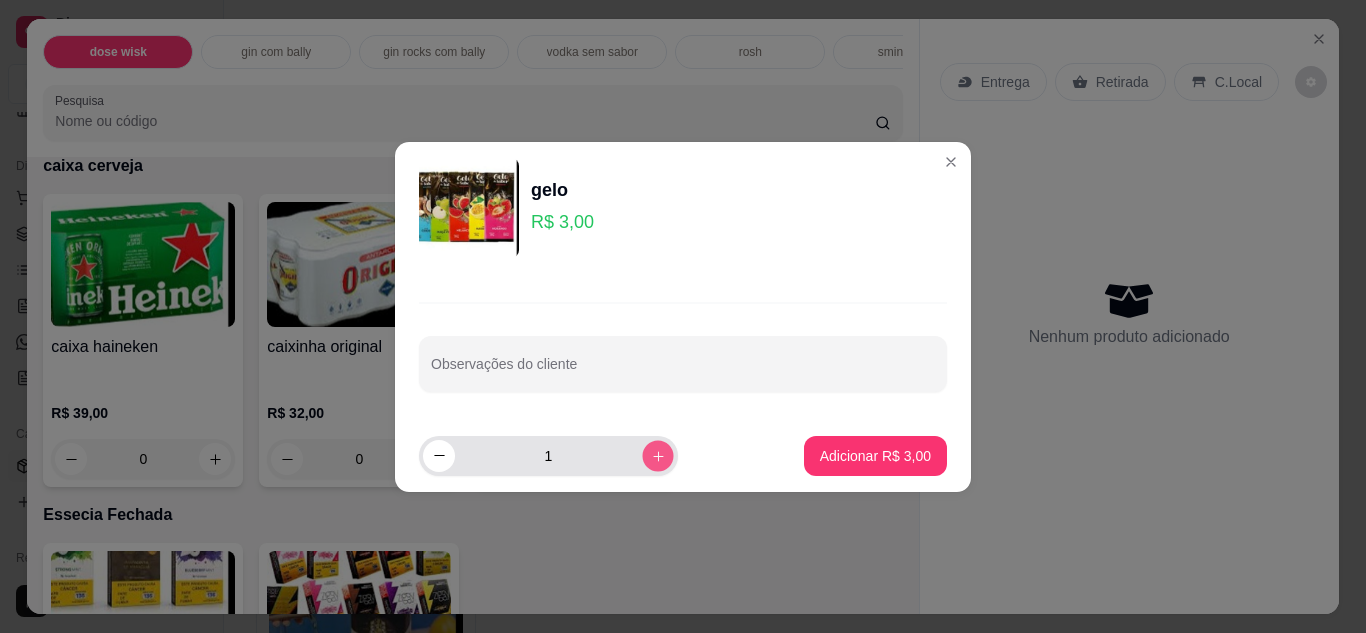 click 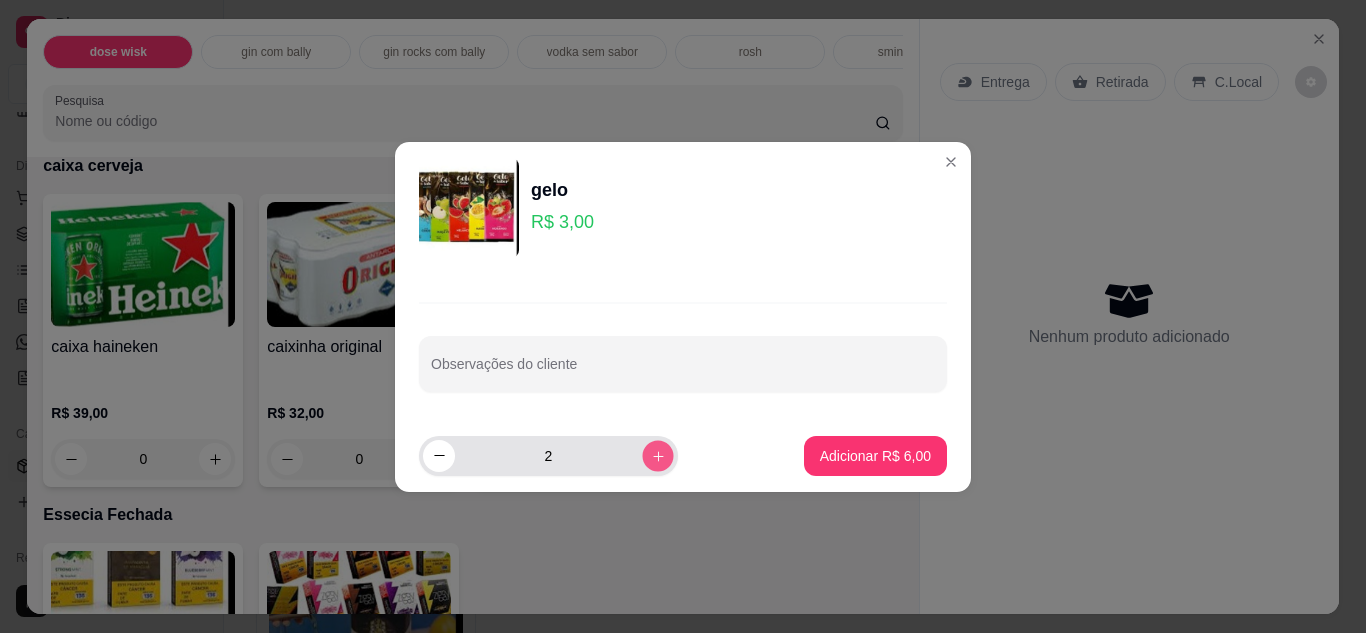 click 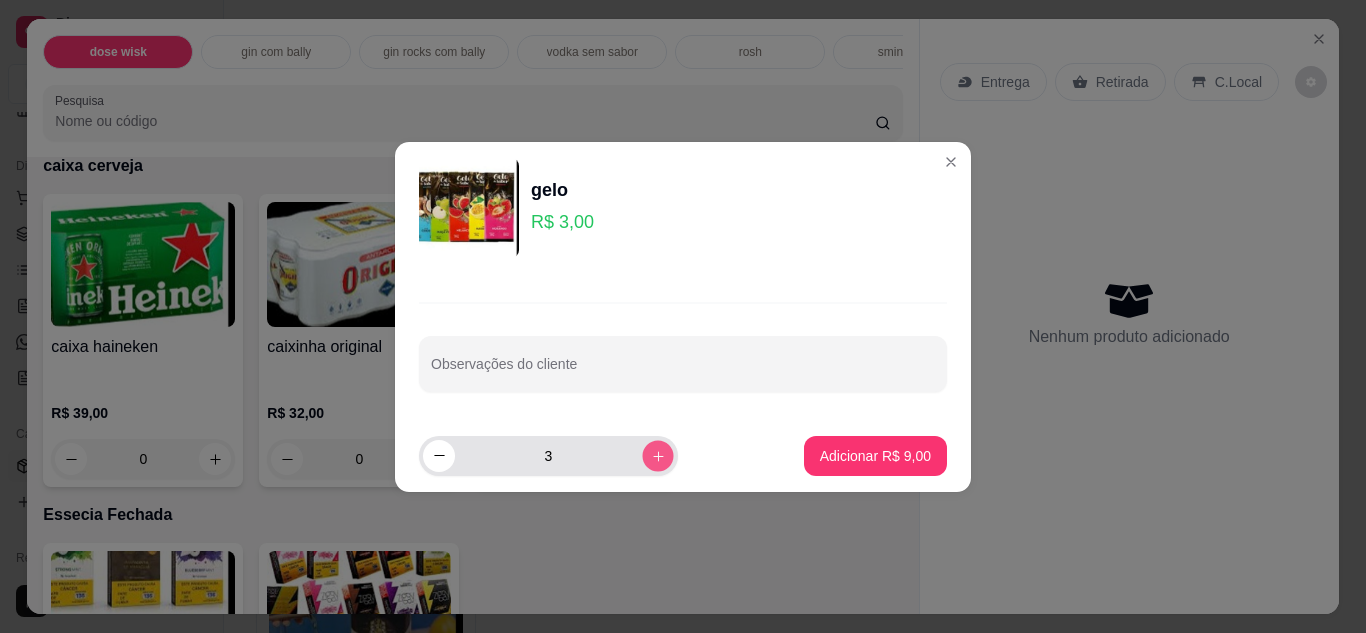 click 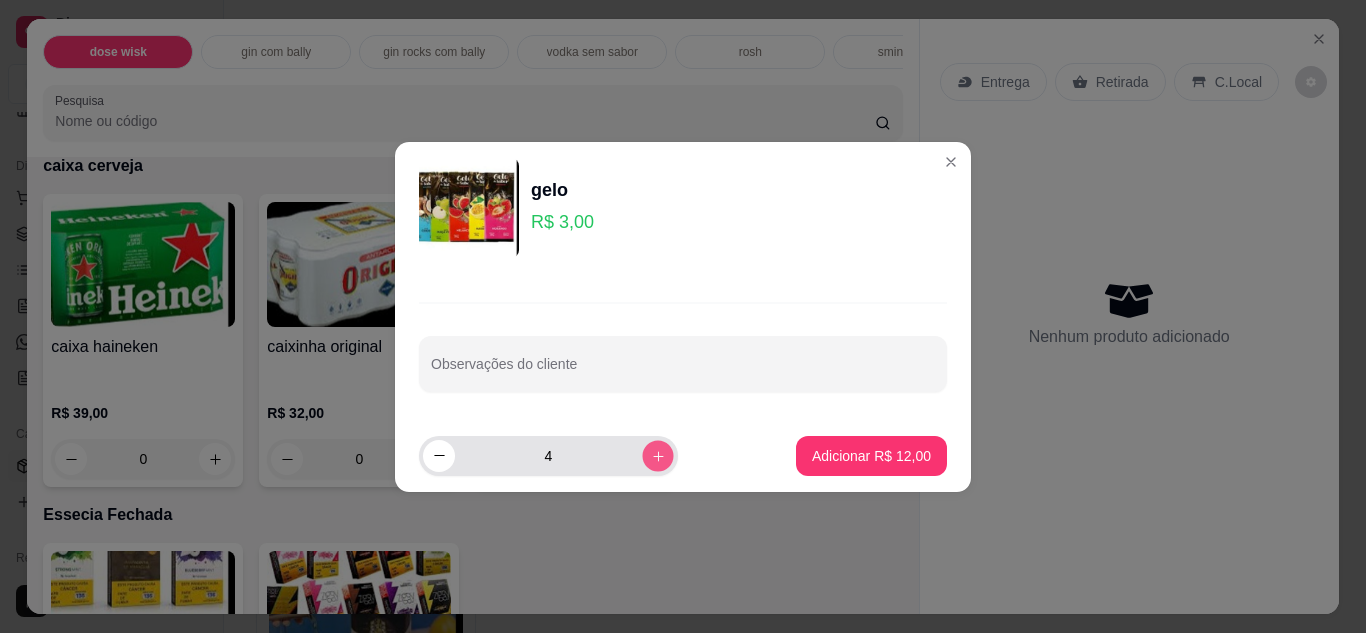 click 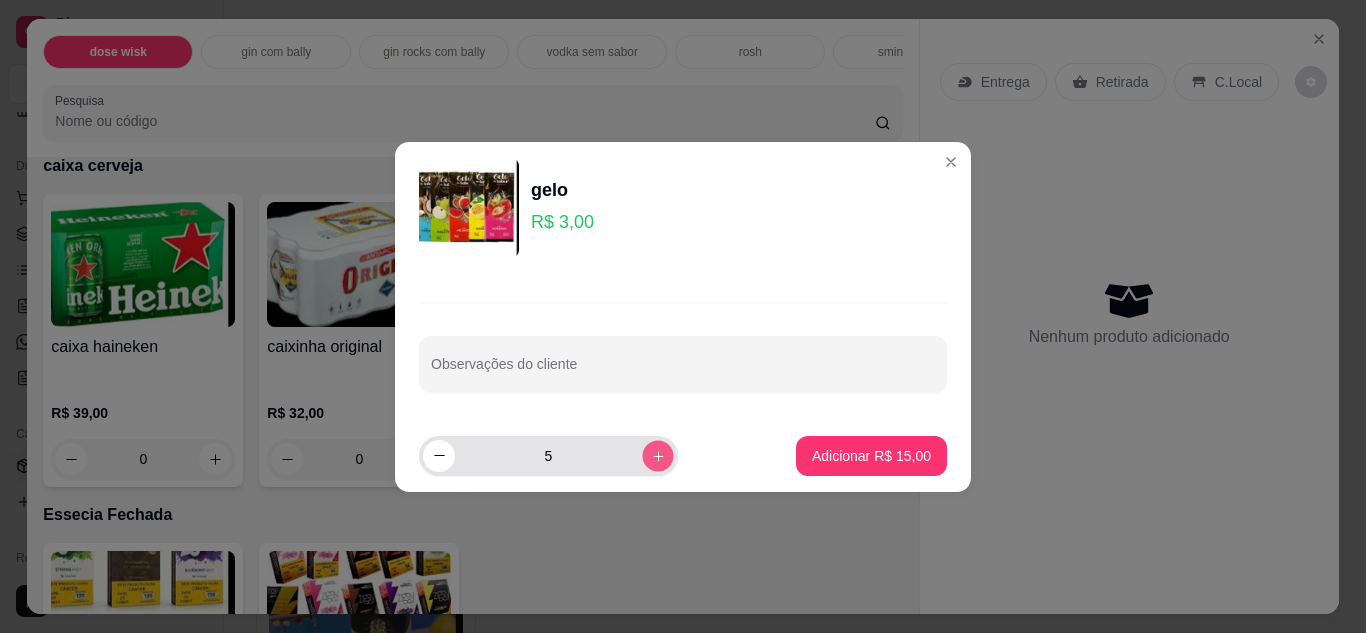 click 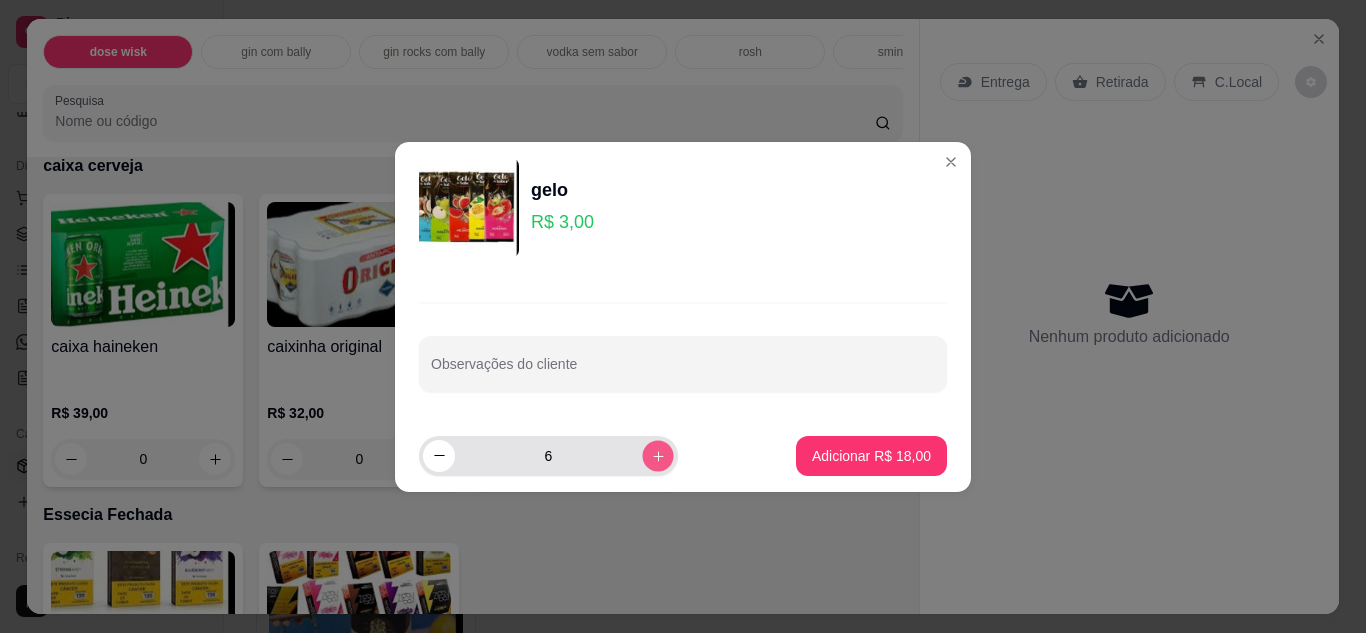 click 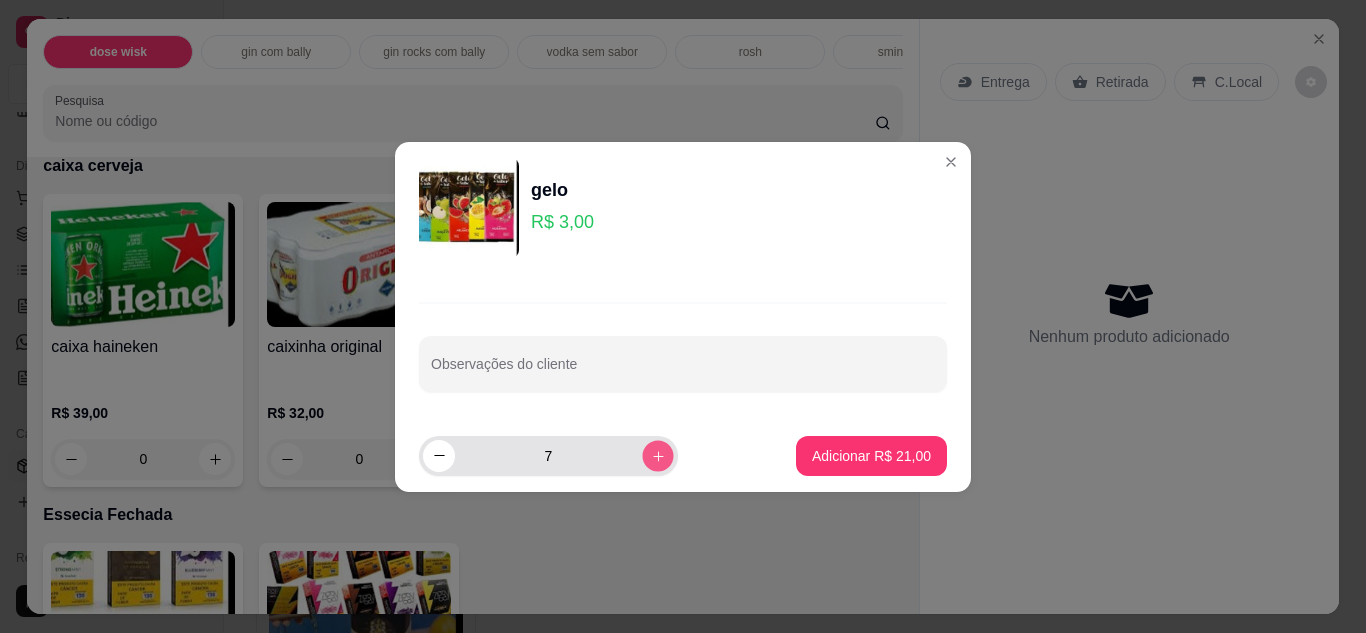 click 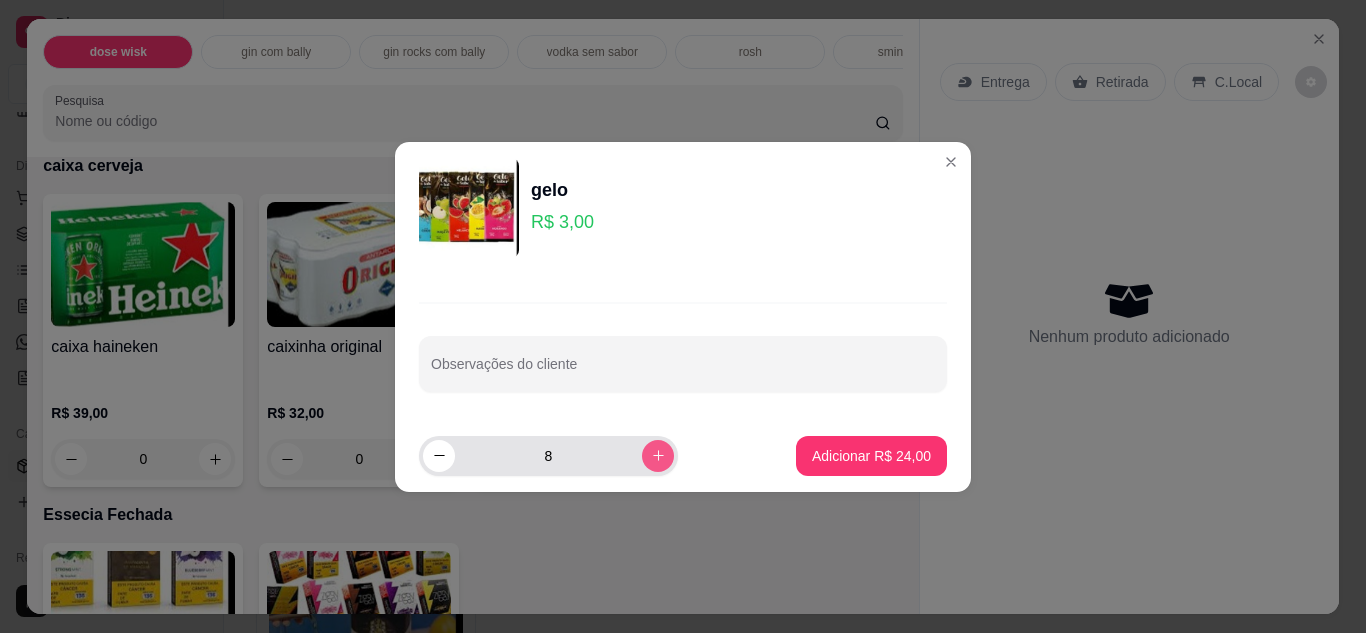 click 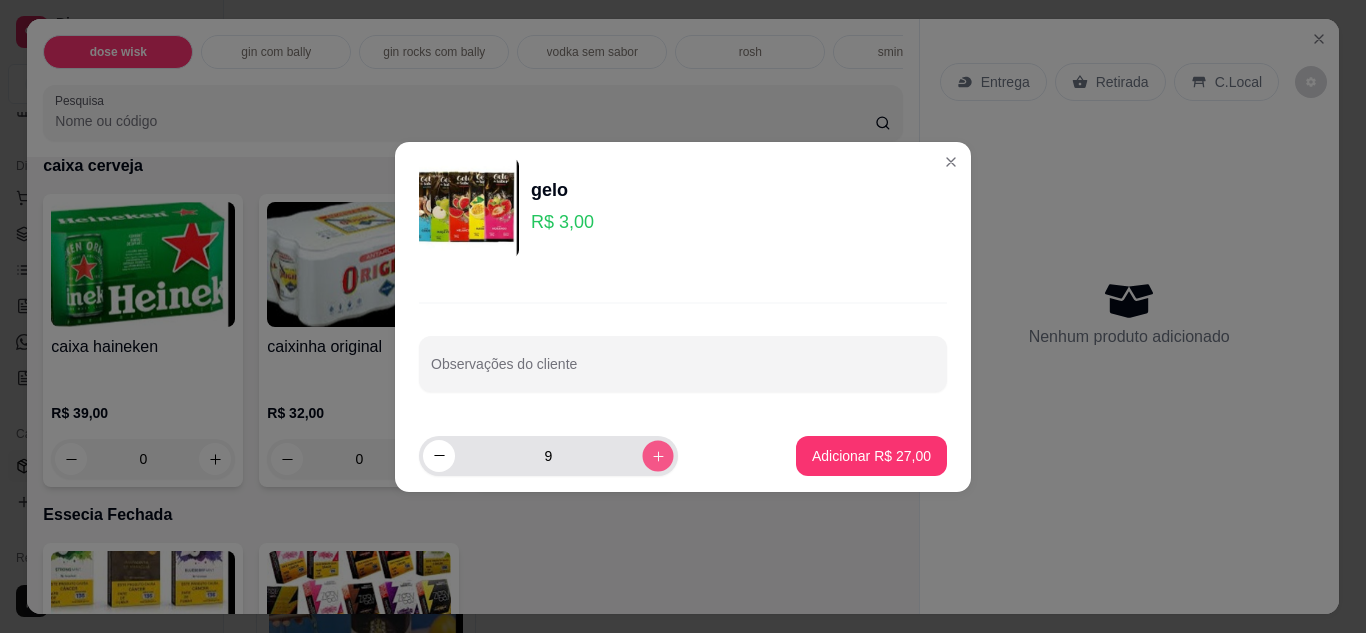 click 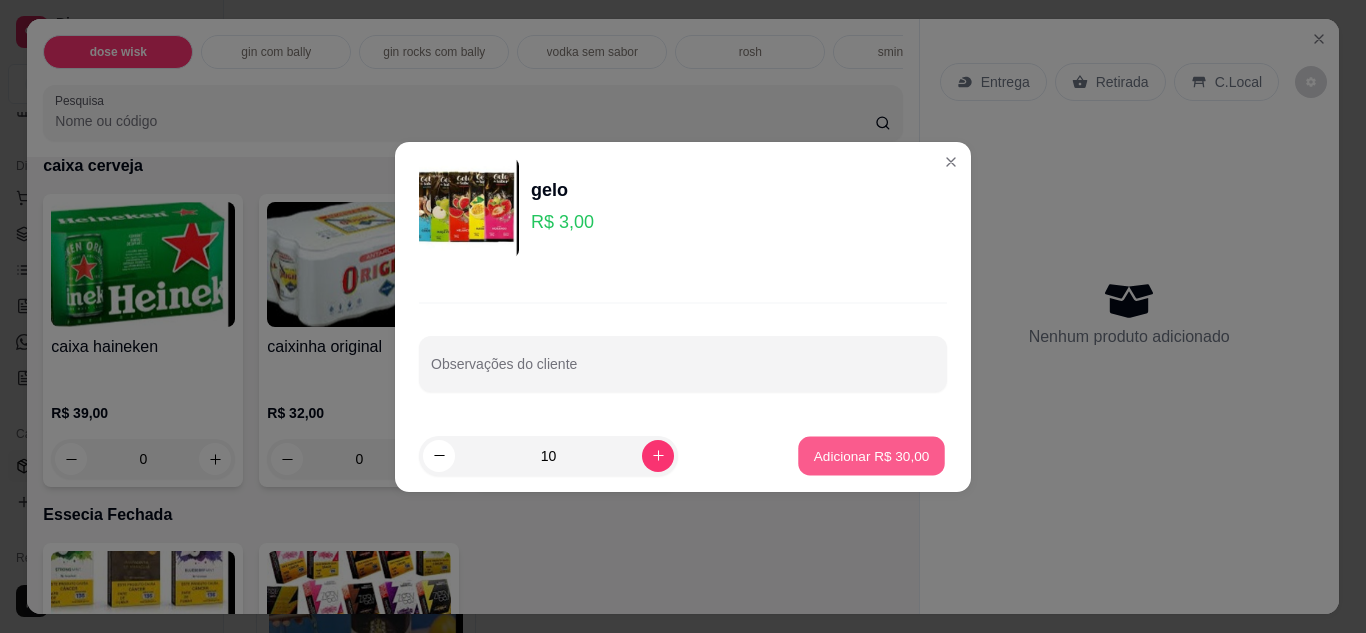 click on "Adicionar   R$ 30,00" at bounding box center (872, 455) 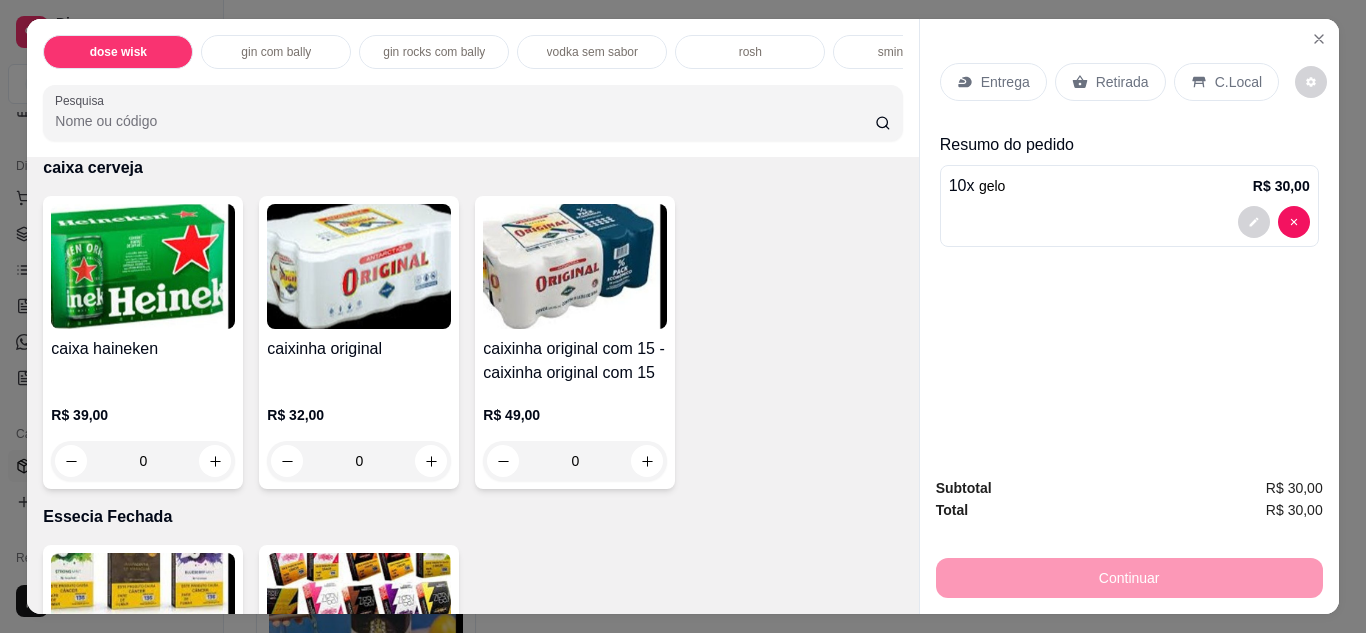 scroll, scrollTop: 4287, scrollLeft: 0, axis: vertical 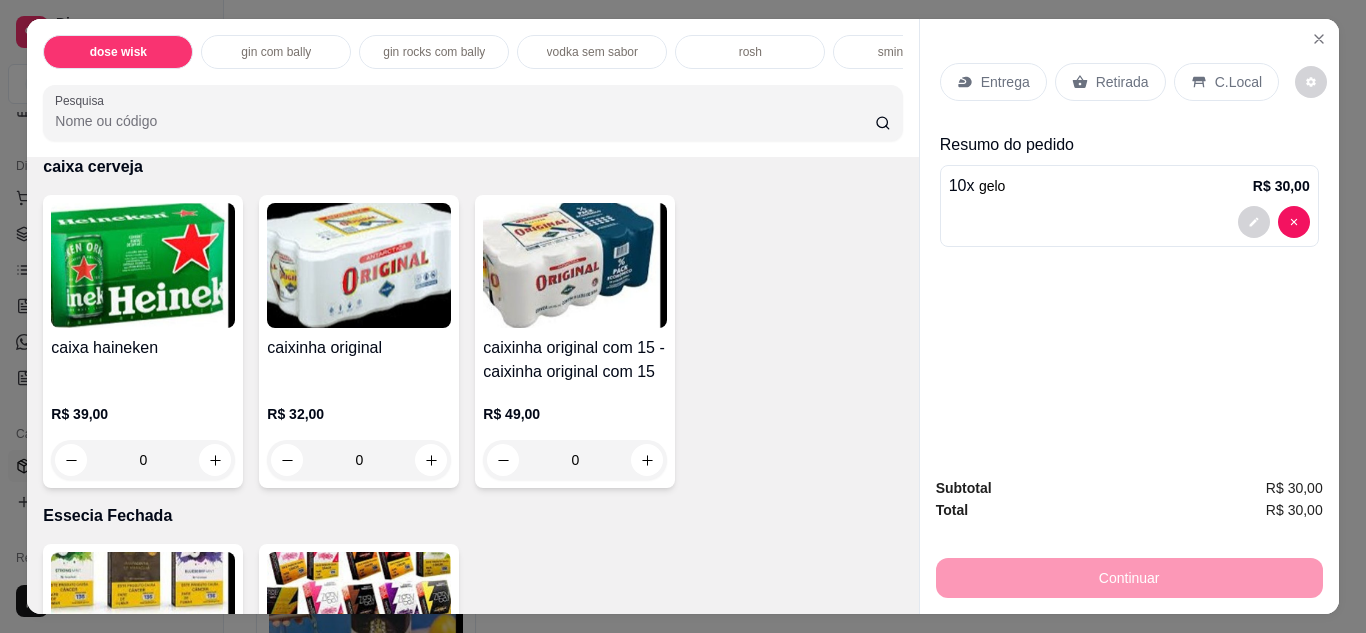 click 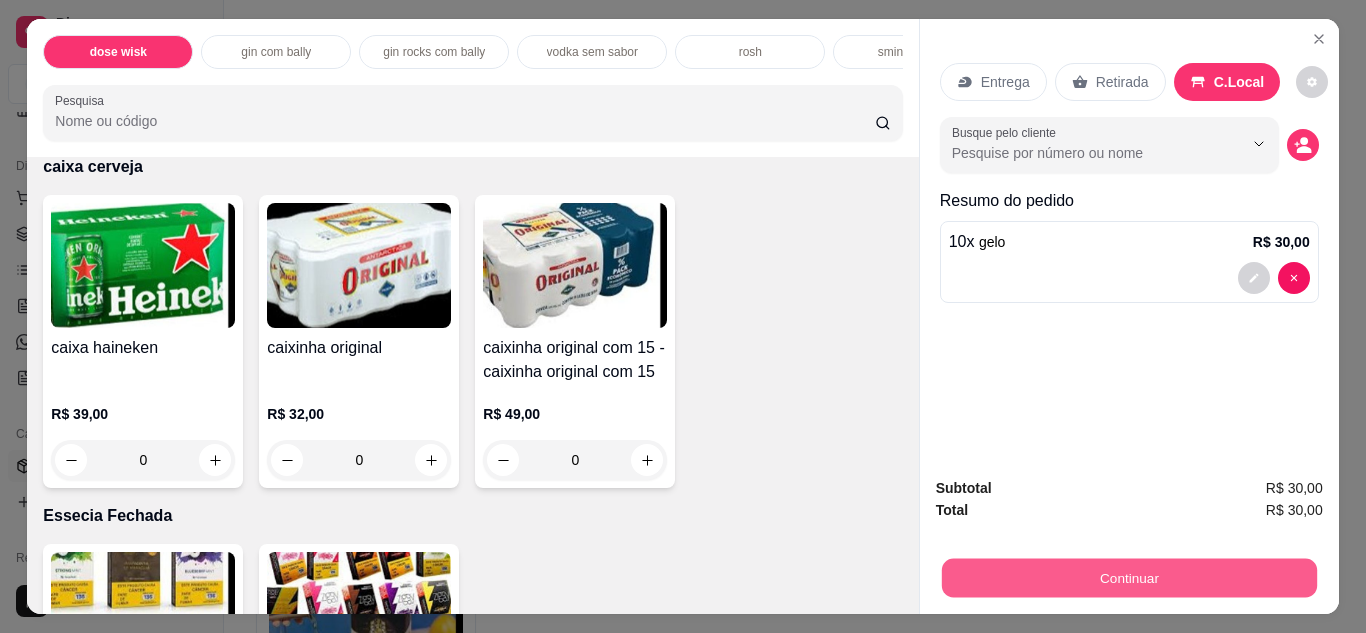 click on "Continuar" at bounding box center [1128, 578] 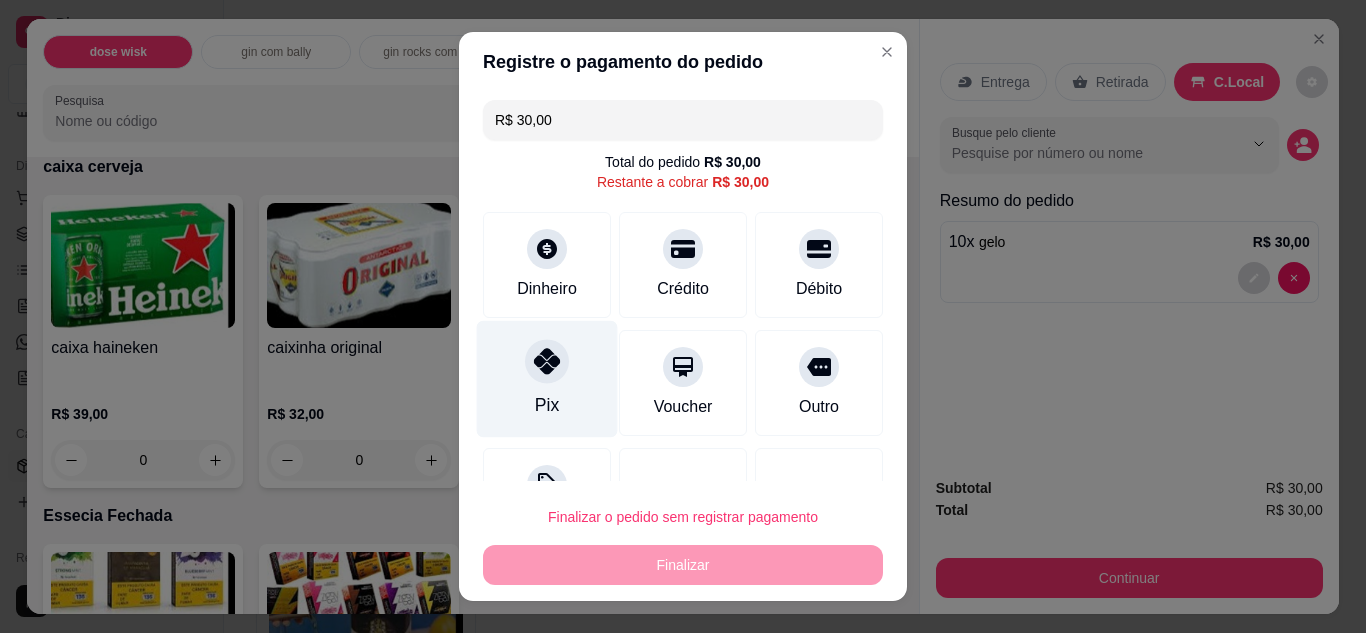 click at bounding box center (547, 361) 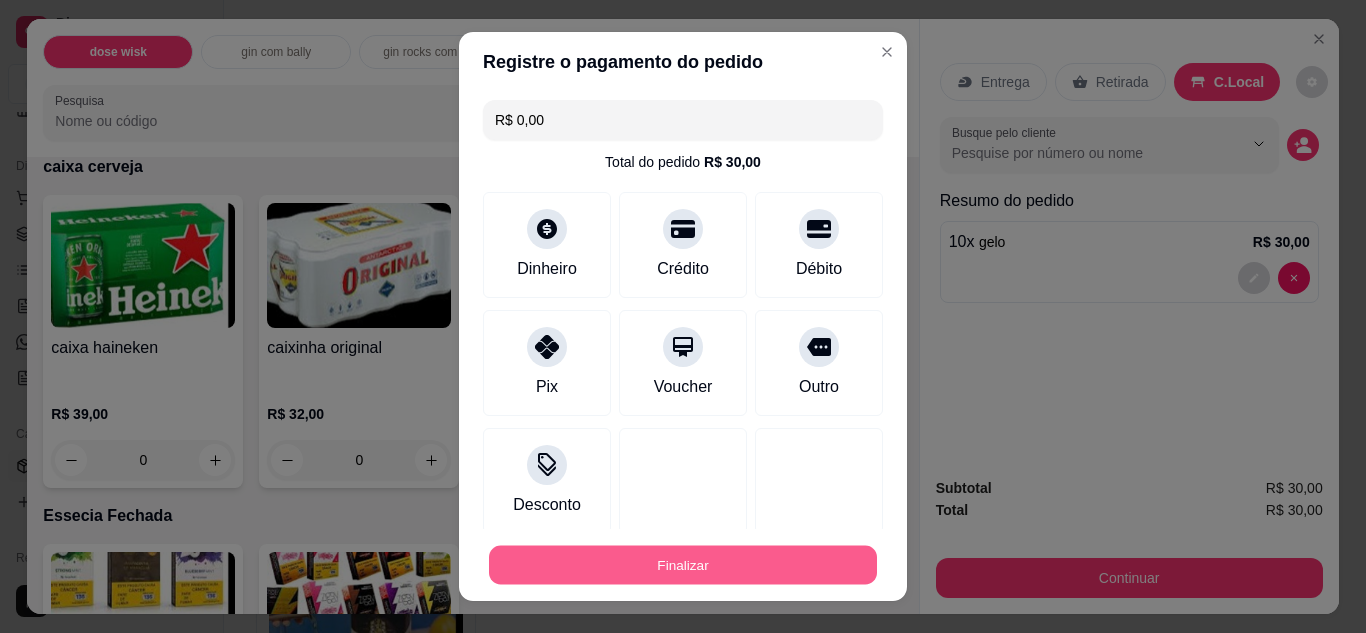 click on "Finalizar" at bounding box center (683, 565) 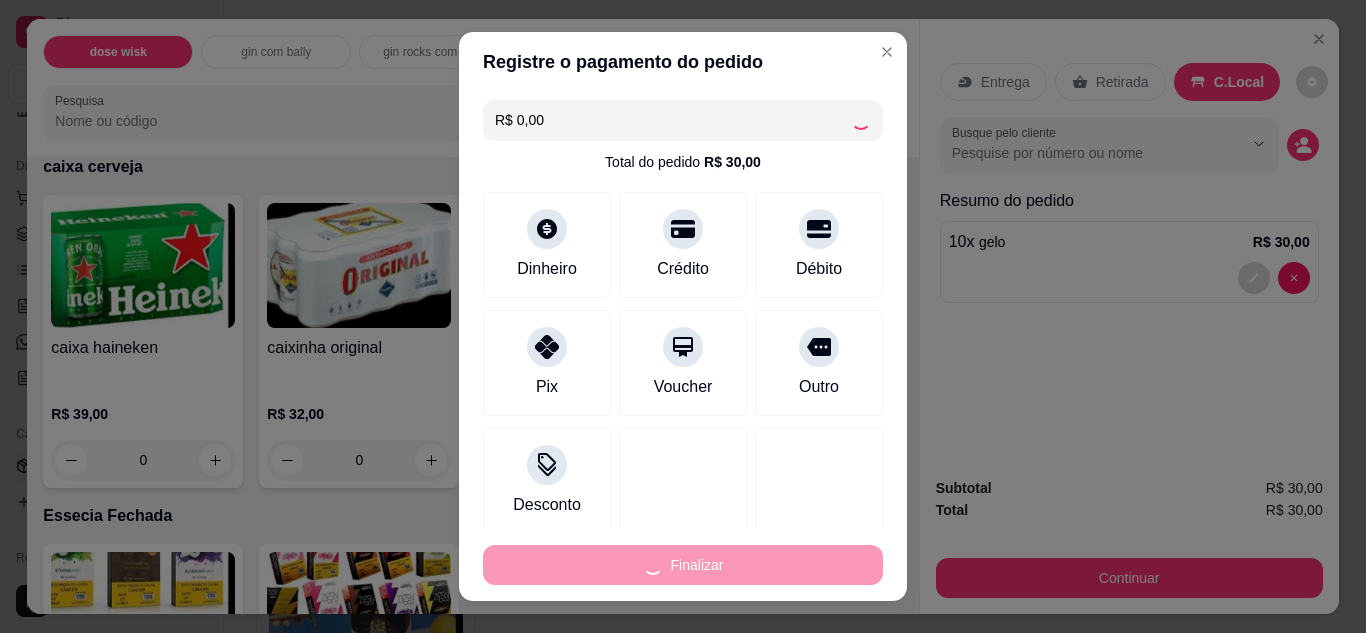 type on "0" 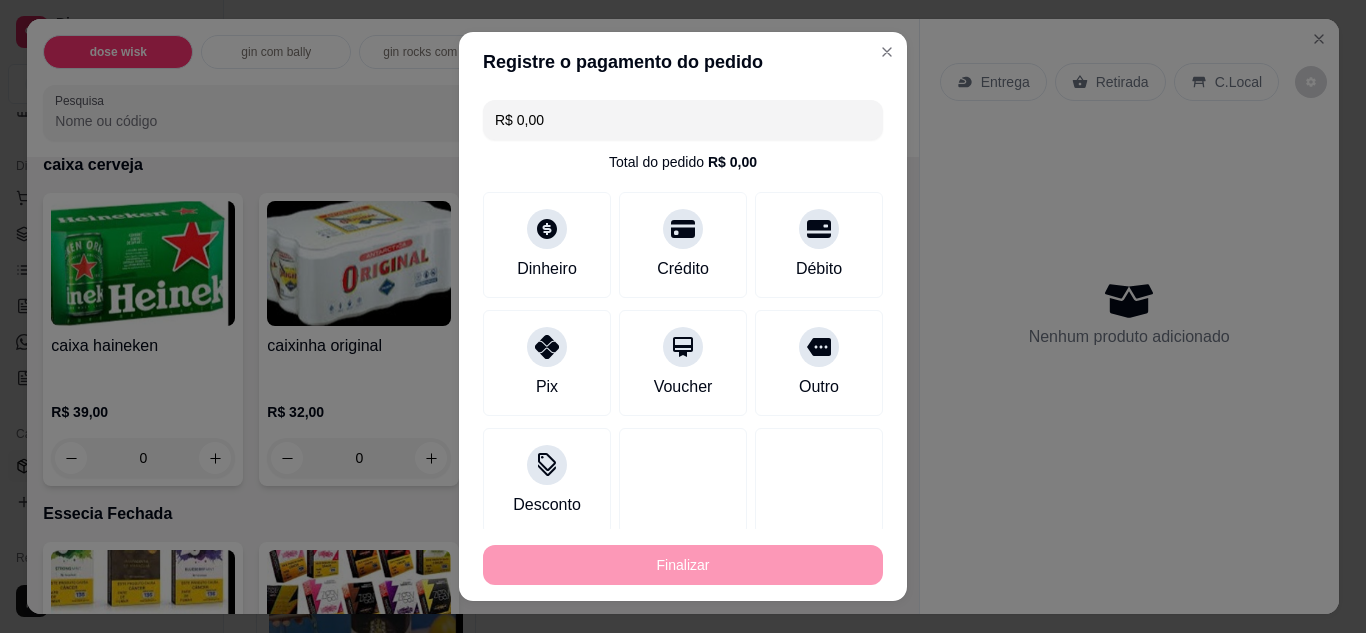 type on "-R$ 30,00" 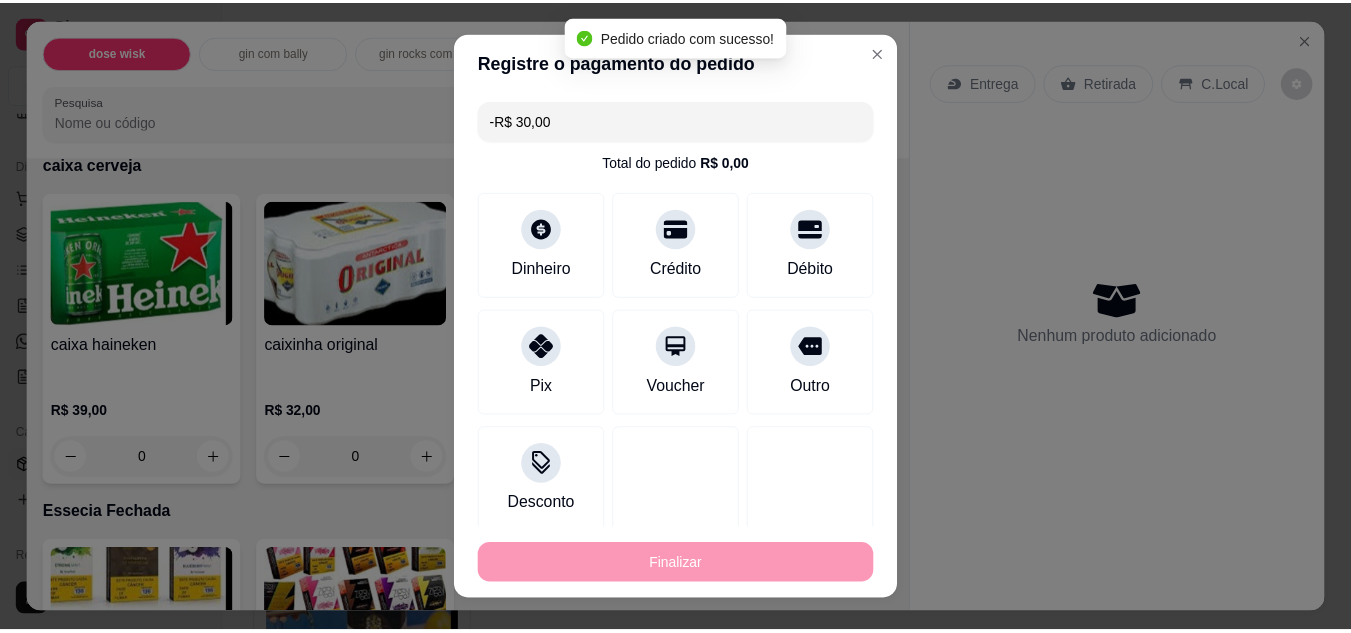 scroll, scrollTop: 4286, scrollLeft: 0, axis: vertical 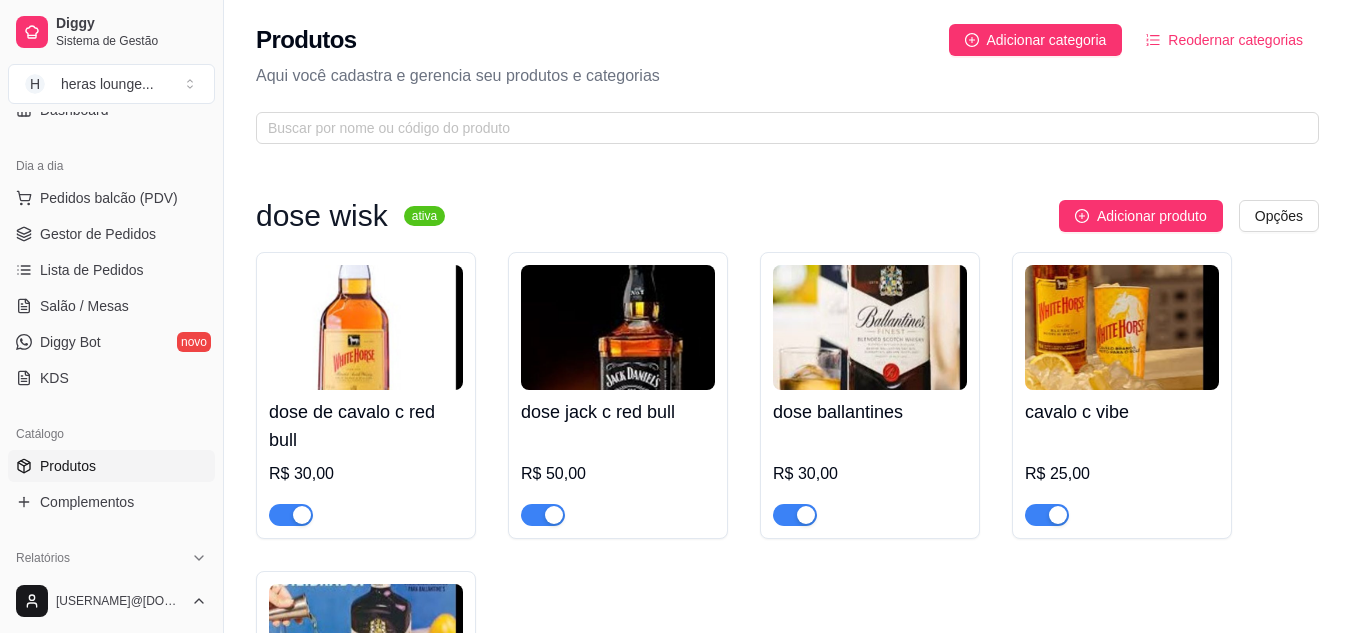 click on "dose de cavalo c red bull   R$ 30,00 dose jack c red bull   R$ 50,00 dose ballantines    R$ 30,00 cavalo c vibe   R$ 25,00 ballantines c vibe   R$ 25,00" at bounding box center (787, 541) 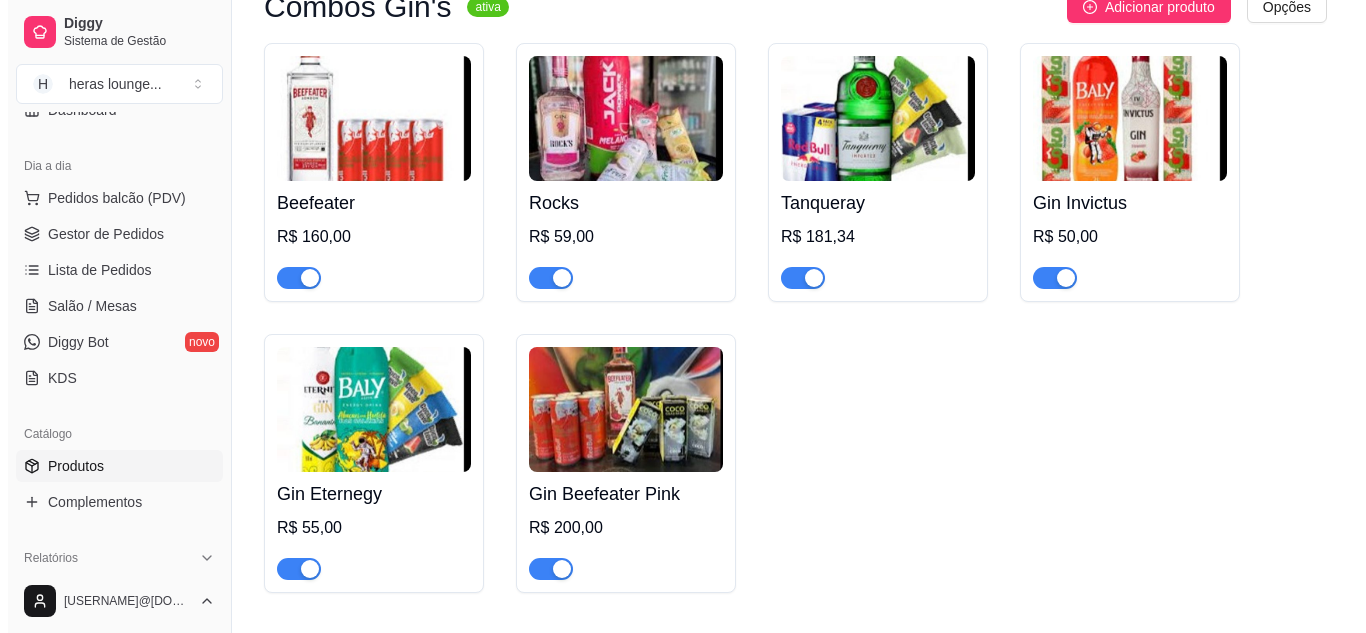 scroll, scrollTop: 9840, scrollLeft: 0, axis: vertical 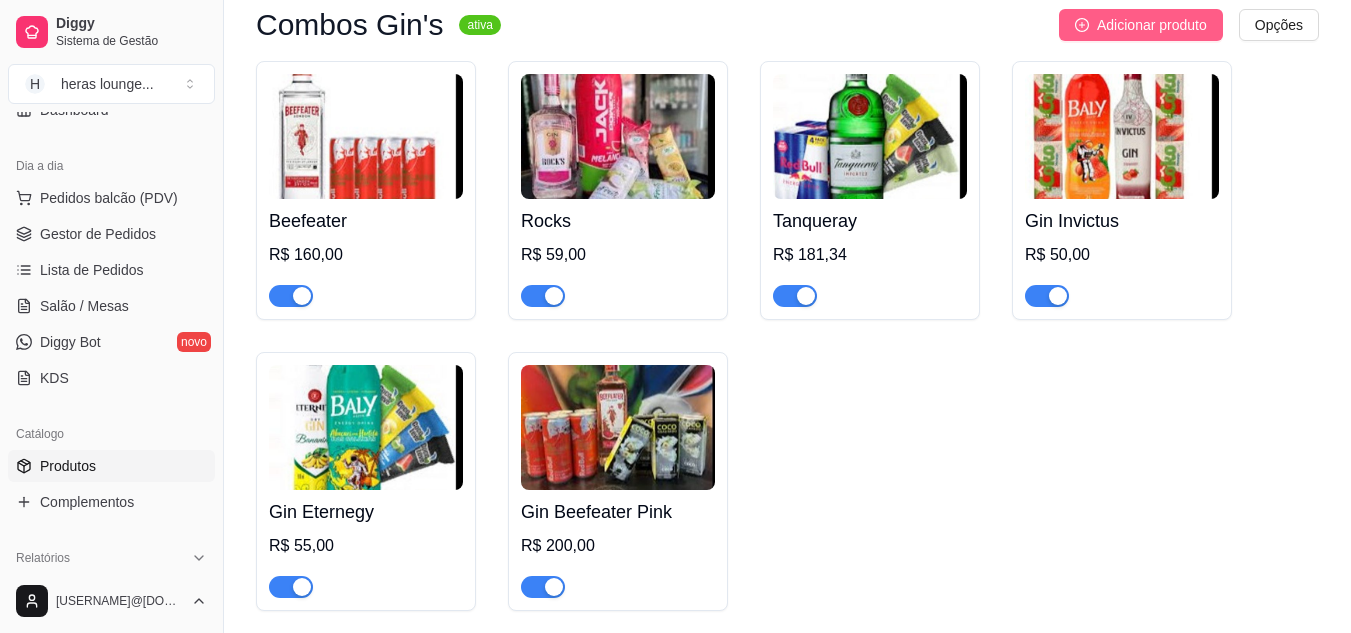 click on "Adicionar produto" at bounding box center [1152, 25] 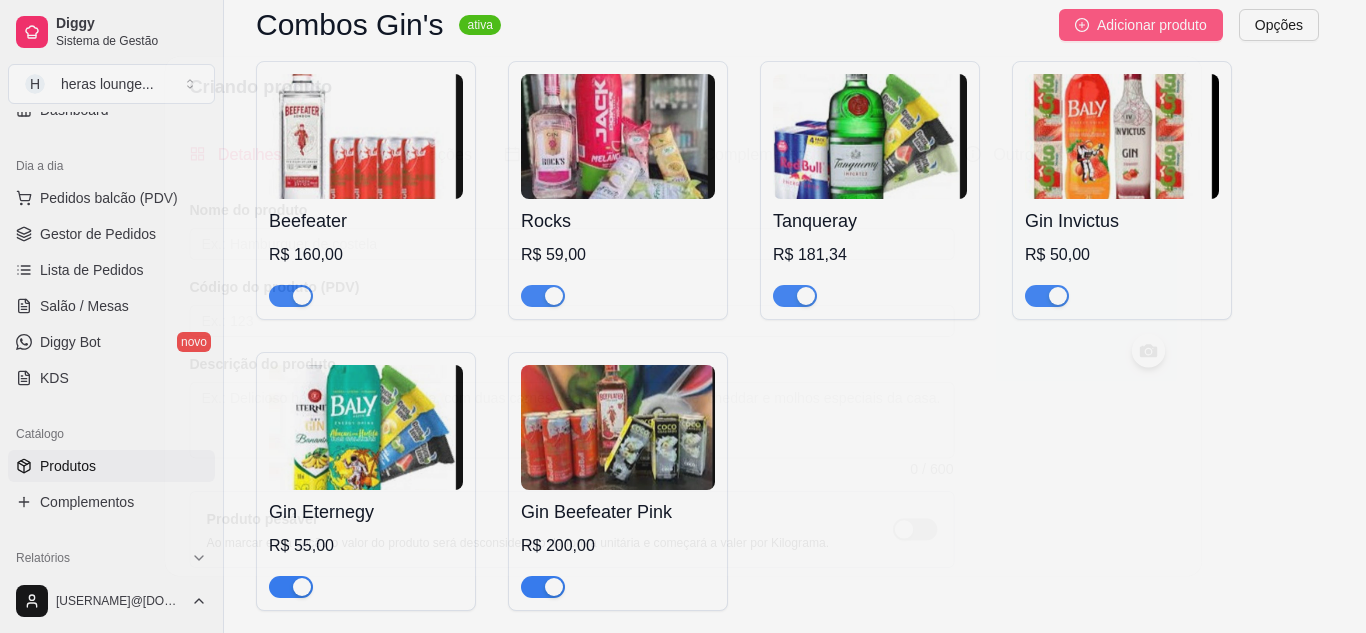 type 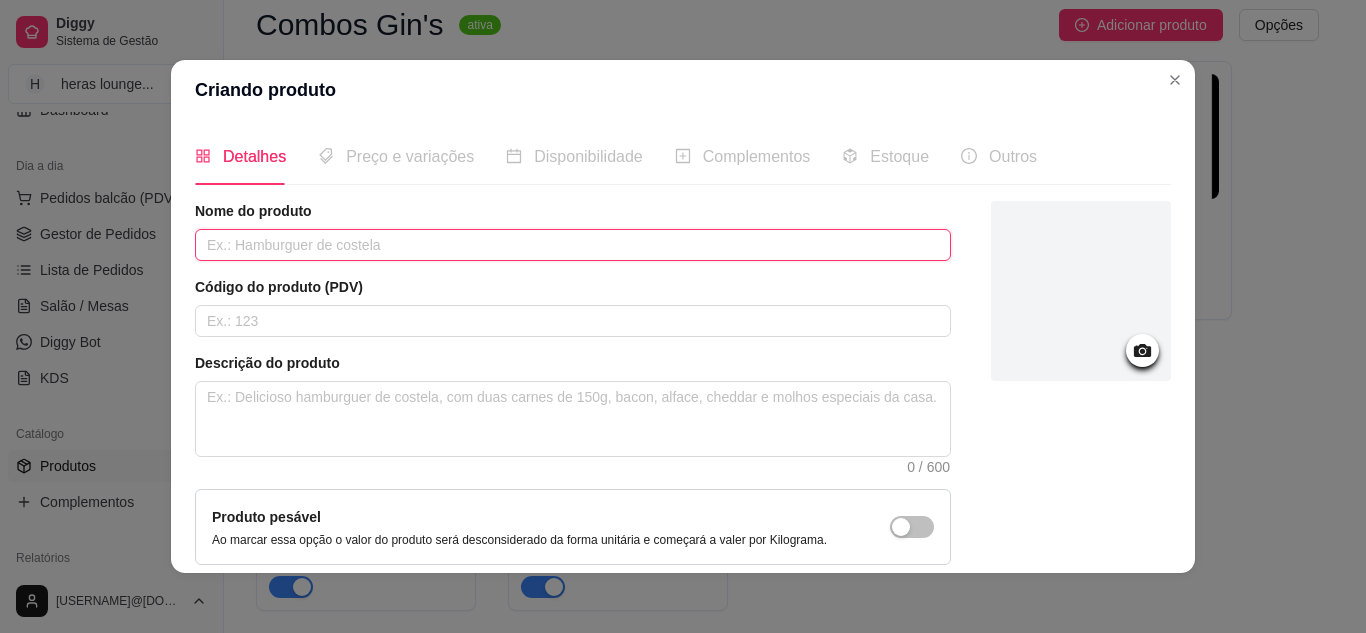 click at bounding box center (573, 245) 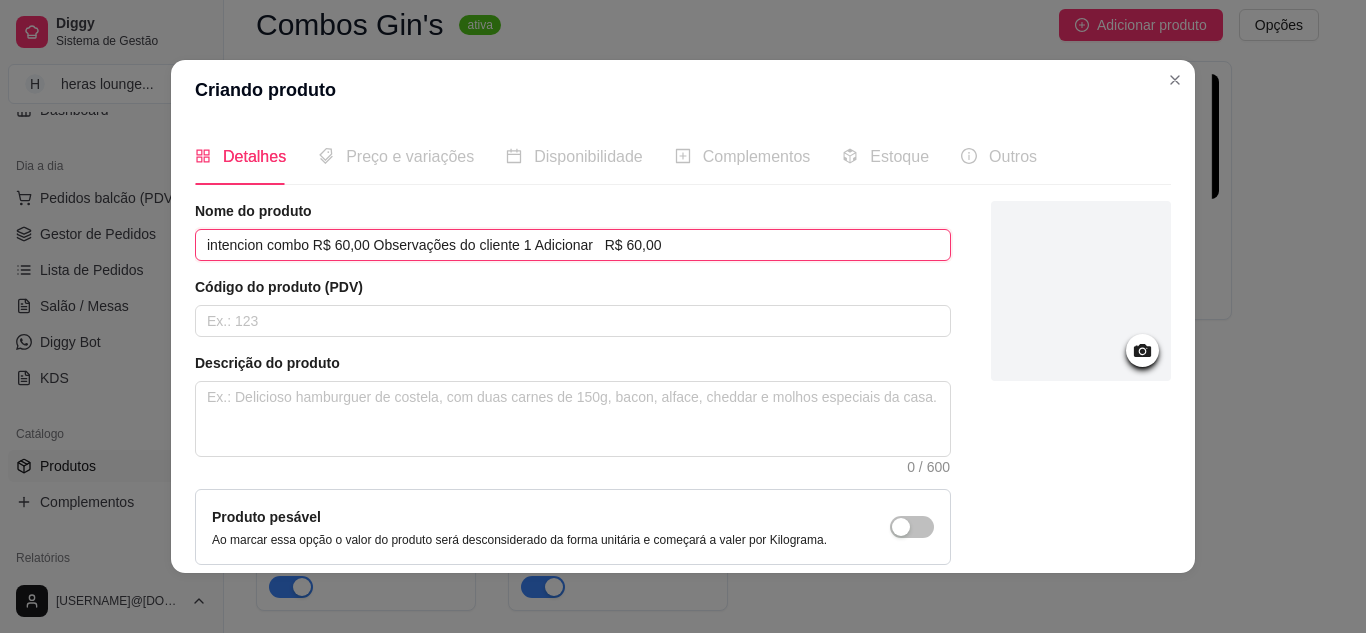 type on "intencion combo" 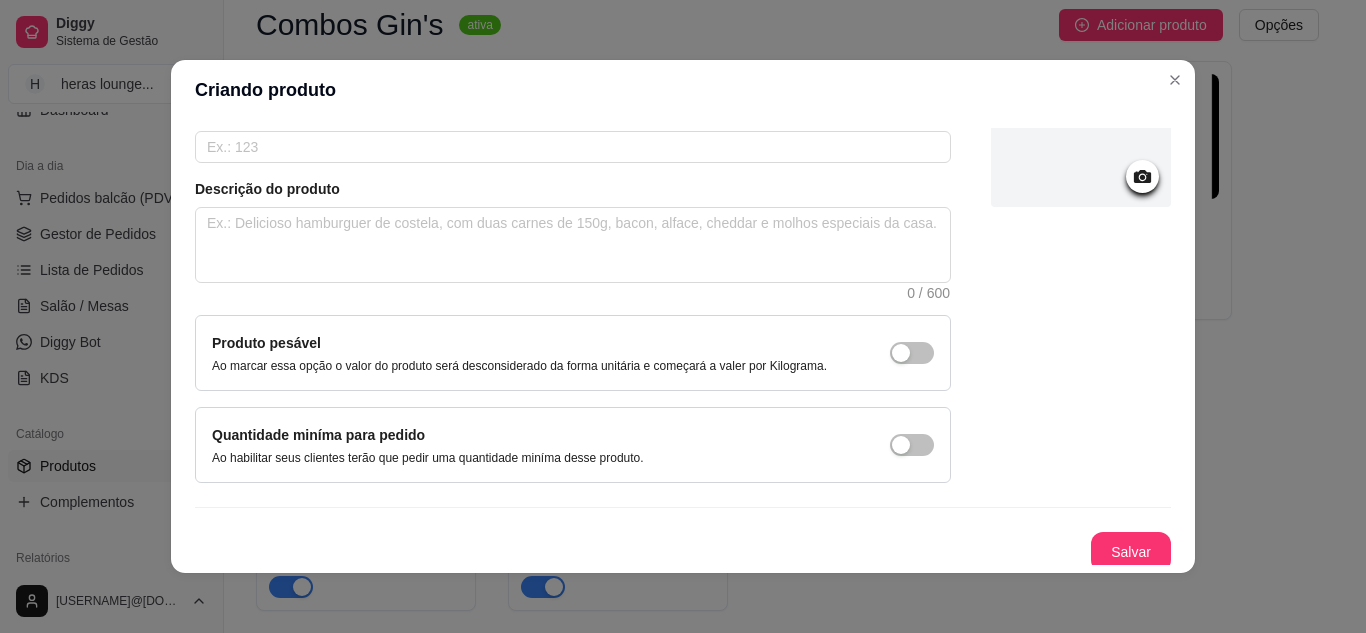 scroll, scrollTop: 181, scrollLeft: 0, axis: vertical 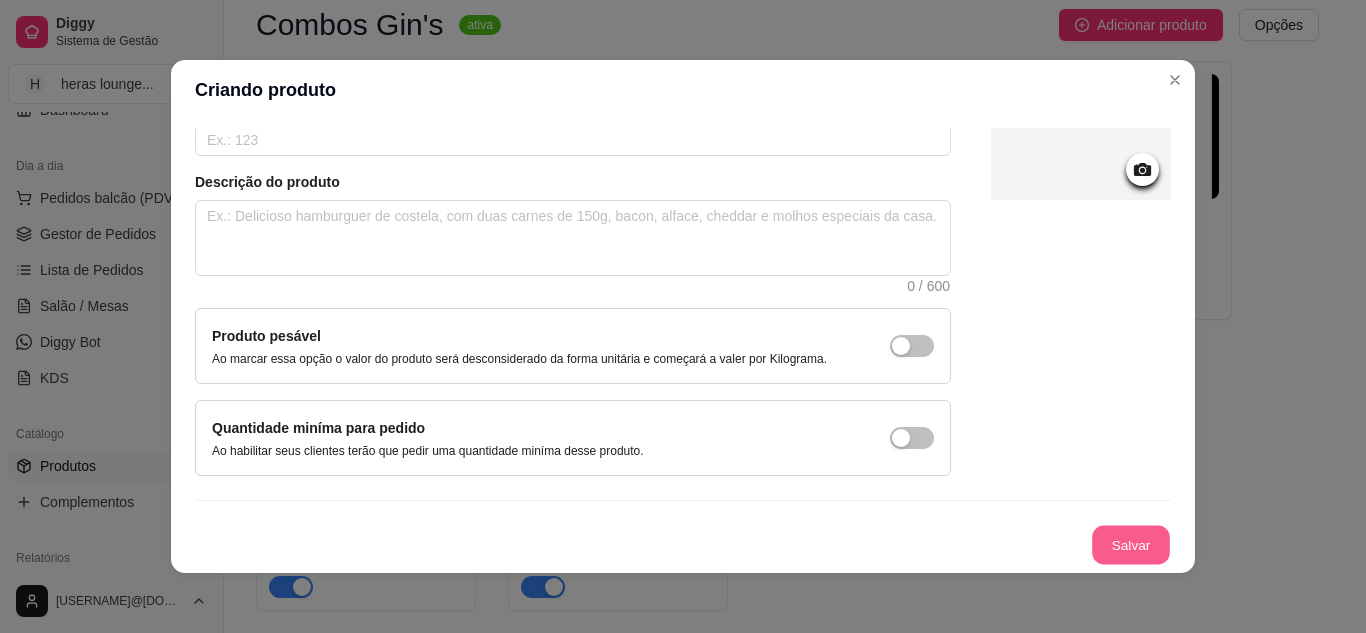 click on "Salvar" at bounding box center (1131, 545) 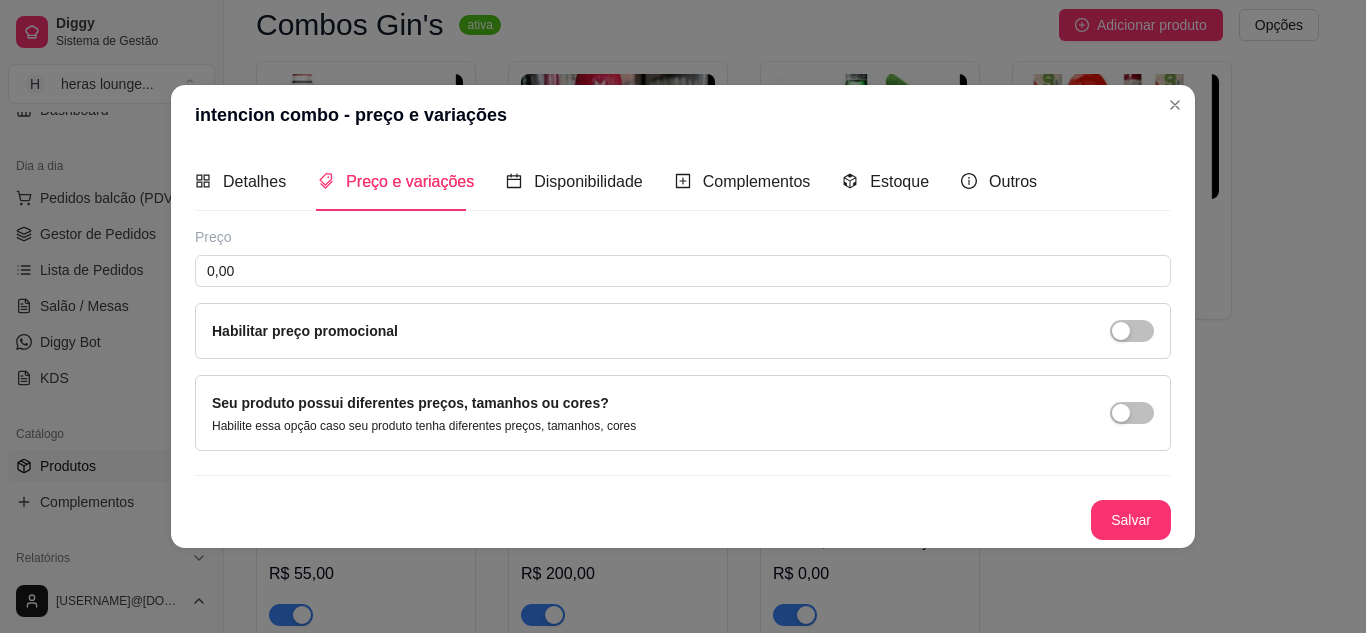 type 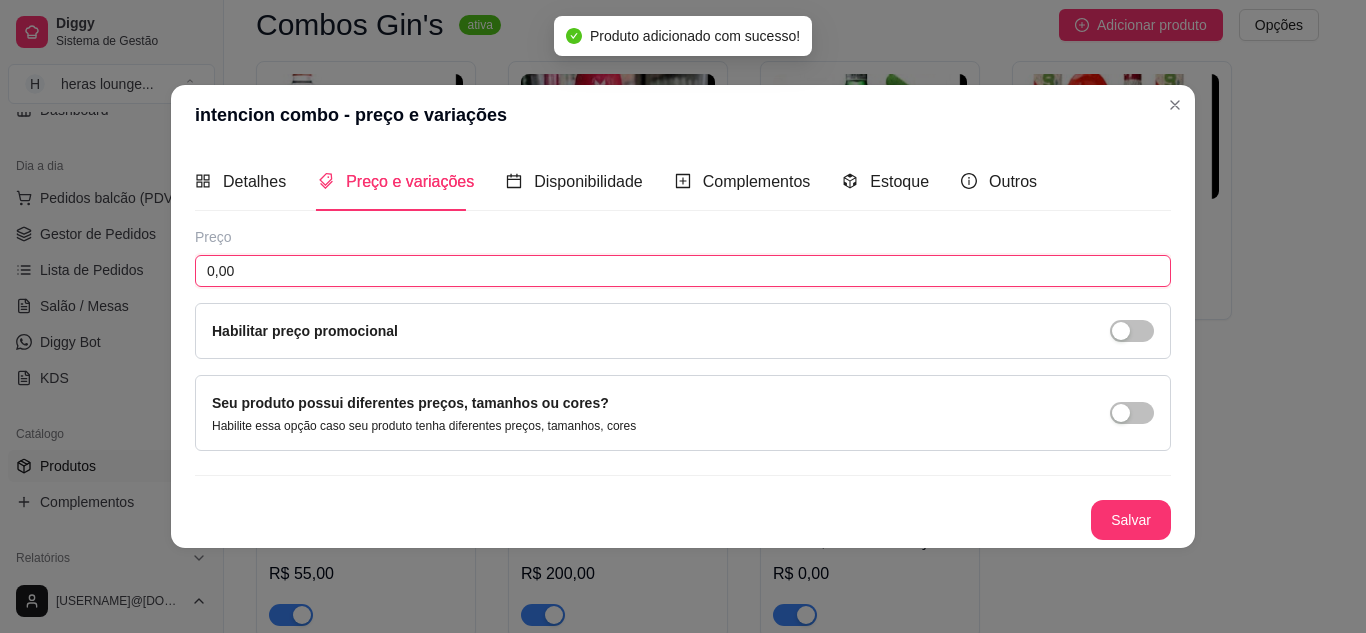 click on "0,00" at bounding box center [683, 271] 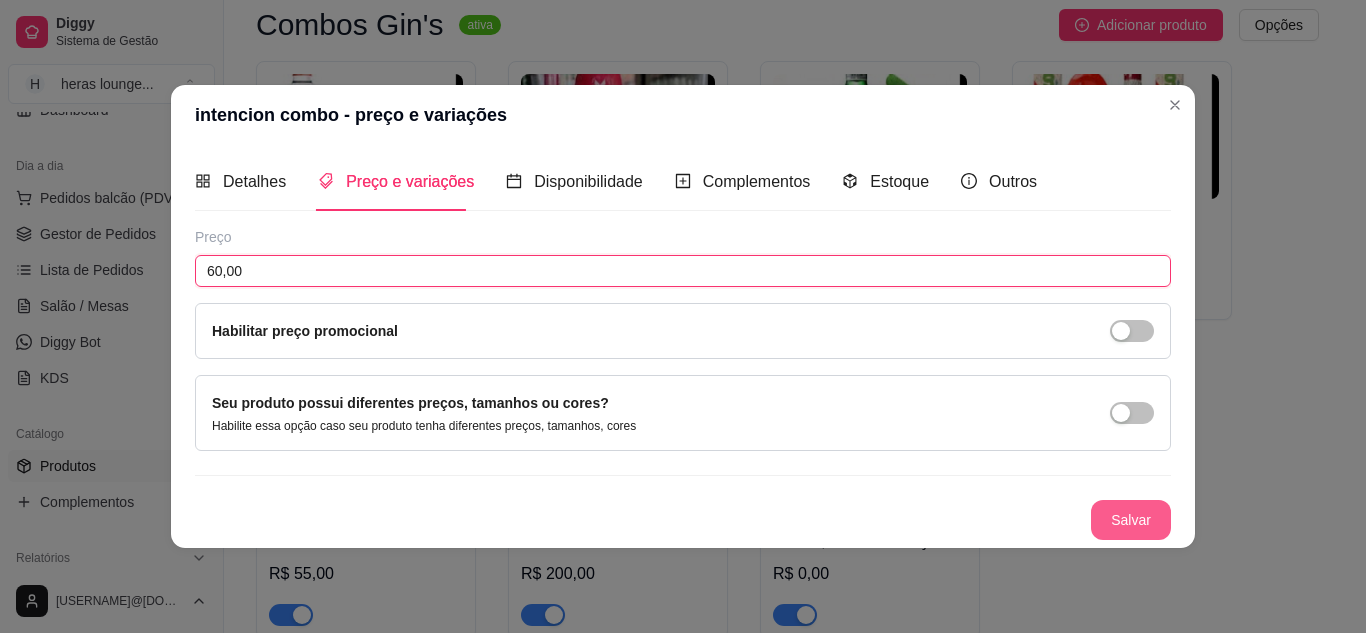type on "60,00" 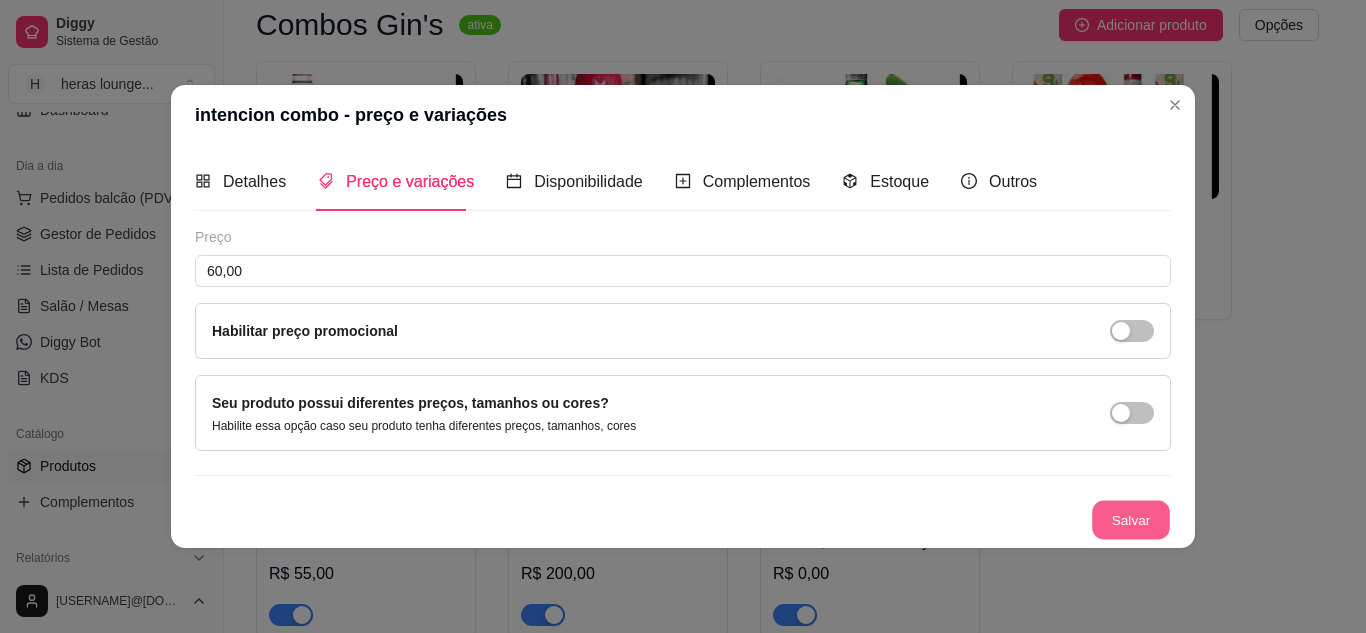 click on "Salvar" at bounding box center [1131, 519] 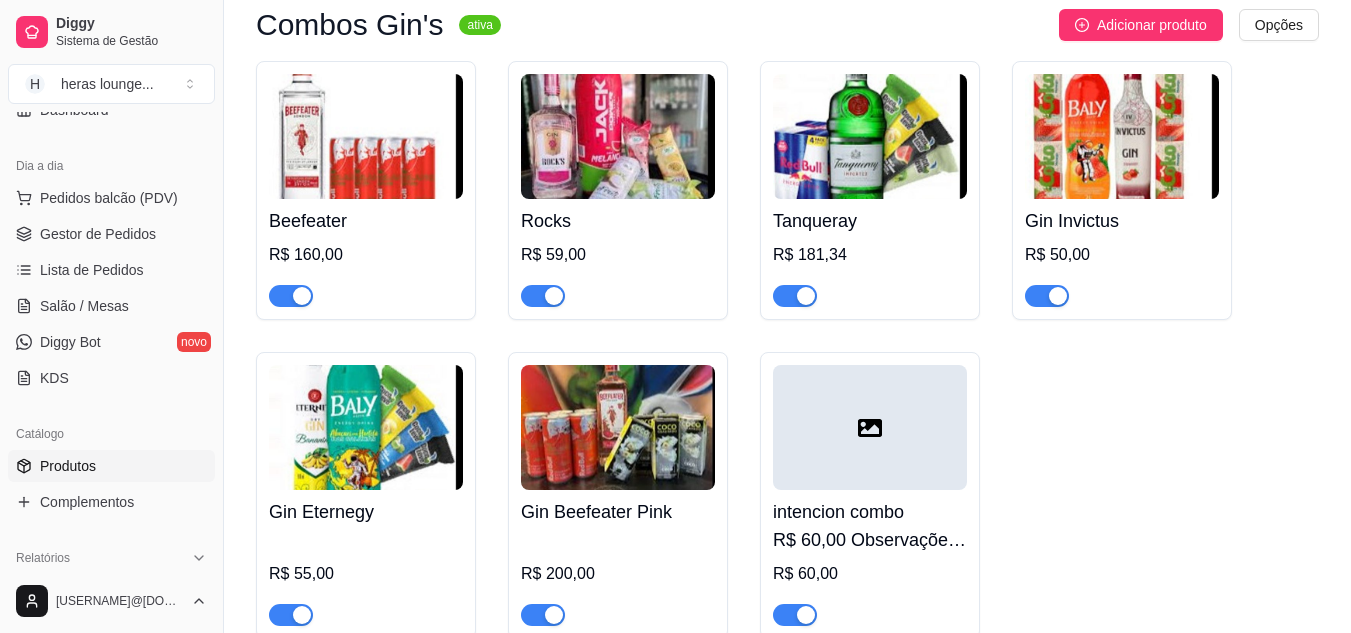 click 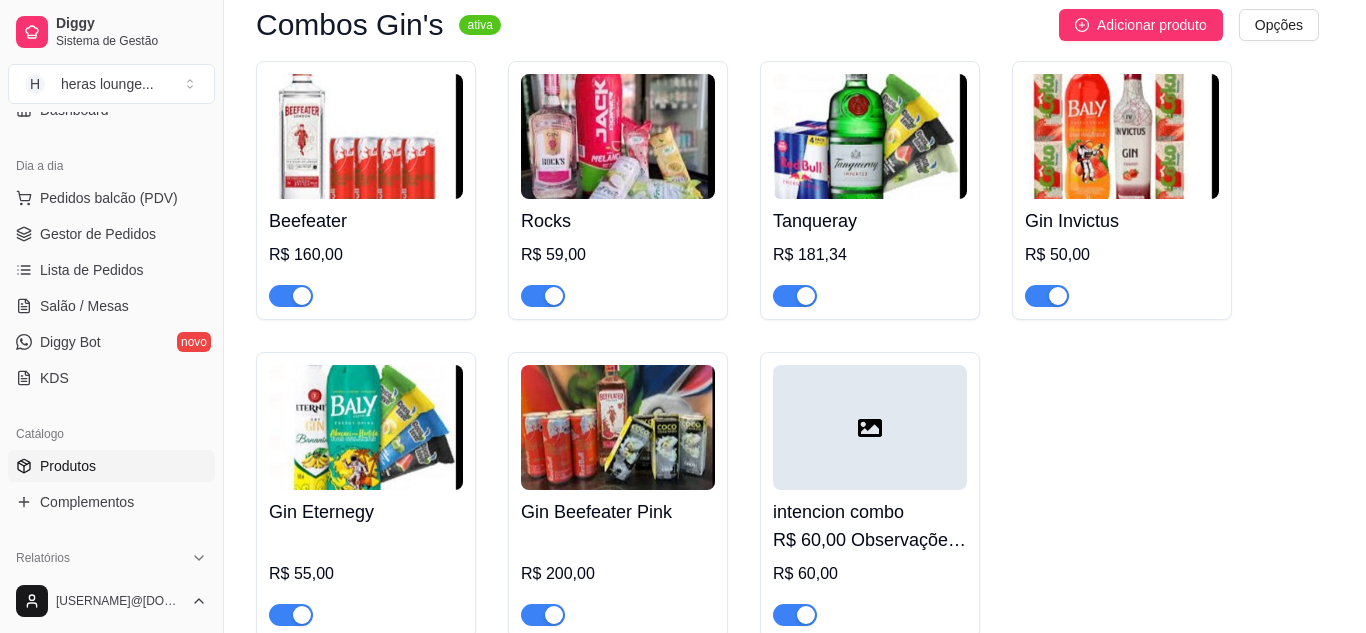 type 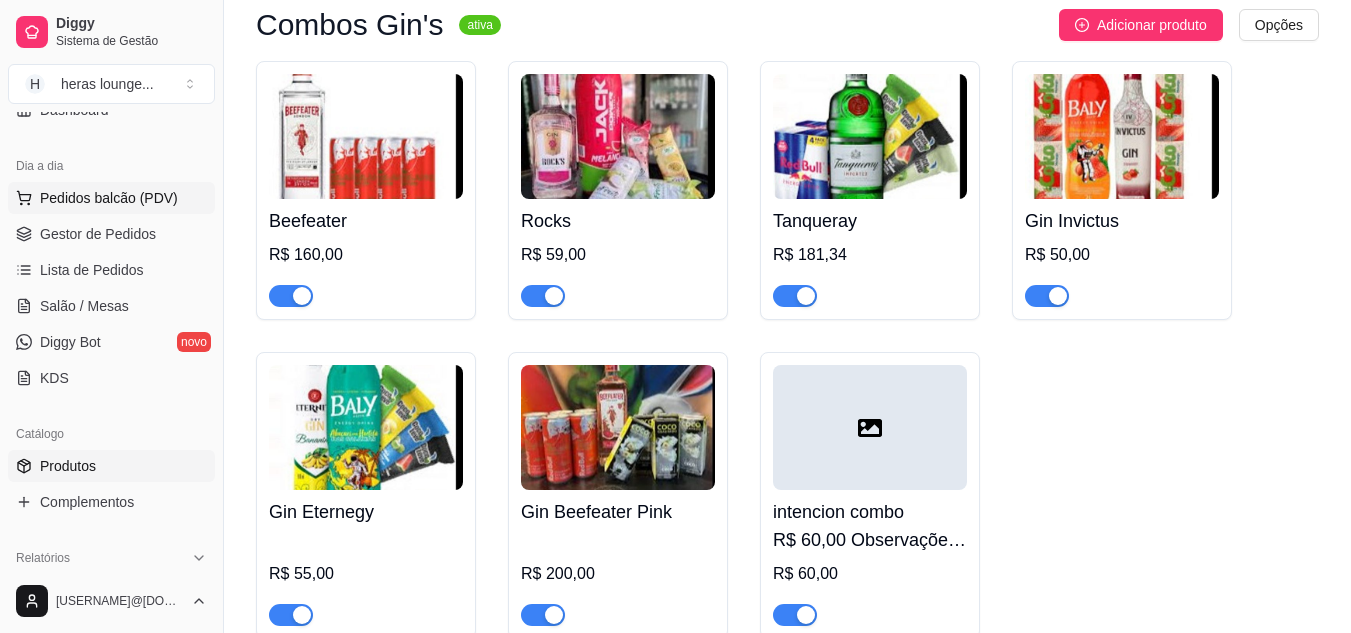 click on "Pedidos balcão (PDV)" at bounding box center [109, 198] 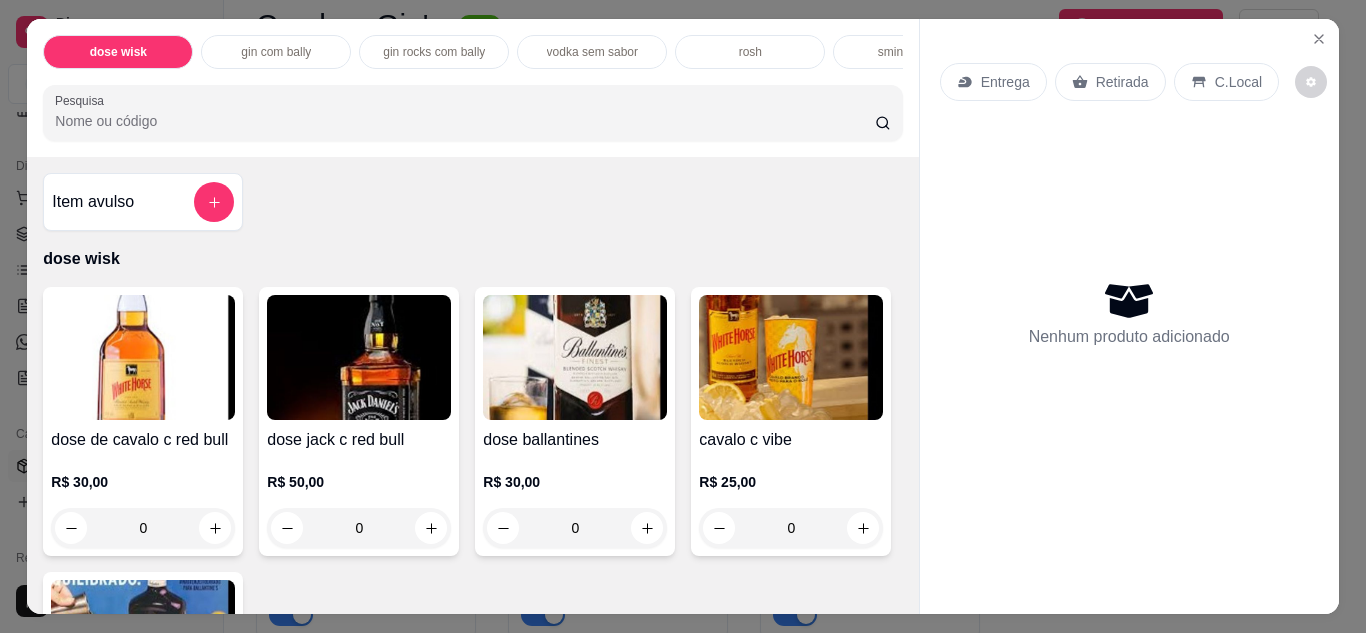 click on "dose de cavalo c red bull   R$ 30,00 0 dose jack c red bull   R$ 50,00 0 dose ballantines    R$ 30,00 0 cavalo c vibe   R$ 25,00 0 ballantines c vibe   R$ 25,00 0" at bounding box center (472, 564) 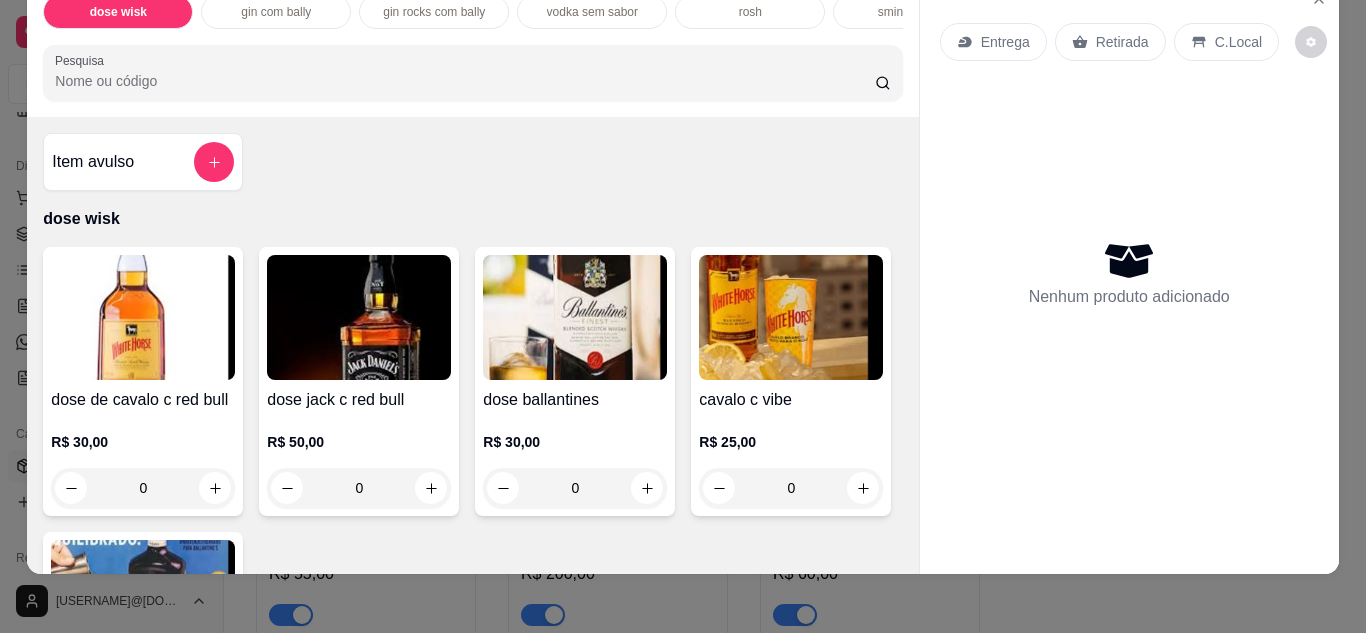 scroll, scrollTop: 53, scrollLeft: 0, axis: vertical 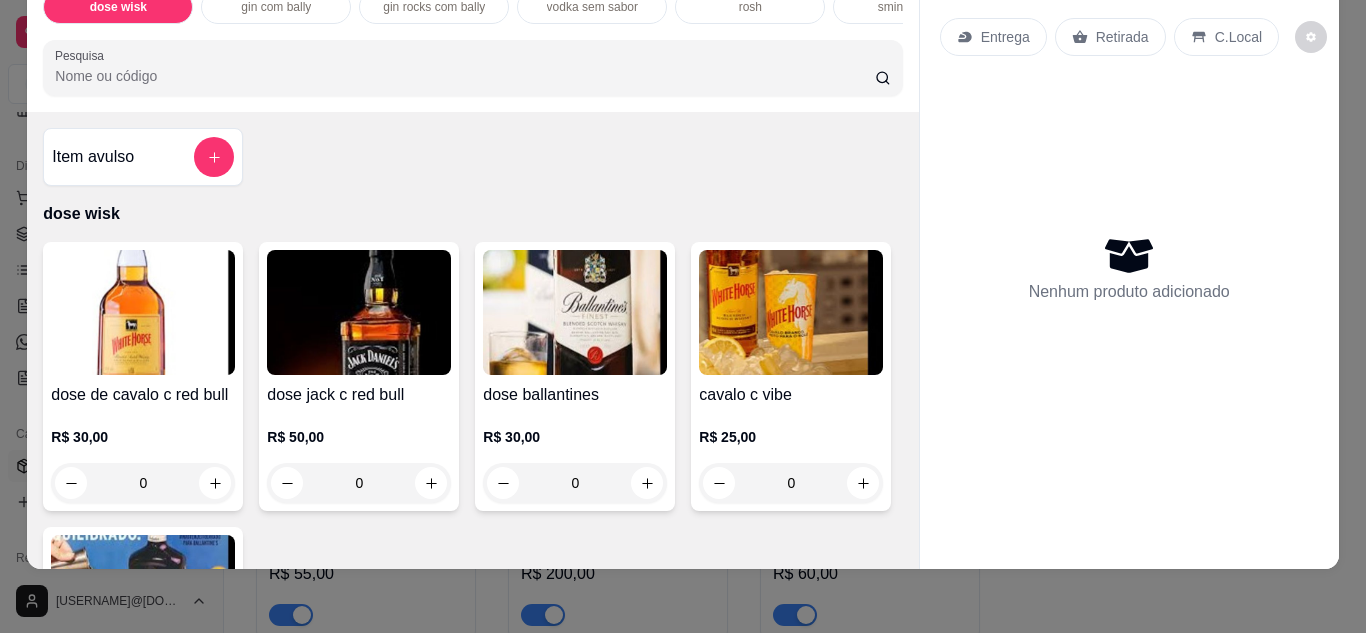 click on "dose de cavalo c red bull   R$ 30,00 0 dose jack c red bull   R$ 50,00 0 dose ballantines    R$ 30,00 0 cavalo c vibe   R$ 25,00 0 ballantines c vibe   R$ 25,00 0" at bounding box center (472, 519) 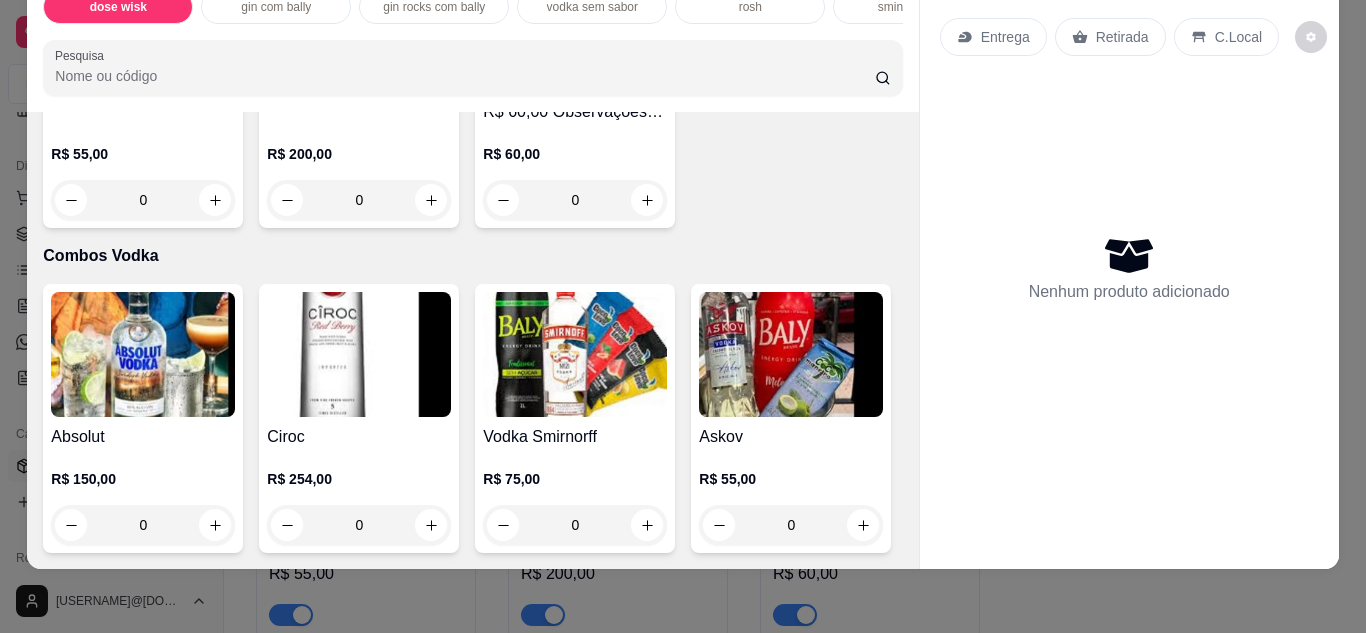 scroll, scrollTop: 10639, scrollLeft: 0, axis: vertical 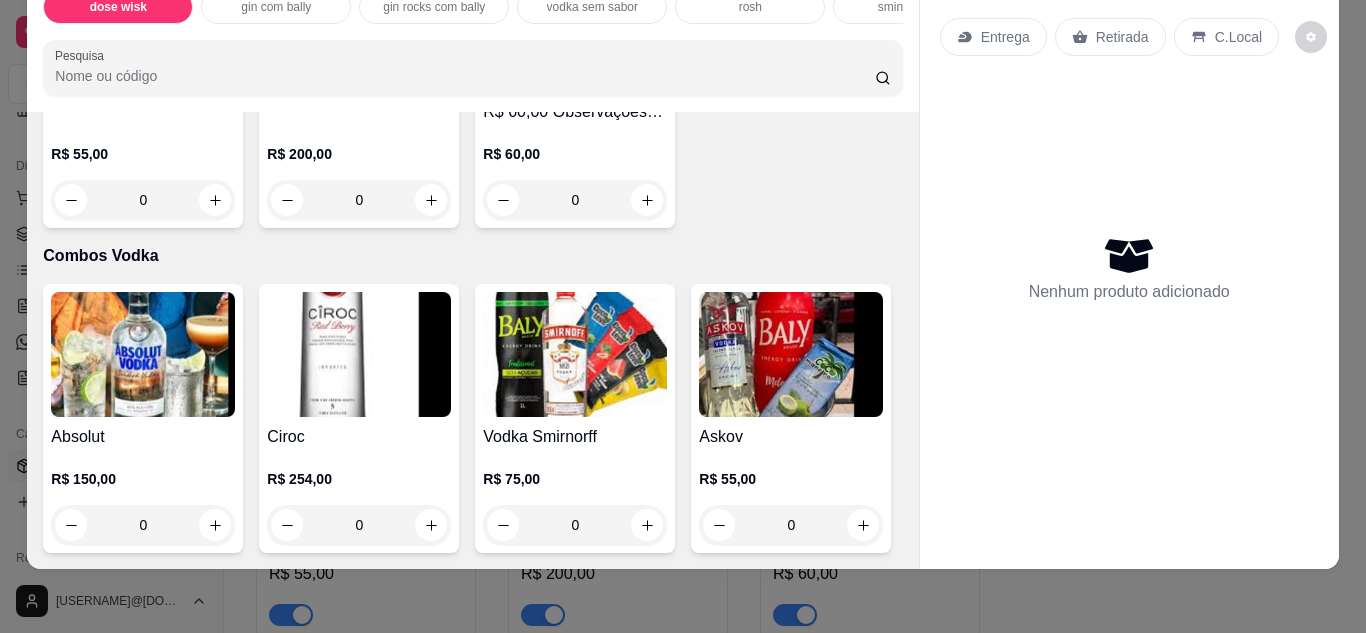 click at bounding box center [575, 5] 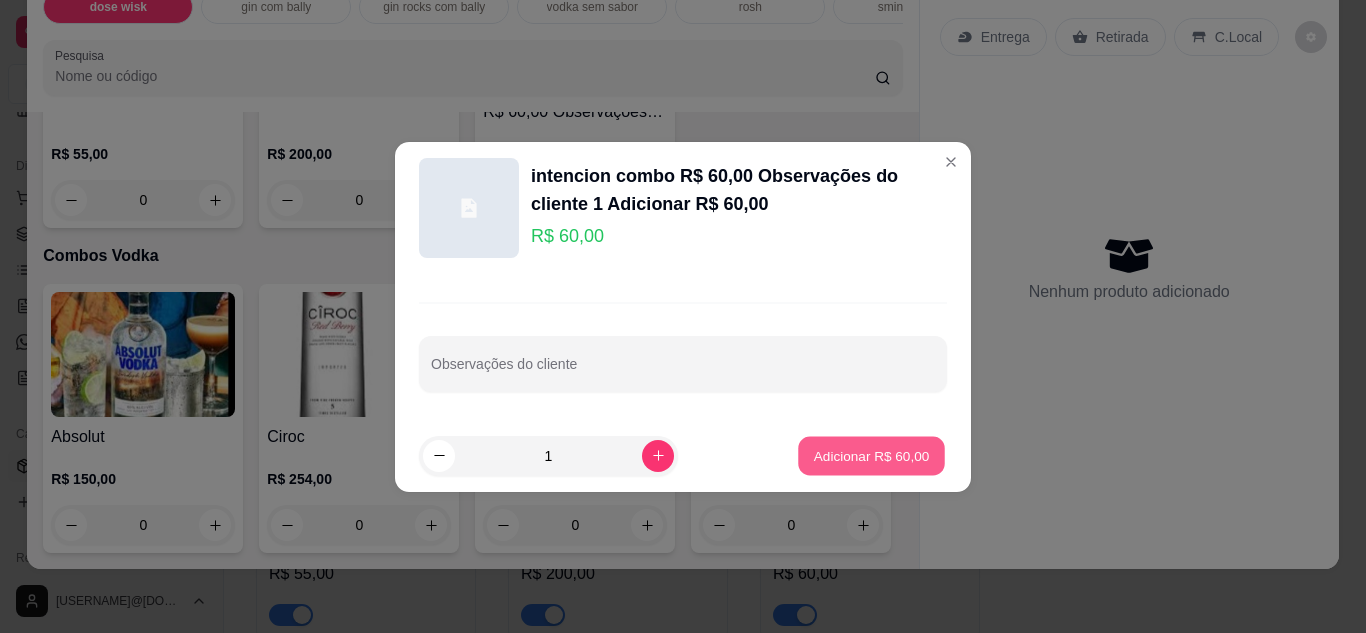 click on "Adicionar   R$ 60,00" at bounding box center [872, 455] 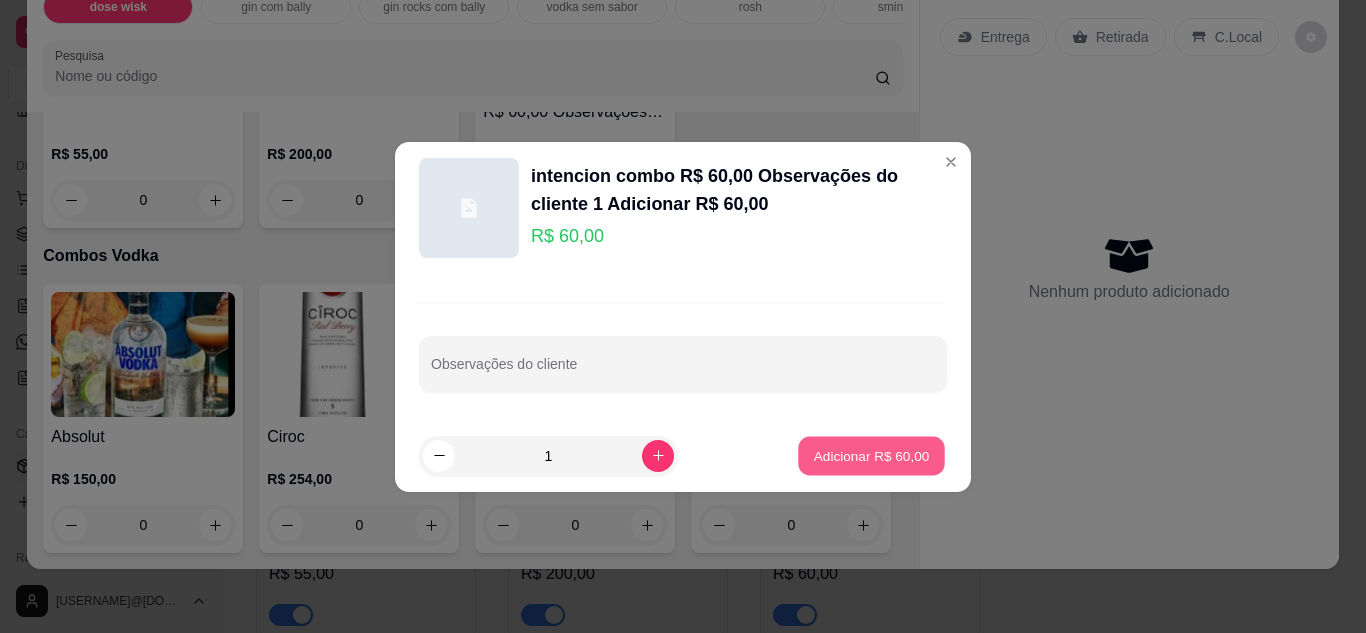 type on "1" 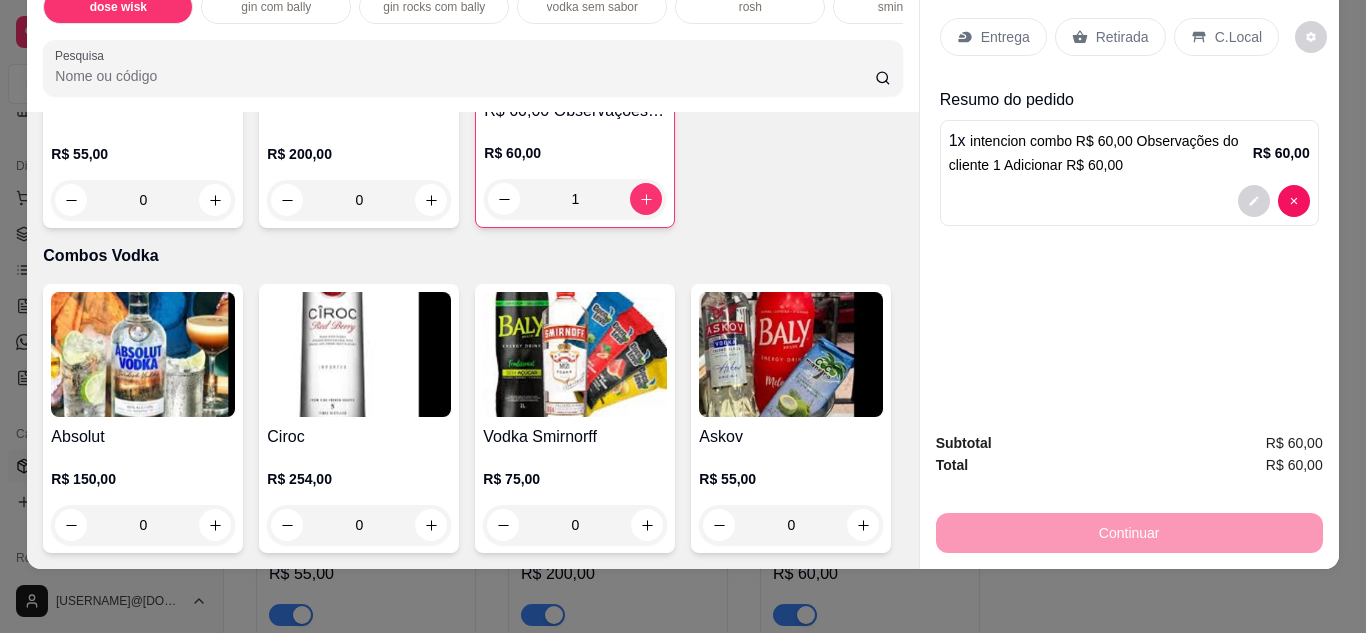 click on "C.Local" at bounding box center (1226, 37) 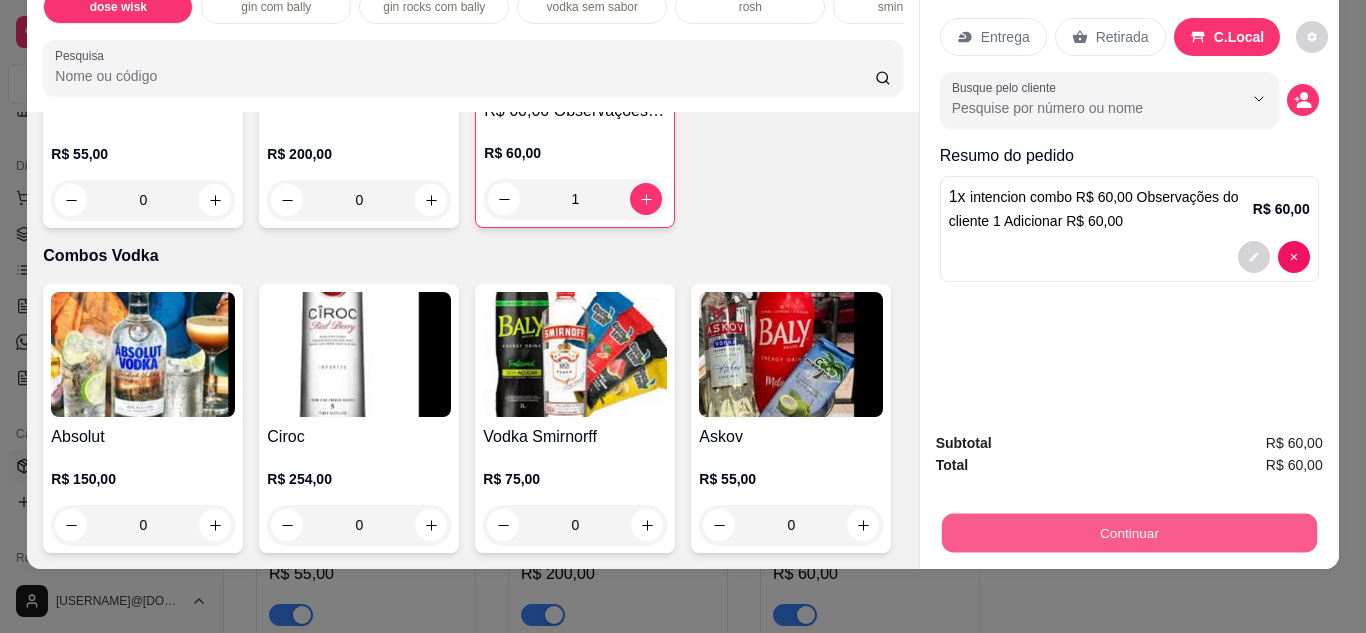 click on "Continuar" at bounding box center (1128, 533) 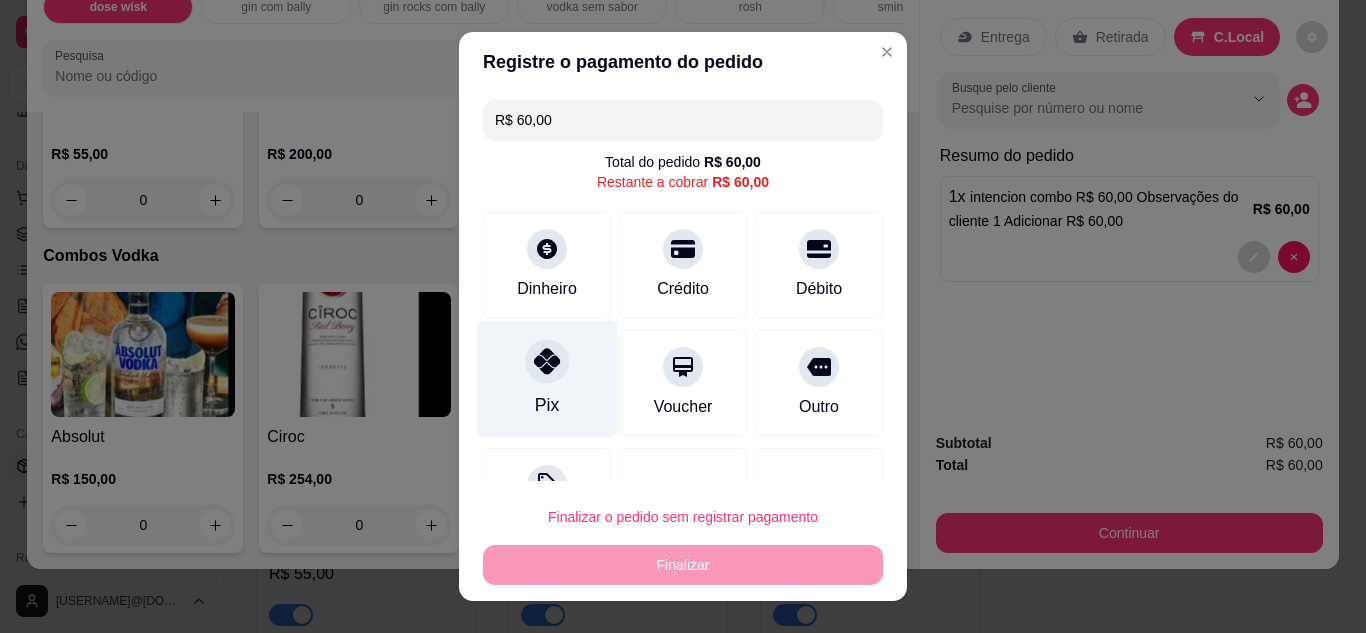 click 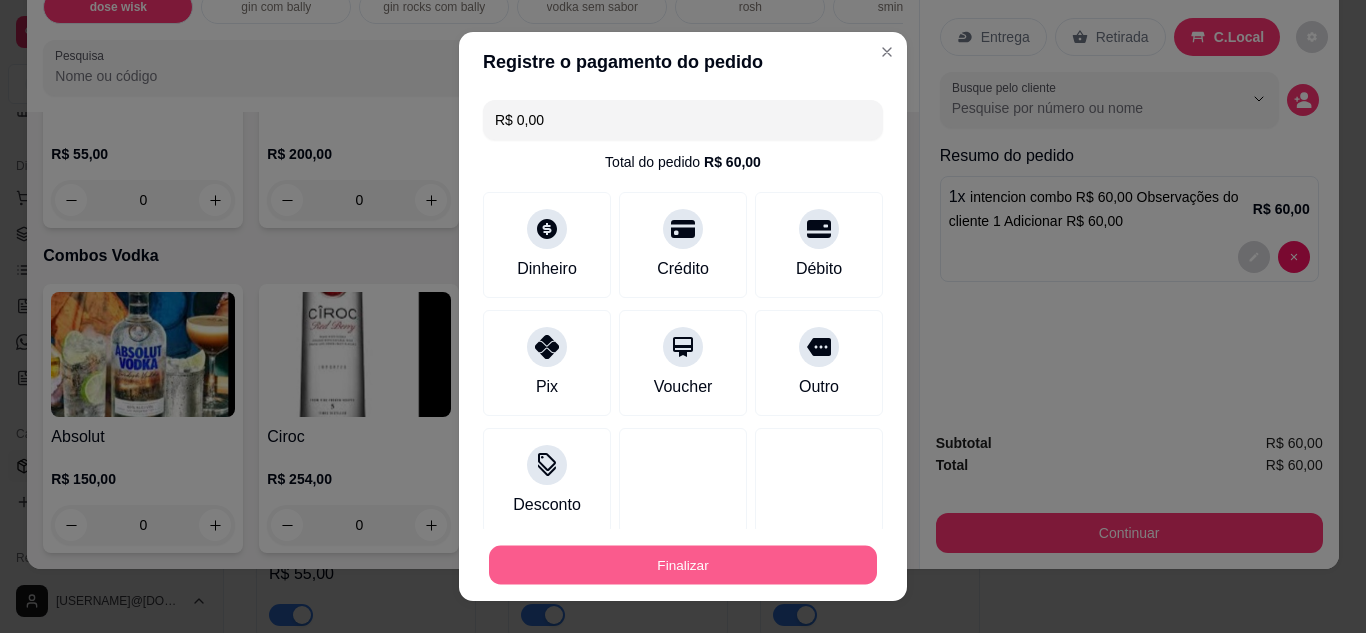 click on "Finalizar" at bounding box center (683, 565) 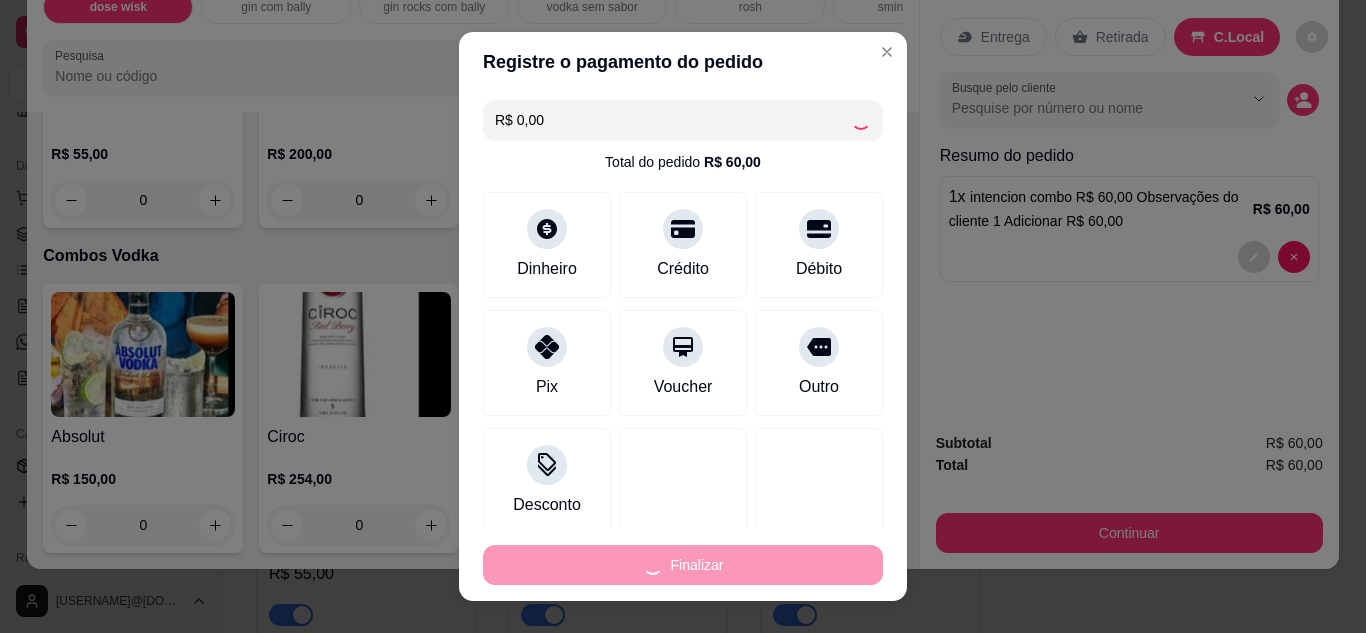 type on "0" 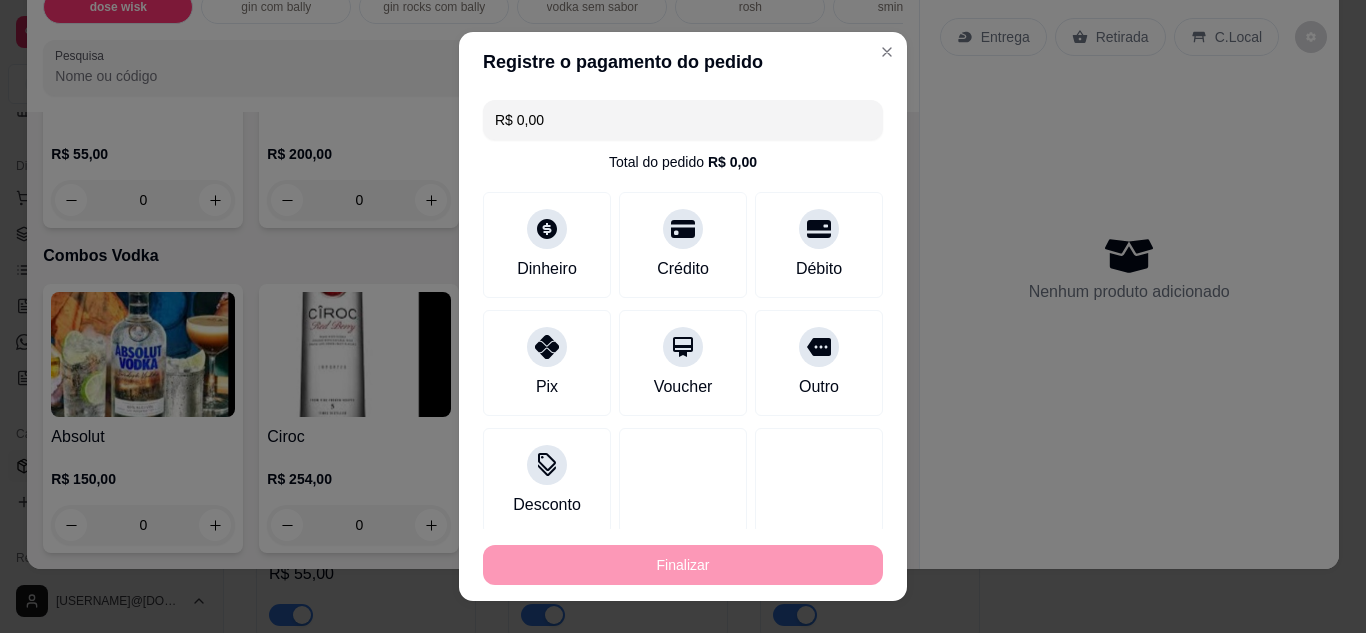 type on "-R$ 60,00" 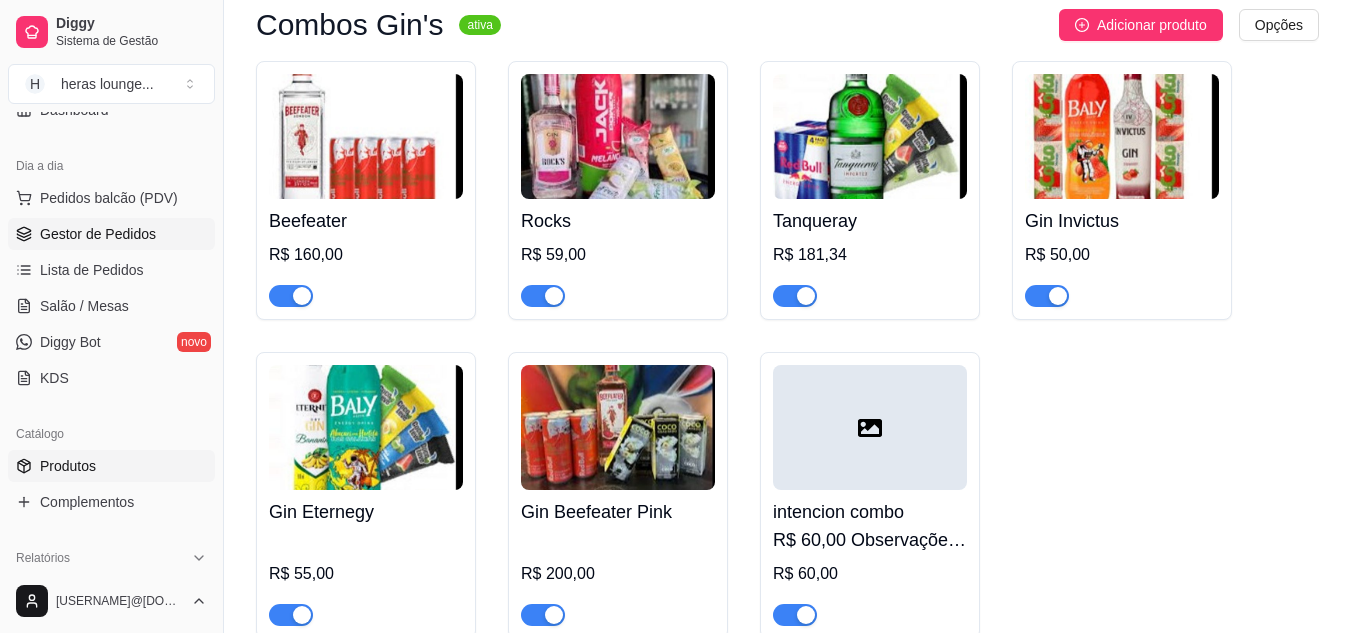 click on "Gestor de Pedidos" at bounding box center (111, 234) 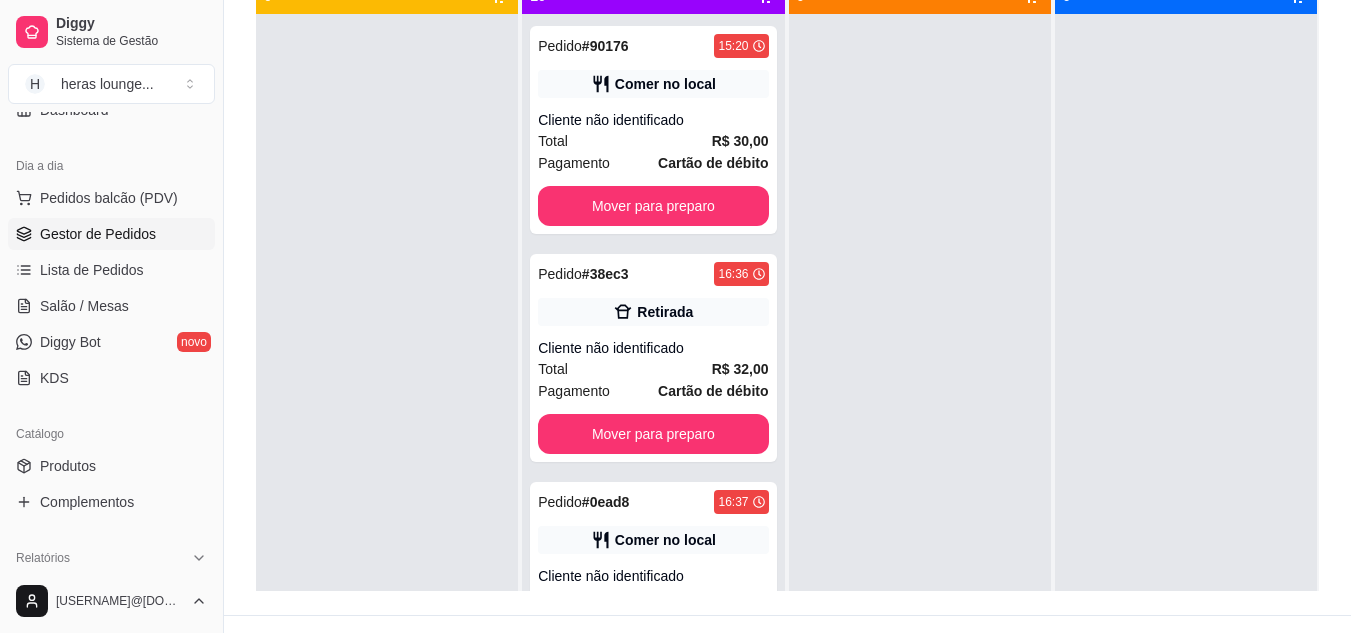scroll, scrollTop: 305, scrollLeft: 0, axis: vertical 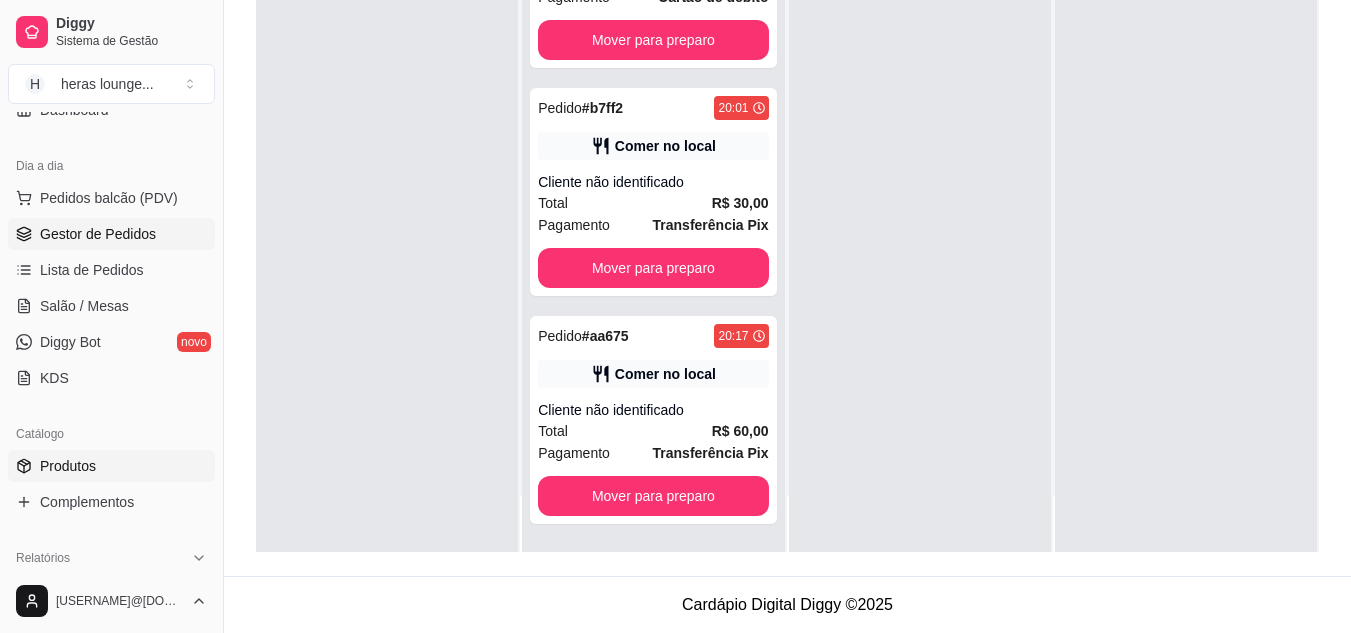 click on "Produtos" at bounding box center (111, 466) 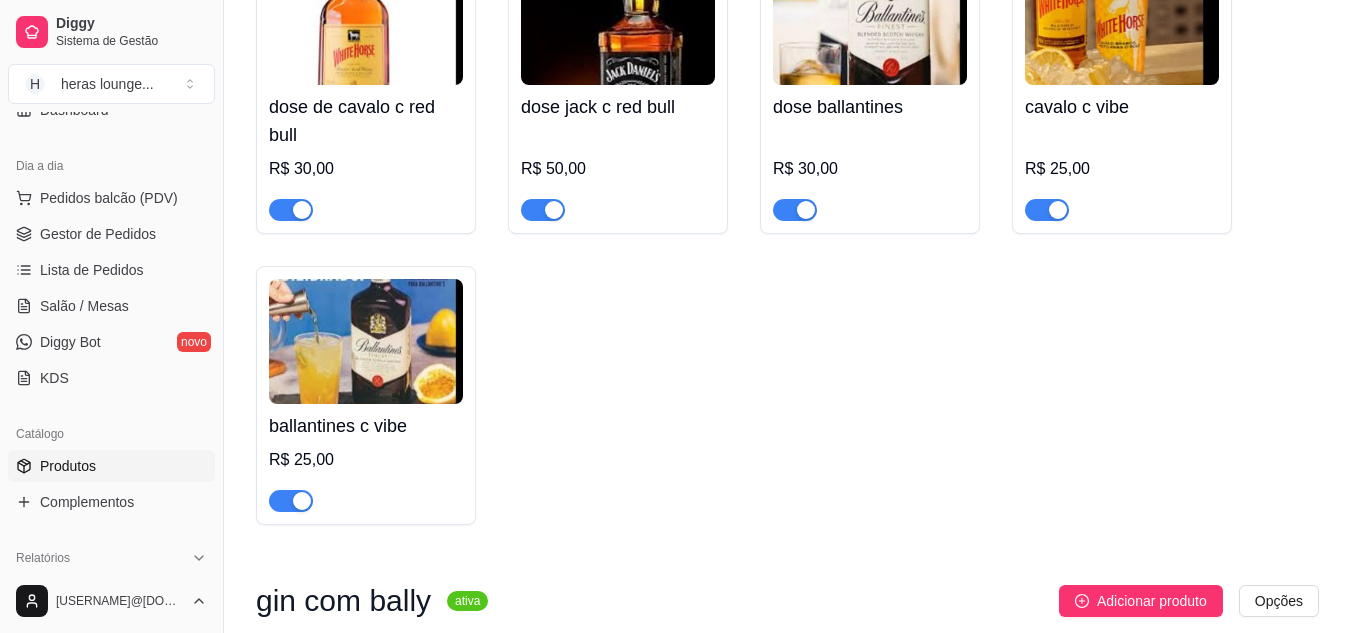 scroll, scrollTop: 0, scrollLeft: 0, axis: both 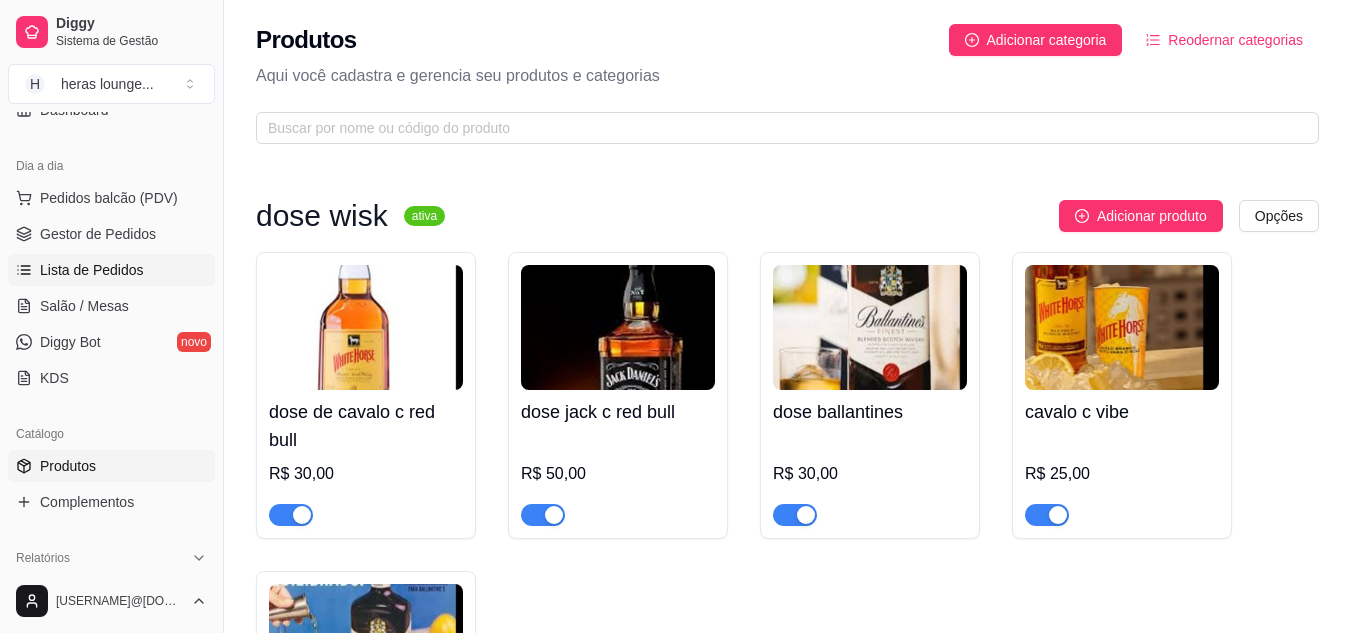 click on "Lista de Pedidos" at bounding box center [111, 270] 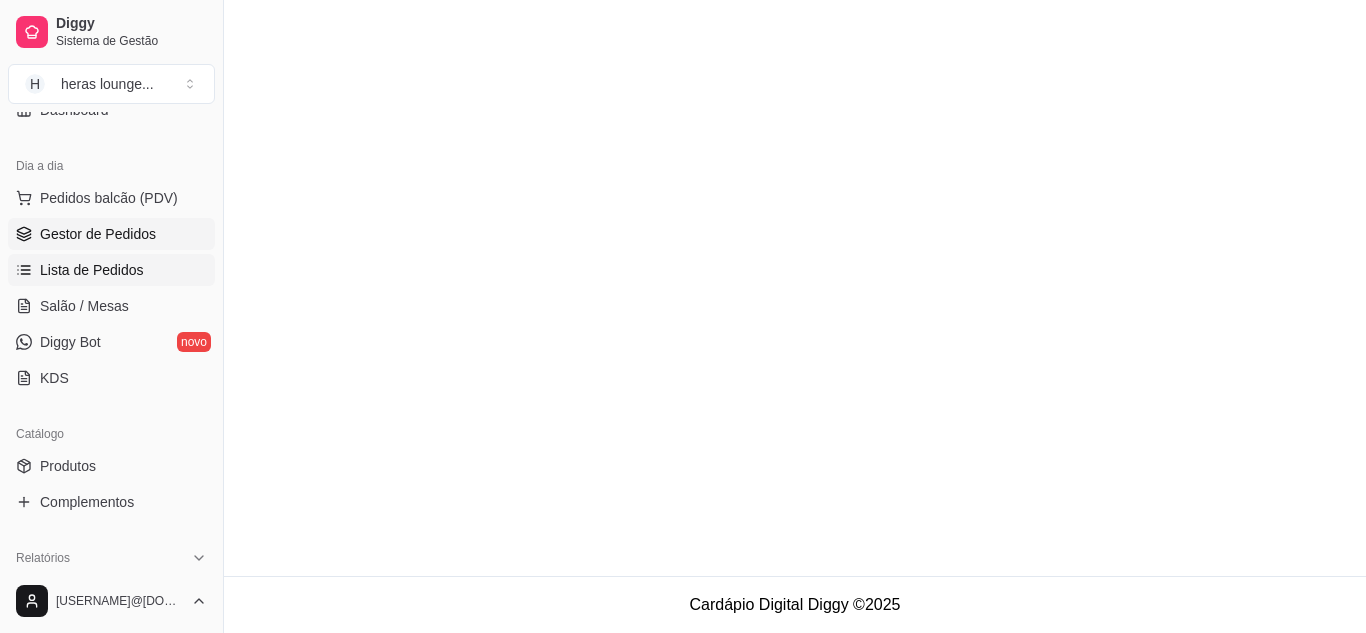 click on "Gestor de Pedidos" at bounding box center [98, 234] 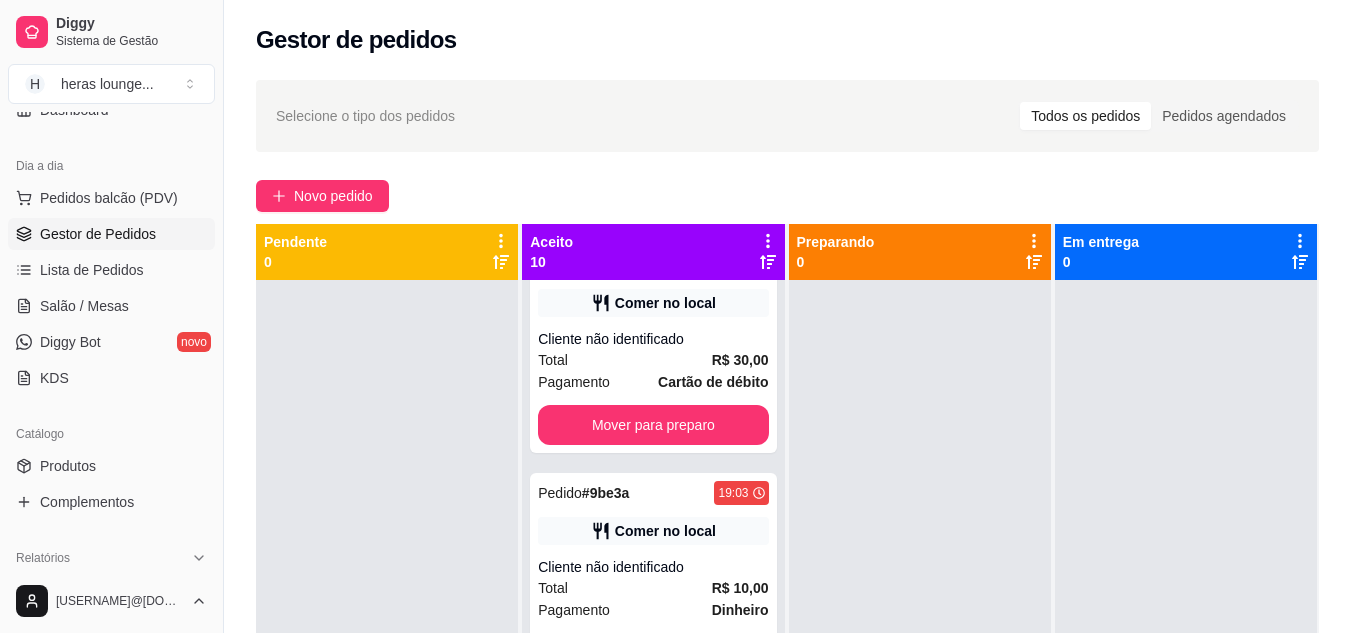 scroll, scrollTop: 1667, scrollLeft: 0, axis: vertical 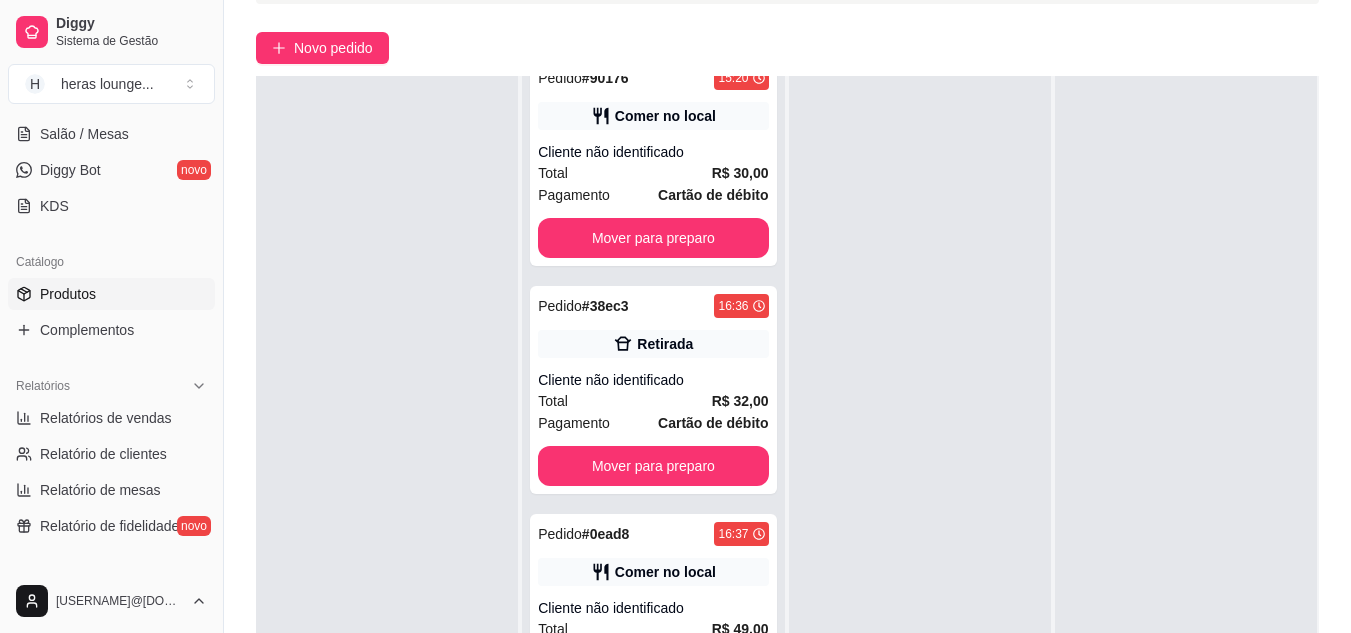 click on "Produtos" at bounding box center [111, 294] 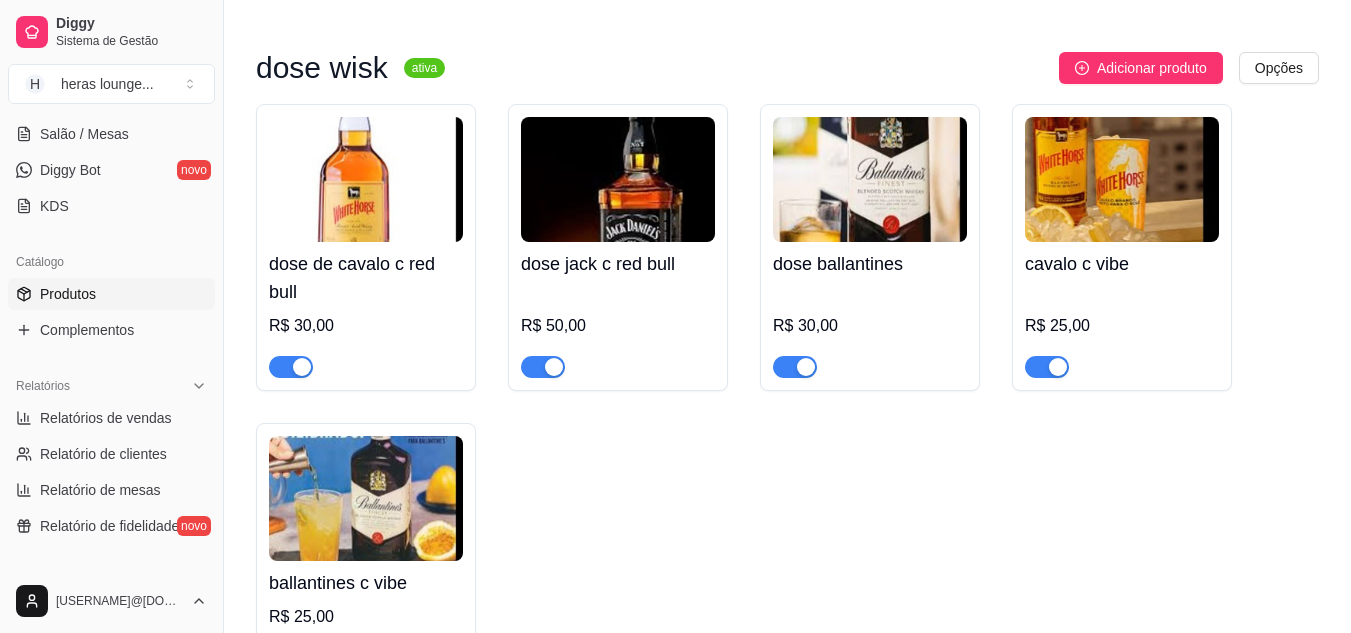 scroll, scrollTop: 0, scrollLeft: 0, axis: both 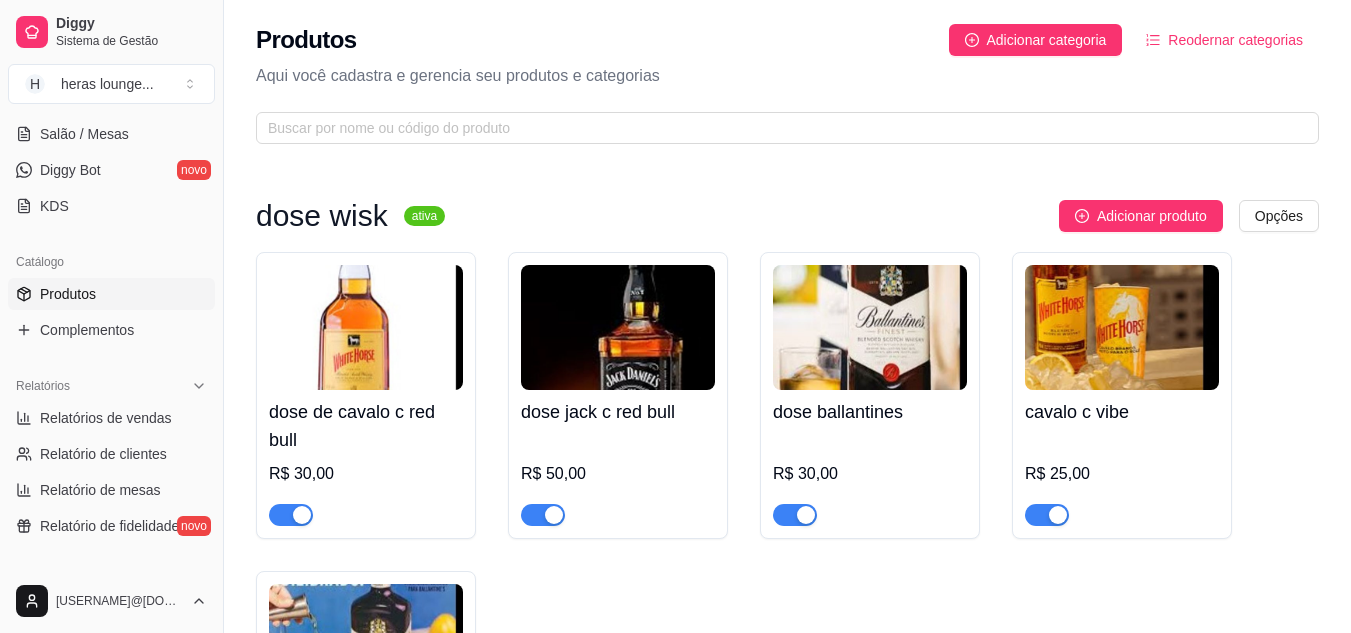 click on "dose wisk  ativa Adicionar produto Opções dose de cavalo c red bull   R$ 30,00 dose jack c red bull   R$ 50,00 dose ballantines    R$ 30,00 cavalo c vibe   R$ 25,00 ballantines c vibe   R$ 25,00 gin com bally ativa Adicionar produto Opções gin invictus c bally   R$ 15,00 gin invictos c red bull   R$ 20,00 gin promocional com bally   R$ 15,00 R$ 10,00 gin promocinal bally 3 por 20   R$ 20,00 Gin intencion com bally   R$ 20,00 Gin intencion com red bull   R$ 25,00 gin rocks com bally ativa Adicionar produto Opções gin rocks c bally   R$ 20,00 gin rocks c red bull   R$ 25,00 vodka sem sabor ativa Adicionar produto Opções vodka smirnorff com bally ou vibe    R$ 18,00 vodka askov com bally ou vibe   R$ 15,00 absolut com monster ou red bull   R$ 30,00 malibu com bally    R$ 25,00 malibu com monster ou red bull   R$ 30,00 ciroc com red bull   R$ 50,00 rosh ativa Adicionar produto Opções rosh   R$ 10,00 dublo rosh    R$ 20,00 R$ 18,00 sminorff ice  ativa Adicionar produto Opções" at bounding box center [787, 5525] 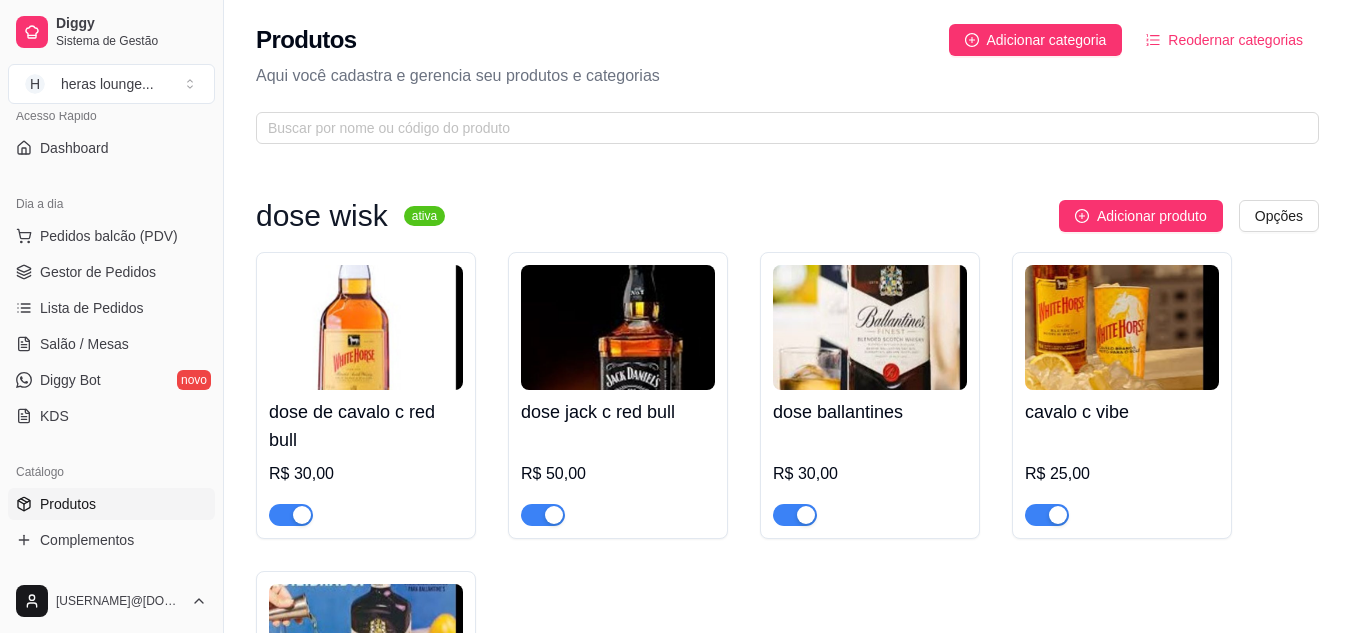 scroll, scrollTop: 141, scrollLeft: 0, axis: vertical 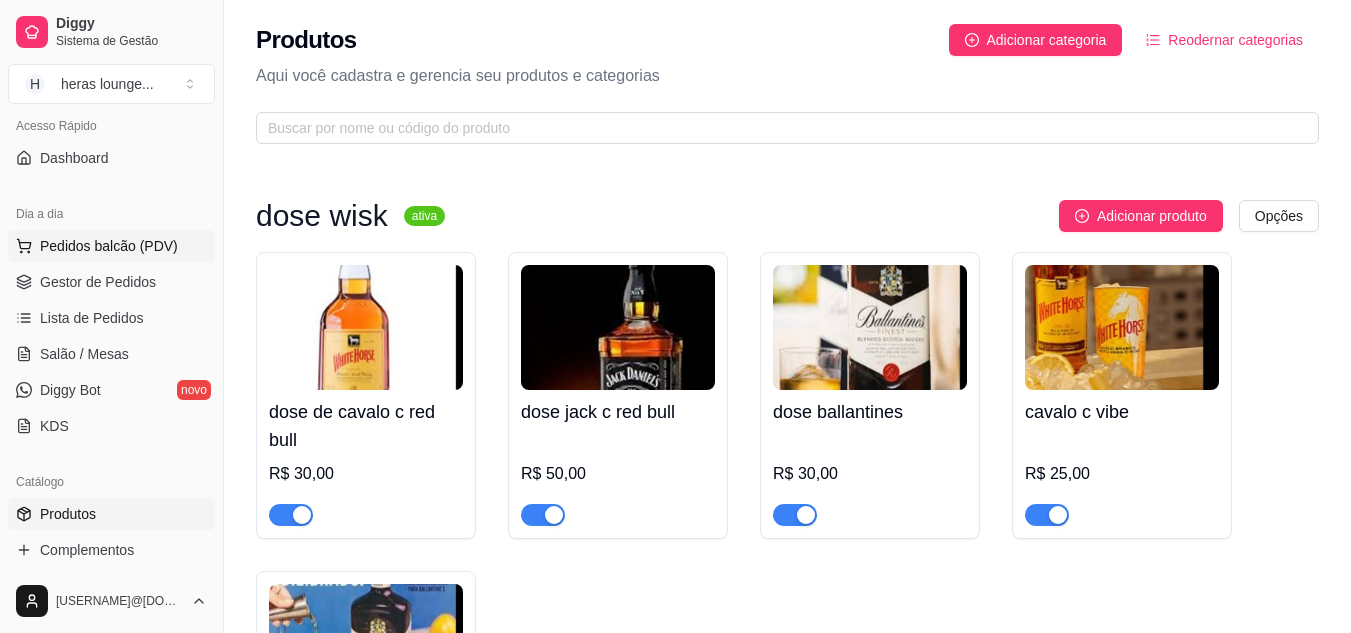 click on "Pedidos balcão (PDV)" at bounding box center (109, 246) 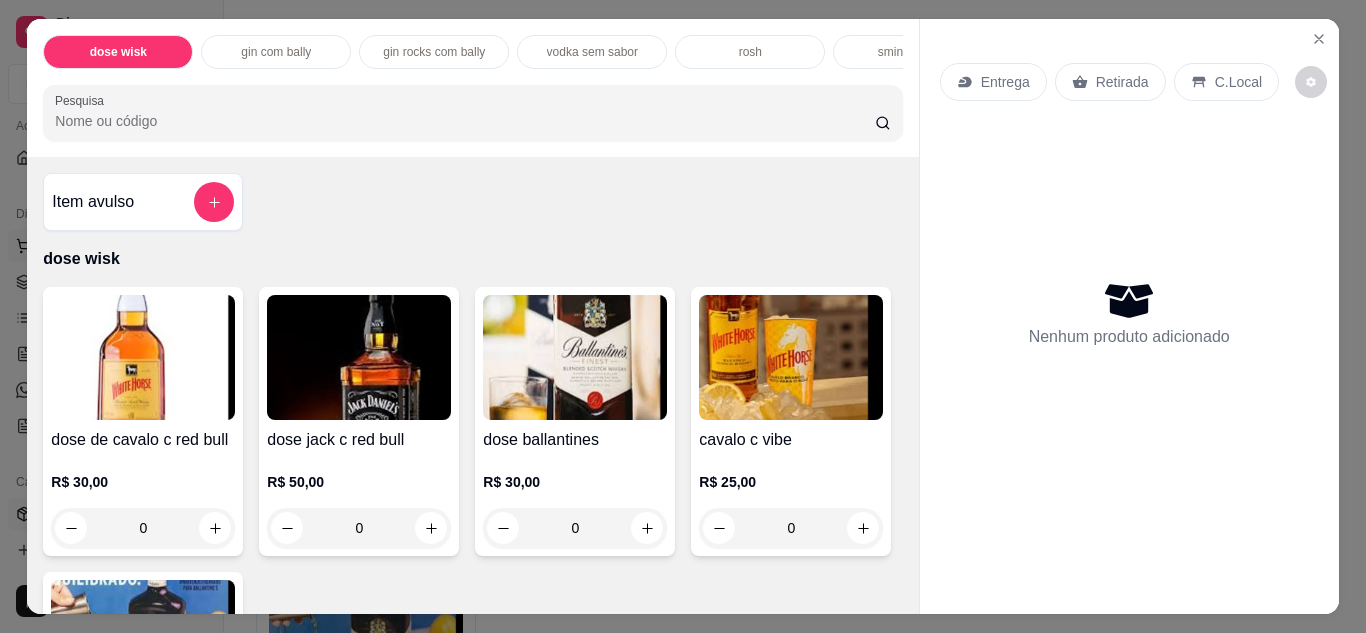 click 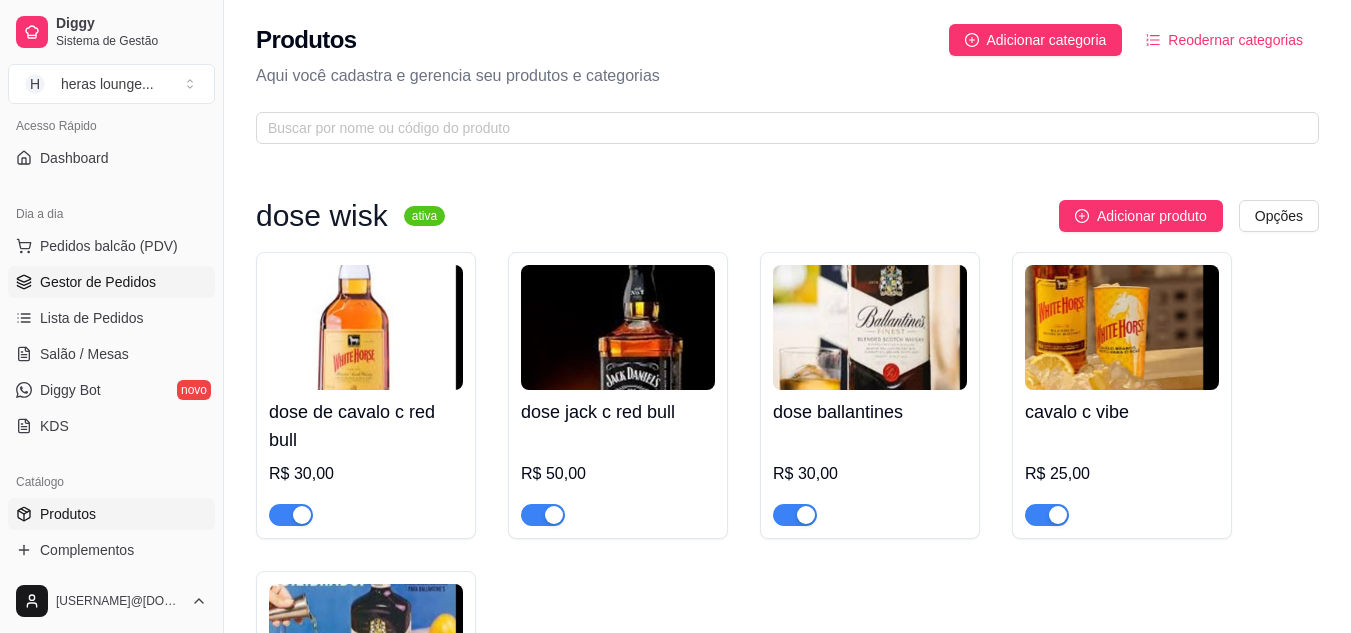 click on "Gestor de Pedidos" at bounding box center [98, 282] 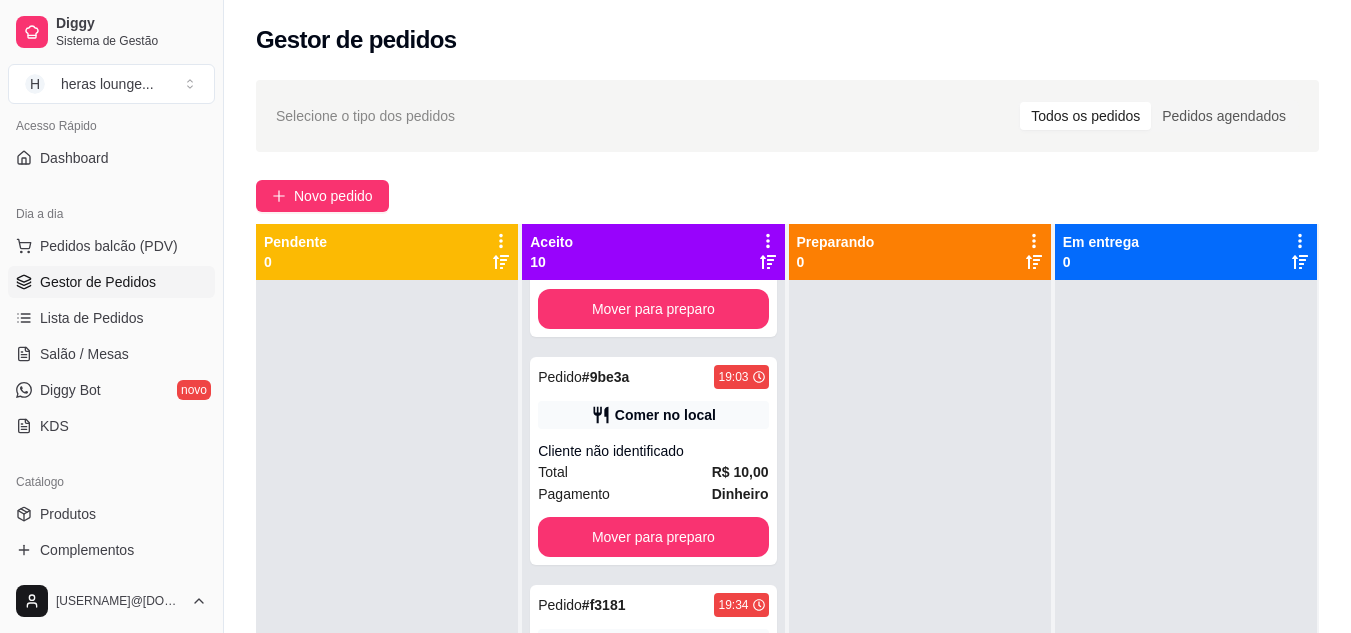 scroll, scrollTop: 1667, scrollLeft: 0, axis: vertical 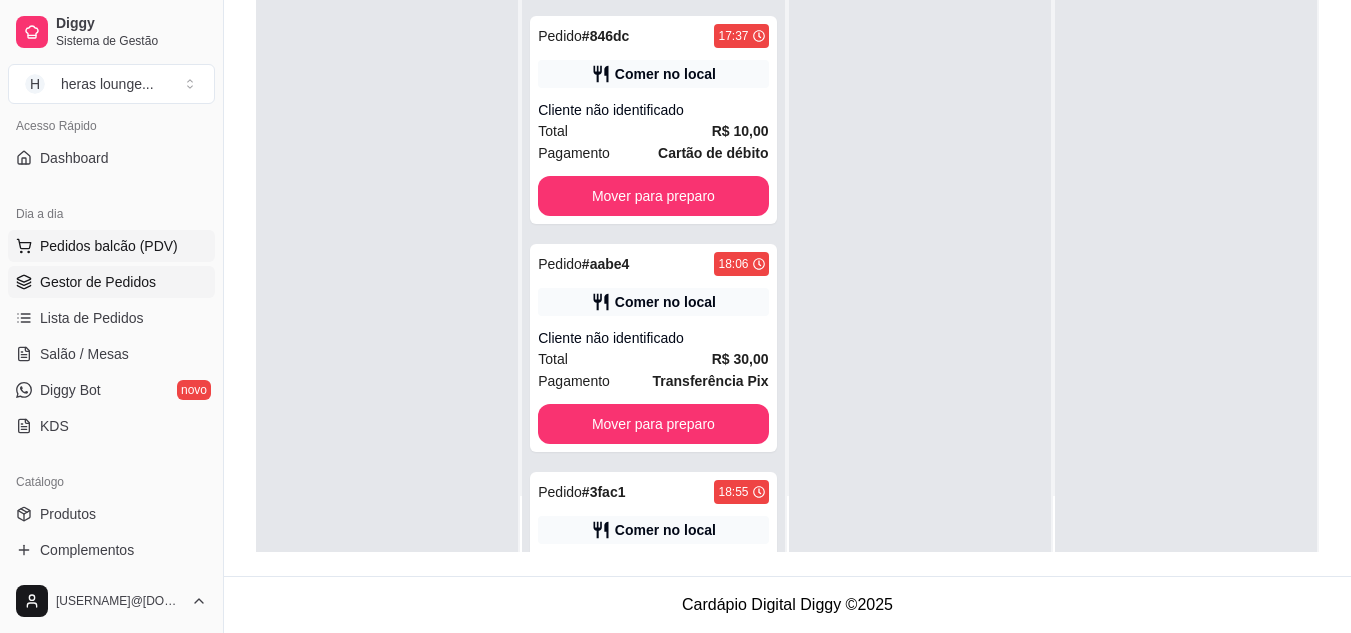 click on "Pedidos balcão (PDV)" at bounding box center [109, 246] 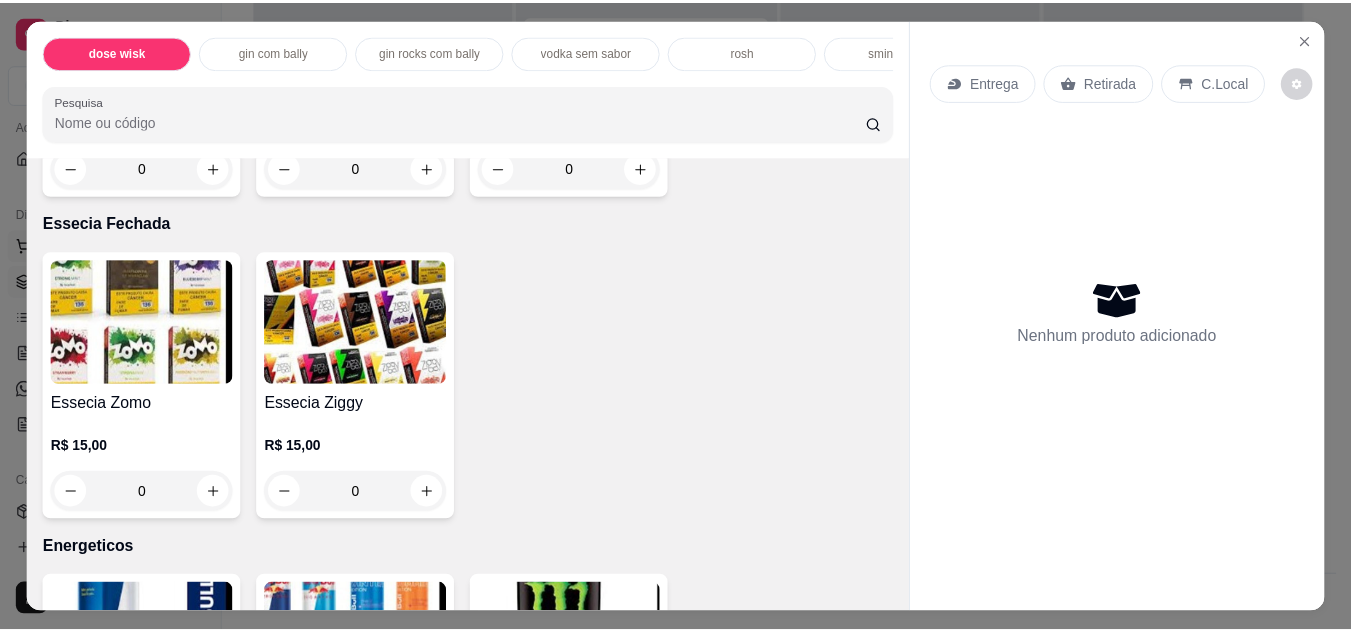 scroll, scrollTop: 4665, scrollLeft: 0, axis: vertical 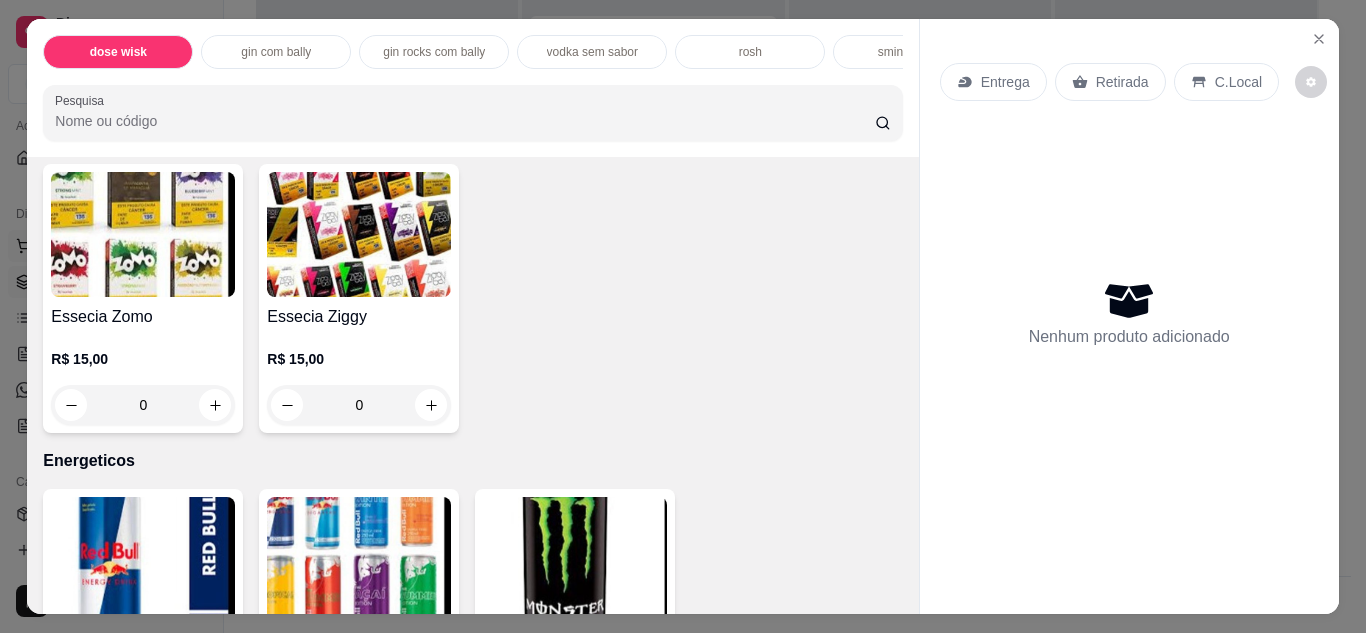click 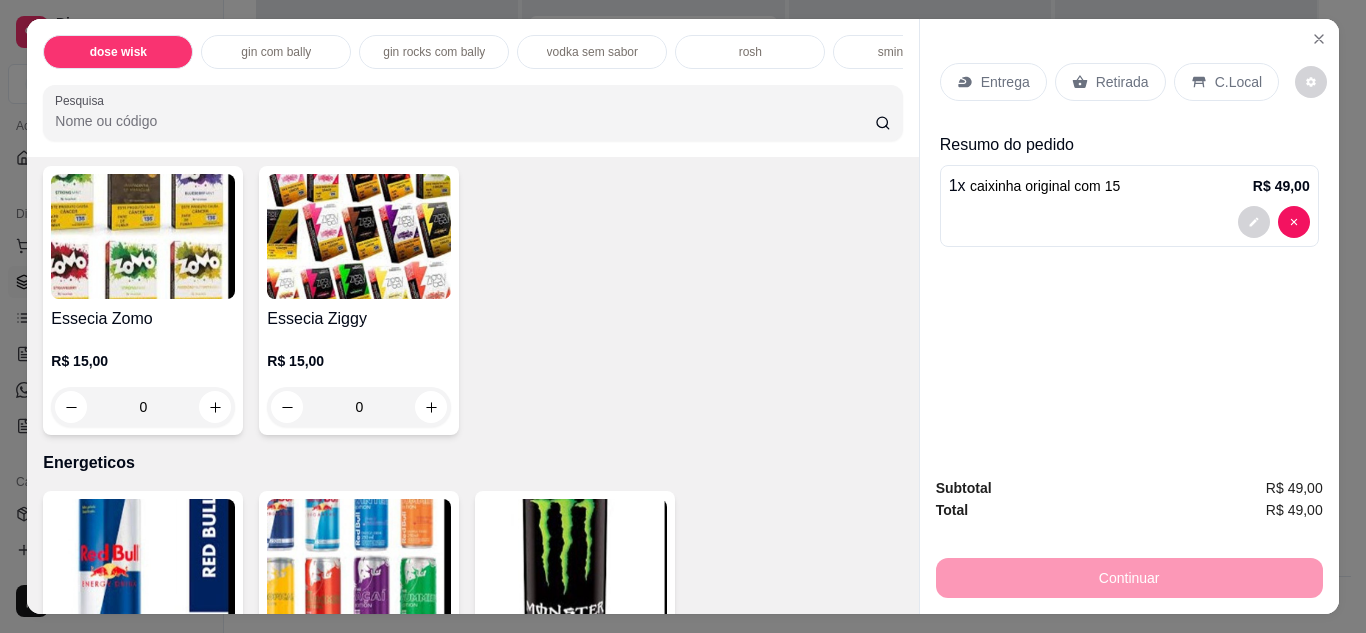 click on "C.Local" at bounding box center [1238, 82] 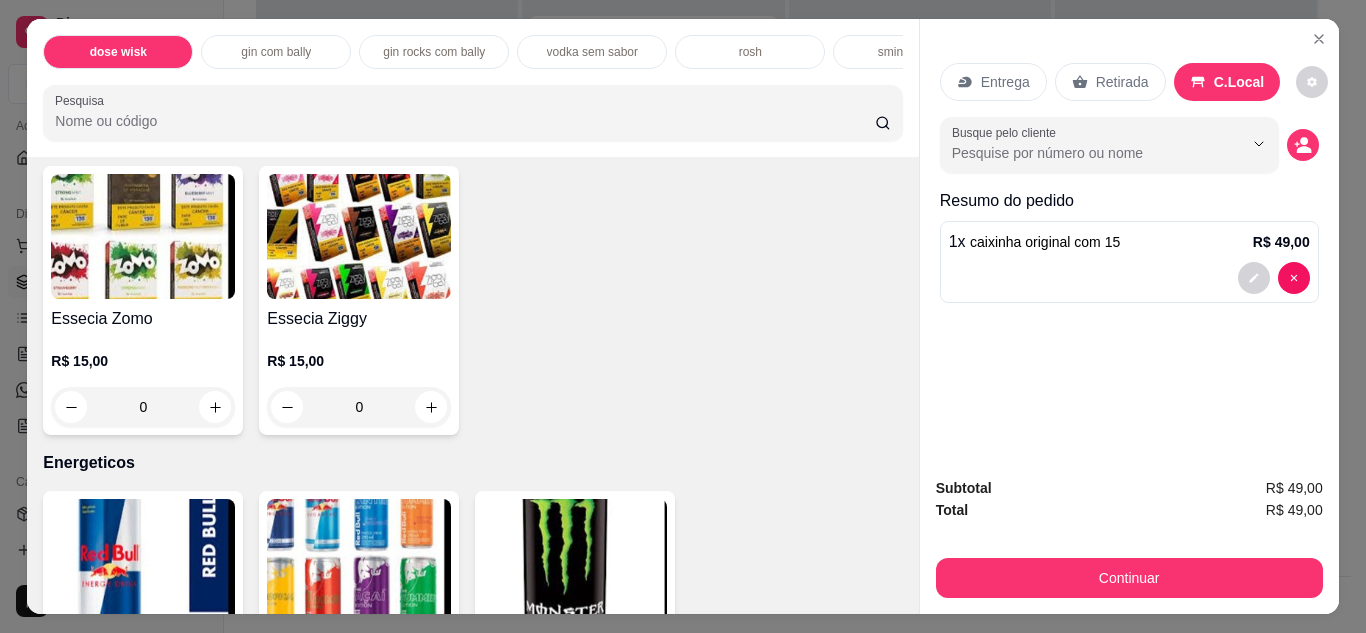click on "Retirada" at bounding box center (1122, 82) 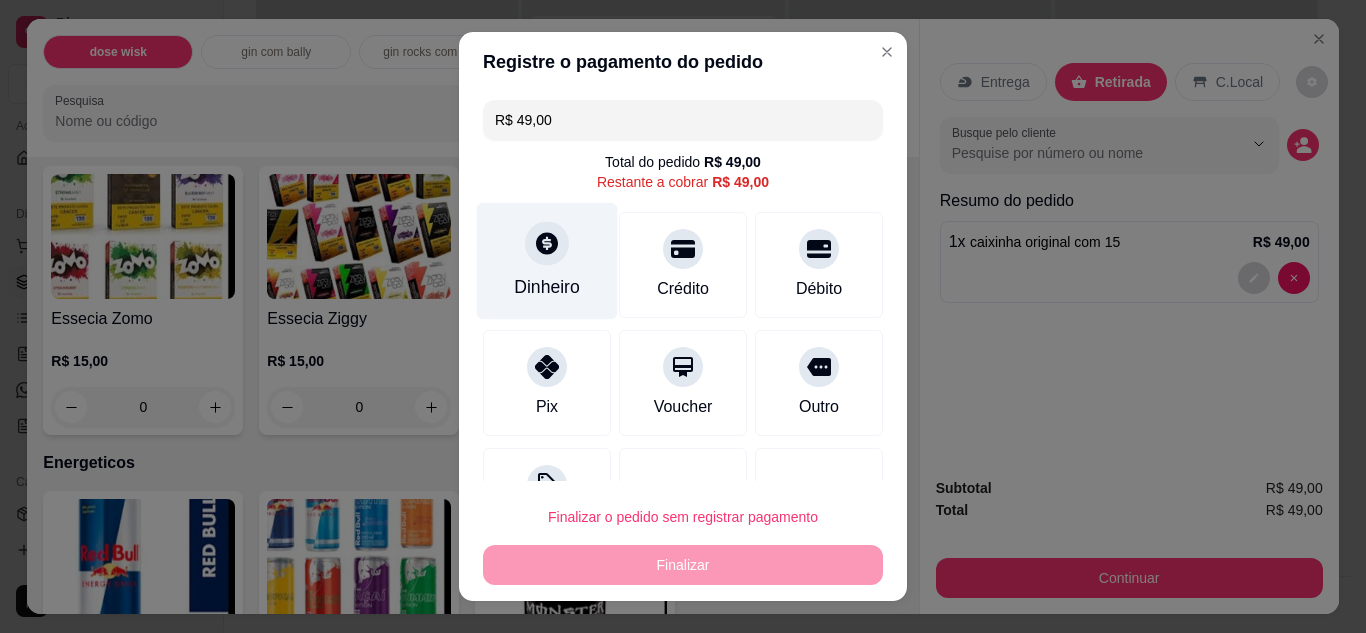 click on "Dinheiro" at bounding box center [547, 260] 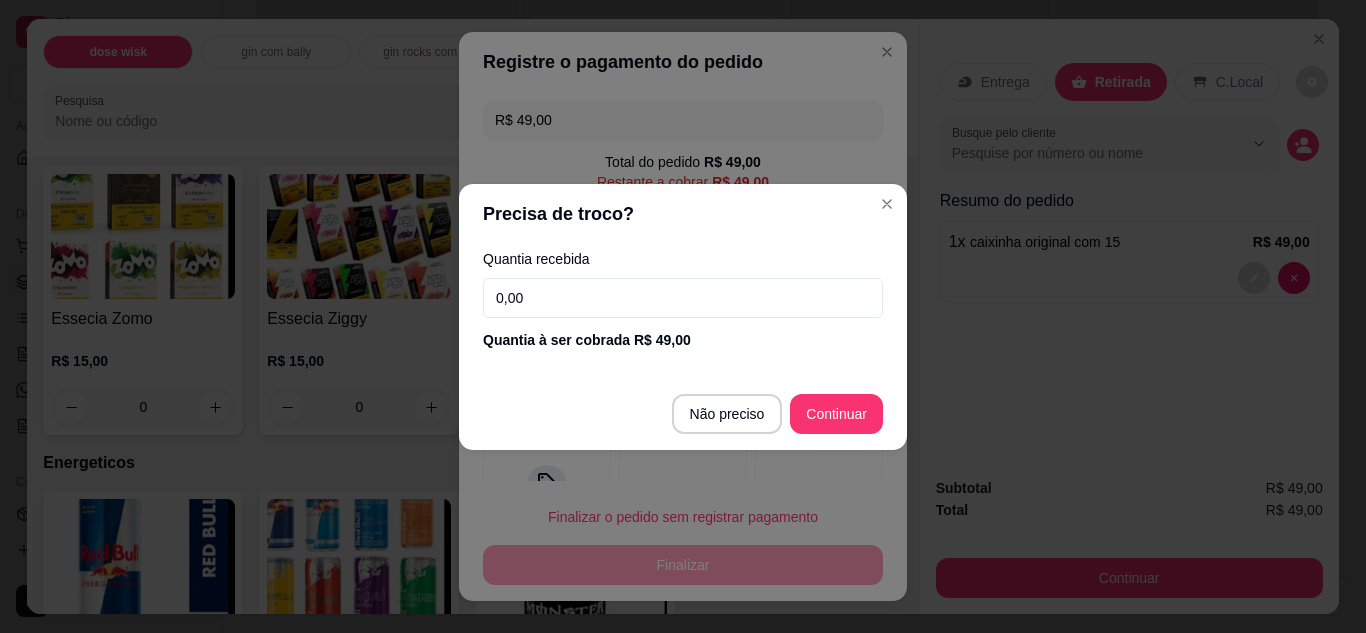 click on "0,00" at bounding box center [683, 298] 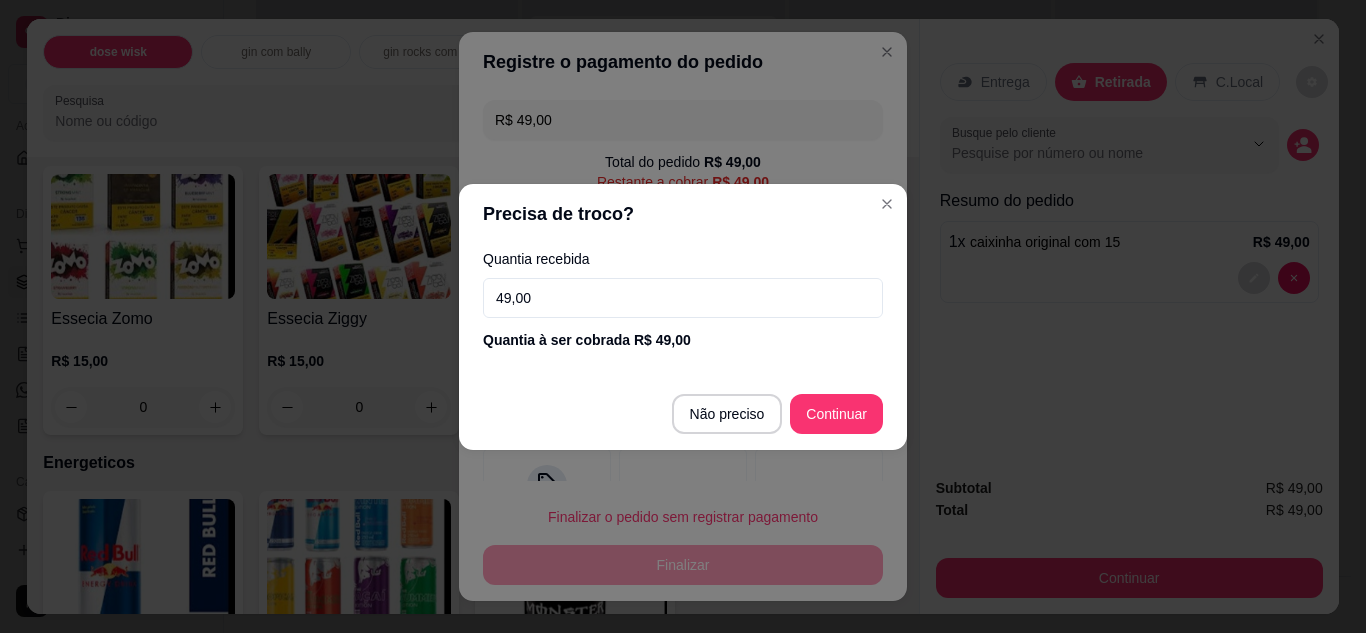 type on "49,00" 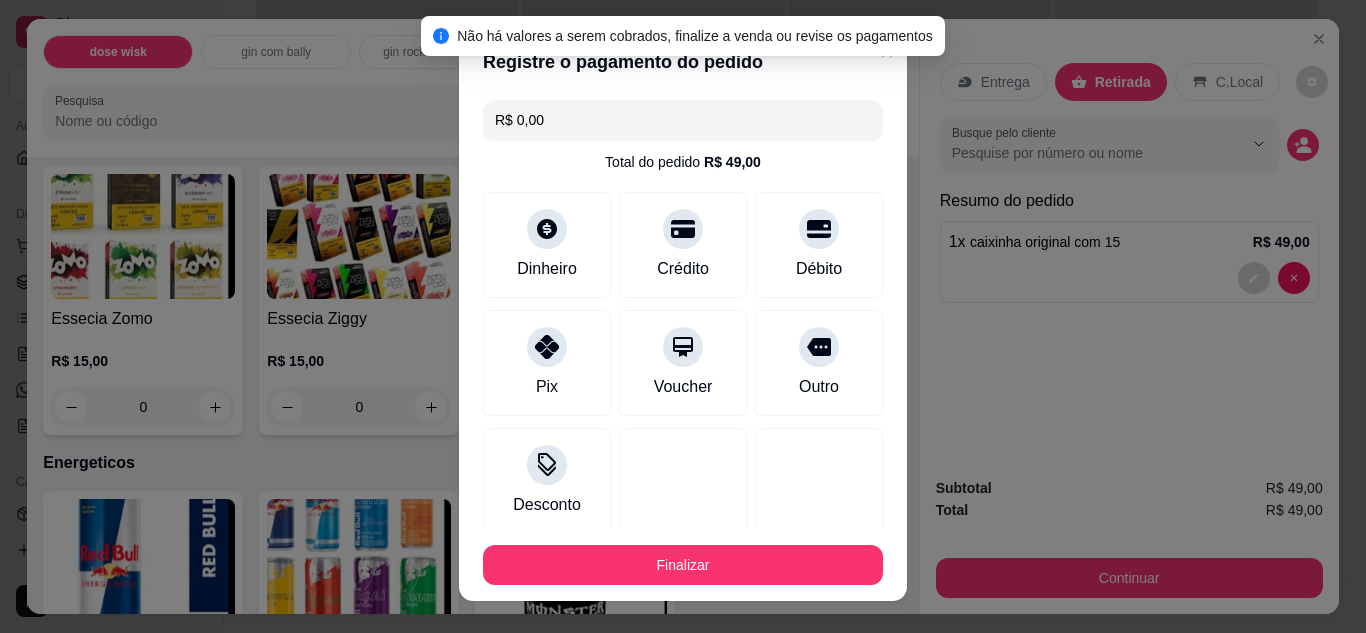 click on "Finalizar" at bounding box center [683, 565] 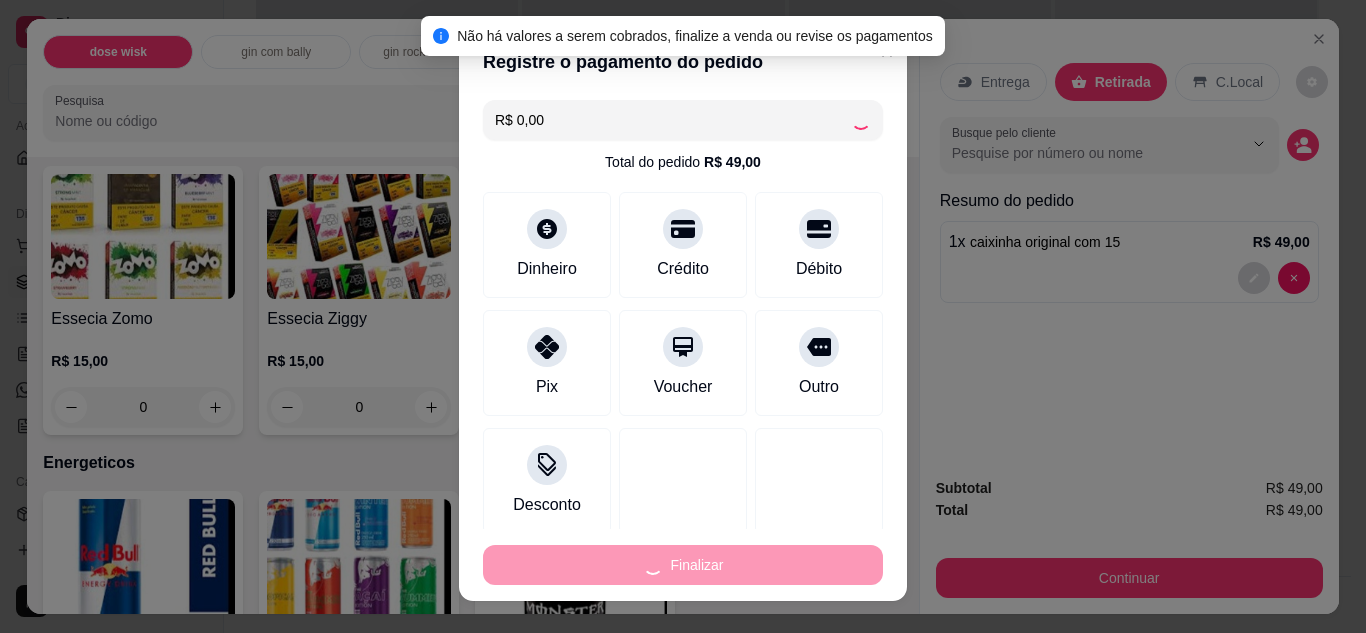 type on "0" 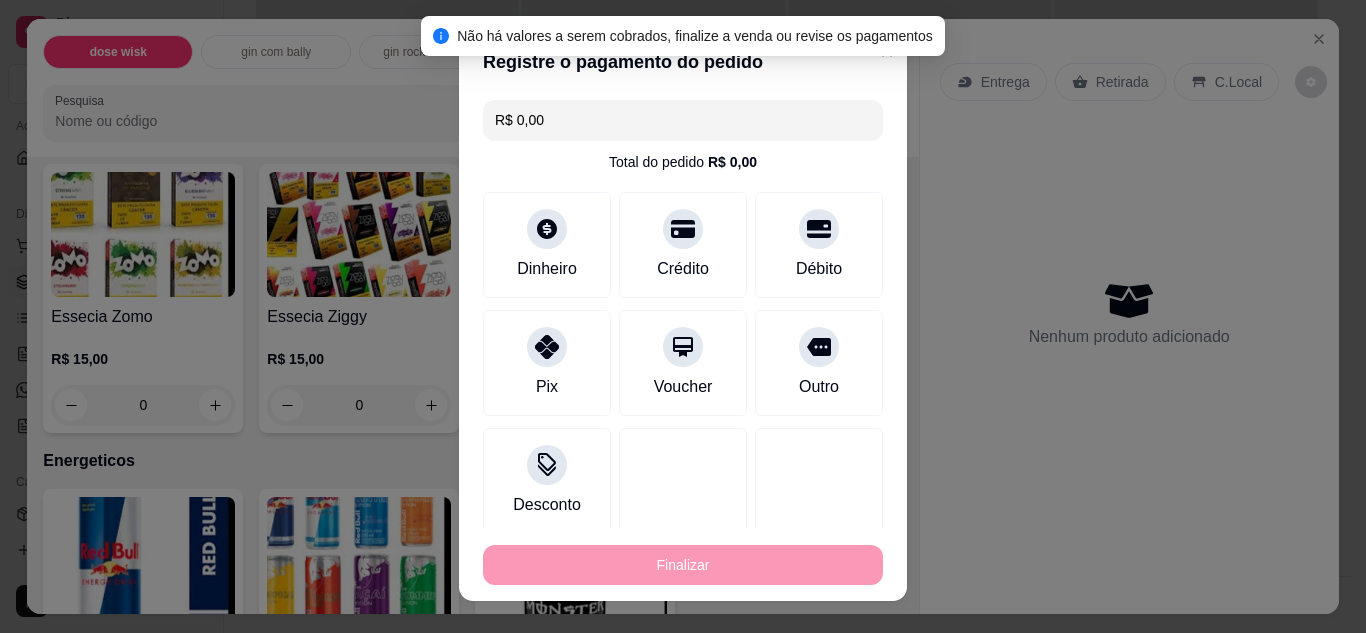type on "-R$ 49,00" 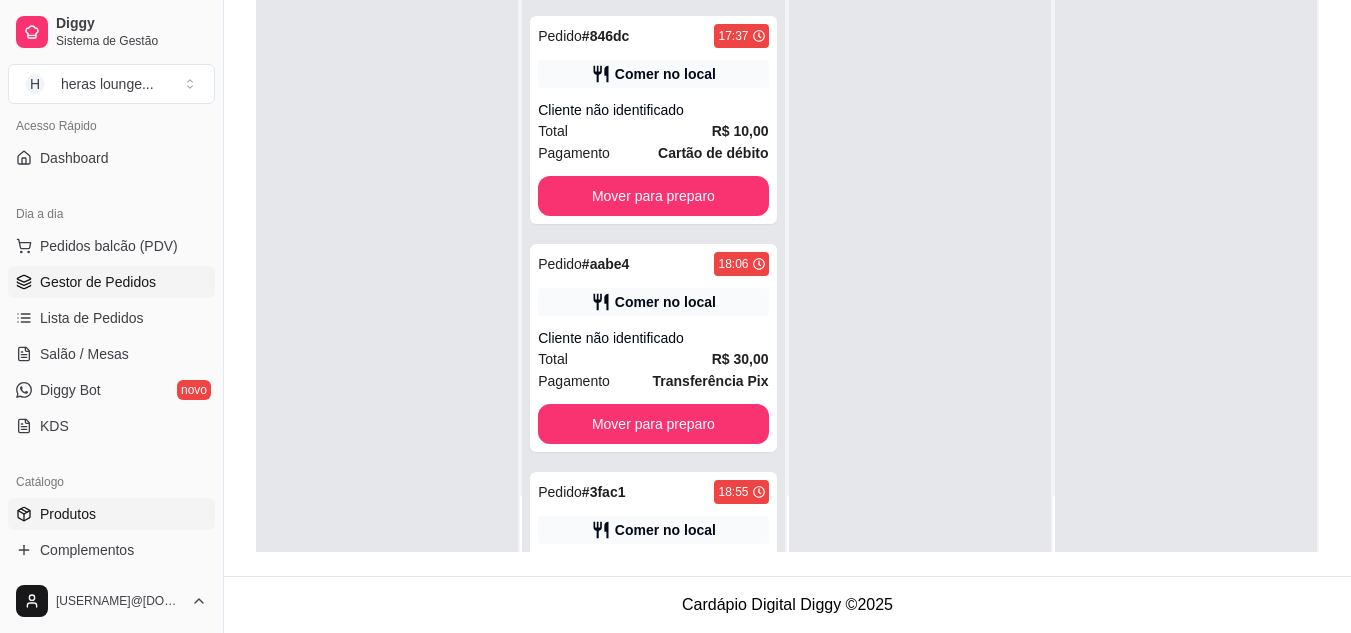 click on "Produtos" at bounding box center (68, 514) 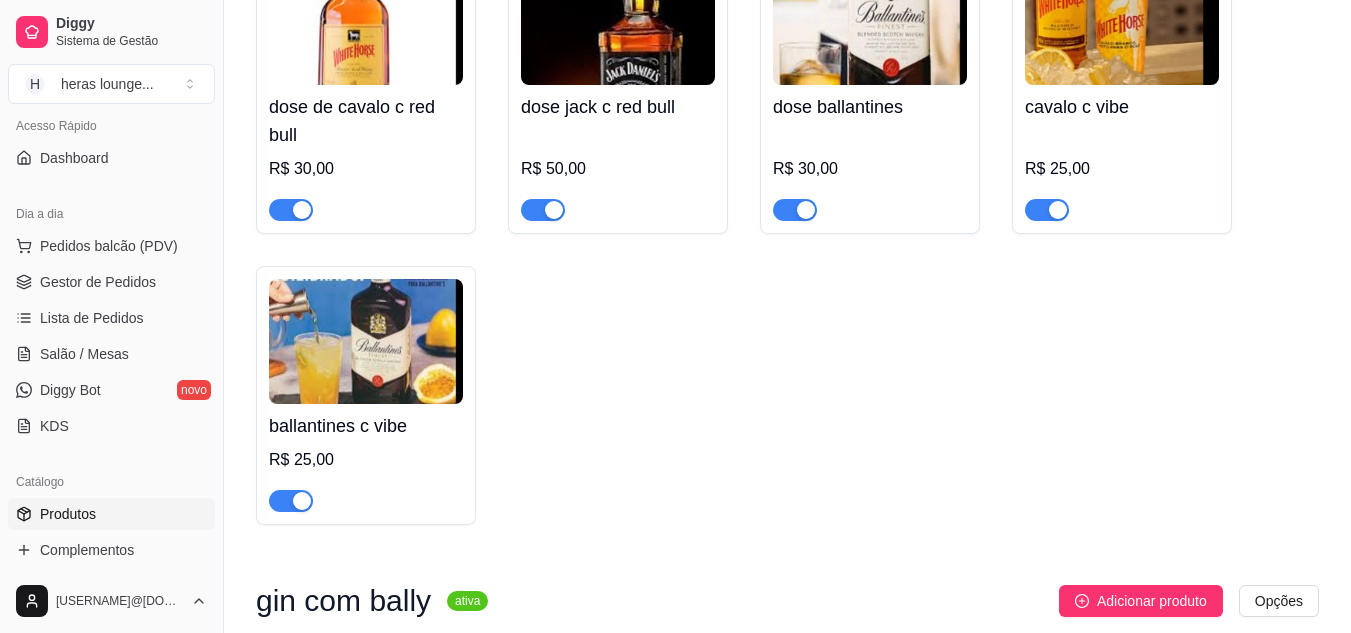 scroll, scrollTop: 0, scrollLeft: 0, axis: both 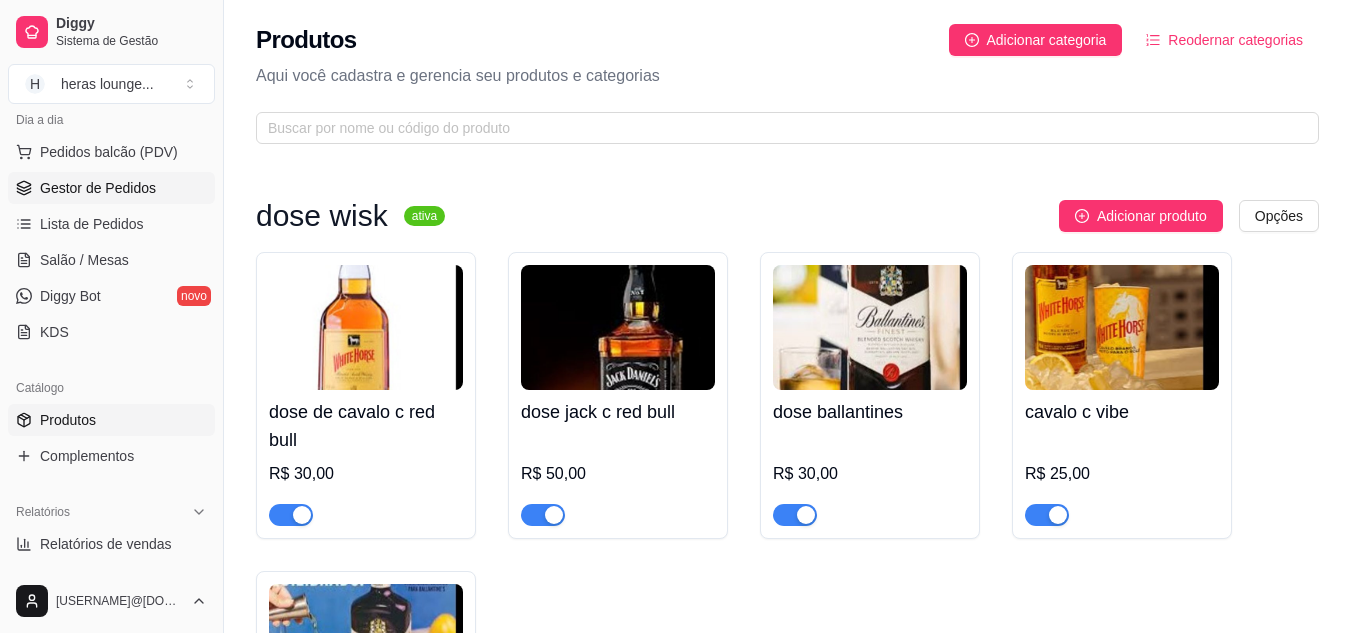 click on "Gestor de Pedidos" at bounding box center (98, 188) 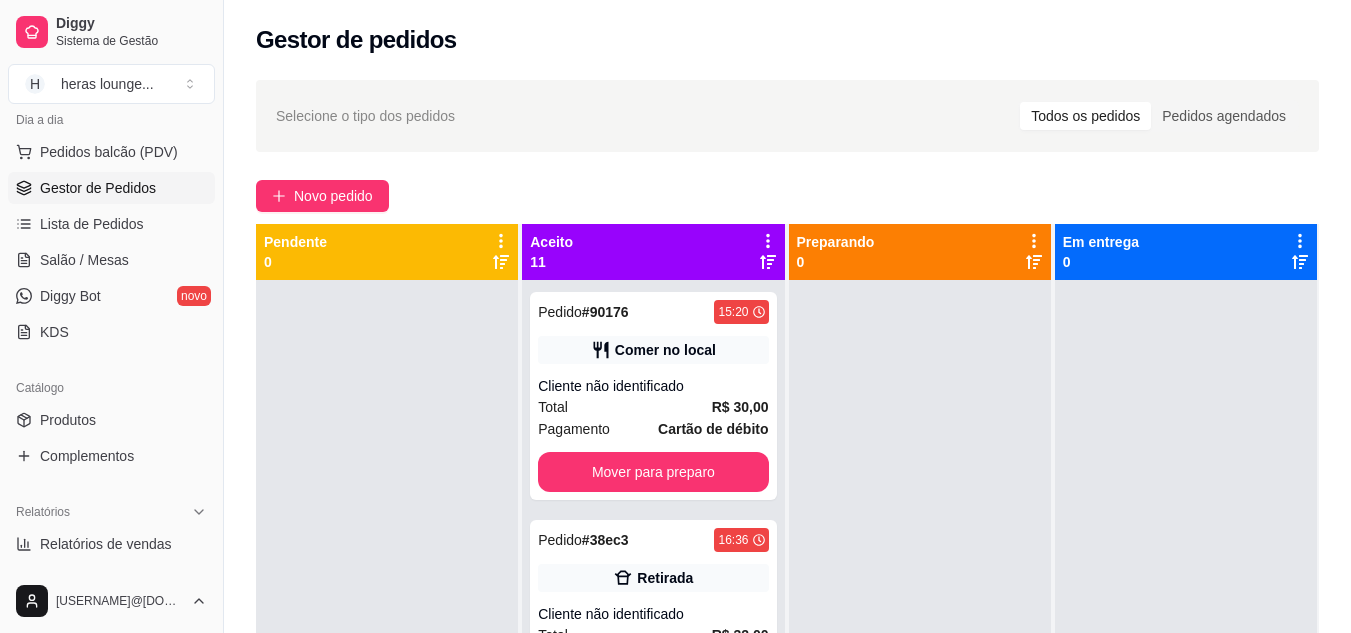 click on "Mover para preparo" at bounding box center [653, 472] 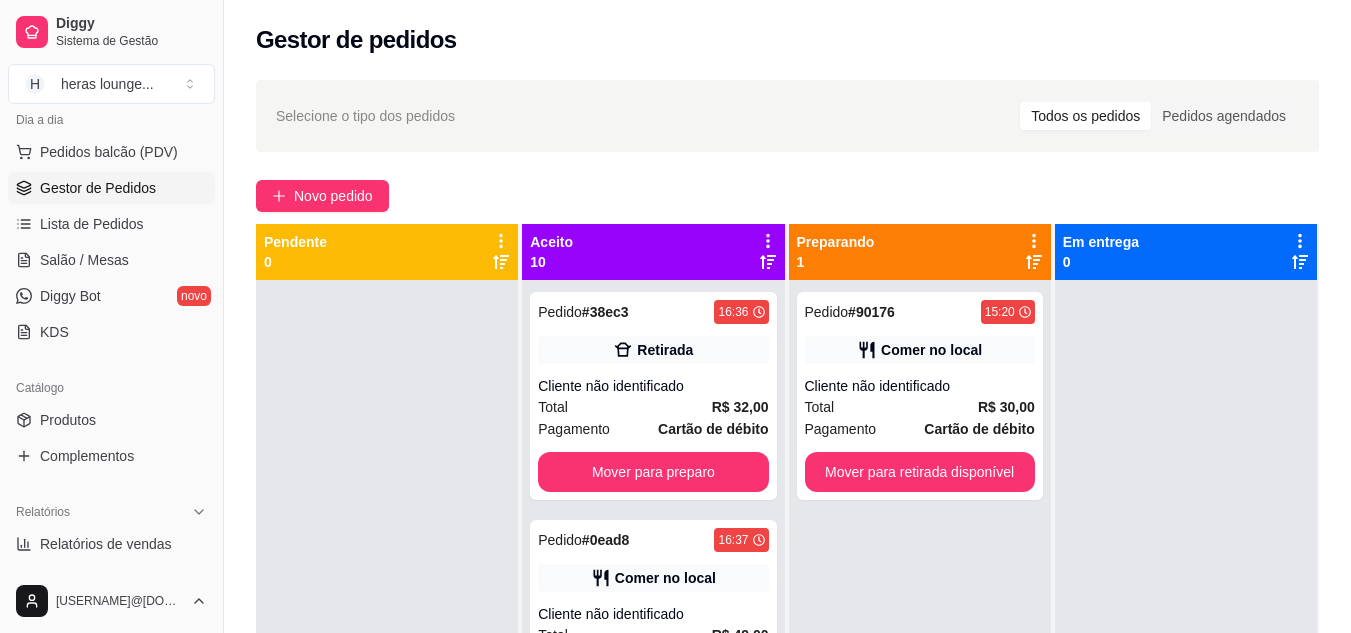 click on "Mover para preparo" at bounding box center [653, 472] 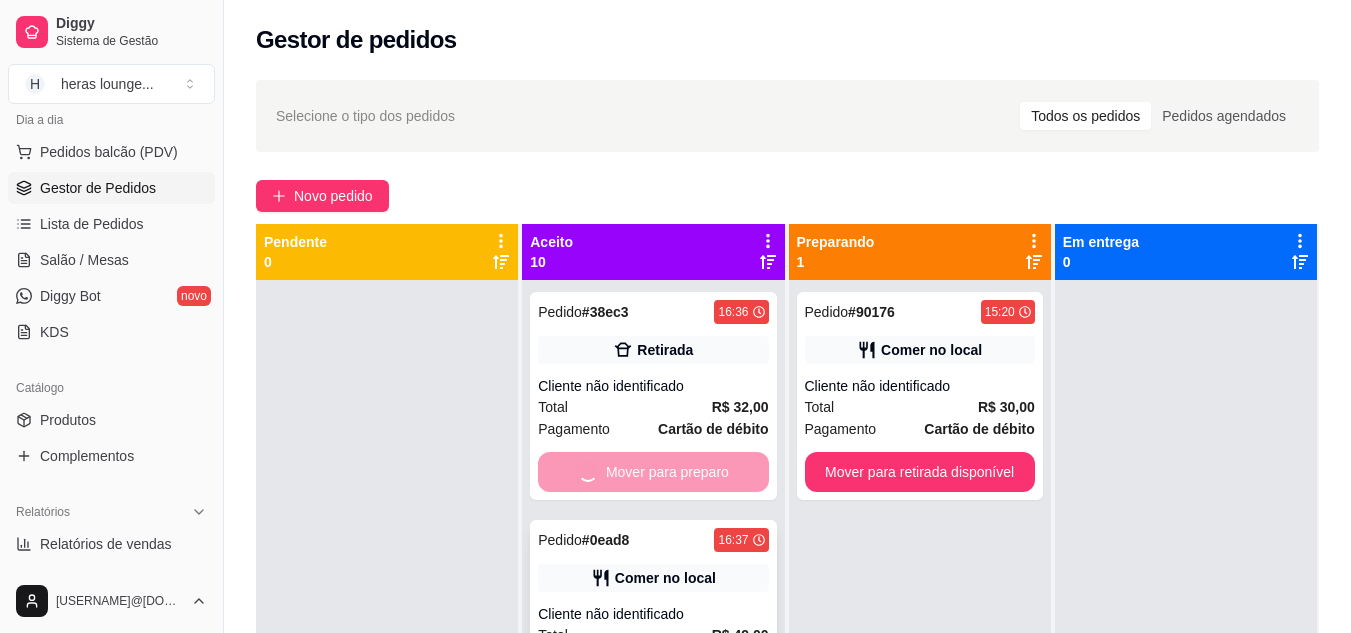 click on "Mover para preparo" at bounding box center [653, 700] 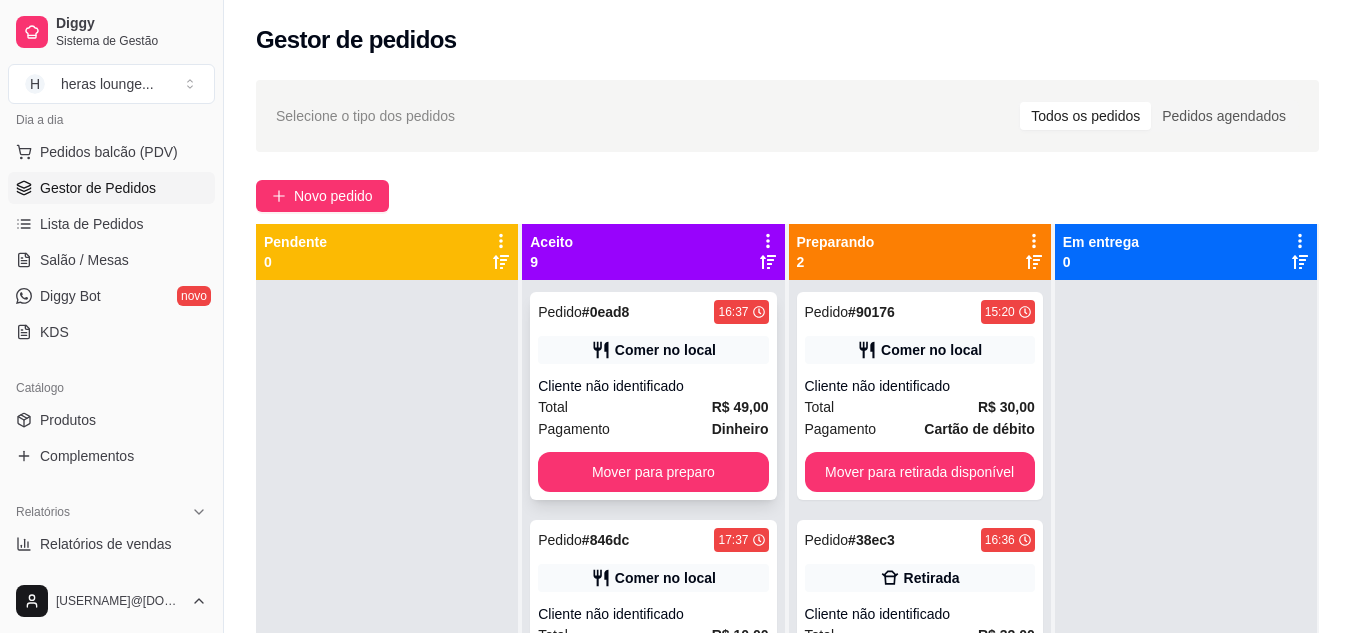 click on "Mover para preparo" at bounding box center (653, 472) 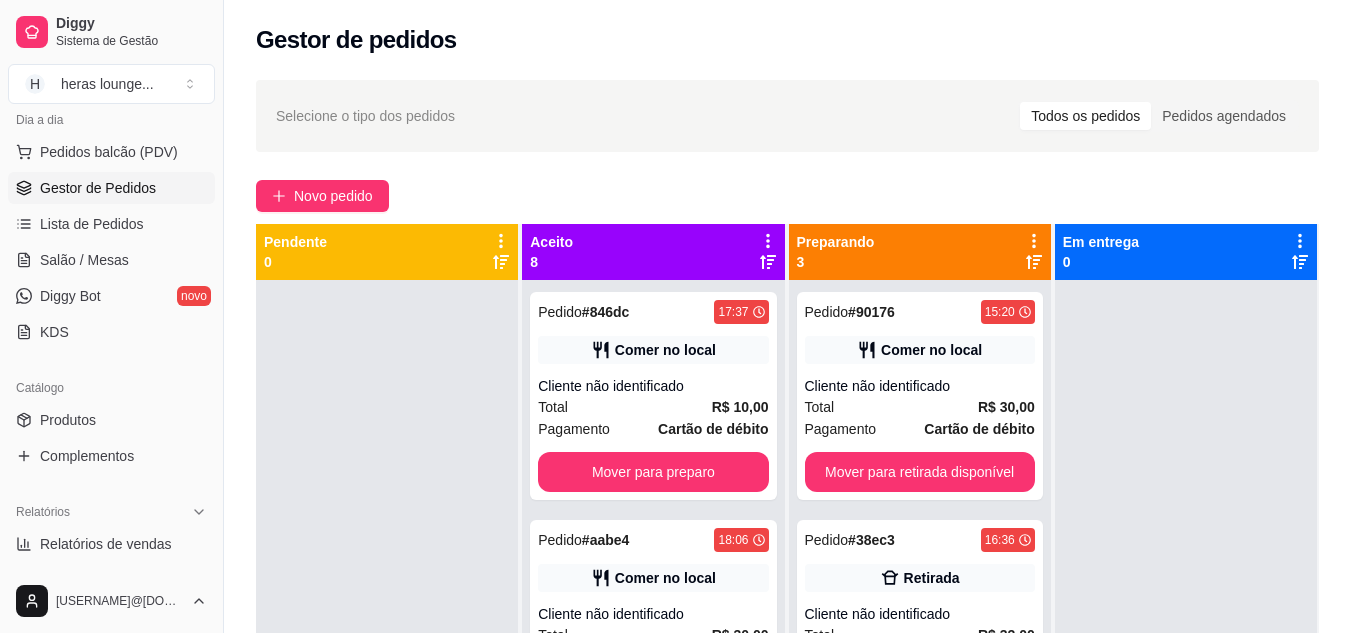 click on "Mover para preparo" at bounding box center (653, 472) 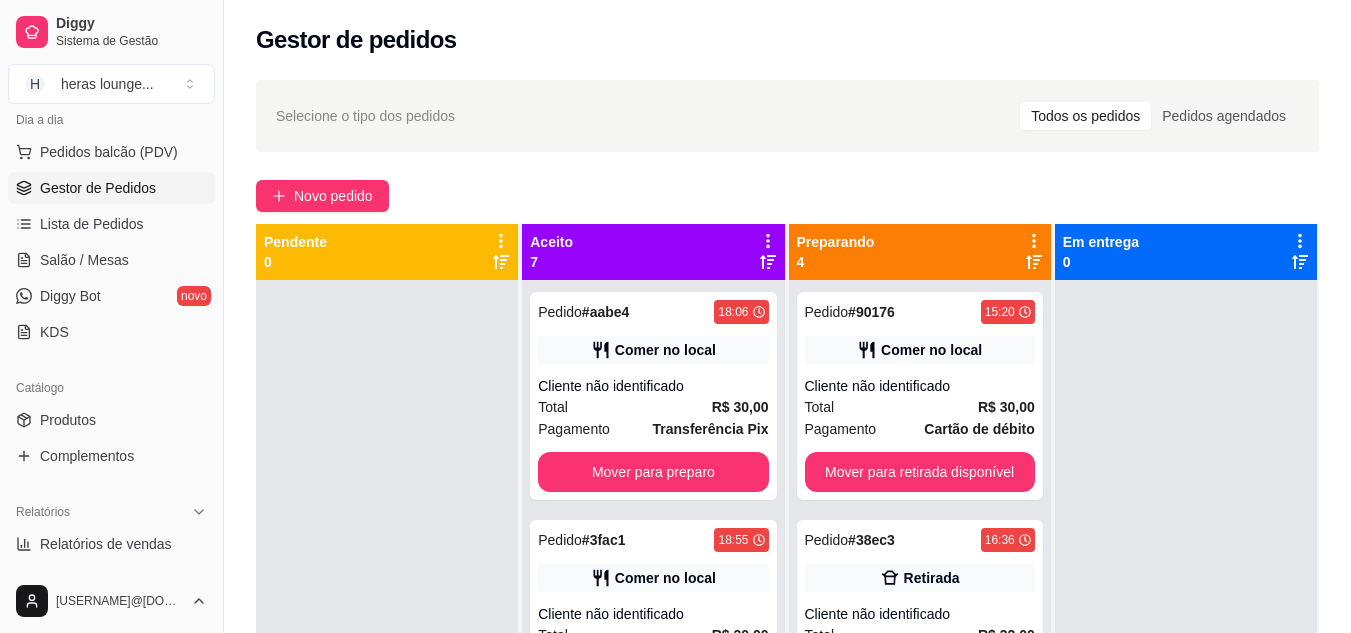 click on "Mover para preparo" at bounding box center [653, 472] 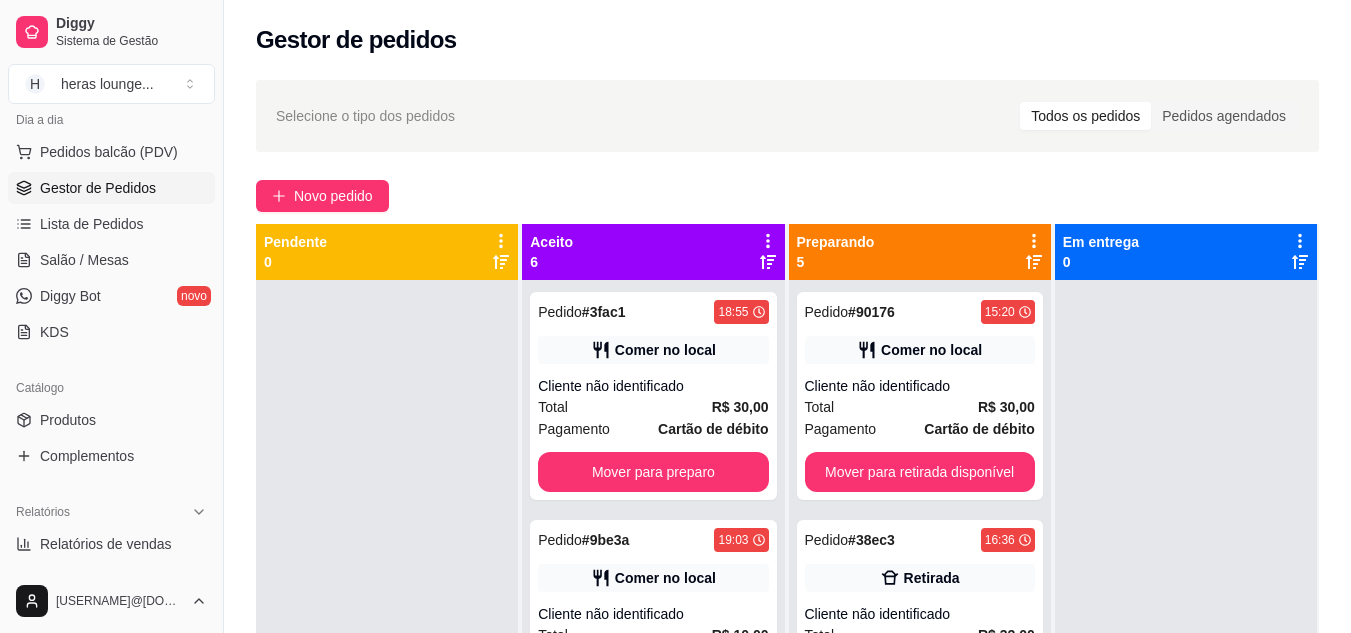 click on "Mover para preparo" at bounding box center (653, 472) 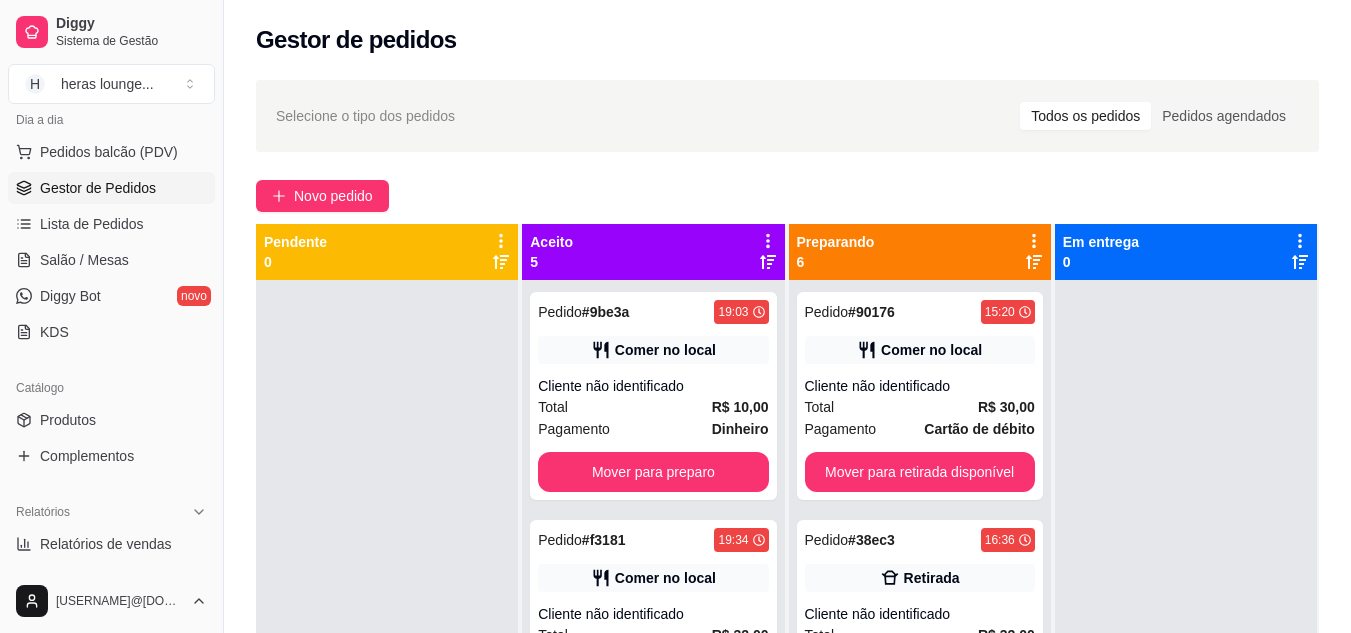 click on "Mover para preparo" at bounding box center [653, 472] 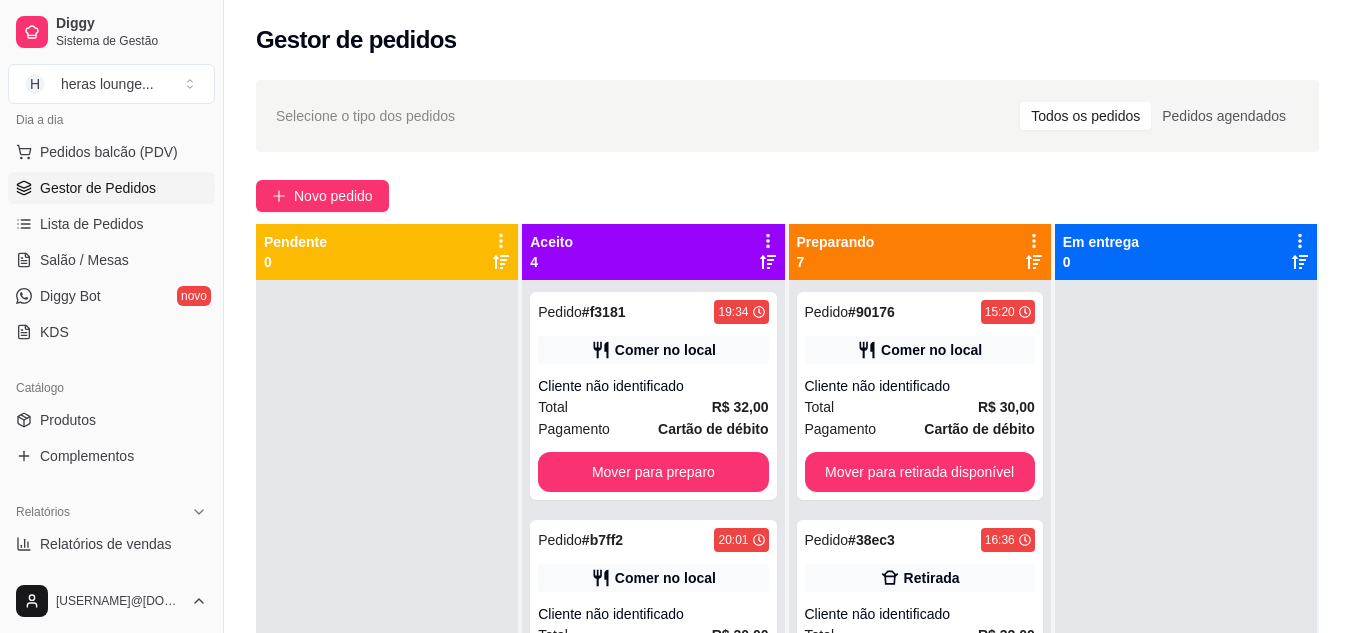 click on "Mover para preparo" at bounding box center (653, 472) 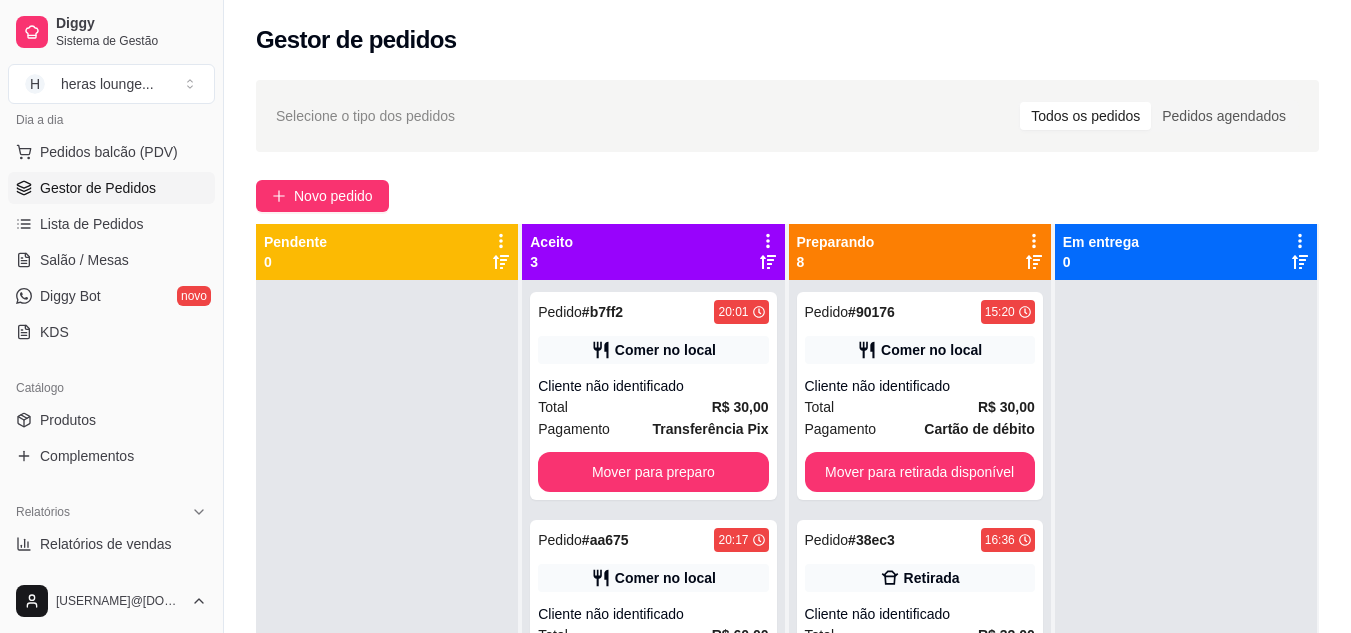 click on "Mover para preparo" at bounding box center (653, 472) 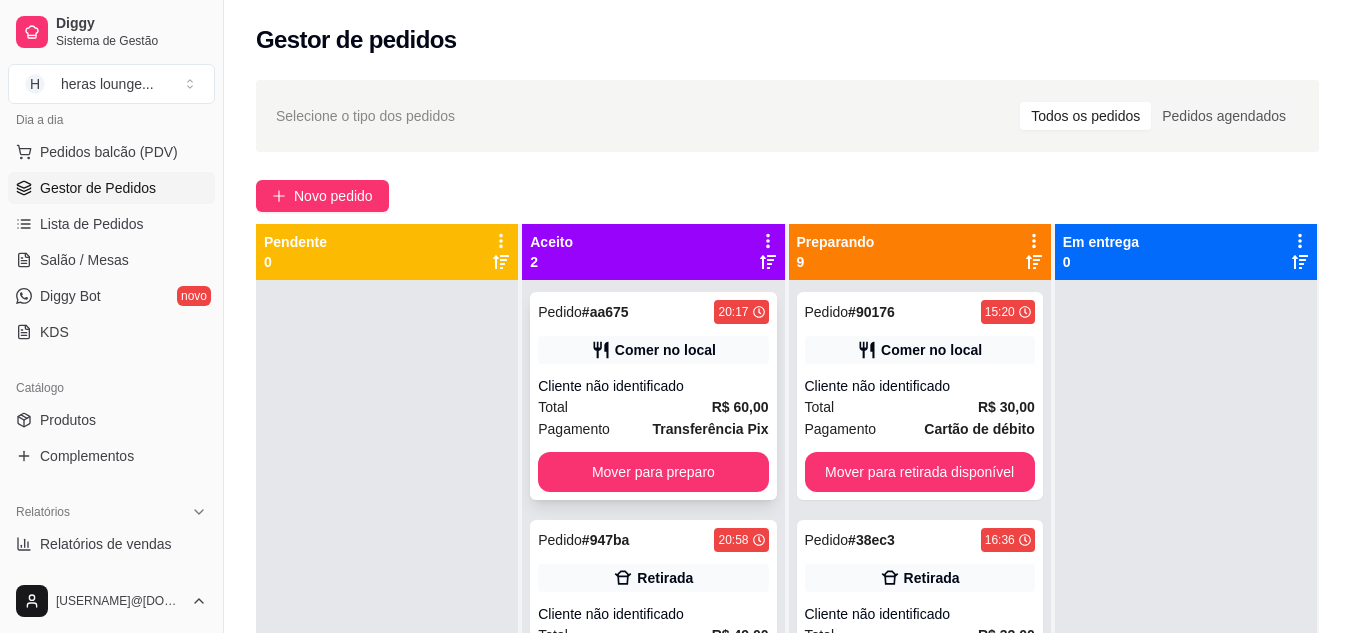 click on "Mover para preparo" at bounding box center (653, 472) 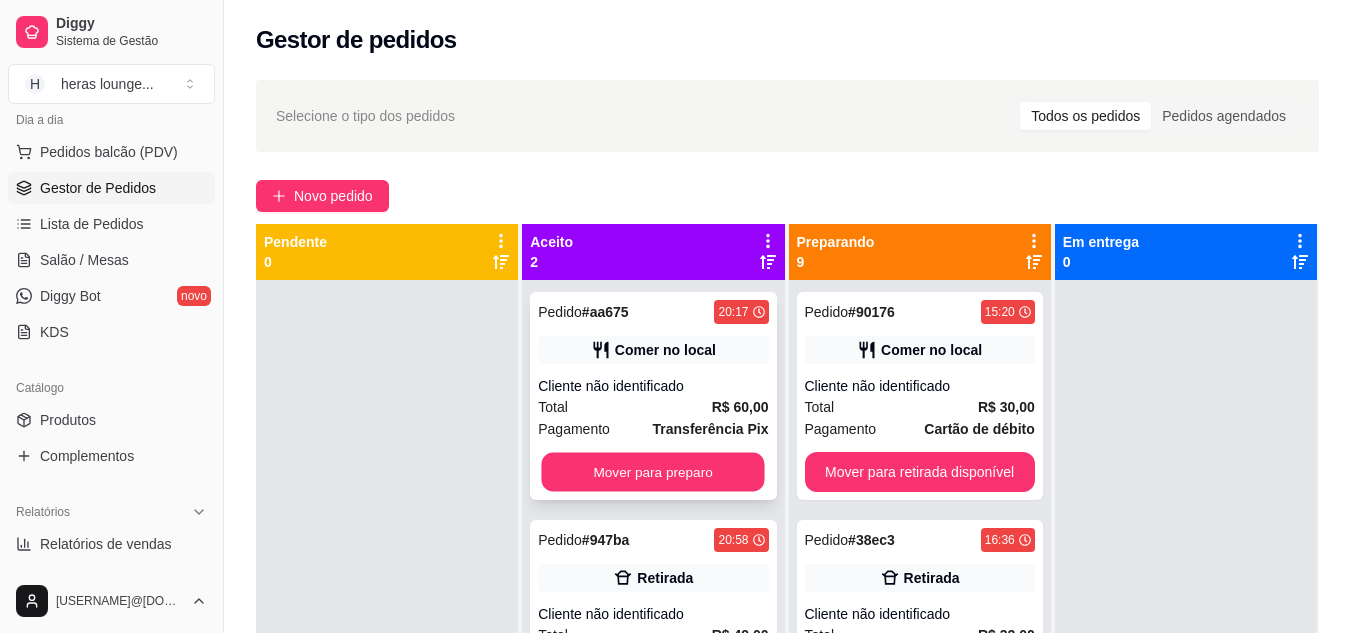 click on "Mover para preparo" at bounding box center [653, 472] 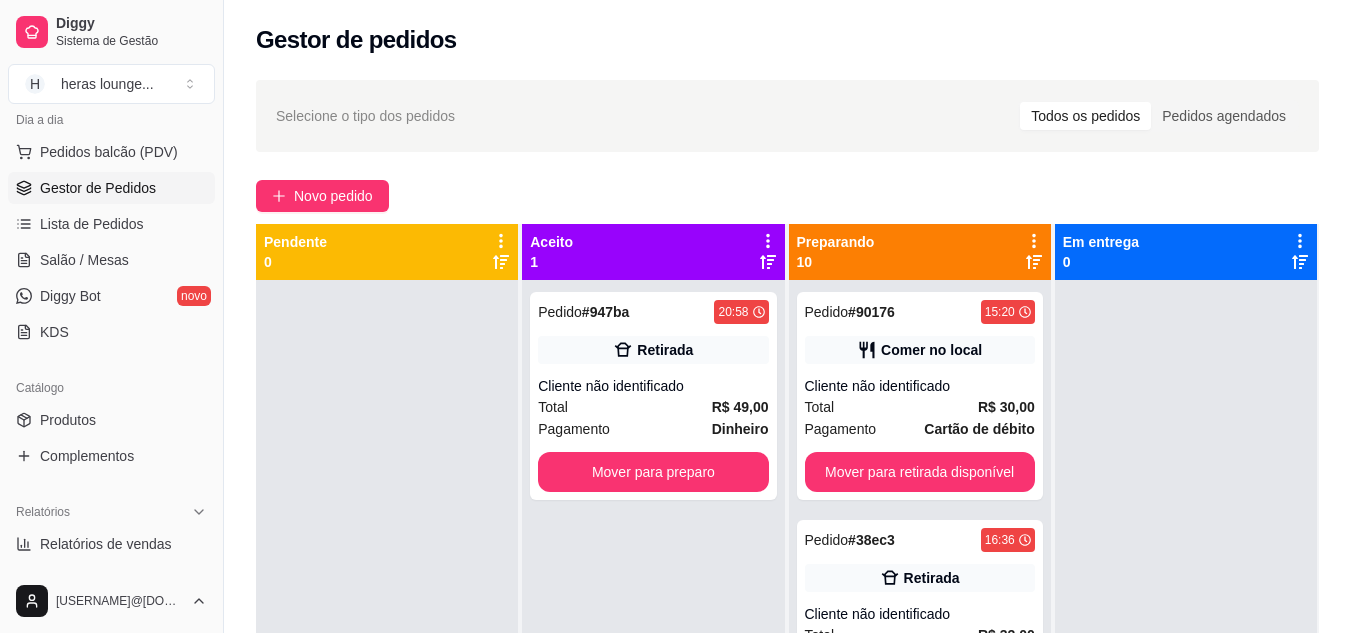 click on "Mover para preparo" at bounding box center (653, 472) 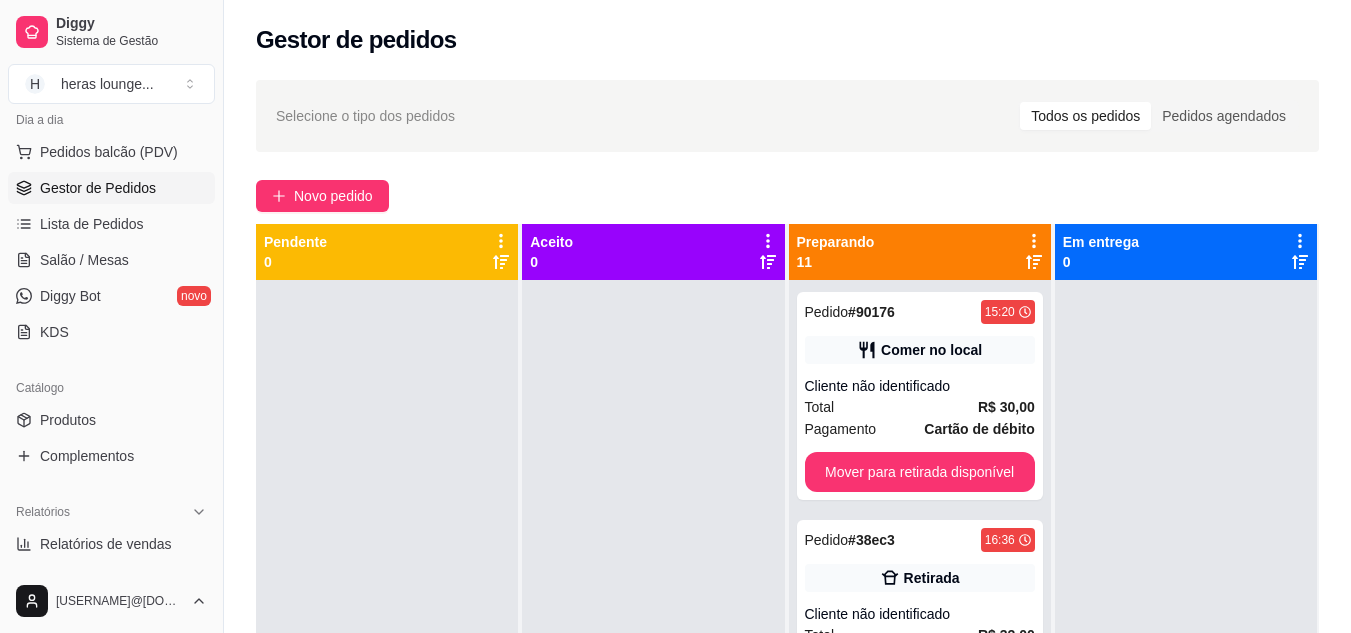 click on "Mover para retirada disponível" at bounding box center (920, 472) 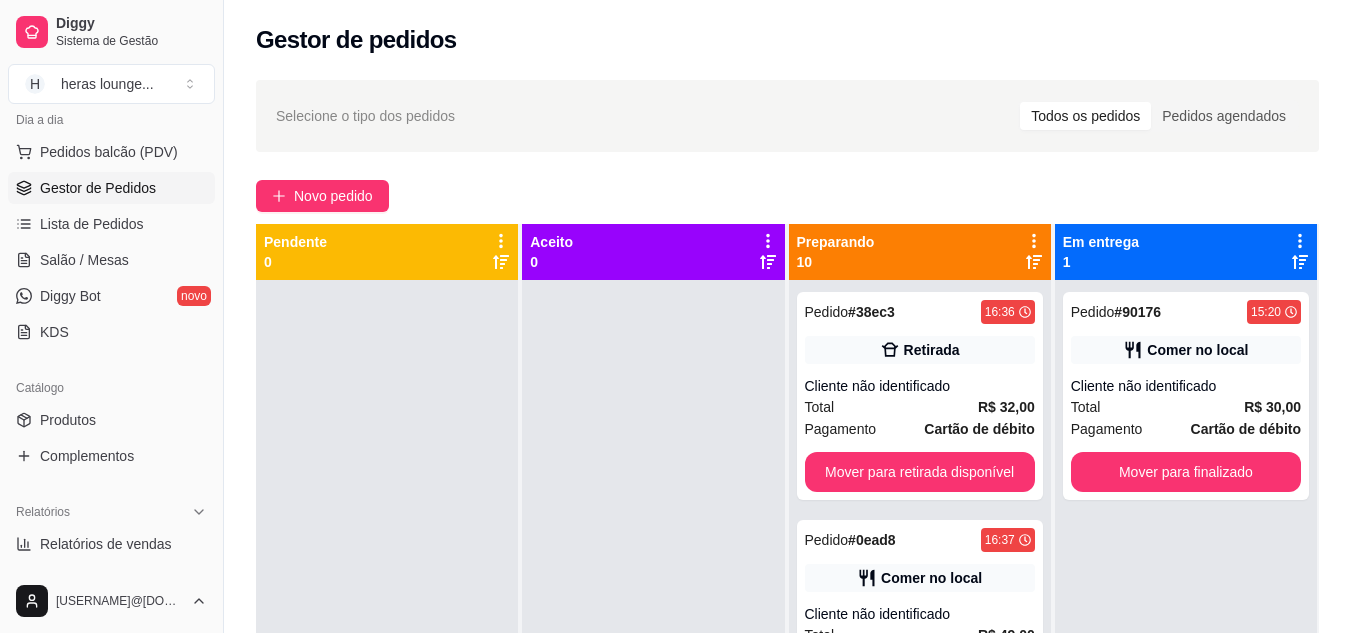 click on "Mover para retirada disponível" at bounding box center [920, 472] 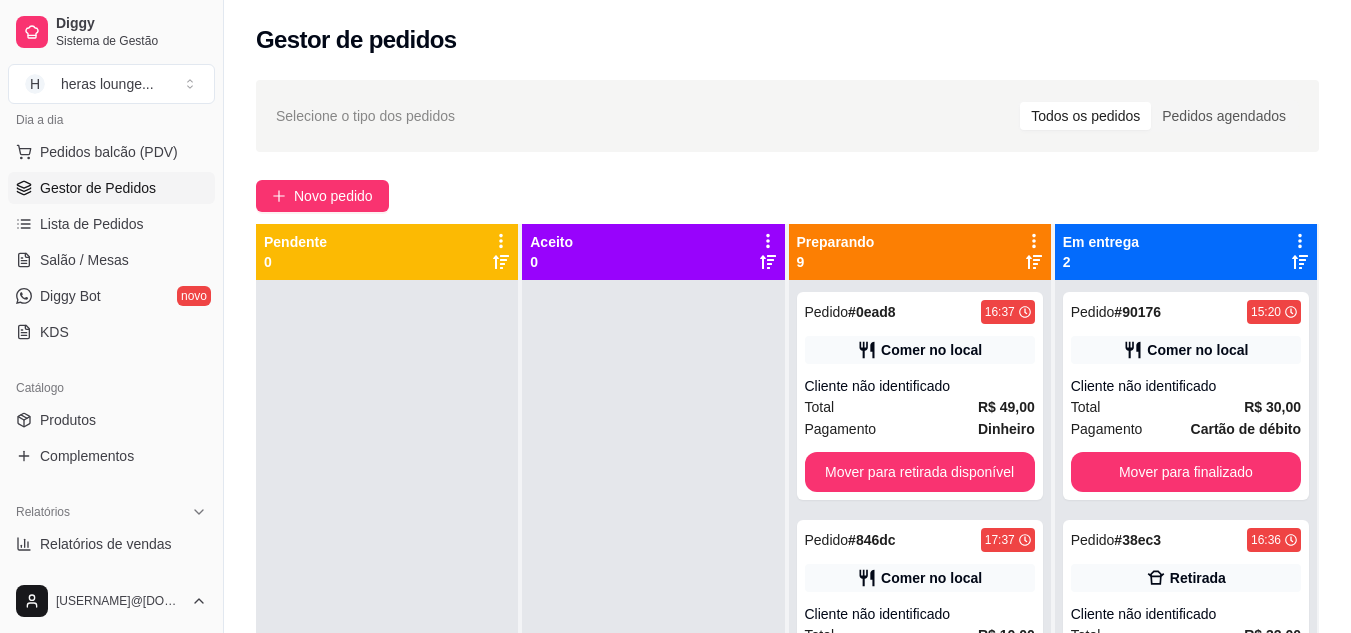 click on "Mover para retirada disponível" at bounding box center (920, 472) 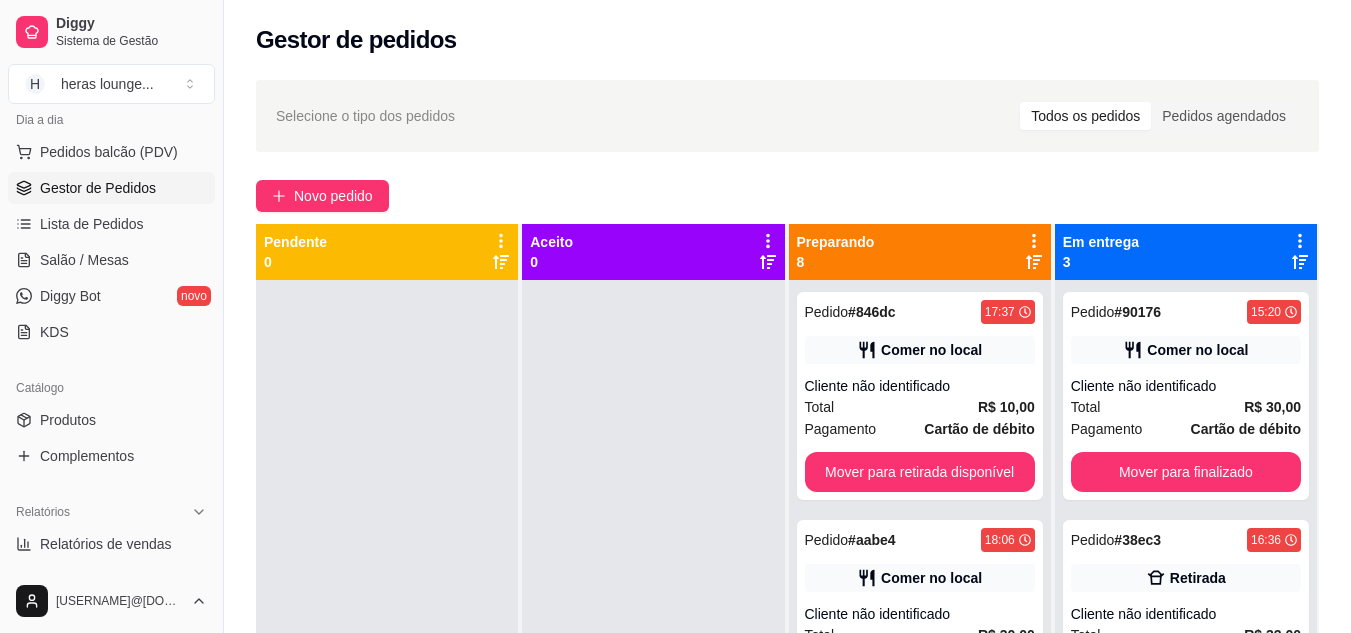 click on "Mover para retirada disponível" at bounding box center [920, 472] 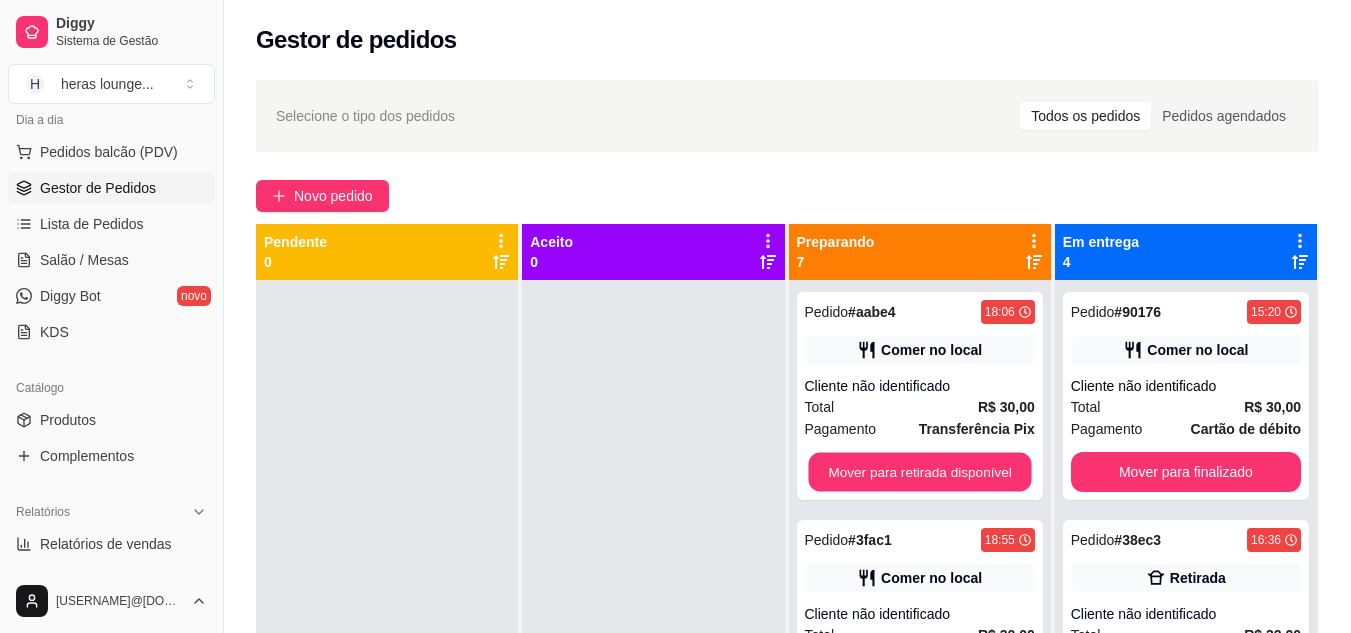 click on "Mover para retirada disponível" at bounding box center (919, 472) 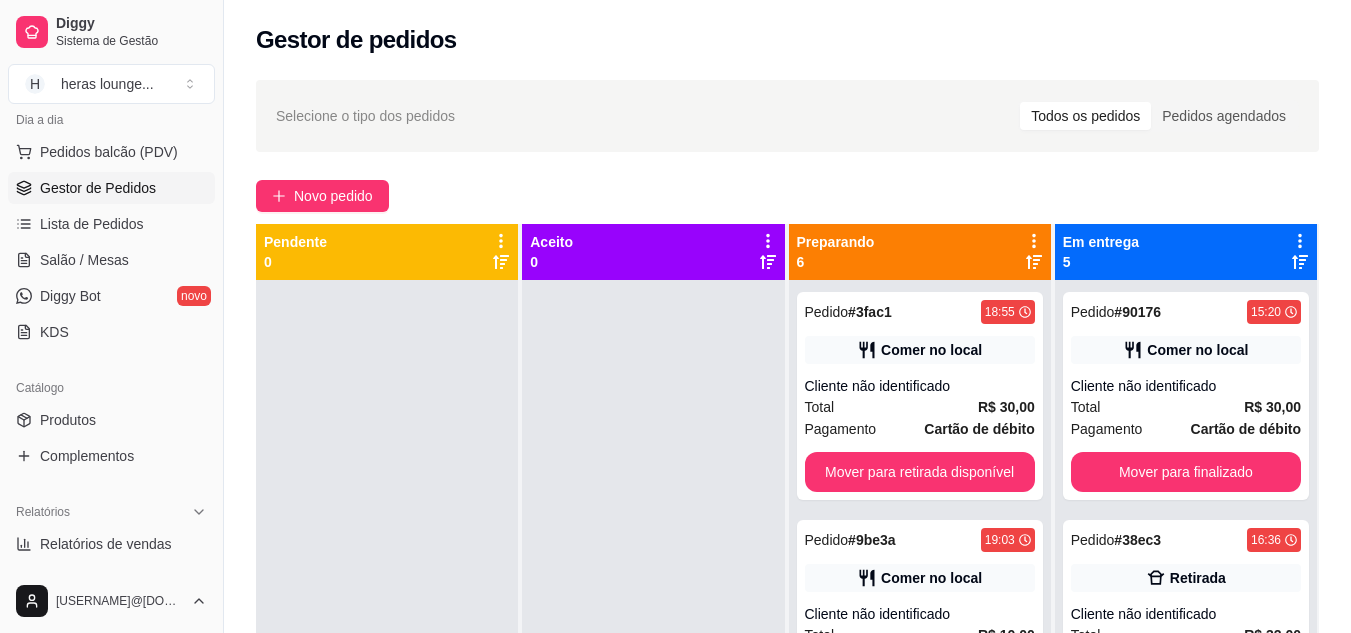 click on "Mover para retirada disponível" at bounding box center (920, 472) 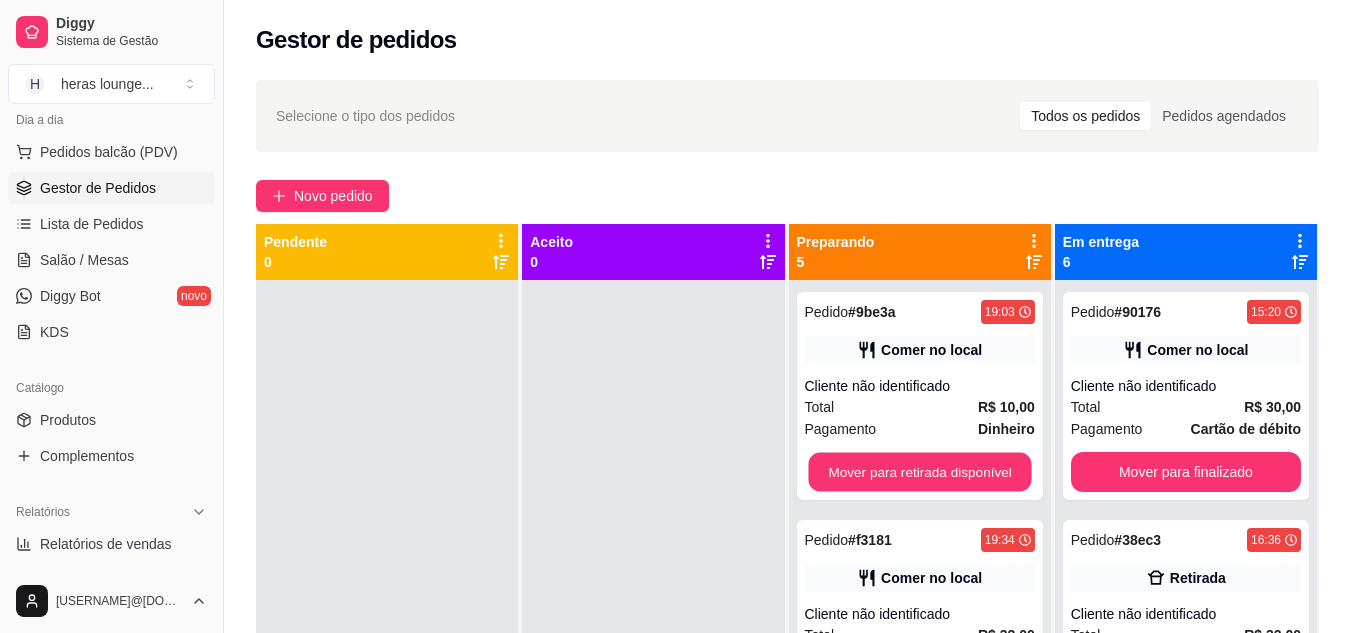 click on "Mover para retirada disponível" at bounding box center (919, 472) 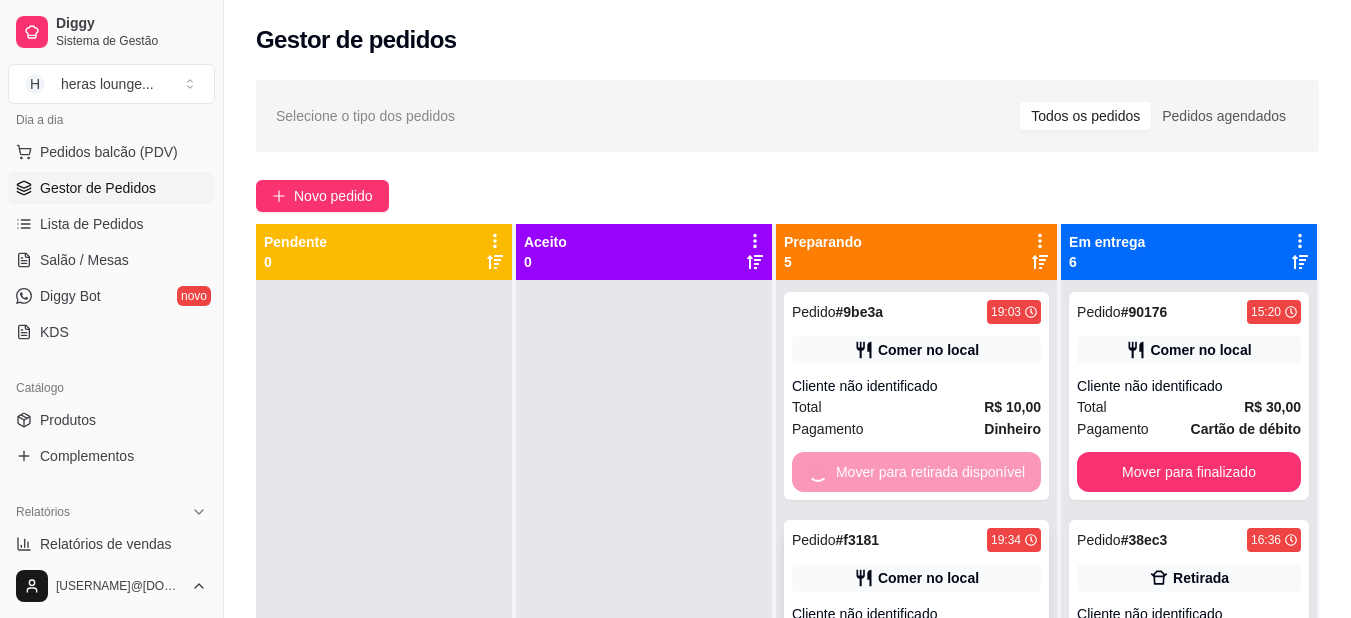 click on "Mover para retirada disponível" at bounding box center (916, 700) 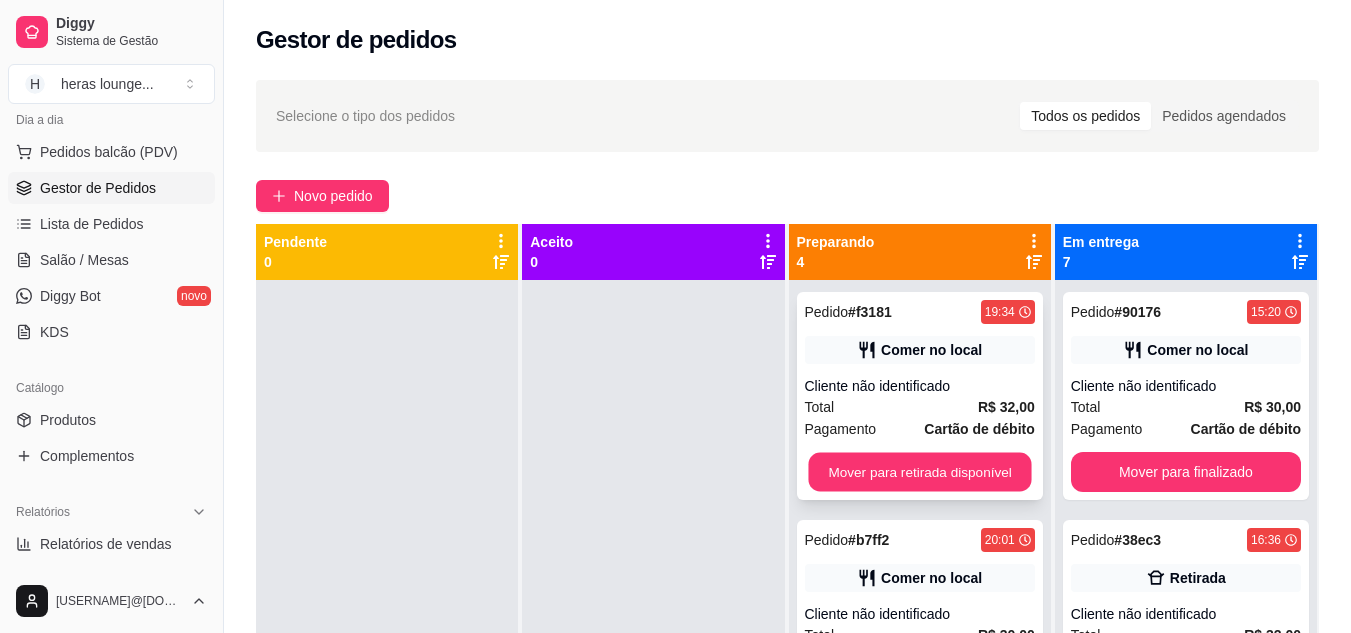 click on "Mover para retirada disponível" at bounding box center [919, 472] 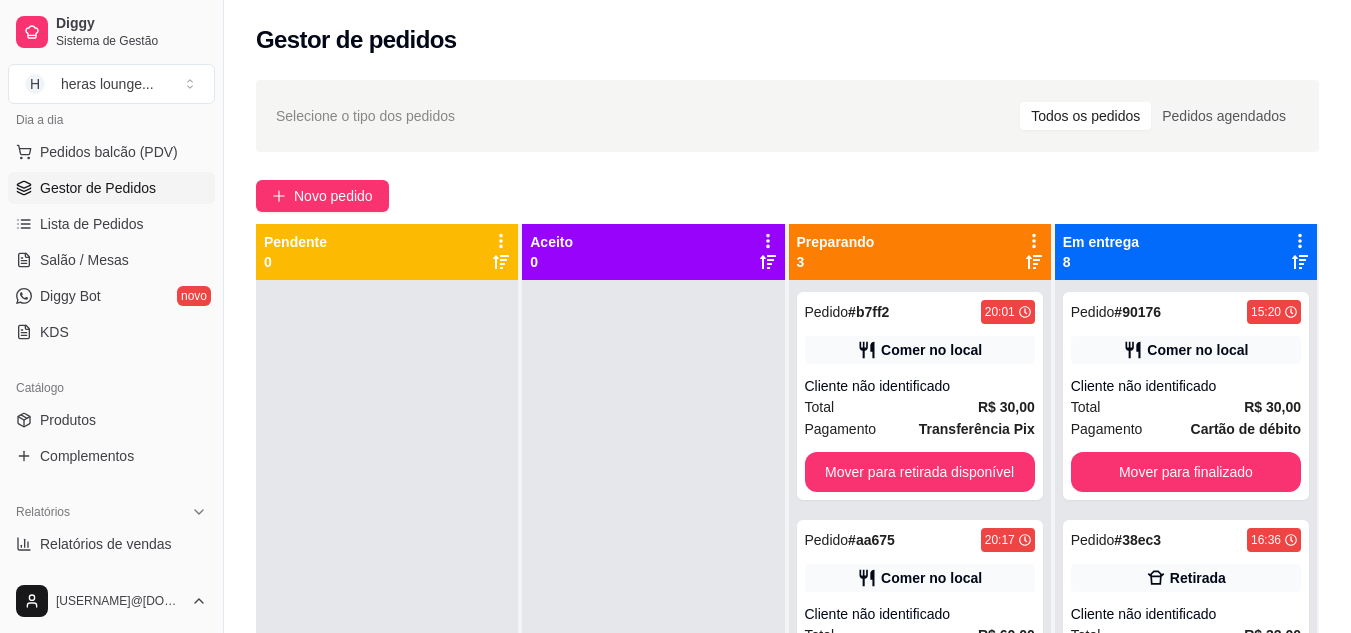 click on "Mover para retirada disponível" at bounding box center [920, 472] 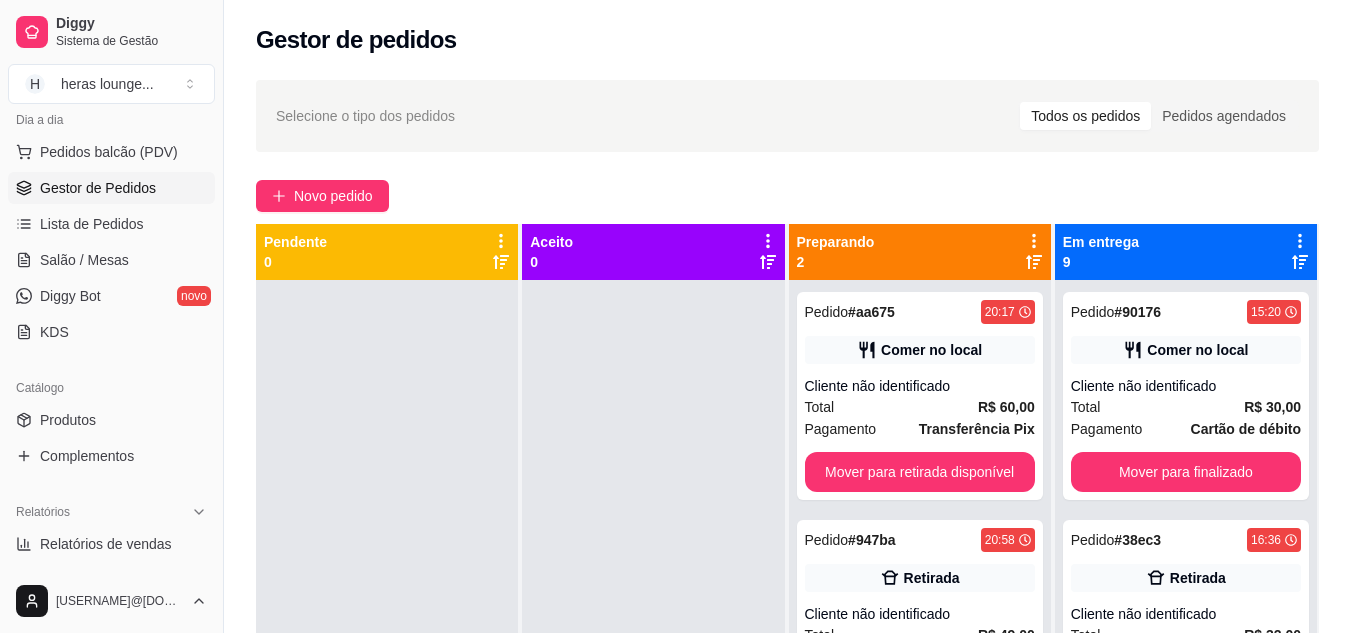 click on "Mover para retirada disponível" at bounding box center [920, 472] 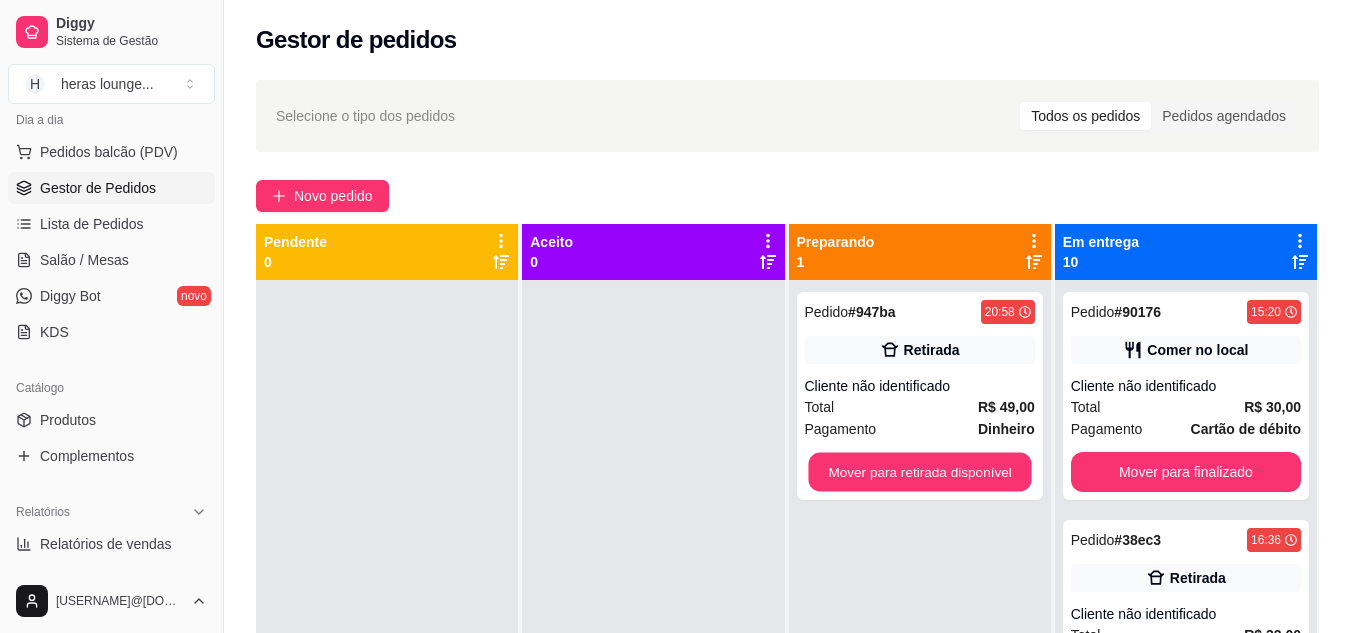 click on "Mover para retirada disponível" at bounding box center (919, 472) 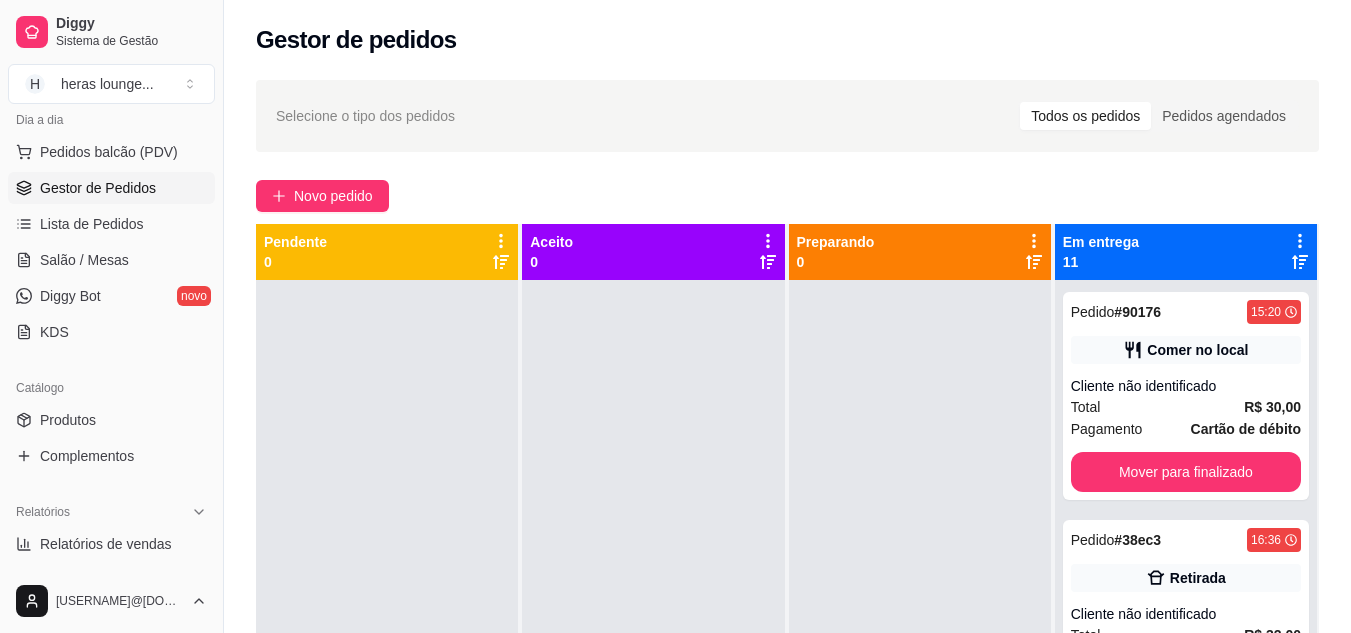click on "Mover para finalizado" at bounding box center (1186, 472) 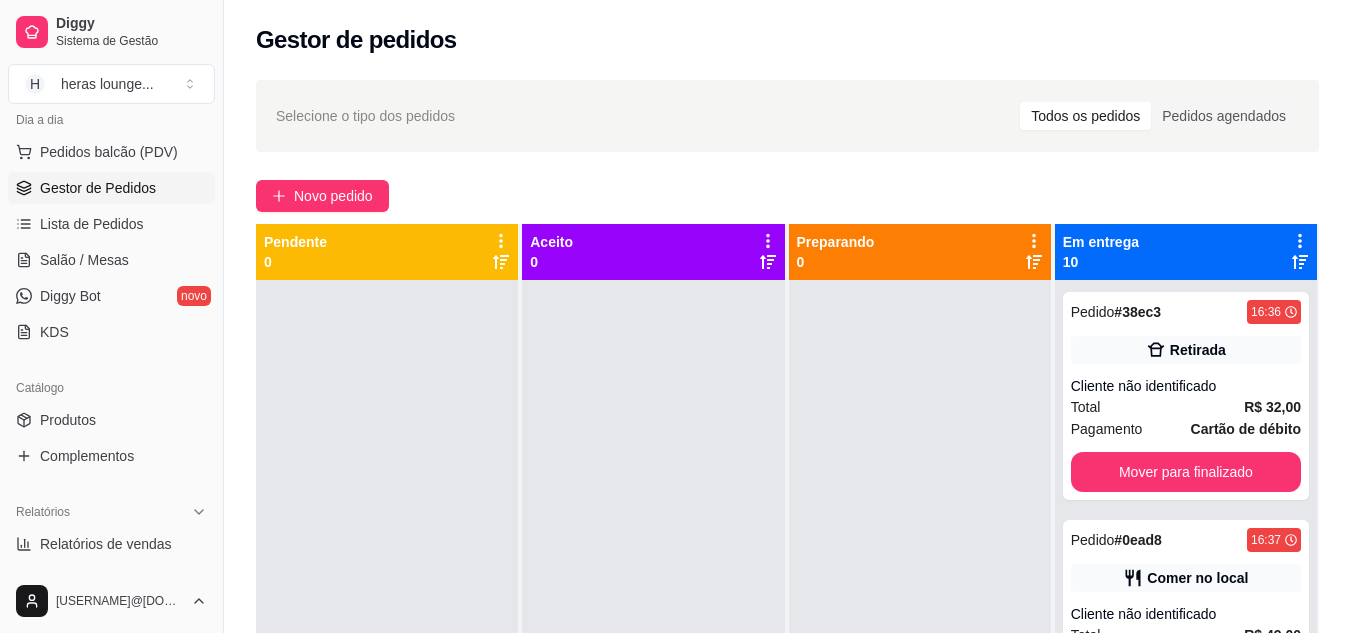 click on "Mover para finalizado" at bounding box center (1186, 472) 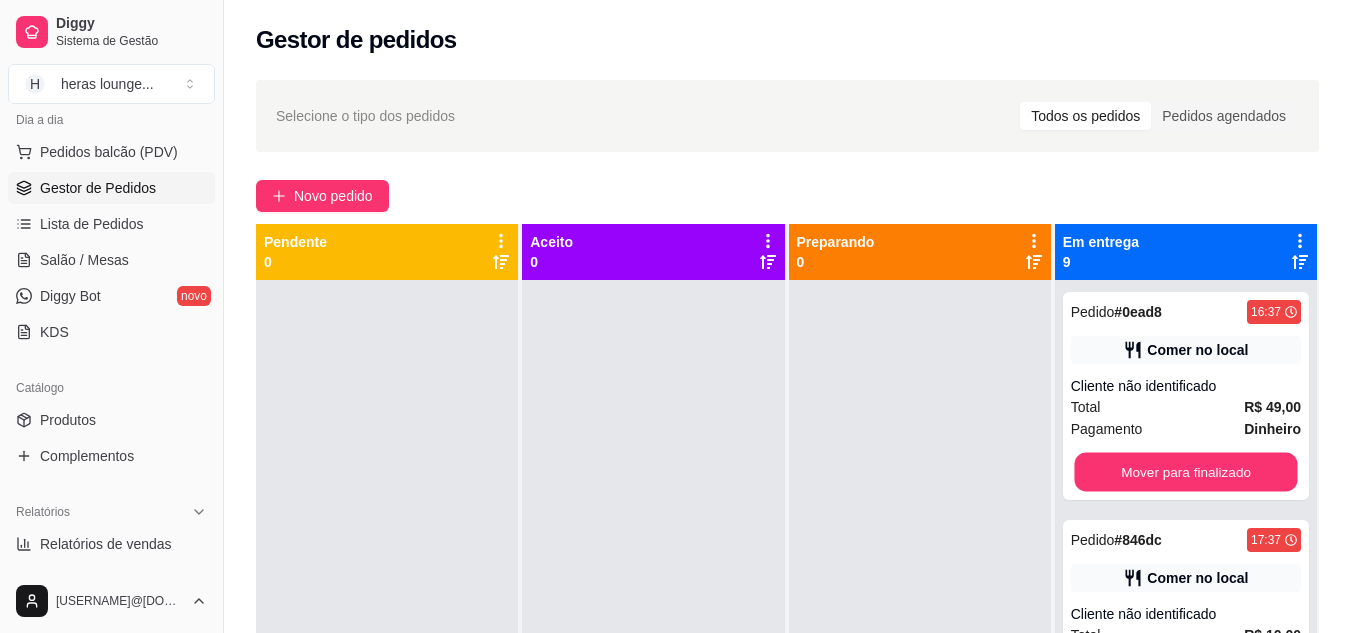 click on "Mover para finalizado" at bounding box center (1185, 472) 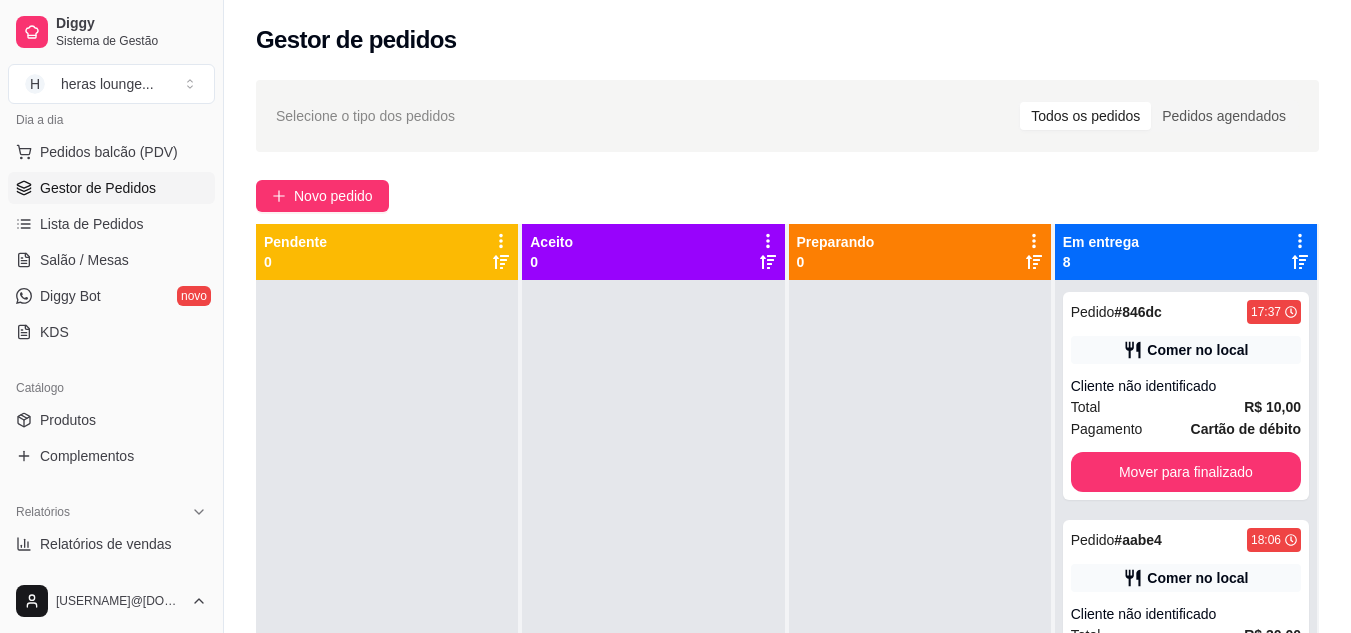 click on "Mover para finalizado" at bounding box center (1186, 472) 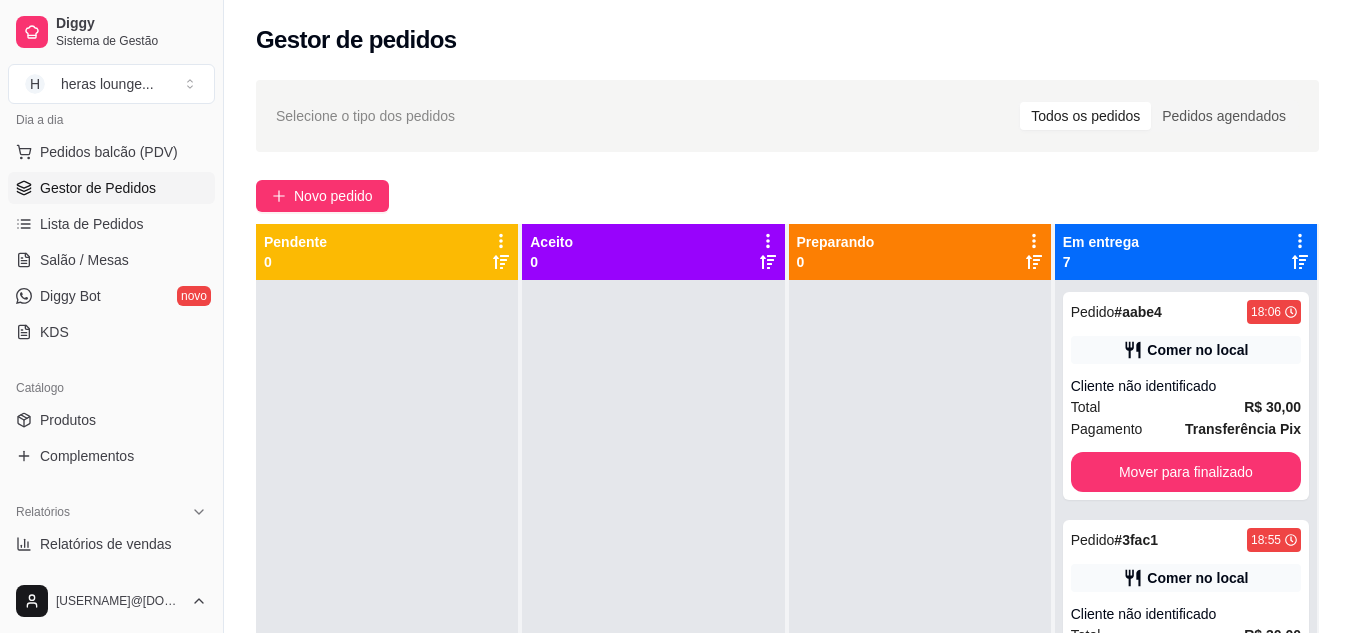 click on "Mover para finalizado" at bounding box center (1186, 472) 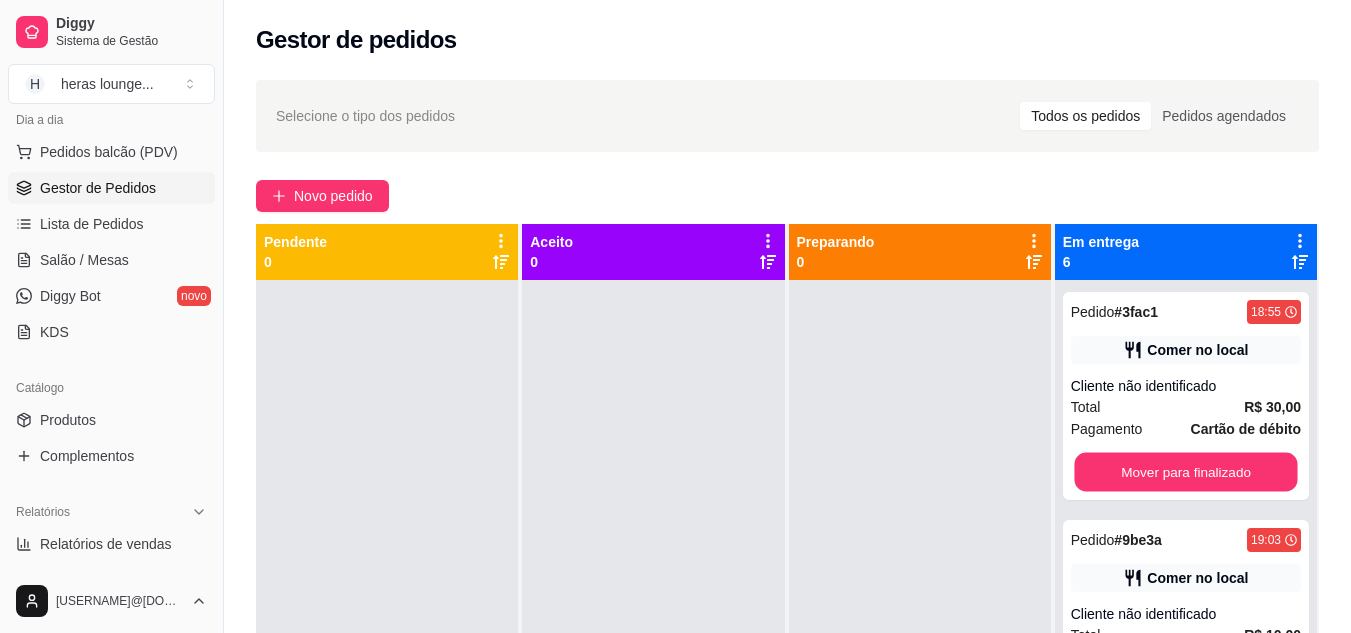 click on "Mover para finalizado" at bounding box center [1185, 472] 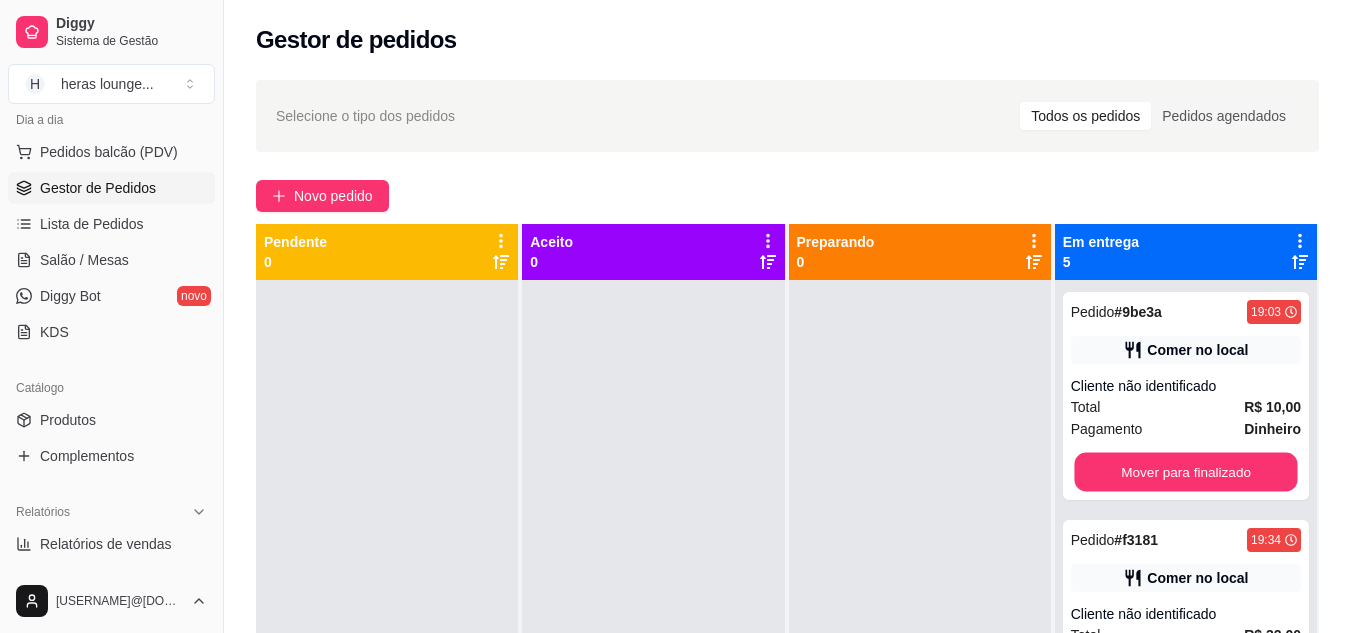 click on "Mover para finalizado" at bounding box center [1185, 472] 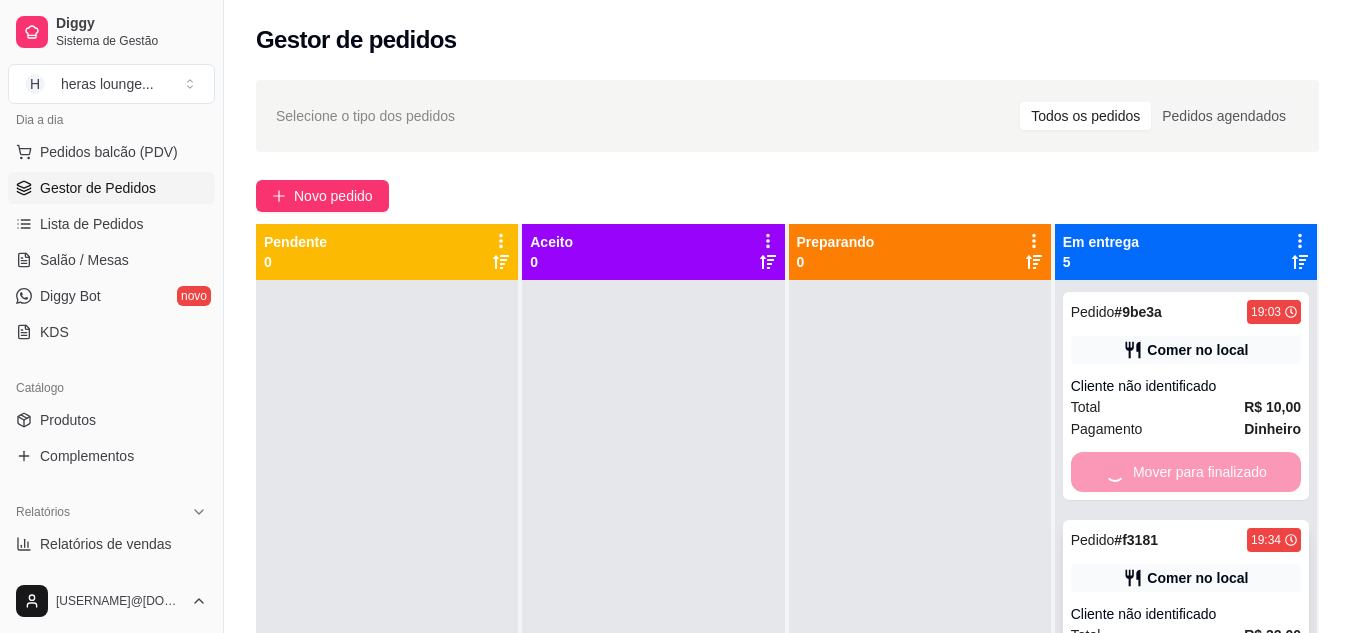 click on "Mover para finalizado" at bounding box center [1186, 700] 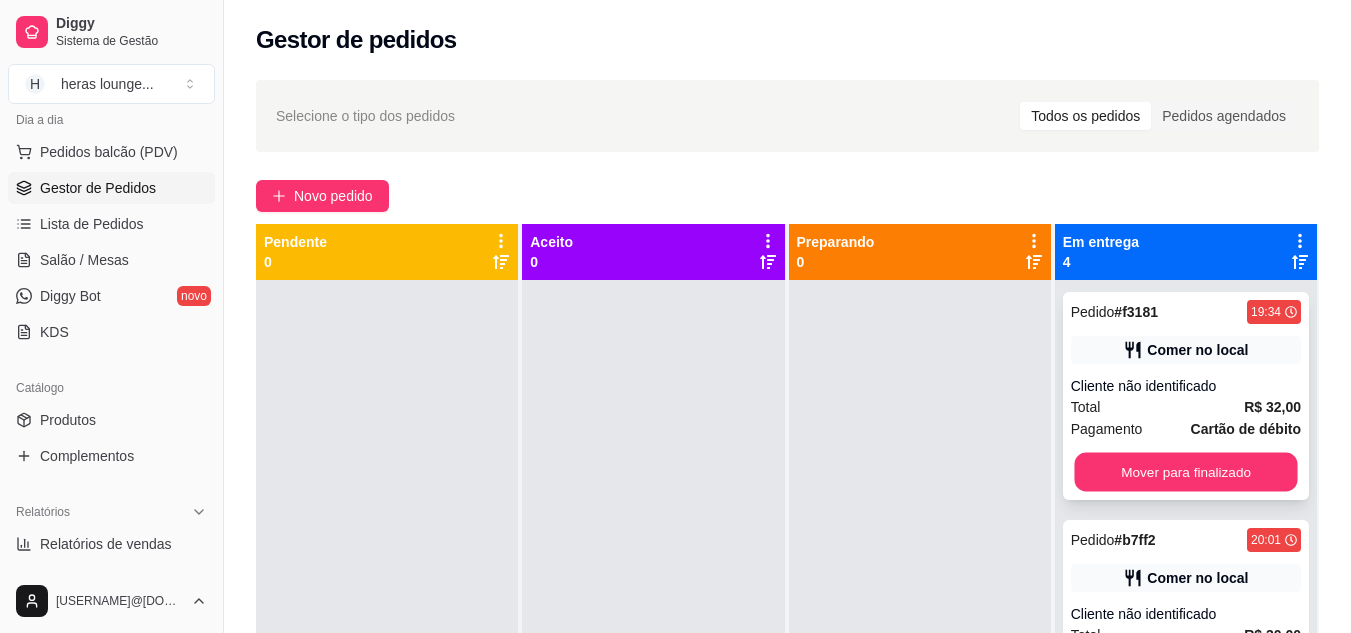 click on "Mover para finalizado" at bounding box center [1185, 472] 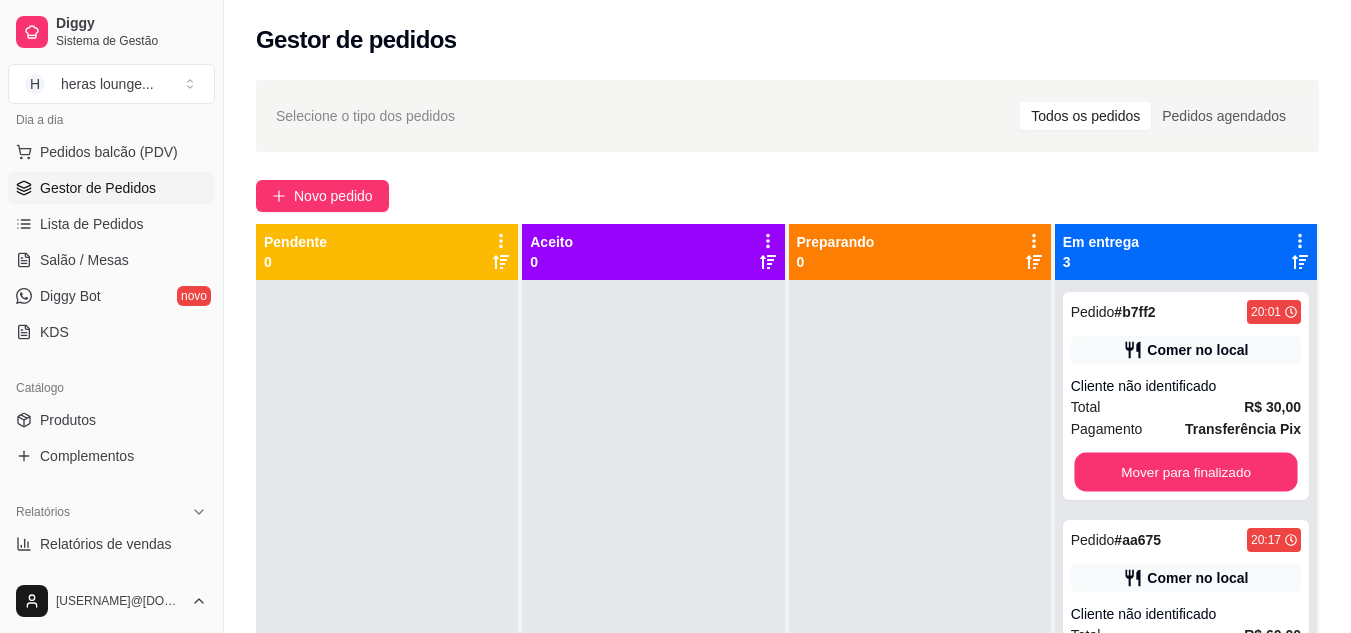 click on "Mover para finalizado" at bounding box center [1185, 472] 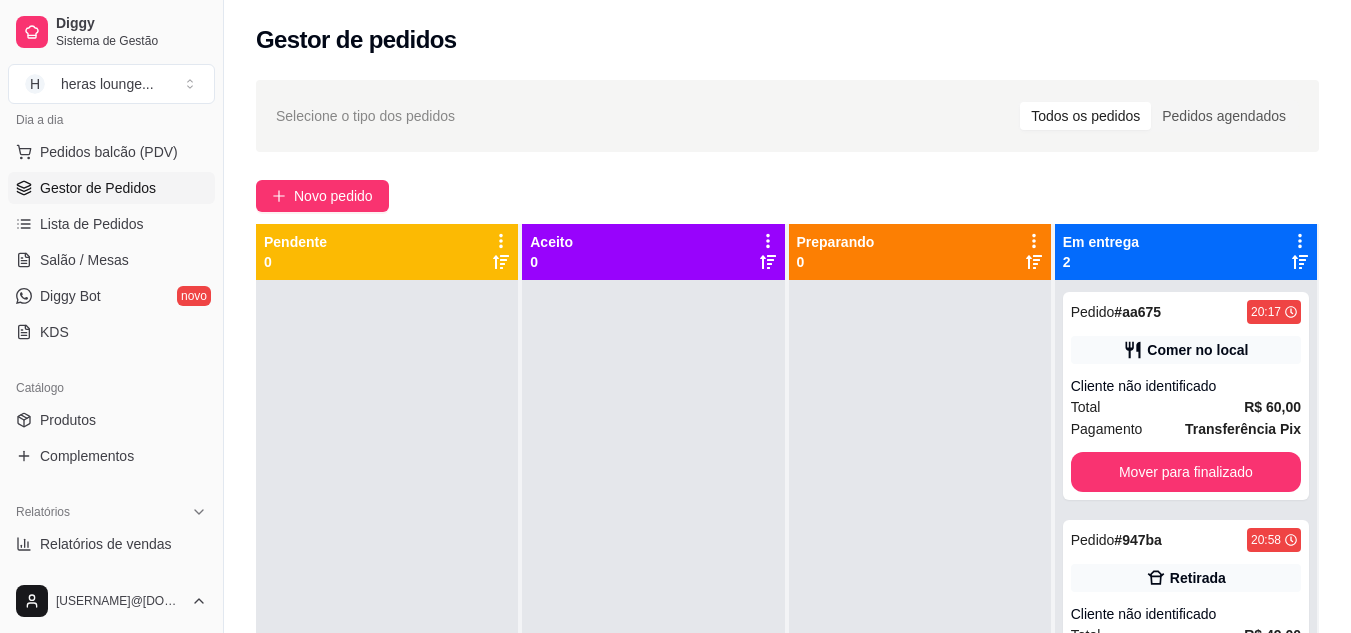 click on "Mover para finalizado" at bounding box center (1186, 472) 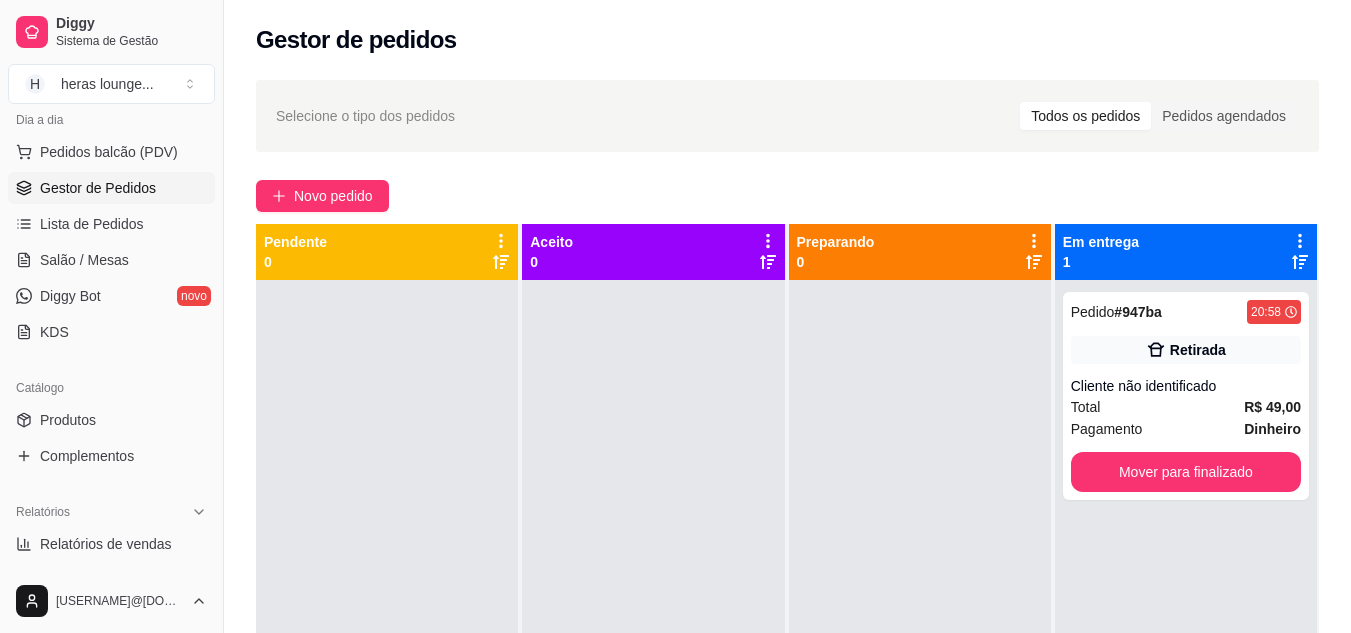 click on "Mover para finalizado" at bounding box center [1186, 472] 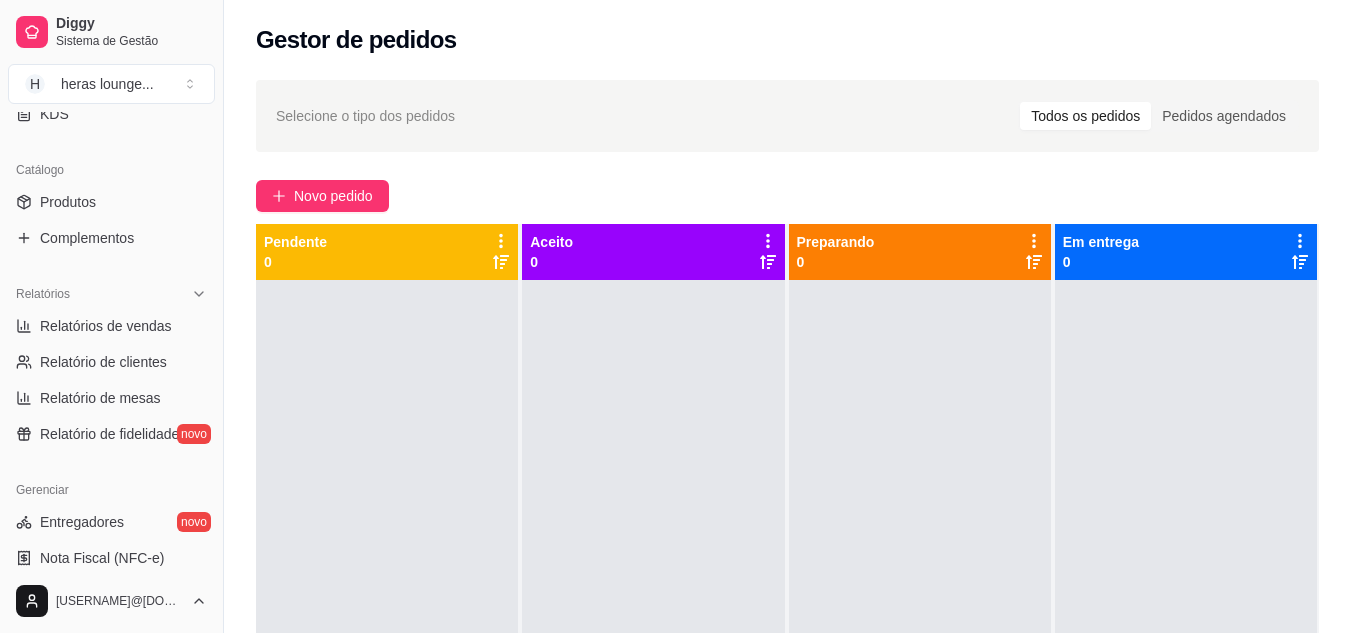 scroll, scrollTop: 473, scrollLeft: 0, axis: vertical 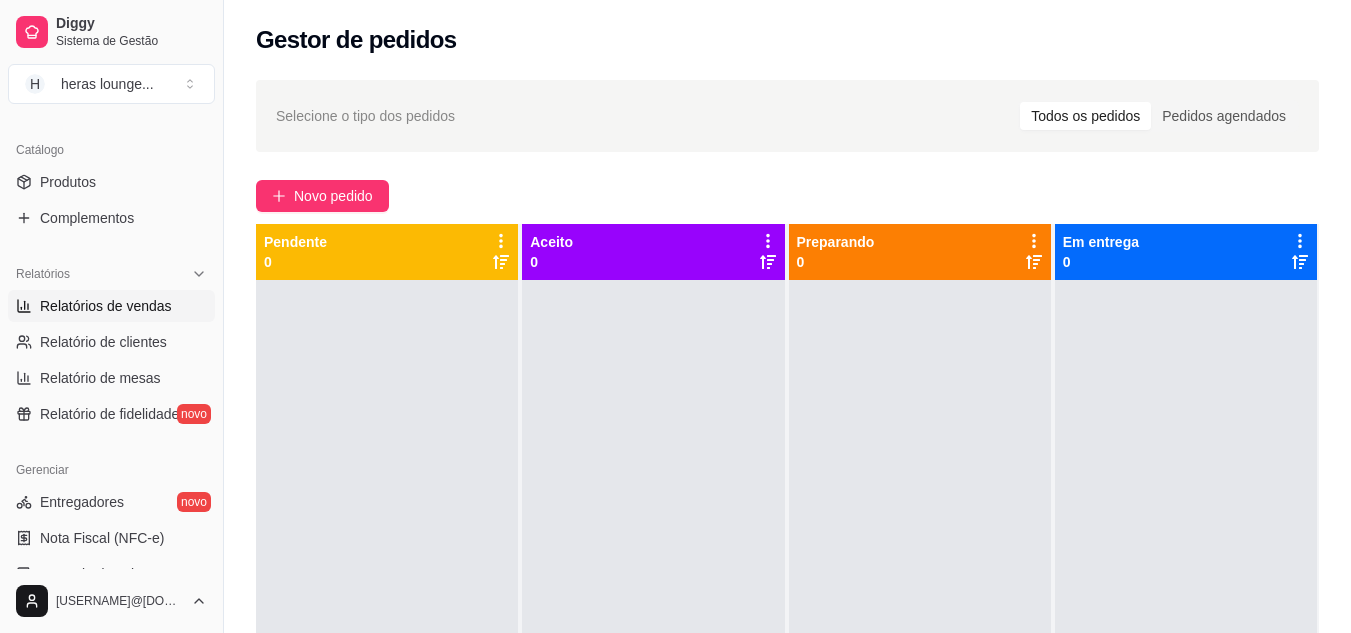 click on "Relatórios de vendas" at bounding box center (106, 306) 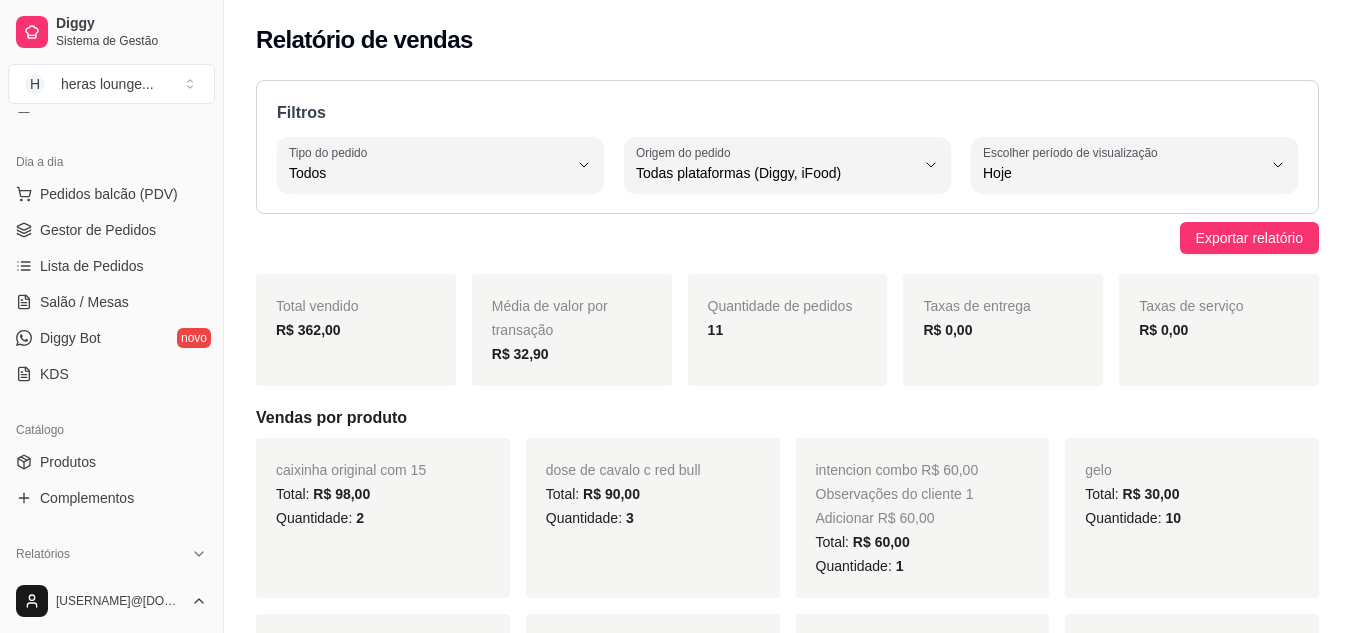 scroll, scrollTop: 196, scrollLeft: 0, axis: vertical 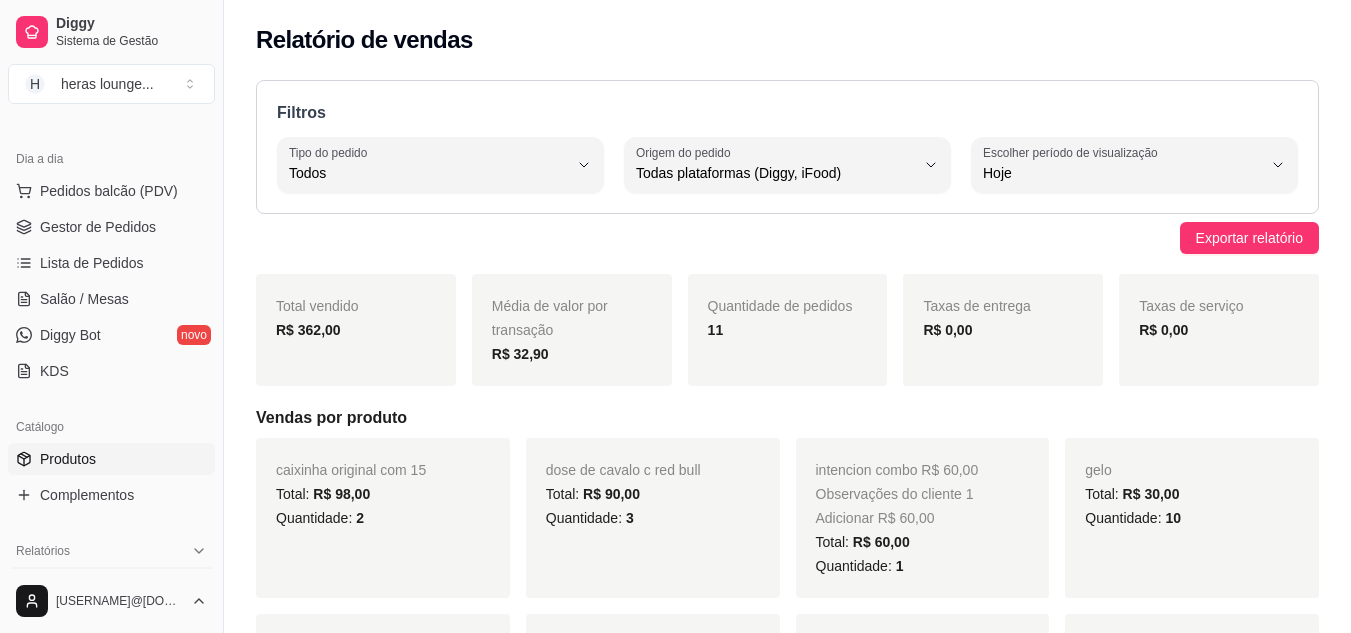 click on "Produtos" at bounding box center (111, 459) 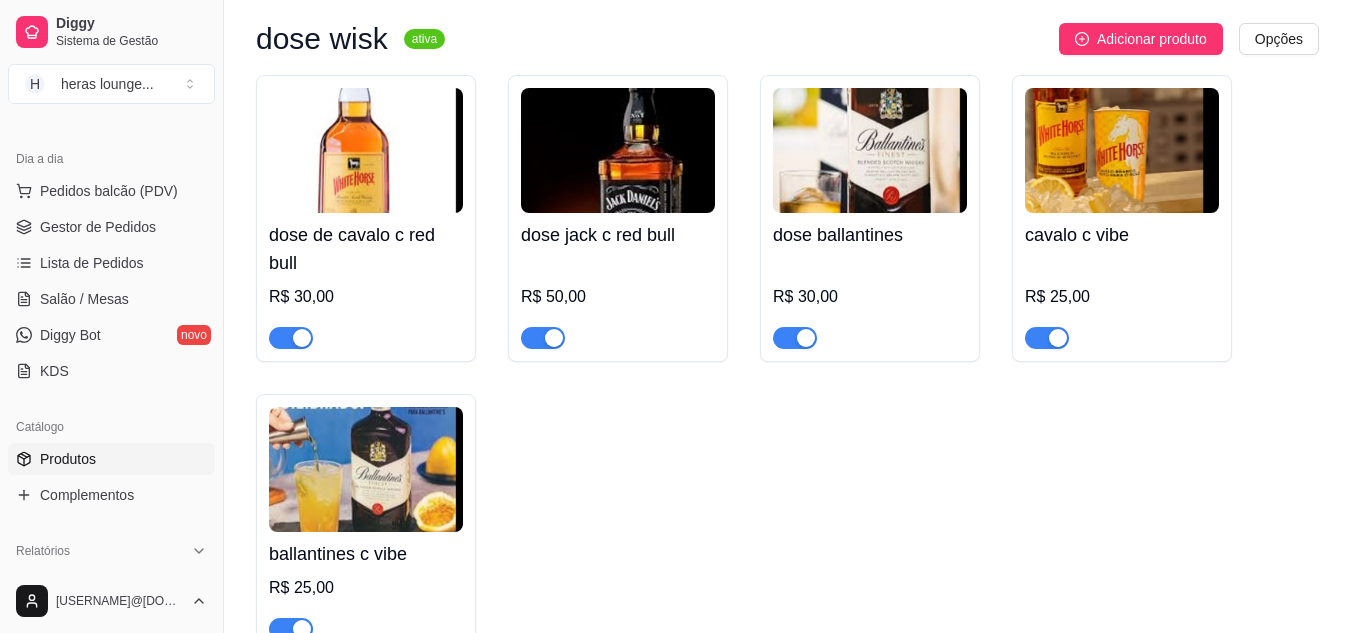 scroll, scrollTop: 0, scrollLeft: 0, axis: both 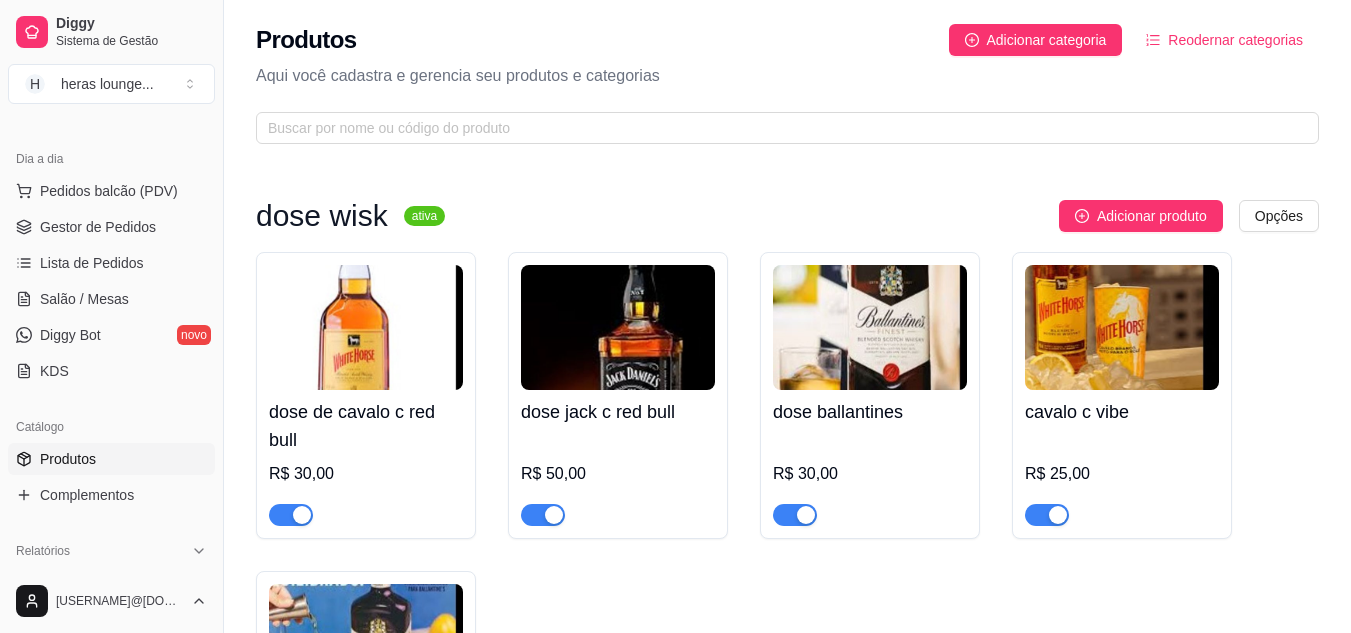 click on "dose wisk  ativa Adicionar produto Opções dose de cavalo c red bull   R$ 30,00 dose jack c red bull   R$ 50,00 dose ballantines    R$ 30,00 cavalo c vibe   R$ 25,00 ballantines c vibe   R$ 25,00 gin com bally ativa Adicionar produto Opções gin invictus c bally   R$ 15,00 gin invictos c red bull   R$ 20,00 gin promocional com bally   R$ 15,00 R$ 10,00 gin promocinal bally 3 por 20   R$ 20,00 Gin intencion com bally   R$ 20,00 Gin intencion com red bull   R$ 25,00 gin rocks com bally ativa Adicionar produto Opções gin rocks c bally   R$ 20,00 gin rocks c red bull   R$ 25,00 vodka sem sabor ativa Adicionar produto Opções vodka smirnorff com bally ou vibe    R$ 18,00 vodka askov com bally ou vibe   R$ 15,00 absolut com monster ou red bull   R$ 30,00 malibu com bally    R$ 25,00 malibu com monster ou red bull   R$ 30,00 ciroc com red bull   R$ 50,00 rosh ativa Adicionar produto Opções rosh   R$ 10,00 dublo rosh    R$ 20,00 R$ 18,00 sminorff ice  ativa Adicionar produto Opções" at bounding box center (787, 5525) 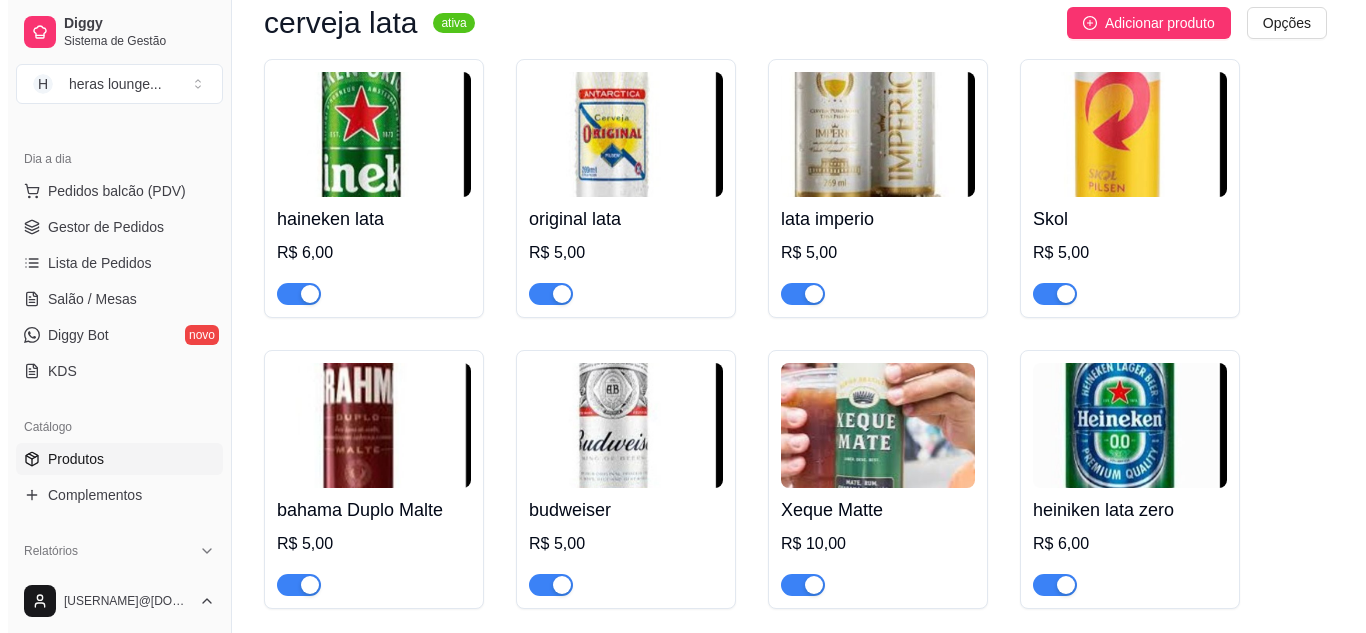 scroll, scrollTop: 3400, scrollLeft: 0, axis: vertical 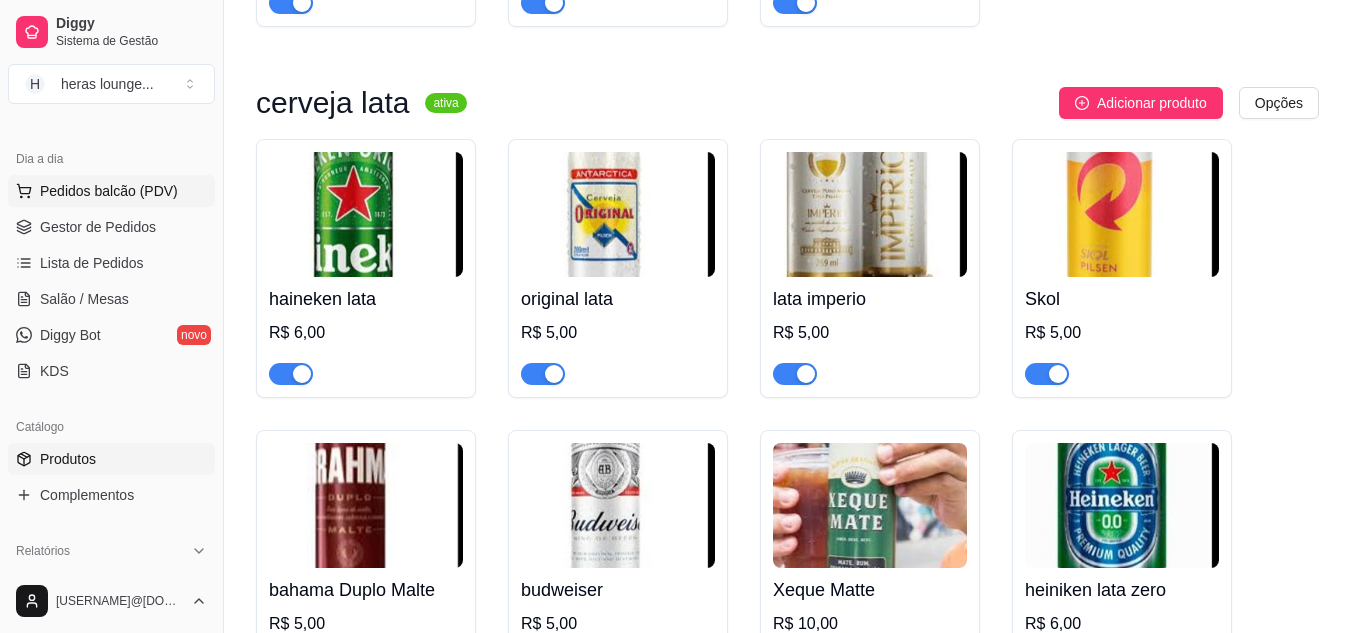click on "Pedidos balcão (PDV)" at bounding box center (109, 191) 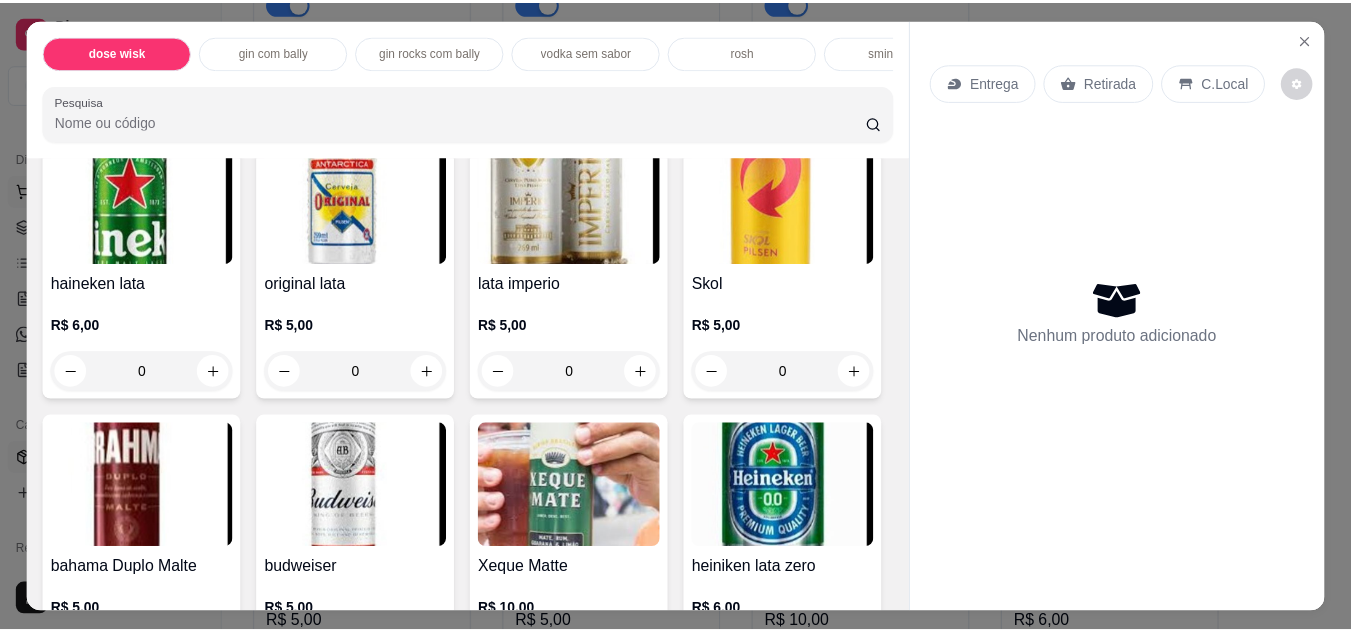 scroll, scrollTop: 3121, scrollLeft: 0, axis: vertical 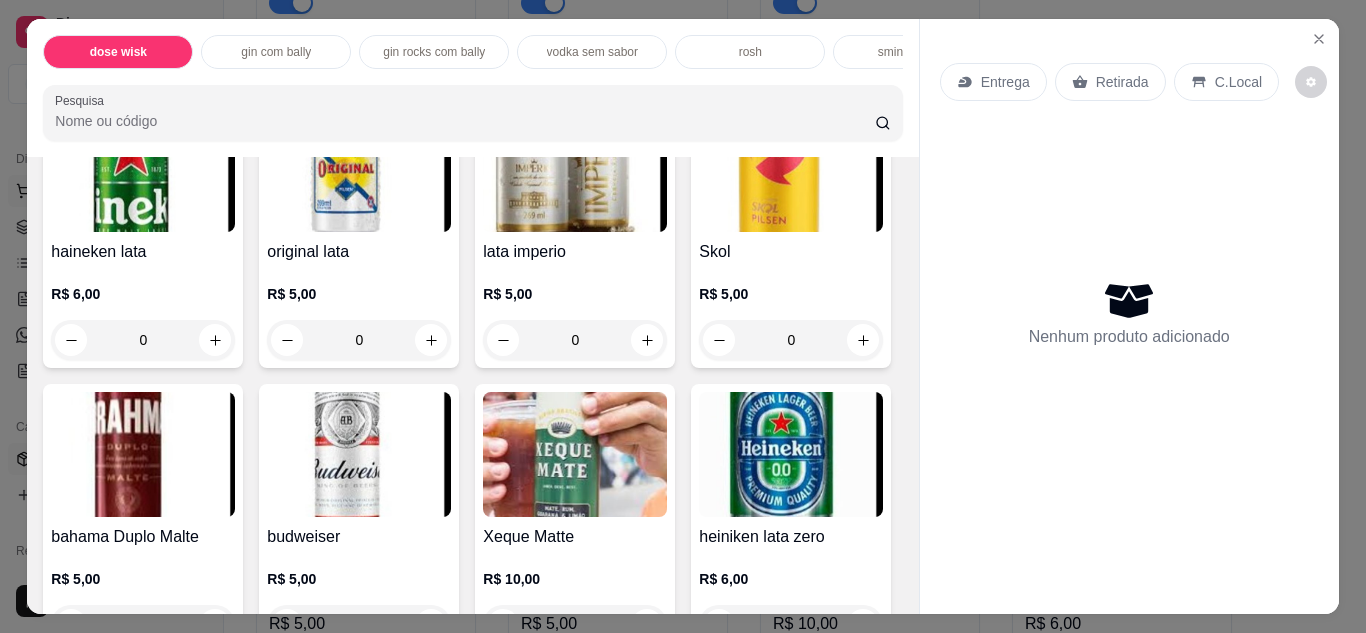 click 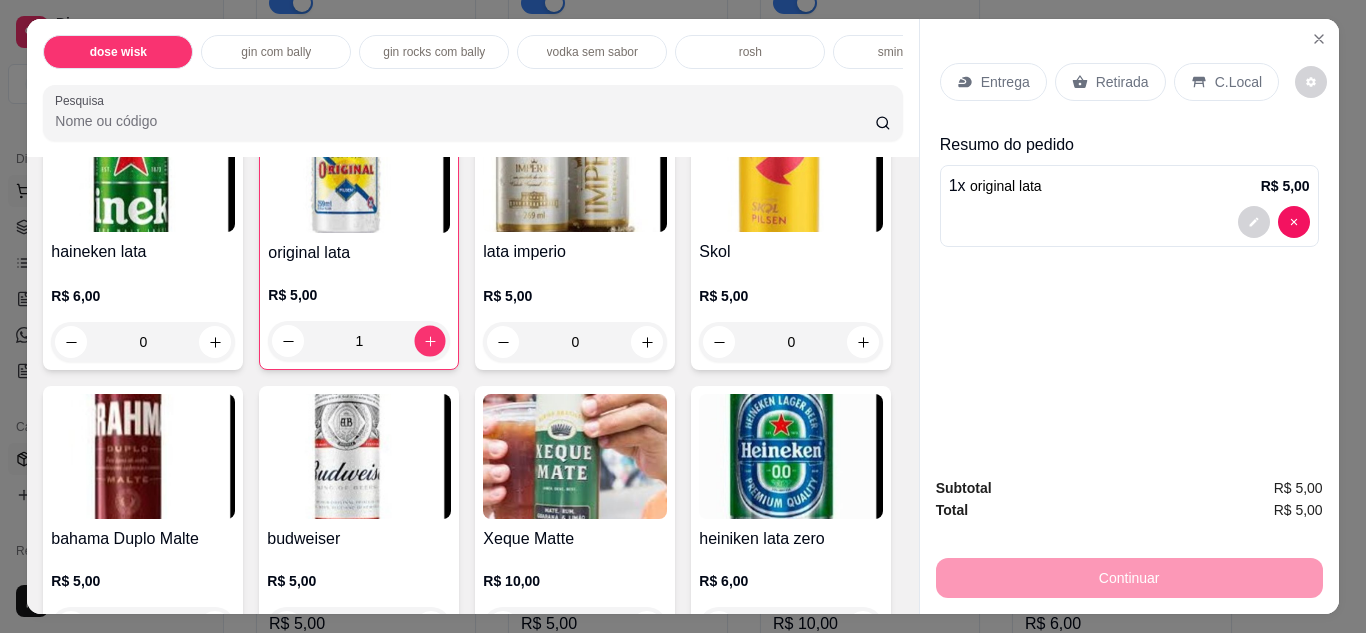 click 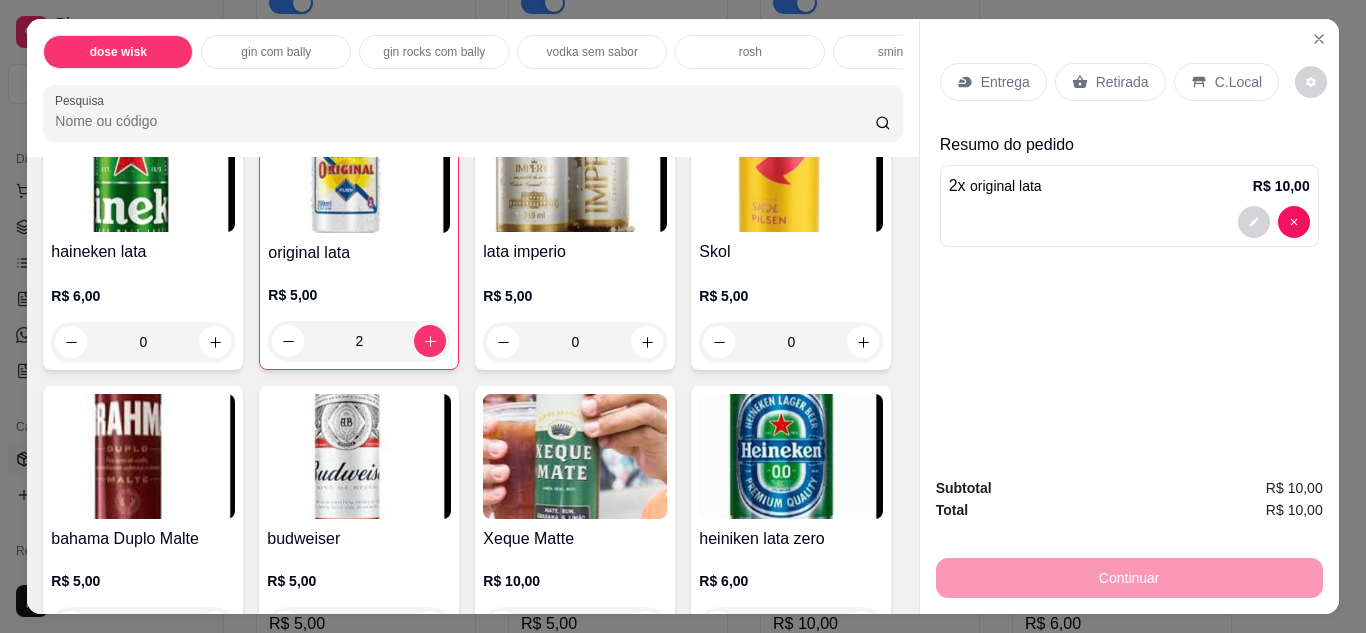 click 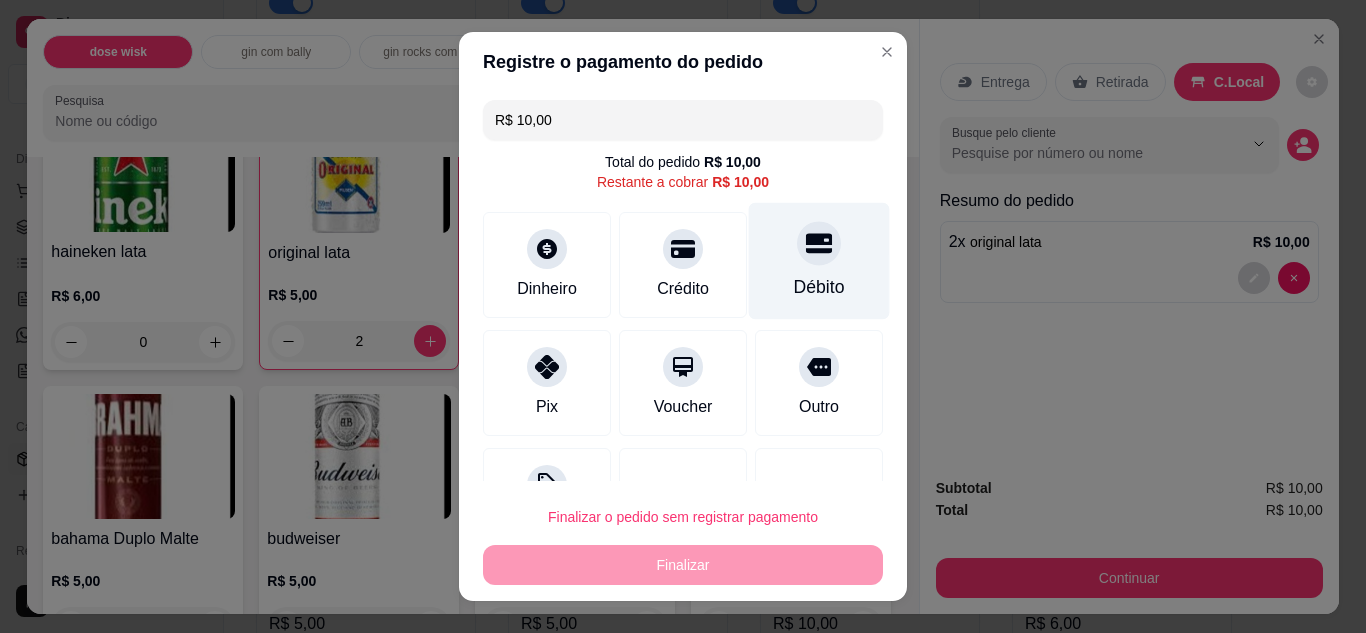 click on "Débito" at bounding box center [819, 260] 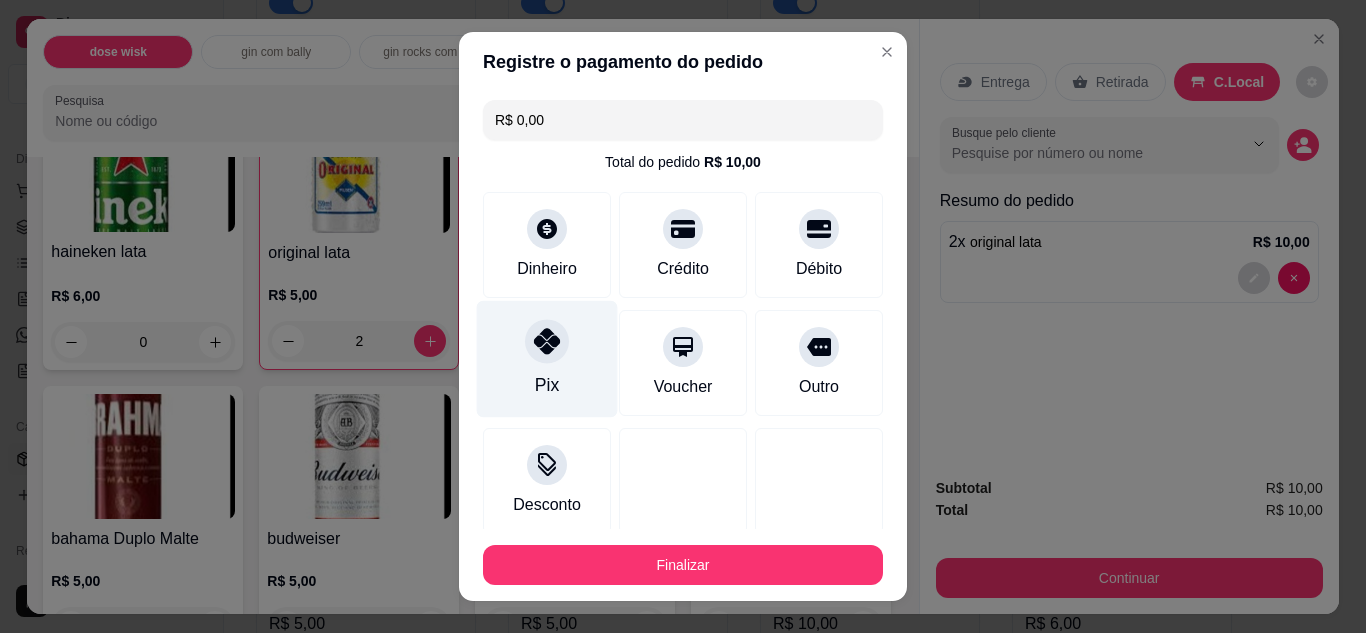 click at bounding box center [547, 341] 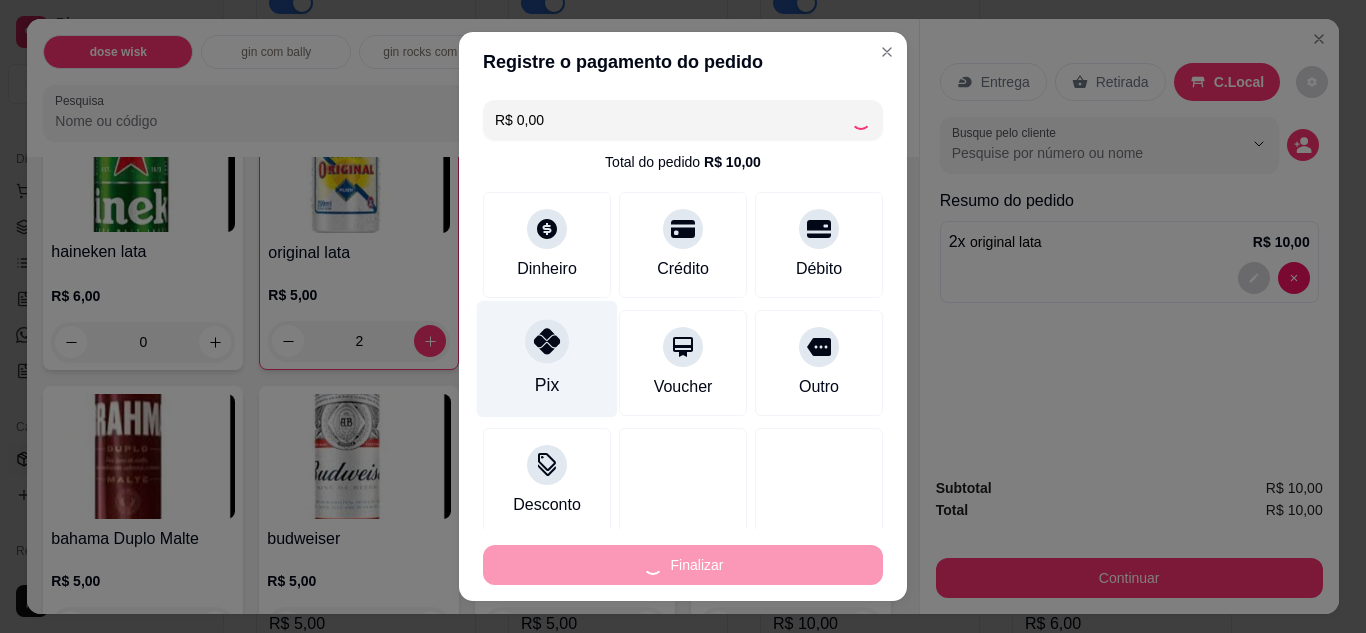 type on "0" 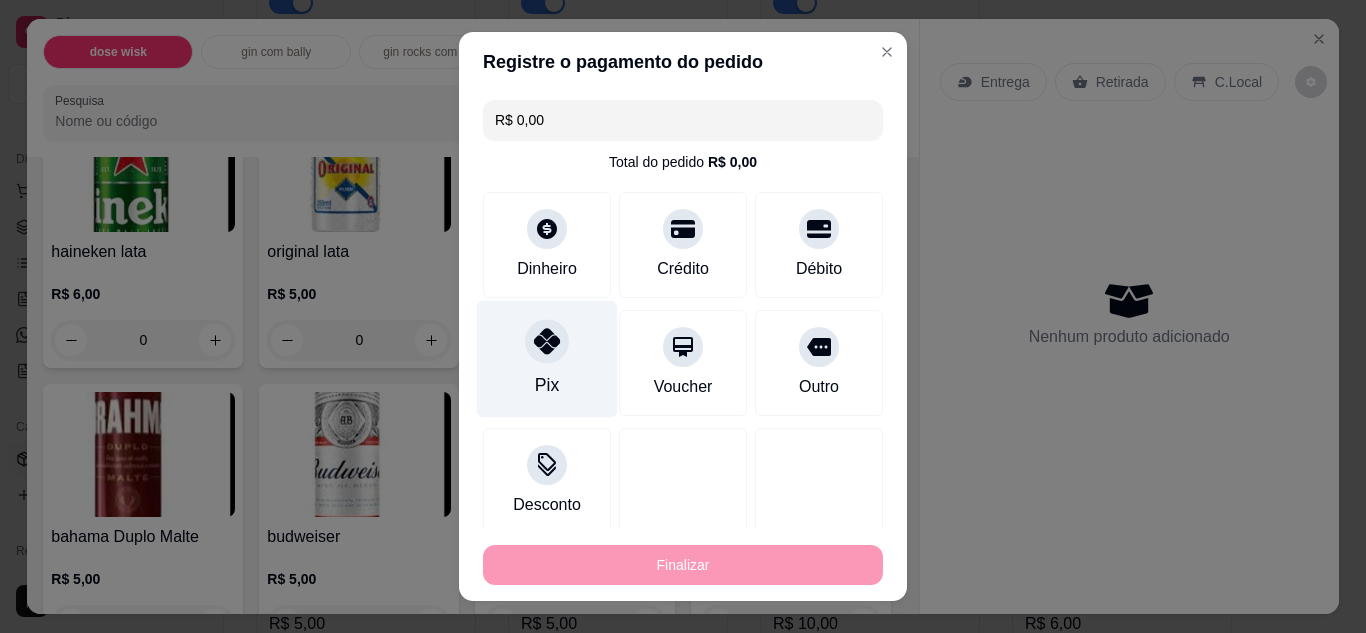 type on "-R$ 10,00" 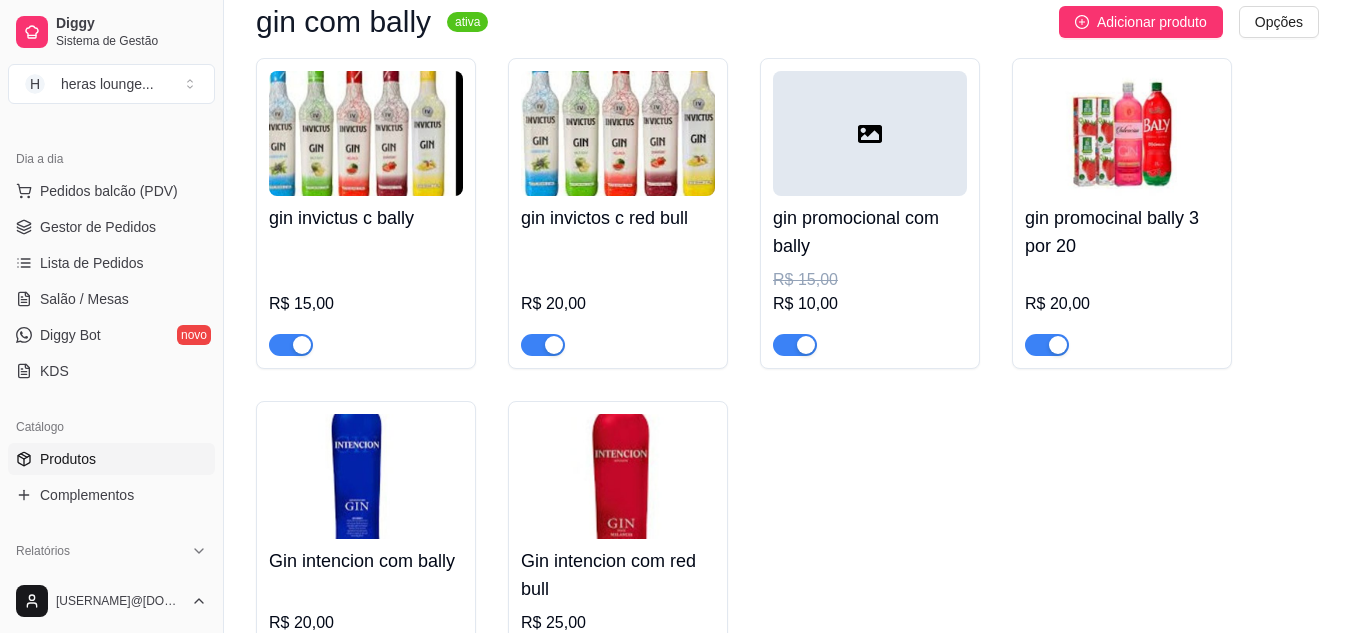 scroll, scrollTop: 0, scrollLeft: 0, axis: both 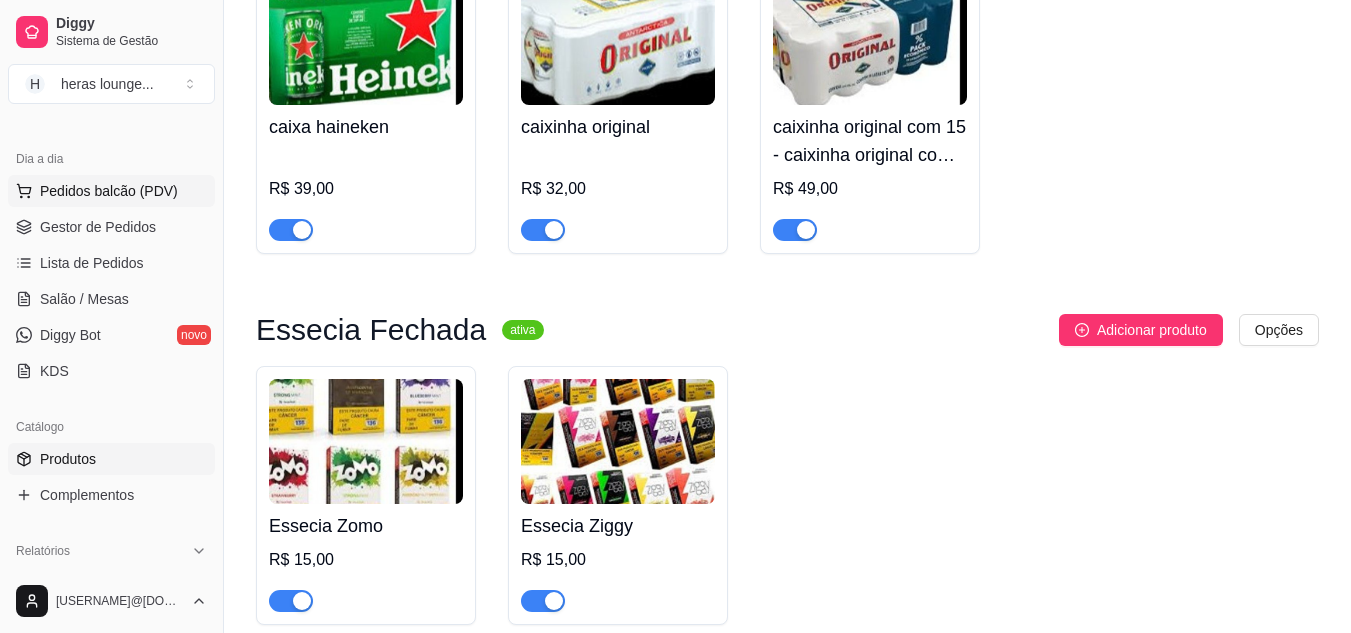 click on "Pedidos balcão (PDV)" at bounding box center [111, 191] 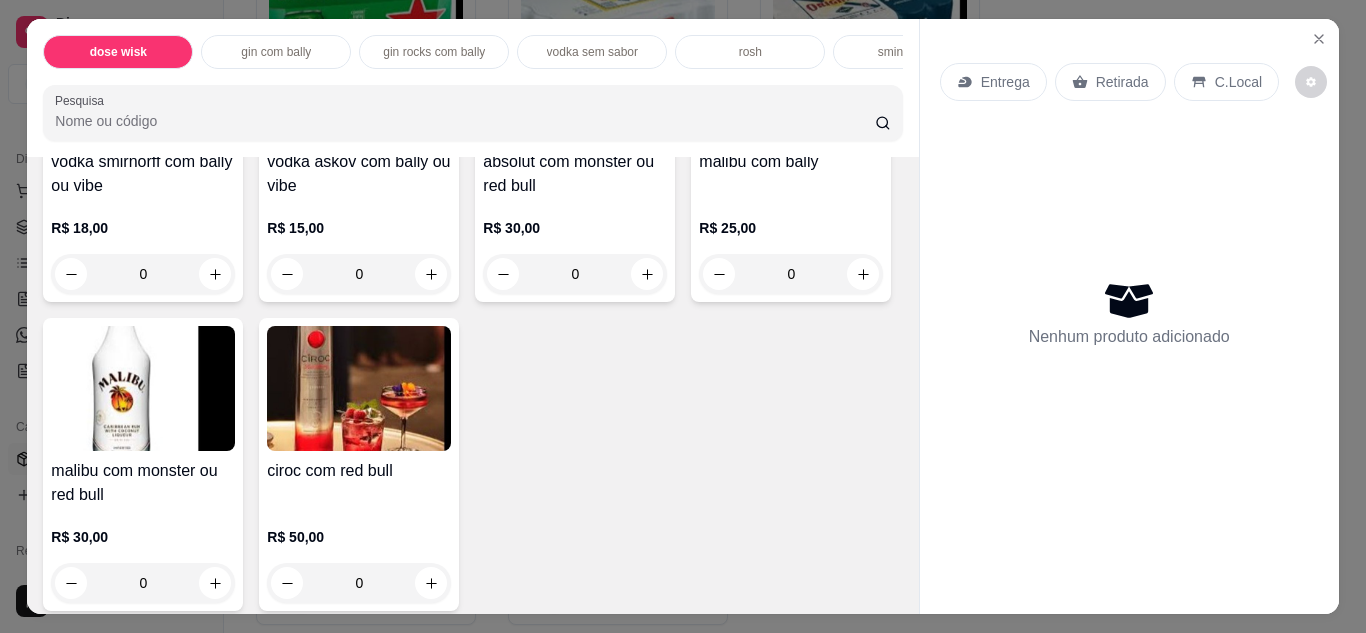 scroll, scrollTop: 2215, scrollLeft: 0, axis: vertical 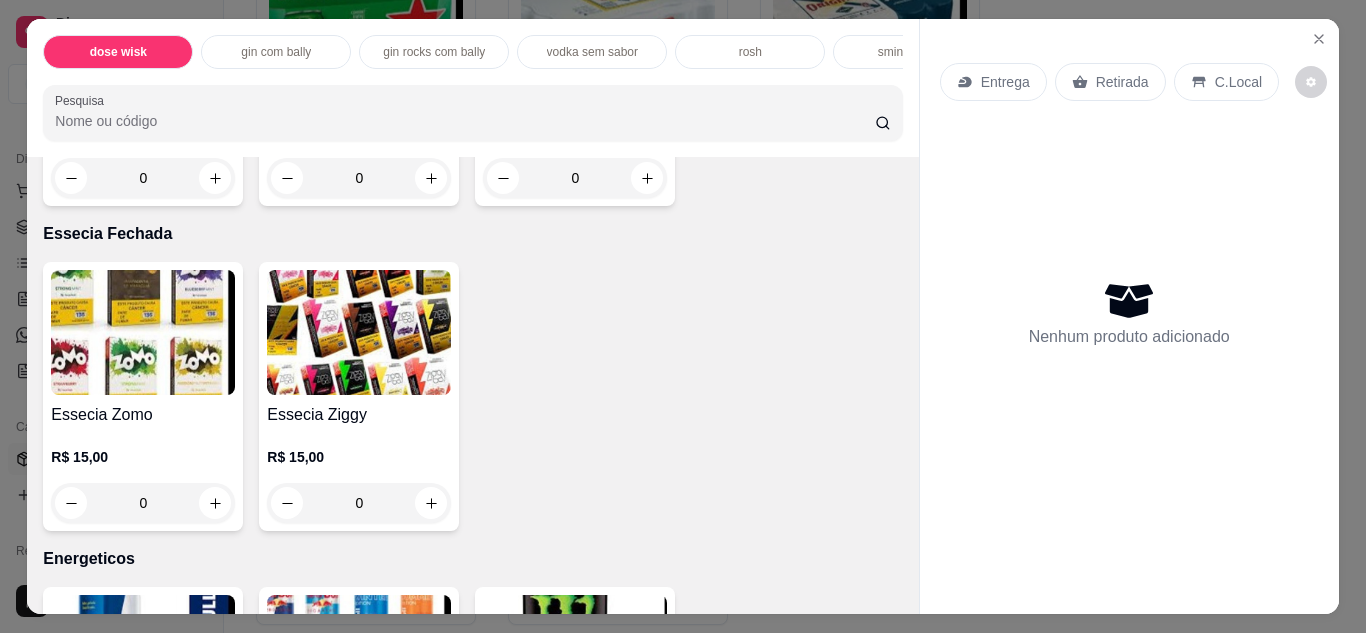click at bounding box center (359, -17) 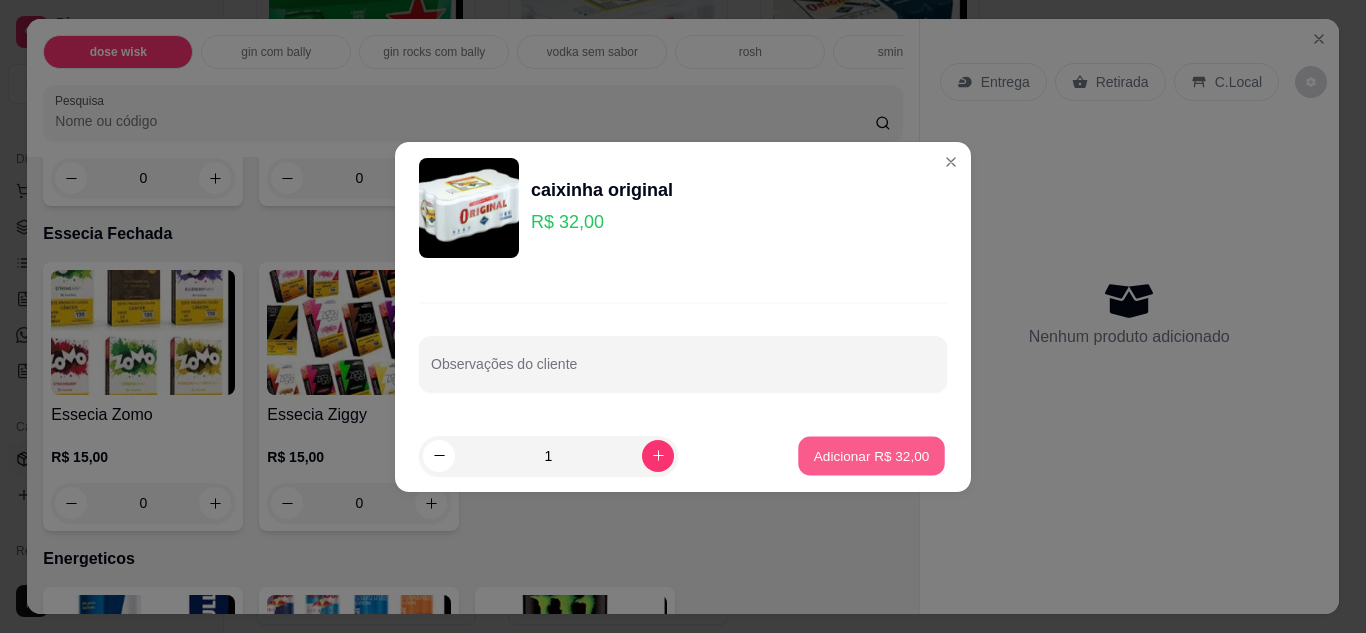 click on "Adicionar   R$ 32,00" at bounding box center (871, 455) 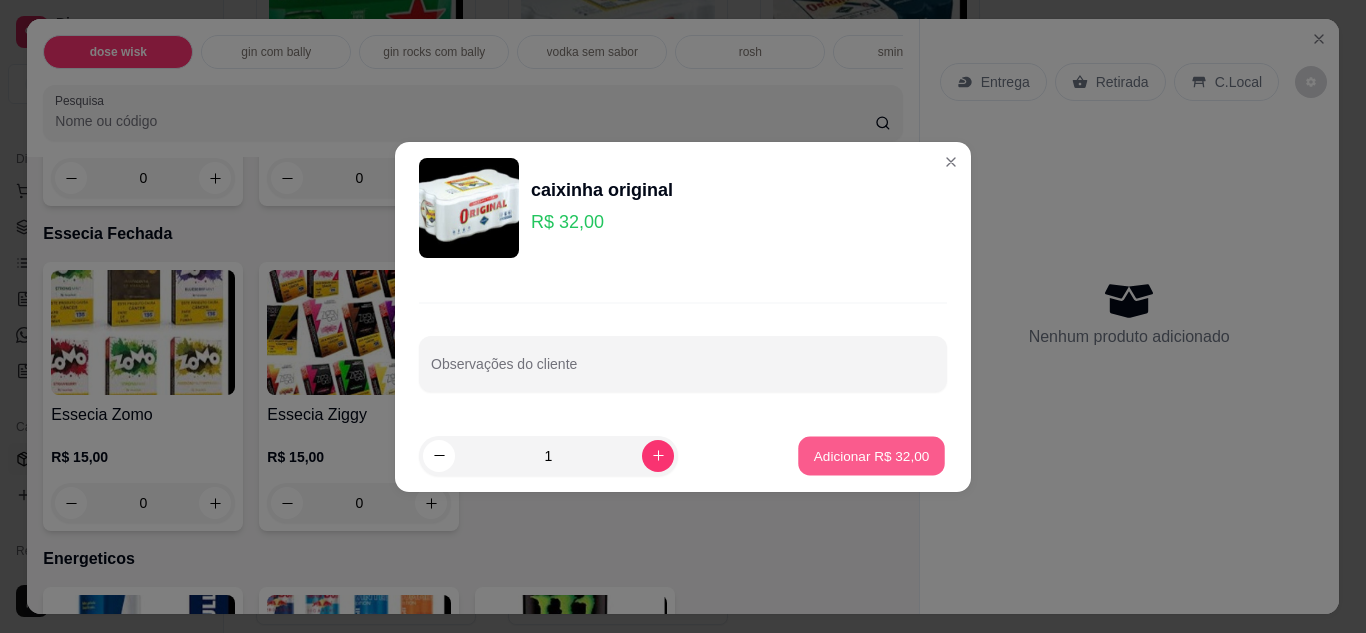 type on "1" 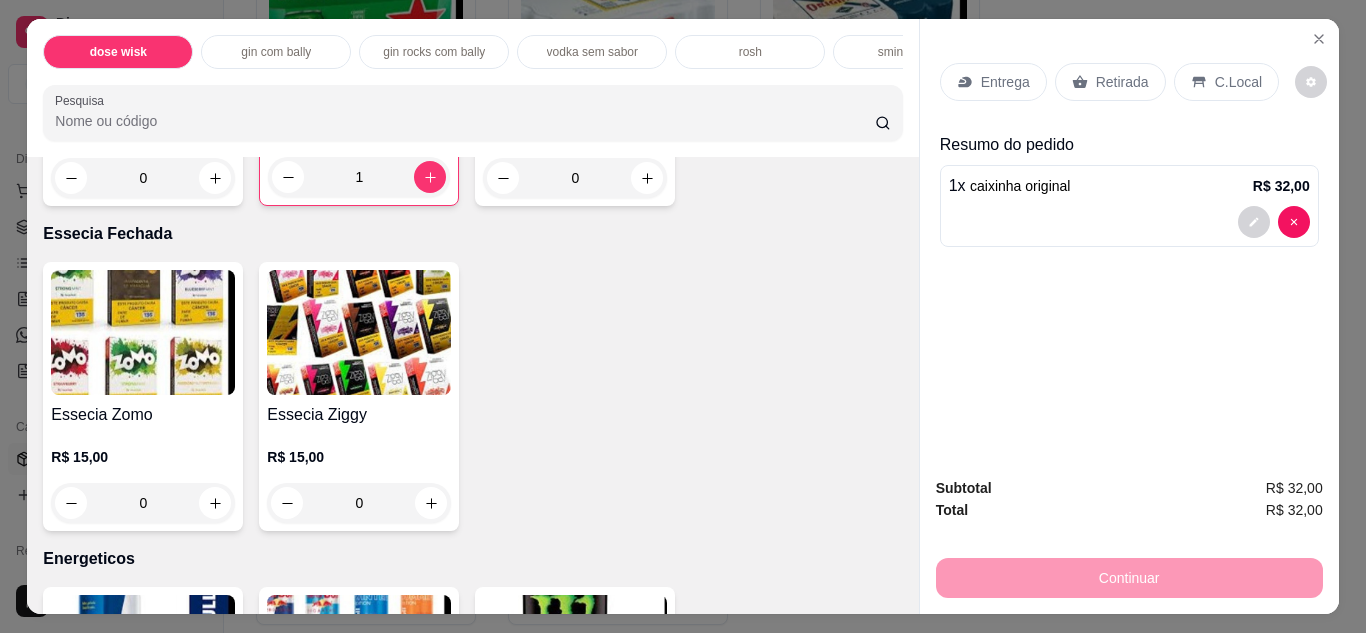 click on "C.Local" at bounding box center [1238, 82] 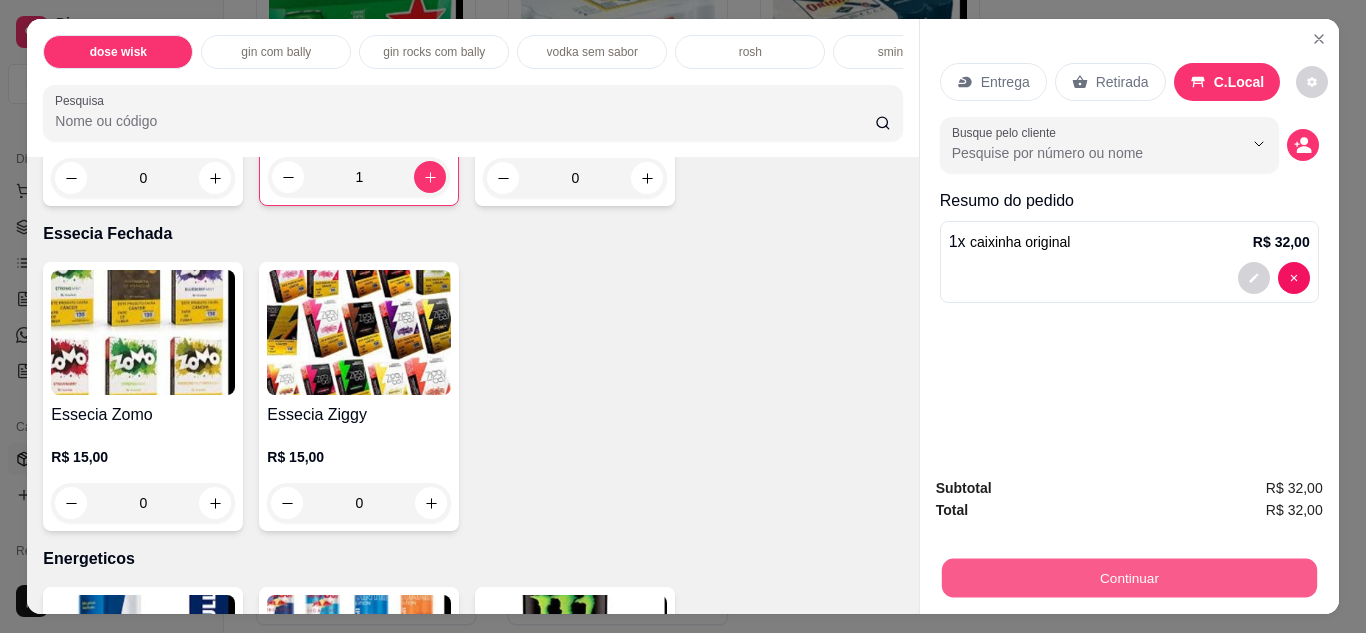 click on "Continuar" at bounding box center [1128, 578] 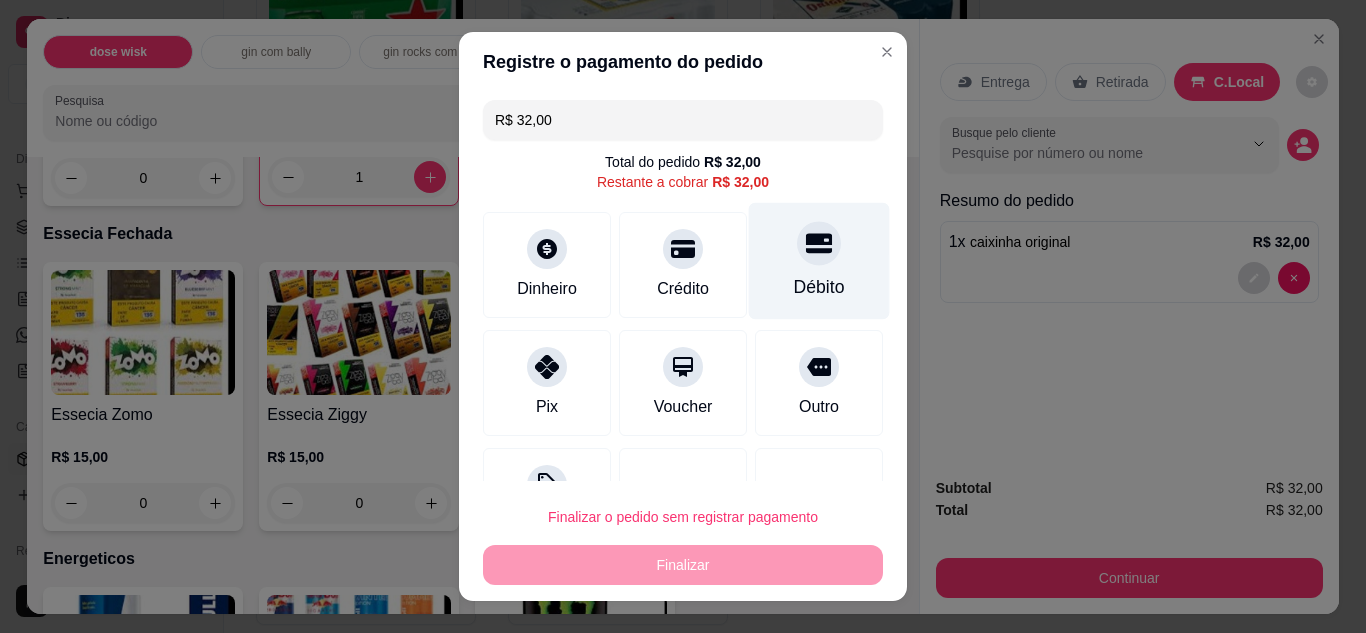 click on "Débito" at bounding box center [819, 260] 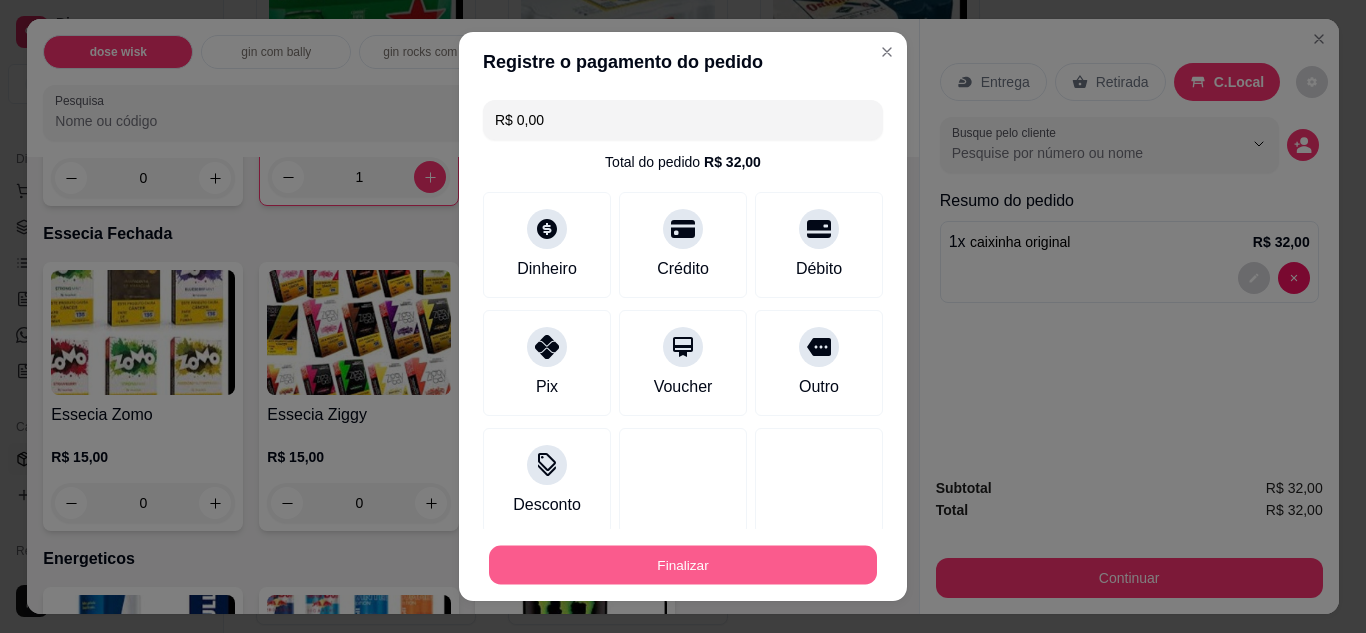 click on "Finalizar" at bounding box center [683, 565] 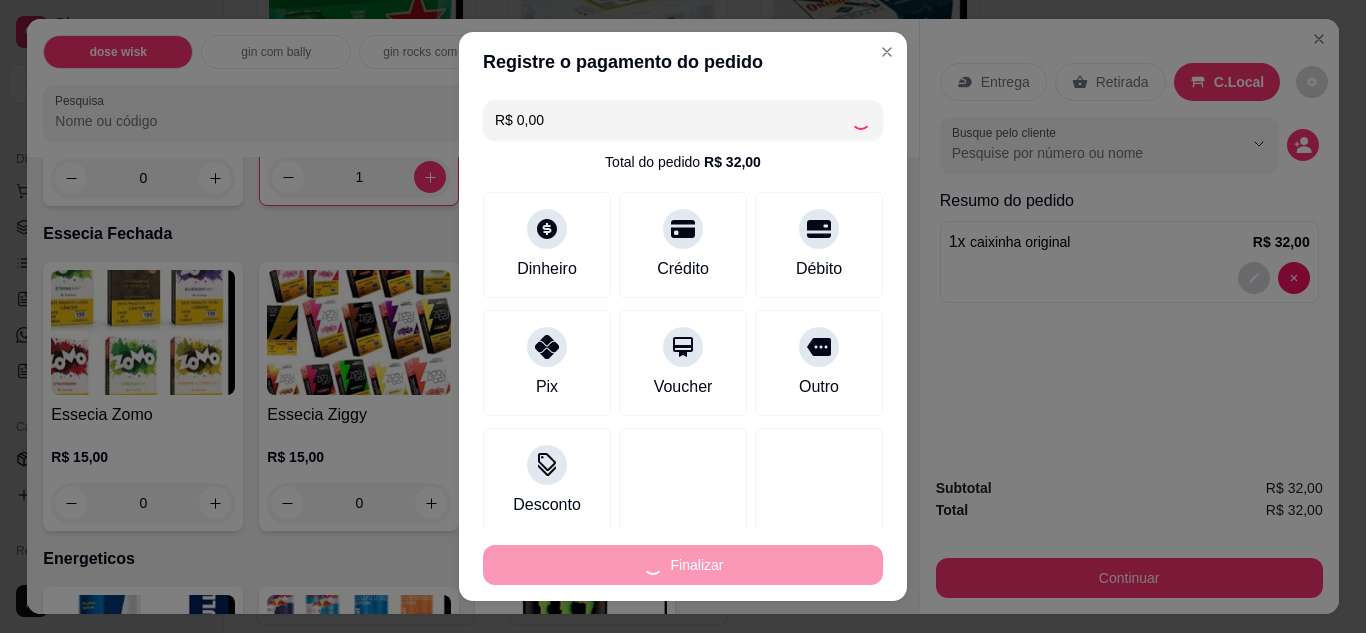 type on "0" 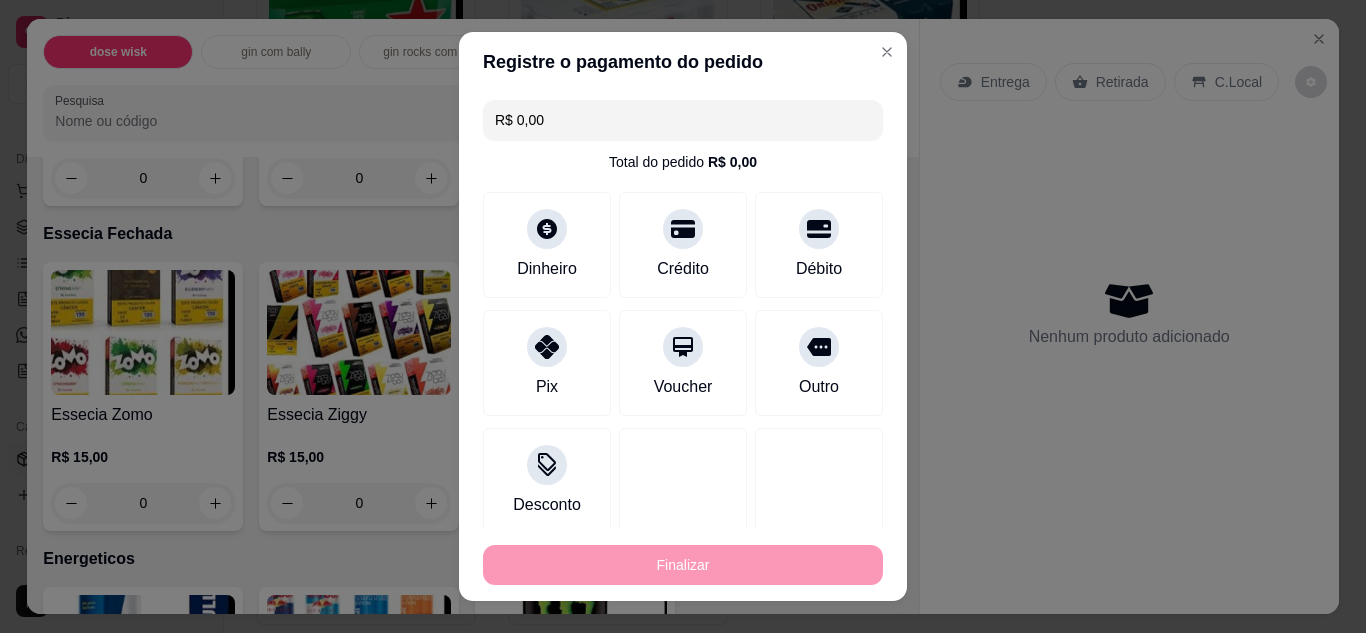 type on "-R$ 32,00" 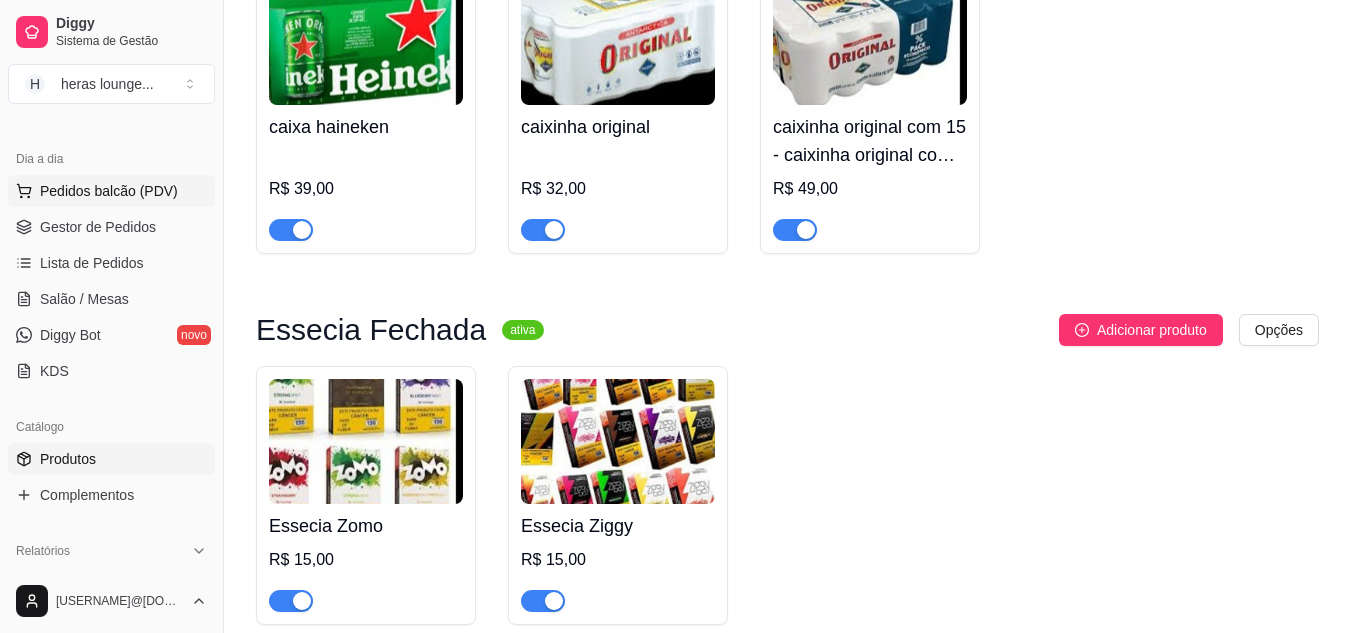 click on "Pedidos balcão (PDV)" at bounding box center [111, 191] 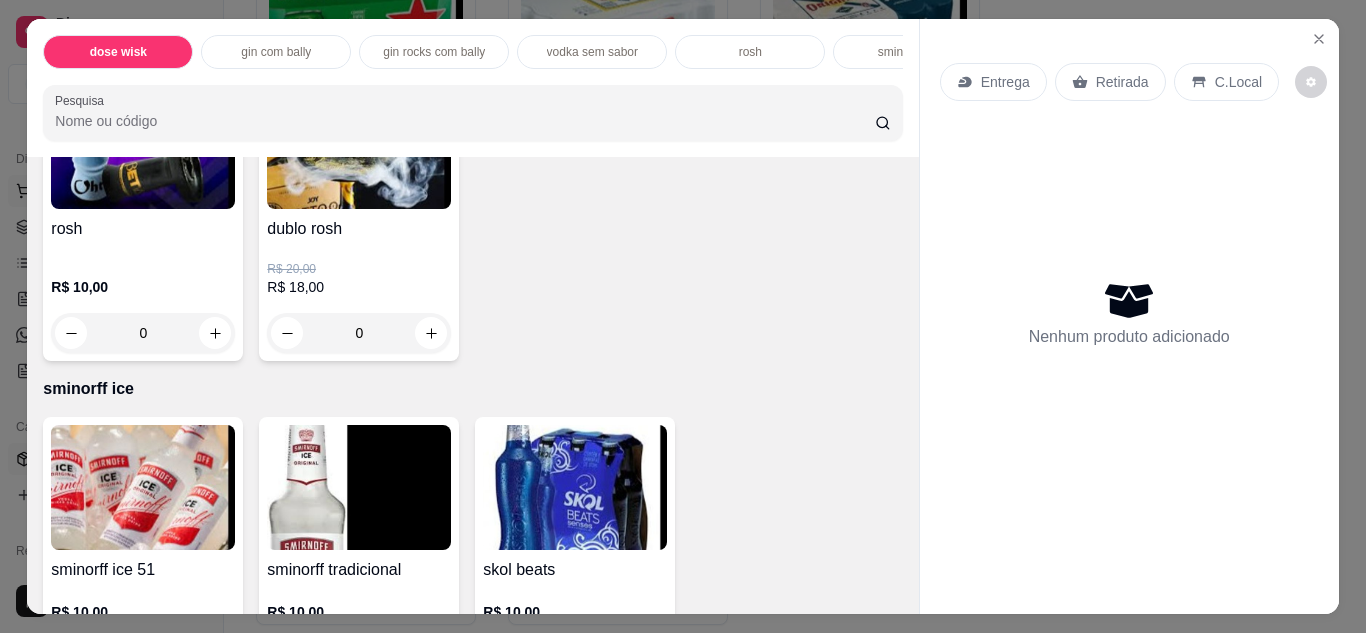 scroll, scrollTop: 2506, scrollLeft: 0, axis: vertical 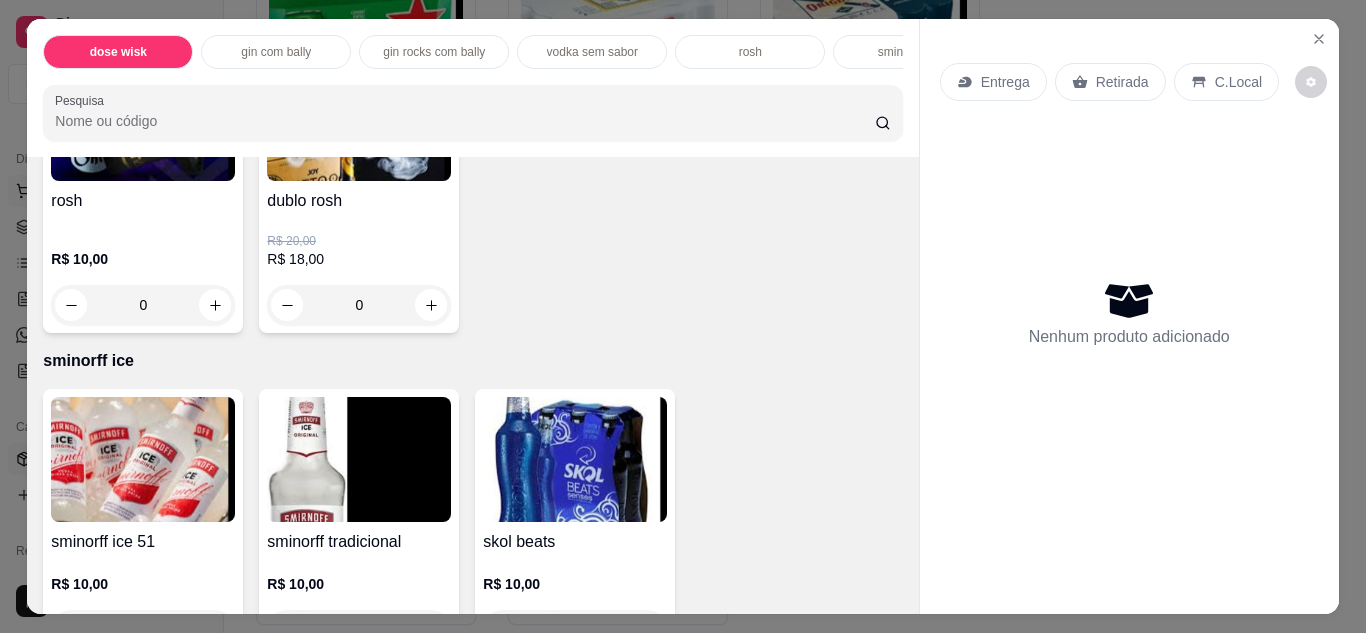 click 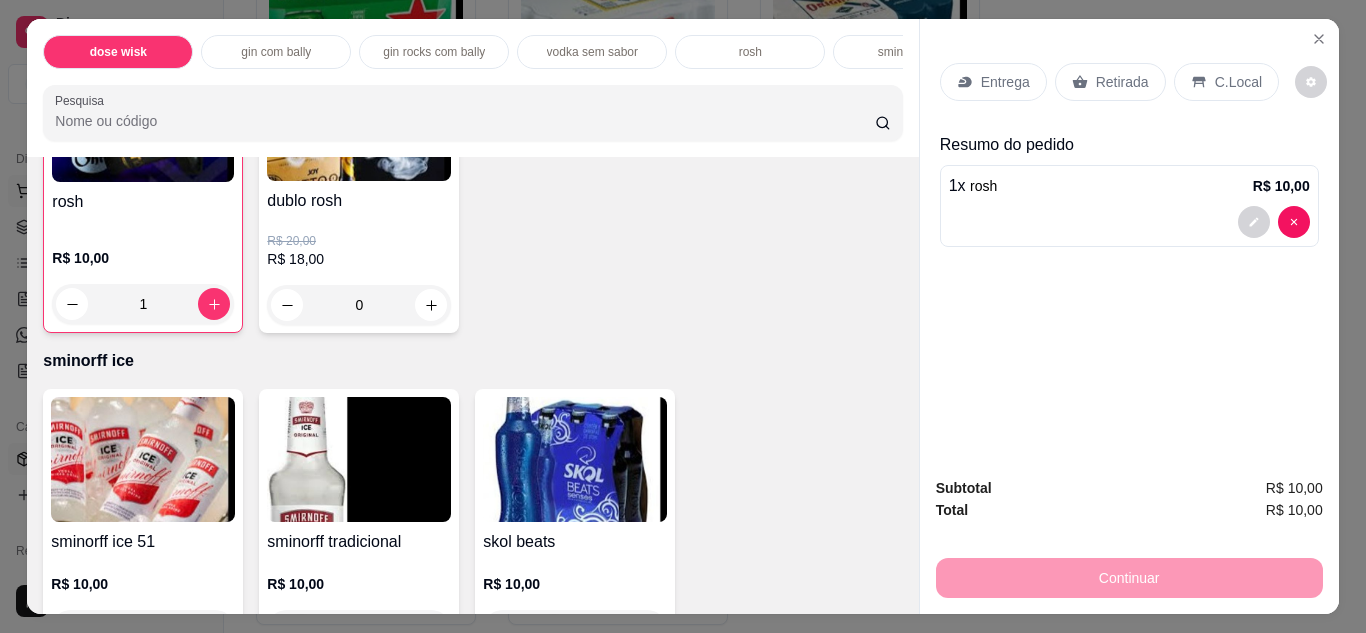 scroll, scrollTop: 2507, scrollLeft: 0, axis: vertical 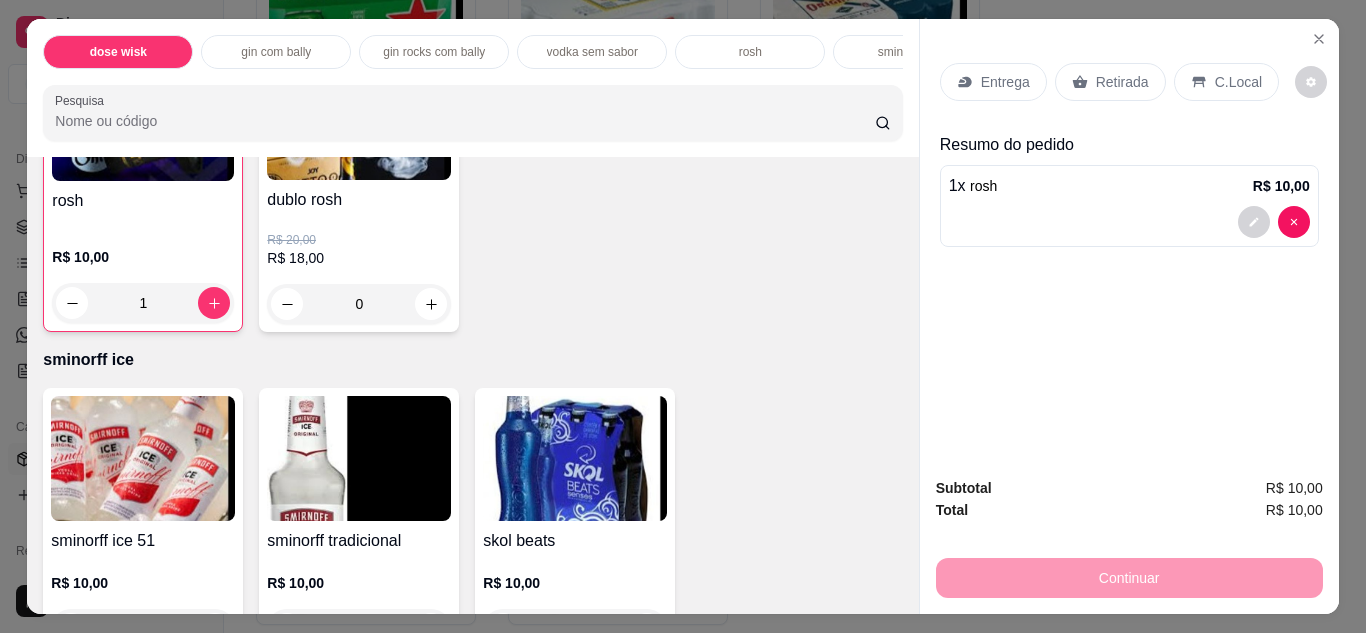 click on "Retirada" at bounding box center (1110, 82) 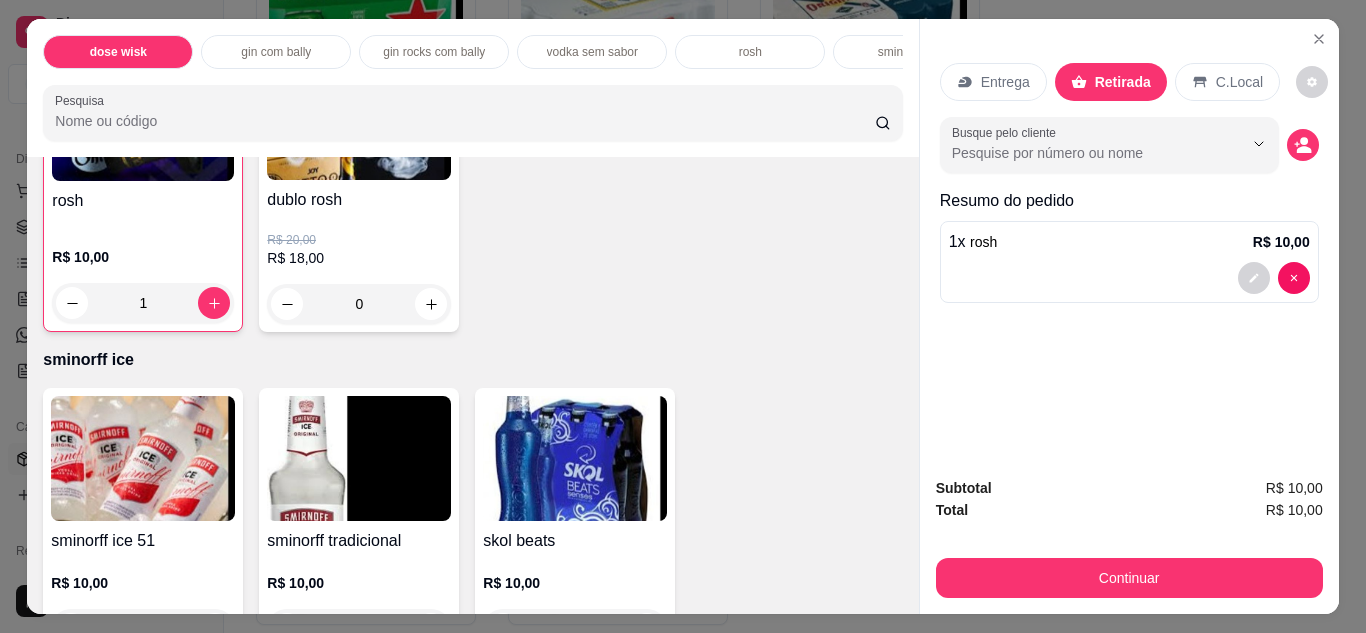 click on "C.Local" at bounding box center (1239, 82) 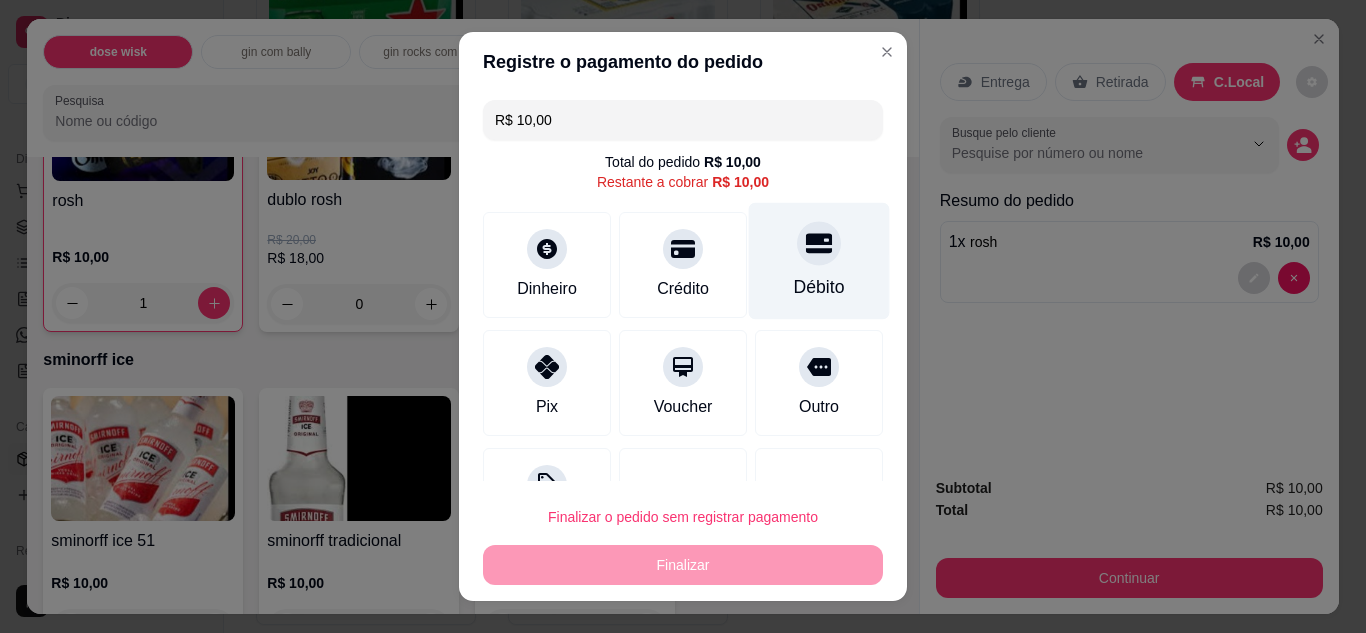 click on "Débito" at bounding box center (819, 260) 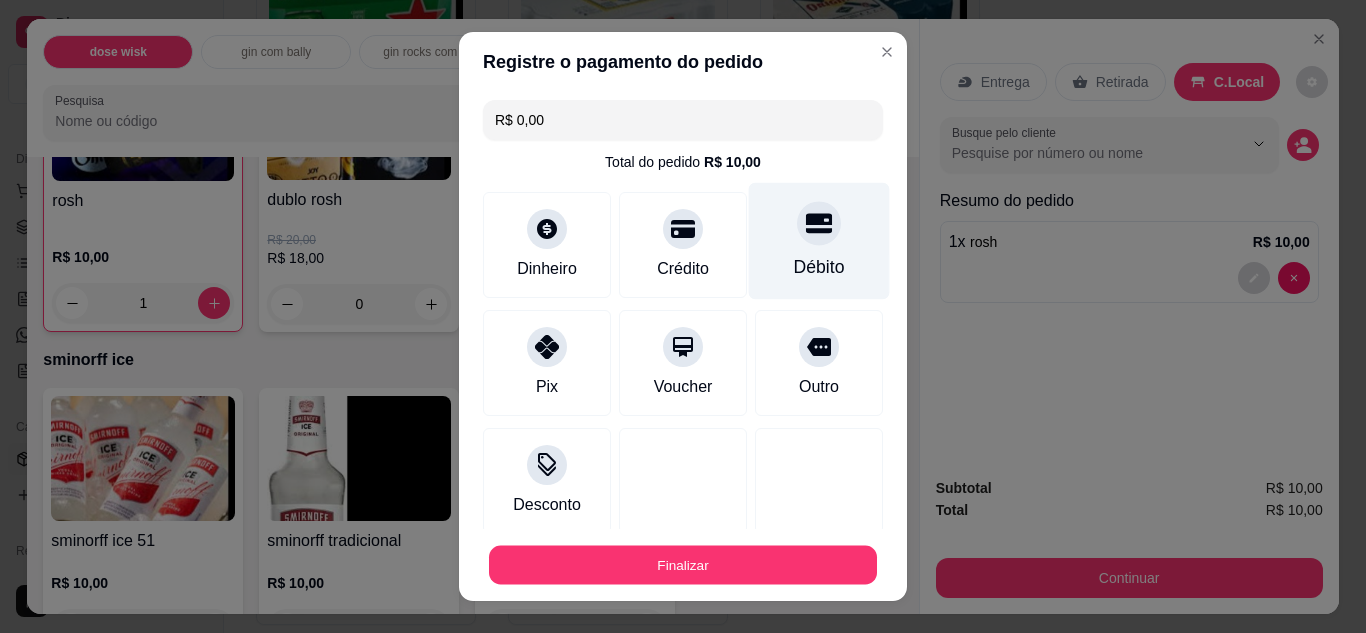 click on "Finalizar" at bounding box center (683, 565) 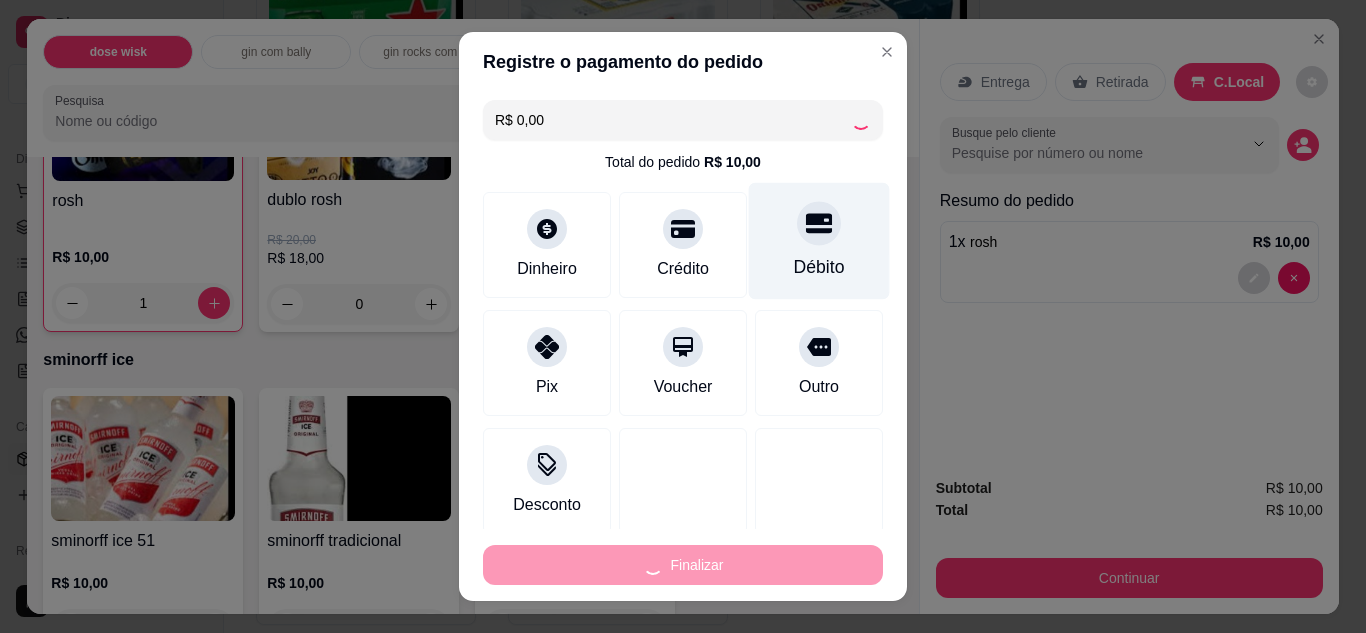 type on "0" 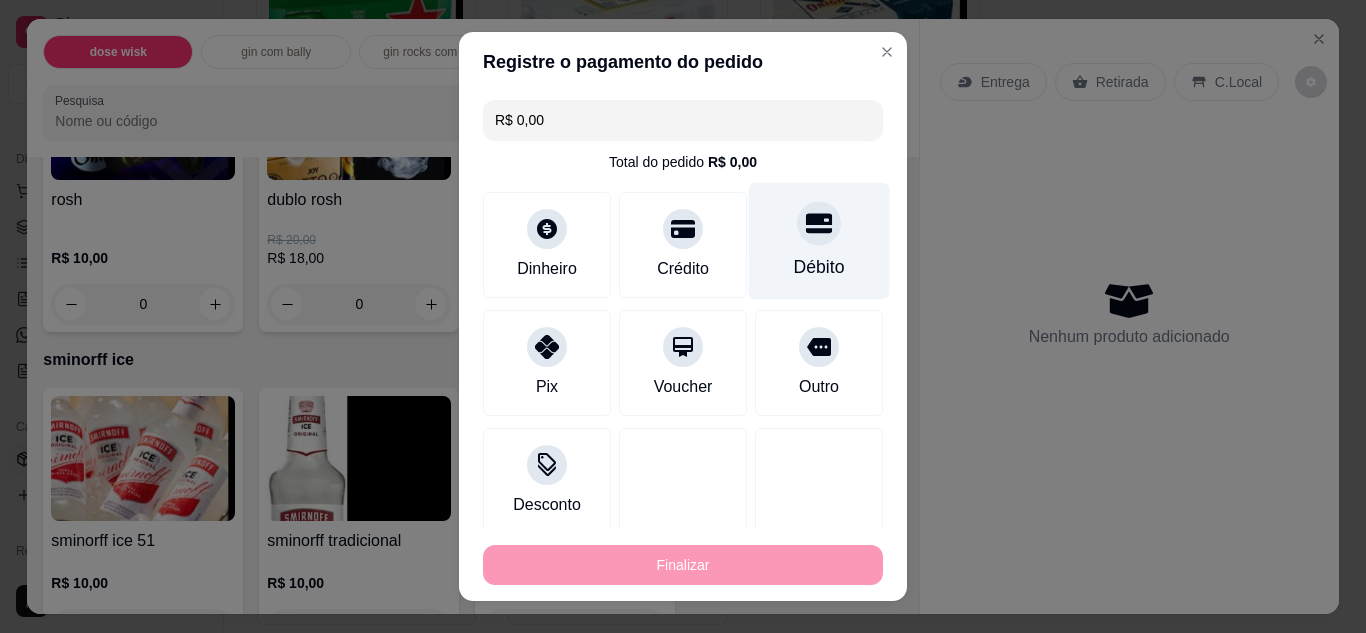 type on "-R$ 10,00" 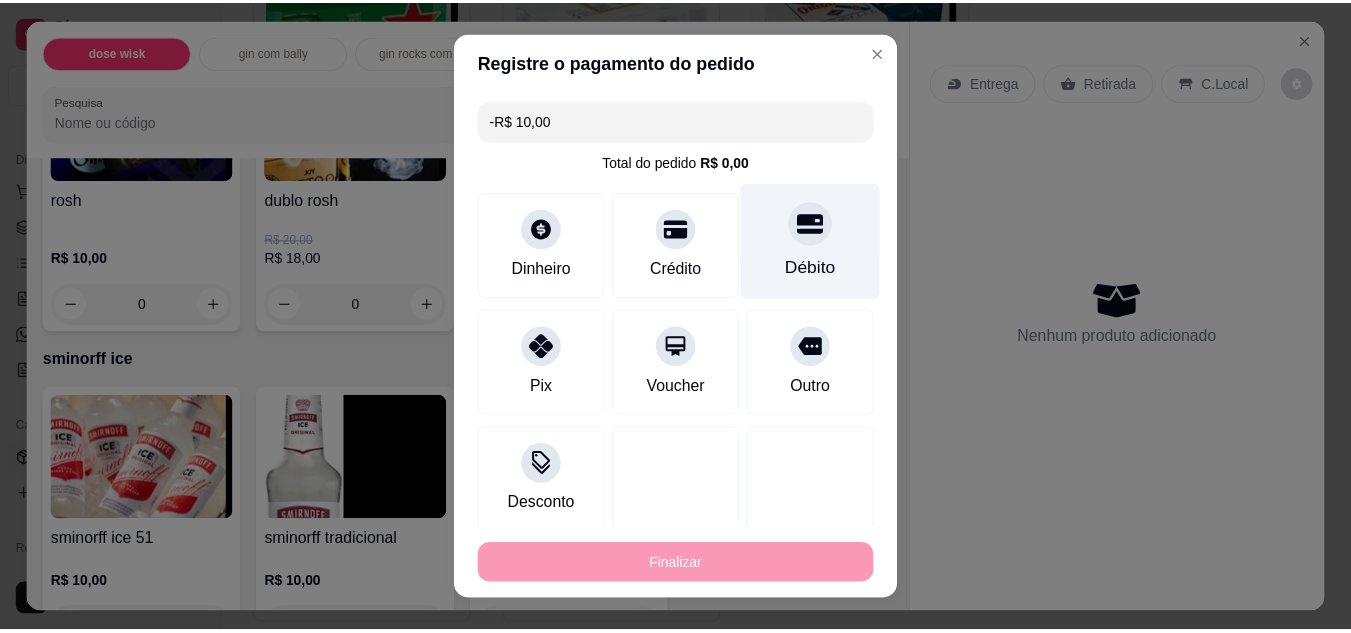 scroll, scrollTop: 2506, scrollLeft: 0, axis: vertical 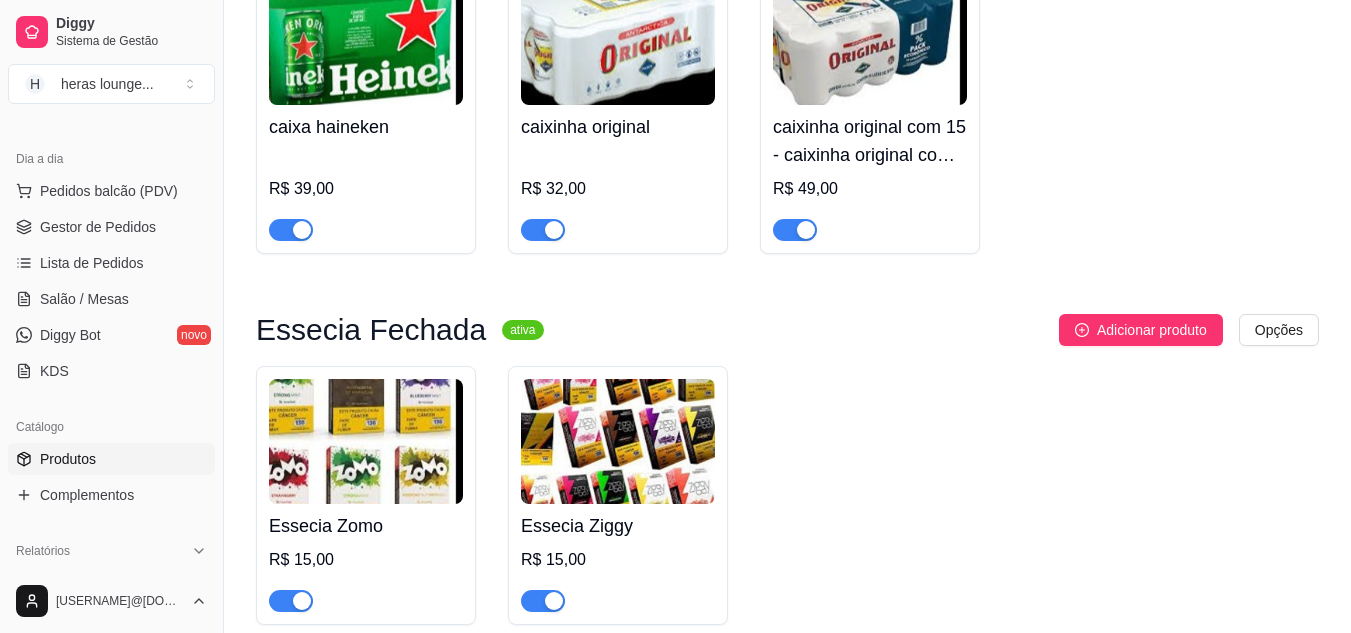 click on "Essecia Zomo   R$ 15,00 Essecia Ziggy   R$ 15,00" at bounding box center (787, 495) 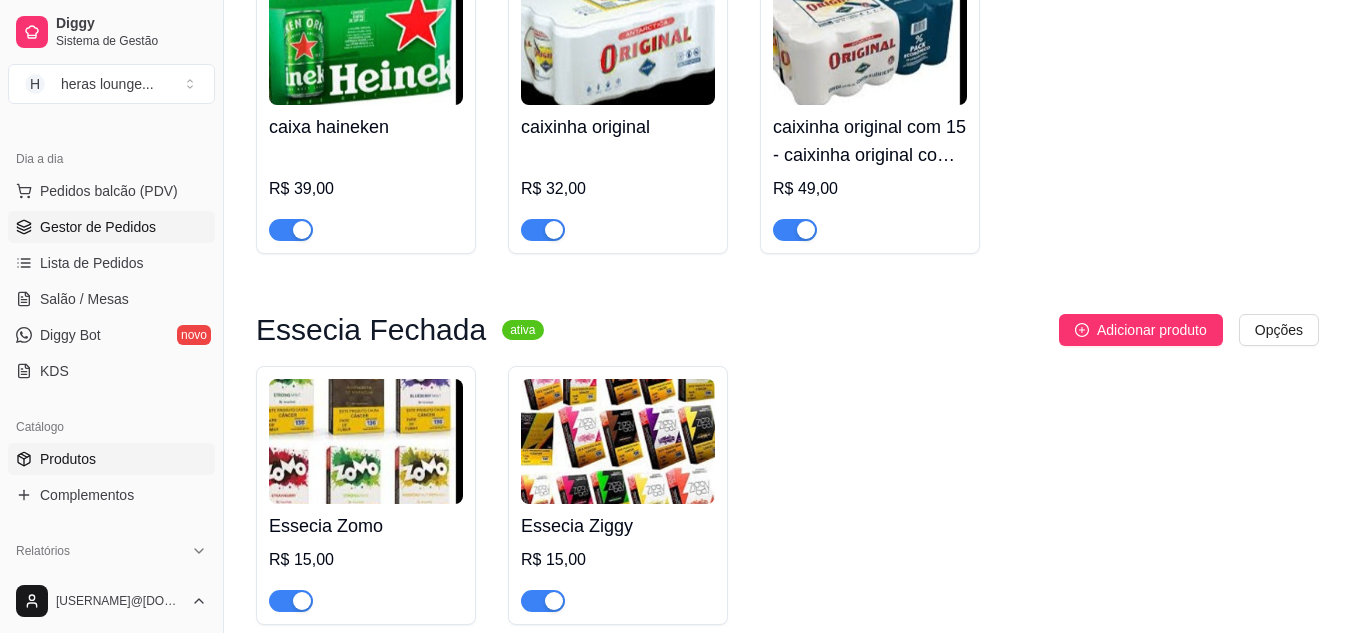 click on "Gestor de Pedidos" at bounding box center [98, 227] 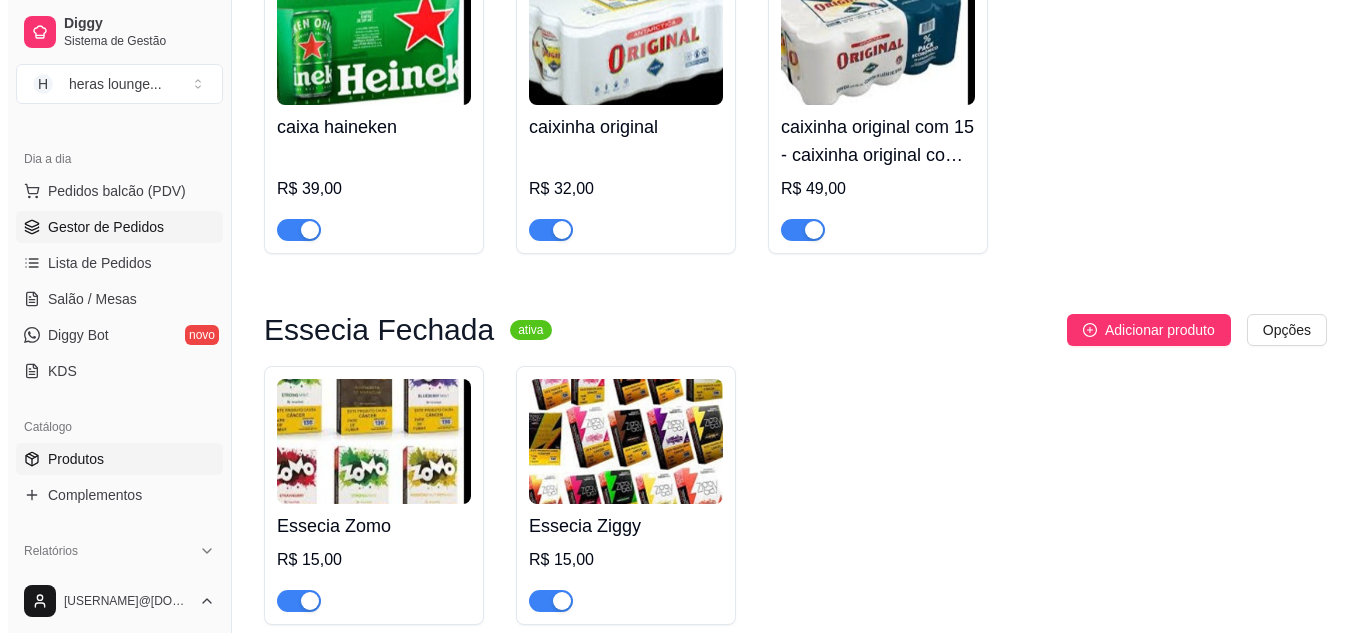 scroll, scrollTop: 0, scrollLeft: 0, axis: both 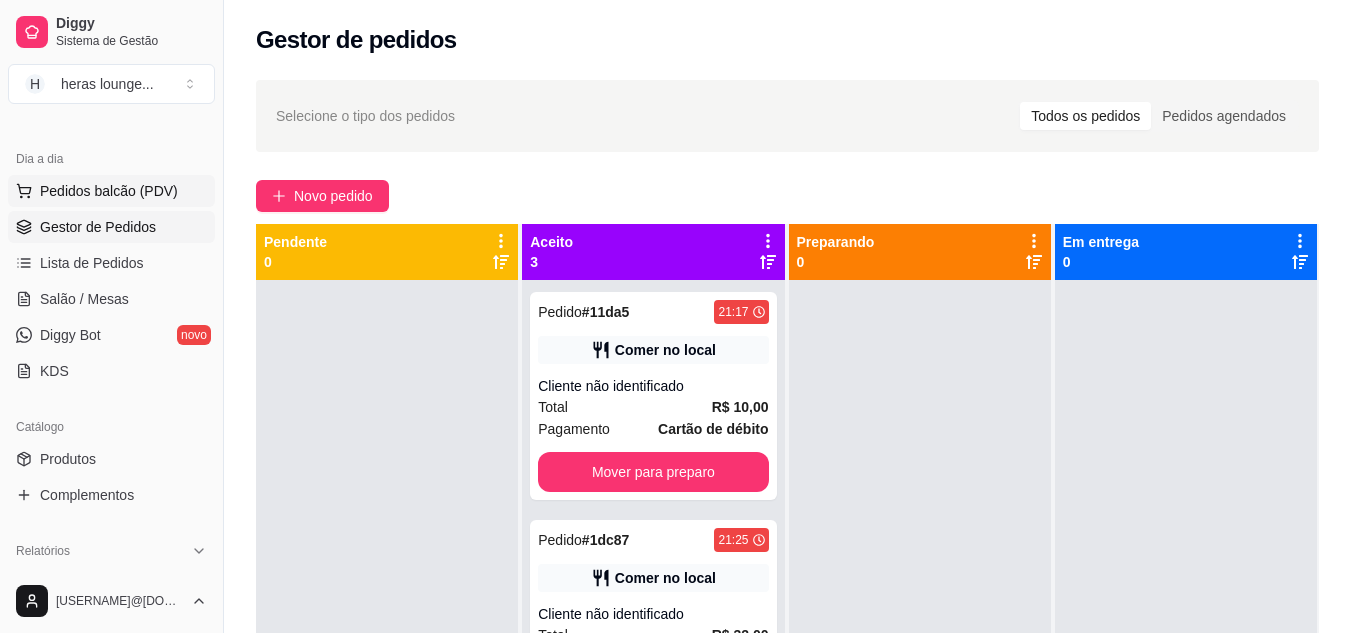 click on "Pedidos balcão (PDV)" at bounding box center [109, 191] 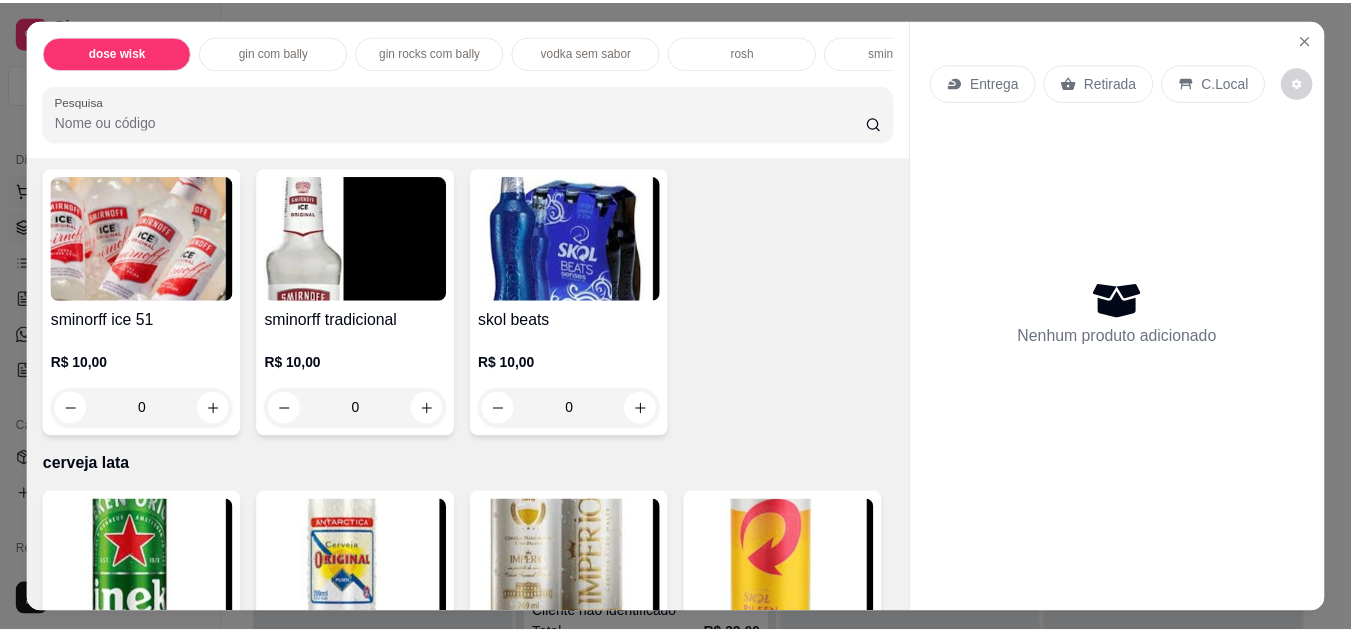 scroll, scrollTop: 2728, scrollLeft: 0, axis: vertical 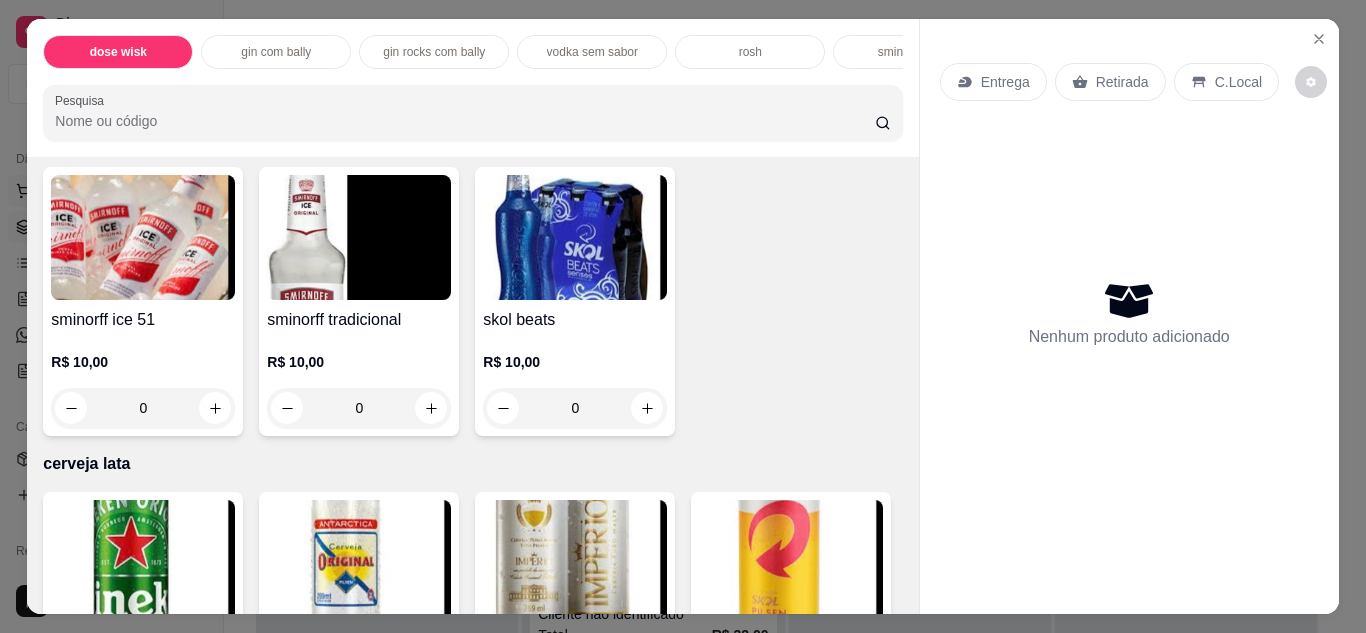 click 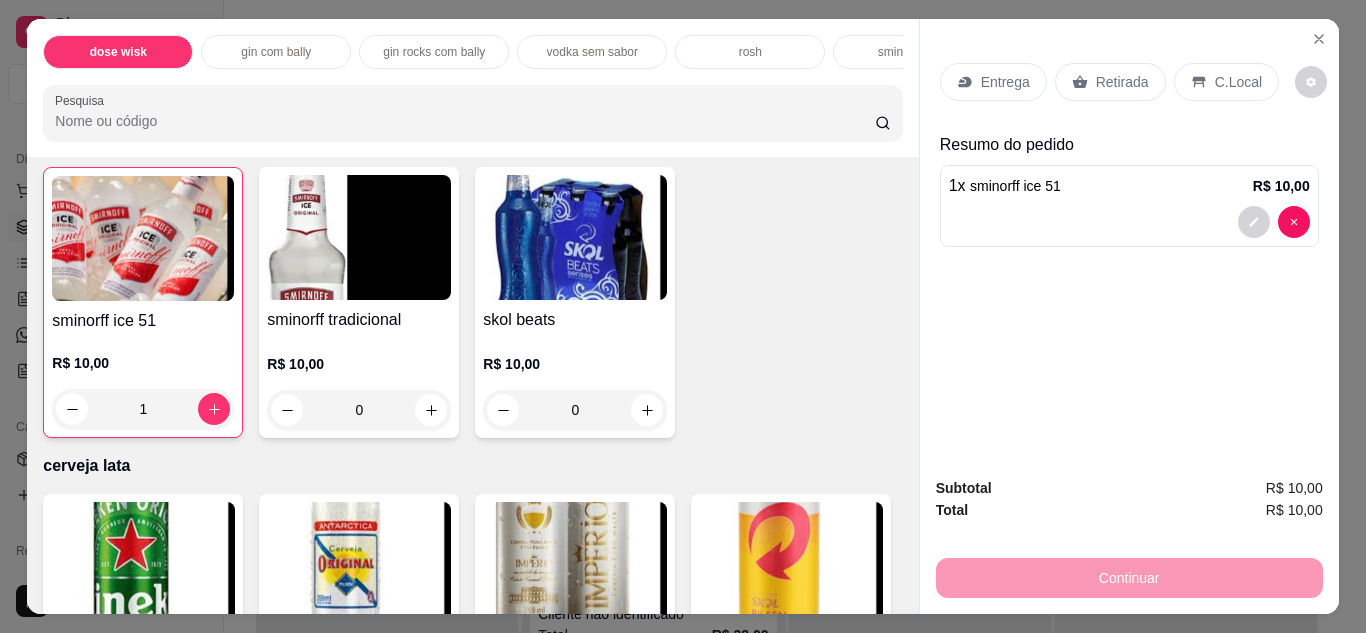 click on "Retirada" at bounding box center (1122, 82) 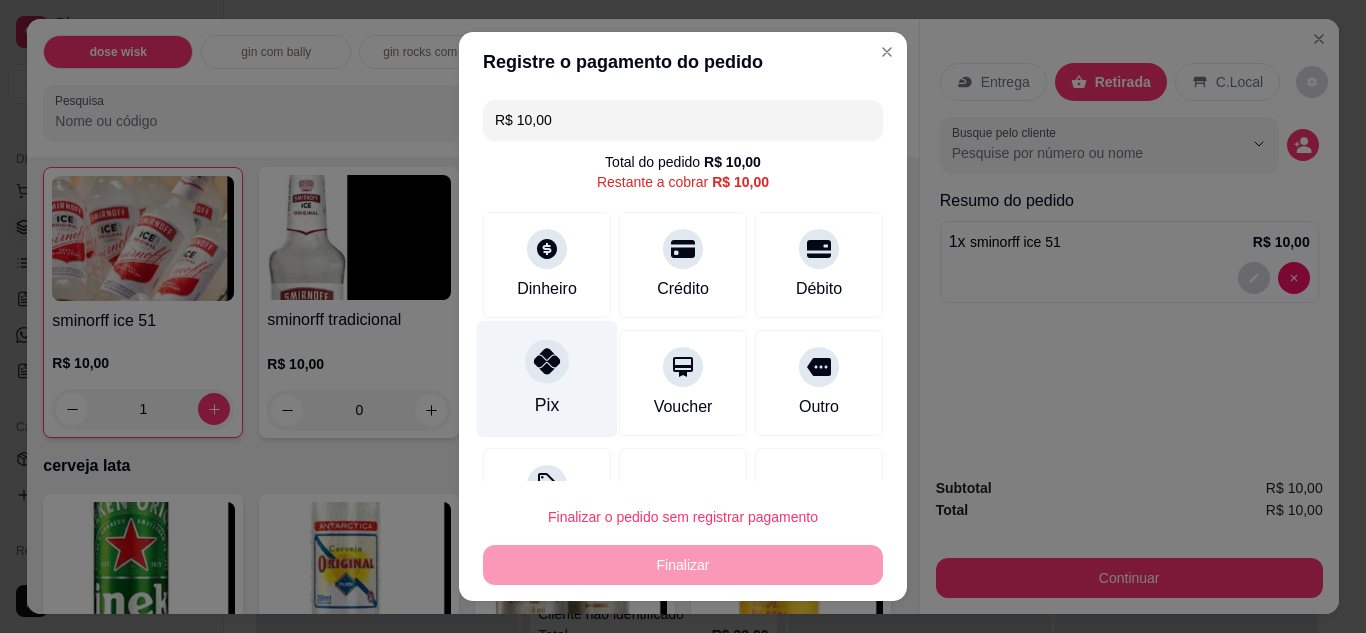 click on "Pix" at bounding box center [547, 378] 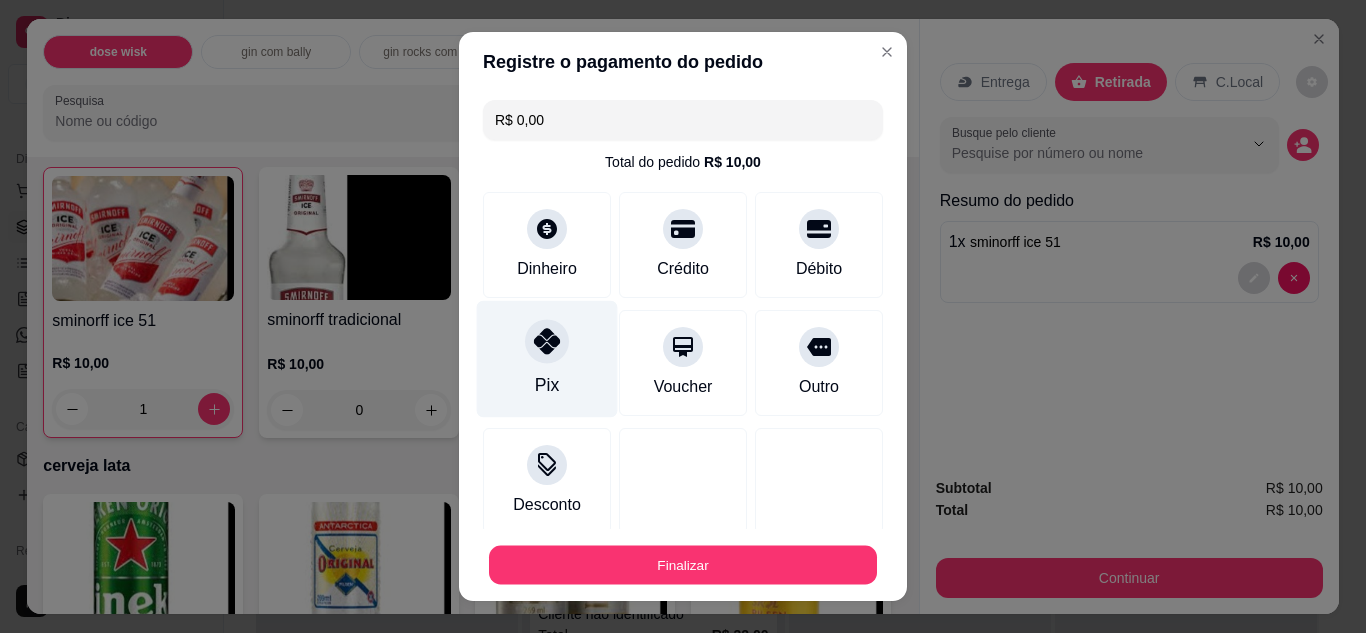 click on "Finalizar" at bounding box center [683, 565] 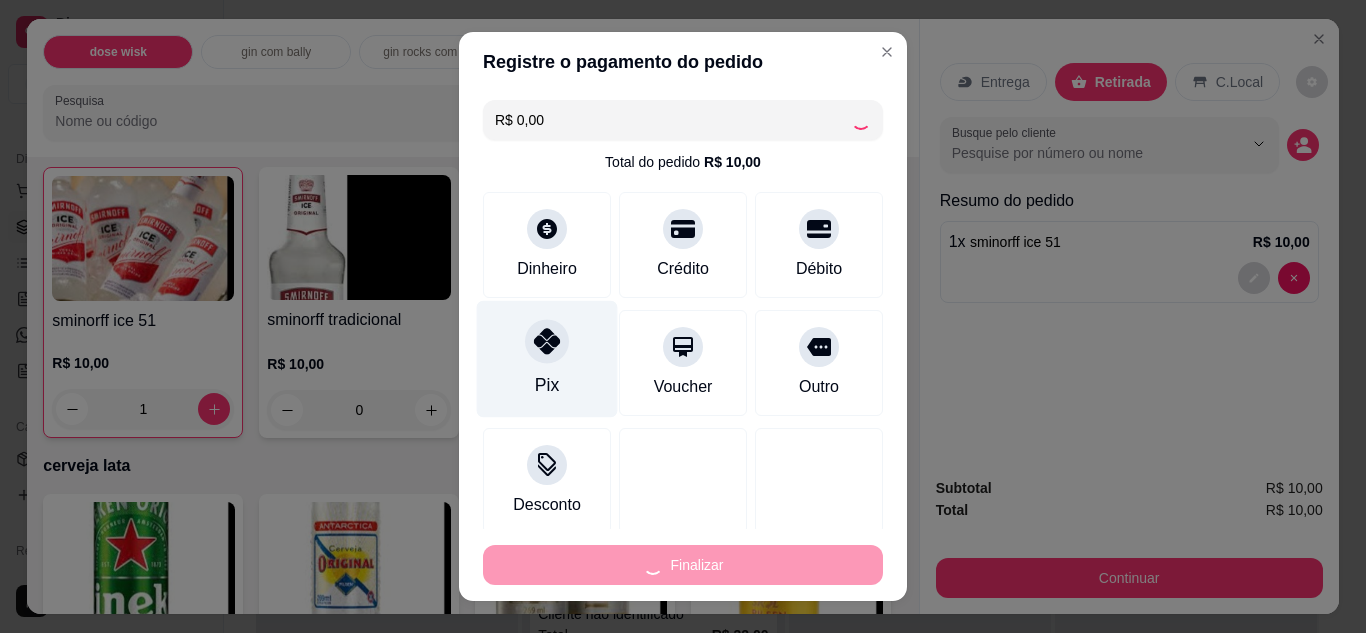 type on "0" 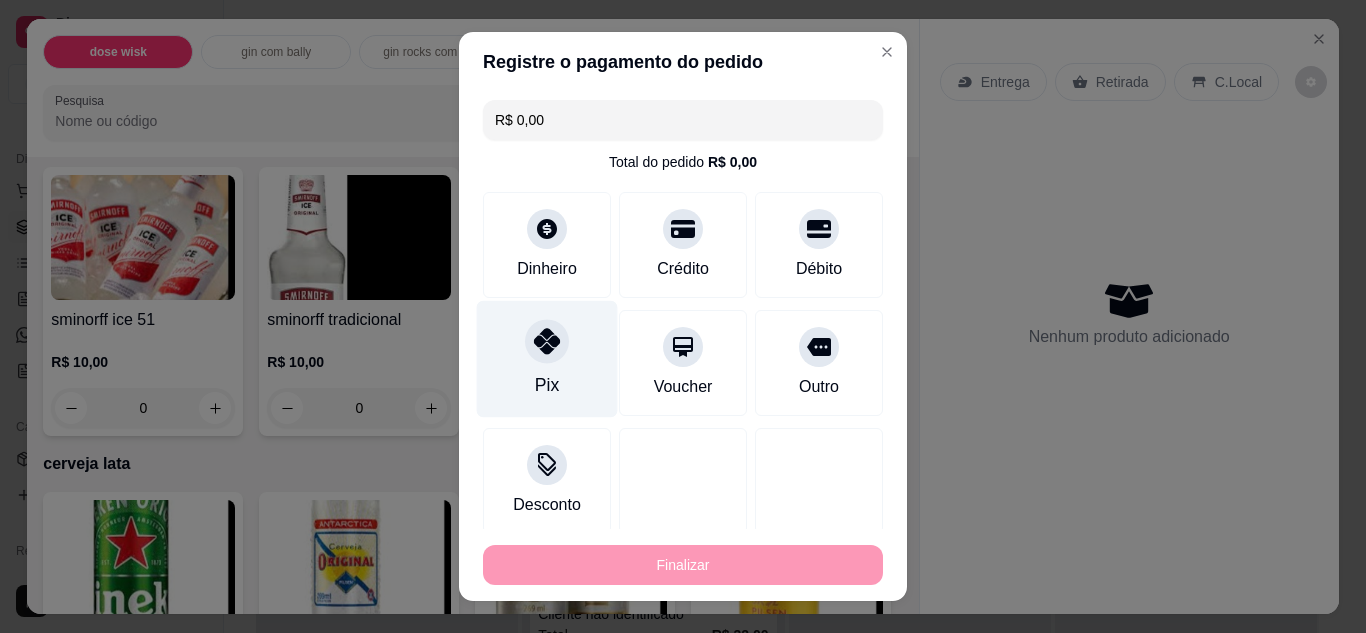 type on "-R$ 10,00" 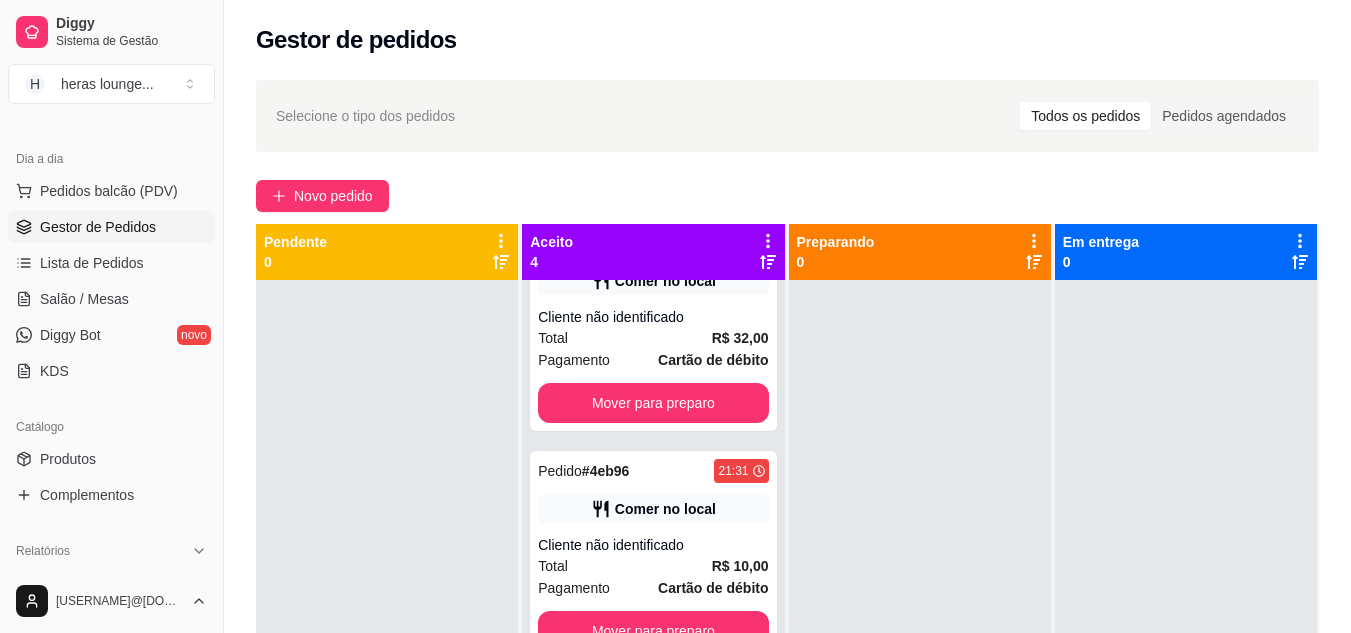 scroll, scrollTop: 299, scrollLeft: 0, axis: vertical 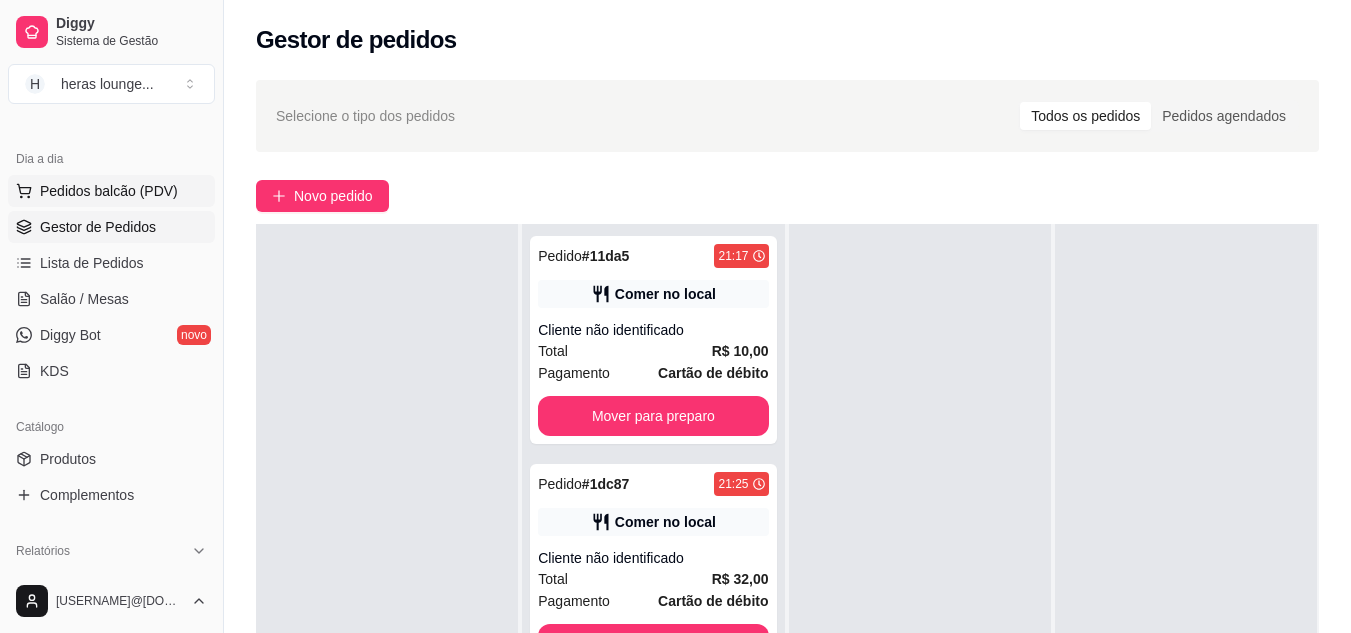 click on "Pedidos balcão (PDV)" at bounding box center (109, 191) 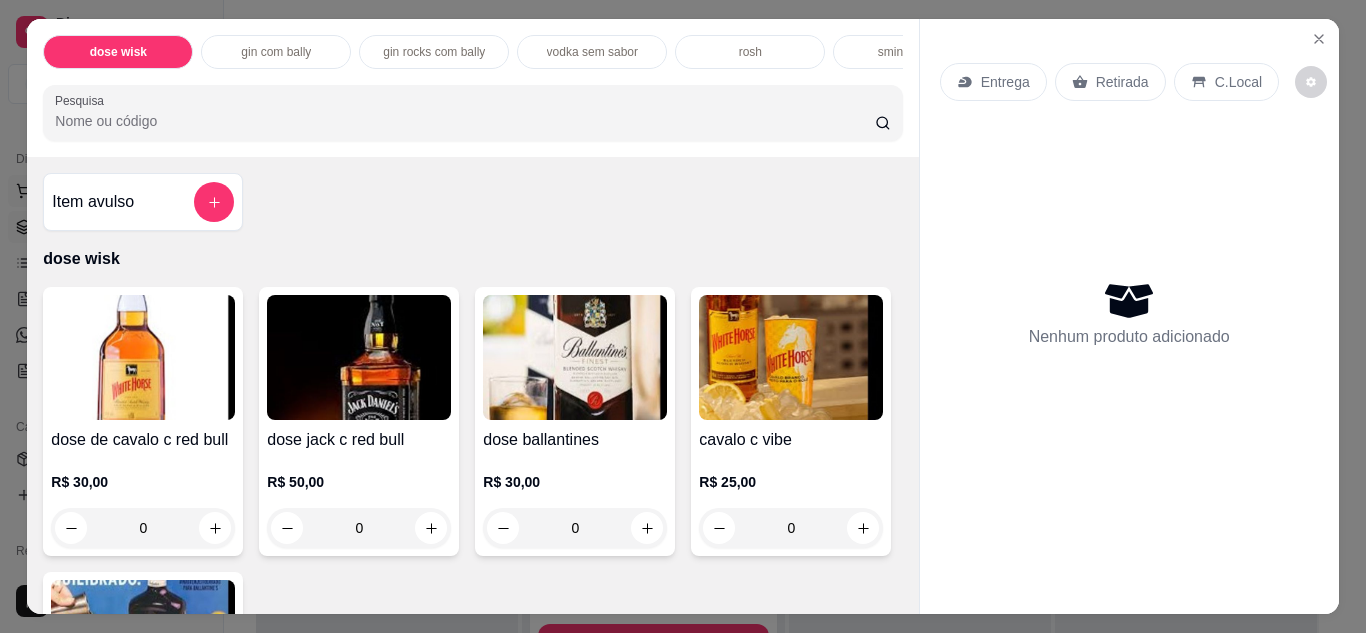 click 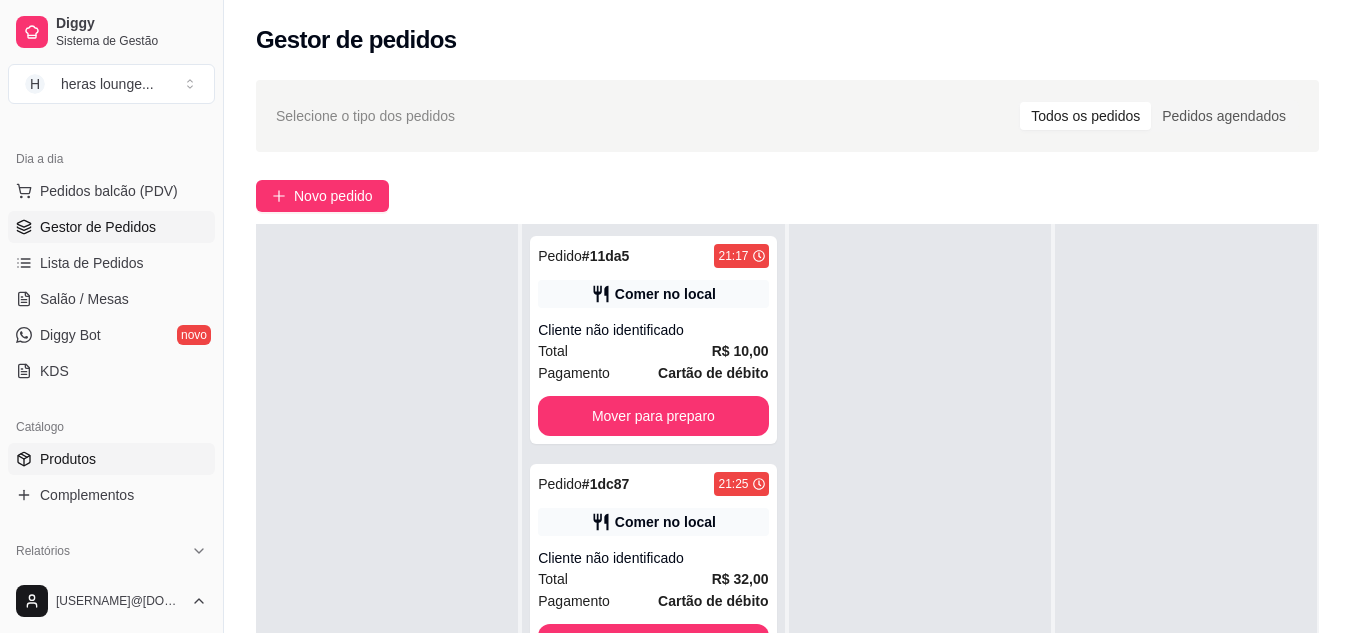 click on "Produtos" at bounding box center (111, 459) 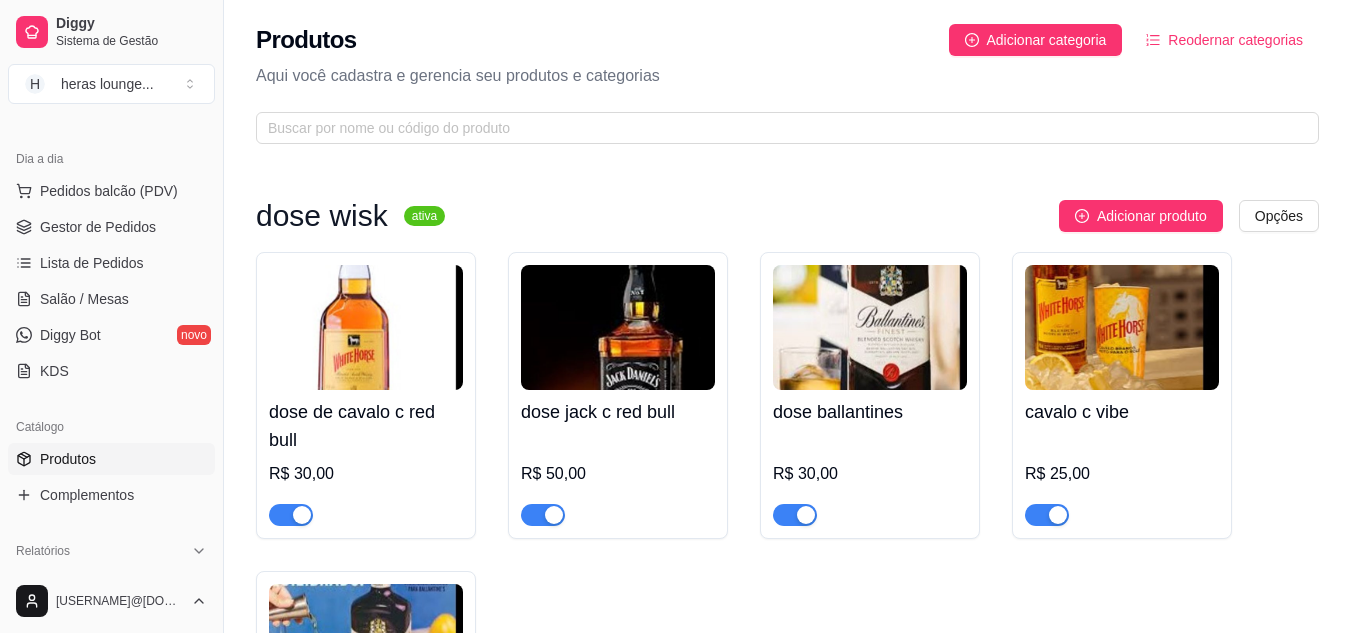 click on "dose wisk  ativa Adicionar produto Opções dose de cavalo c red bull   R$ 30,00 dose jack c red bull   R$ 50,00 dose ballantines    R$ 30,00 cavalo c vibe   R$ 25,00 ballantines c vibe   R$ 25,00 gin com bally ativa Adicionar produto Opções gin invictus c bally   R$ 15,00 gin invictos c red bull   R$ 20,00 gin promocional com bally   R$ 15,00 R$ 10,00 gin promocinal bally 3 por 20   R$ 20,00 Gin intencion com bally   R$ 20,00 Gin intencion com red bull   R$ 25,00 gin rocks com bally ativa Adicionar produto Opções gin rocks c bally   R$ 20,00 gin rocks c red bull   R$ 25,00 vodka sem sabor ativa Adicionar produto Opções vodka smirnorff com bally ou vibe    R$ 18,00 vodka askov com bally ou vibe   R$ 15,00 absolut com monster ou red bull   R$ 30,00 malibu com bally    R$ 25,00 malibu com monster ou red bull   R$ 30,00 ciroc com red bull   R$ 50,00 rosh ativa Adicionar produto Opções rosh   R$ 10,00 dublo rosh    R$ 20,00 R$ 18,00 sminorff ice  ativa Adicionar produto Opções" at bounding box center (787, 5525) 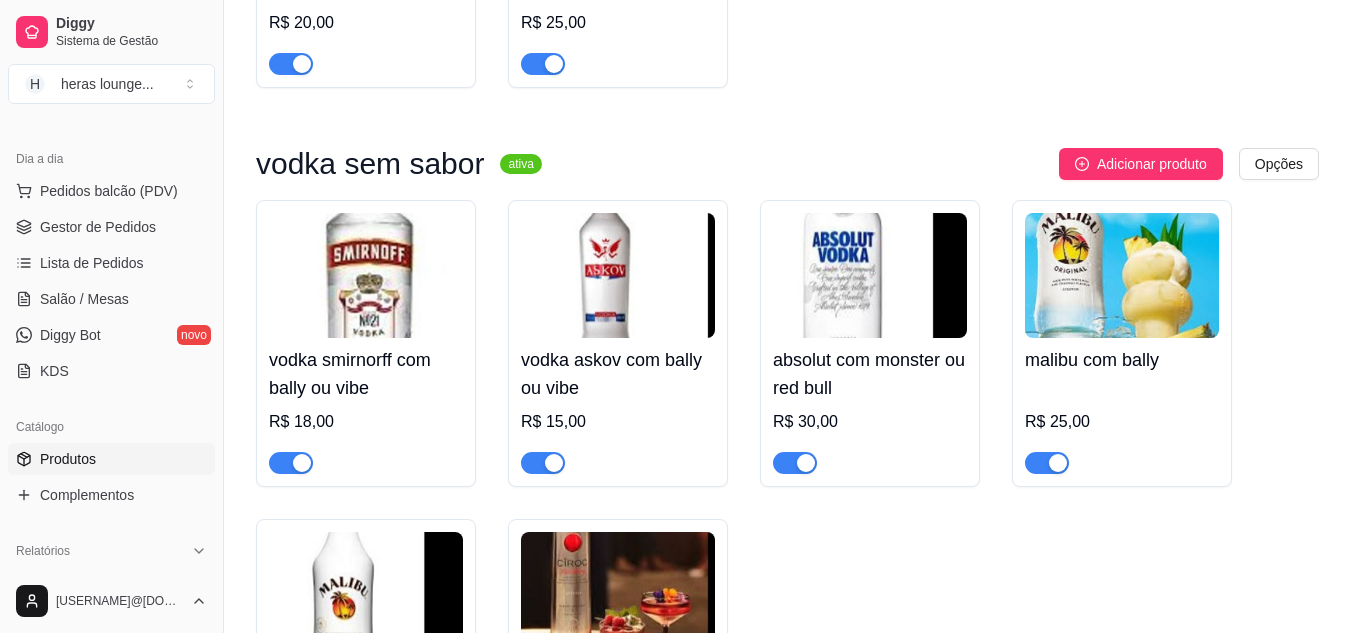 scroll, scrollTop: 1818, scrollLeft: 0, axis: vertical 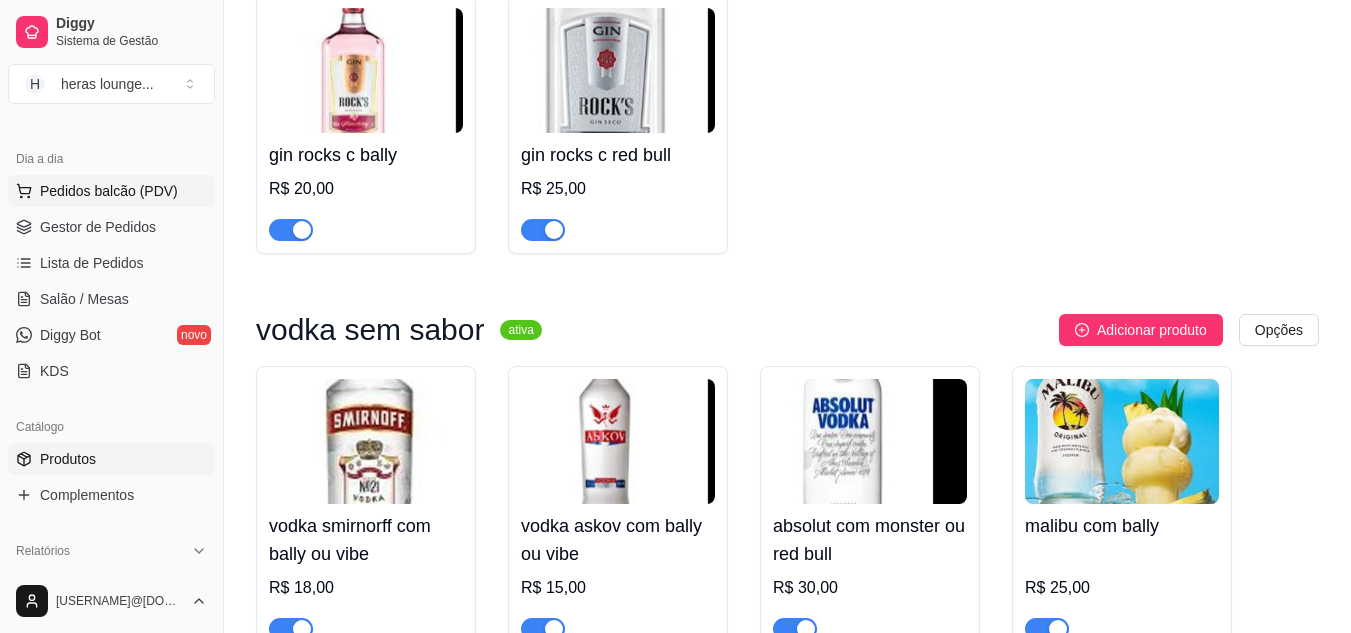 click on "Pedidos balcão (PDV)" at bounding box center (111, 191) 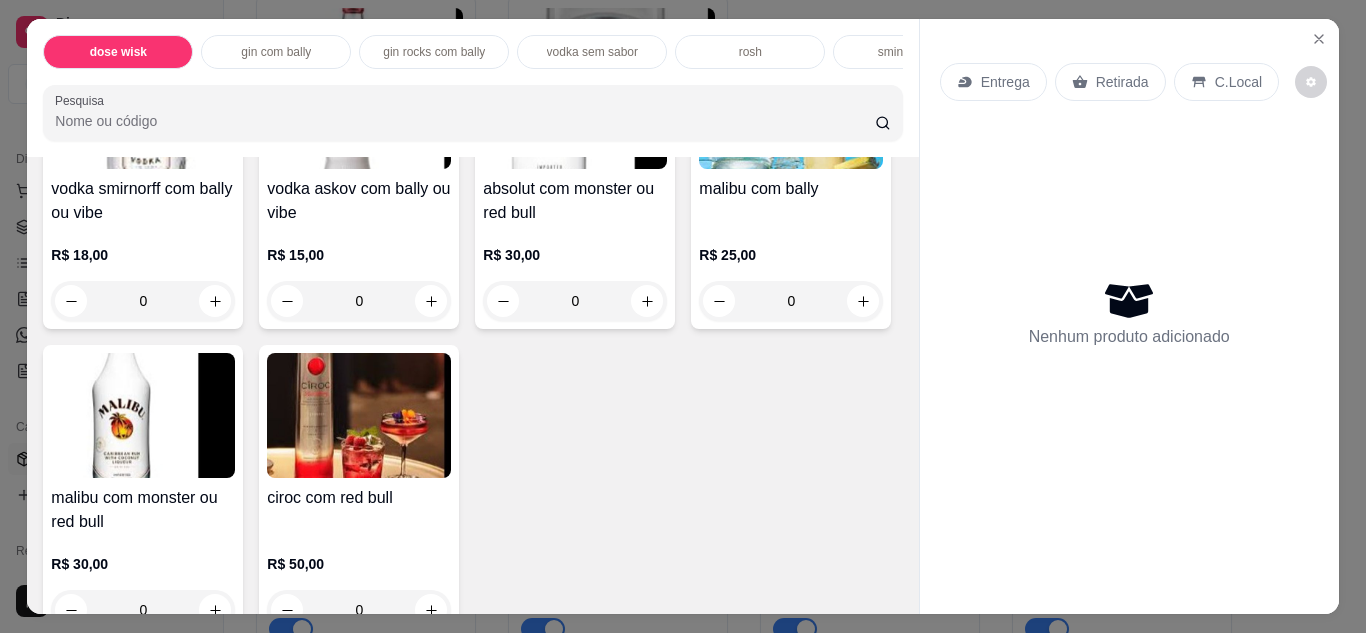 scroll, scrollTop: 1887, scrollLeft: 0, axis: vertical 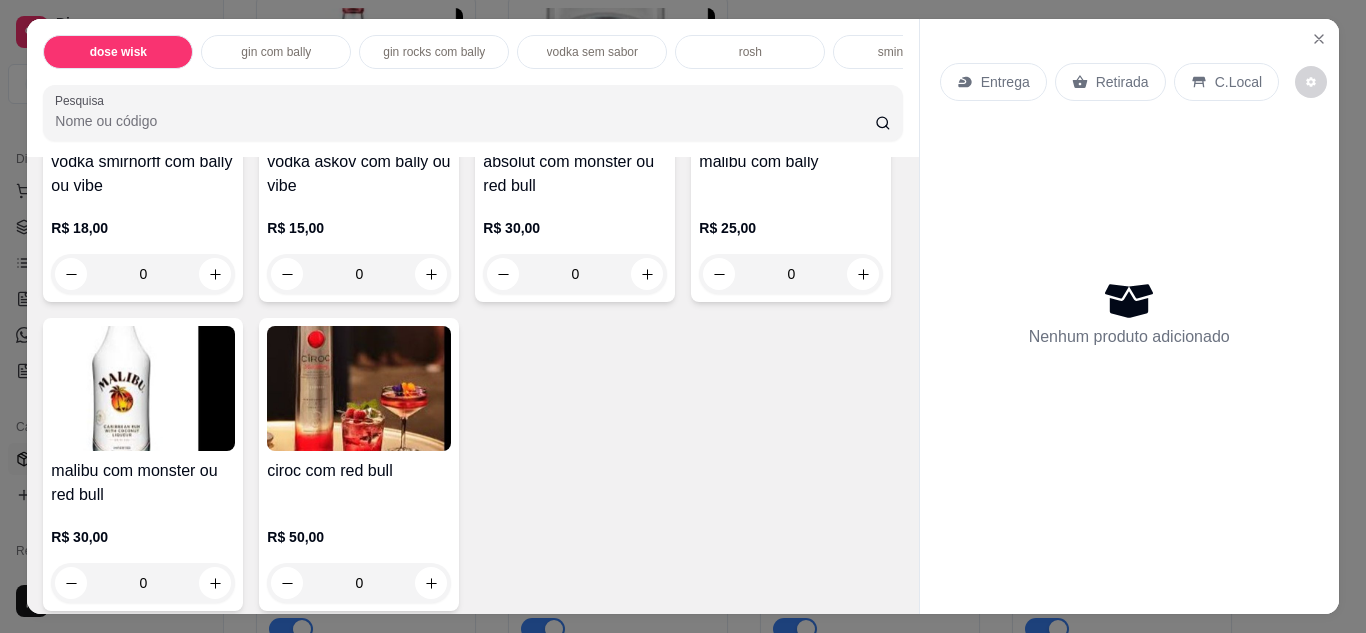 click on "absolut com monster ou red bull" at bounding box center (575, 174) 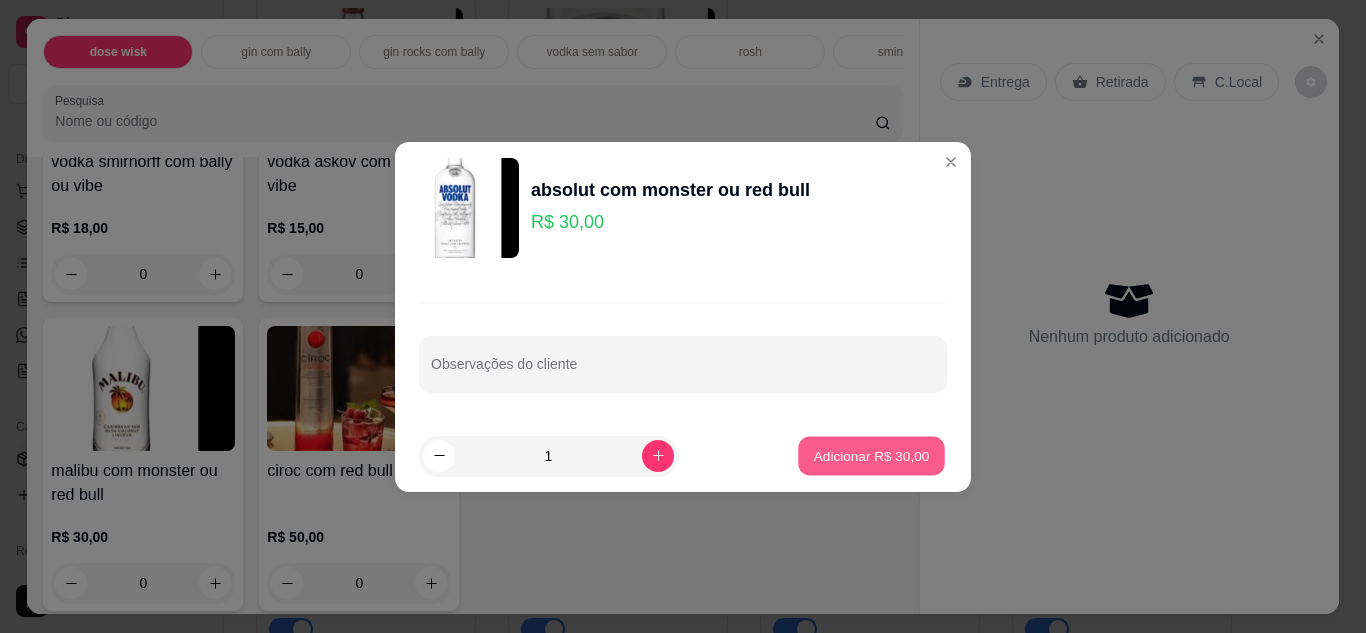 click on "Adicionar   R$ 30,00" at bounding box center [872, 455] 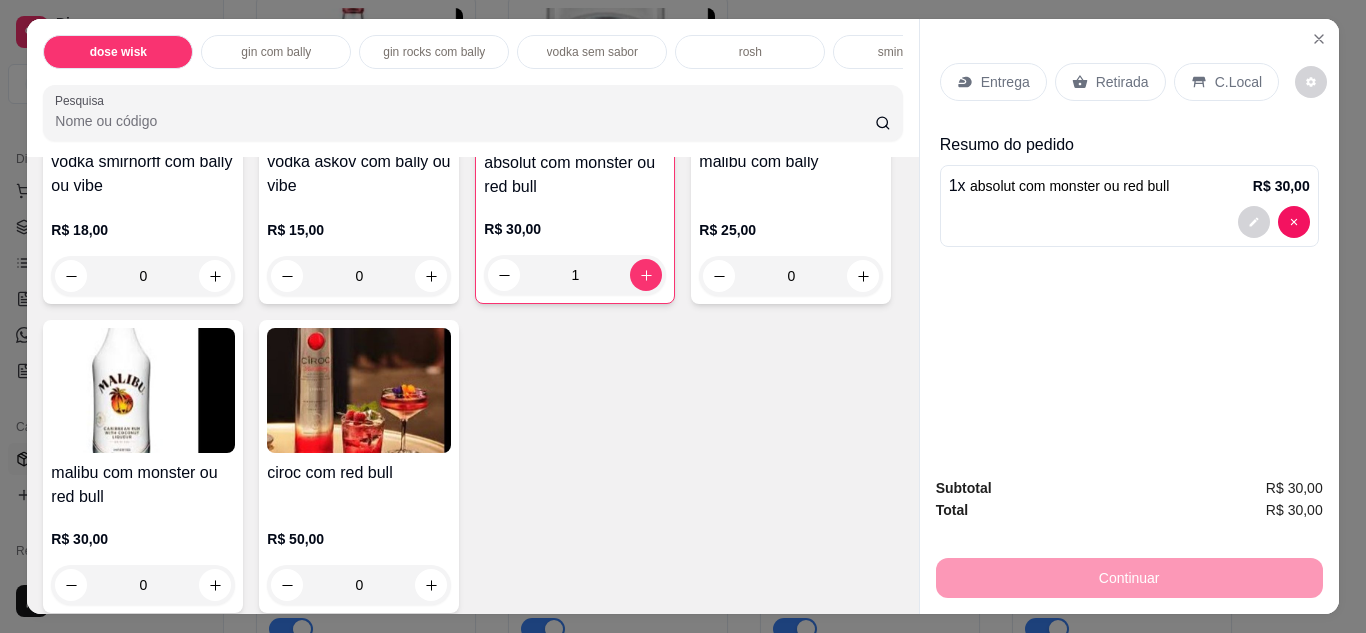 click on "C.Local" at bounding box center (1238, 82) 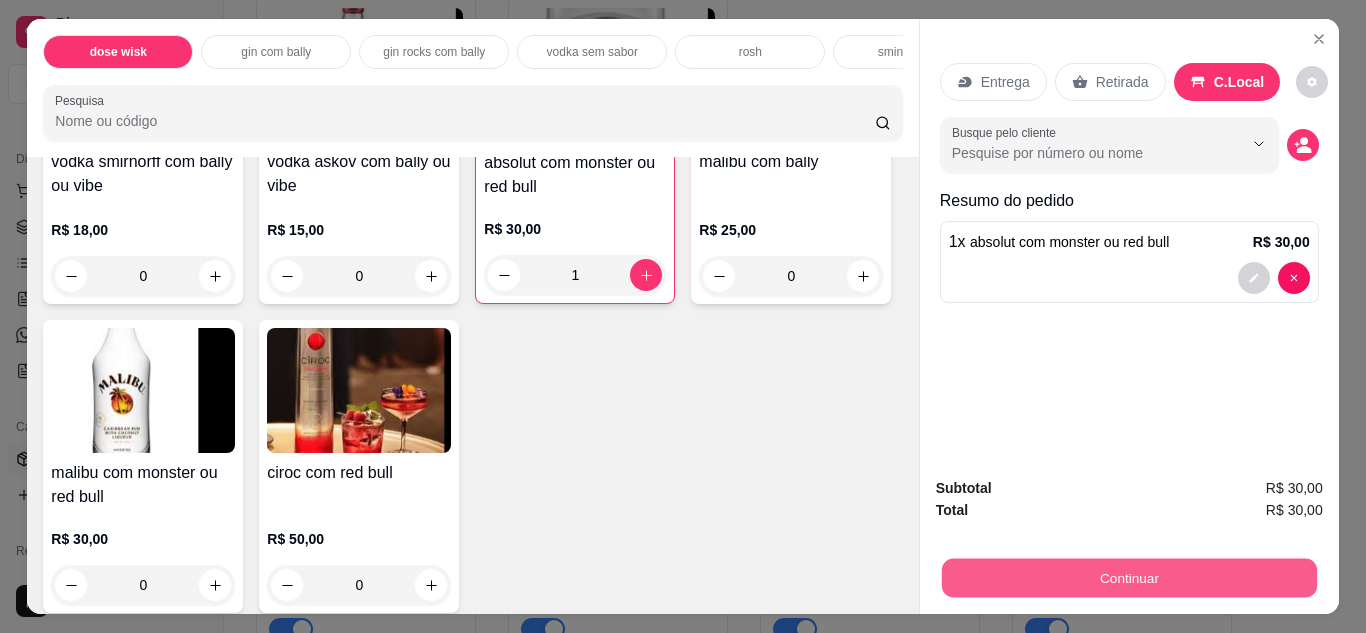 click on "Continuar" at bounding box center [1128, 578] 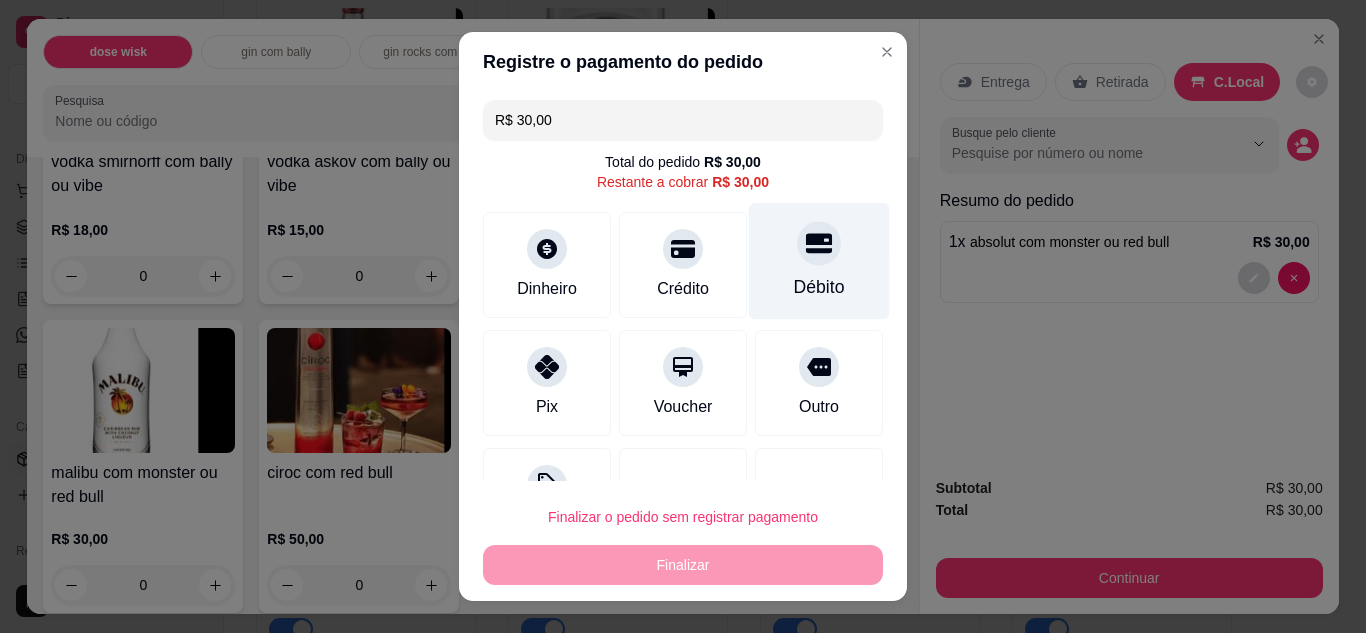 click on "Débito" at bounding box center [819, 260] 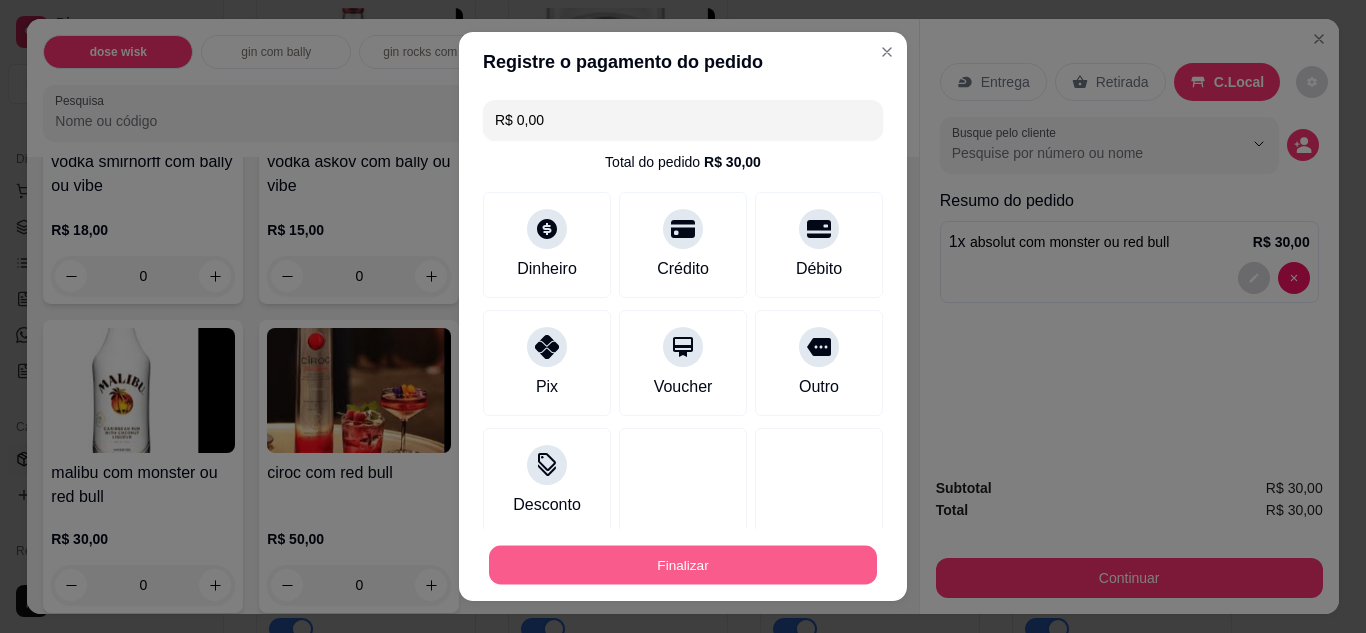 click on "Finalizar" at bounding box center (683, 565) 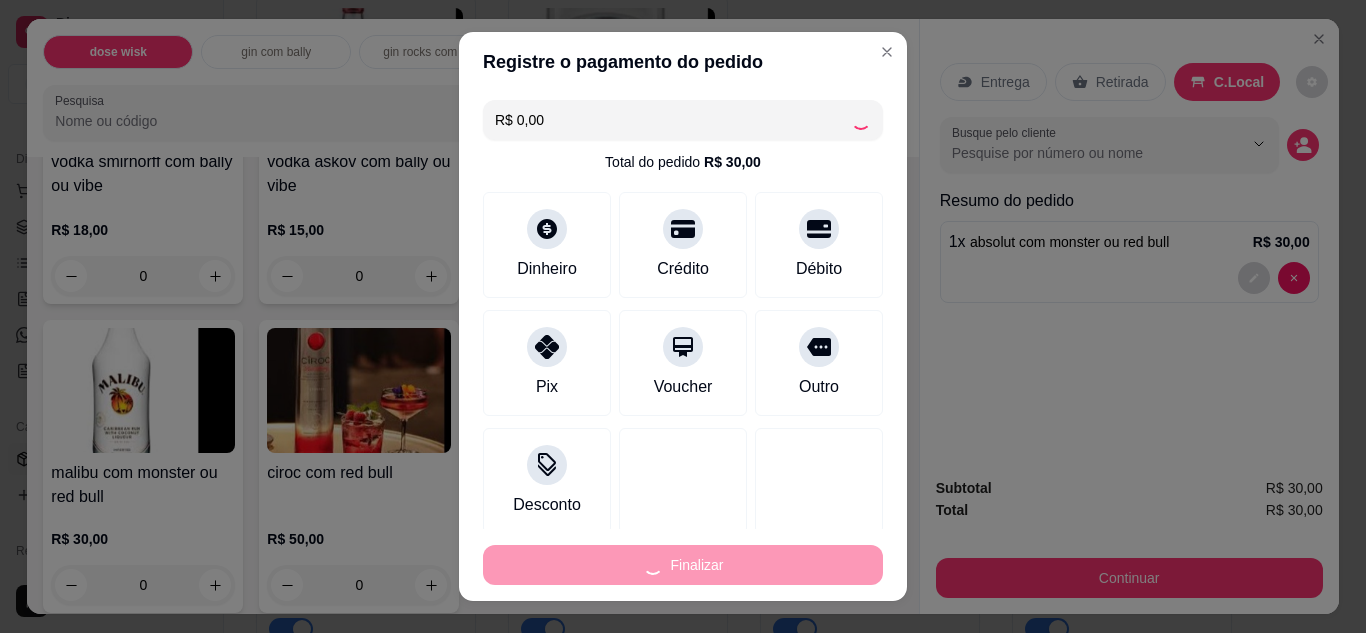 type on "0" 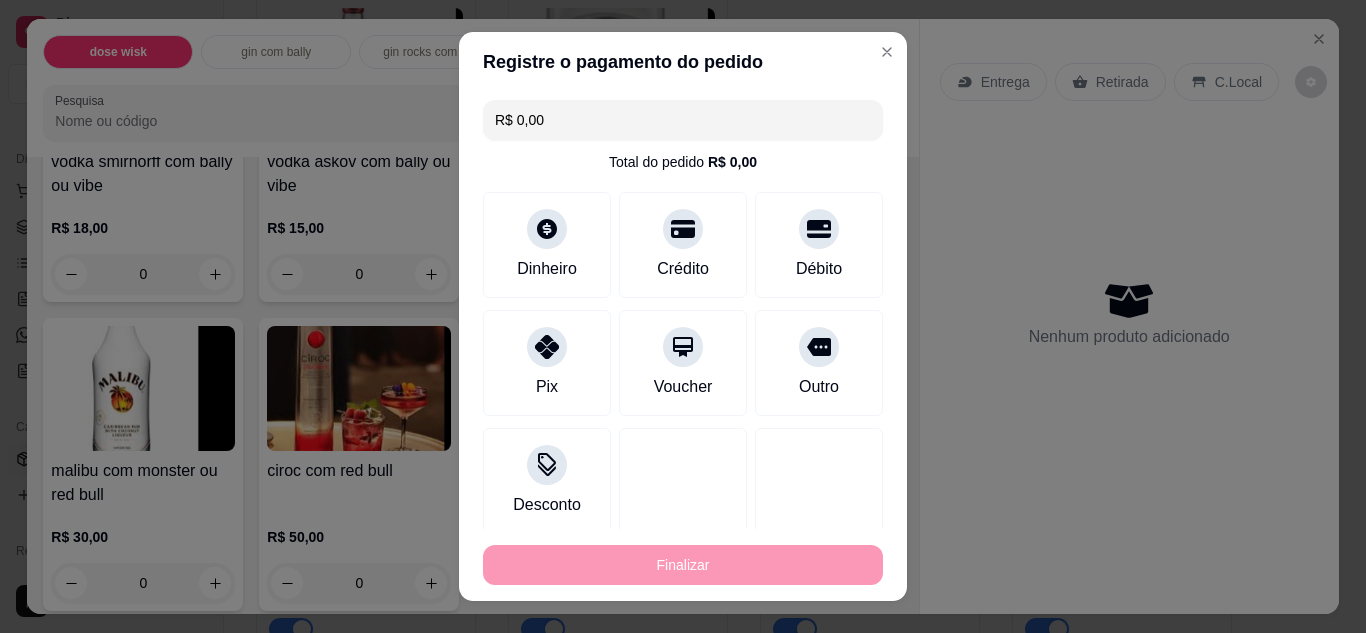 type on "-R$ 30,00" 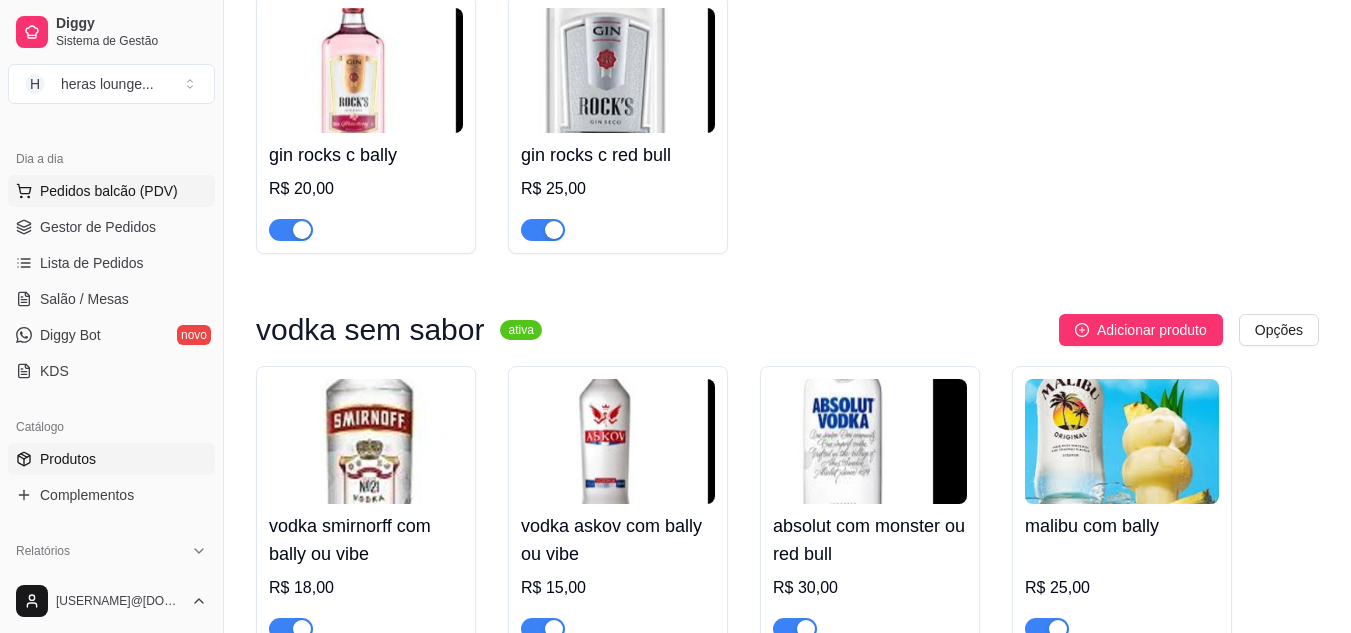 click on "Pedidos balcão (PDV)" at bounding box center [109, 191] 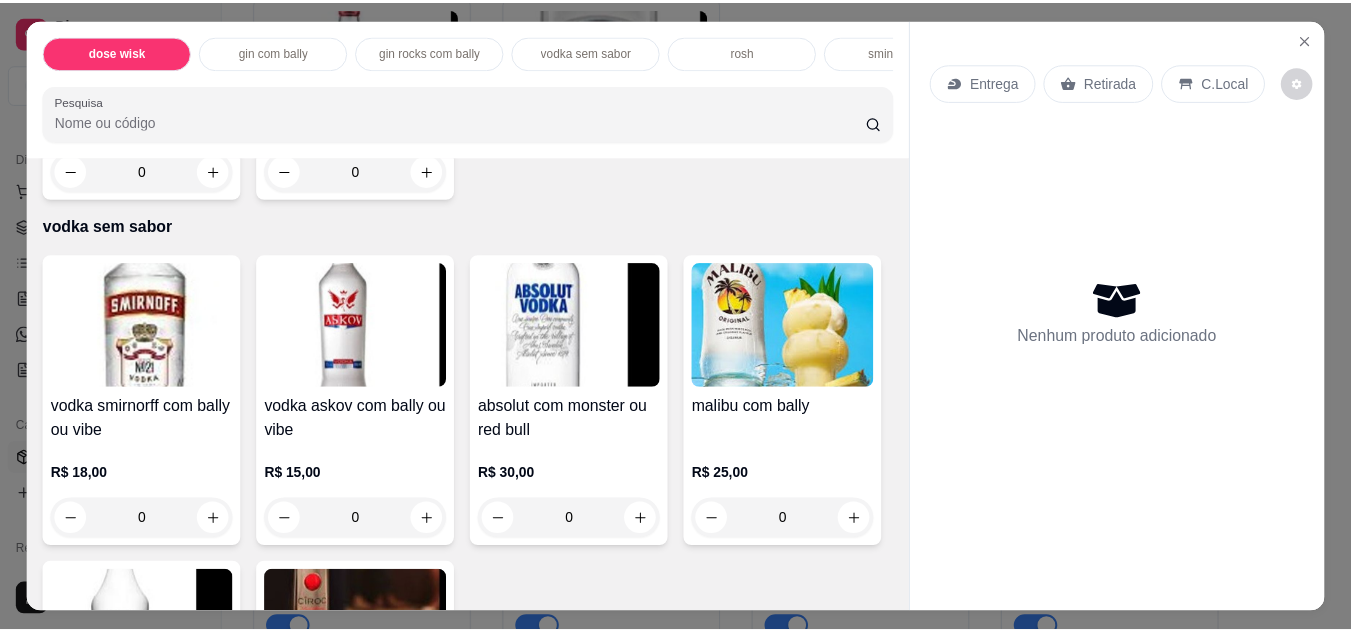 scroll, scrollTop: 1751, scrollLeft: 0, axis: vertical 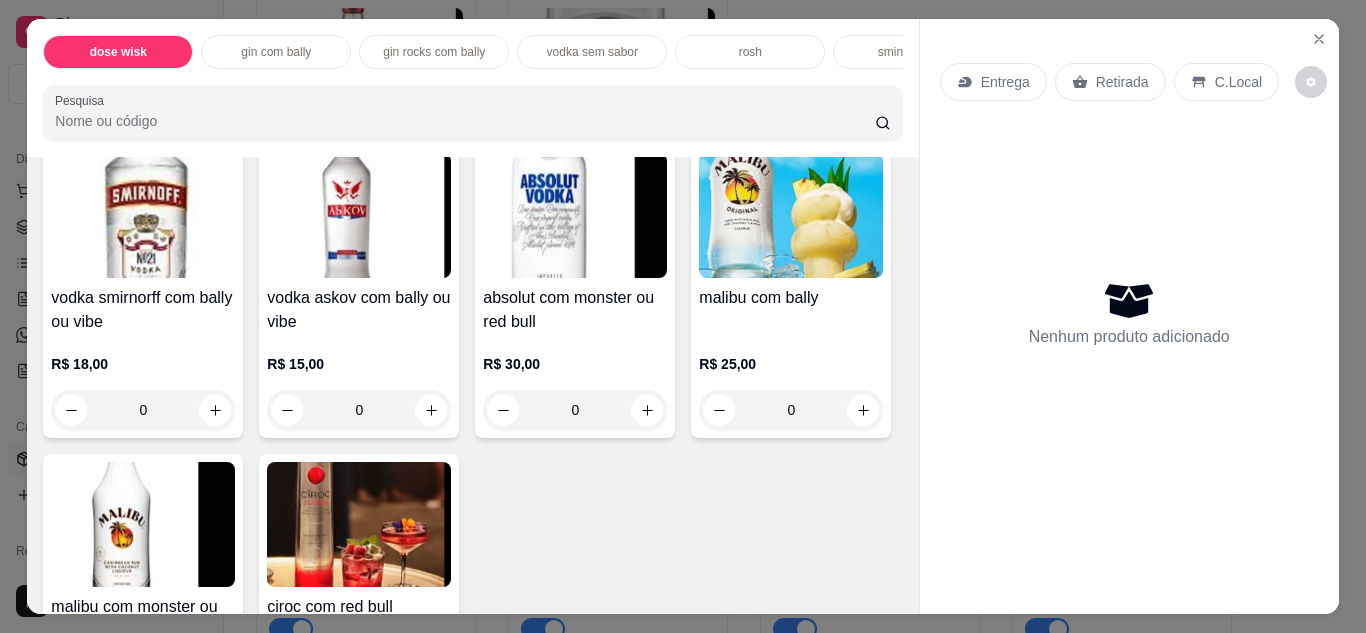 click at bounding box center (575, 215) 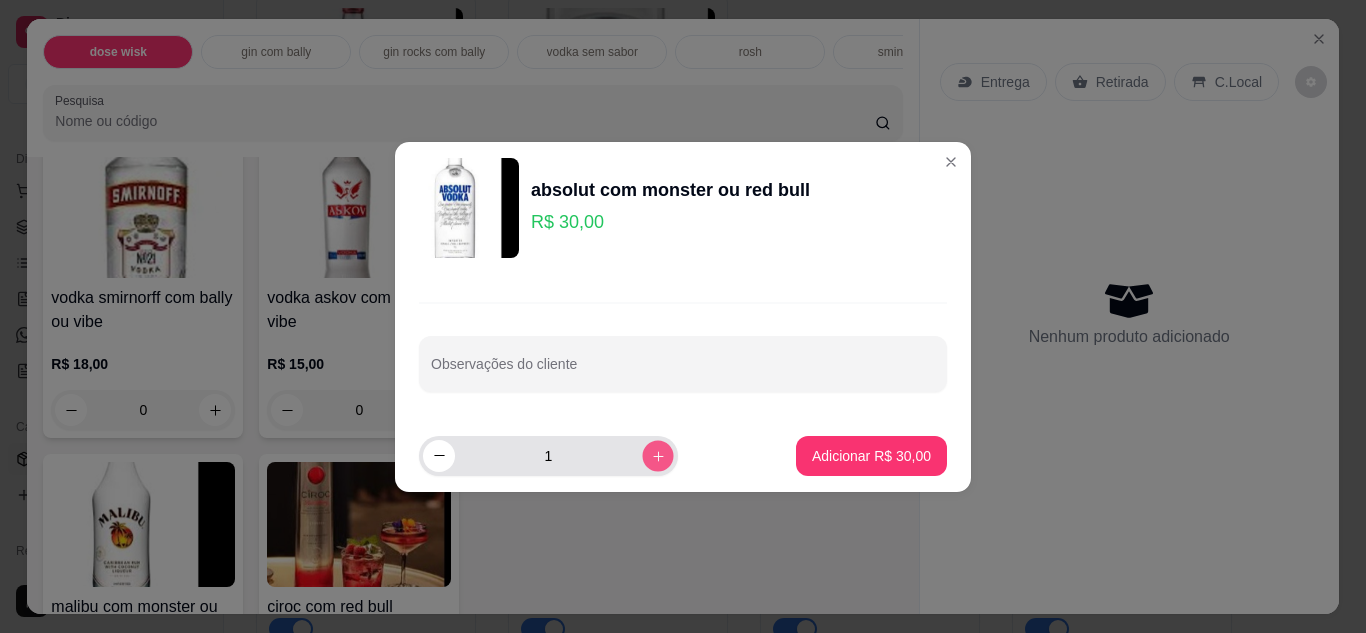 click at bounding box center (657, 455) 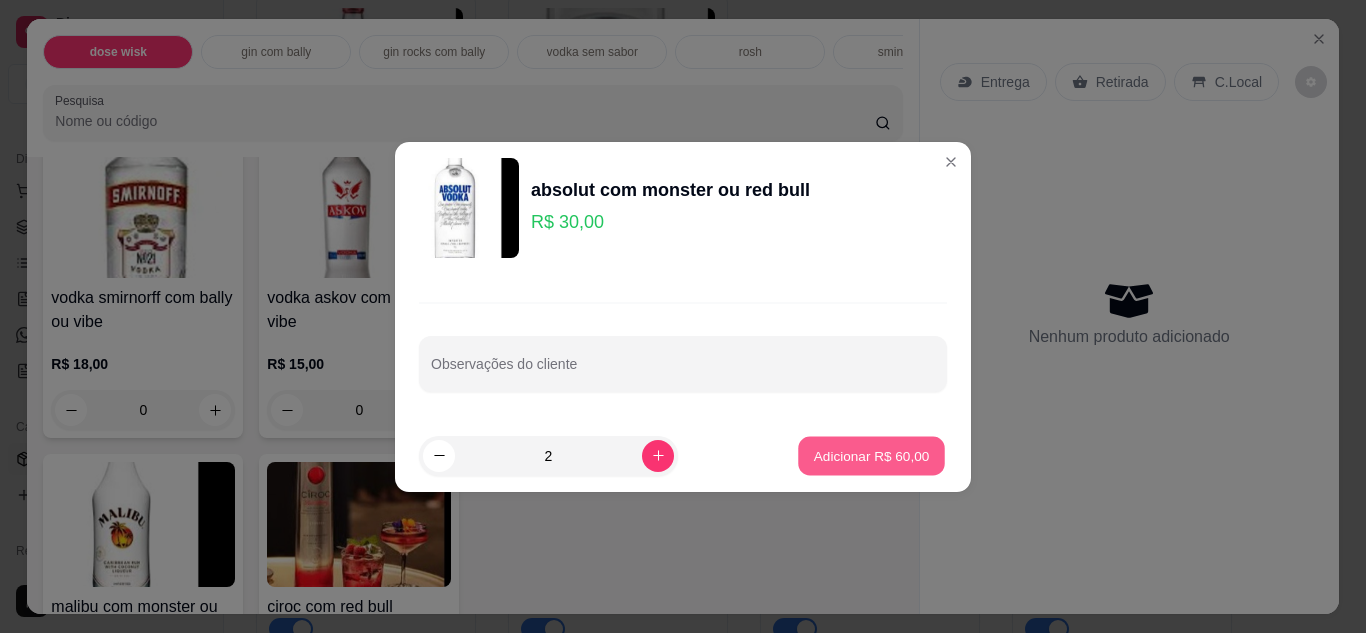 click on "Adicionar   R$ 60,00" at bounding box center (872, 455) 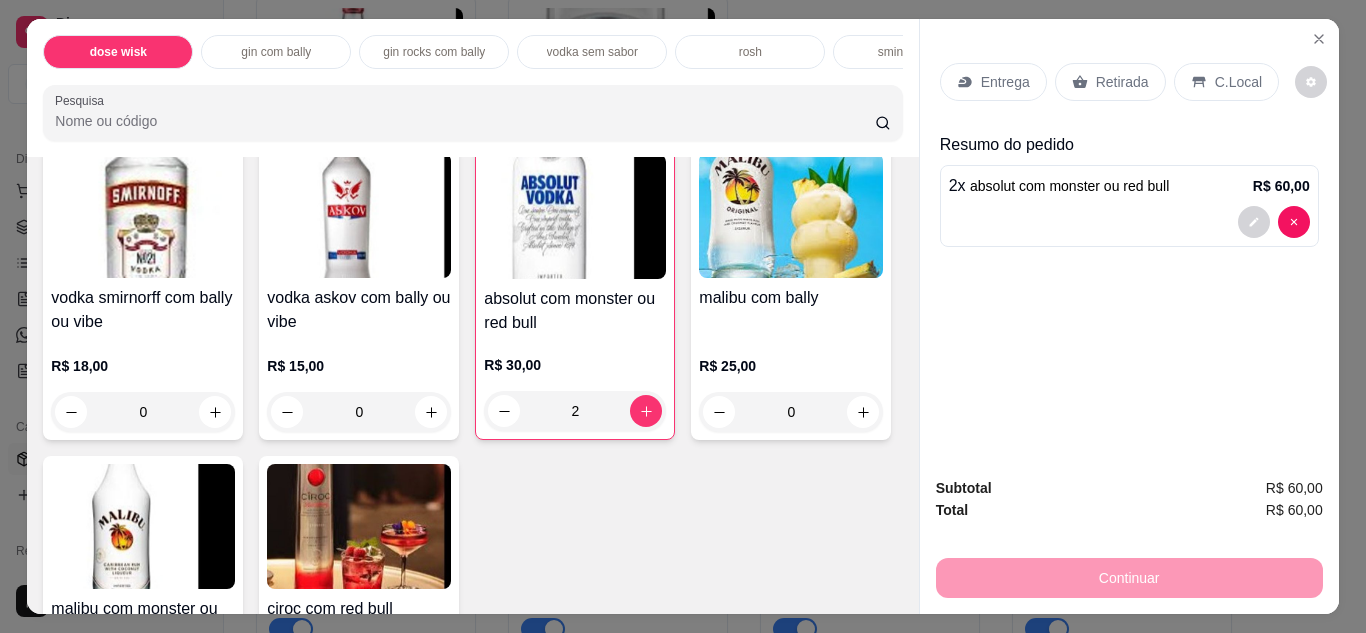 click on "C.Local" at bounding box center (1238, 82) 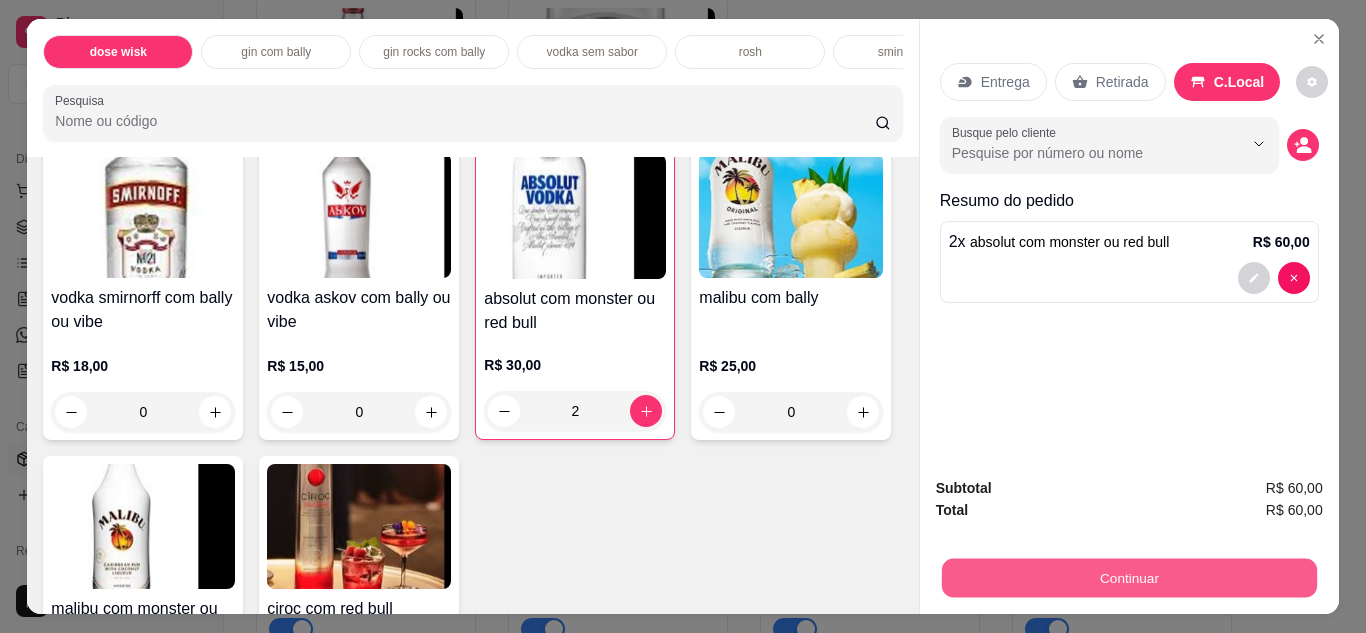 click on "Continuar" at bounding box center [1128, 578] 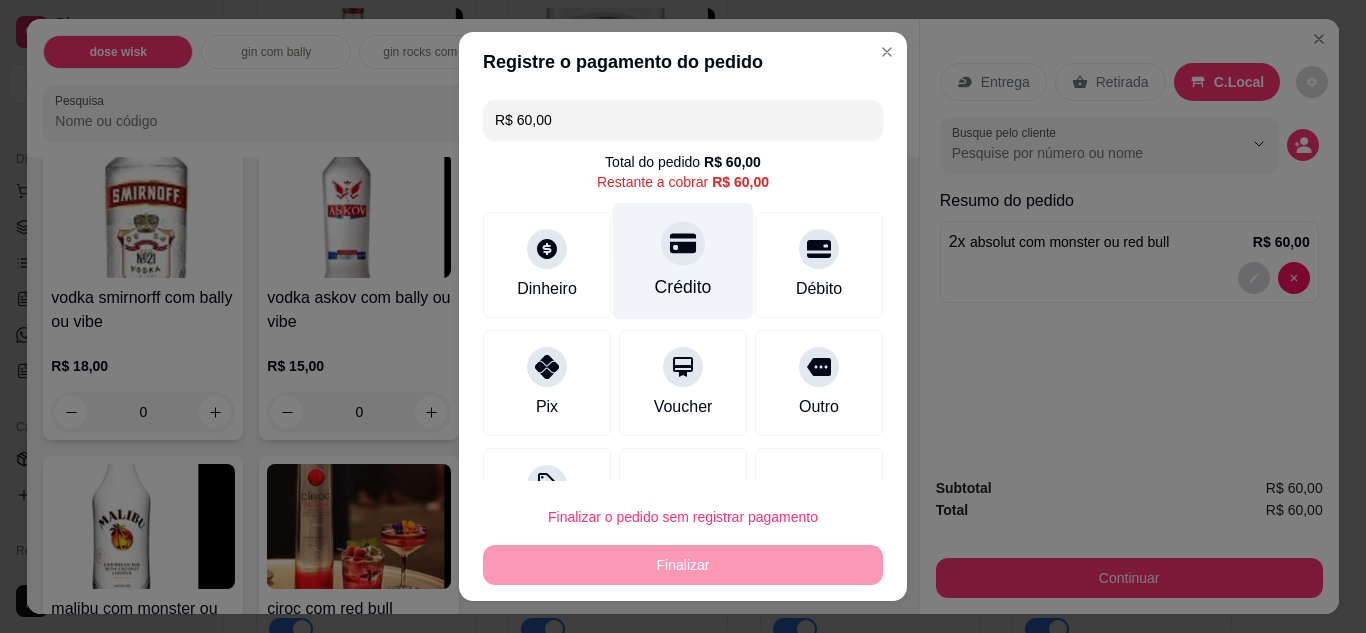 click on "Crédito" at bounding box center [683, 287] 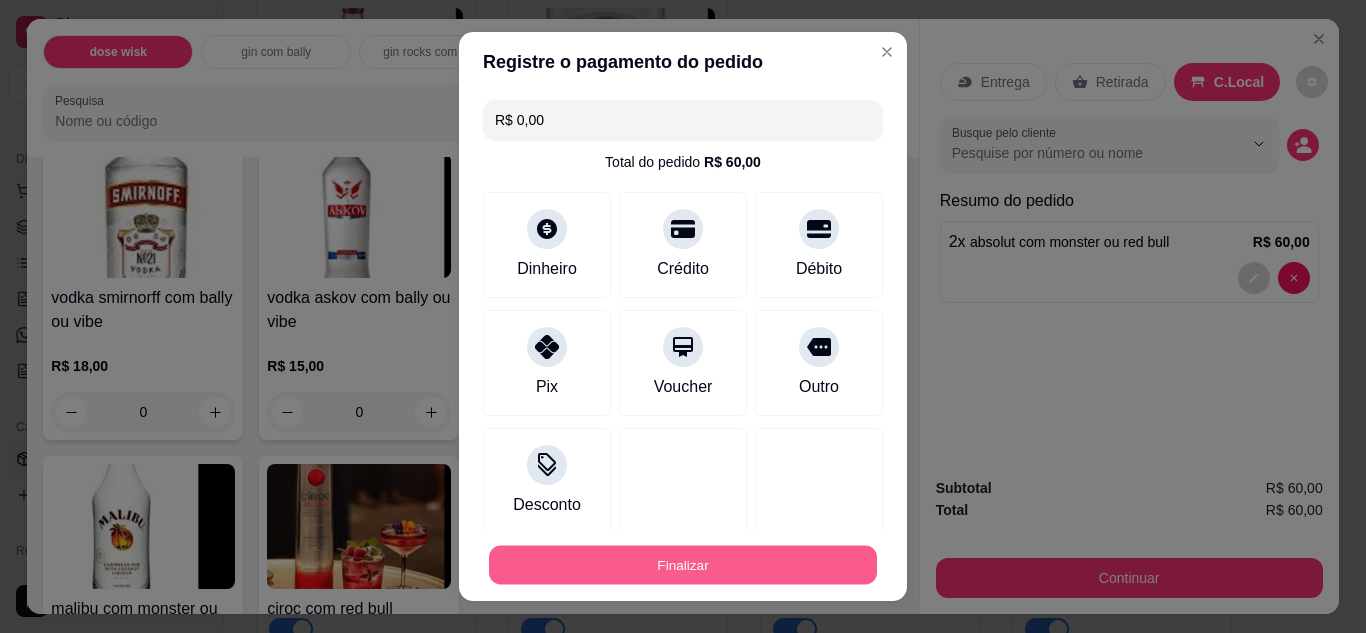 click on "Finalizar" at bounding box center [683, 565] 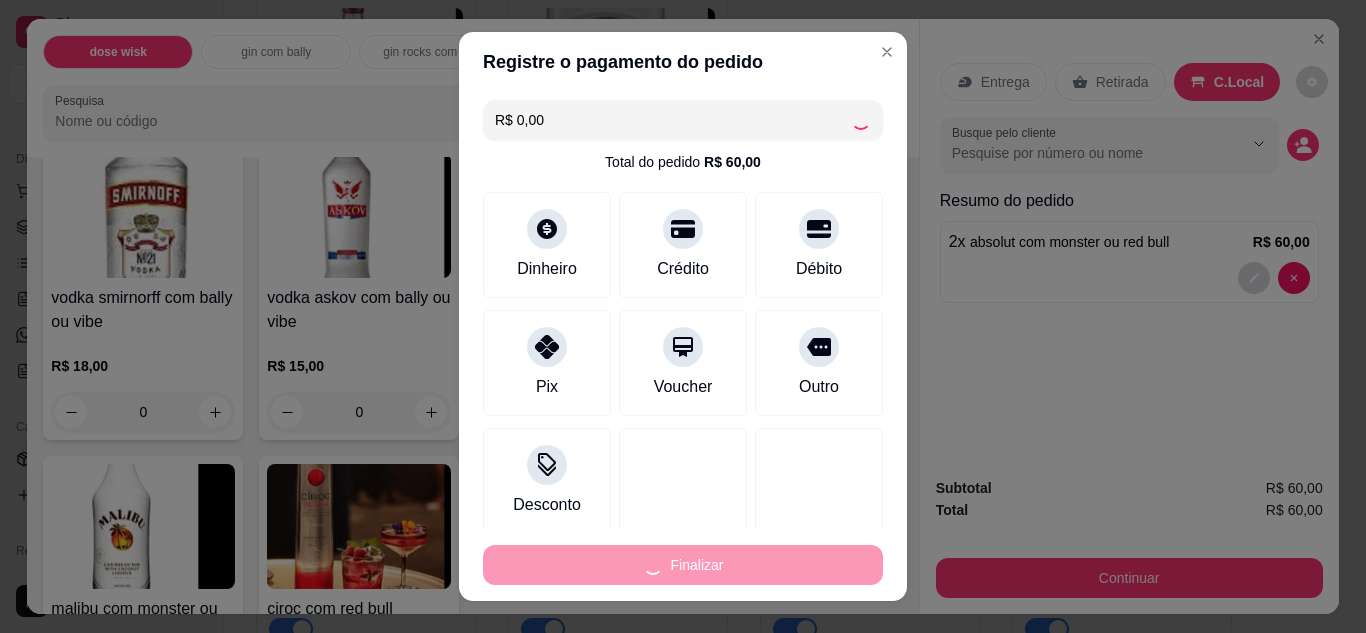 type on "0" 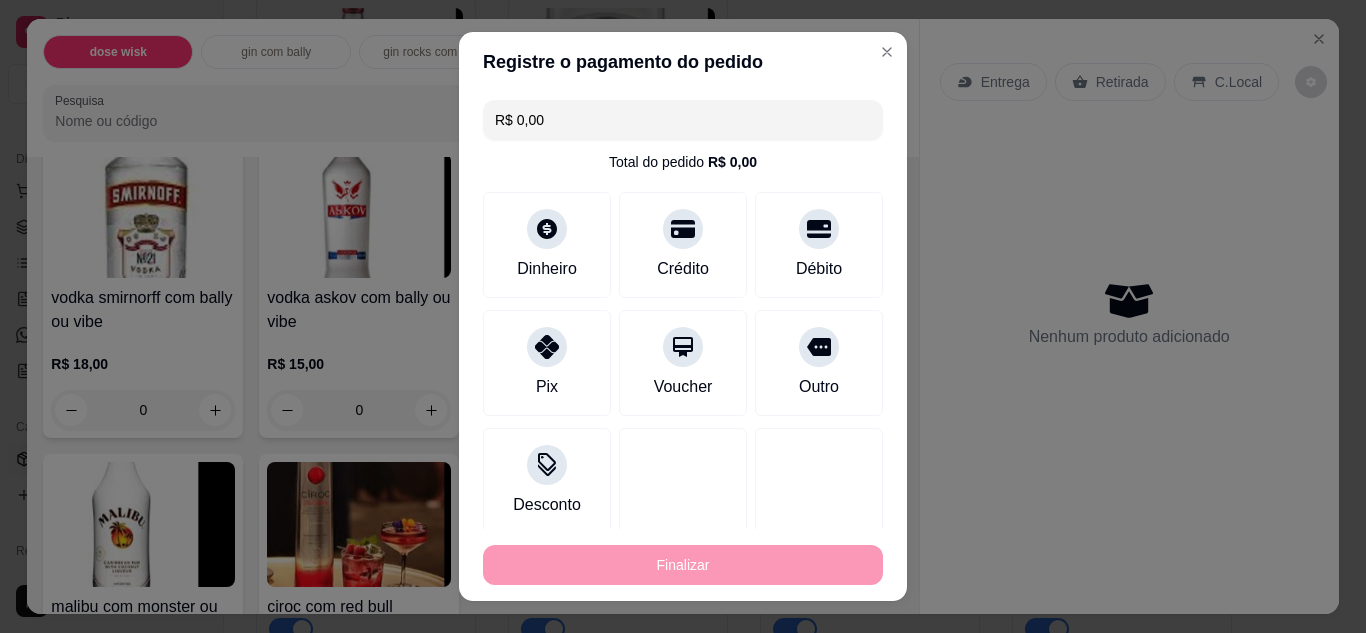 type on "-R$ 60,00" 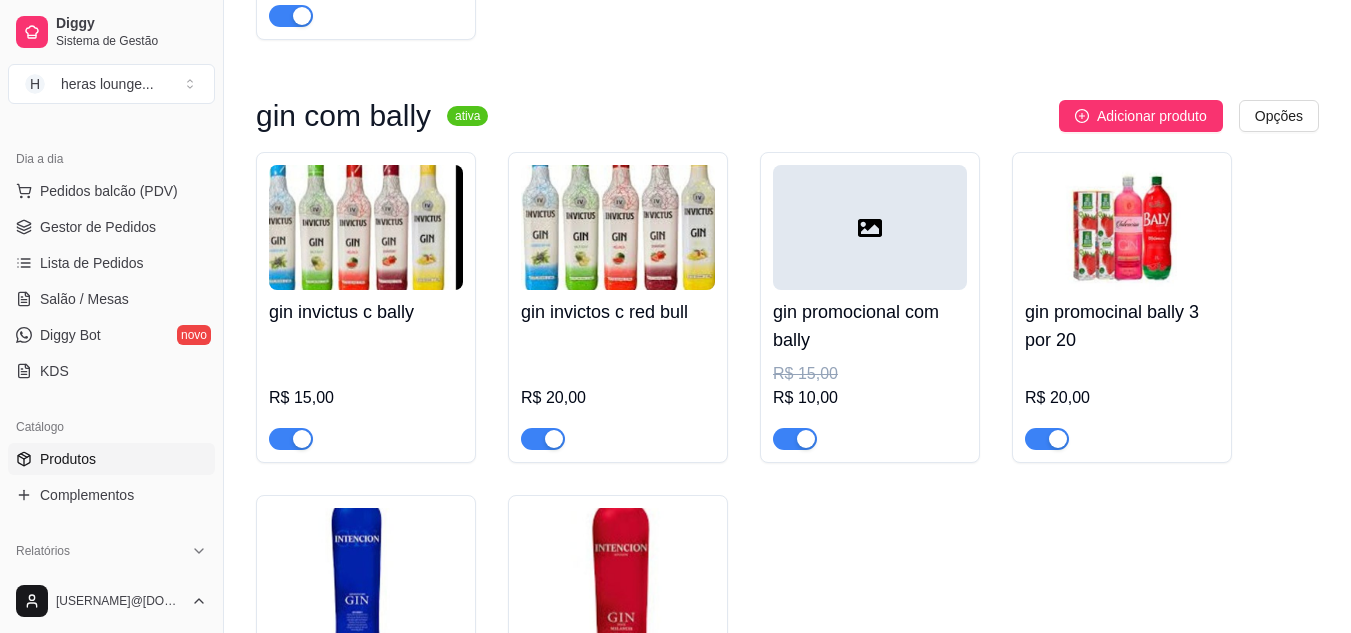 scroll, scrollTop: 753, scrollLeft: 0, axis: vertical 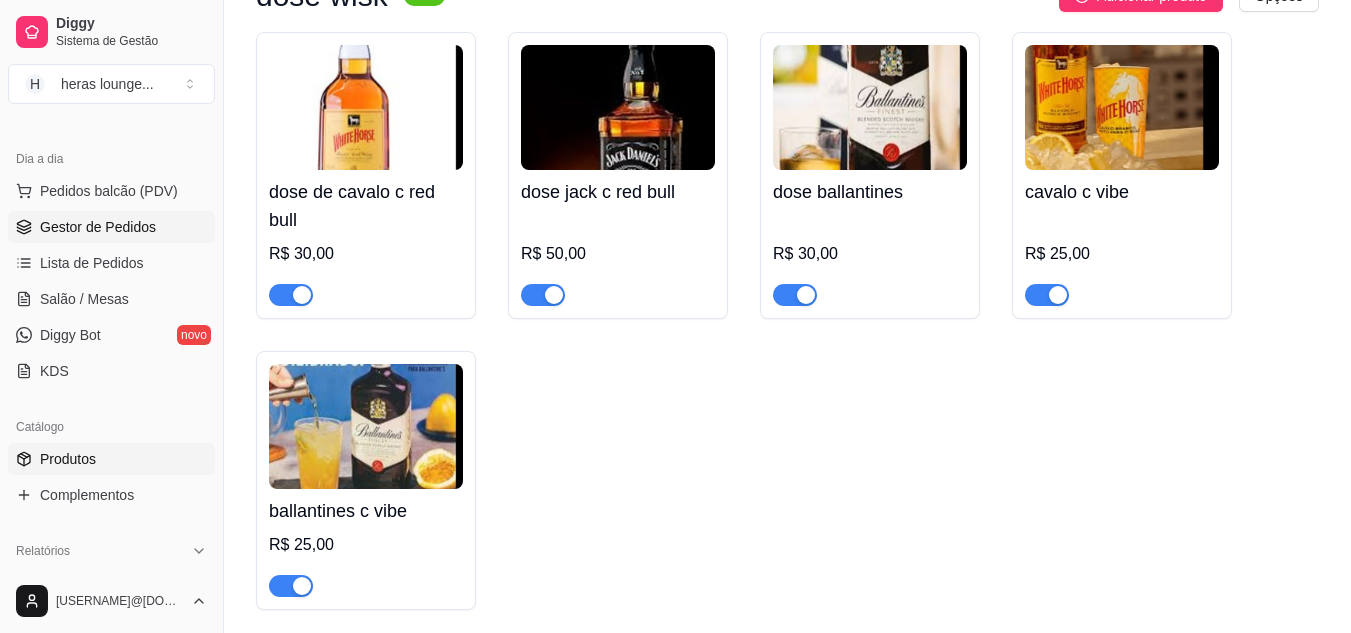 click on "Gestor de Pedidos" at bounding box center [98, 227] 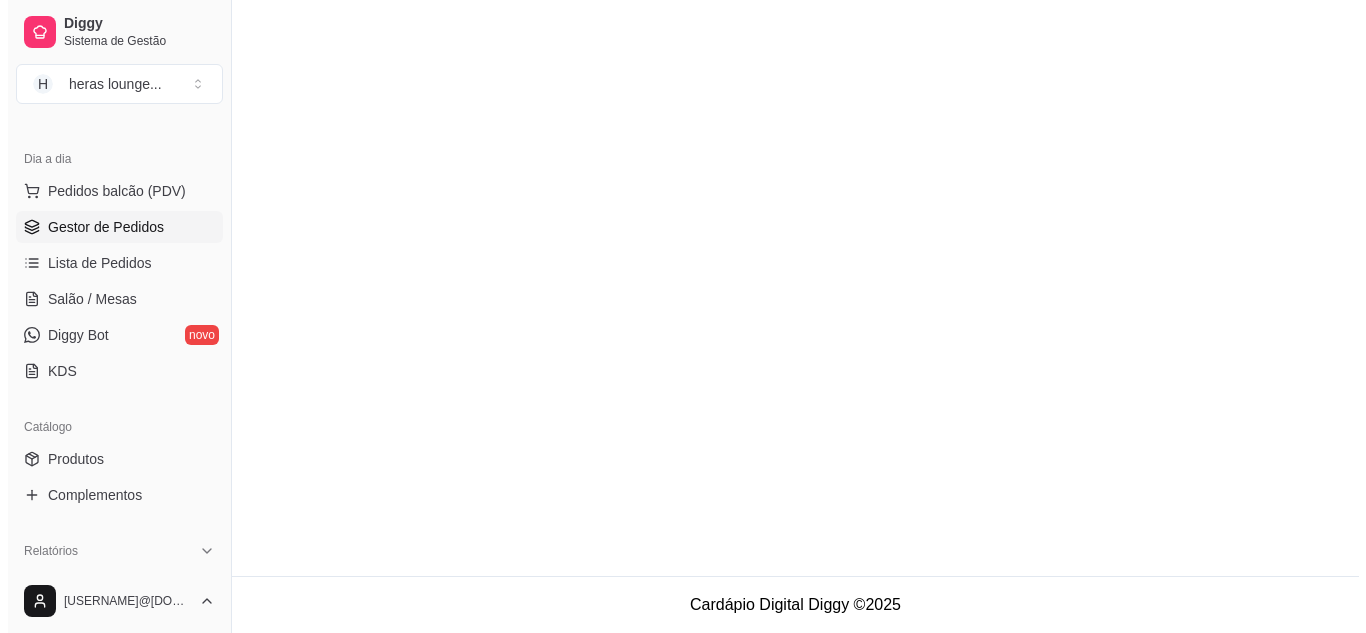 scroll, scrollTop: 0, scrollLeft: 0, axis: both 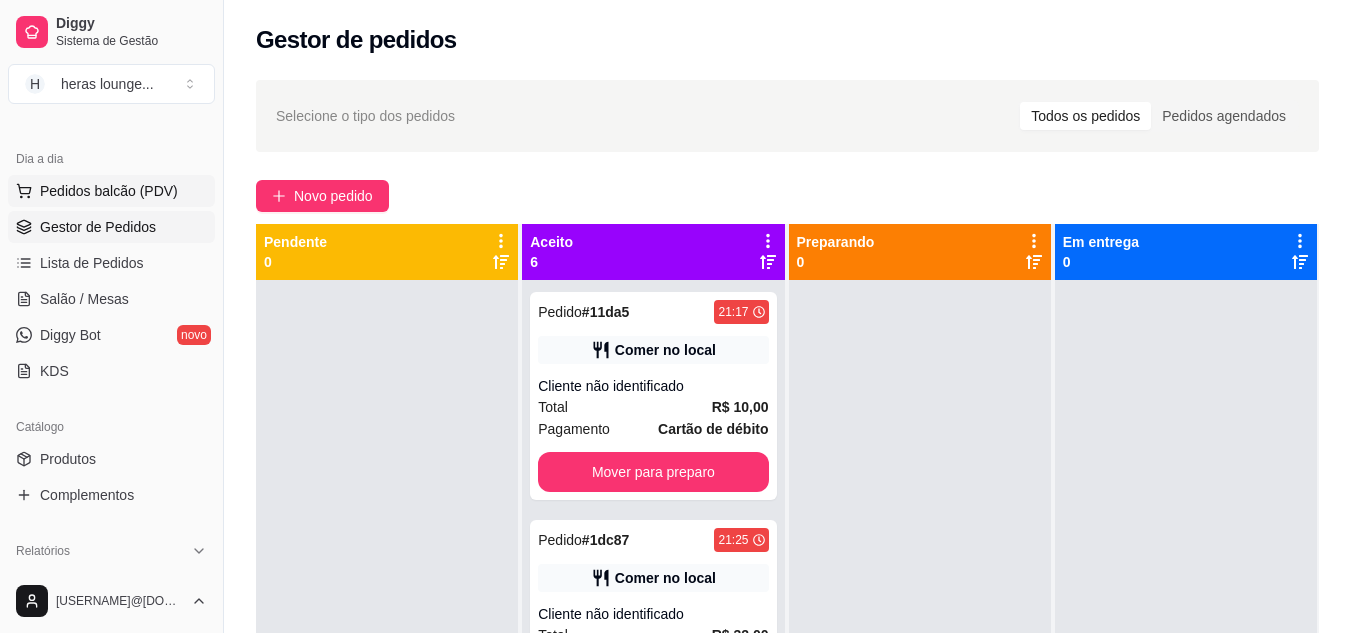 click on "Pedidos balcão (PDV)" at bounding box center (109, 191) 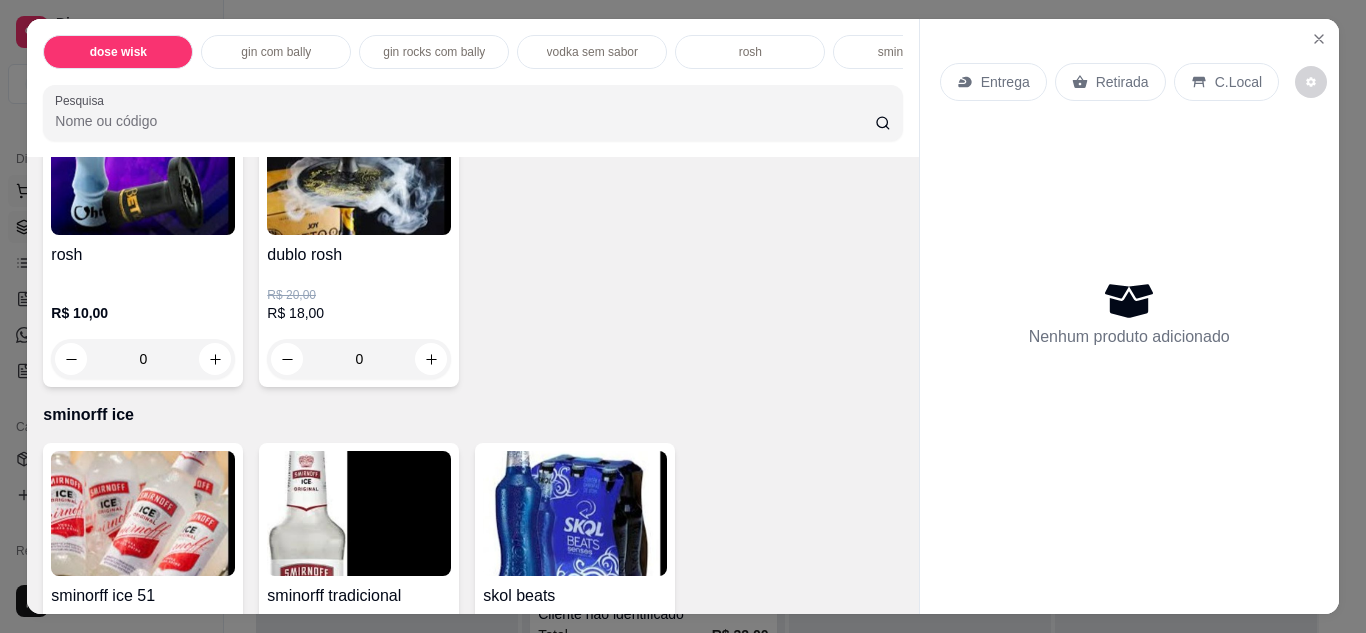 click 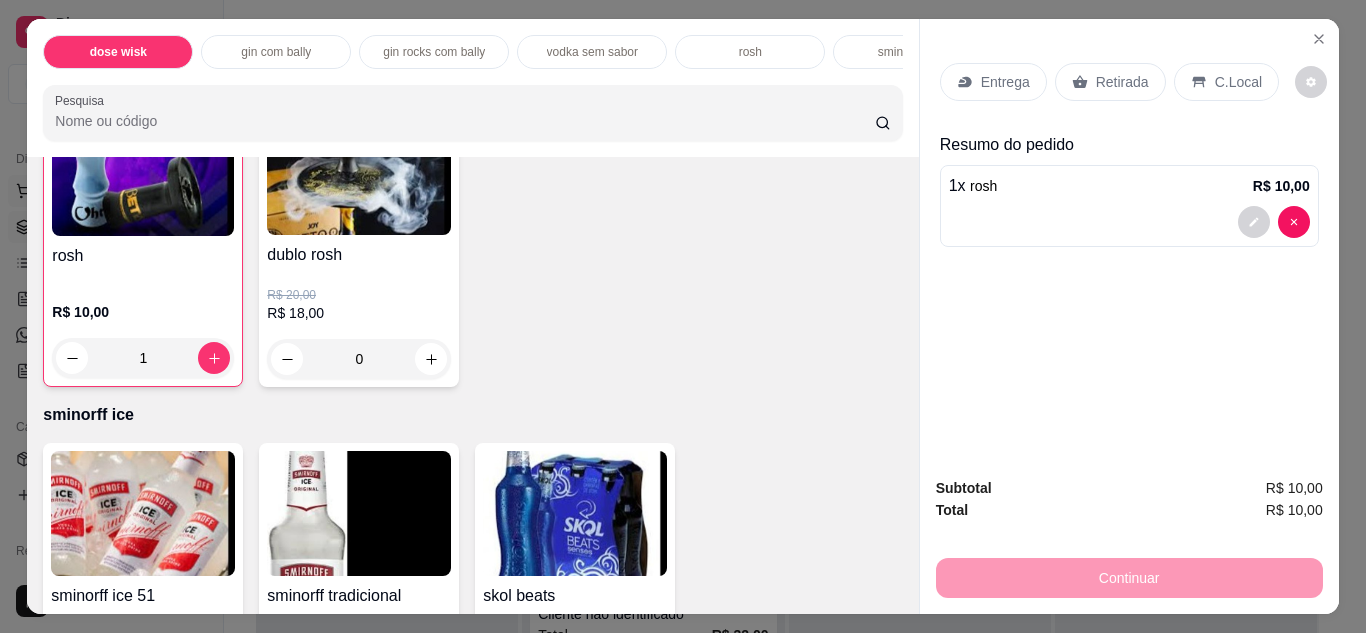 scroll, scrollTop: 2453, scrollLeft: 0, axis: vertical 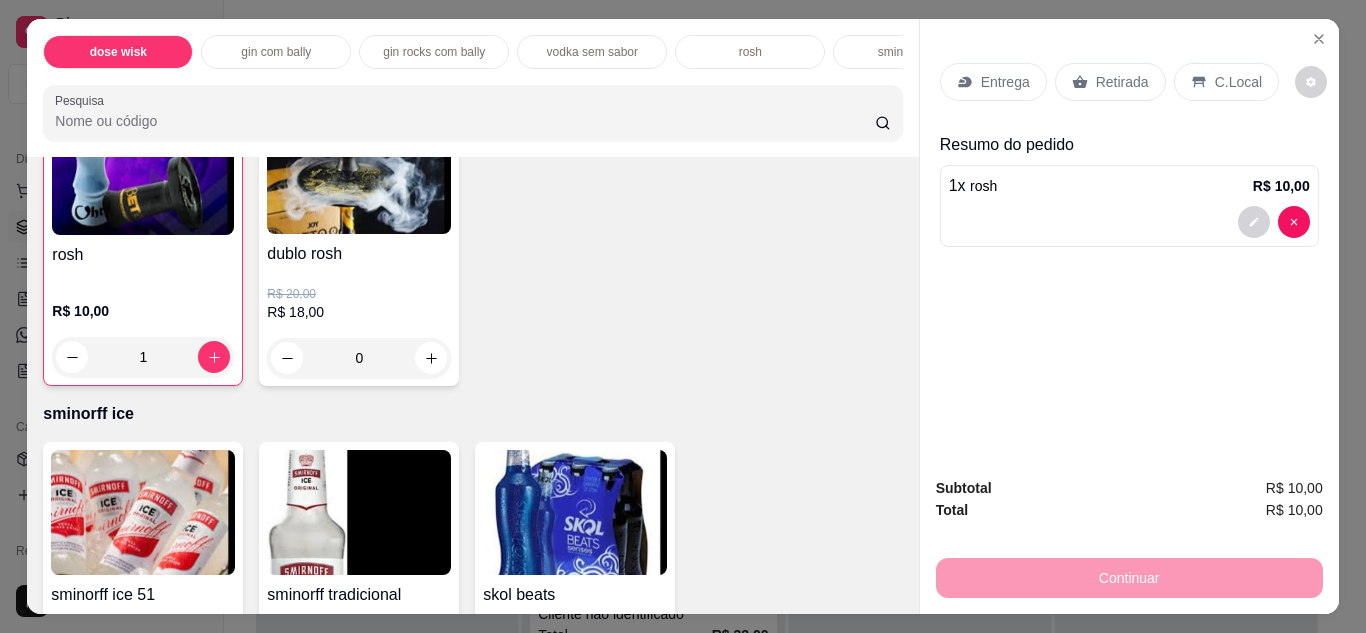 click on "C.Local" at bounding box center (1238, 82) 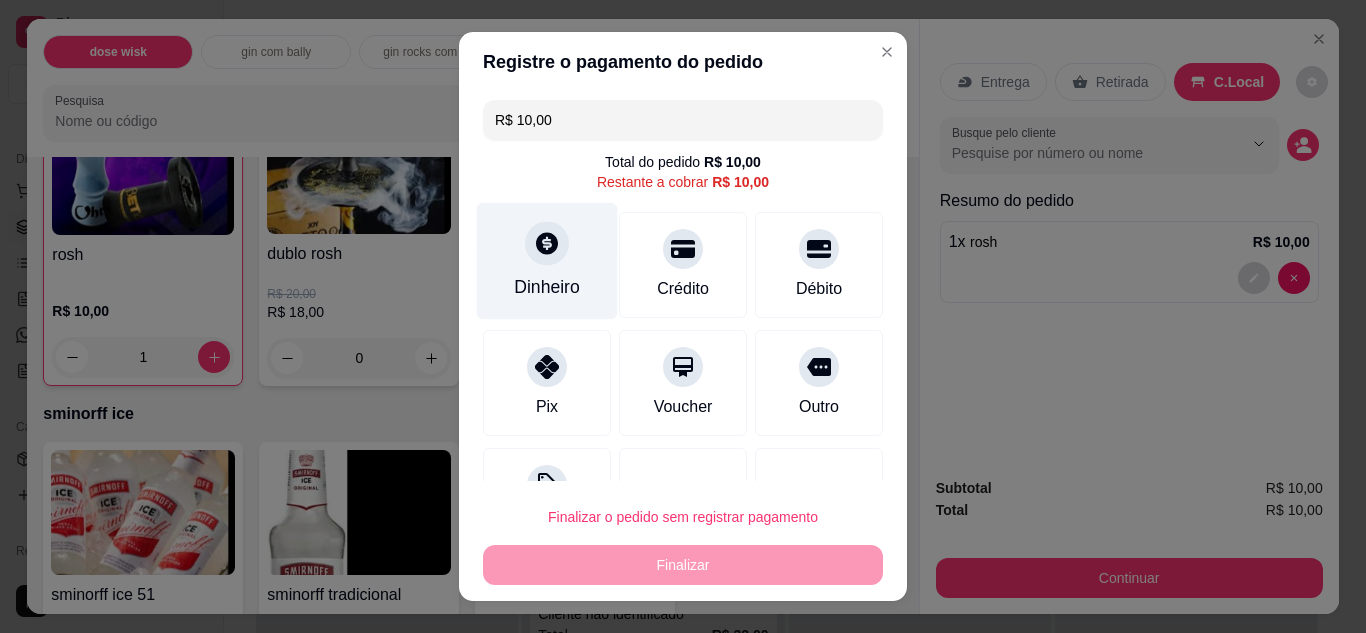 click on "Dinheiro" at bounding box center [547, 287] 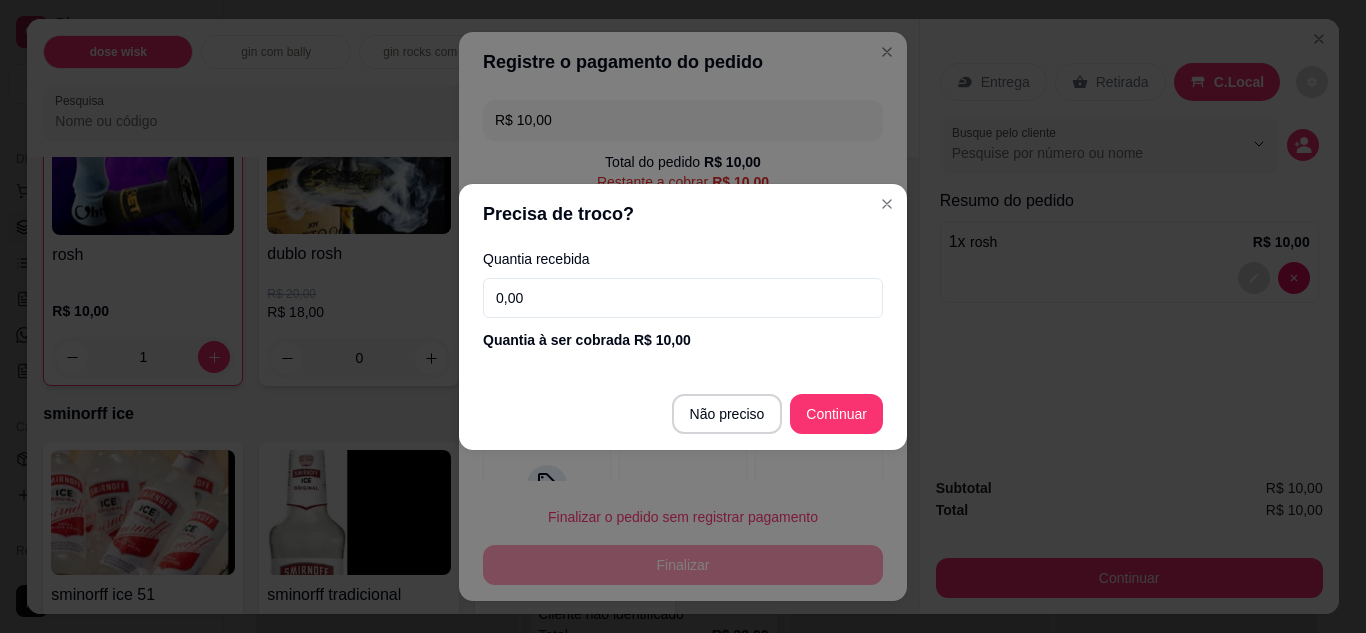 click on "0,00" at bounding box center (683, 298) 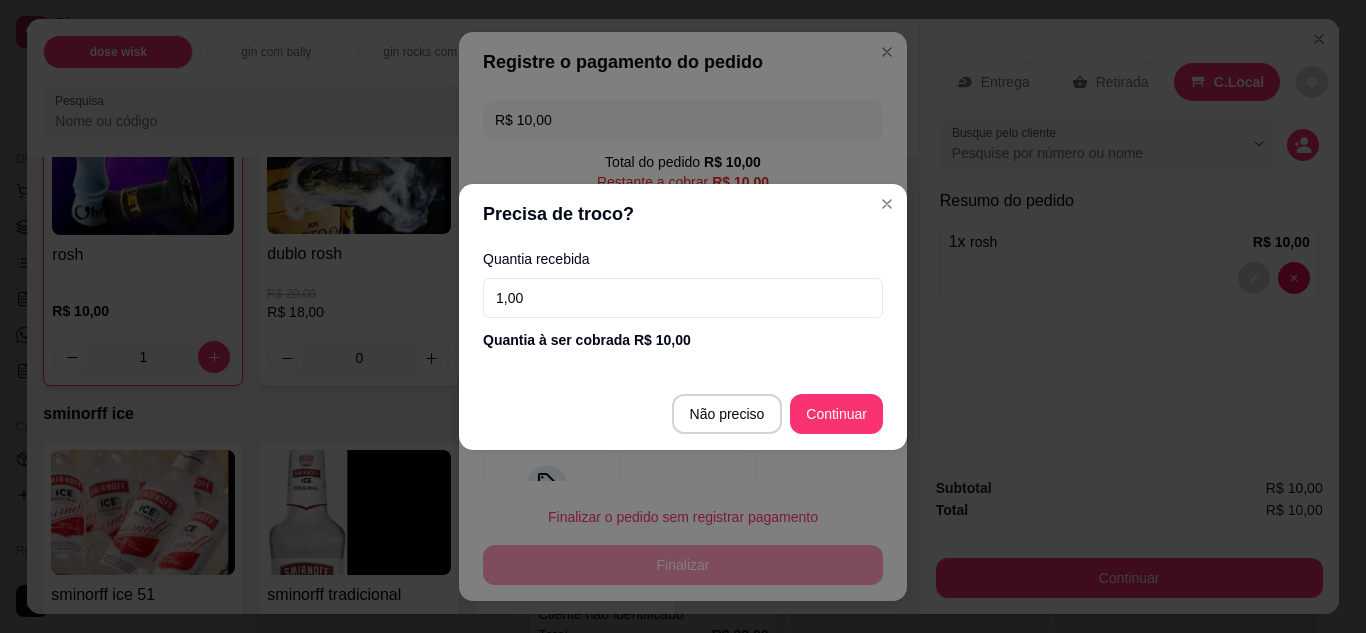 type on "10,00" 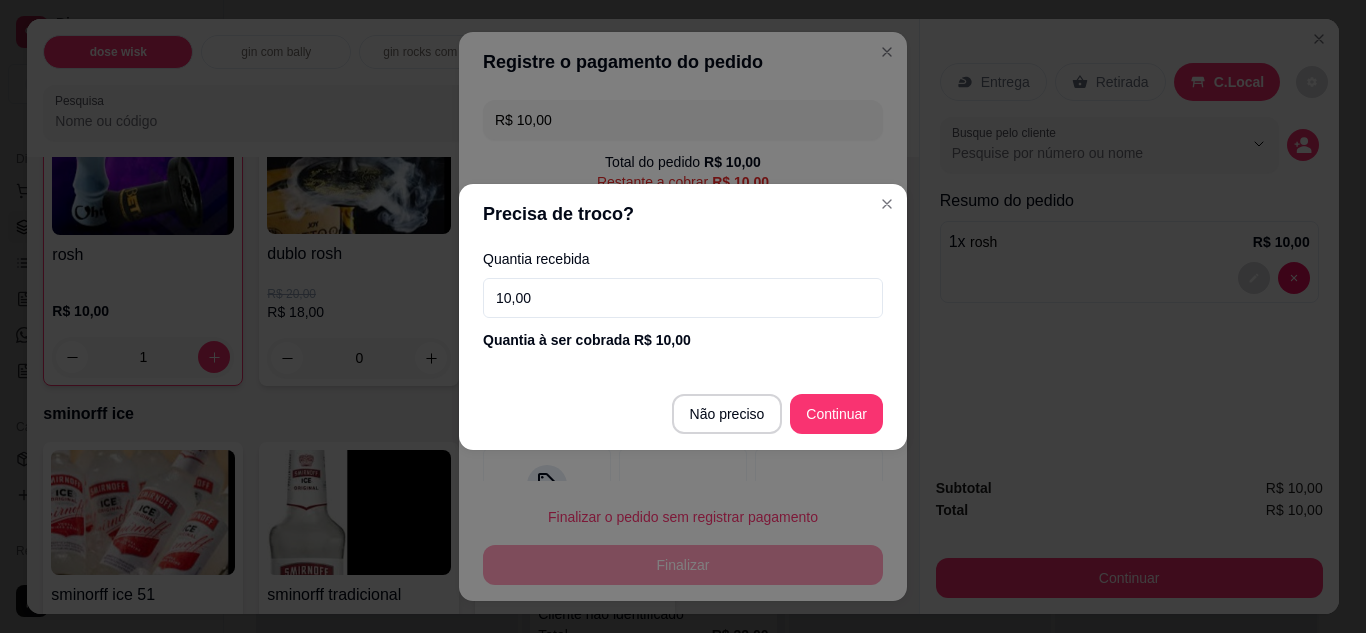 click at bounding box center [819, 501] 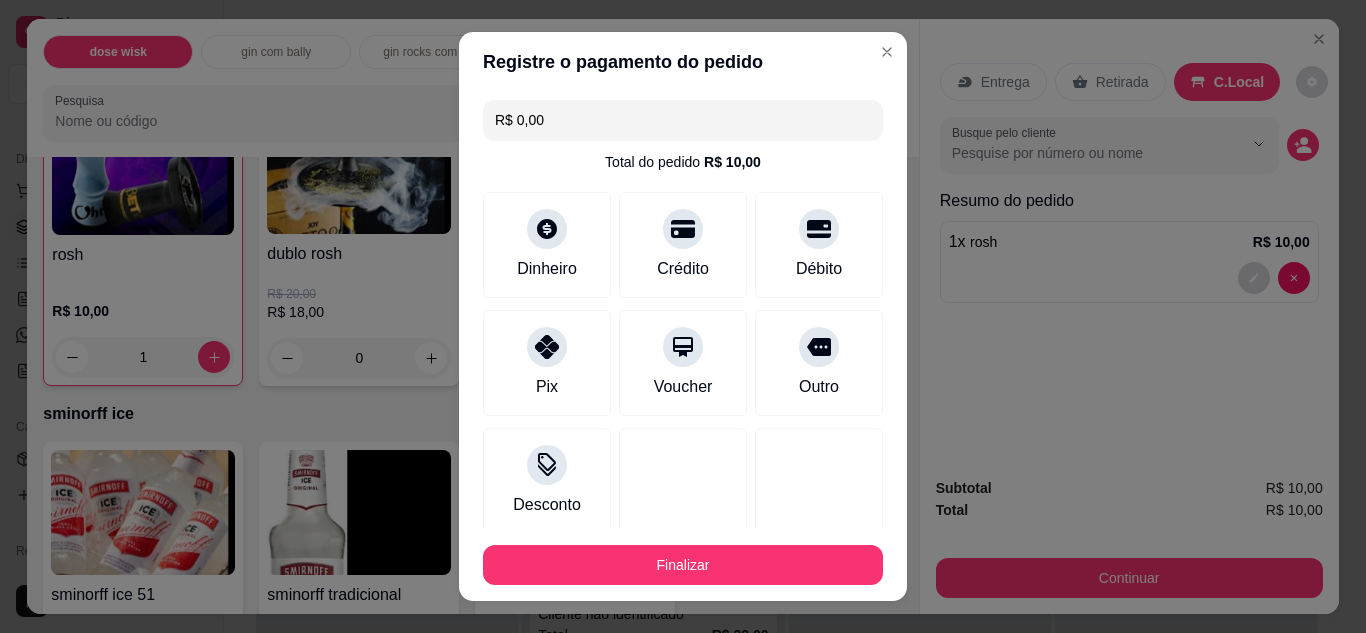 type on "R$ 0,00" 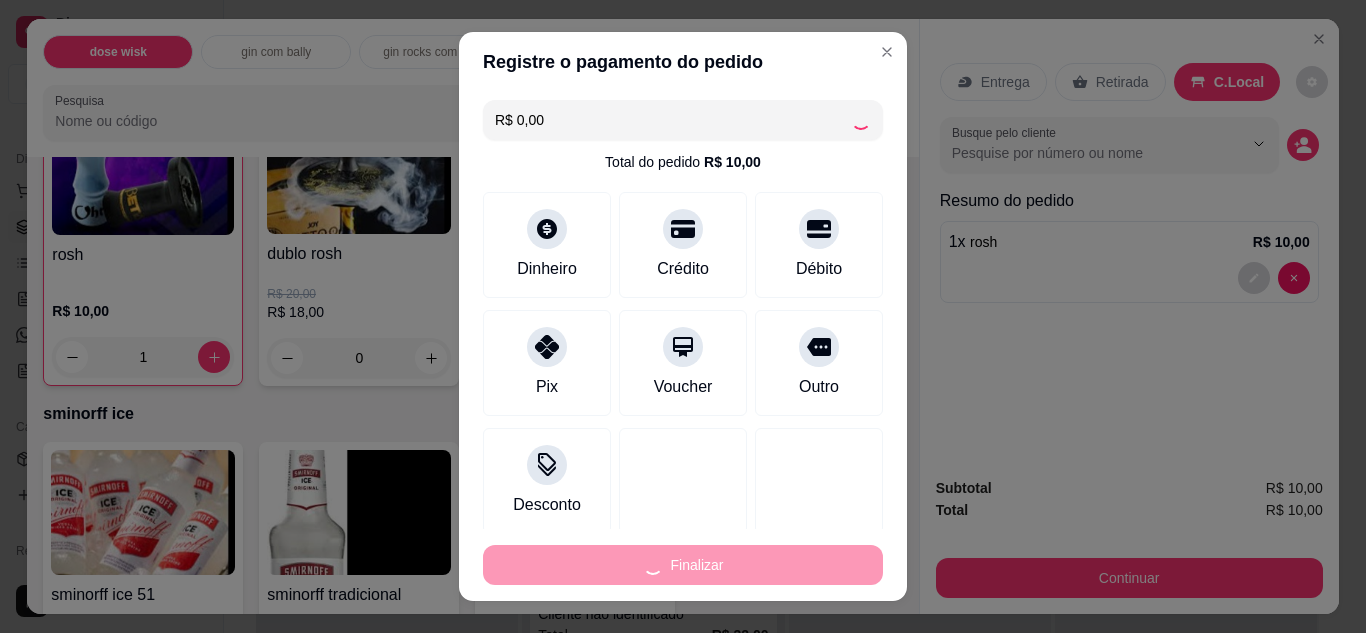 type on "0" 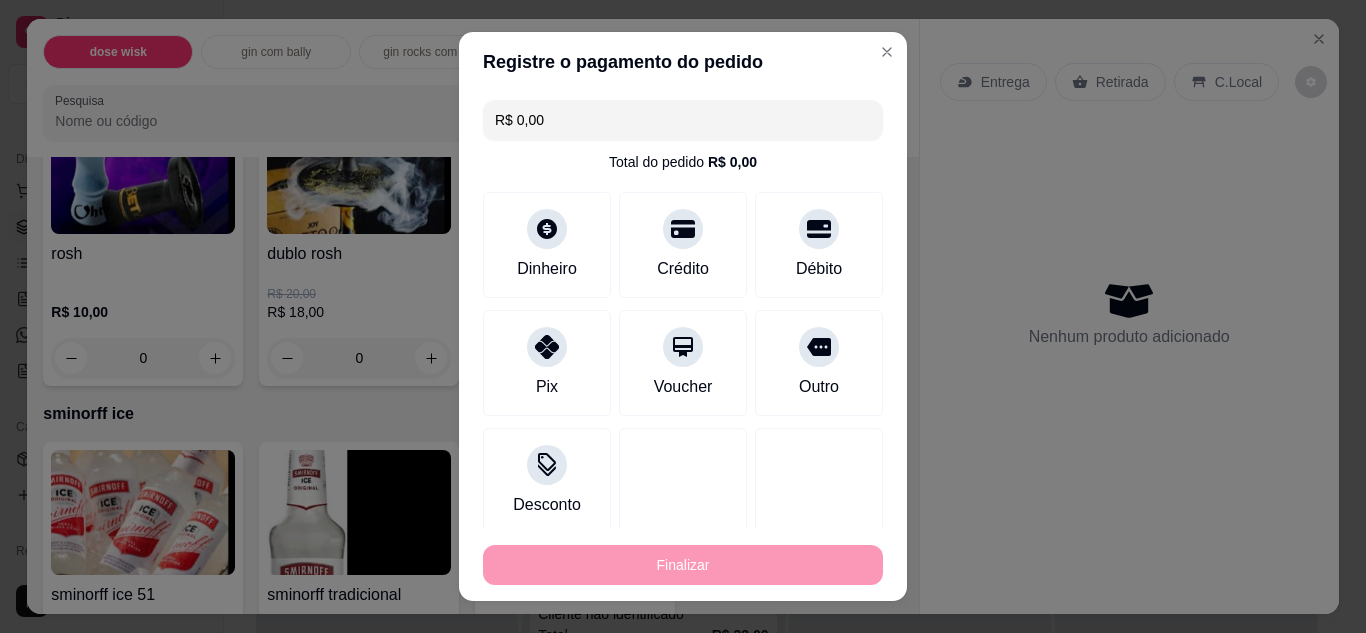 type on "-R$ 10,00" 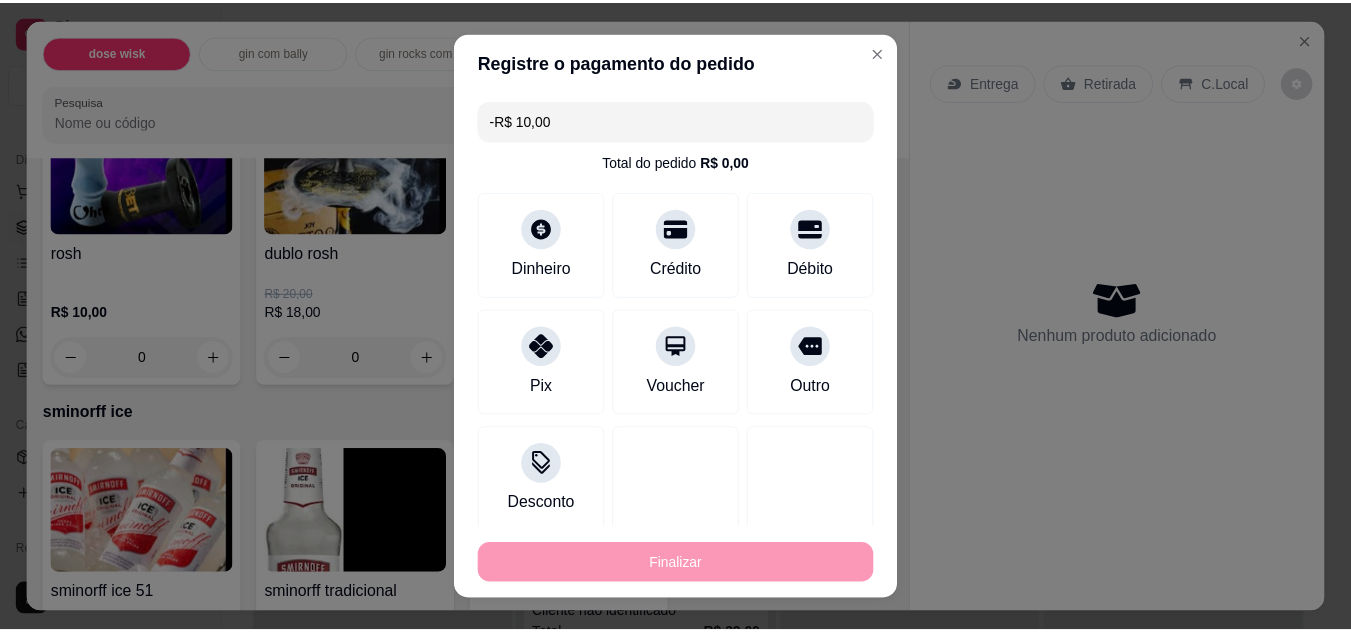 scroll, scrollTop: 2452, scrollLeft: 0, axis: vertical 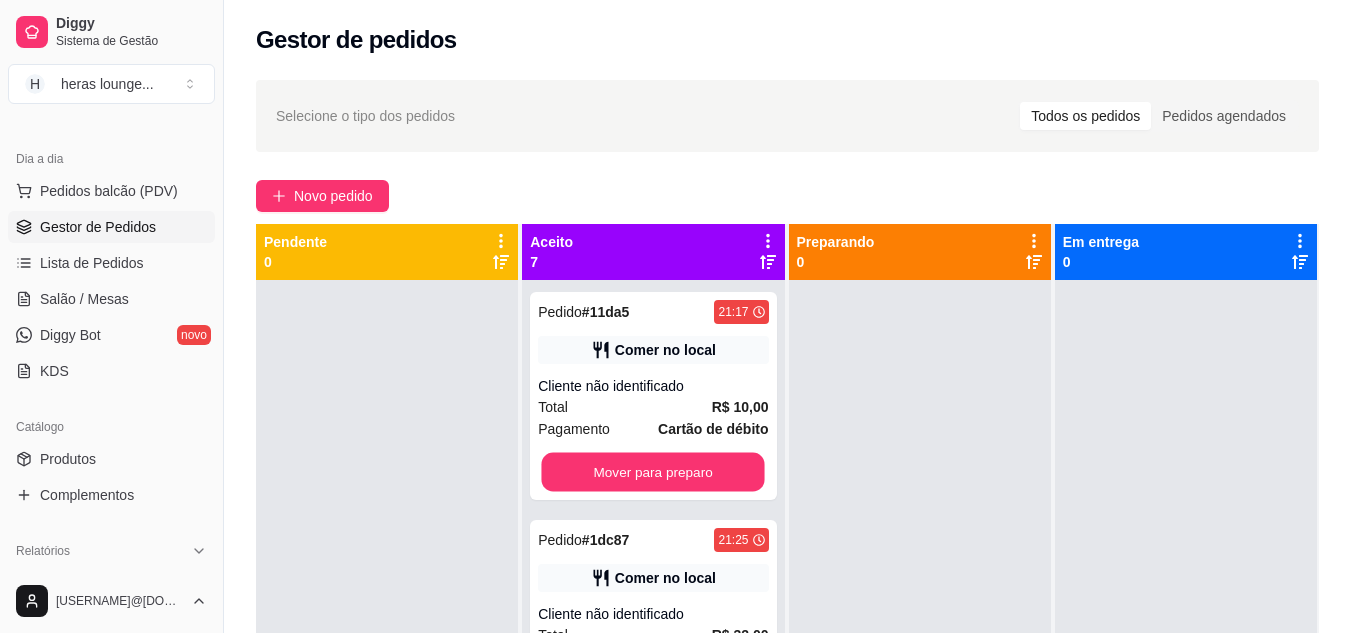 click on "Mover para preparo" at bounding box center [653, 472] 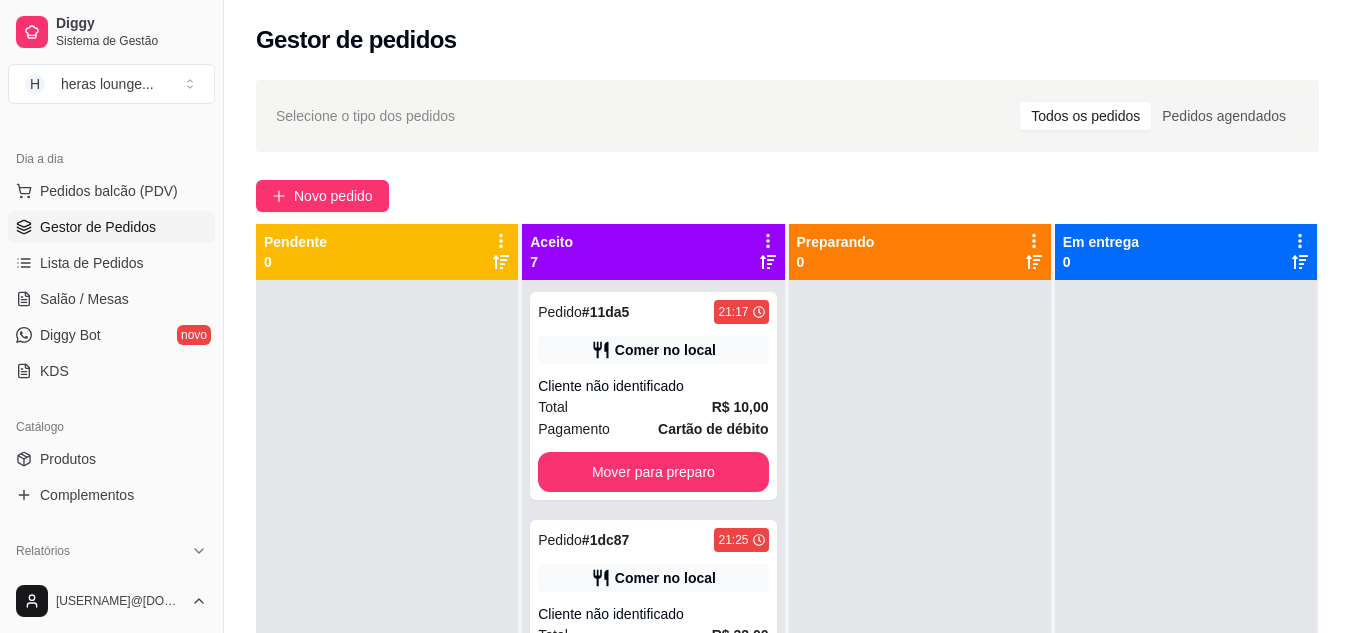 click on "Mover para preparo" at bounding box center [653, 472] 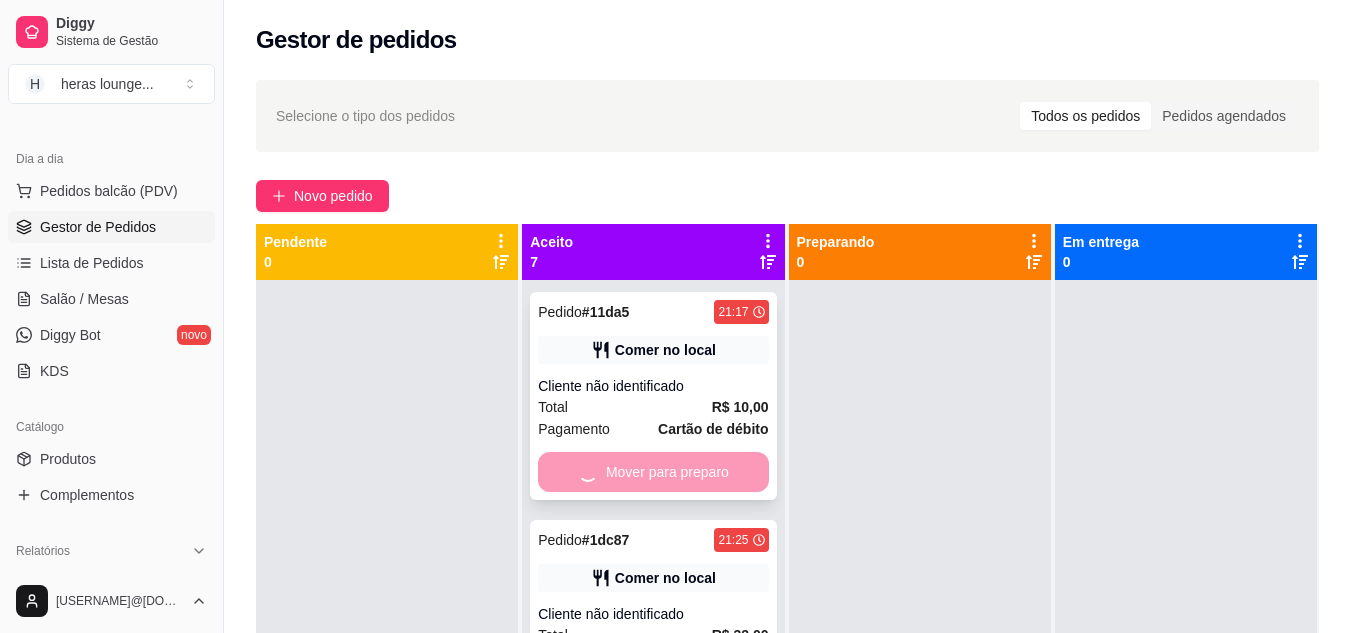 click on "Mover para preparo" at bounding box center (653, 472) 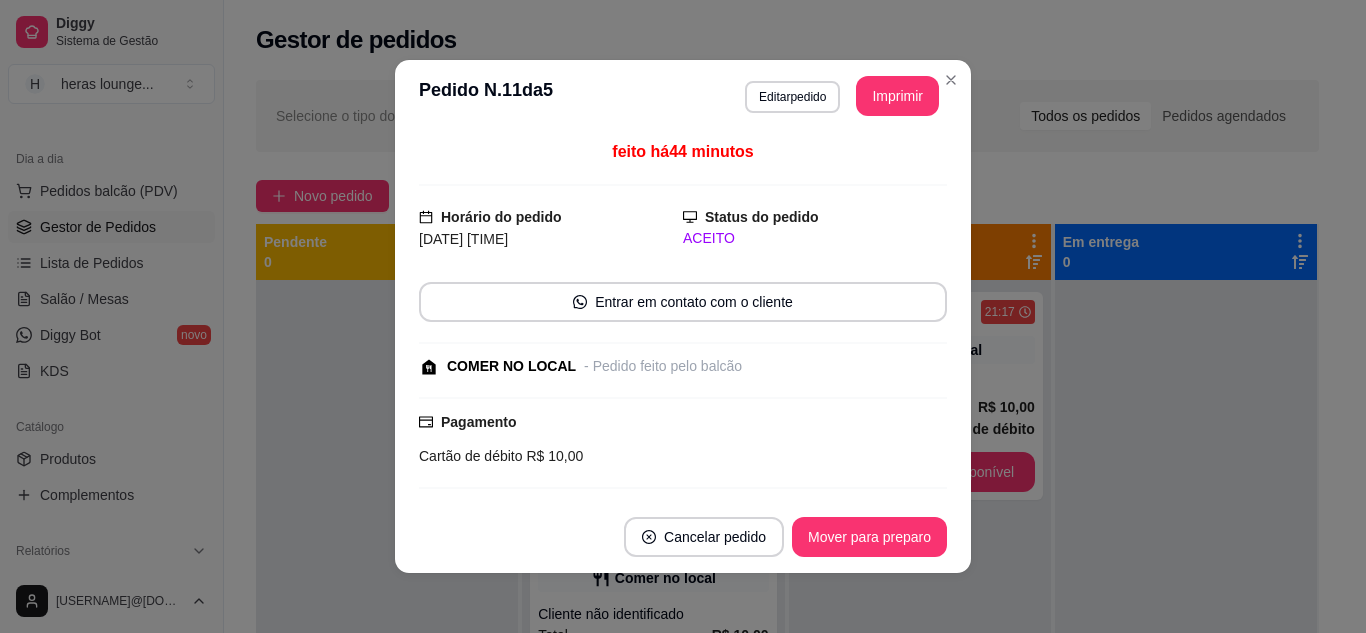 click on "Selecione o tipo dos pedidos Todos os pedidos Pedidos agendados" at bounding box center (787, 116) 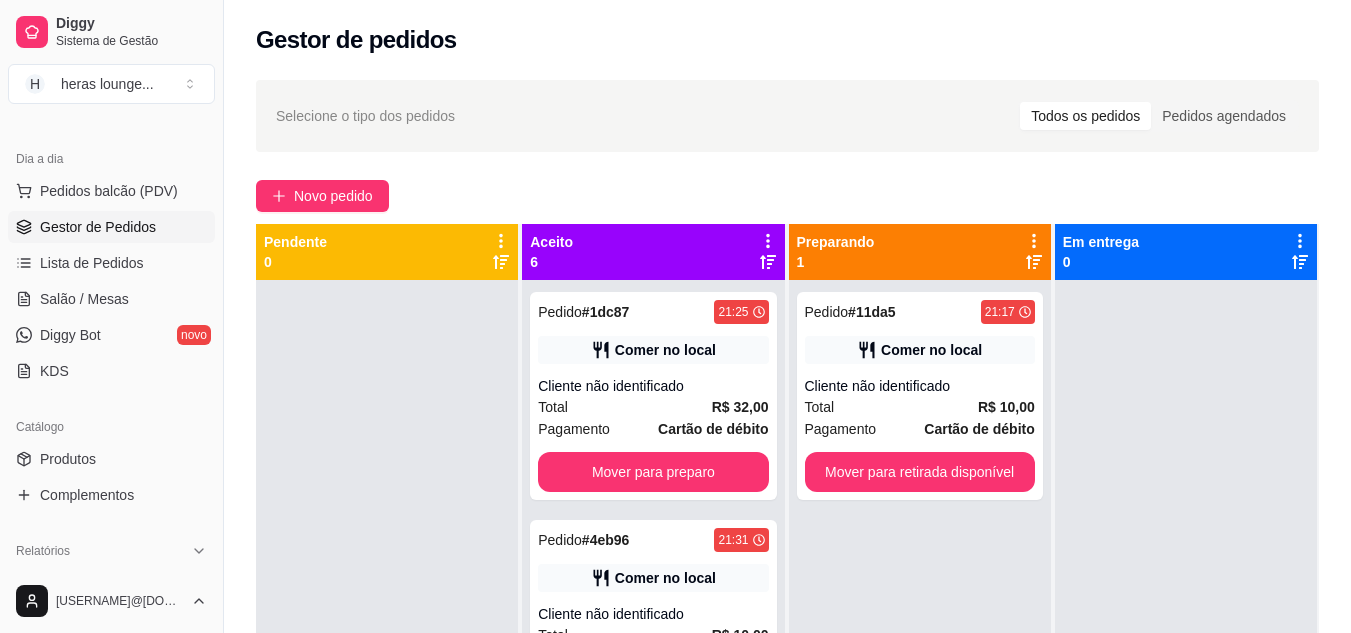 click on "Mover para preparo" at bounding box center (653, 472) 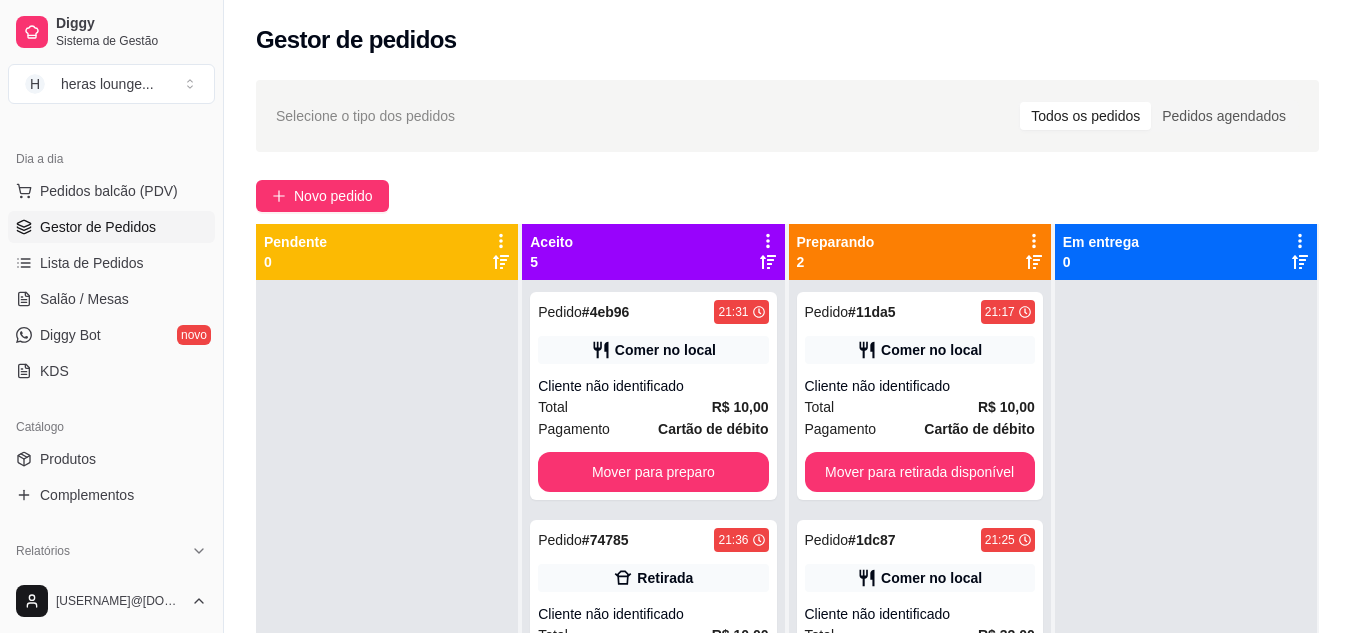 click on "Mover para preparo" at bounding box center [653, 472] 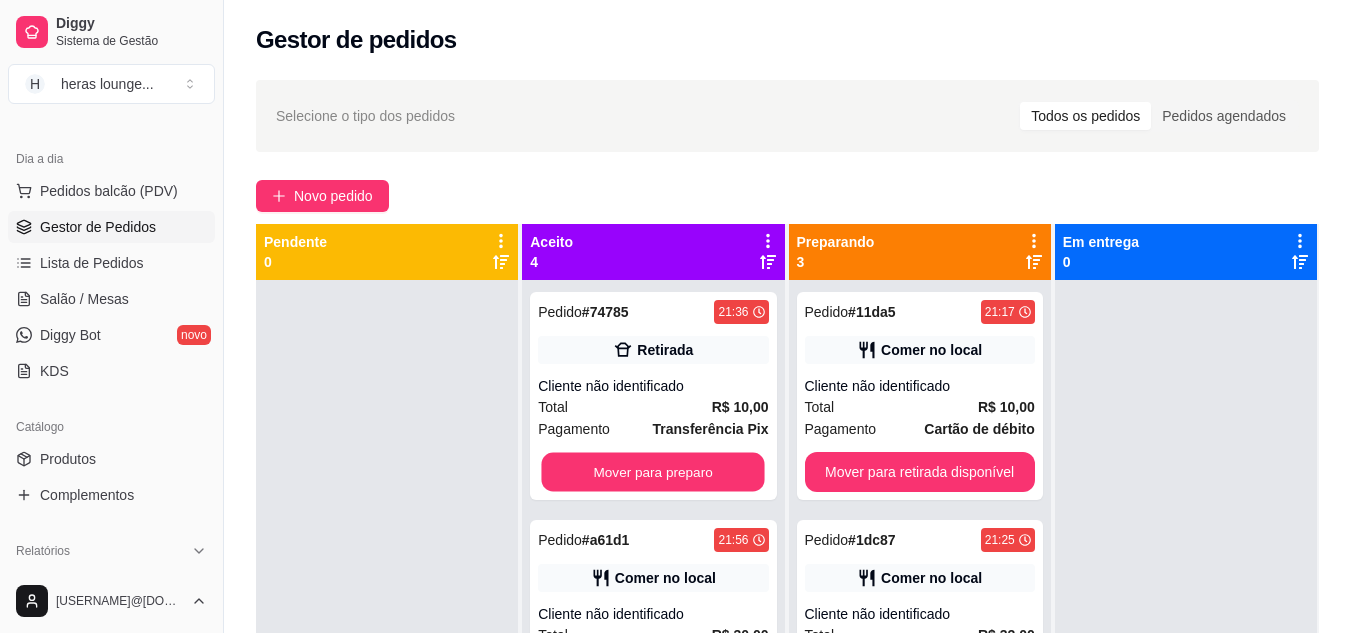 click on "Mover para preparo" at bounding box center [653, 472] 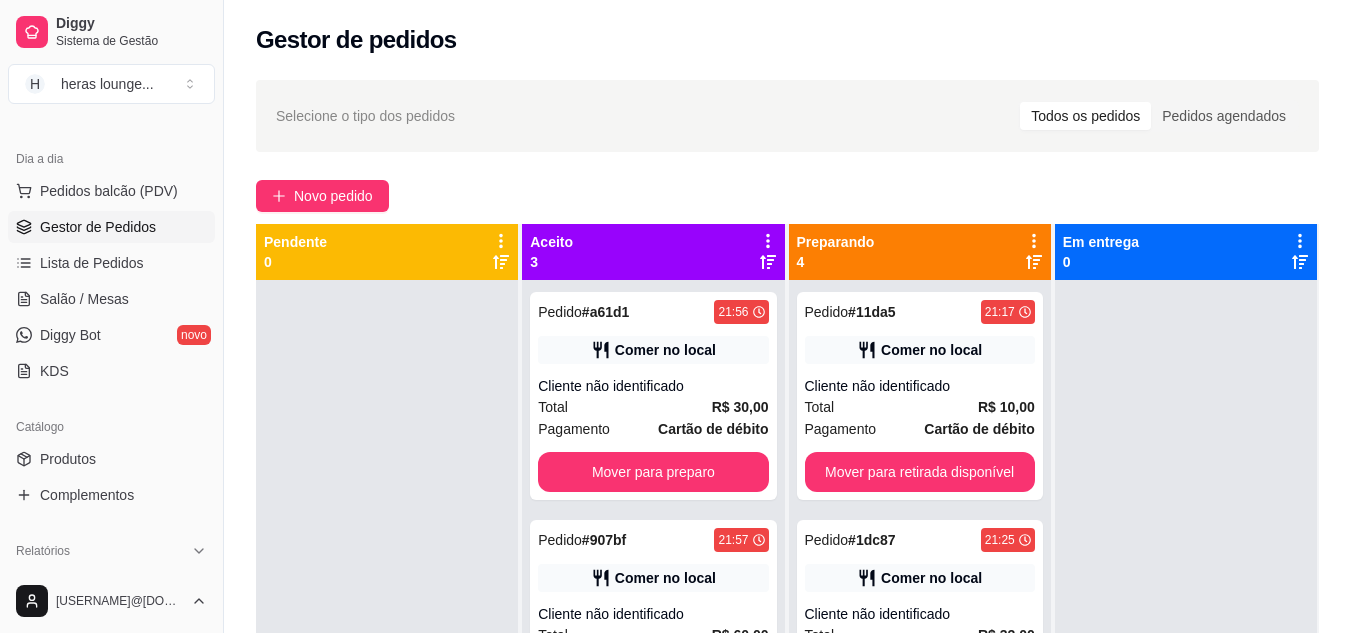 click on "Mover para preparo" at bounding box center [653, 472] 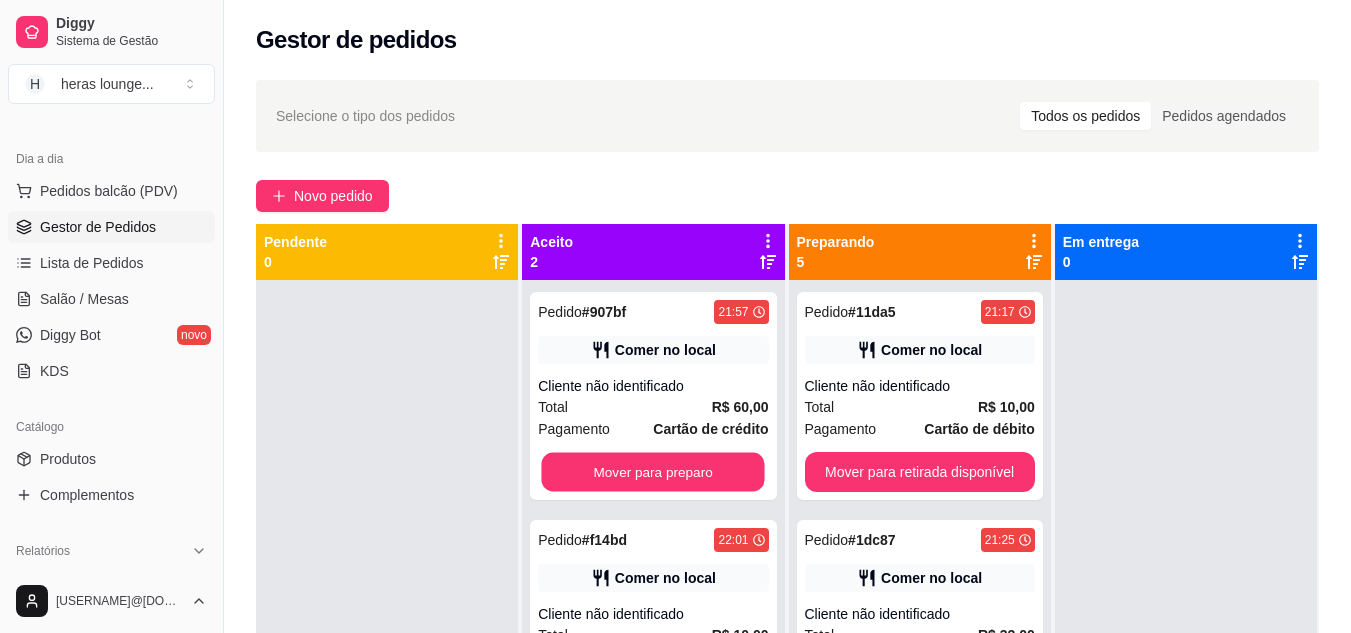 click on "Mover para preparo" at bounding box center [653, 472] 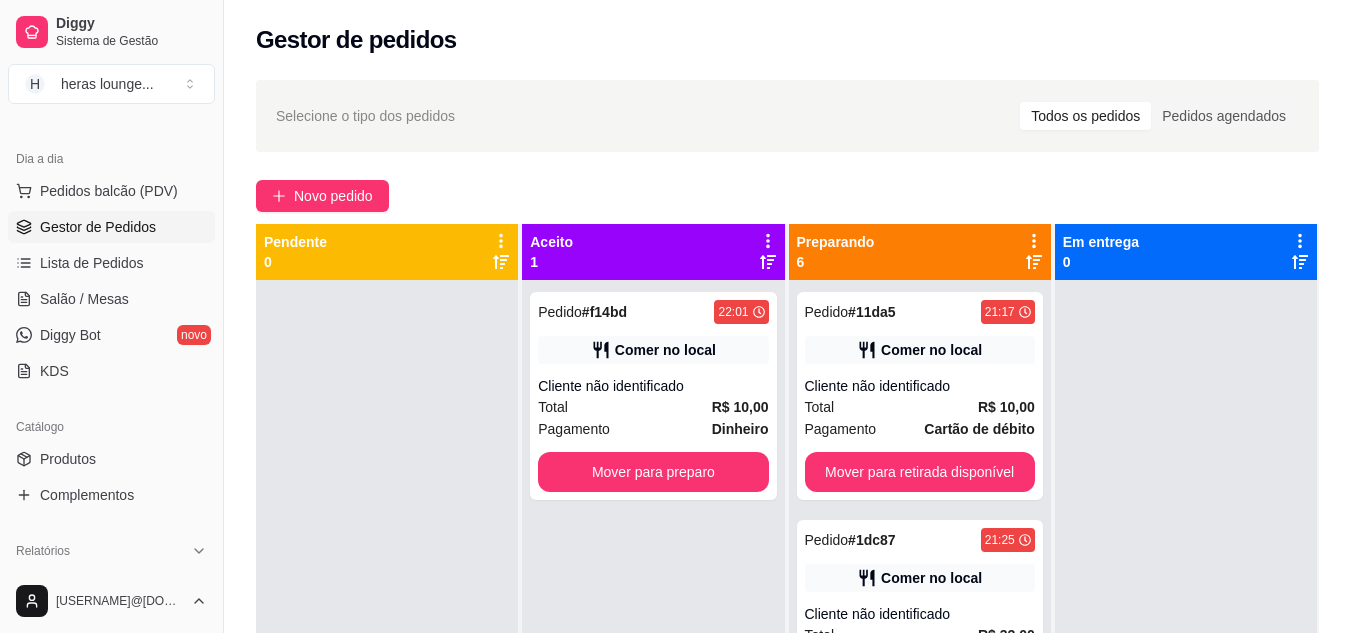 click on "Mover para preparo" at bounding box center [653, 472] 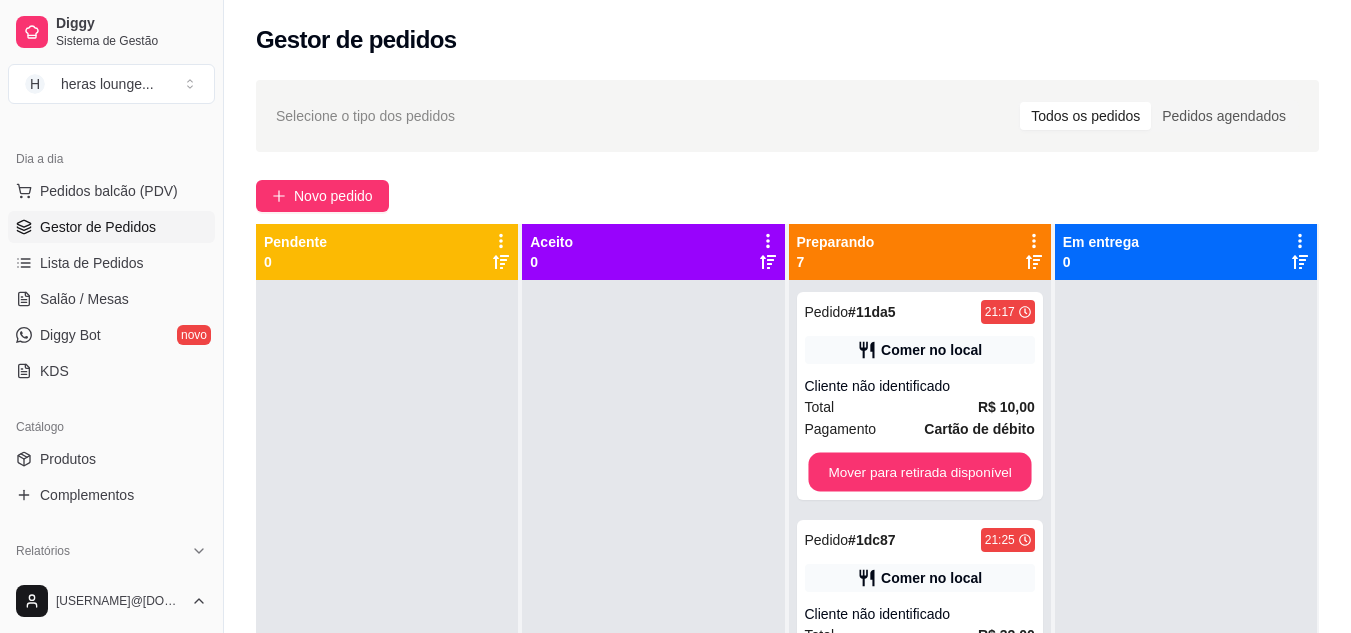 click on "Mover para retirada disponível" at bounding box center [919, 472] 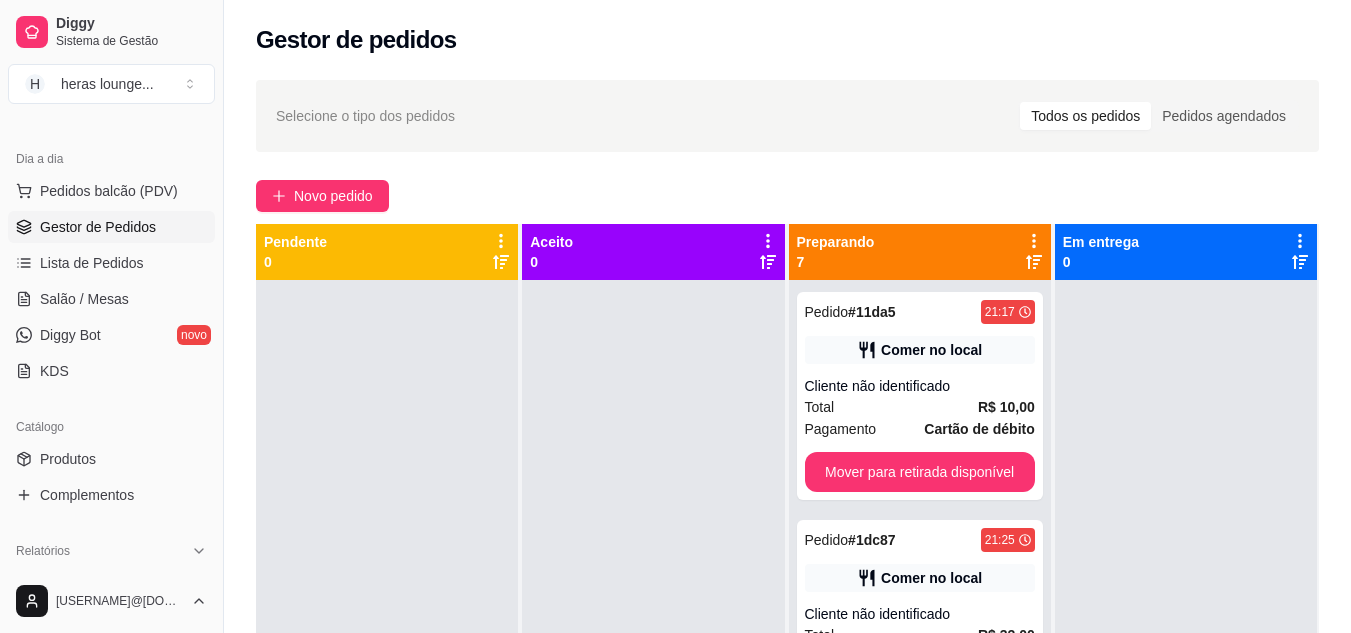 click on "Mover para retirada disponível" at bounding box center [920, 472] 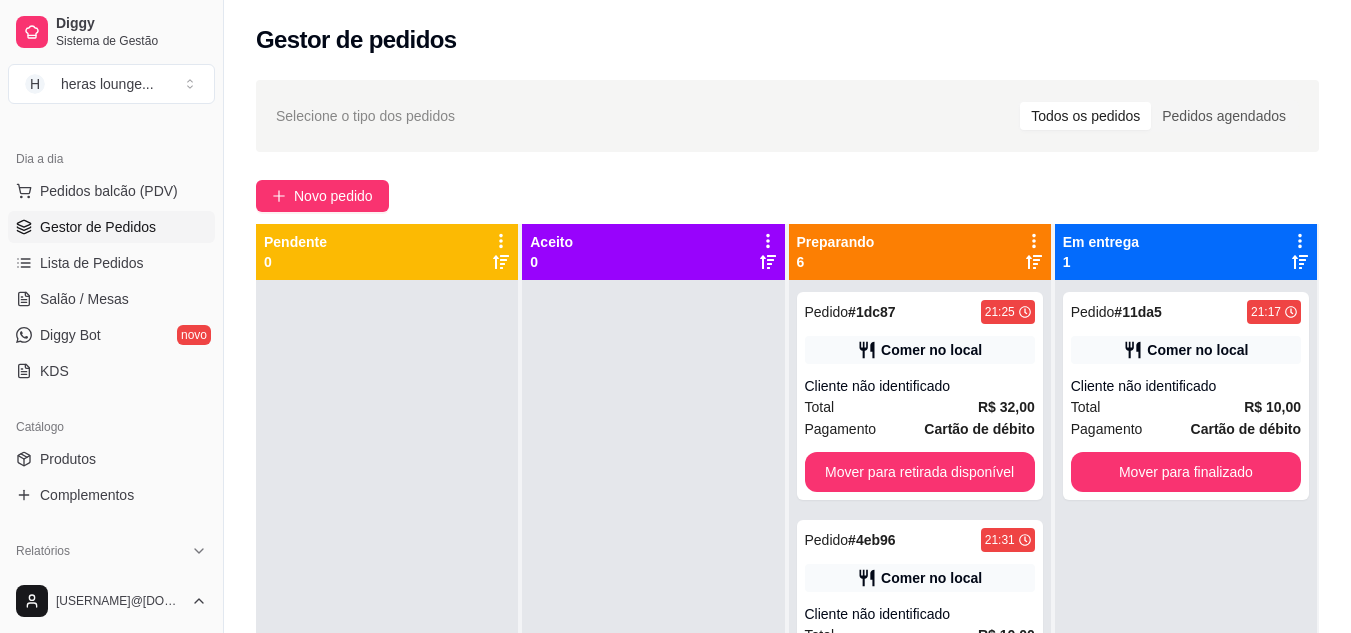 click on "Mover para retirada disponível" at bounding box center [920, 472] 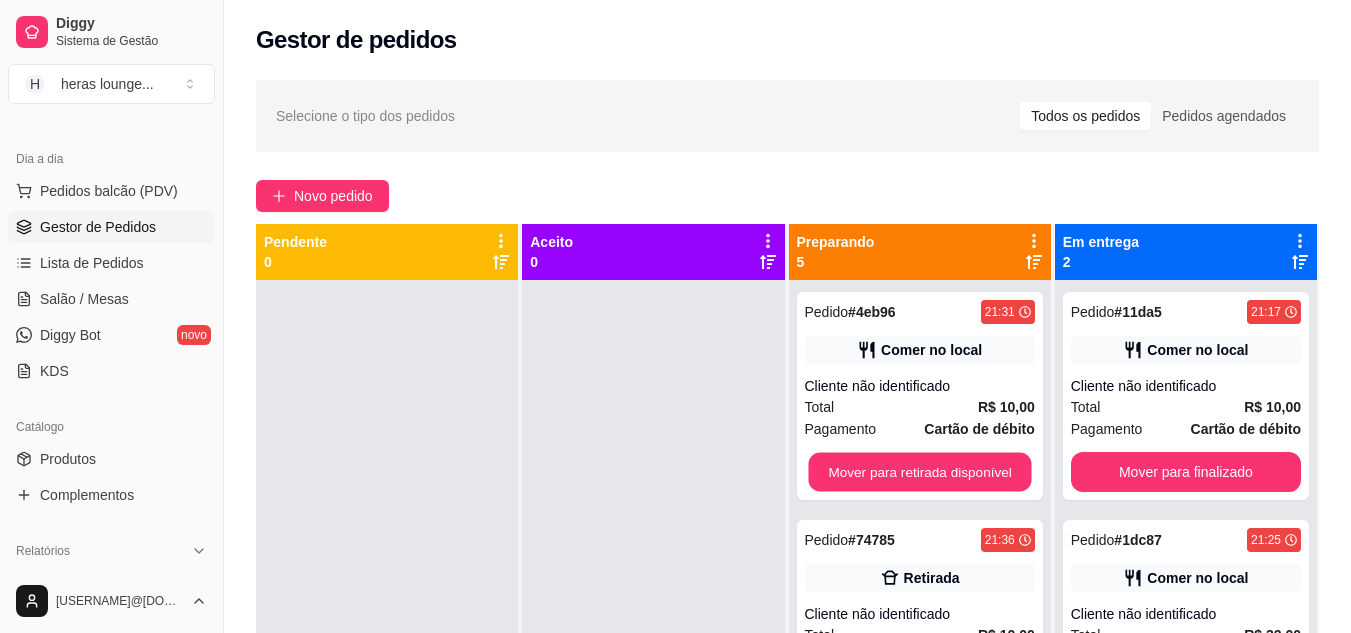click on "Mover para retirada disponível" at bounding box center [919, 472] 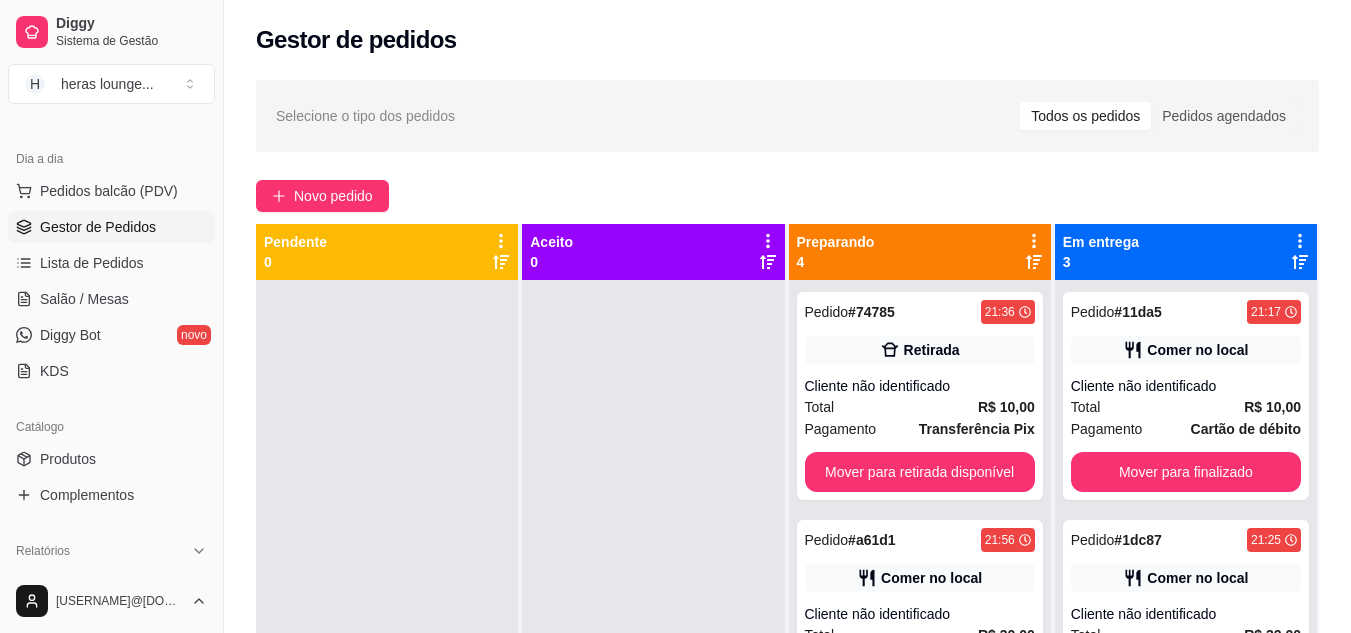 click on "Mover para retirada disponível" at bounding box center (920, 472) 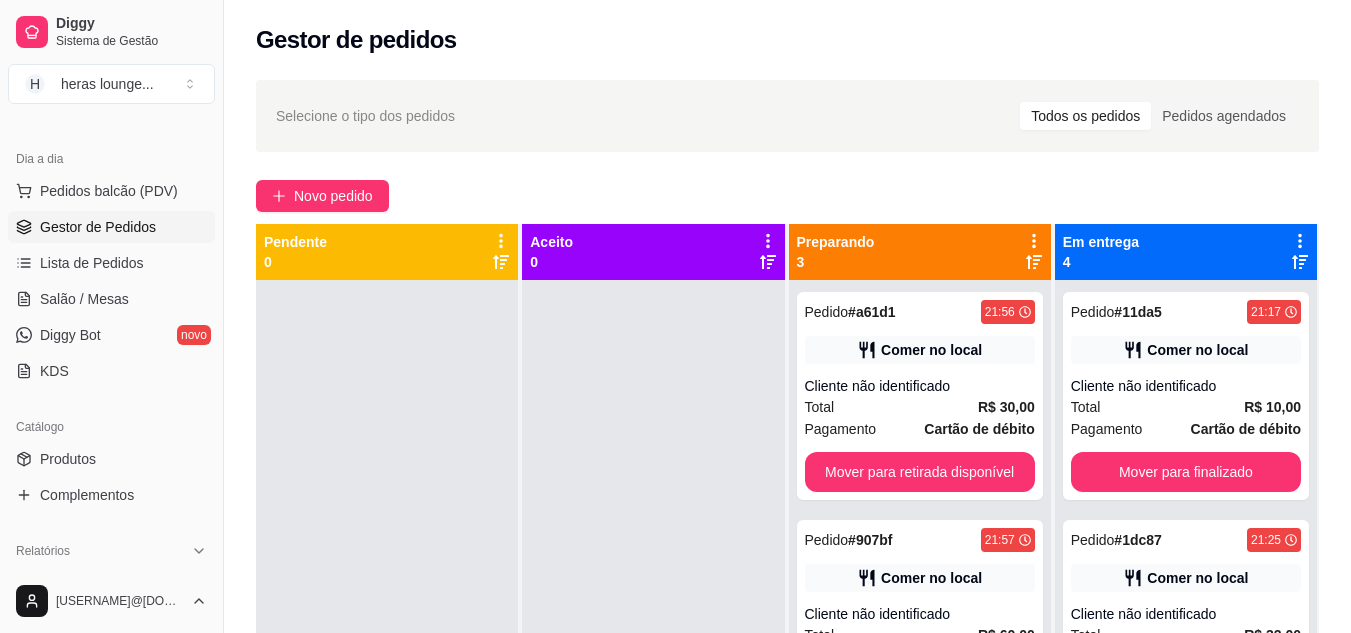 click on "Mover para retirada disponível" at bounding box center [920, 472] 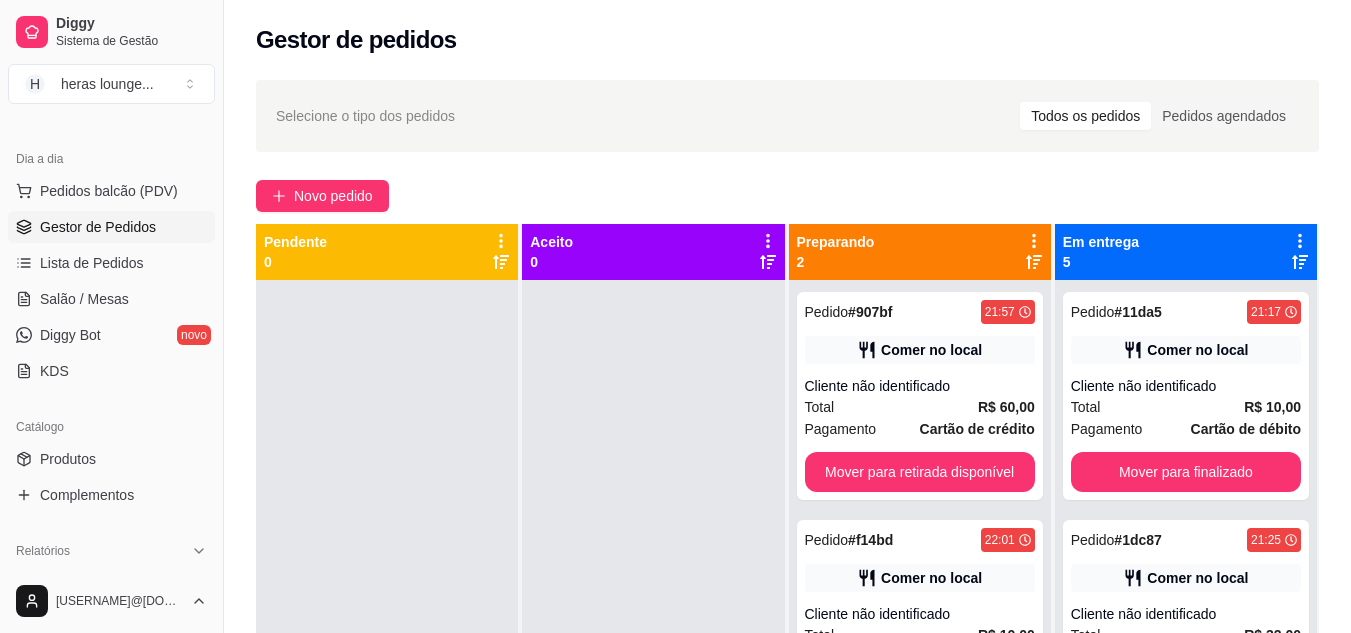click on "Mover para retirada disponível" at bounding box center [920, 472] 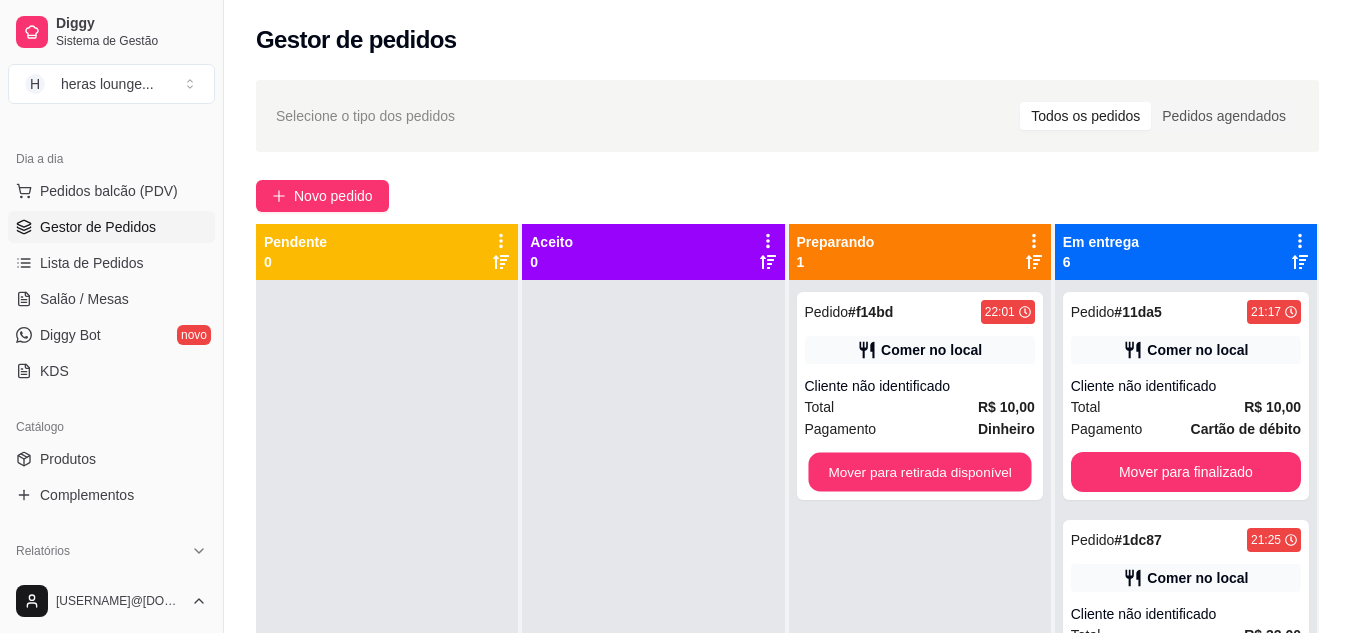 click on "Mover para retirada disponível" at bounding box center (919, 472) 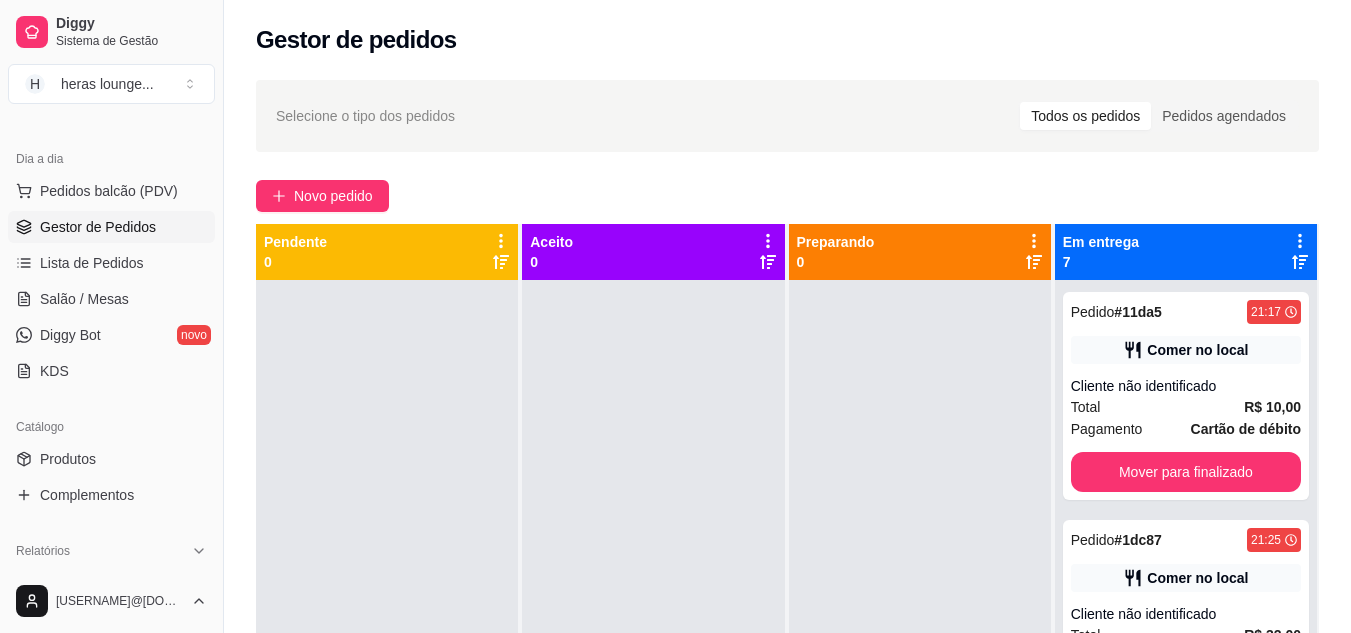 click on "Mover para finalizado" at bounding box center (1186, 472) 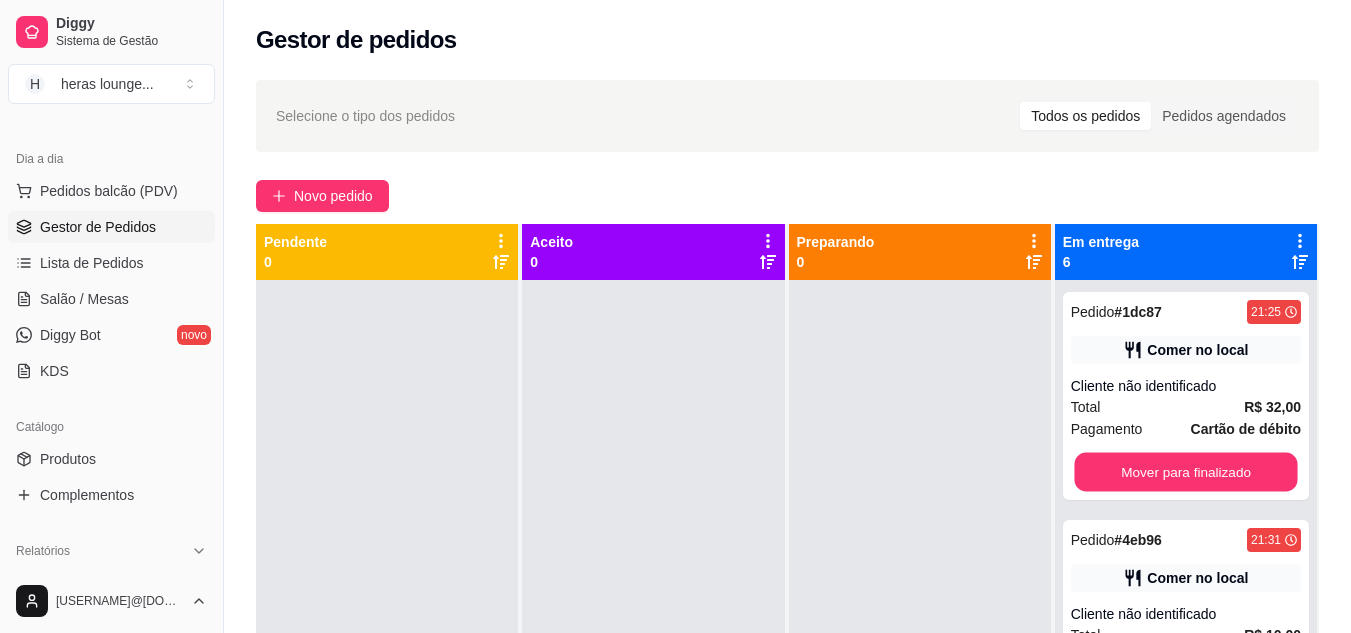 click on "Mover para finalizado" at bounding box center [1185, 472] 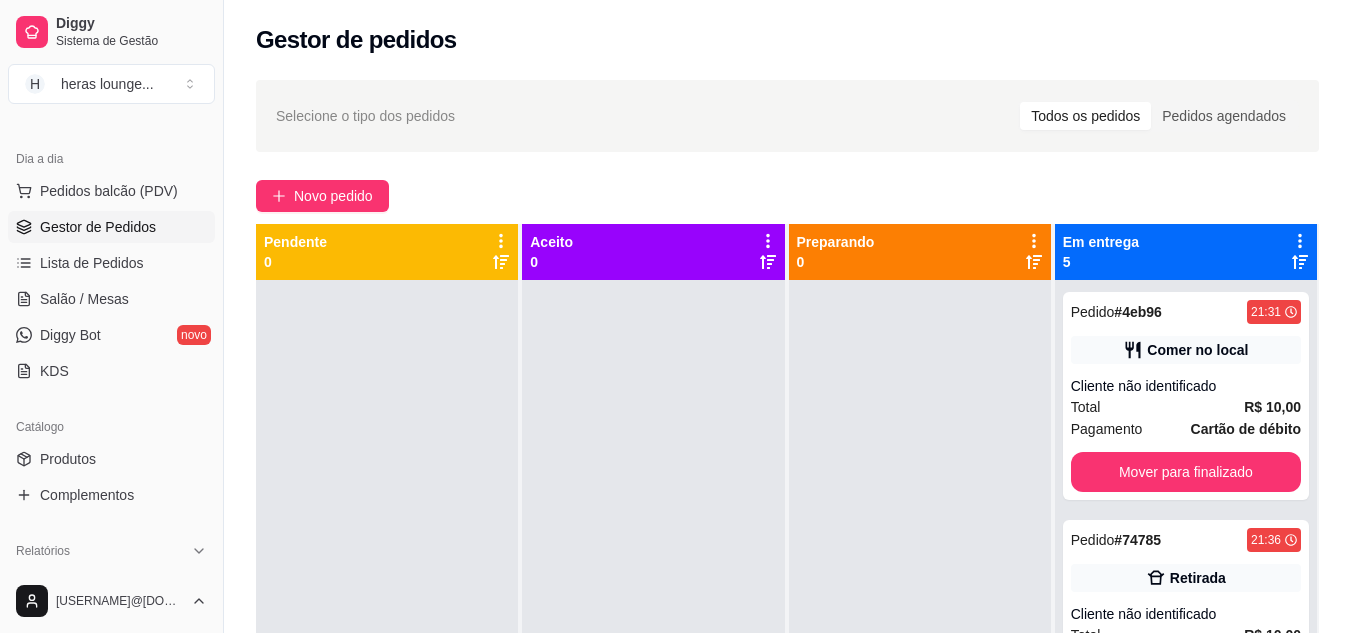 click on "Mover para finalizado" at bounding box center [1186, 472] 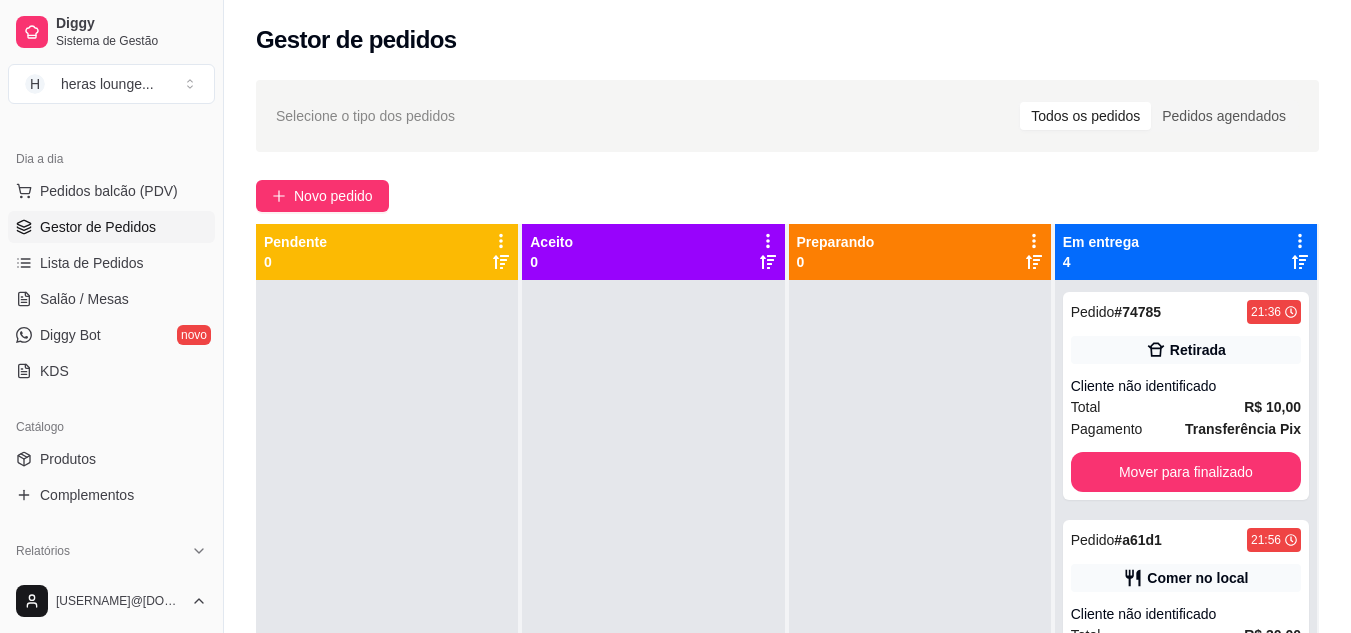 click on "Mover para finalizado" at bounding box center [1186, 472] 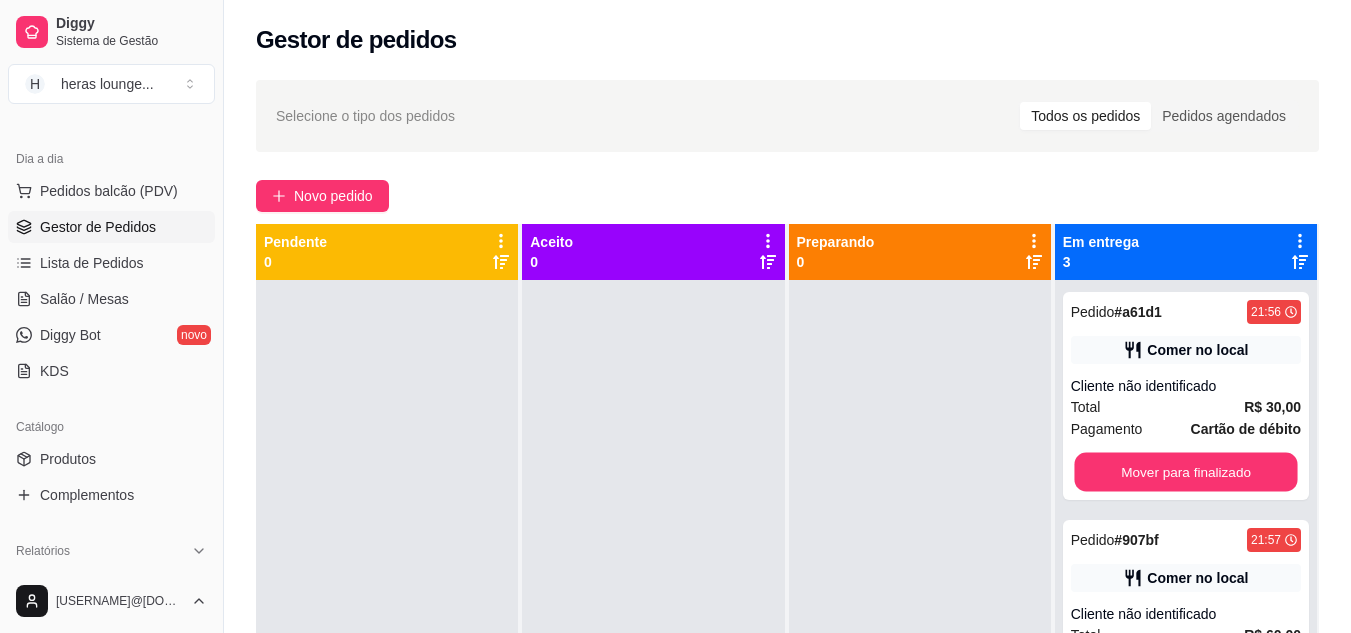 click on "Mover para finalizado" at bounding box center [1185, 472] 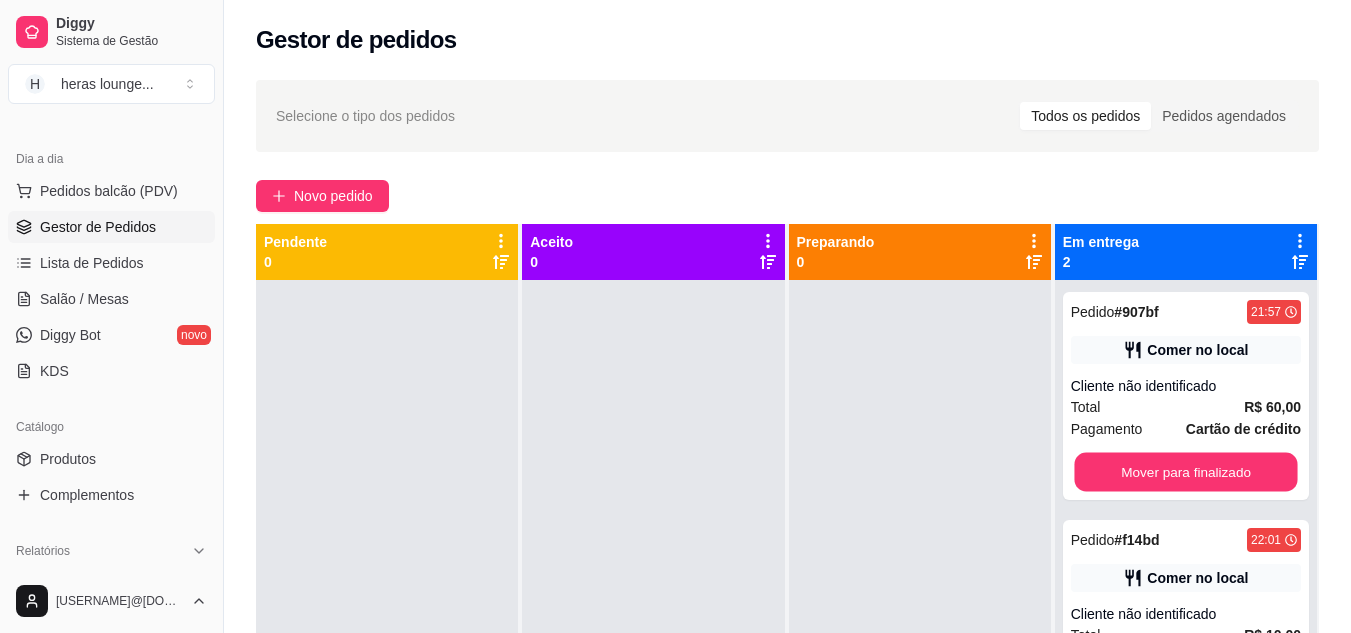 click on "Mover para finalizado" at bounding box center (1185, 472) 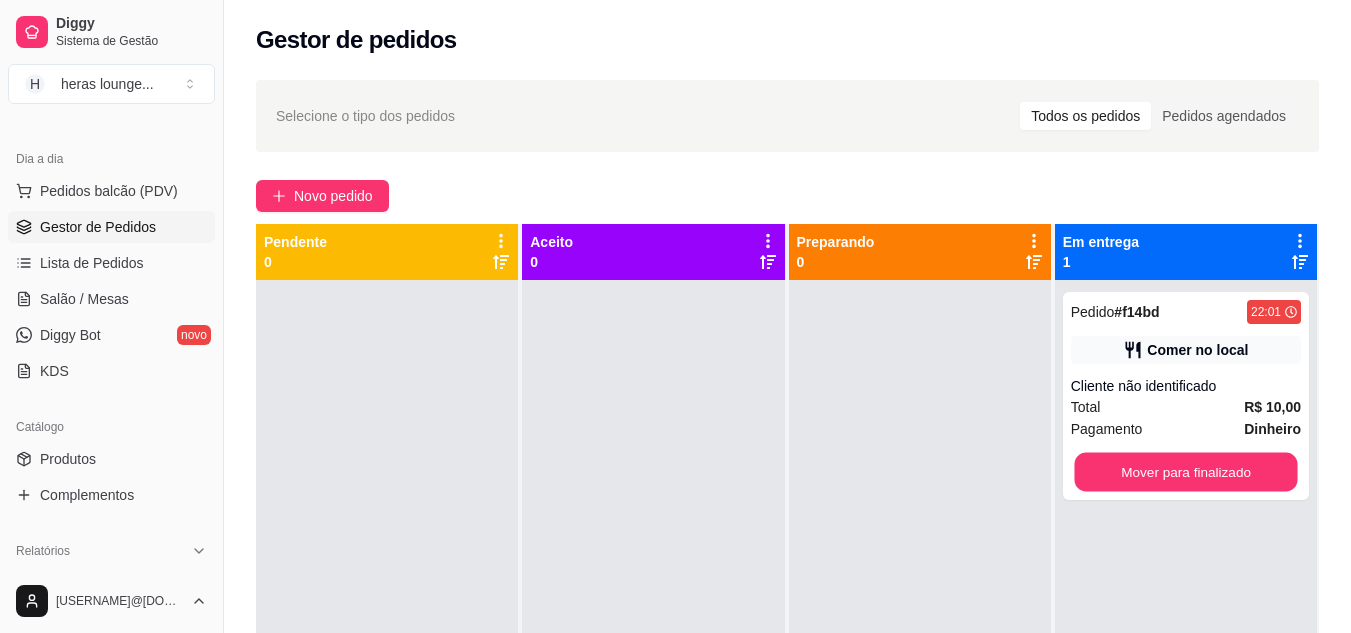 click on "Mover para finalizado" at bounding box center (1185, 472) 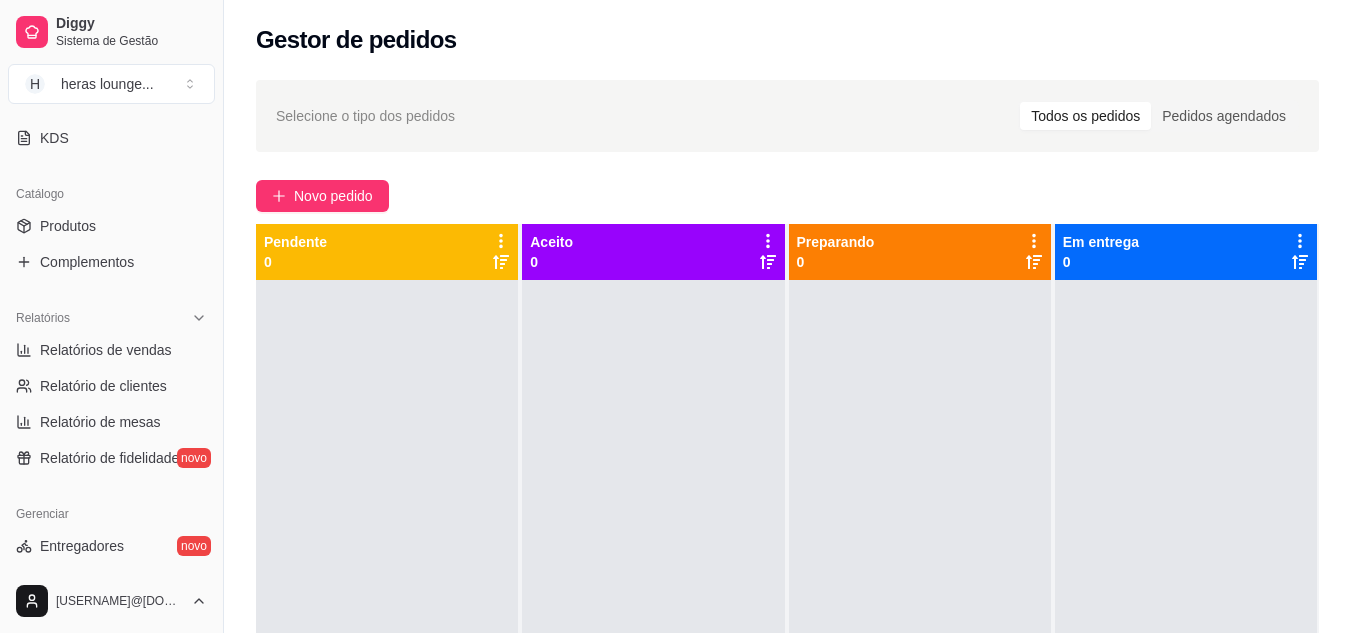 scroll, scrollTop: 430, scrollLeft: 0, axis: vertical 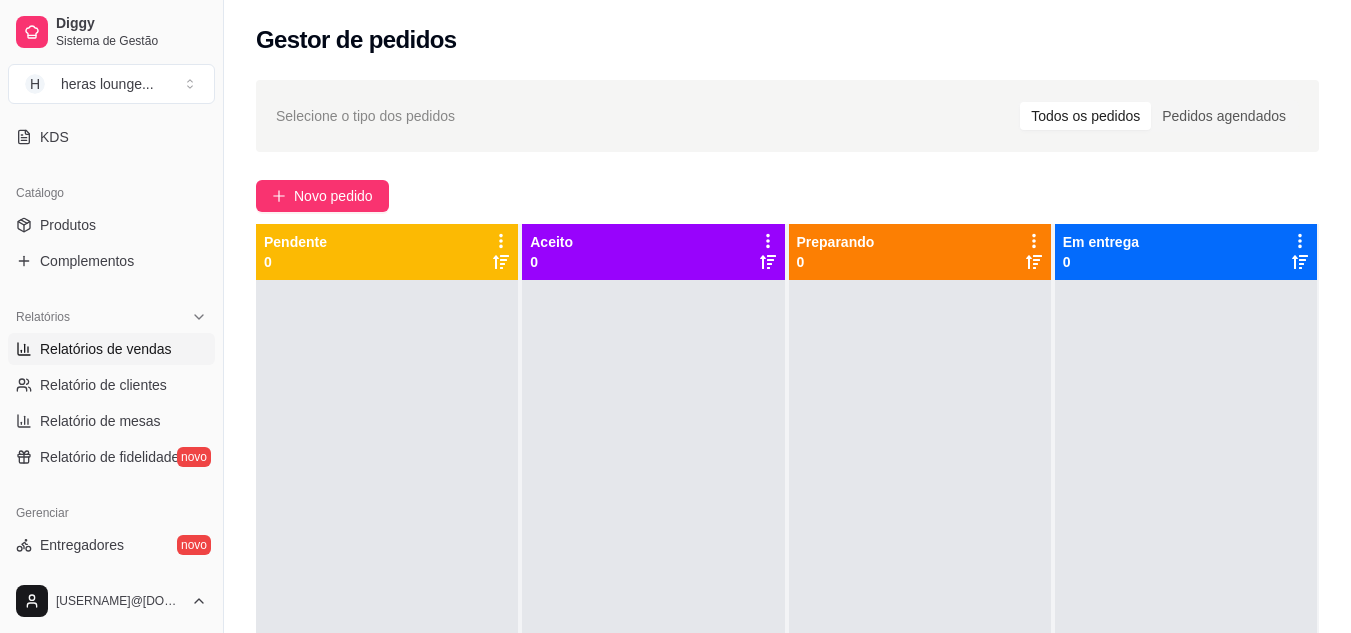 click on "Relatórios de vendas" at bounding box center (106, 349) 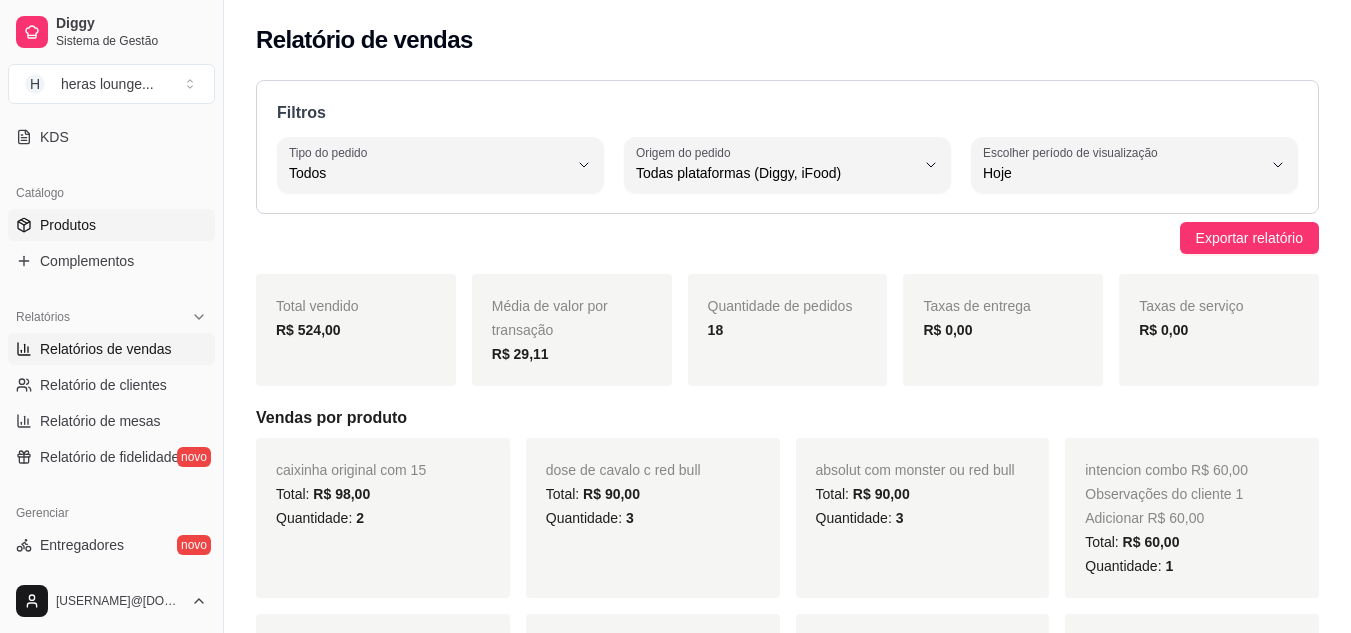 click on "Produtos" at bounding box center (111, 225) 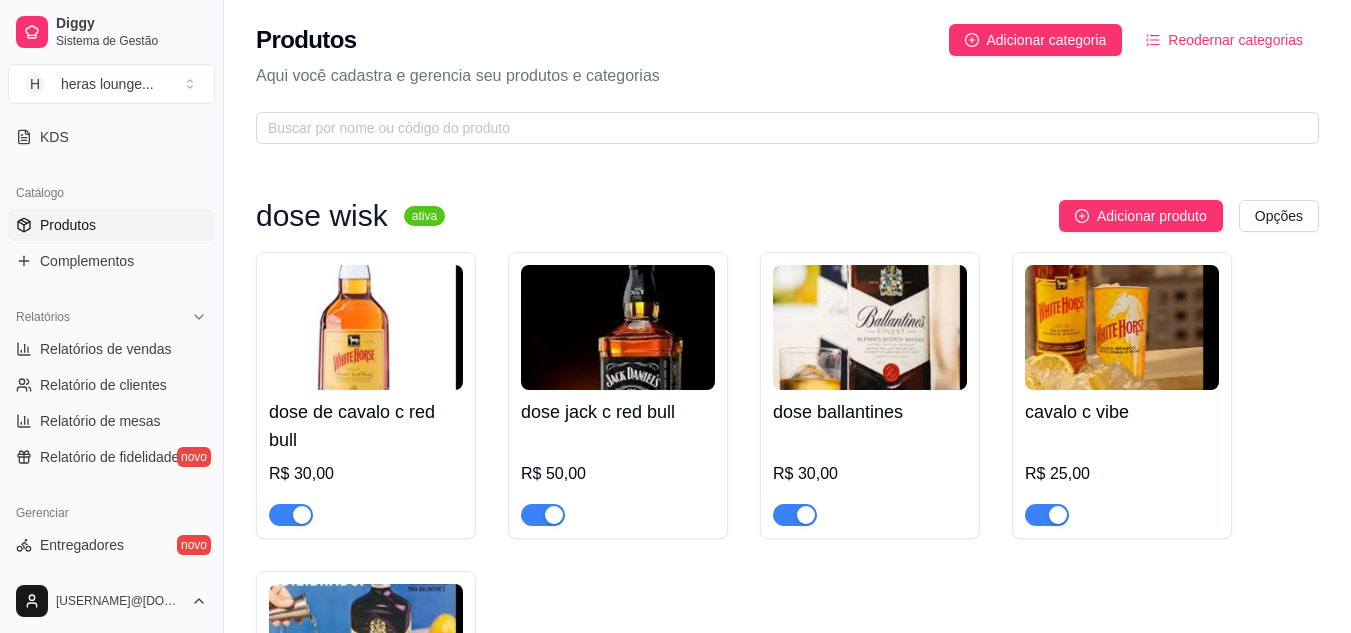 click on "dose wisk  ativa Adicionar produto Opções dose de cavalo c red bull   R$ 30,00 dose jack c red bull   R$ 50,00 dose ballantines    R$ 30,00 cavalo c vibe   R$ 25,00 ballantines c vibe   R$ 25,00 gin com bally ativa Adicionar produto Opções gin invictus c bally   R$ 15,00 gin invictos c red bull   R$ 20,00 gin promocional com bally   R$ 15,00 R$ 10,00 gin promocinal bally 3 por 20   R$ 20,00 Gin intencion com bally   R$ 20,00 Gin intencion com red bull   R$ 25,00 gin rocks com bally ativa Adicionar produto Opções gin rocks c bally   R$ 20,00 gin rocks c red bull   R$ 25,00 vodka sem sabor ativa Adicionar produto Opções vodka smirnorff com bally ou vibe    R$ 18,00 vodka askov com bally ou vibe   R$ 15,00 absolut com monster ou red bull   R$ 30,00 malibu com bally    R$ 25,00 malibu com monster ou red bull   R$ 30,00 ciroc com red bull   R$ 50,00 rosh ativa Adicionar produto Opções rosh   R$ 10,00 dublo rosh    R$ 20,00 R$ 18,00 sminorff ice  ativa Adicionar produto Opções" at bounding box center [787, 5525] 